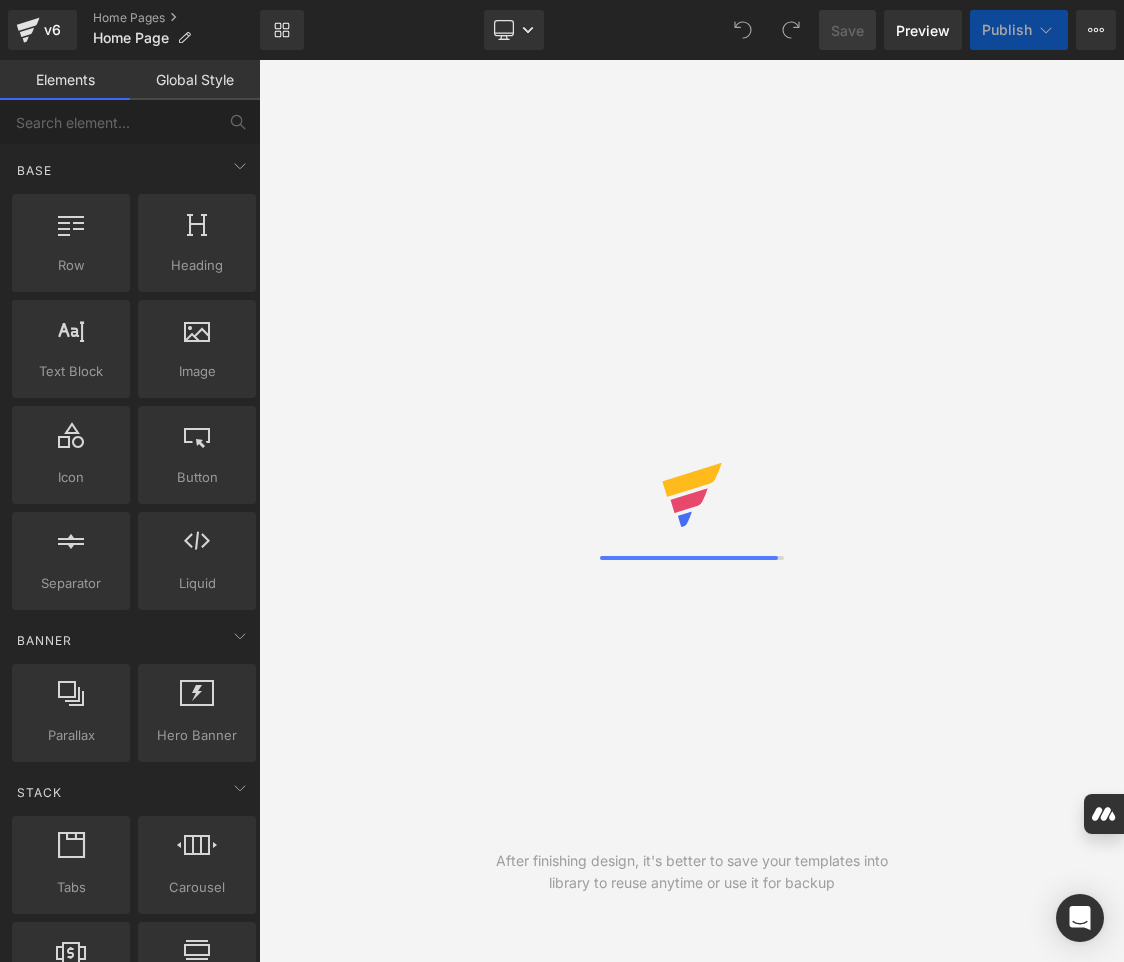 scroll, scrollTop: 0, scrollLeft: 0, axis: both 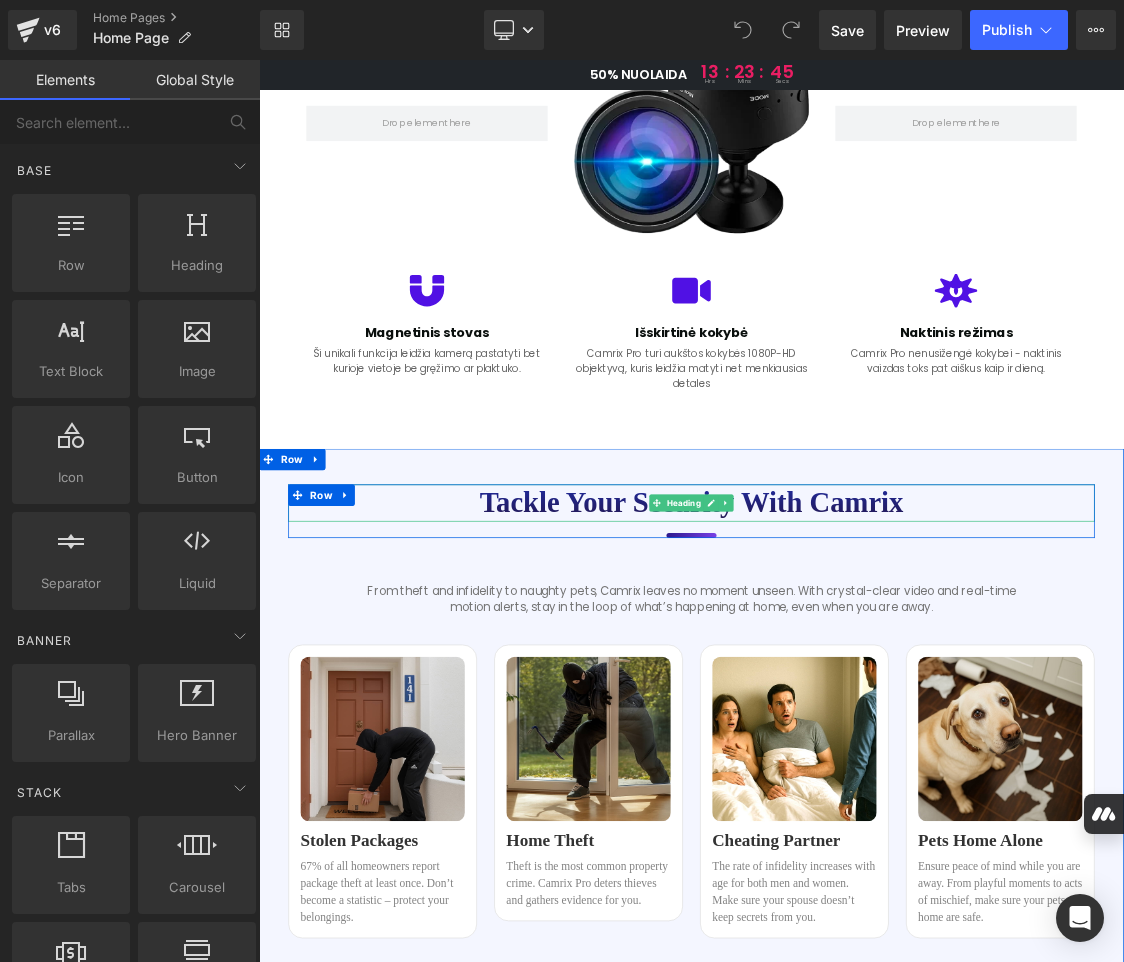 click on "Tackle your security with Camrix" at bounding box center (864, 680) 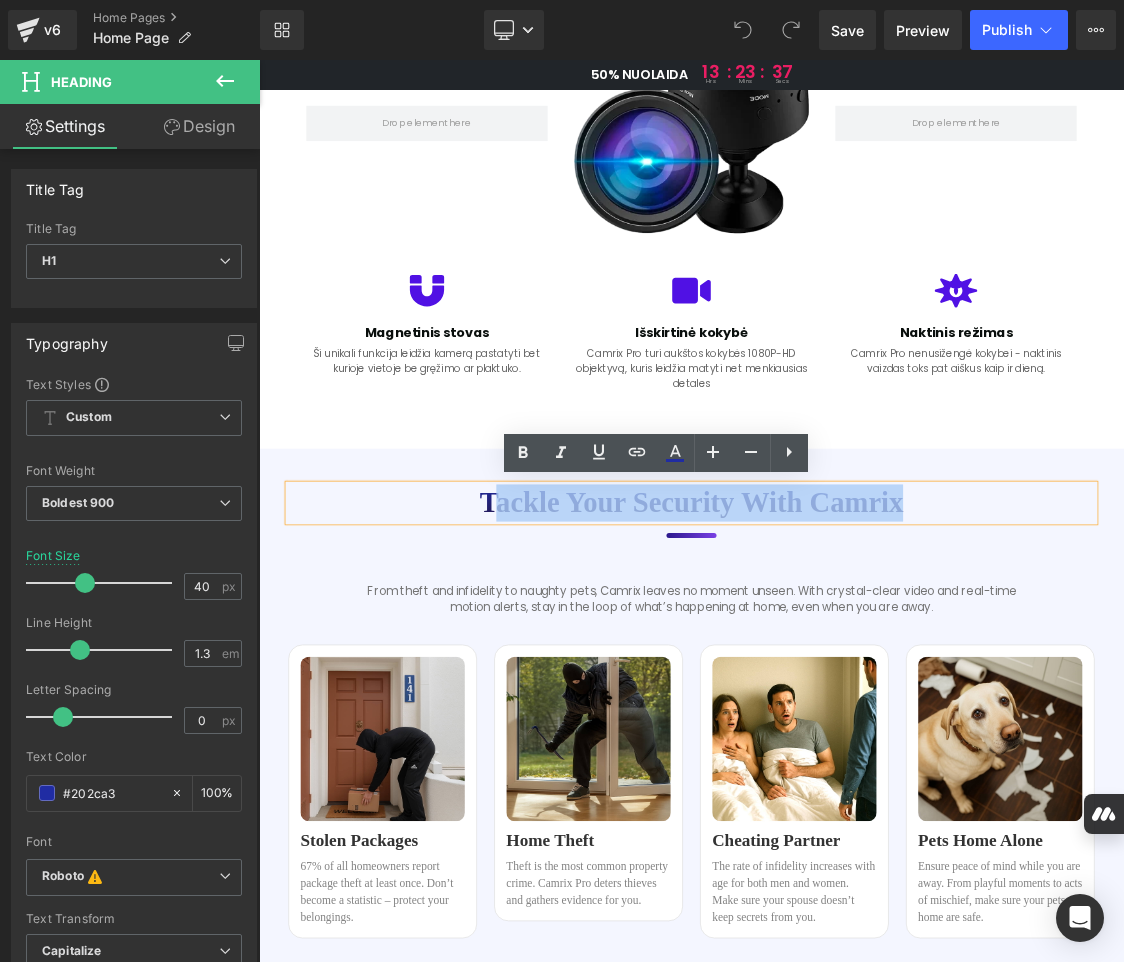 drag, startPoint x: 796, startPoint y: 685, endPoint x: 1151, endPoint y: 679, distance: 355.0507 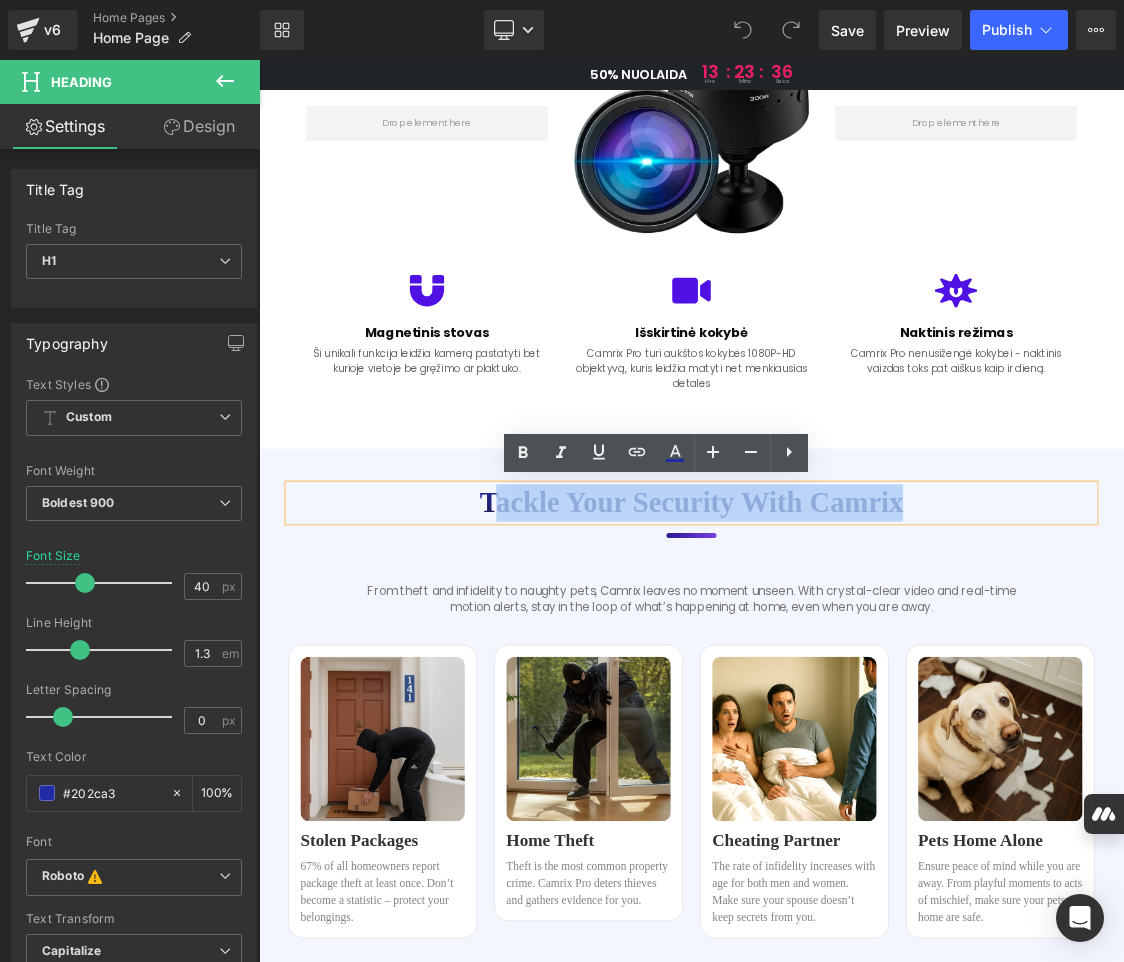 click on "Tackle your security with Camrix" at bounding box center (864, 680) 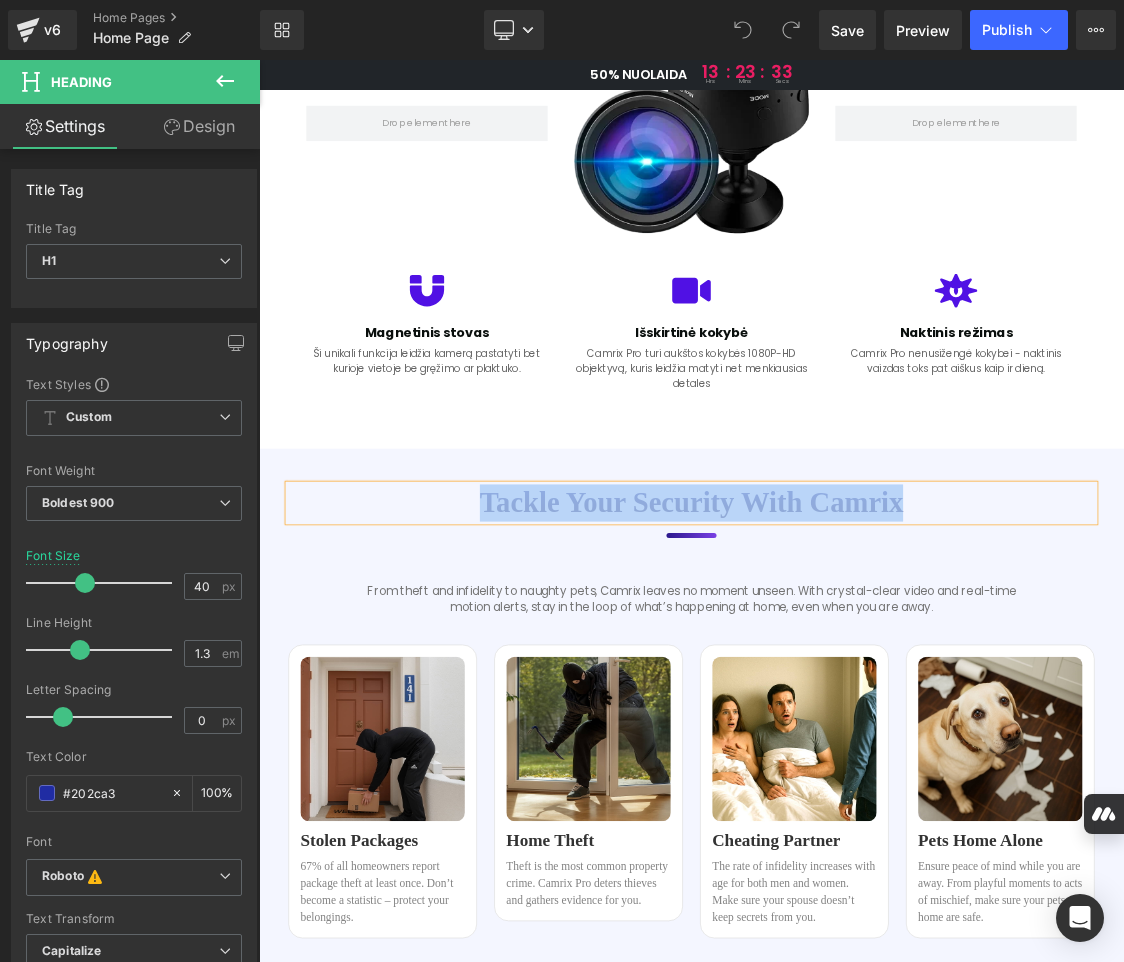 copy on "Tackle your security with Camrix" 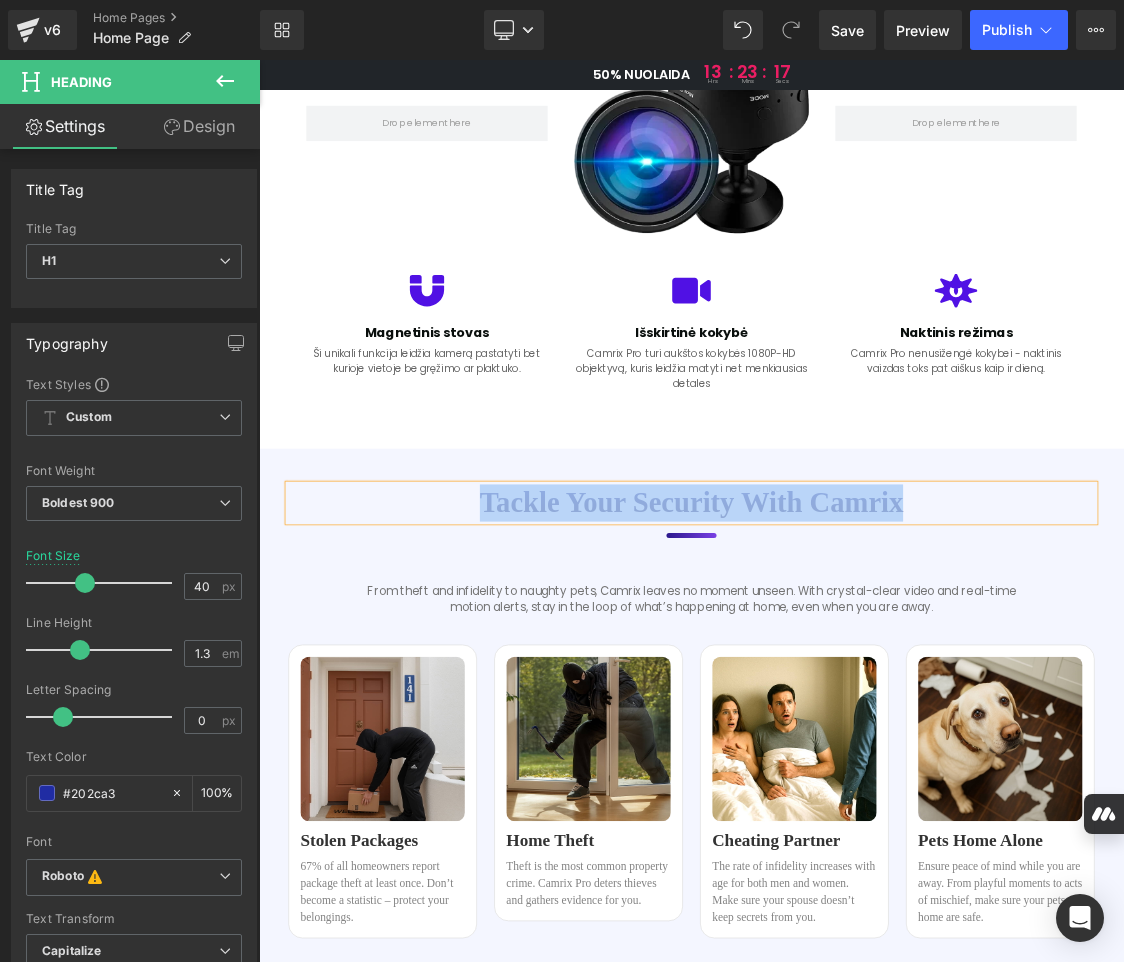 click on "Tackle your security with Camrix" at bounding box center (864, 680) 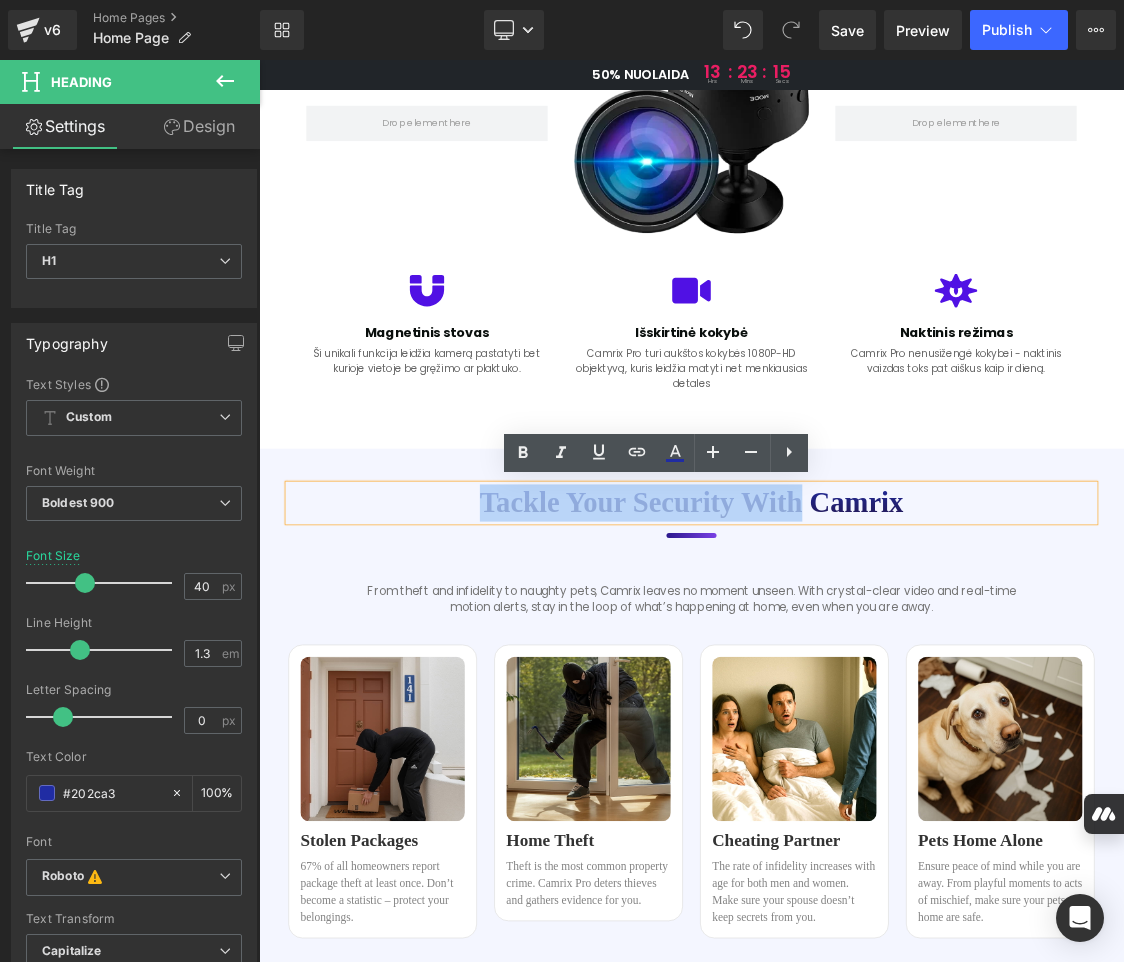 drag, startPoint x: 1008, startPoint y: 678, endPoint x: 570, endPoint y: 676, distance: 438.00458 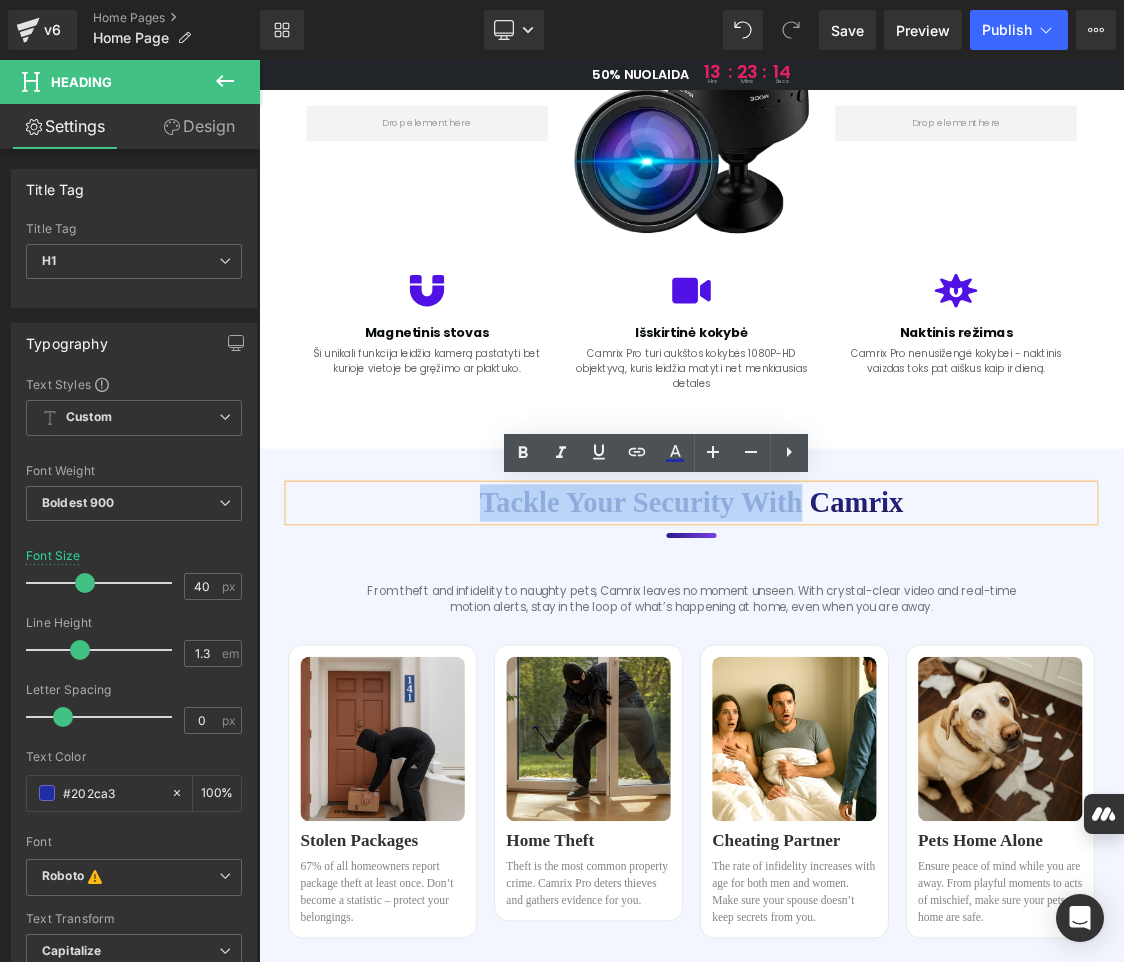 paste 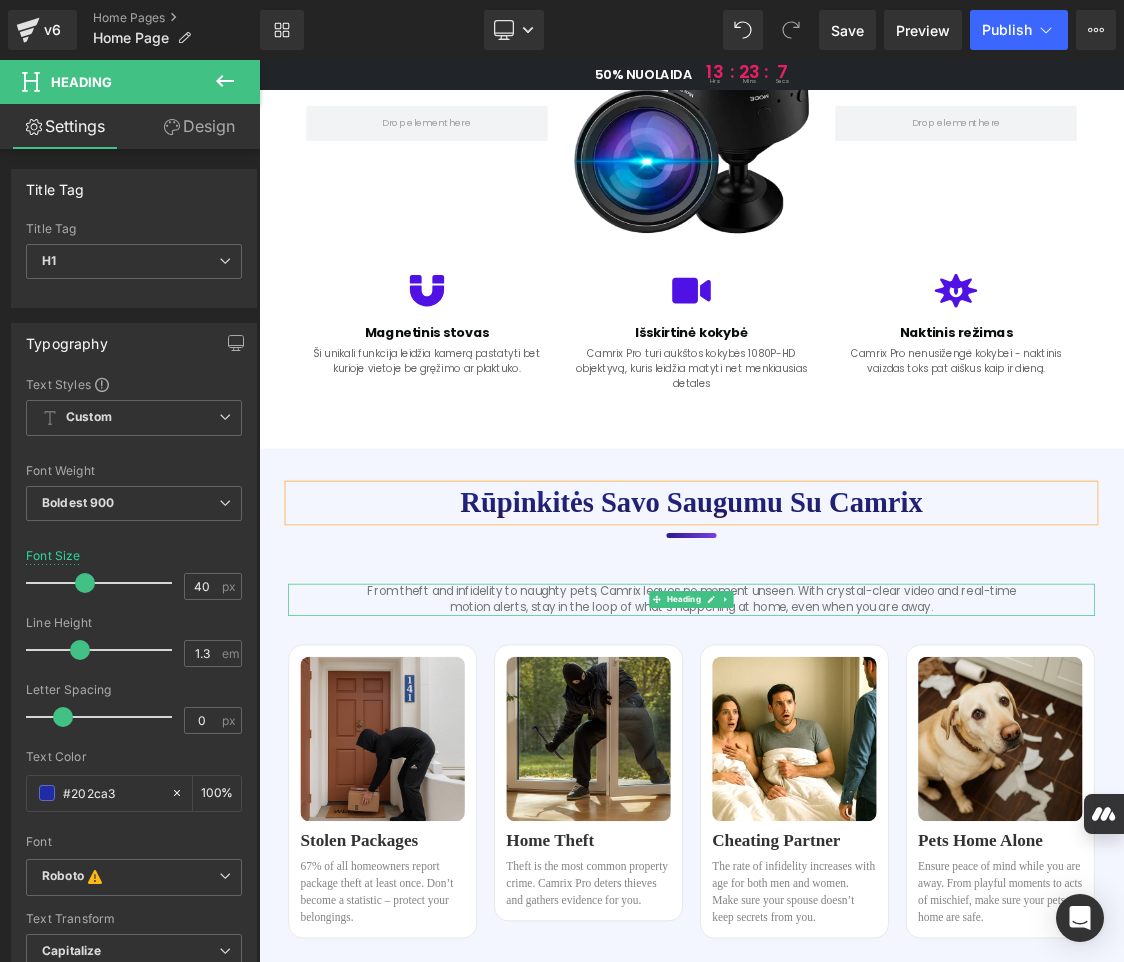 click on "From theft and infidelity to naughty pets, Camrix leaves no moment unseen. With crystal-clear video and real-time motion alerts, stay in the loop of what’s happening at home, even when you are away." at bounding box center (864, 815) 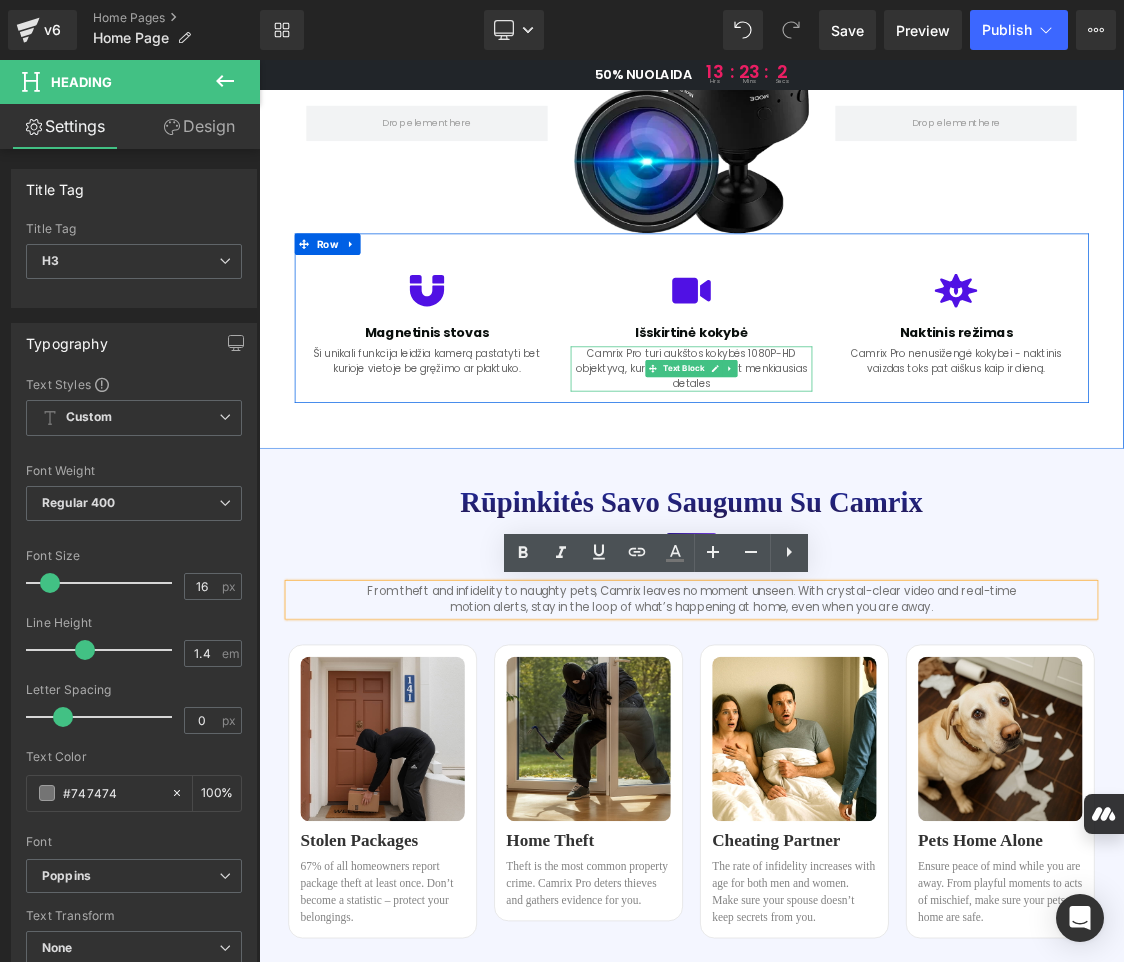 click on "Camrix Pro turi aukštos kokybės 1080P-HD objektyvą, kuris leidžia matyti net menkiausias detales" at bounding box center [864, 492] 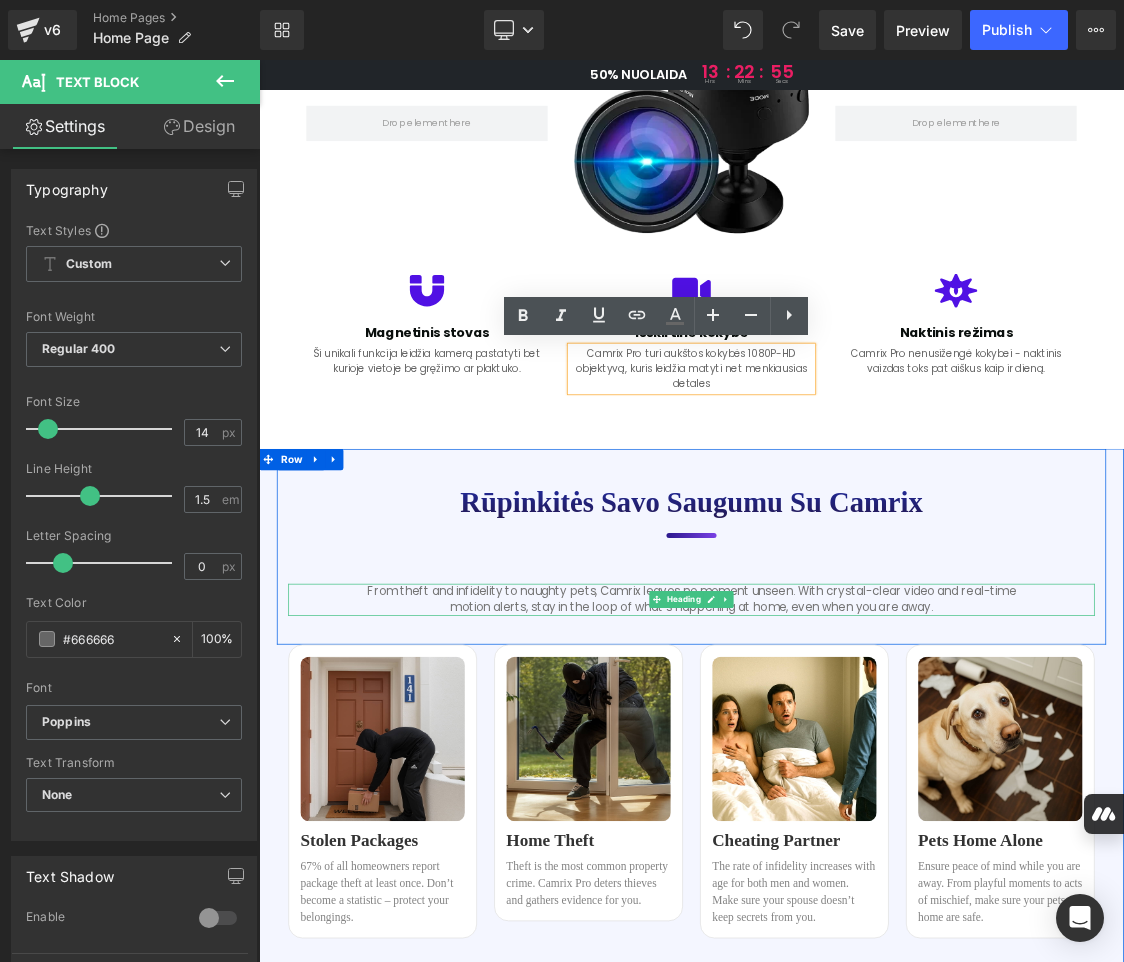 click on "From theft and infidelity to naughty pets, Camrix leaves no moment unseen. With crystal-clear video and real-time motion alerts, stay in the loop of what’s happening at home, even when you are away." at bounding box center [864, 815] 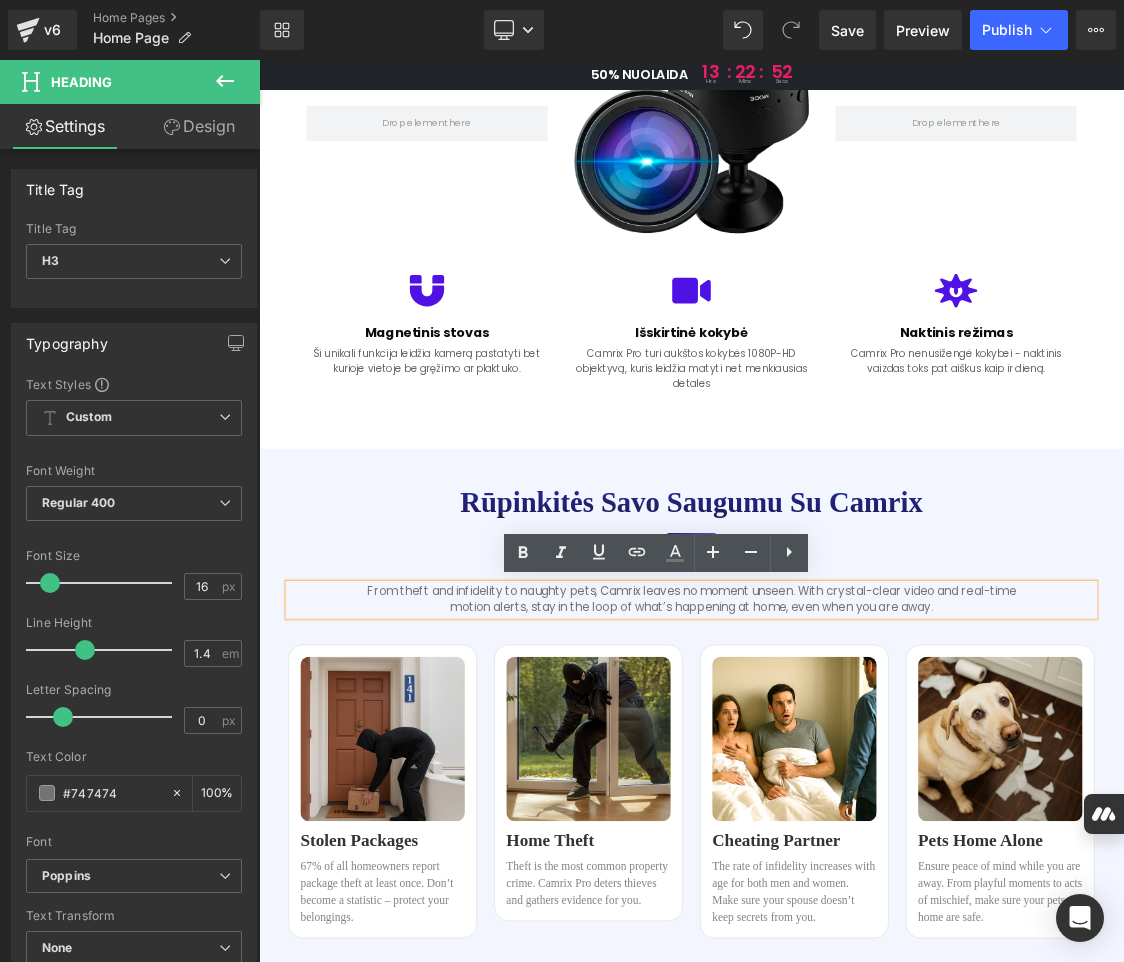 click on "From theft and infidelity to naughty pets, Camrix leaves no moment unseen. With crystal-clear video and real-time motion alerts, stay in the loop of what’s happening at home, even when you are away." at bounding box center (864, 815) 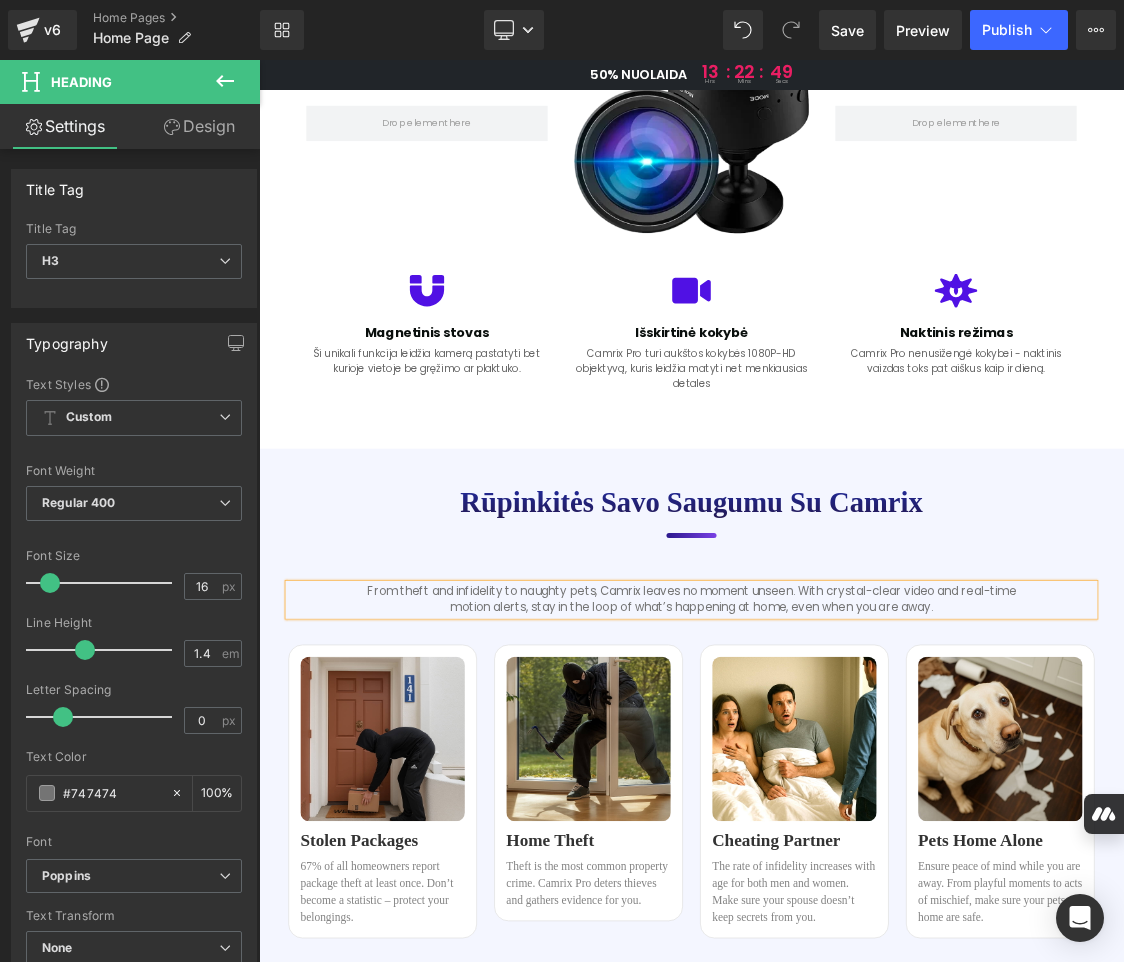 copy on "From theft and infidelity to naughty pets, Camrix leaves no moment unseen. With crystal-clear video and real-time motion alerts, stay in the loop of what’s happening at home, even when you are away." 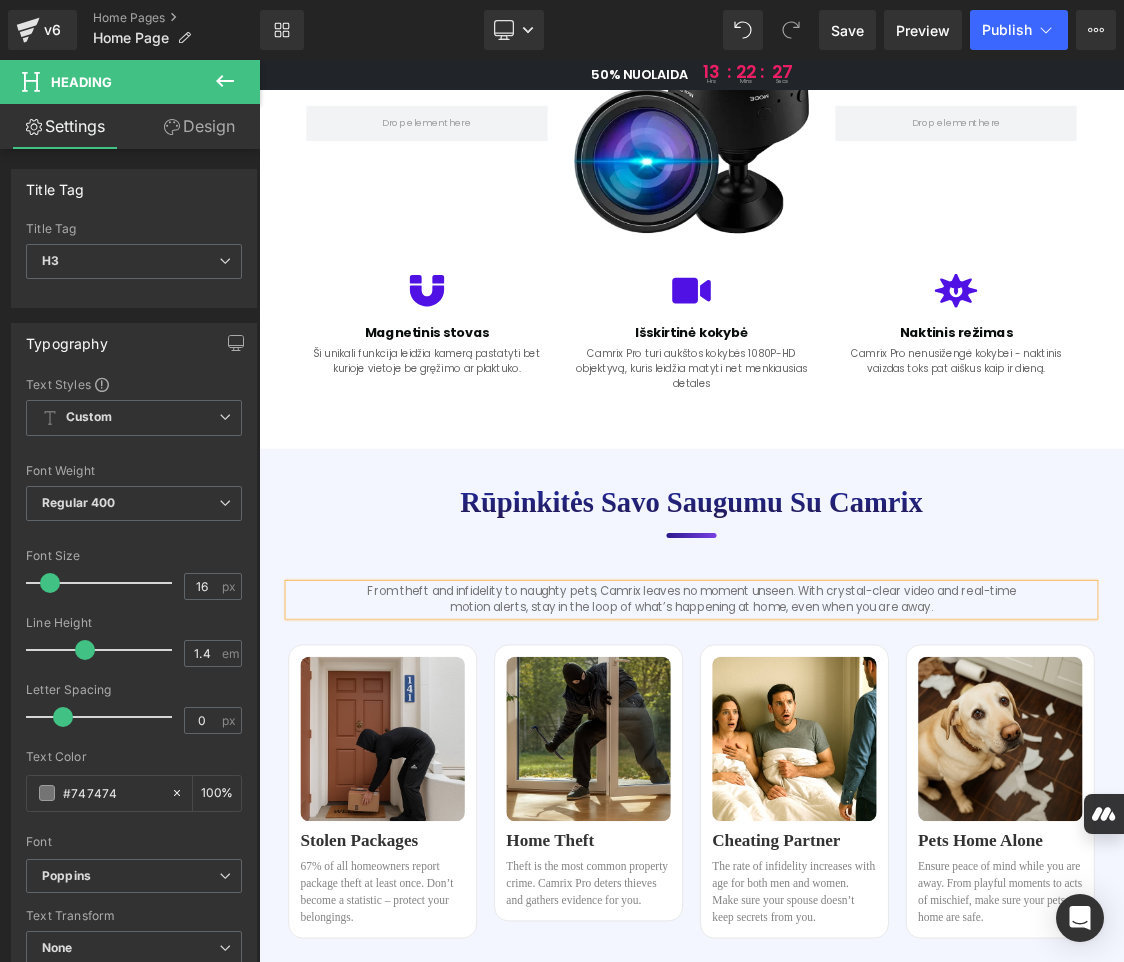 click on "From theft and infidelity to naughty pets, Camrix leaves no moment unseen. With crystal-clear video and real-time motion alerts, stay in the loop of what’s happening at home, even when you are away." at bounding box center [864, 815] 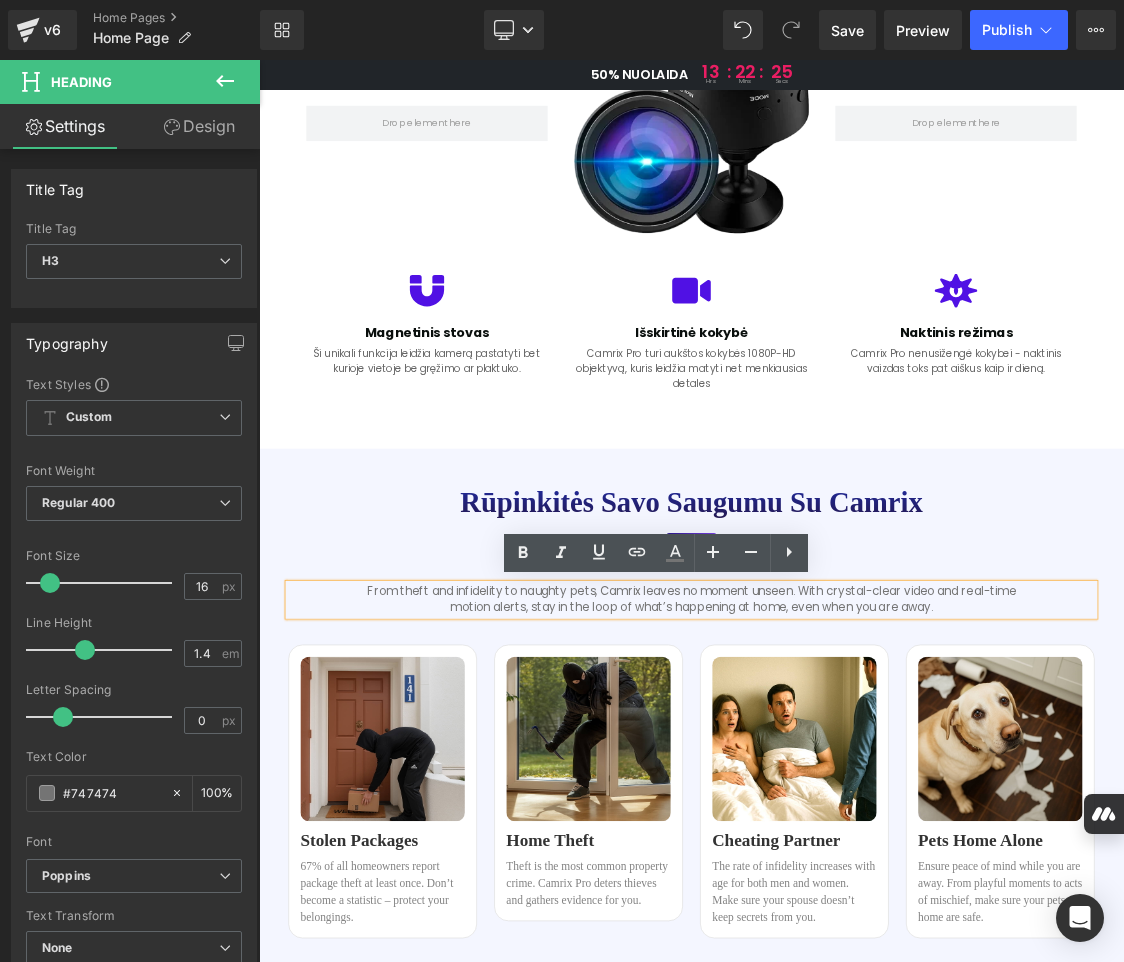 click on "From theft and infidelity to naughty pets, Camrix leaves no moment unseen. With crystal-clear video and real-time motion alerts, stay in the loop of what’s happening at home, even when you are away." at bounding box center [864, 815] 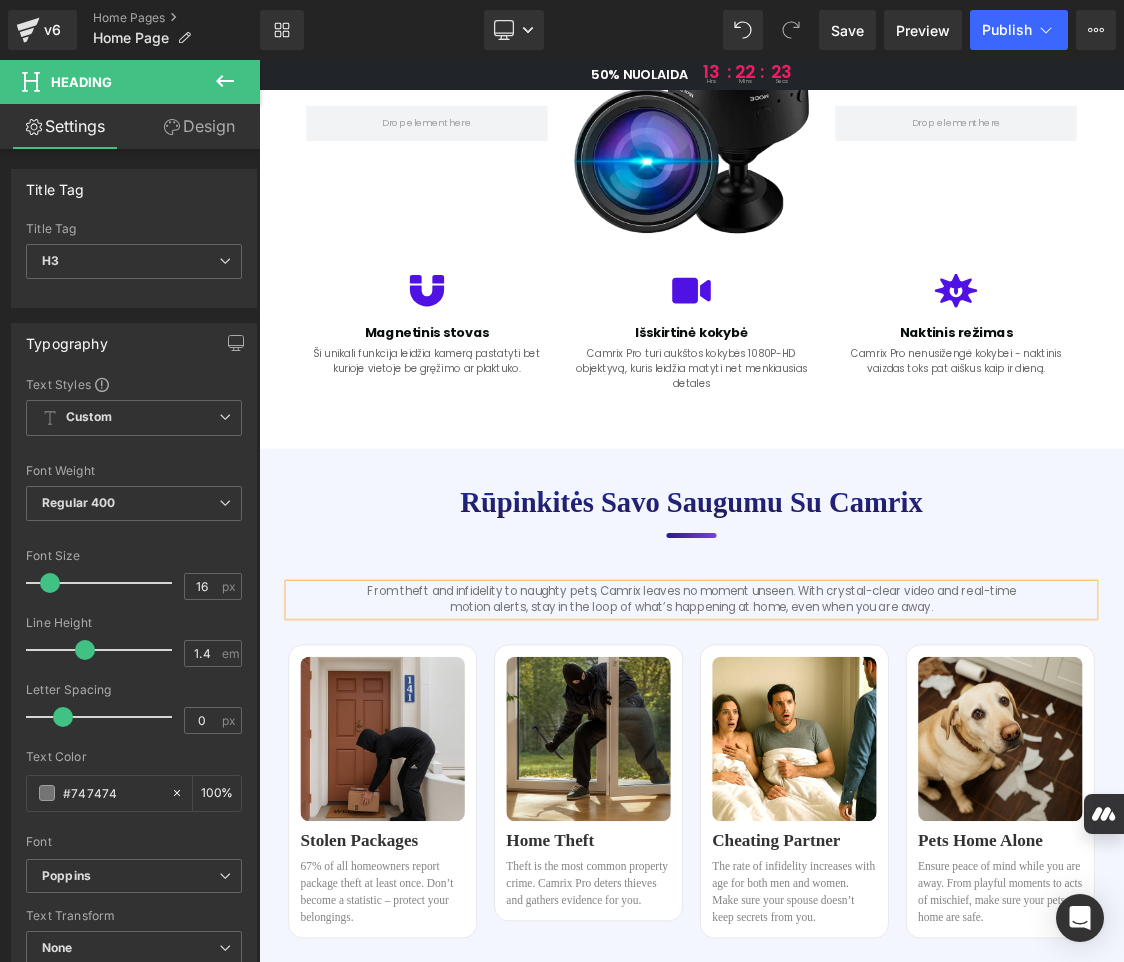 paste 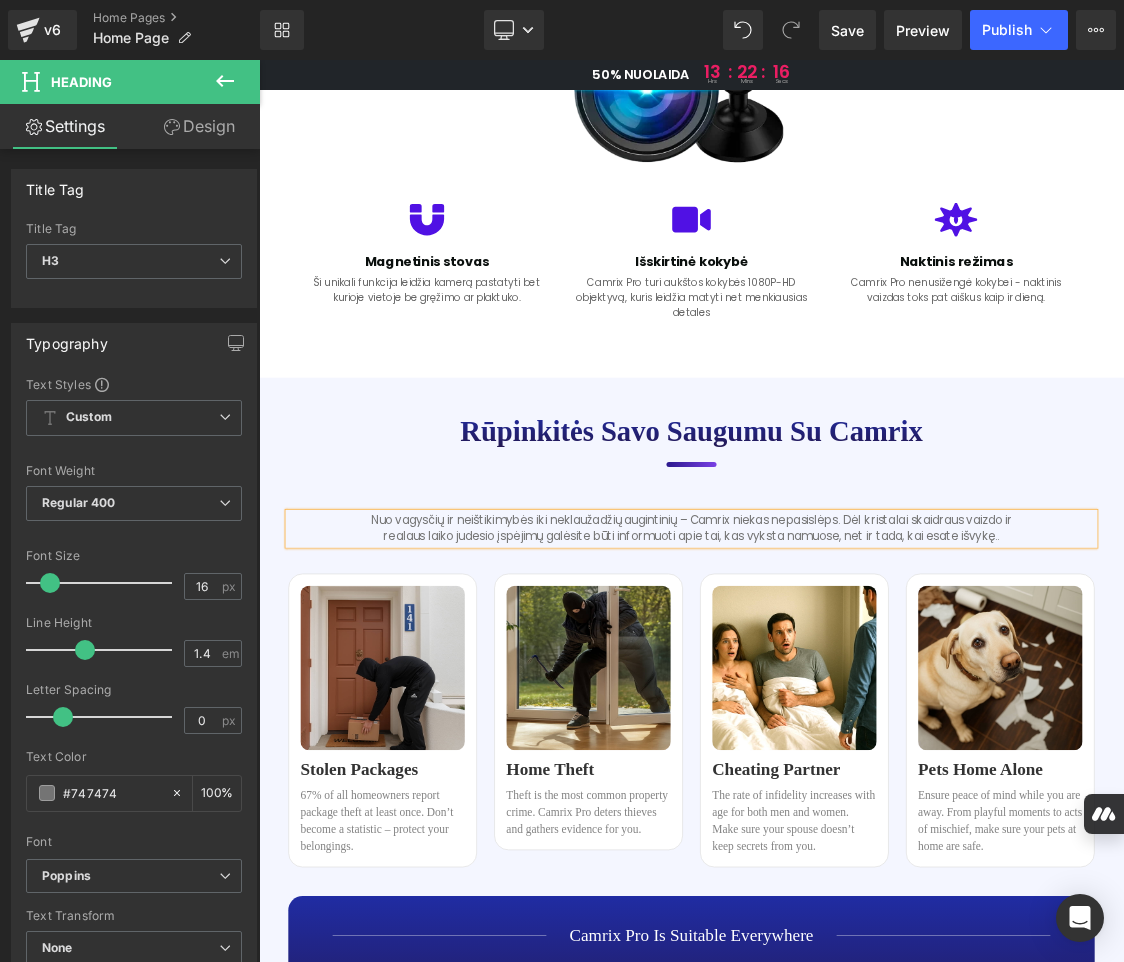 scroll, scrollTop: 1900, scrollLeft: 0, axis: vertical 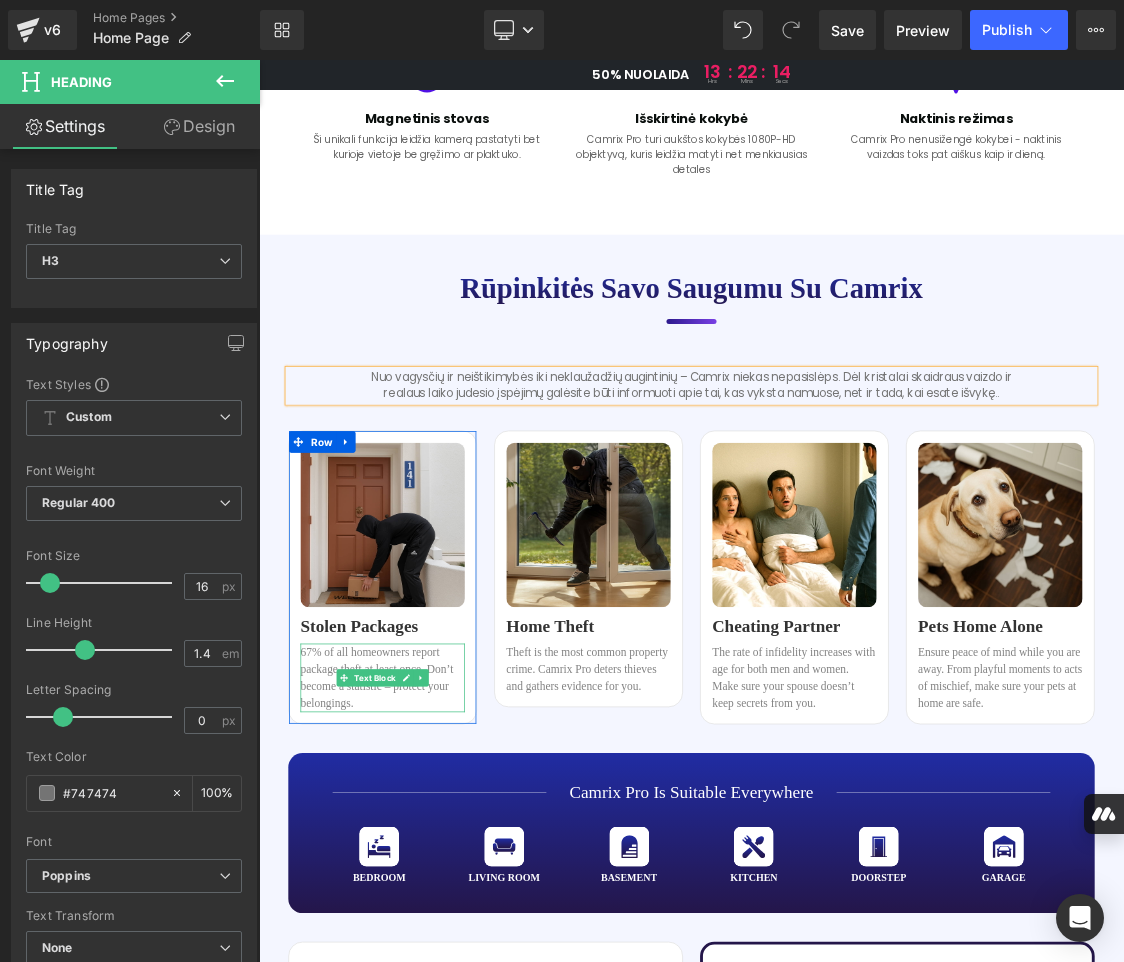 click on "67% of all homeowners report package theft at least once. Don’t become a statistic – protect your belongings." at bounding box center (432, 924) 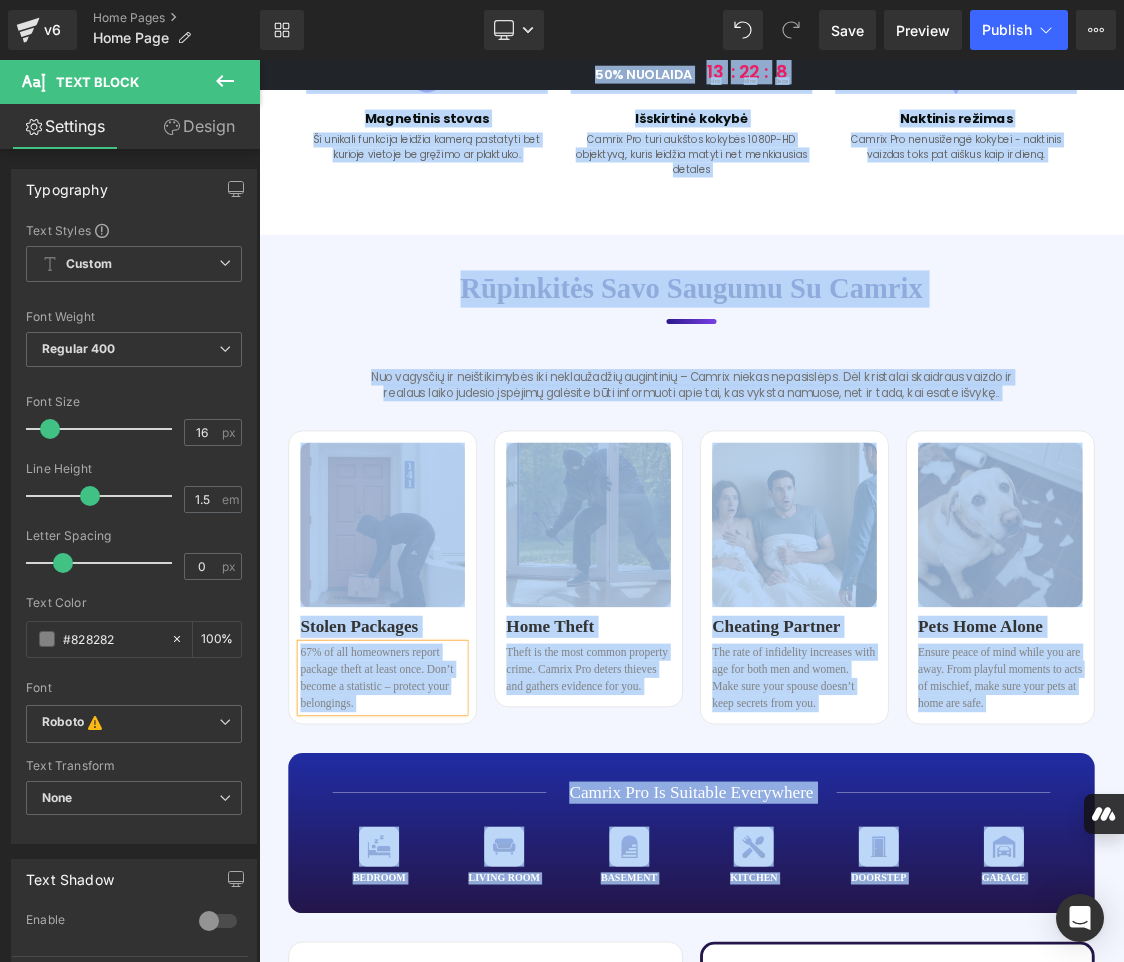 click on "67% of all homeowners report package theft at least once. Don’t become a statistic – protect your belongings." at bounding box center (432, 924) 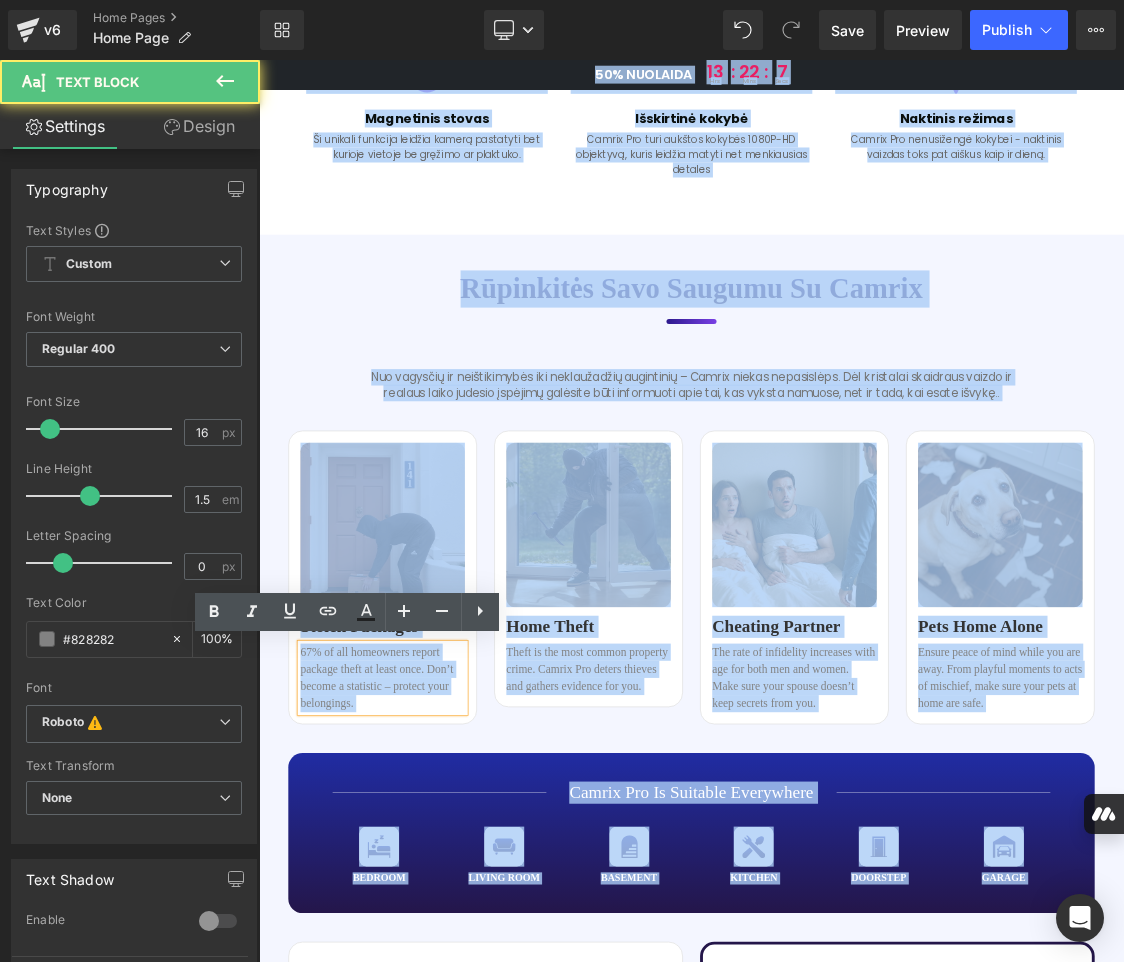 click on "67% of all homeowners report package theft at least once. Don’t become a statistic – protect your belongings." at bounding box center (432, 924) 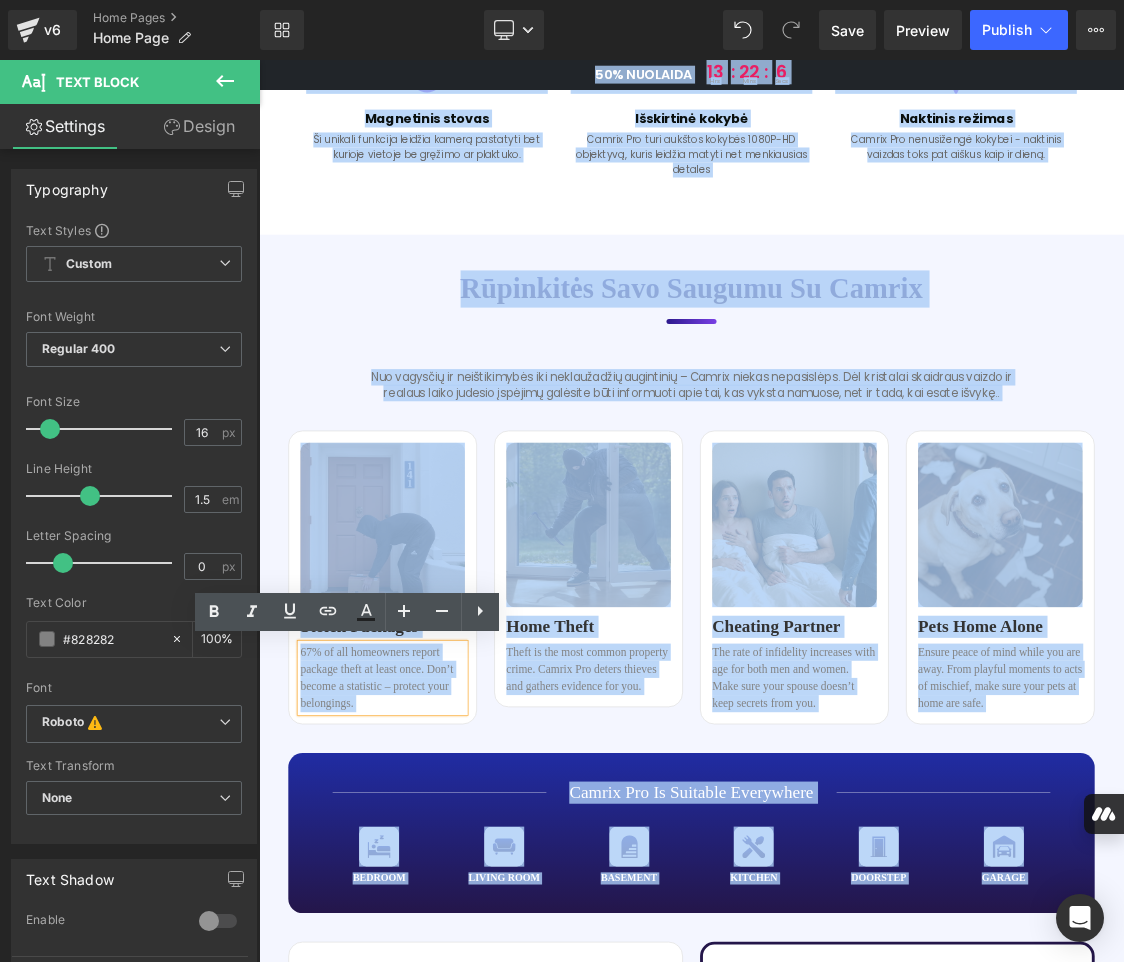 click on "67% of all homeowners report package theft at least once. Don’t become a statistic – protect your belongings." at bounding box center (432, 924) 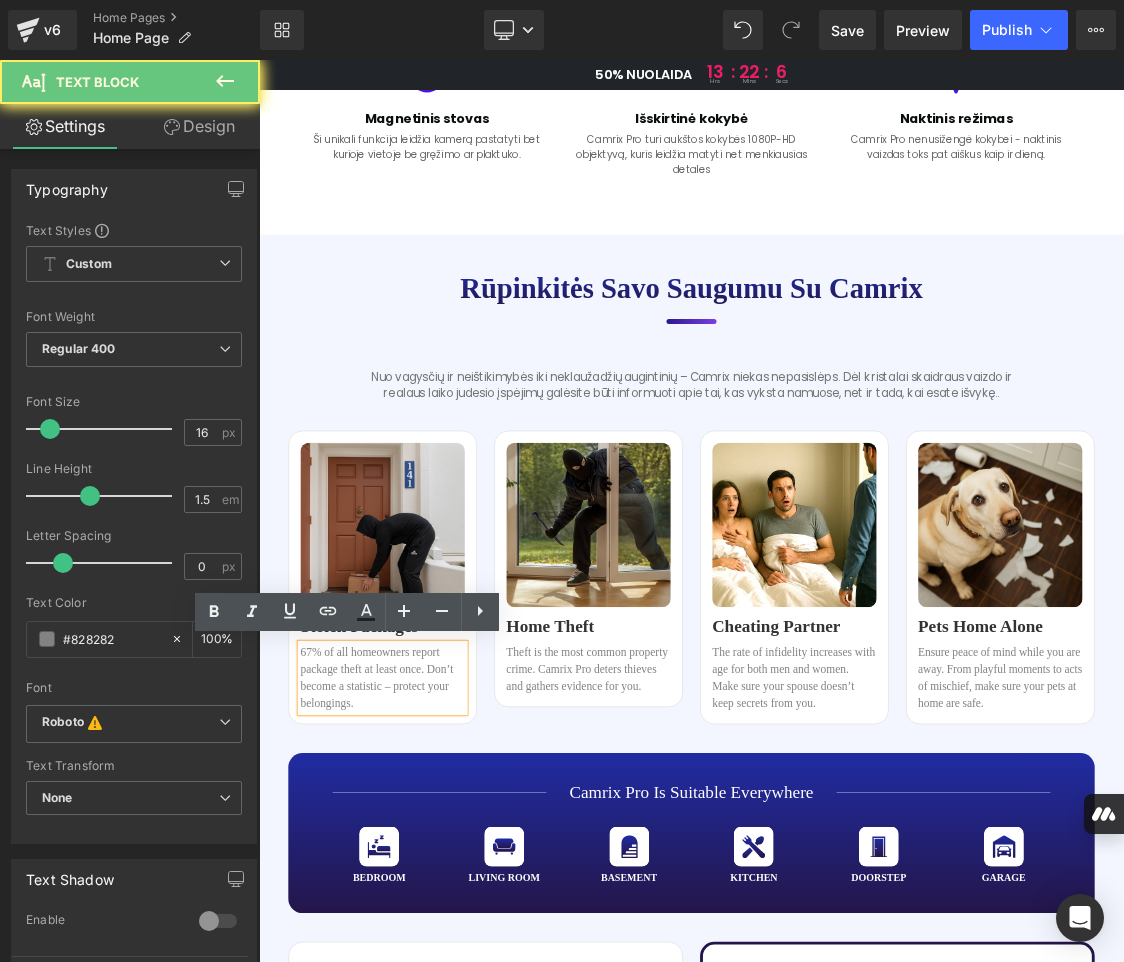 click on "67% of all homeowners report package theft at least once. Don’t become a statistic – protect your belongings." at bounding box center [432, 924] 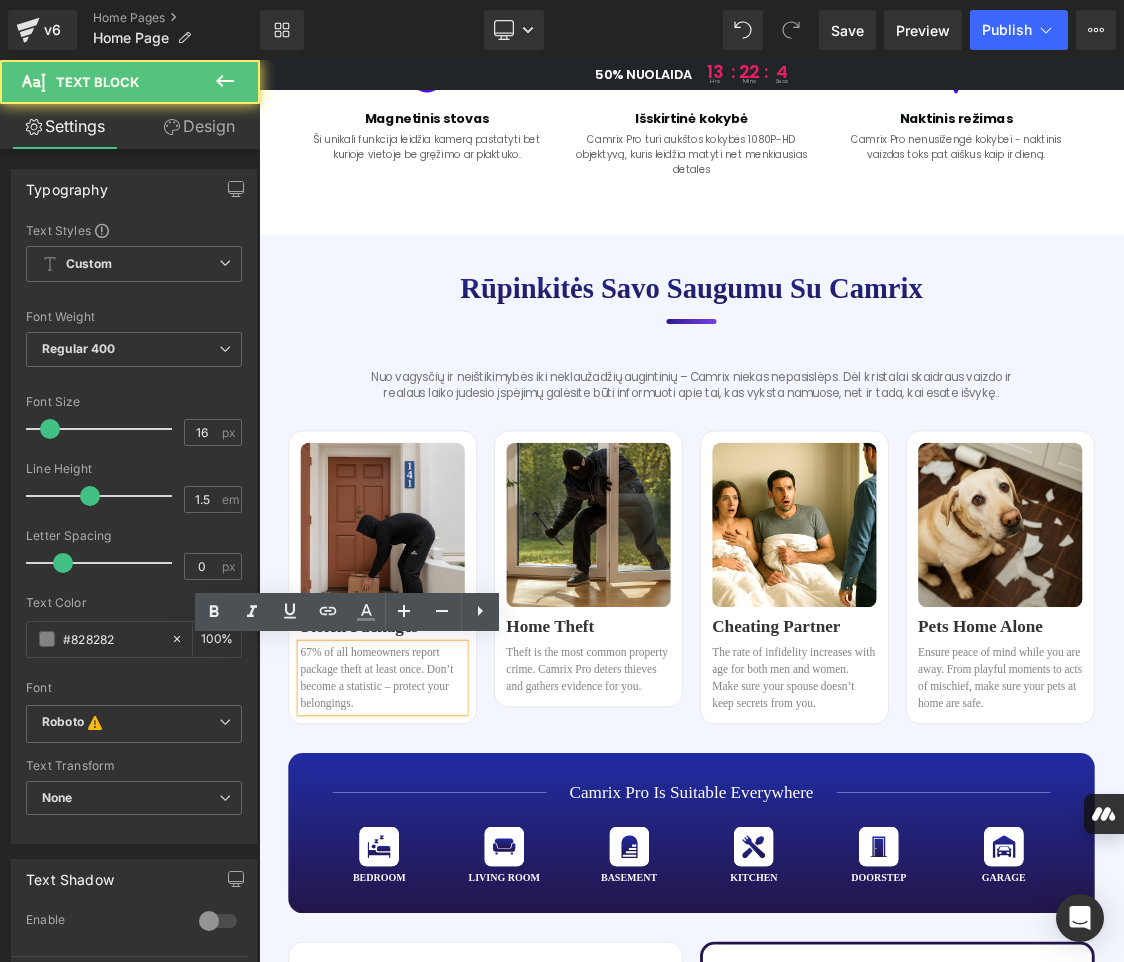 click on "67% of all homeowners report package theft at least once. Don’t become a statistic – protect your belongings." at bounding box center [432, 924] 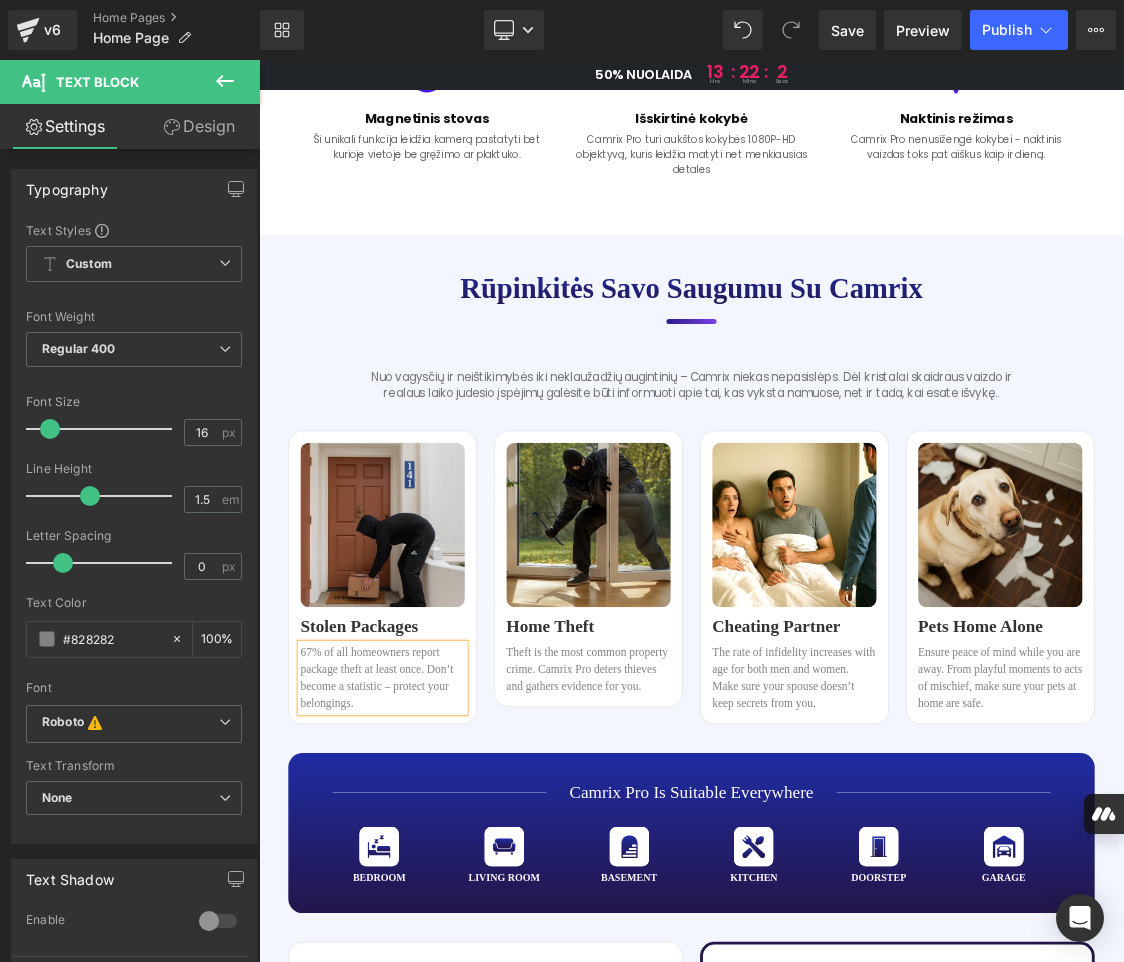 copy on "67% of all homeowners report package theft at least once. Don’t become a statistic – protect your belongings." 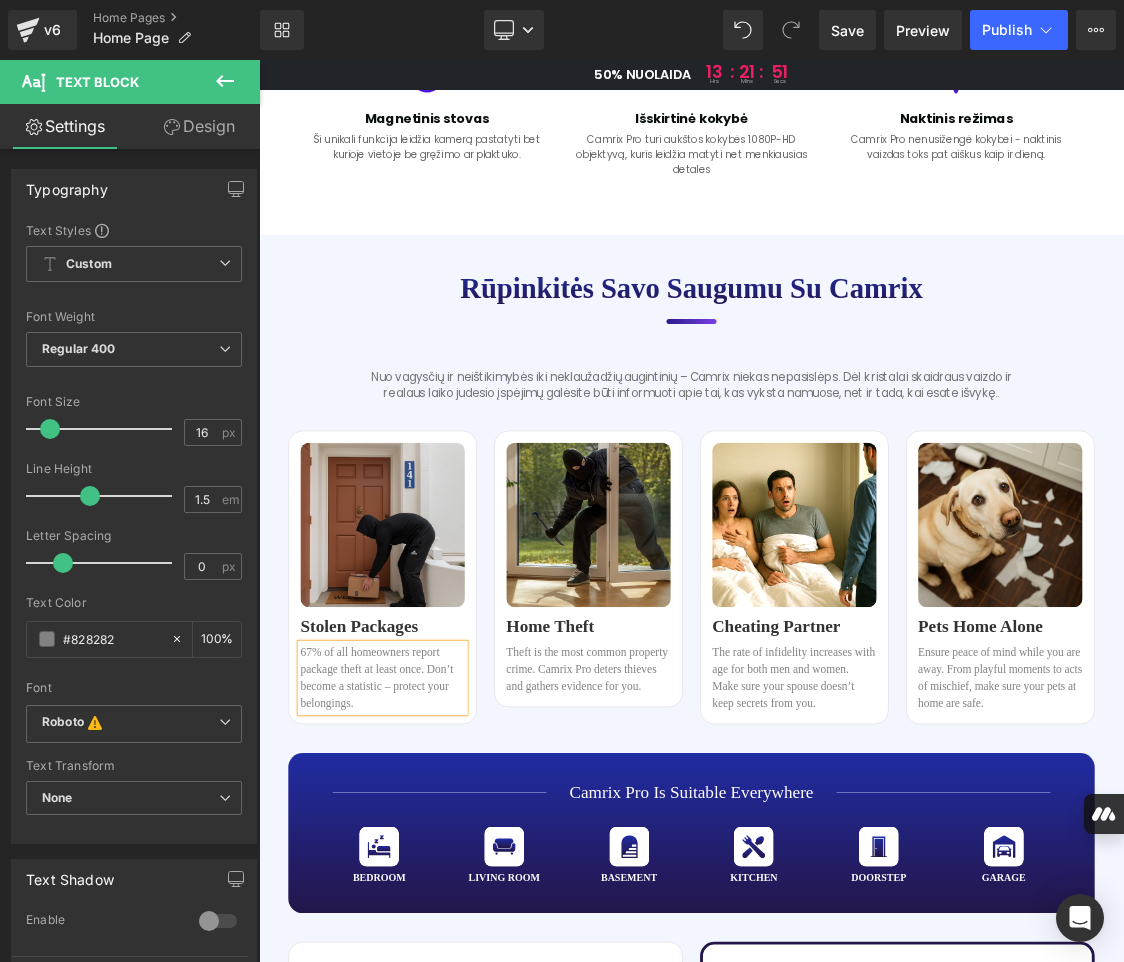 click on "67% of all homeowners report package theft at least once. Don’t become a statistic – protect your belongings." at bounding box center (432, 924) 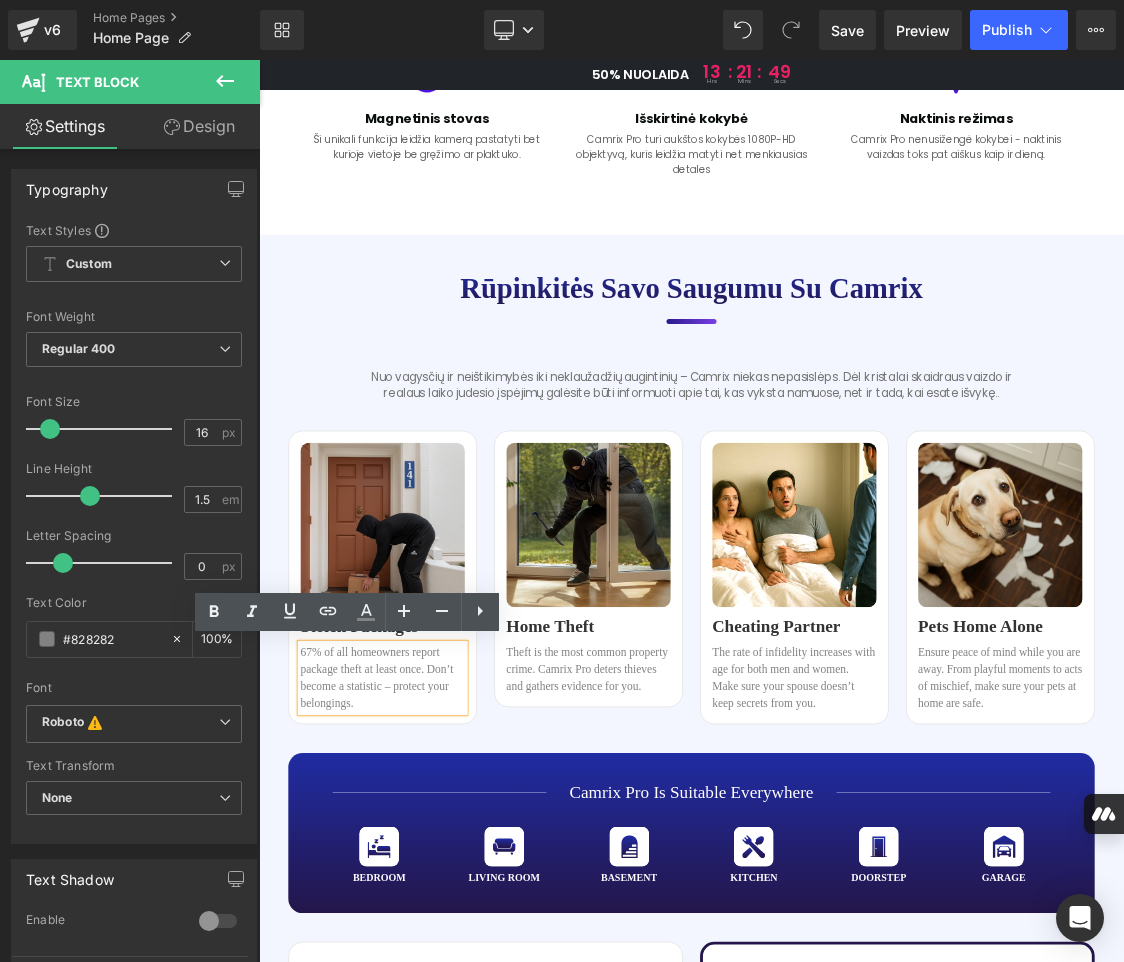 click on "67% of all homeowners report package theft at least once. Don’t become a statistic – protect your belongings." at bounding box center [432, 924] 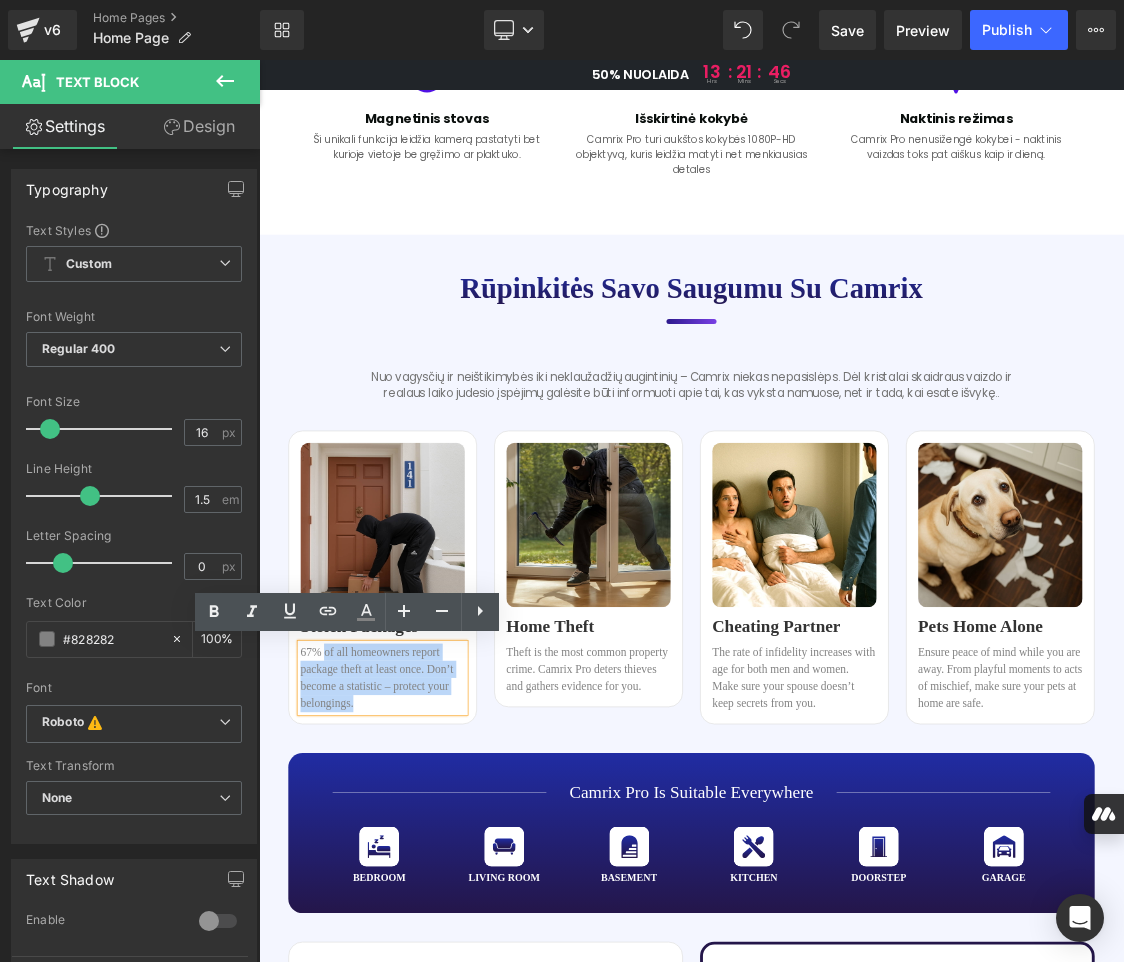 drag, startPoint x: 342, startPoint y: 892, endPoint x: 382, endPoint y: 962, distance: 80.622574 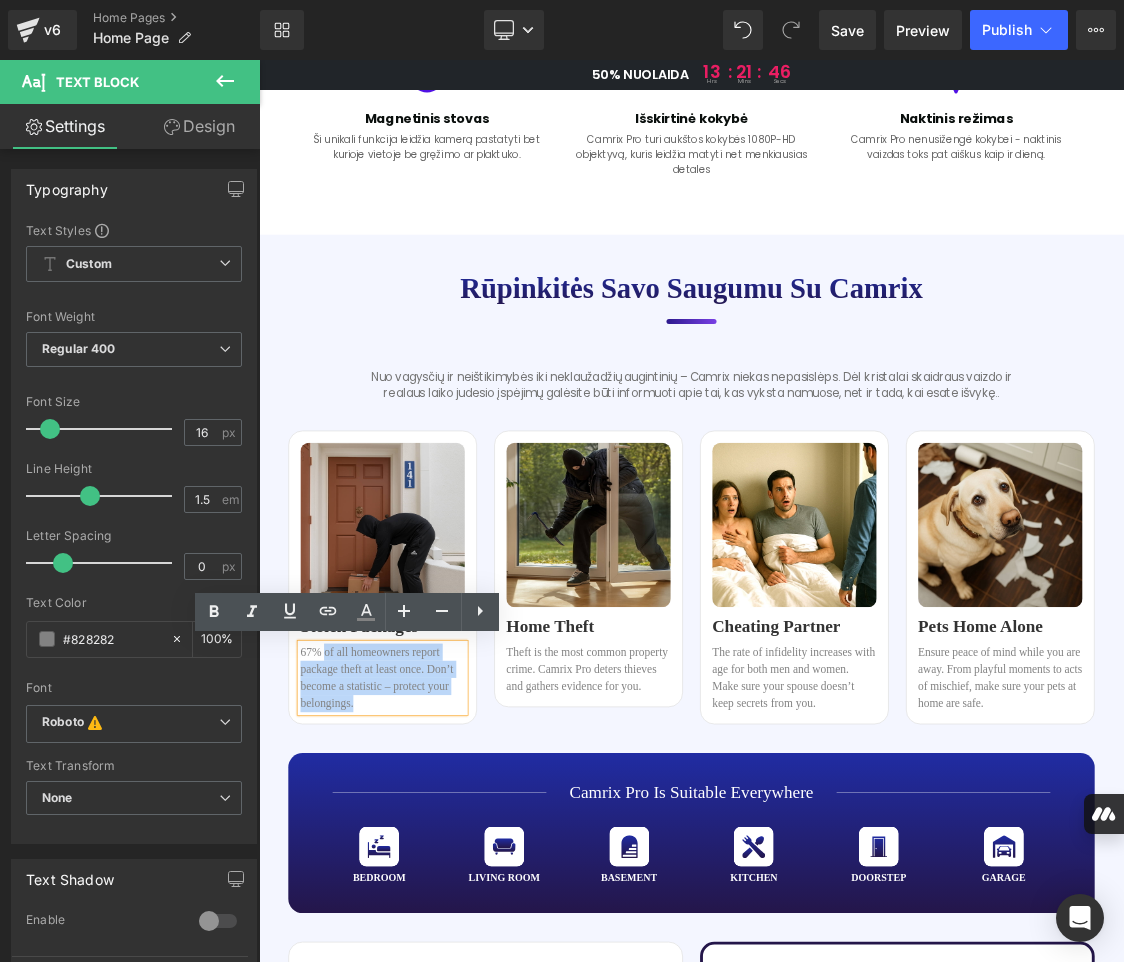 click on "67% of all homeowners report package theft at least once. Don’t become a statistic – protect your belongings." at bounding box center (432, 924) 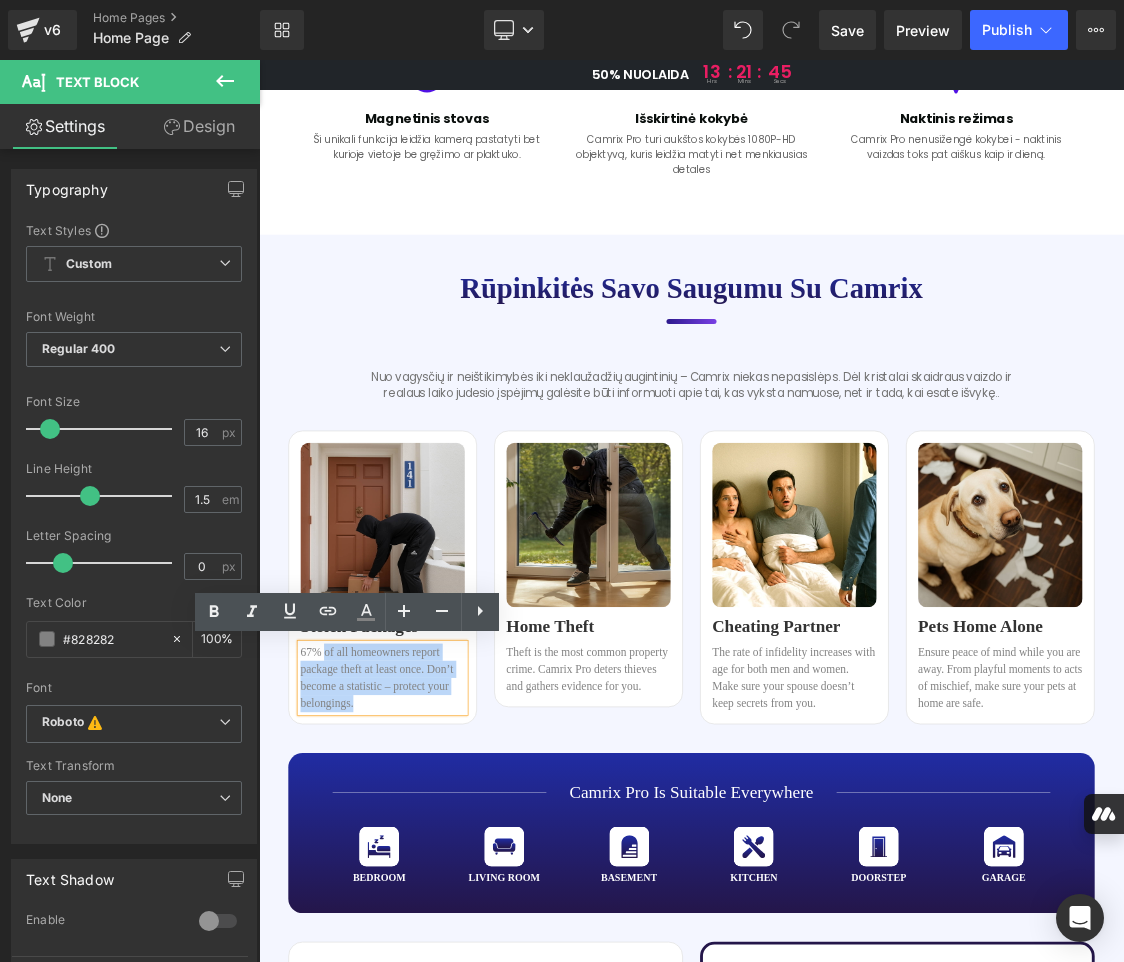 paste 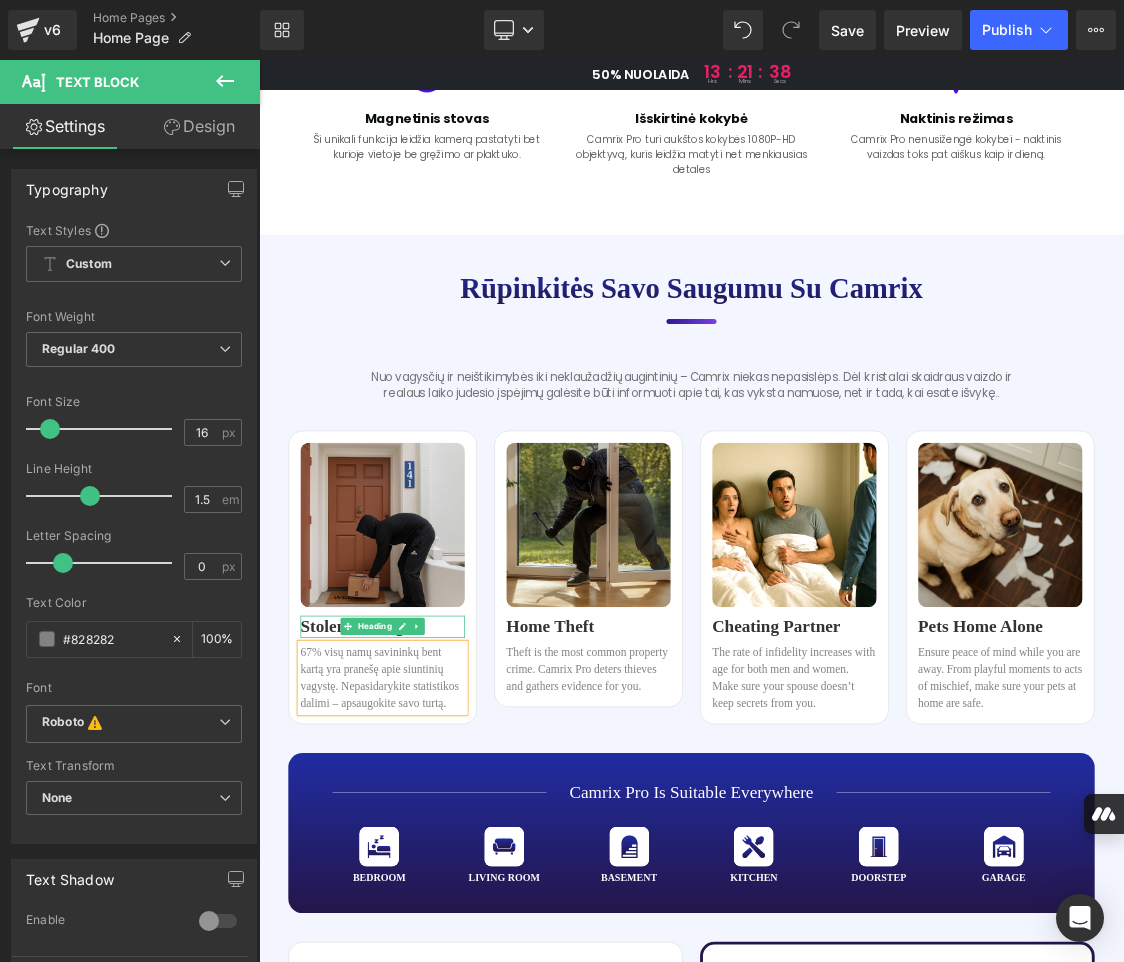 click 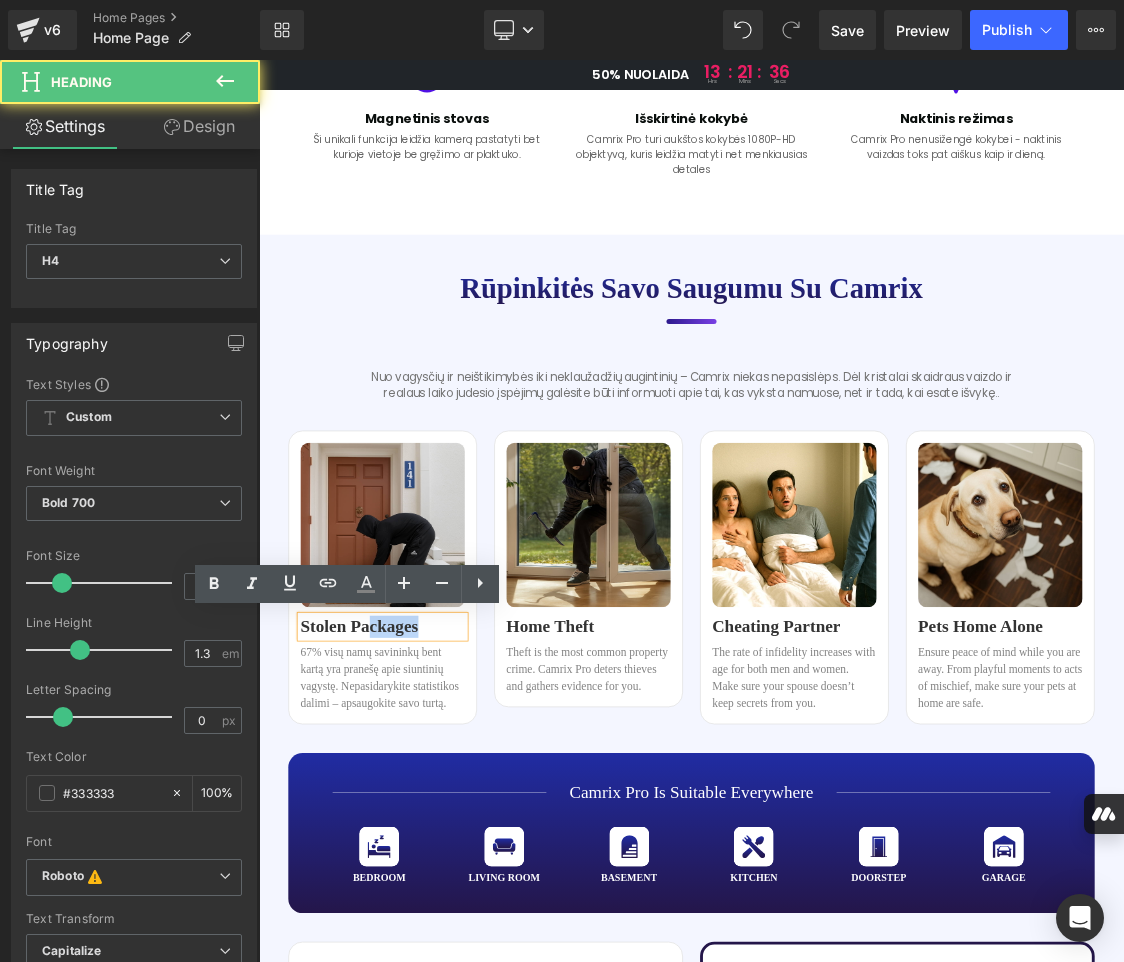 drag, startPoint x: 478, startPoint y: 853, endPoint x: 411, endPoint y: 851, distance: 67.02985 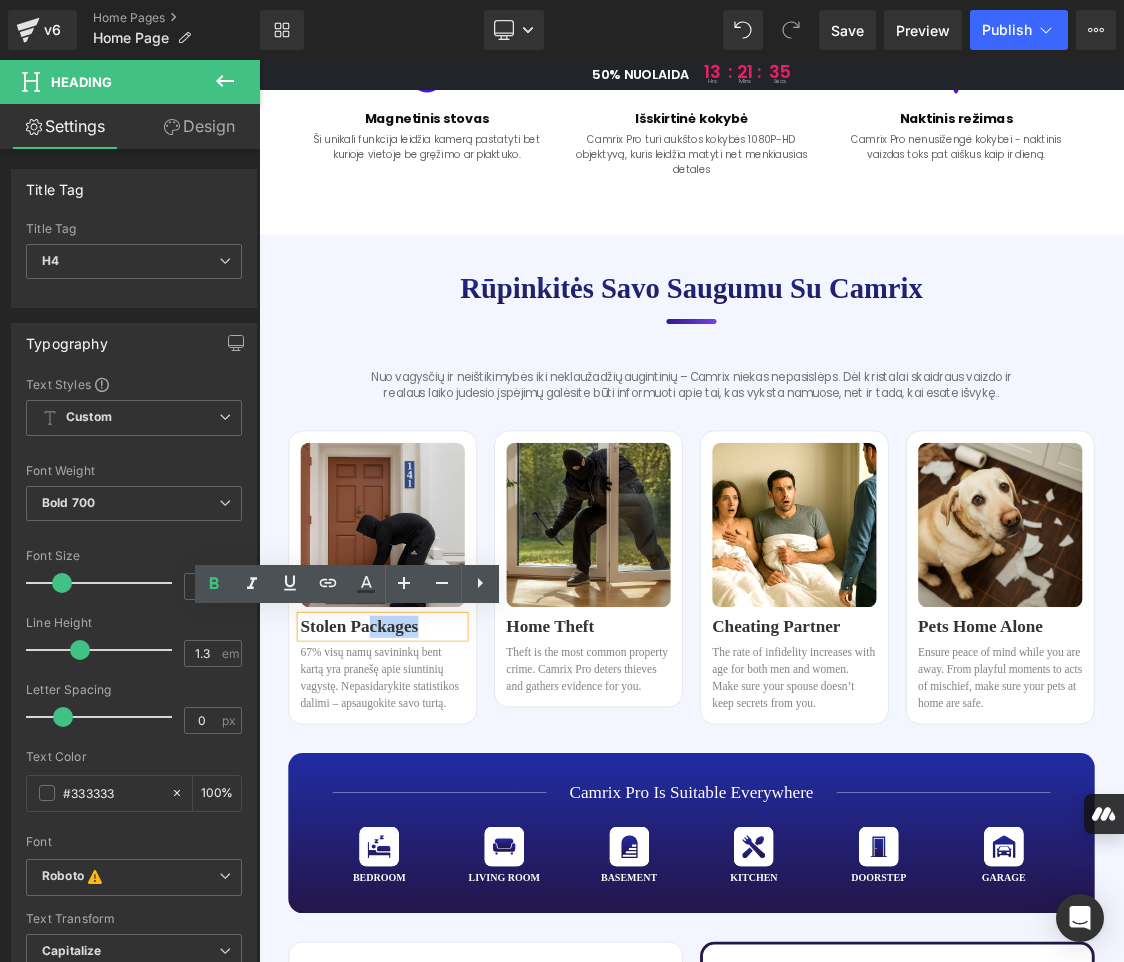 click on "Stolen Packages" at bounding box center (432, 852) 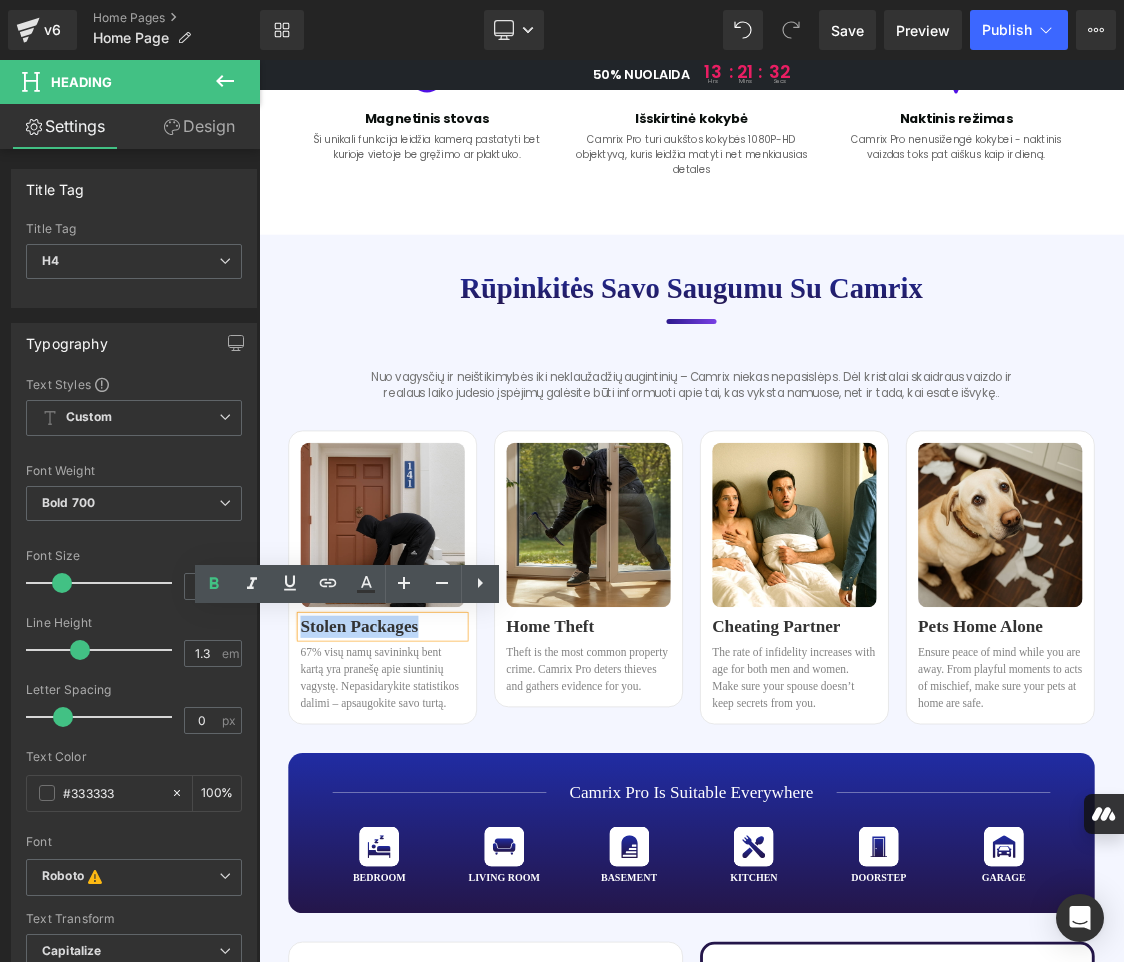 drag, startPoint x: 471, startPoint y: 855, endPoint x: 310, endPoint y: 854, distance: 161.00311 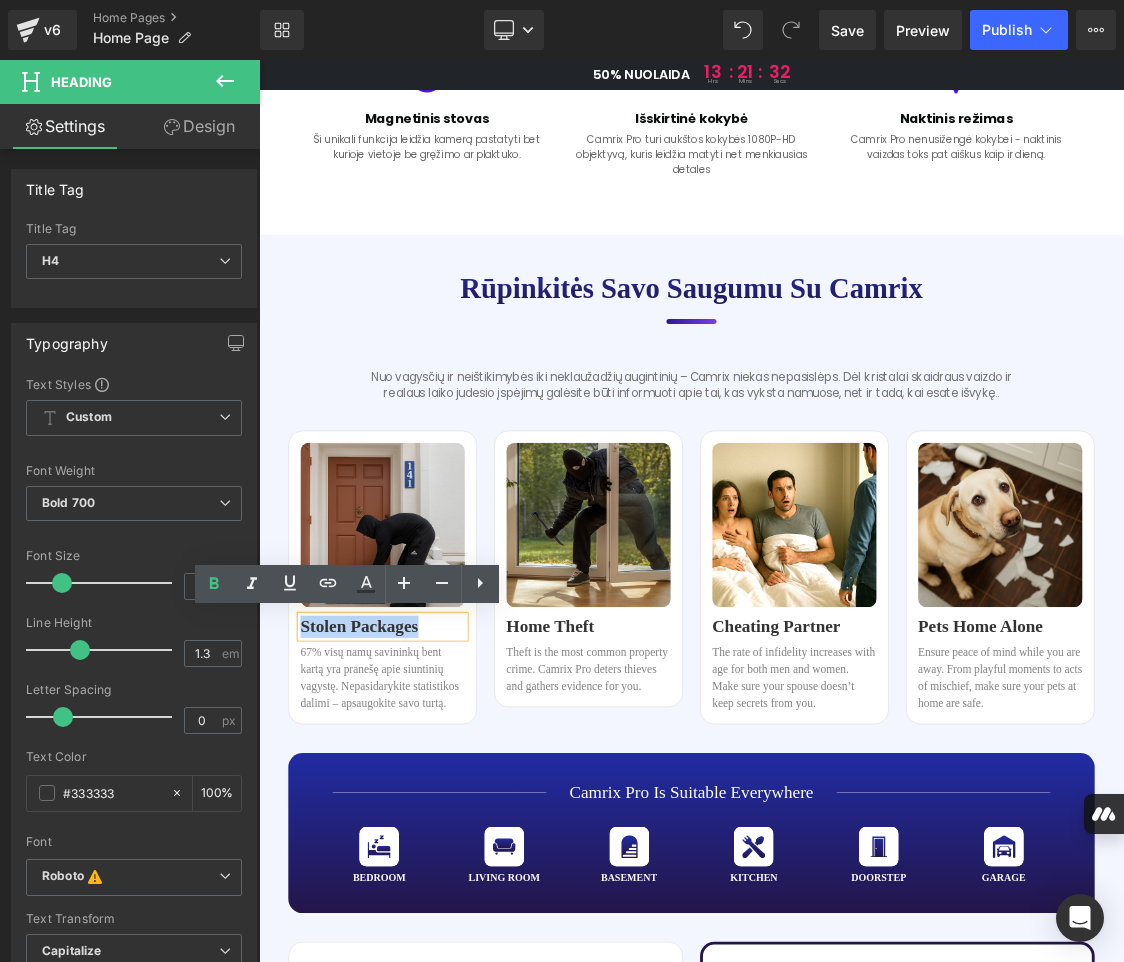 click on "Stolen Packages" at bounding box center (432, 852) 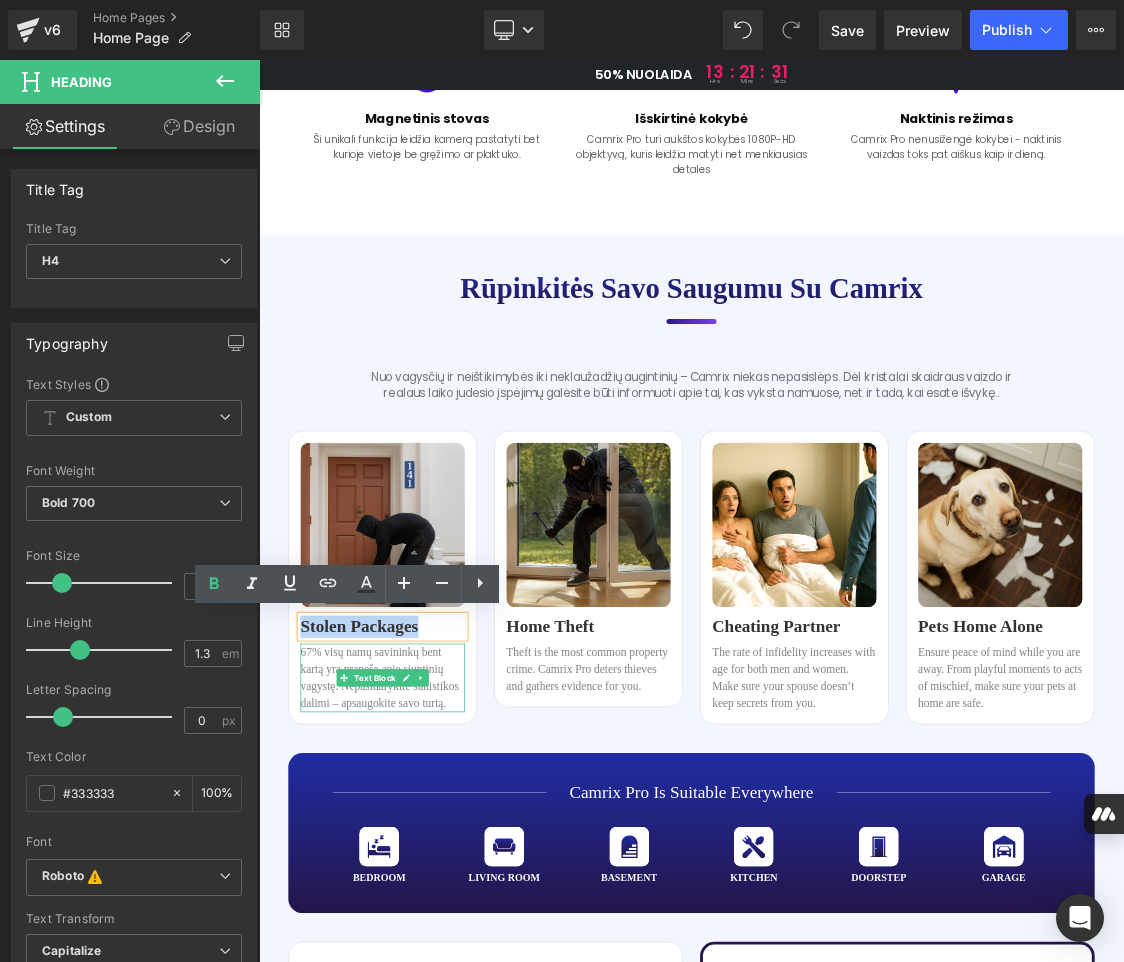 copy on "Stolen Packages" 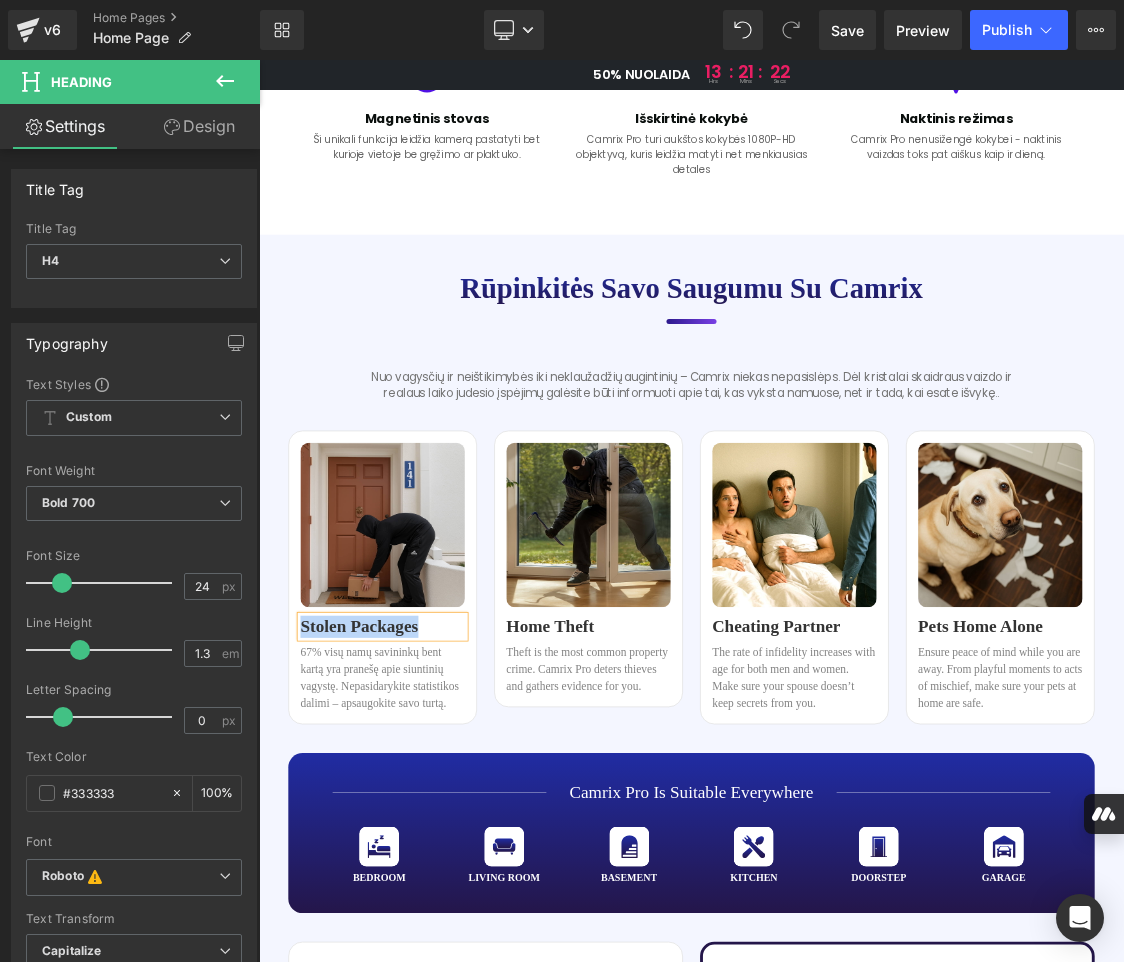 click on "Stolen Packages" at bounding box center (432, 852) 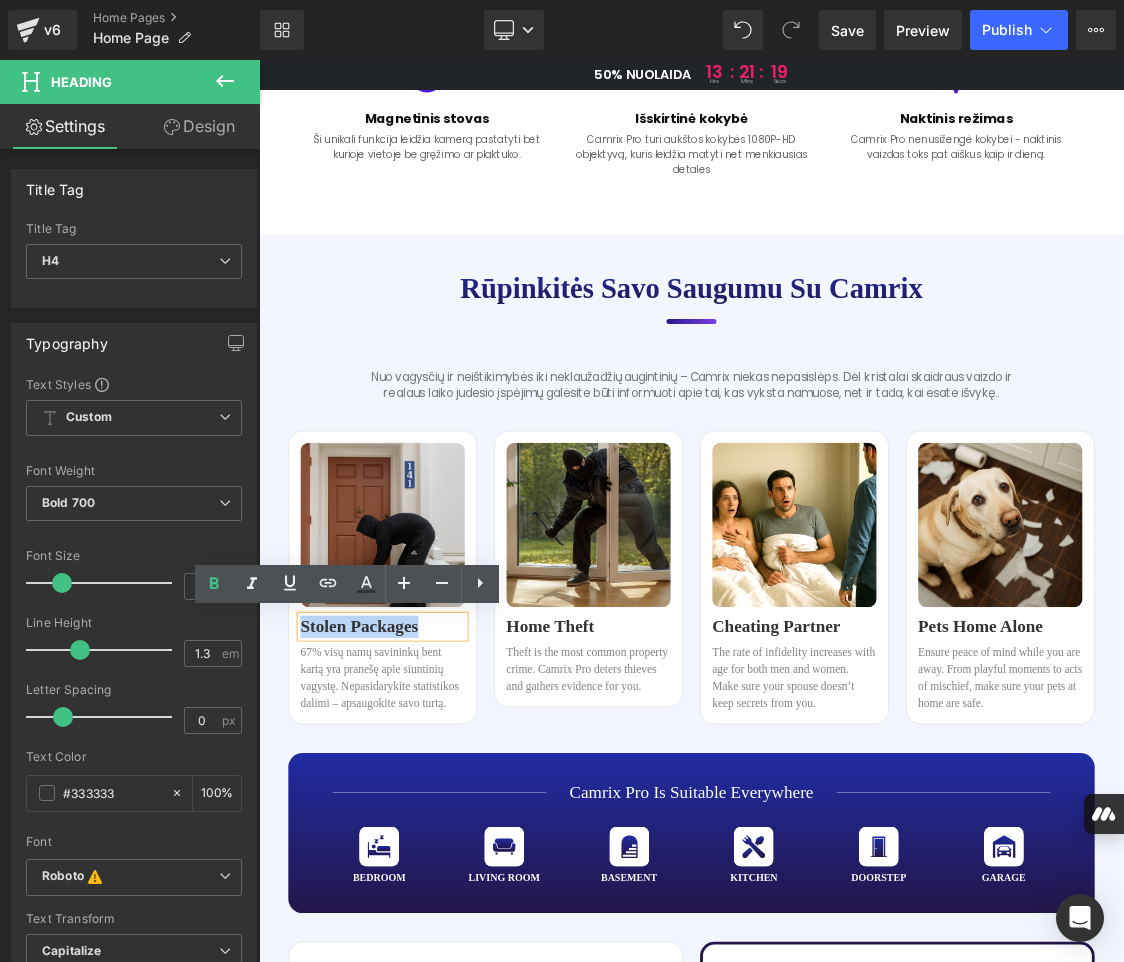 drag, startPoint x: 480, startPoint y: 850, endPoint x: 313, endPoint y: 861, distance: 167.36188 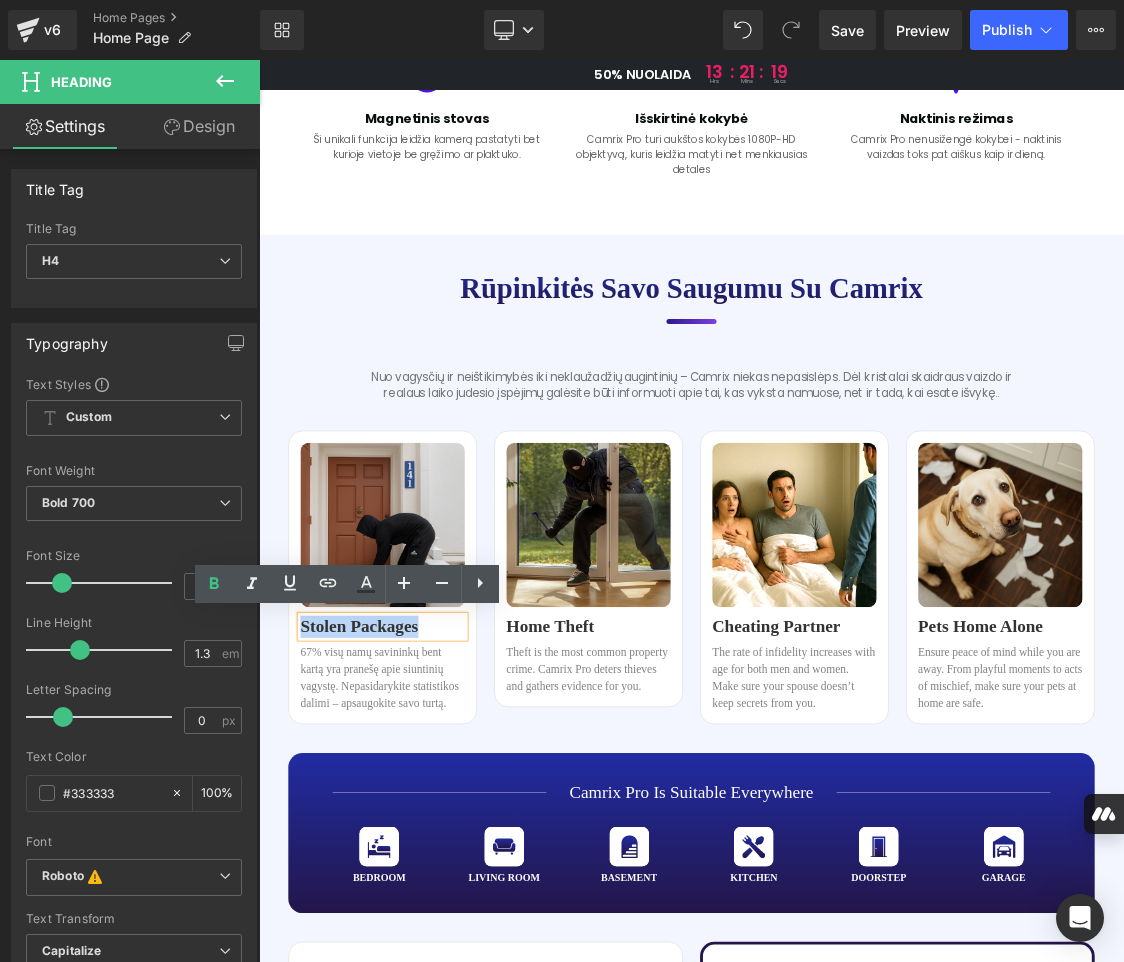 click on "Stolen Packages" at bounding box center [432, 852] 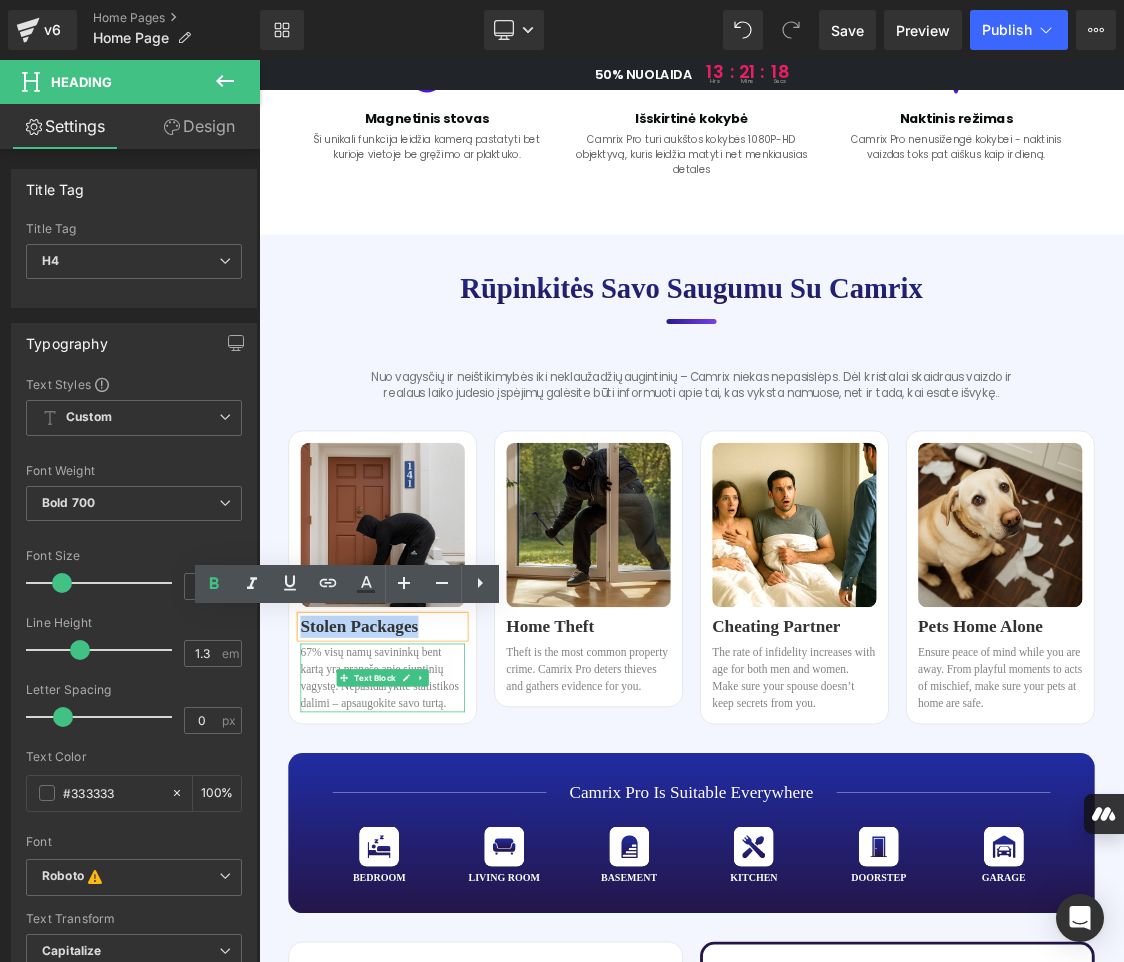 paste 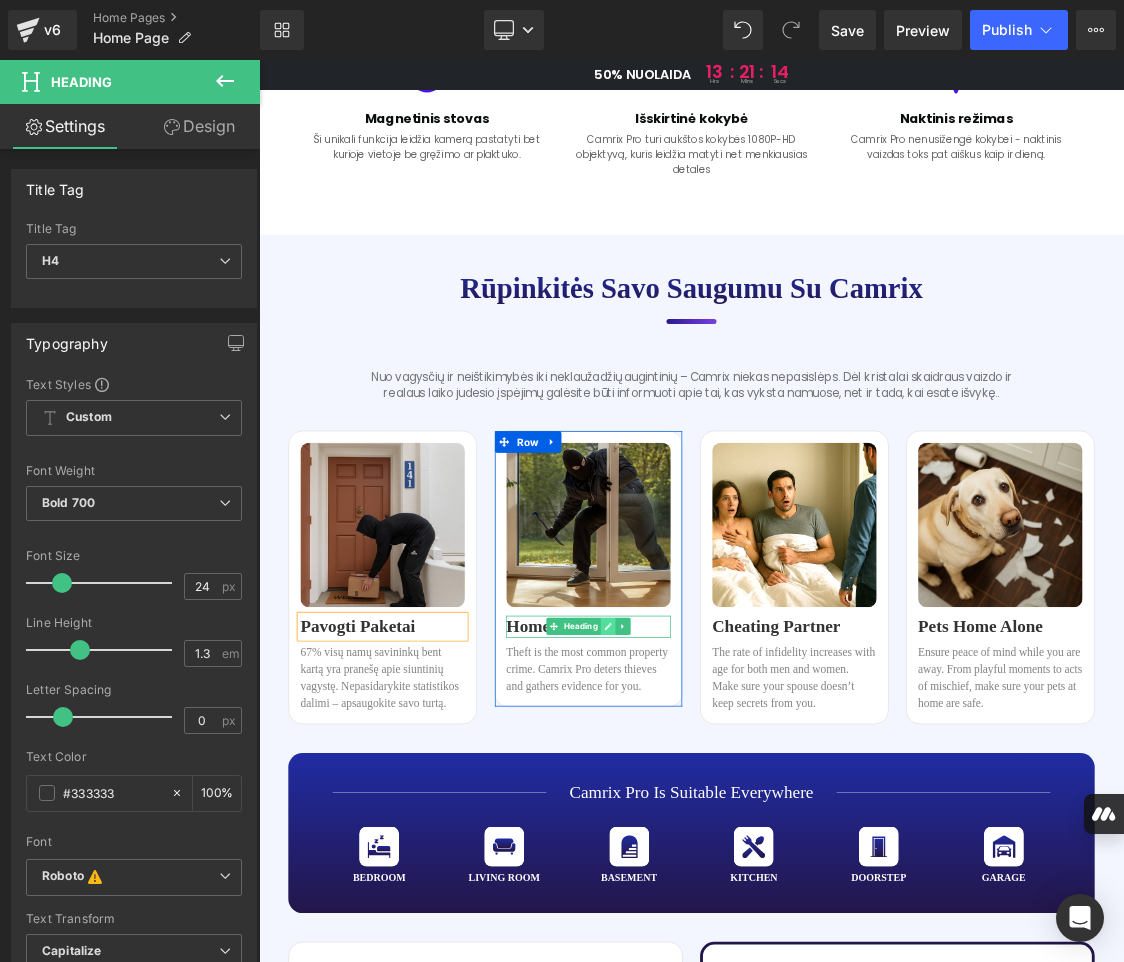 click at bounding box center [747, 852] 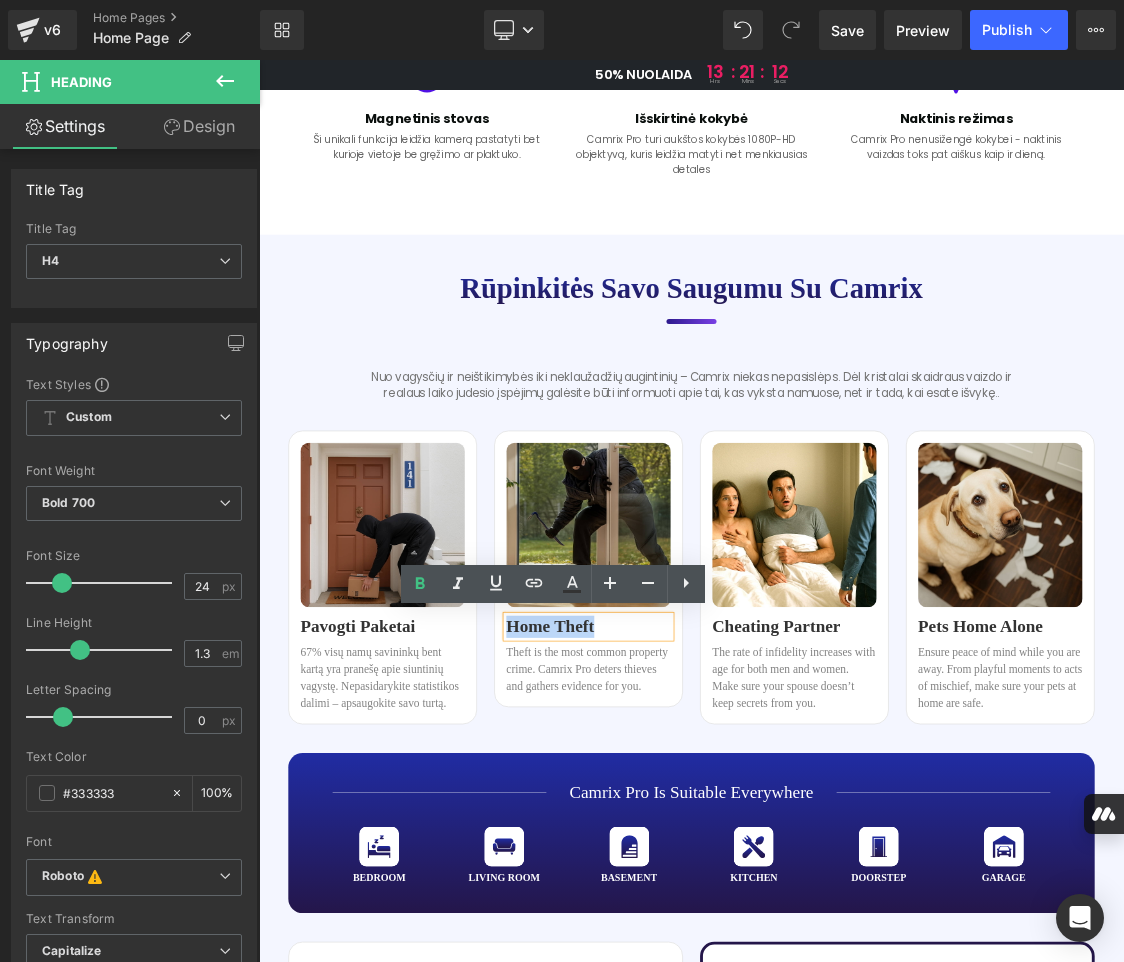 drag, startPoint x: 724, startPoint y: 853, endPoint x: 601, endPoint y: 851, distance: 123.01626 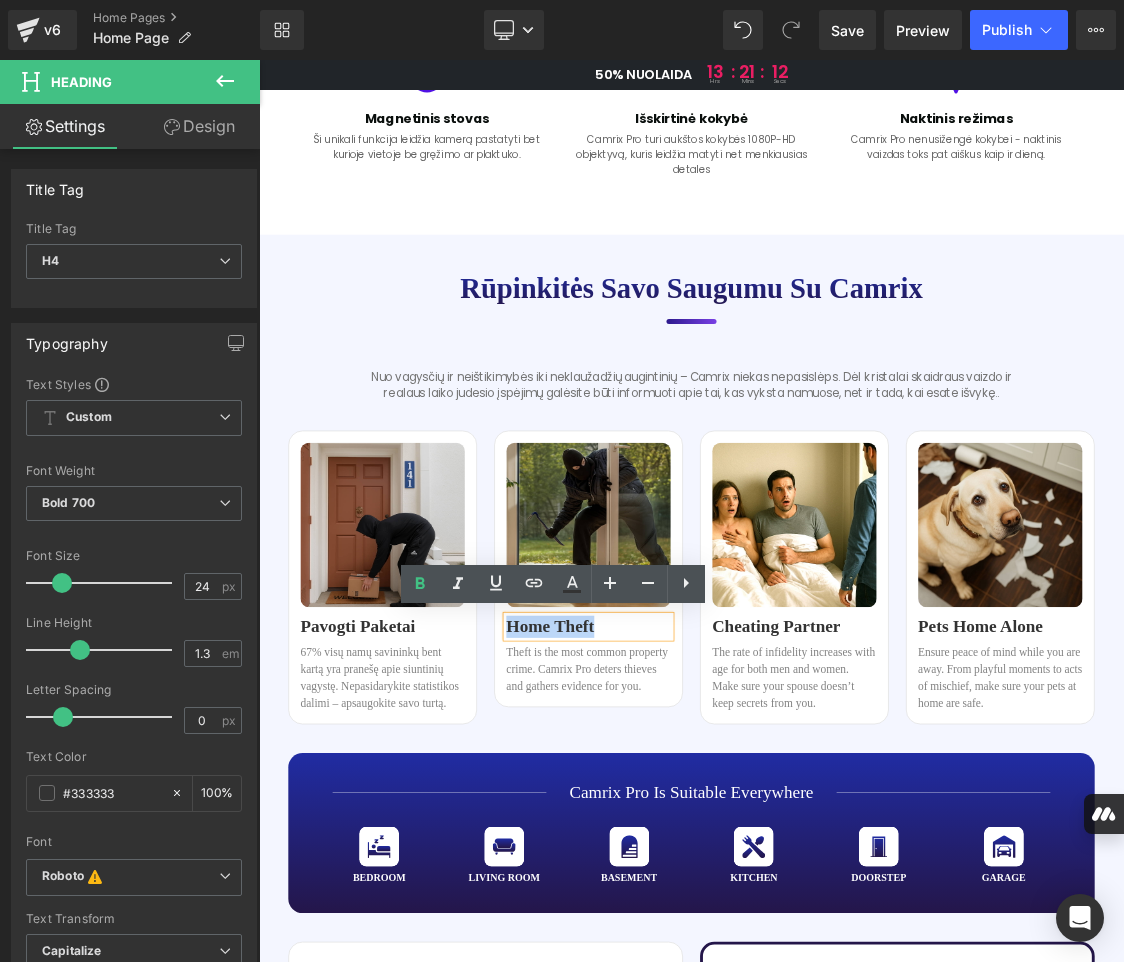 click on "Home Theft" at bounding box center [720, 852] 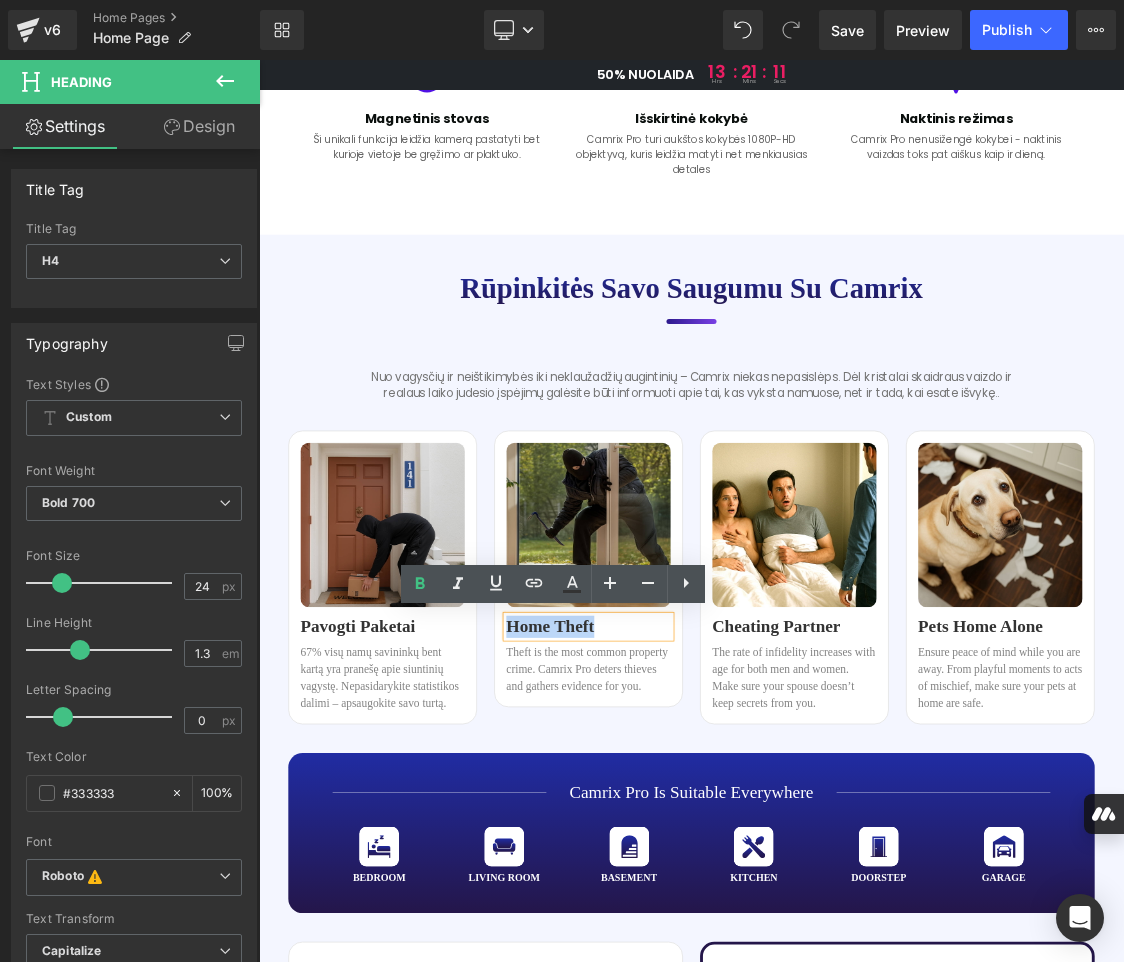 copy on "Home Theft" 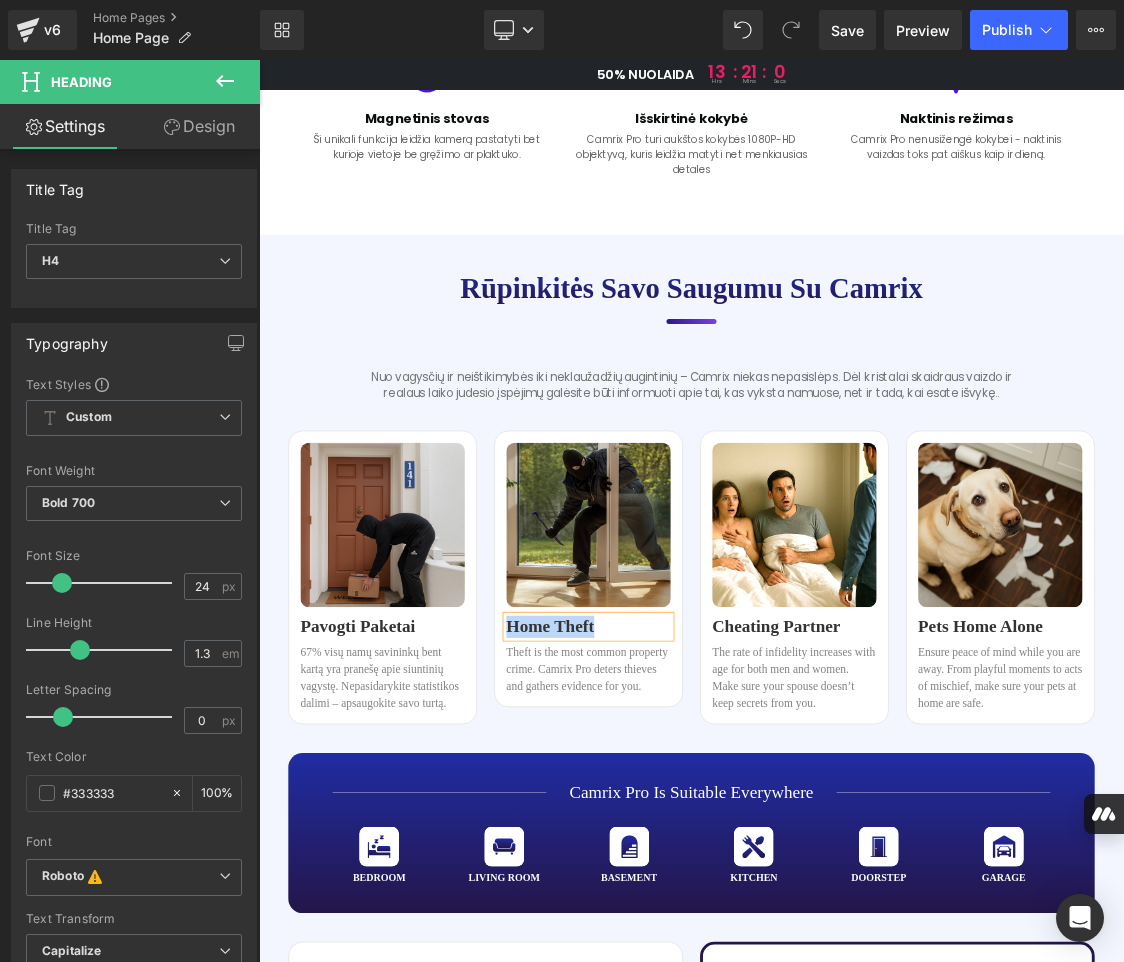 click on "Home Theft" at bounding box center (720, 852) 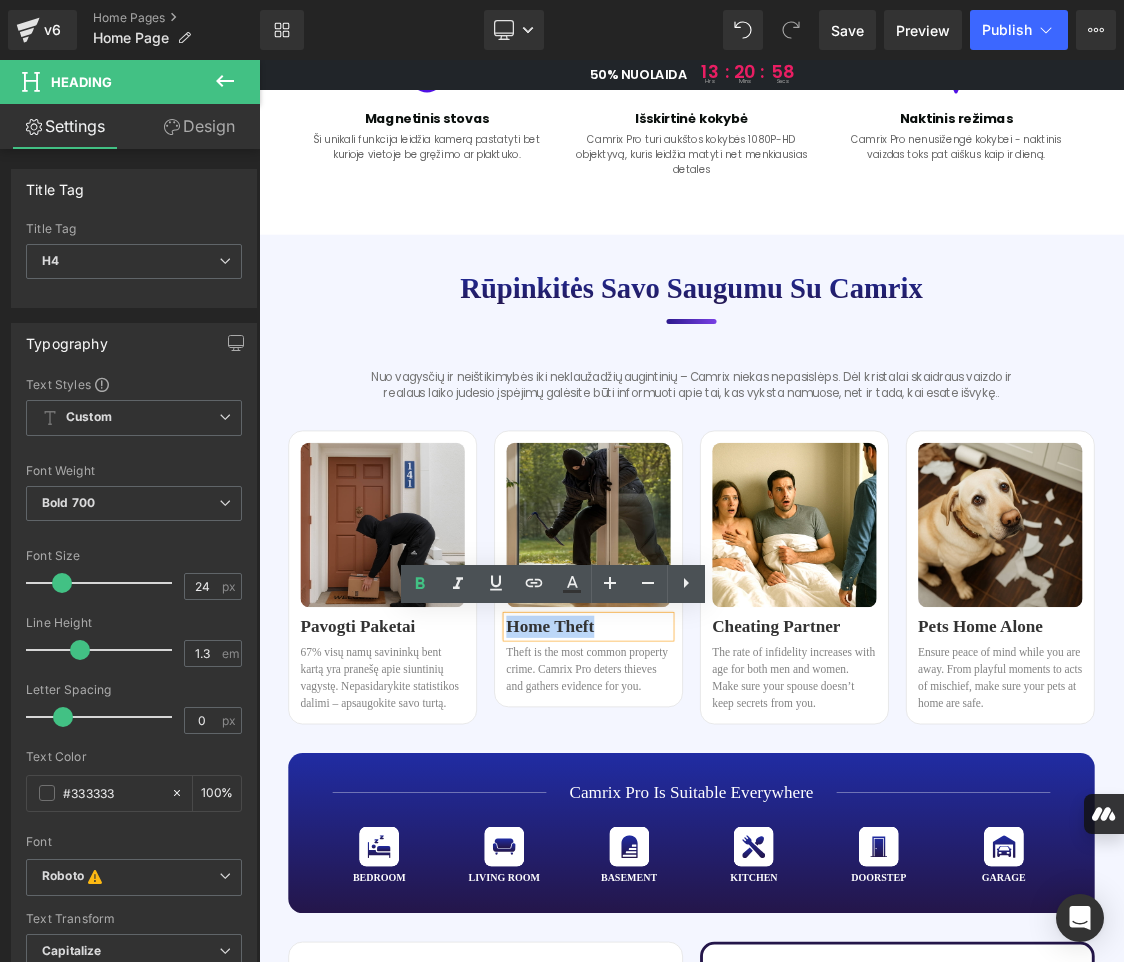 drag, startPoint x: 729, startPoint y: 853, endPoint x: 605, endPoint y: 854, distance: 124.004036 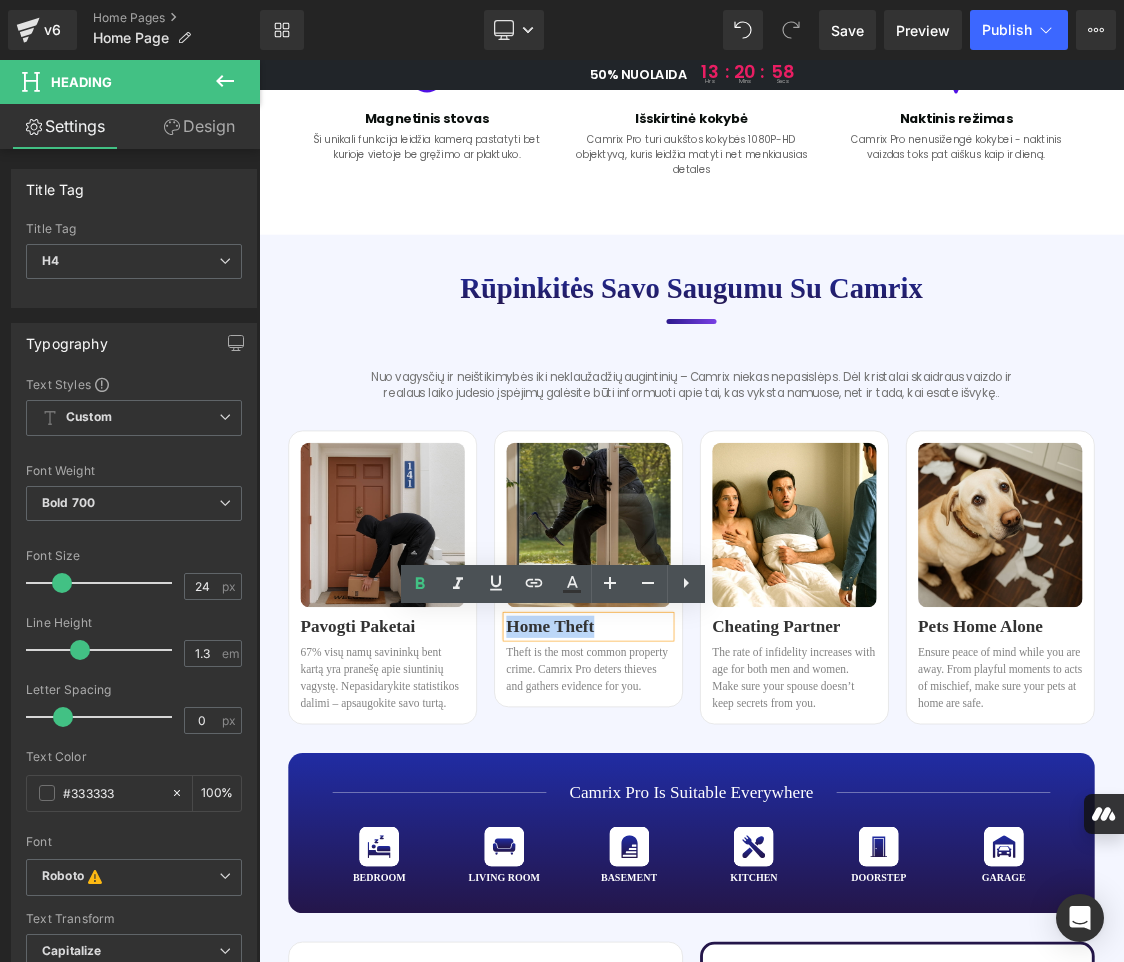click on "Home Theft" at bounding box center (720, 852) 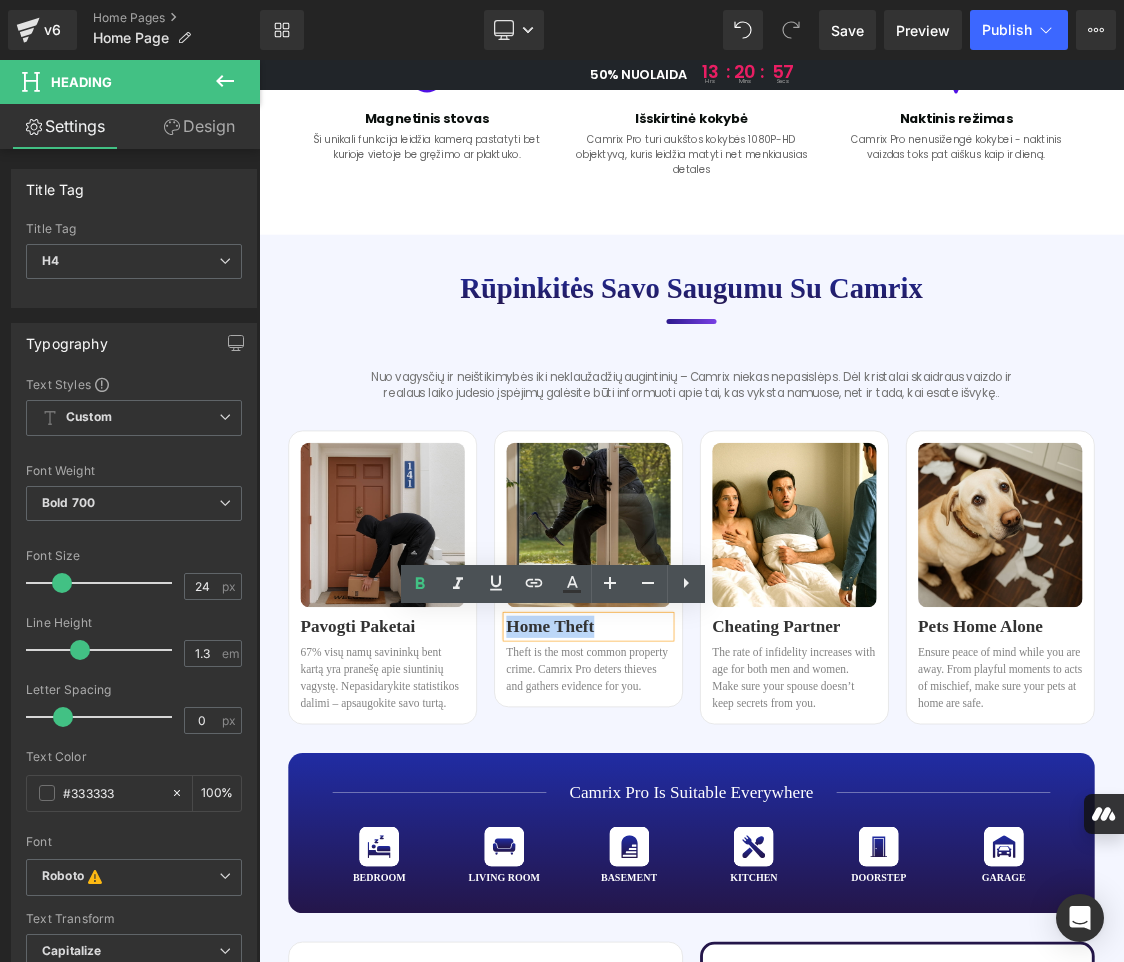paste 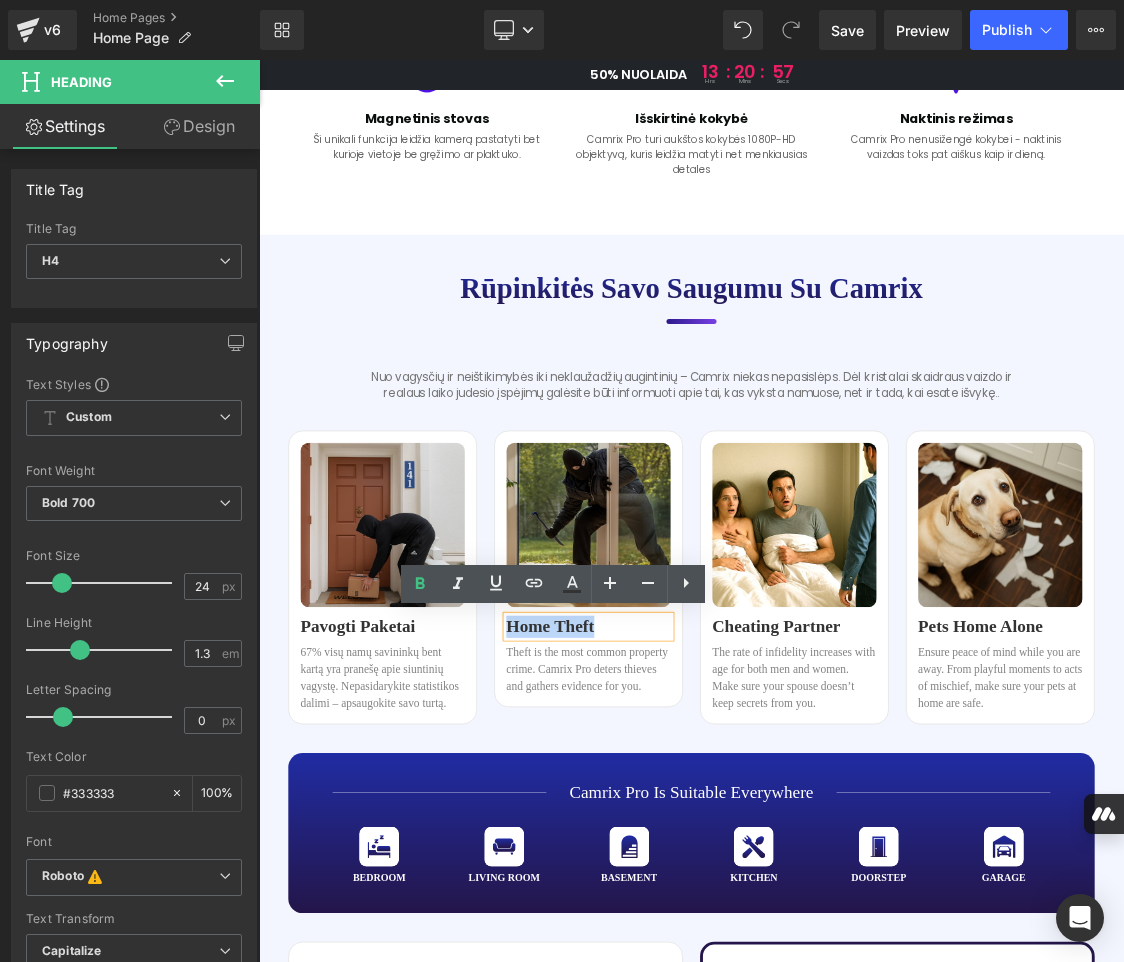 type 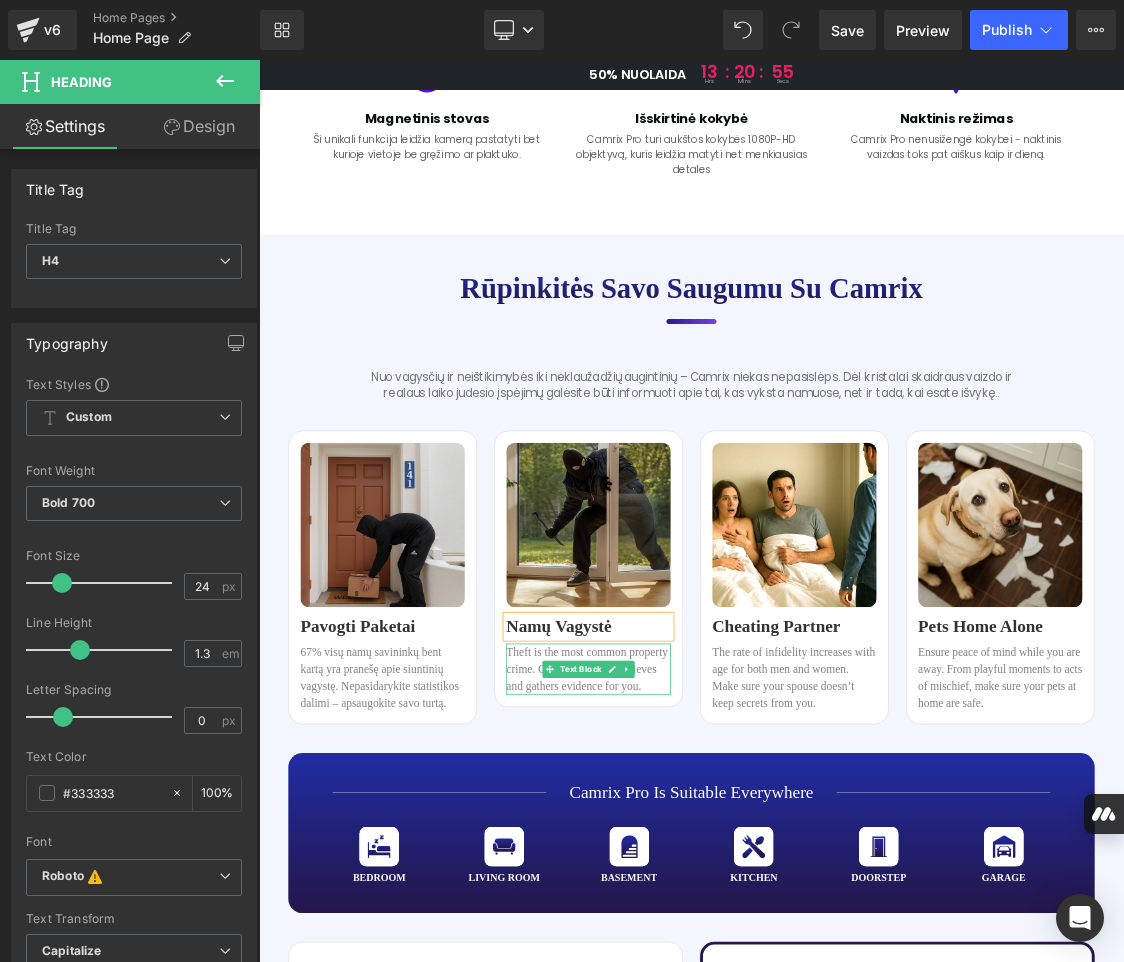 click on "Theft is the most common property crime. Camrix Pro deters thieves and gathers evidence for you." at bounding box center (720, 912) 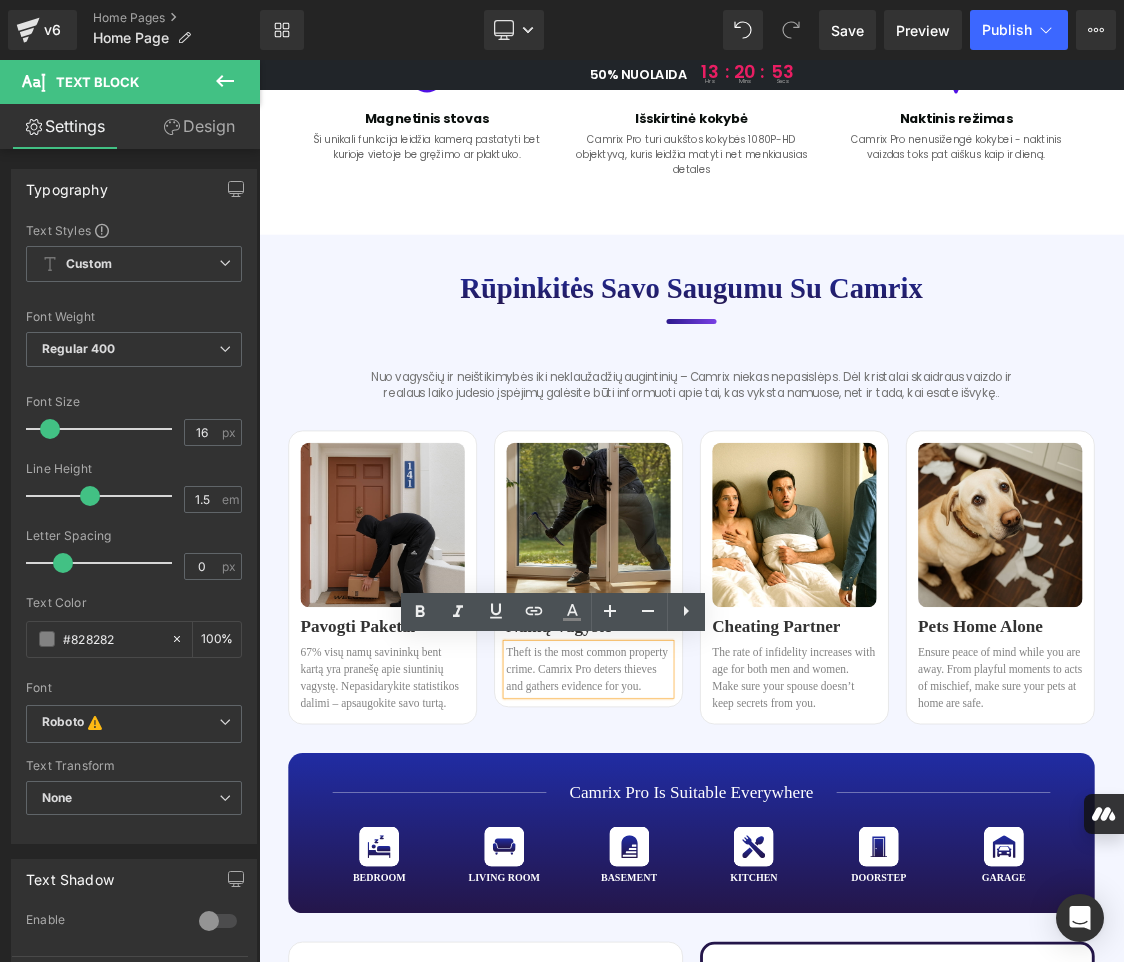 drag, startPoint x: 791, startPoint y: 937, endPoint x: 597, endPoint y: 892, distance: 199.1507 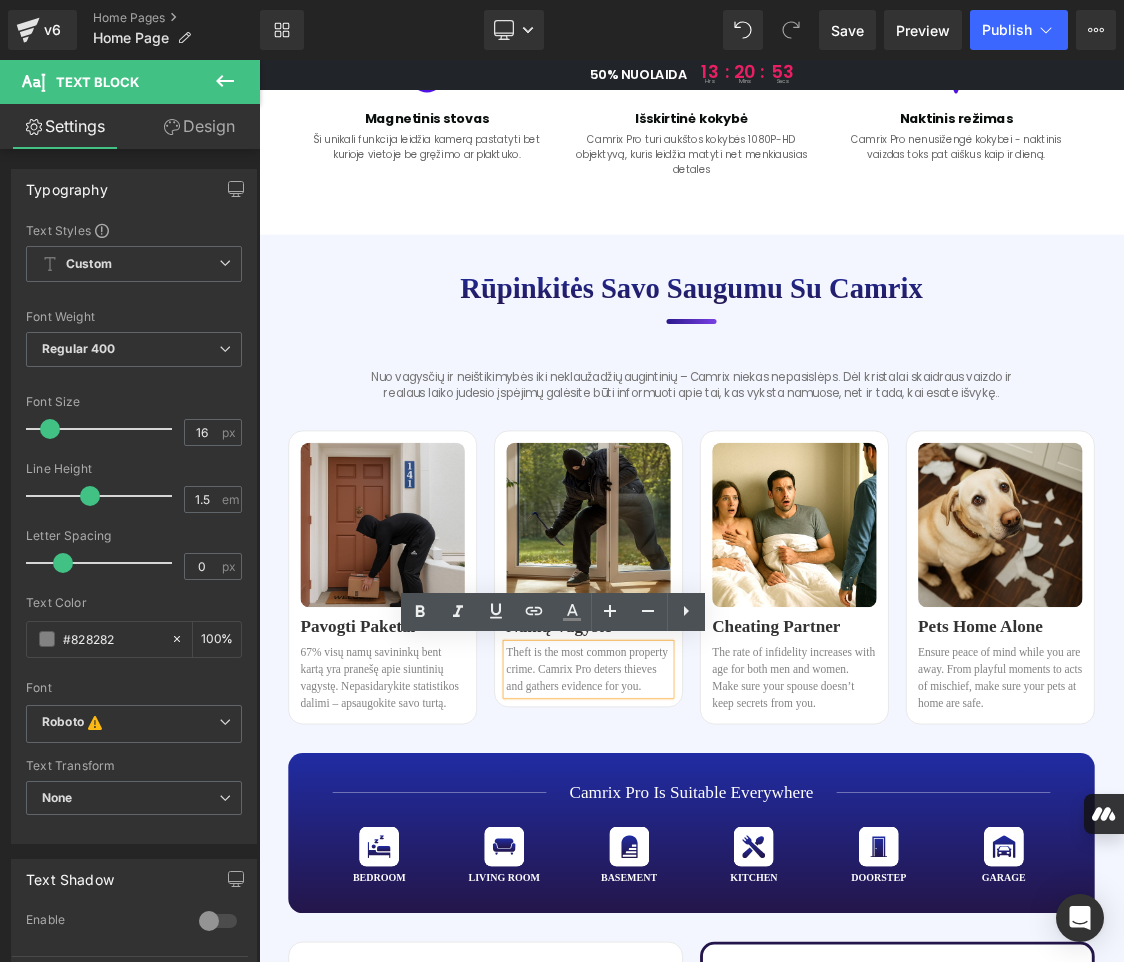 click on "Theft is the most common property crime. Camrix Pro deters thieves and gathers evidence for you." at bounding box center (720, 912) 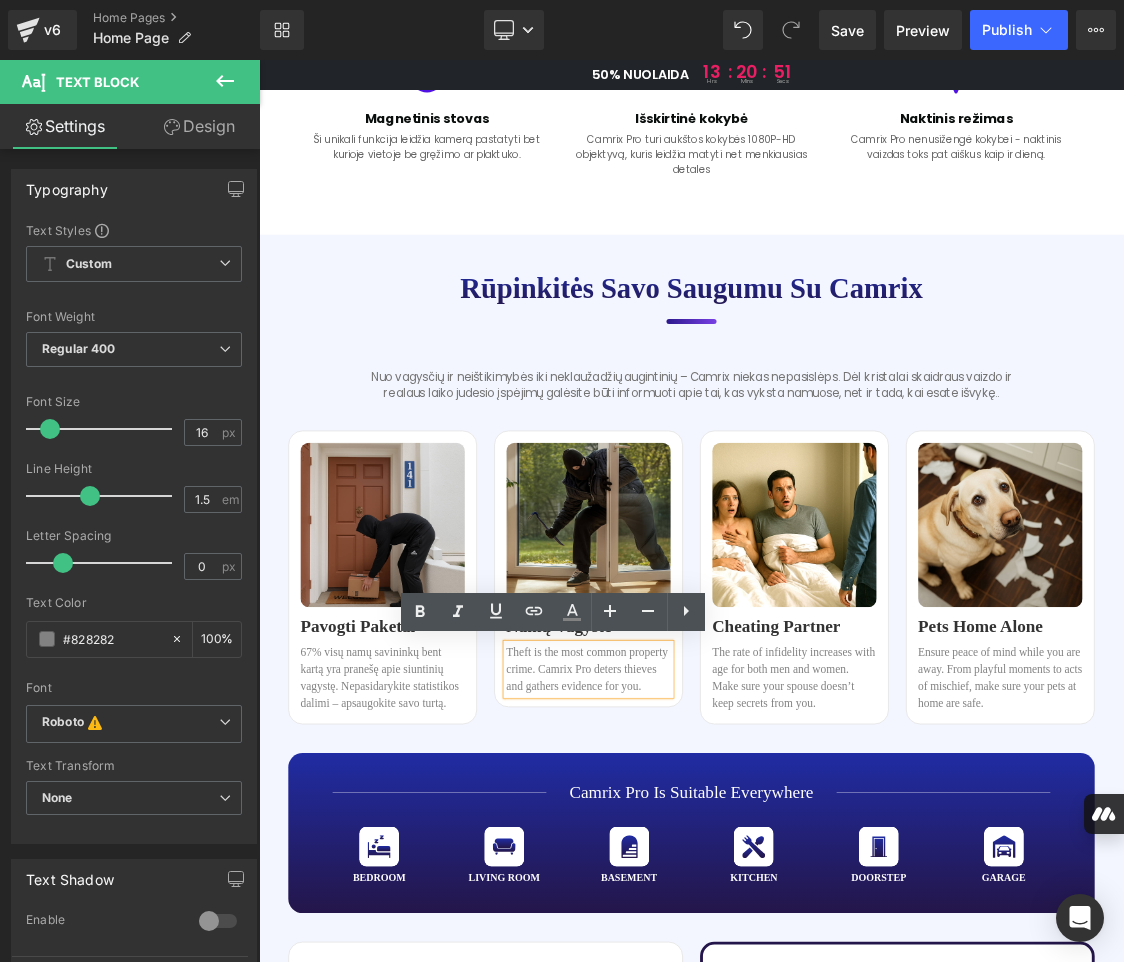 copy on "Theft is the most common property crime. Camrix Pro deters thieves and gathers evidence for you." 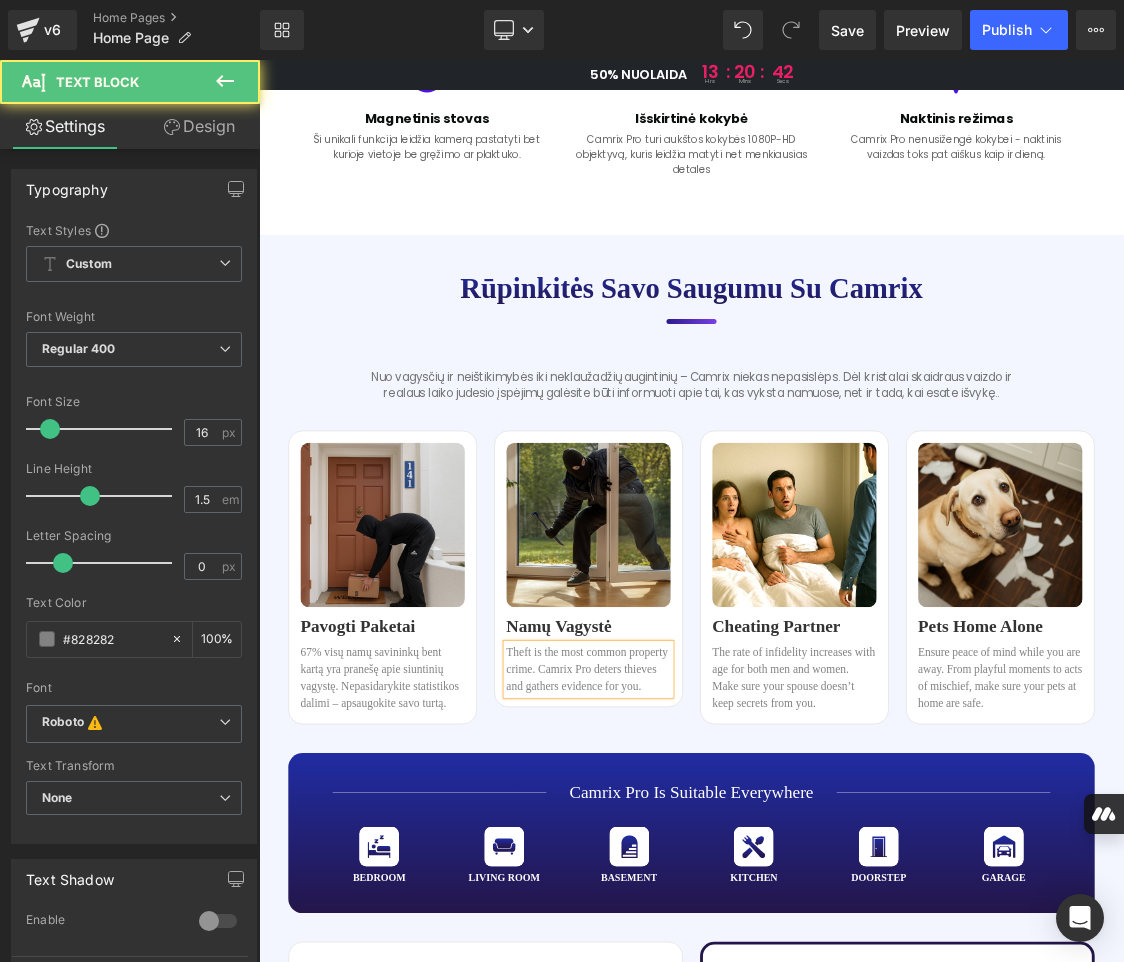 click on "Theft is the most common property crime. Camrix Pro deters thieves and gathers evidence for you." at bounding box center [720, 912] 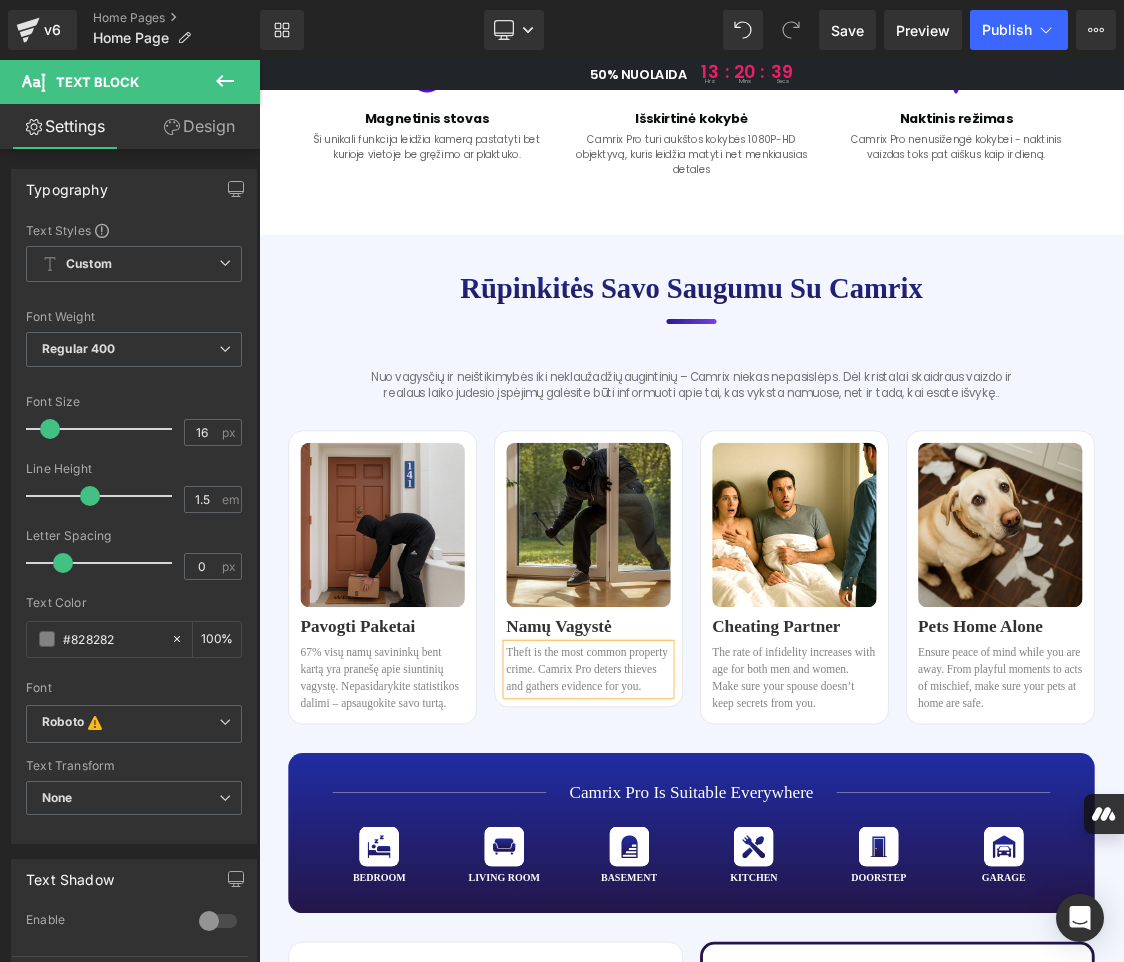 paste 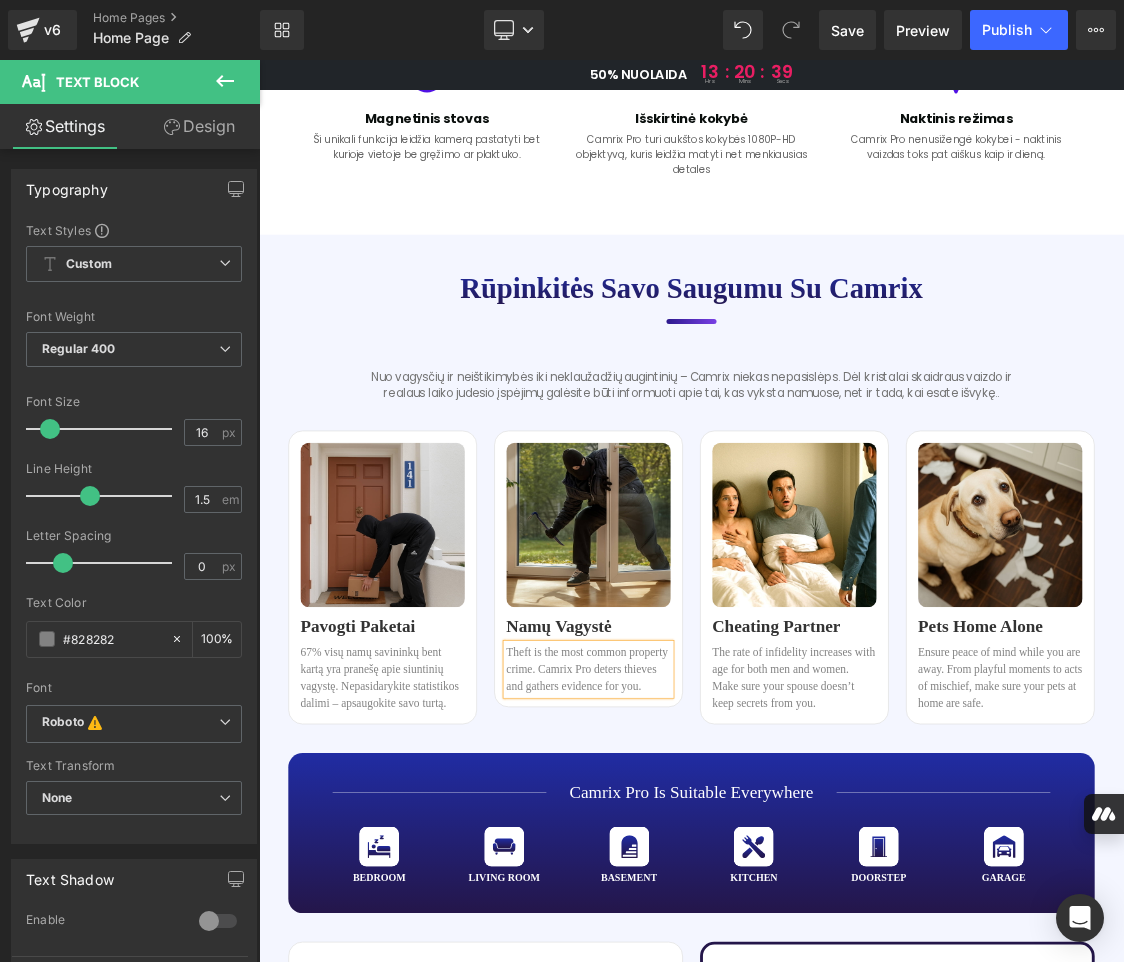 type 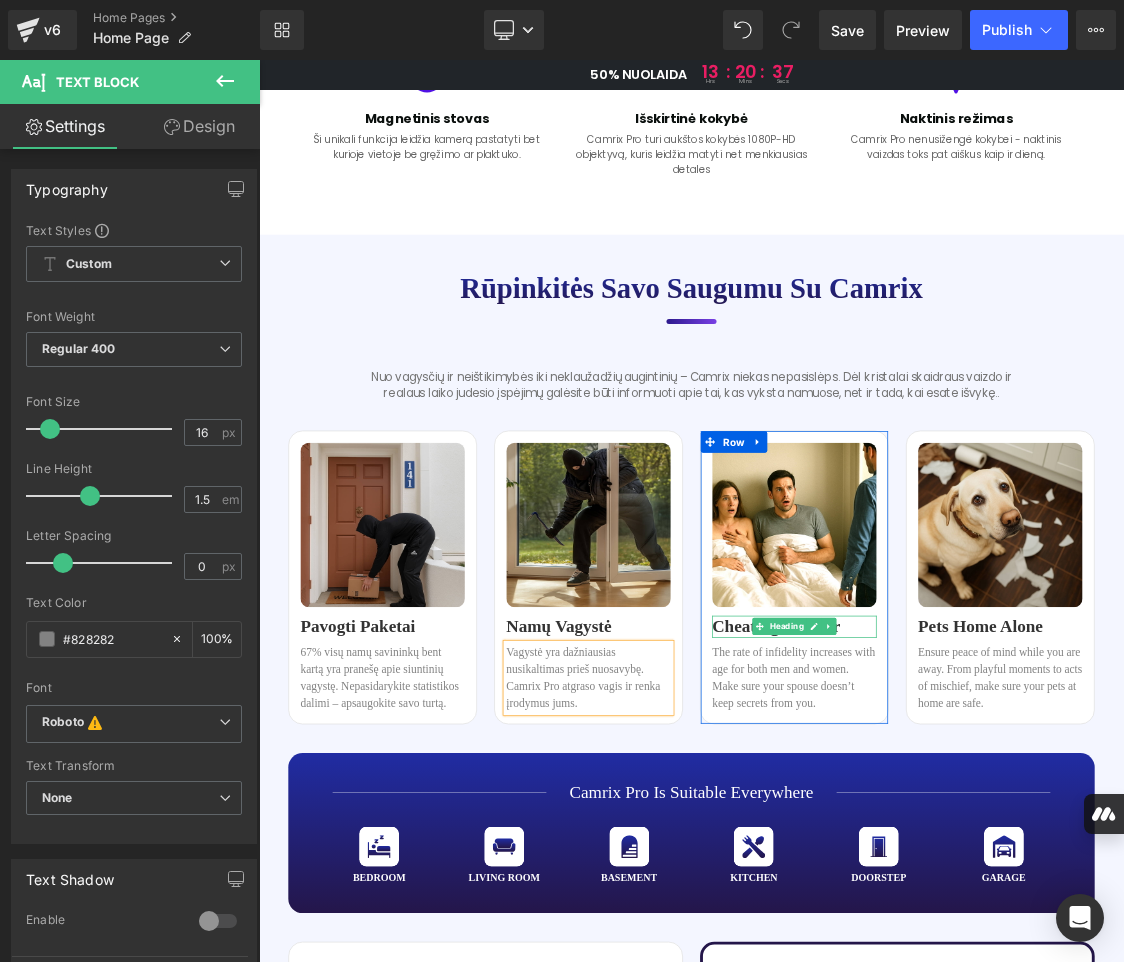 click on "Cheating Partner" at bounding box center (1008, 852) 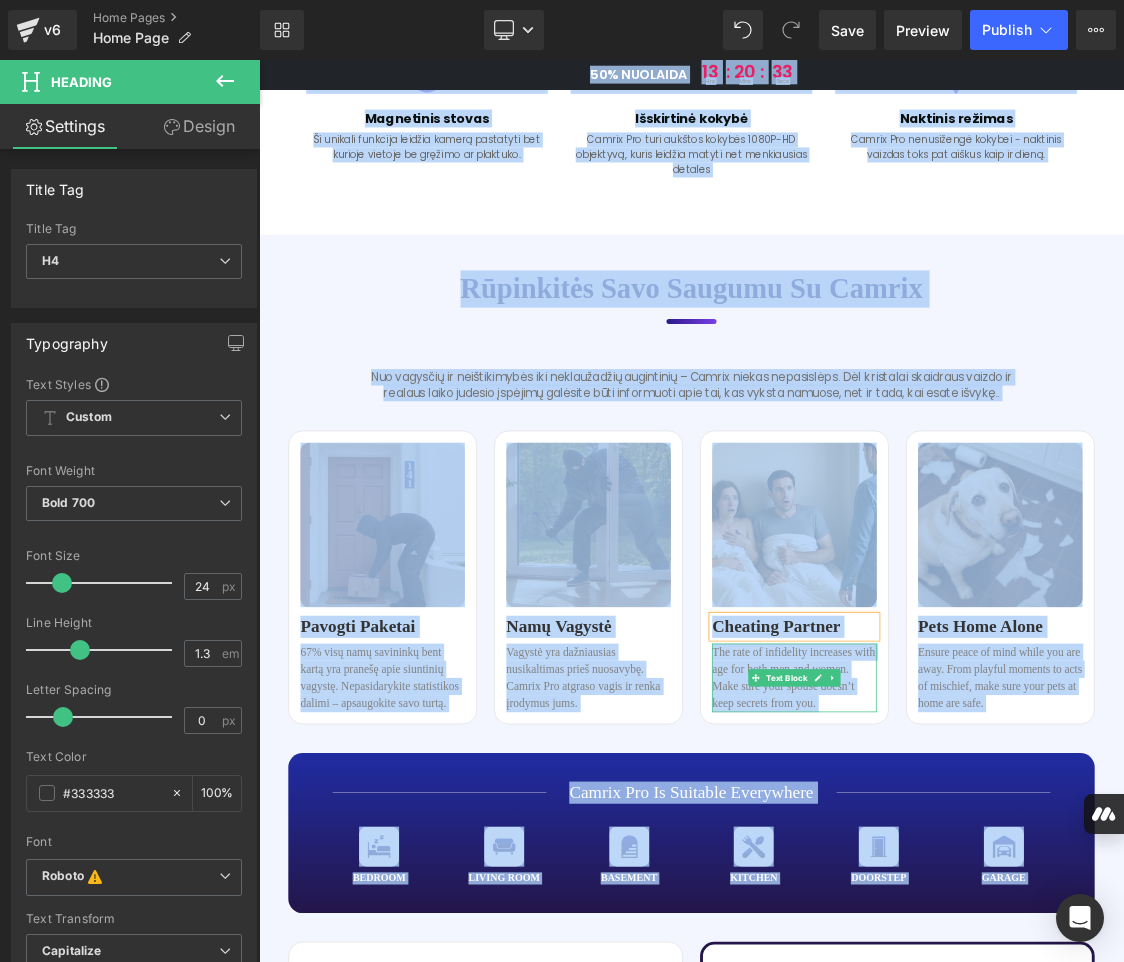 drag, startPoint x: 937, startPoint y: 900, endPoint x: 920, endPoint y: 897, distance: 17.262676 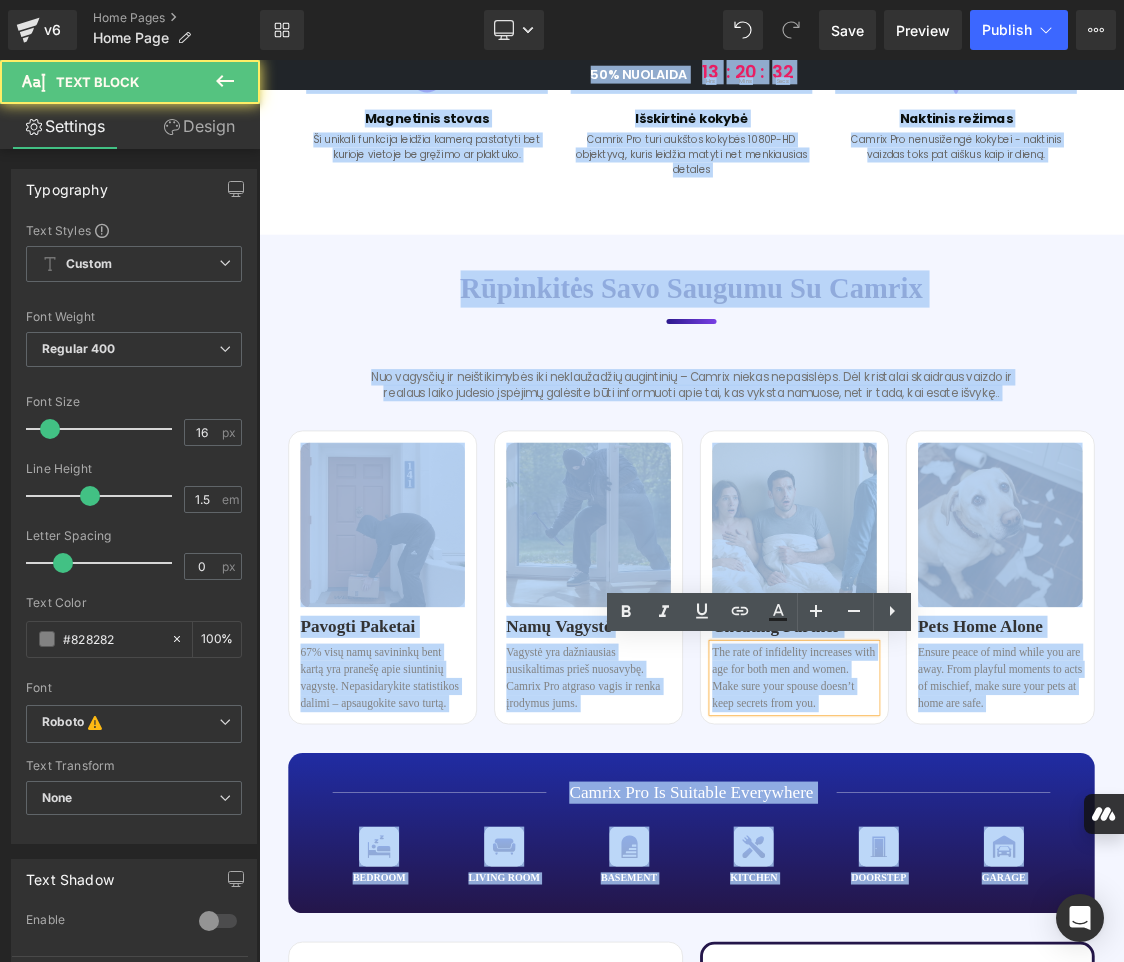click on "The rate of infidelity increases with age for both men and women. Make sure your spouse doesn’t keep secrets from you." at bounding box center (1008, 924) 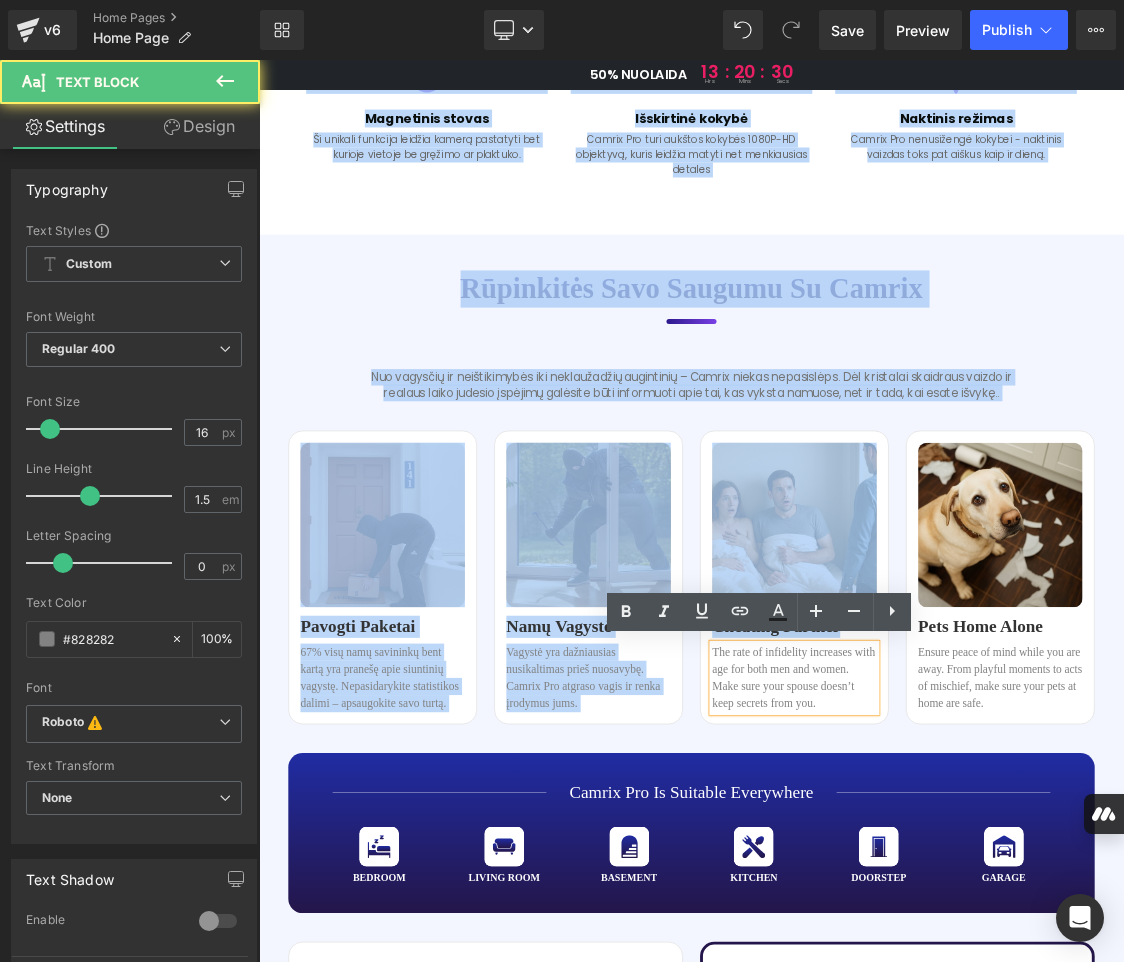 click on "The rate of infidelity increases with age for both men and women. Make sure your spouse doesn’t keep secrets from you." at bounding box center [1008, 924] 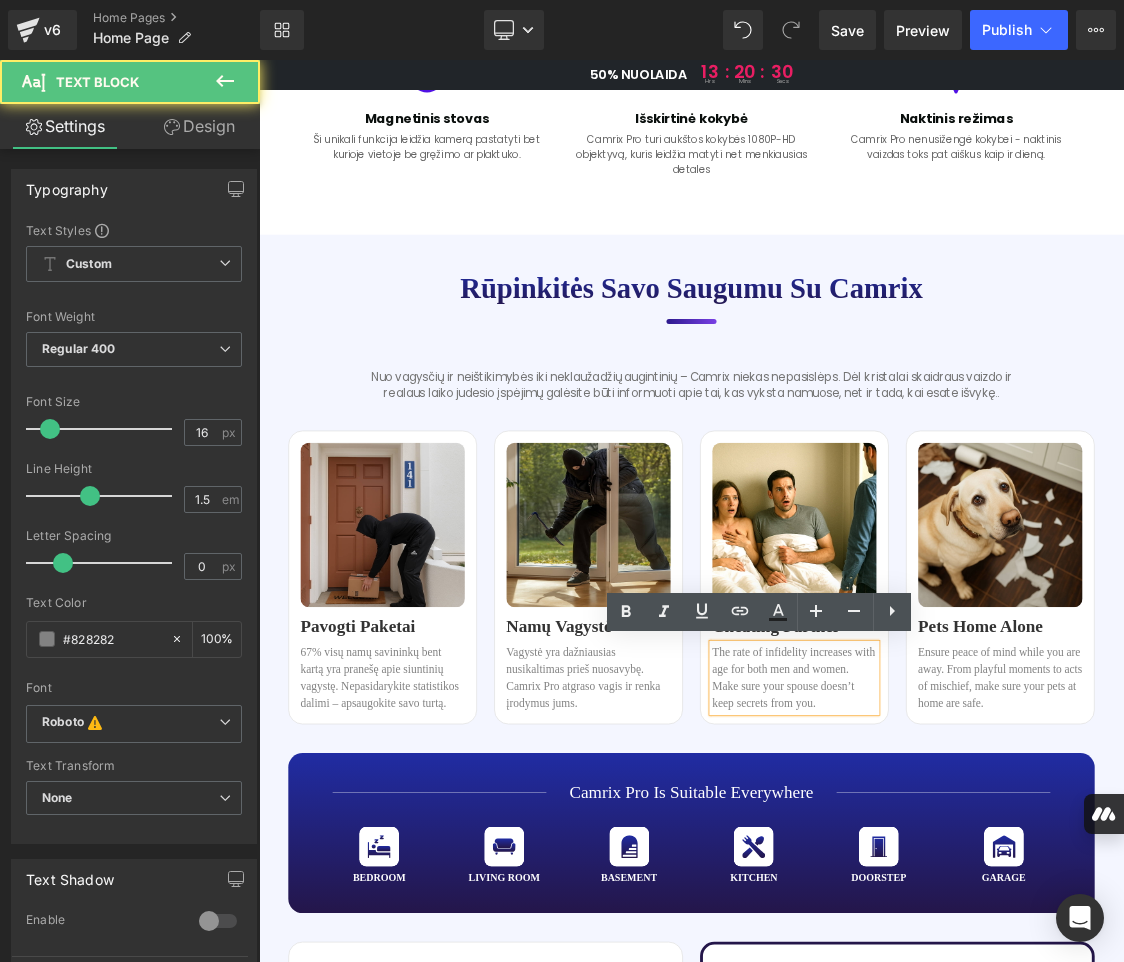 click on "The rate of infidelity increases with age for both men and women. Make sure your spouse doesn’t keep secrets from you." at bounding box center [1008, 924] 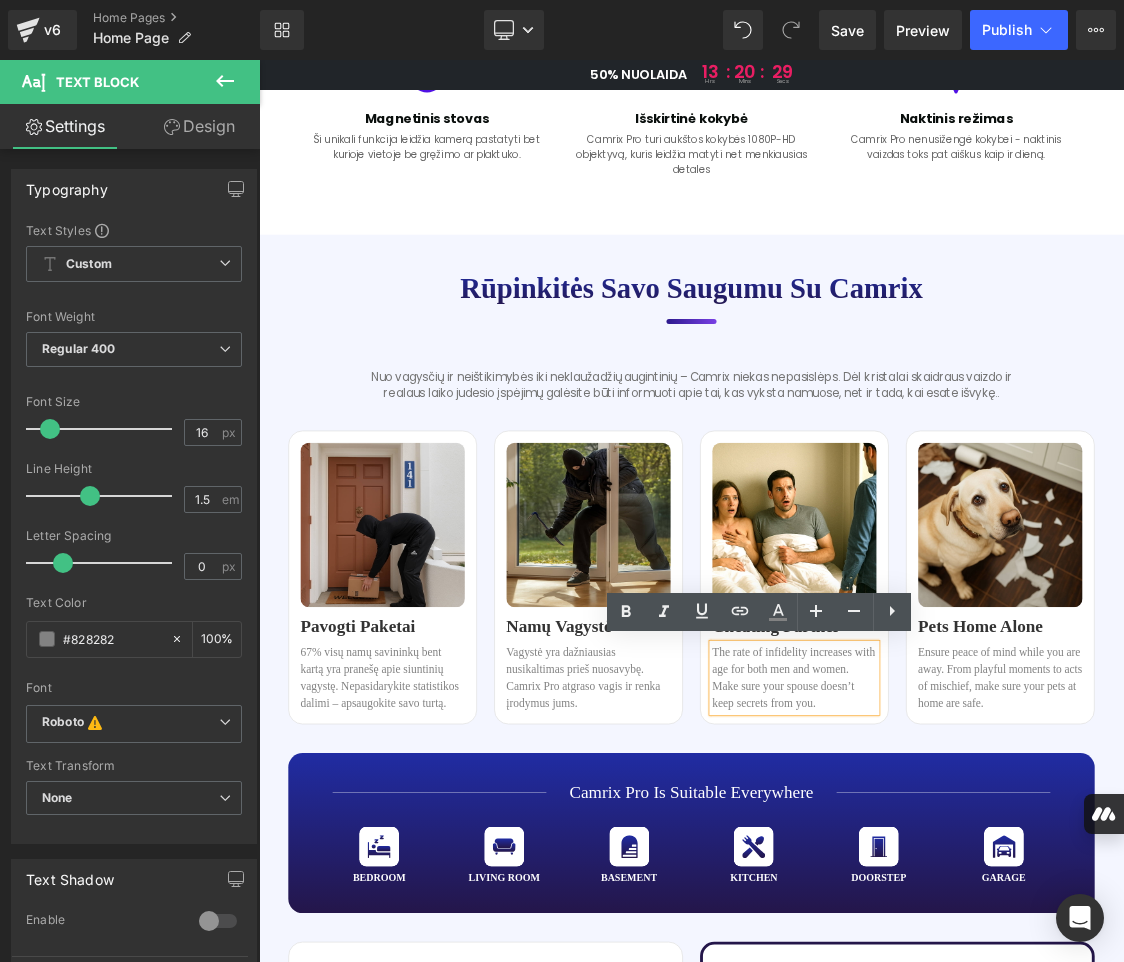 click on "The rate of infidelity increases with age for both men and women. Make sure your spouse doesn’t keep secrets from you." at bounding box center [1008, 924] 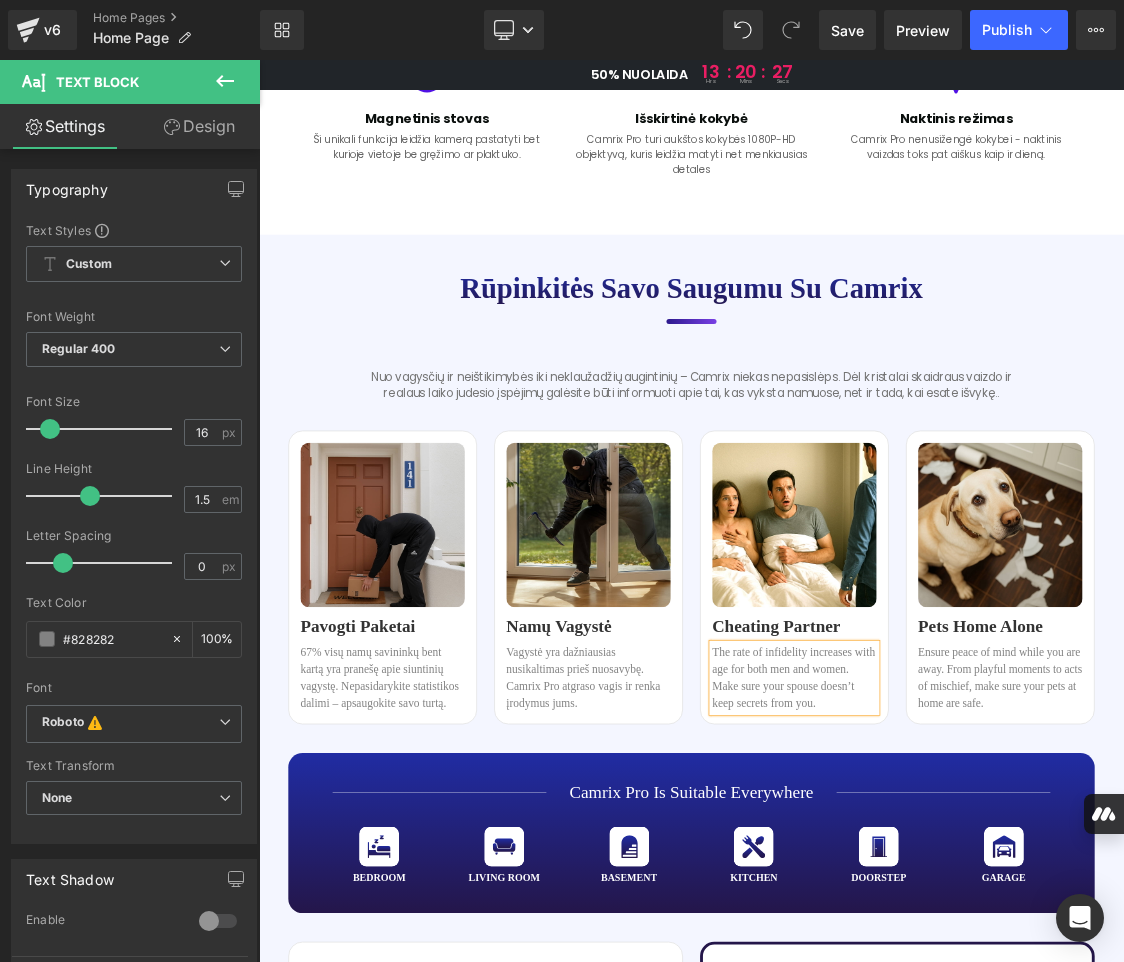 copy on "The rate of infidelity increases with age for both men and women. Make sure your spouse doesn’t keep secrets from you." 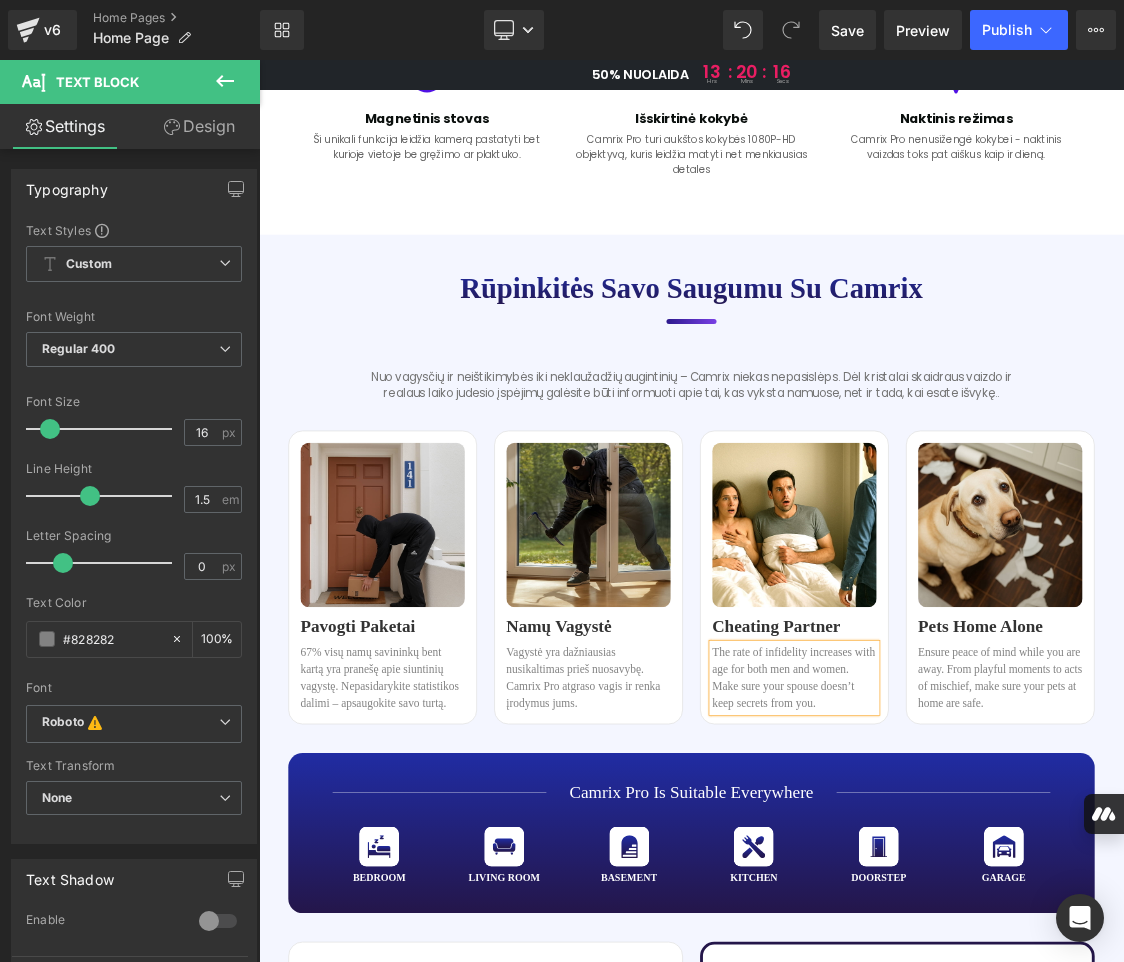 click on "The rate of infidelity increases with age for both men and women. Make sure your spouse doesn’t keep secrets from you." at bounding box center [1008, 924] 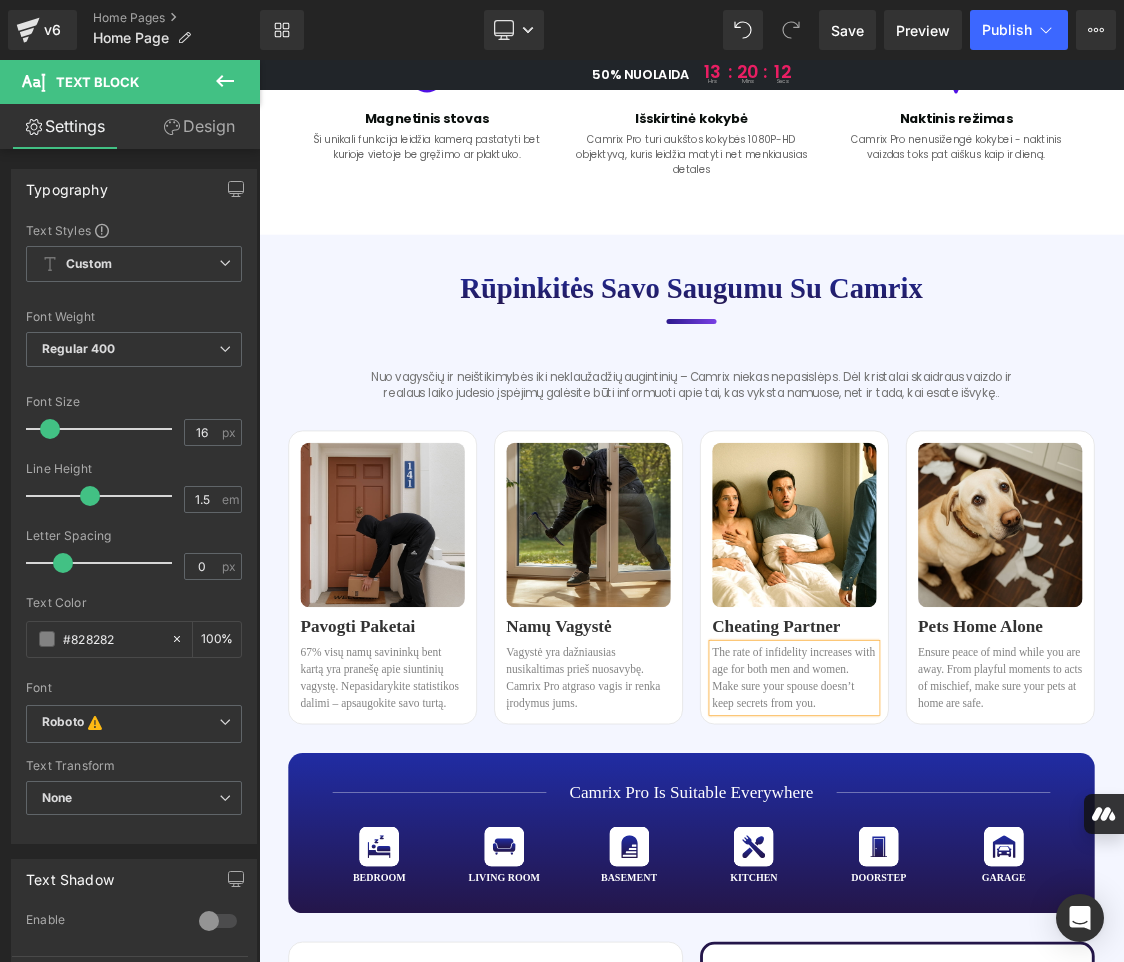 paste 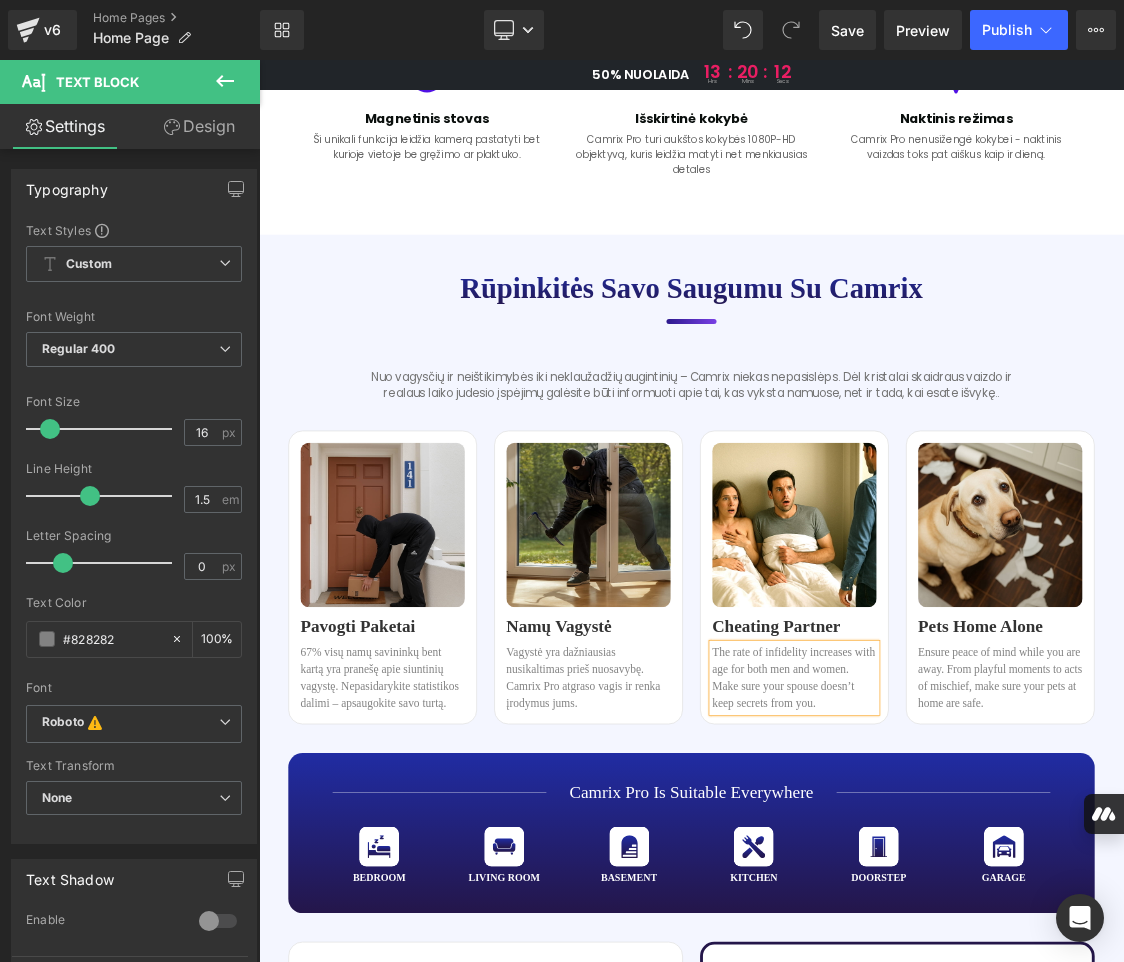 type 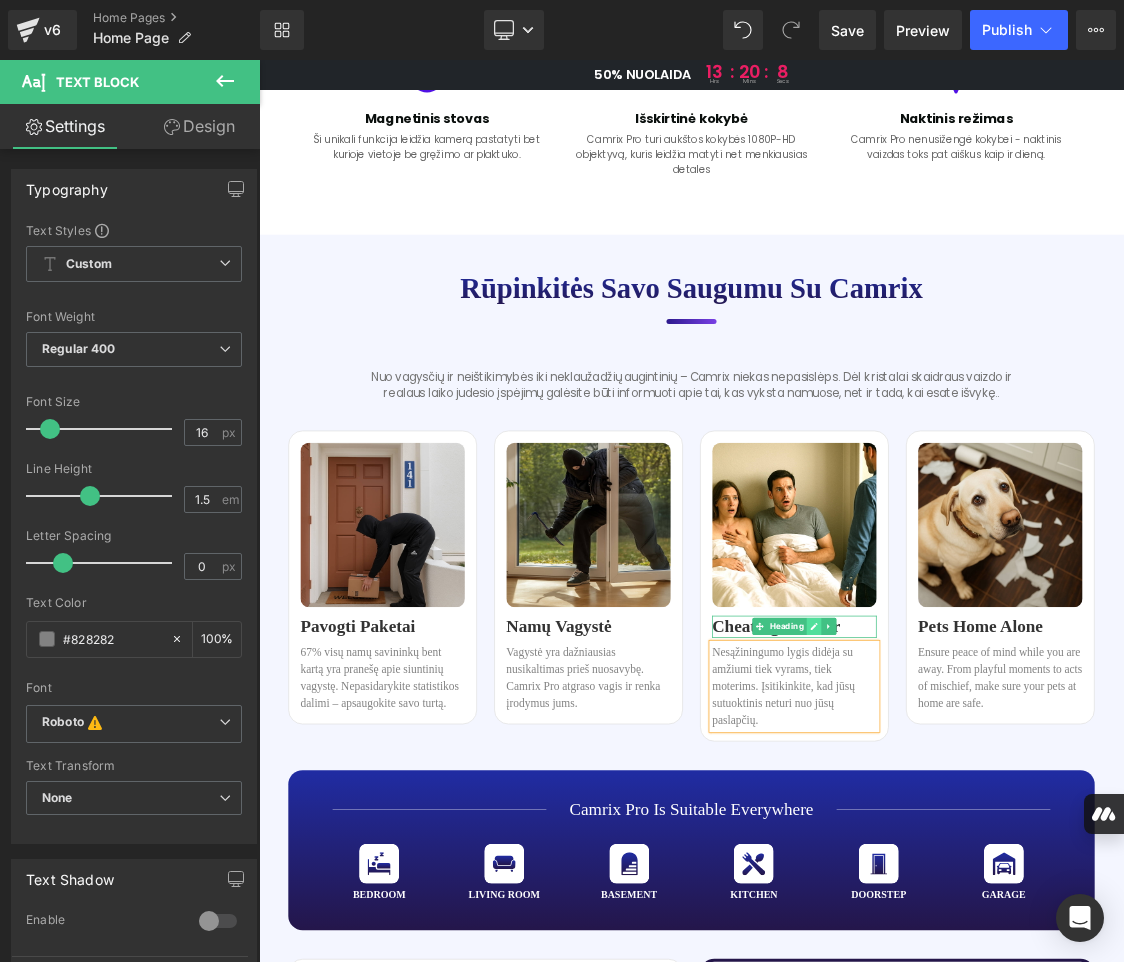 click 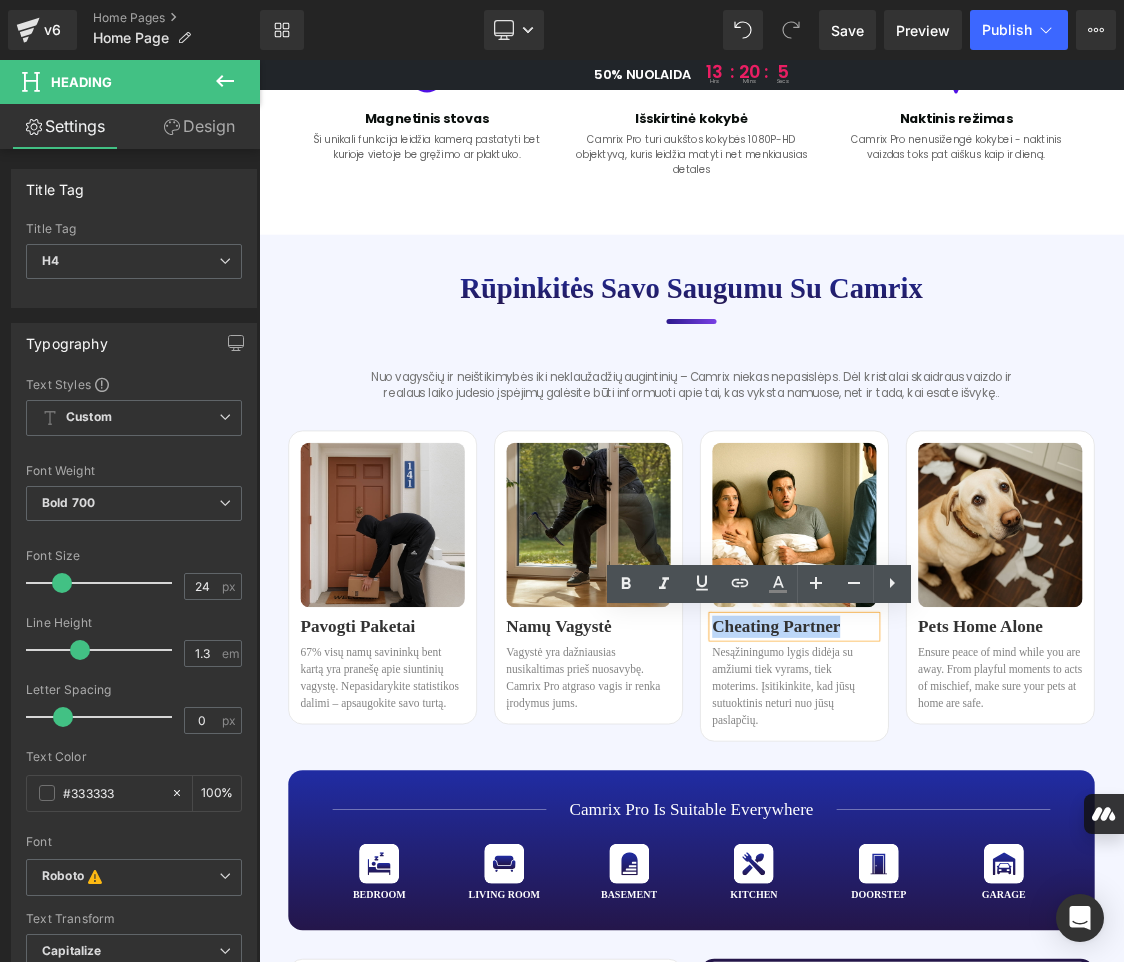 drag, startPoint x: 1011, startPoint y: 848, endPoint x: 899, endPoint y: 851, distance: 112.04017 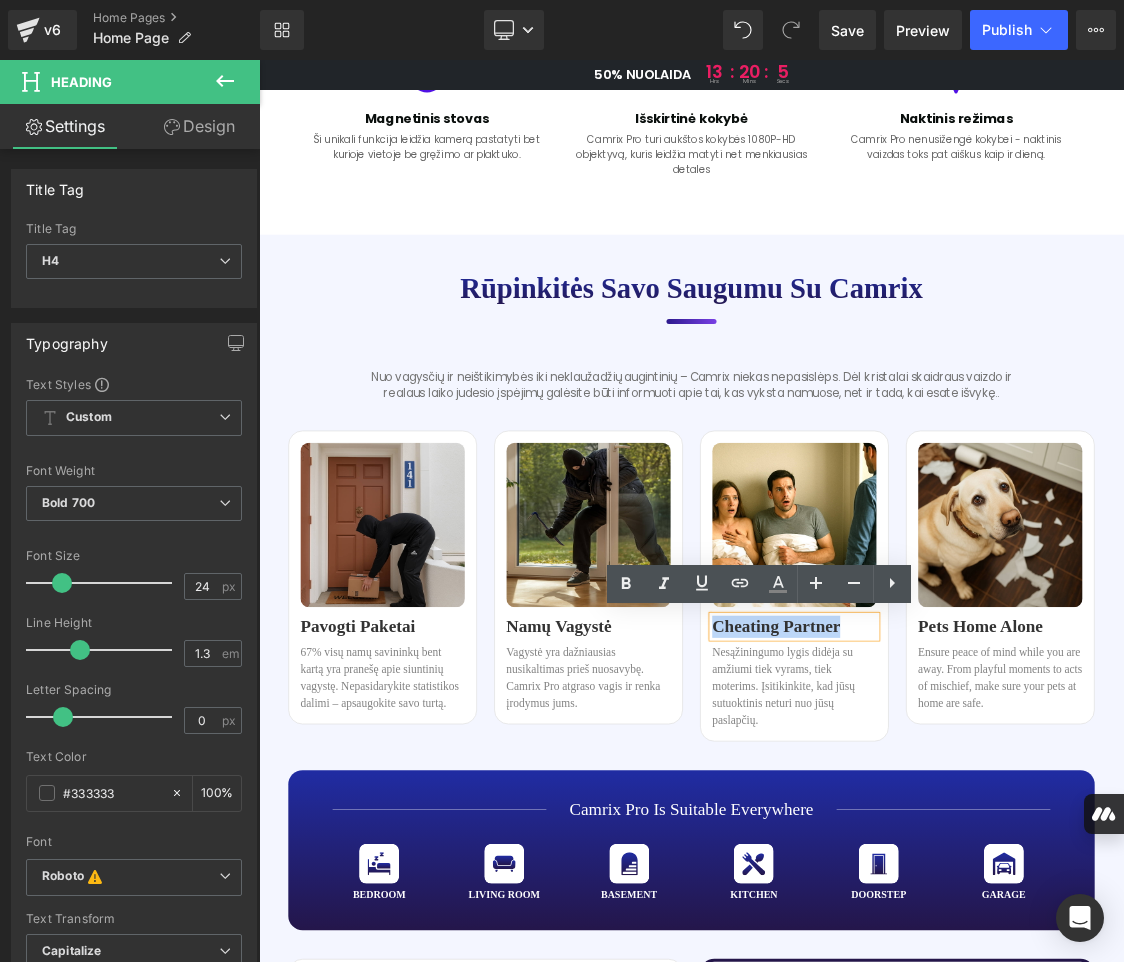 click on "Cheating Partner" at bounding box center [1008, 852] 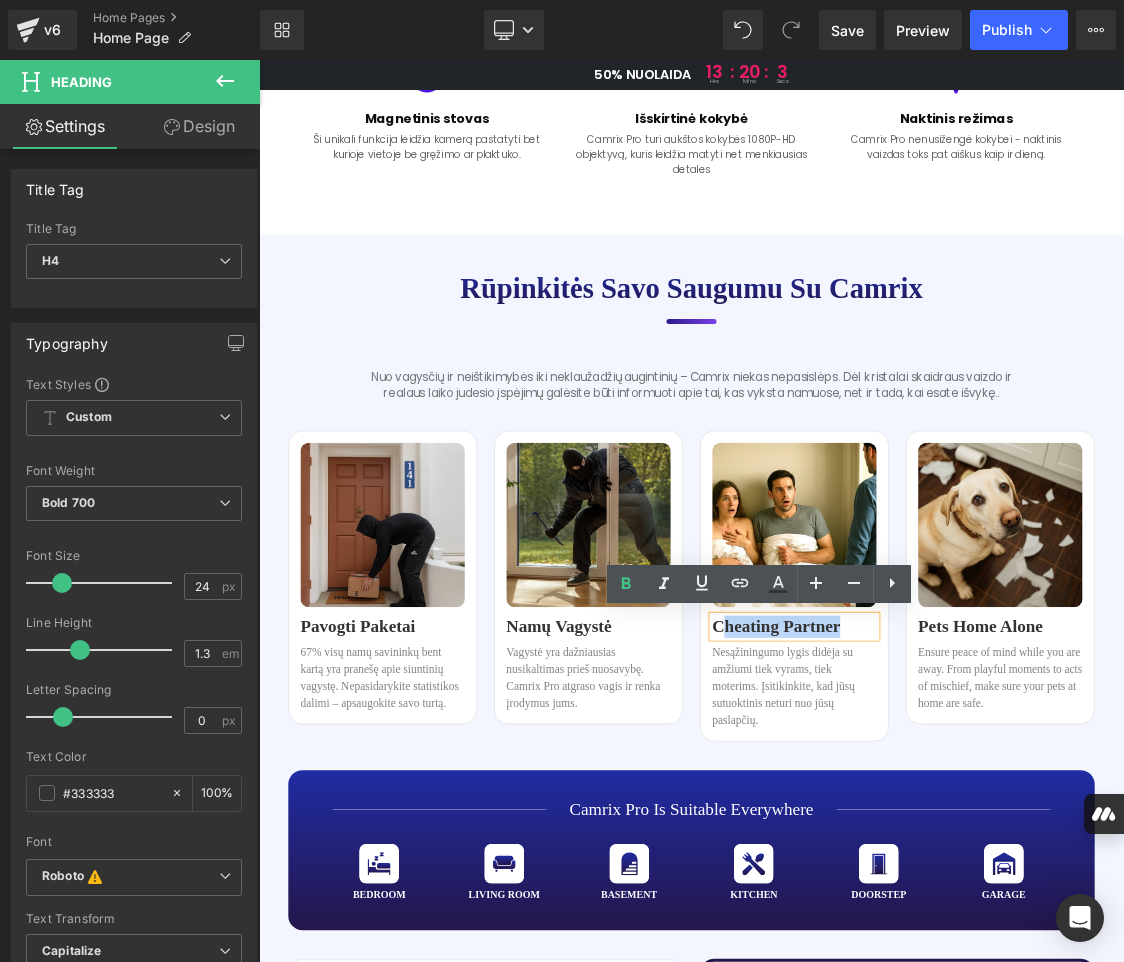 copy on "heating Partner" 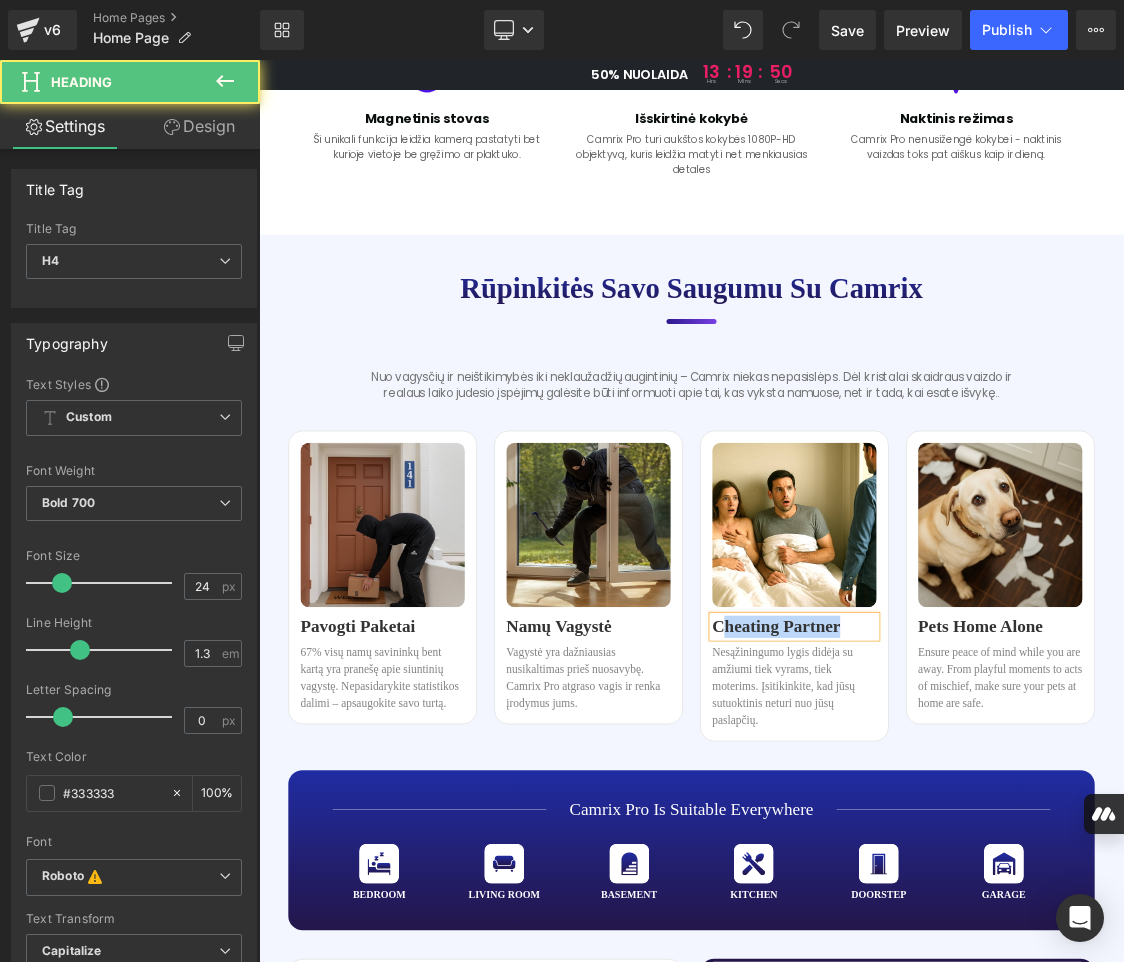 click on "Cheating Partner" at bounding box center [1008, 852] 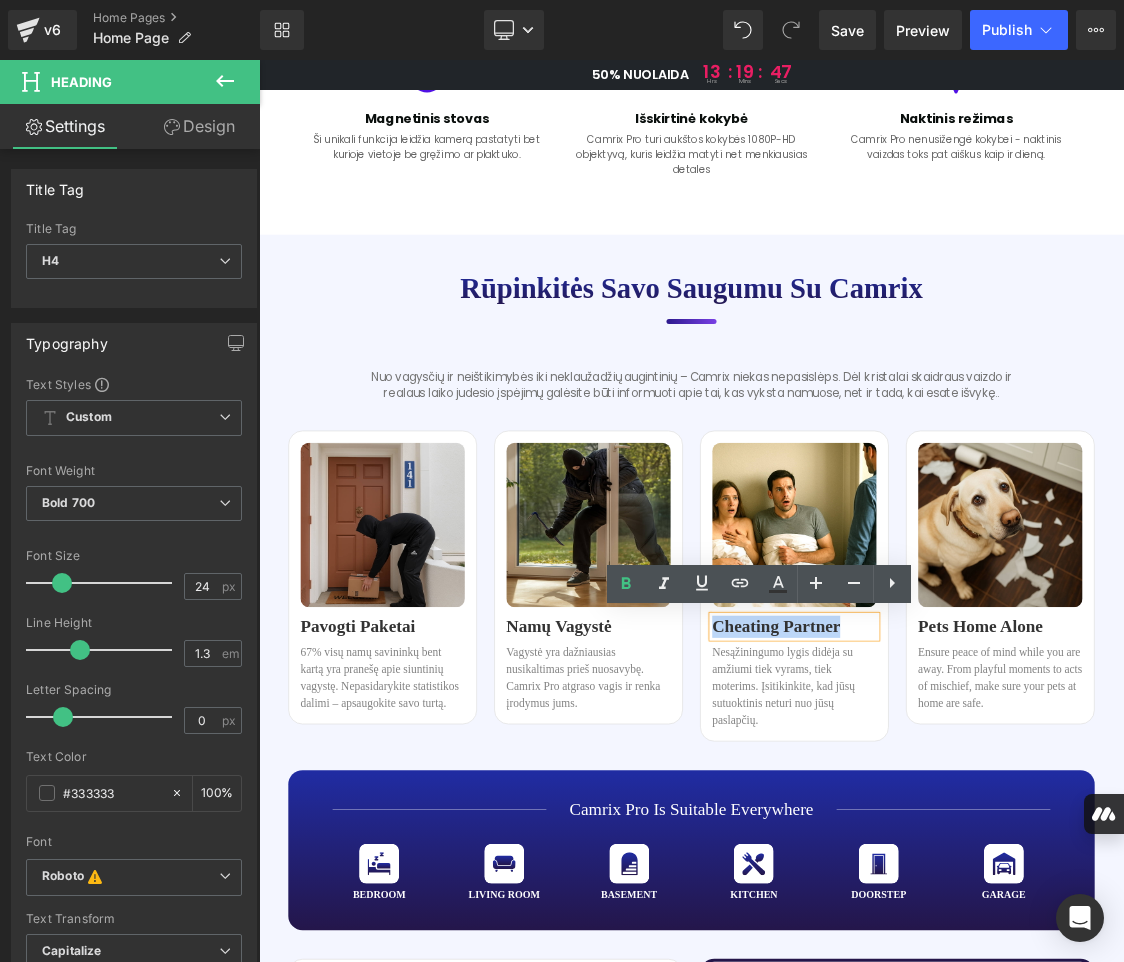 drag, startPoint x: 1063, startPoint y: 854, endPoint x: 888, endPoint y: 854, distance: 175 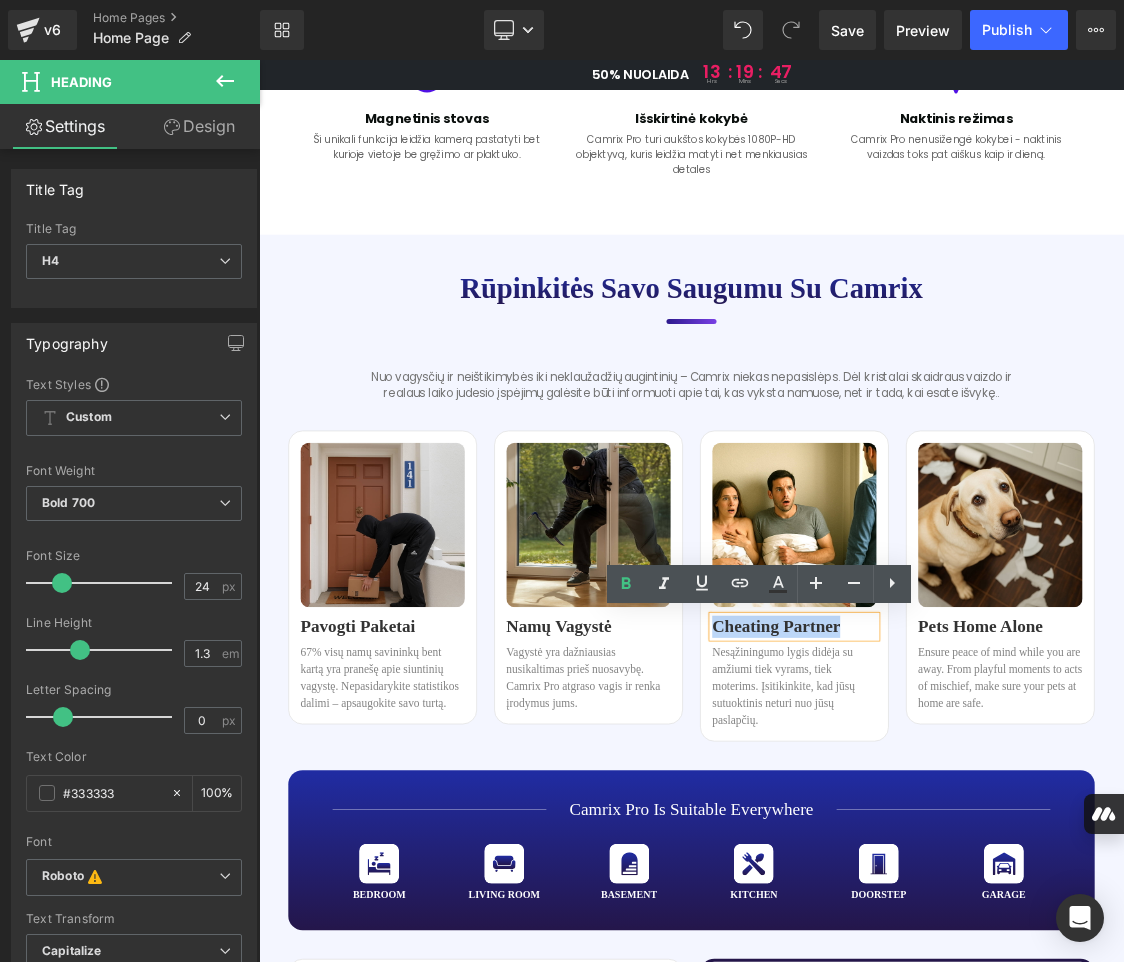 click on "Cheating Partner" at bounding box center [1008, 852] 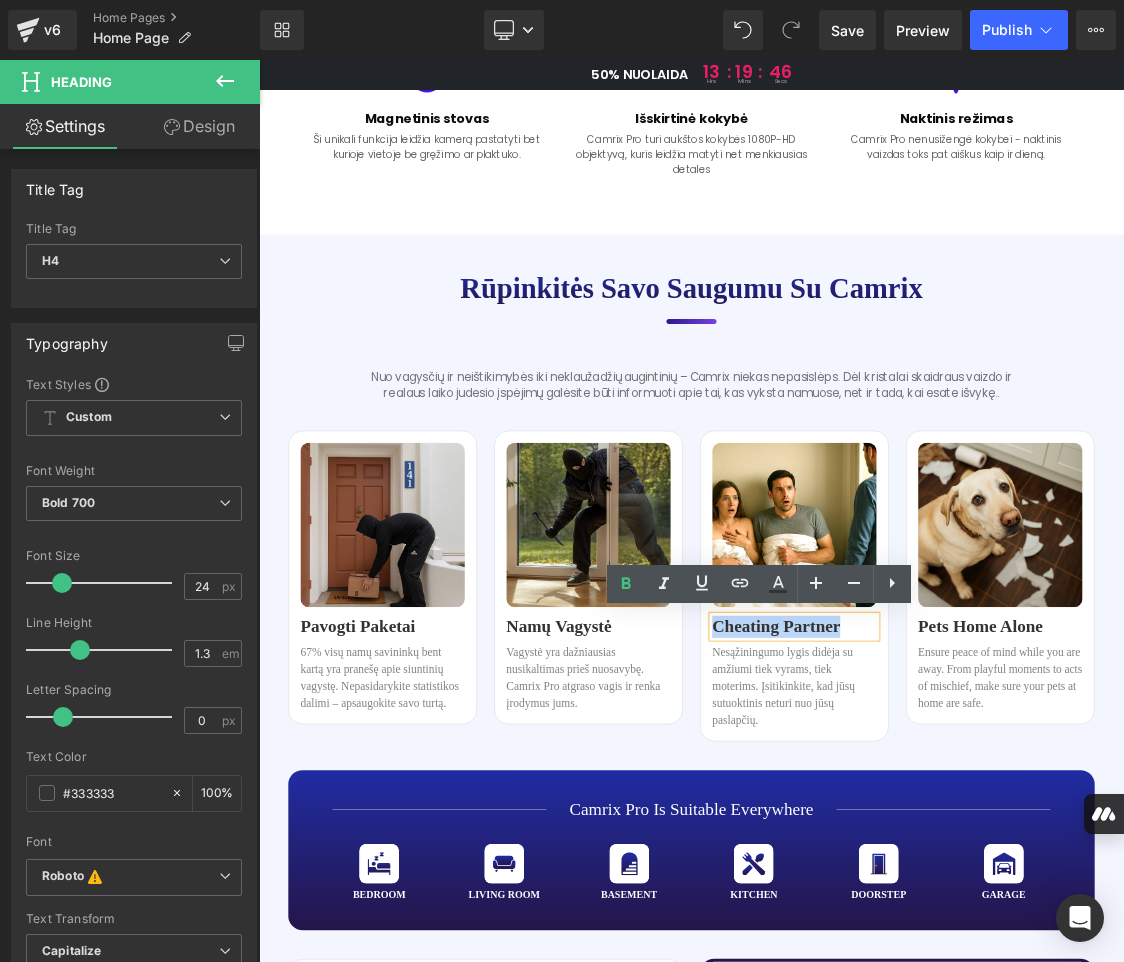 paste 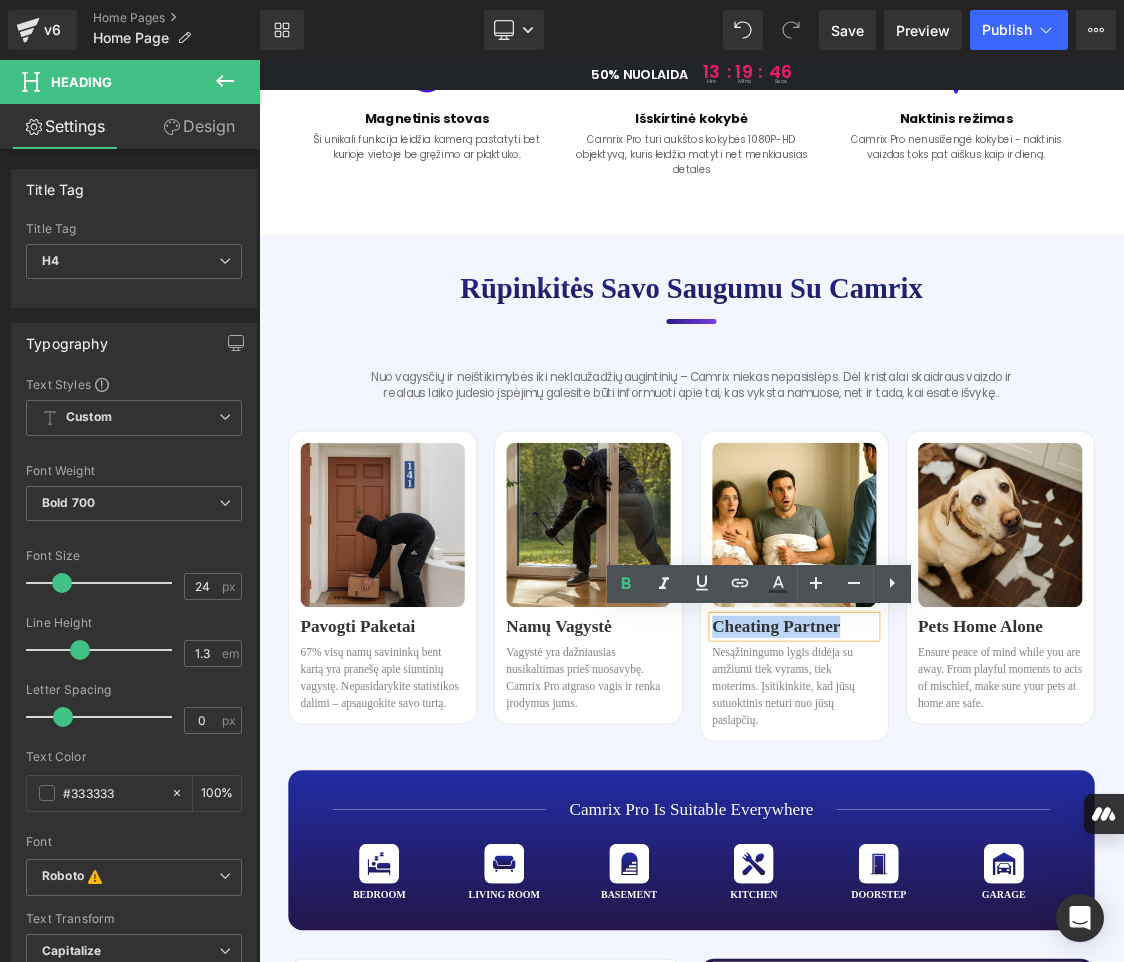 type 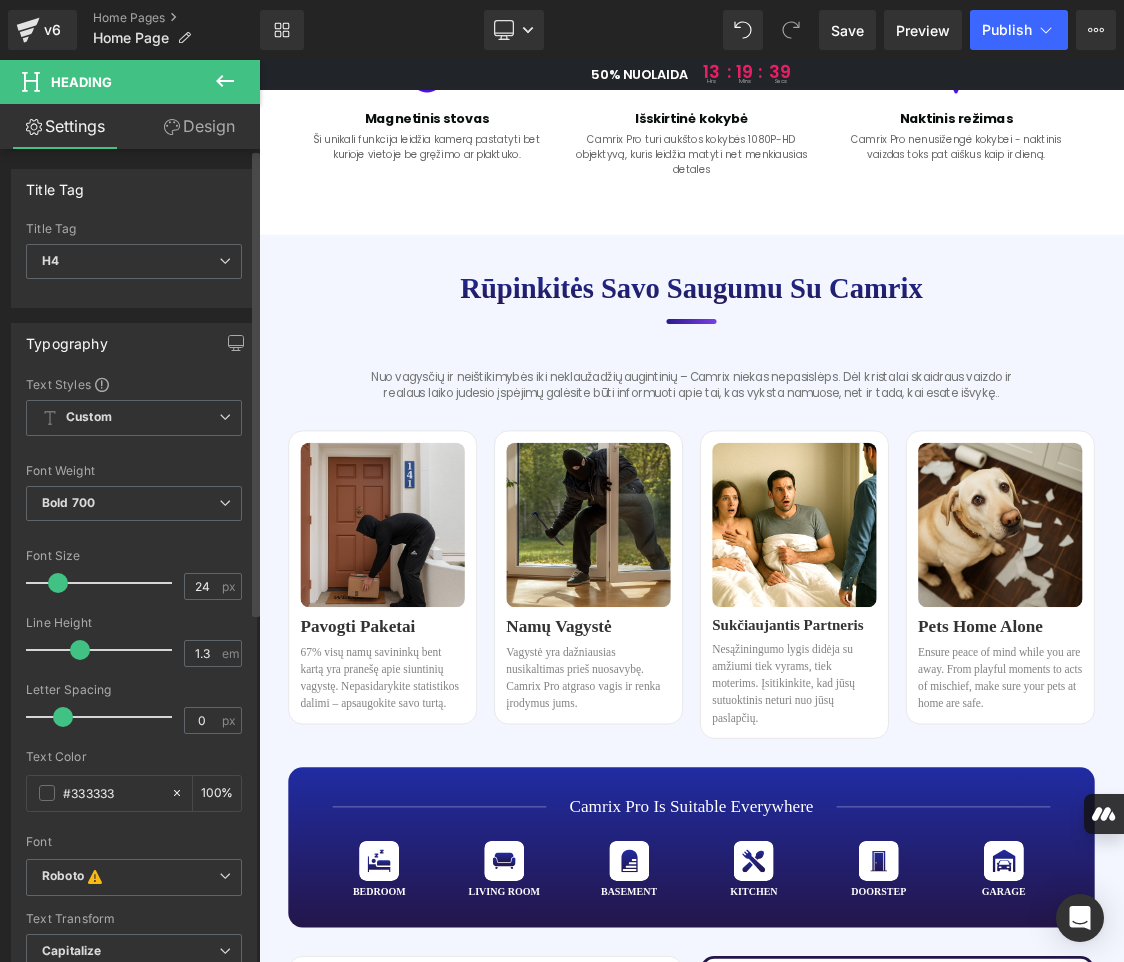 click at bounding box center (58, 583) 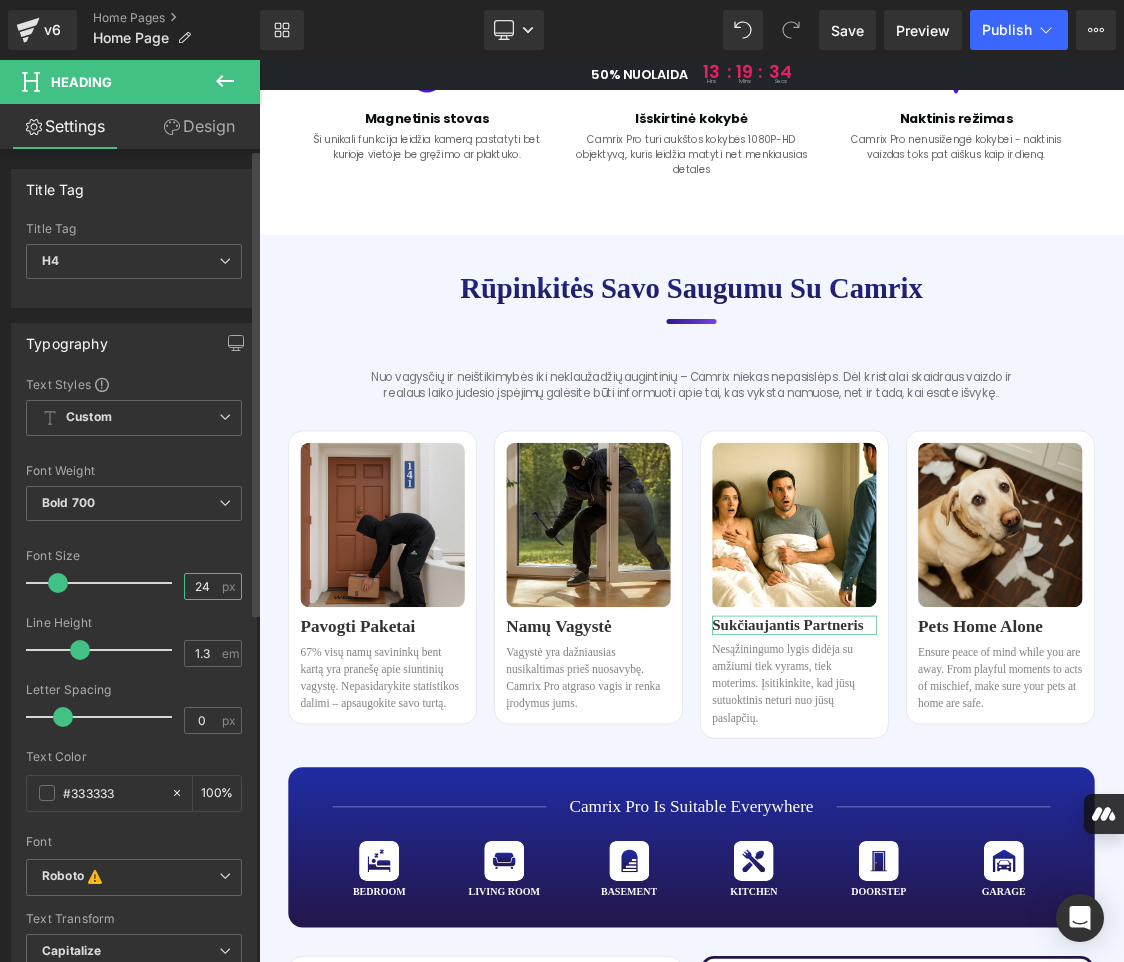 click on "24" at bounding box center [202, 586] 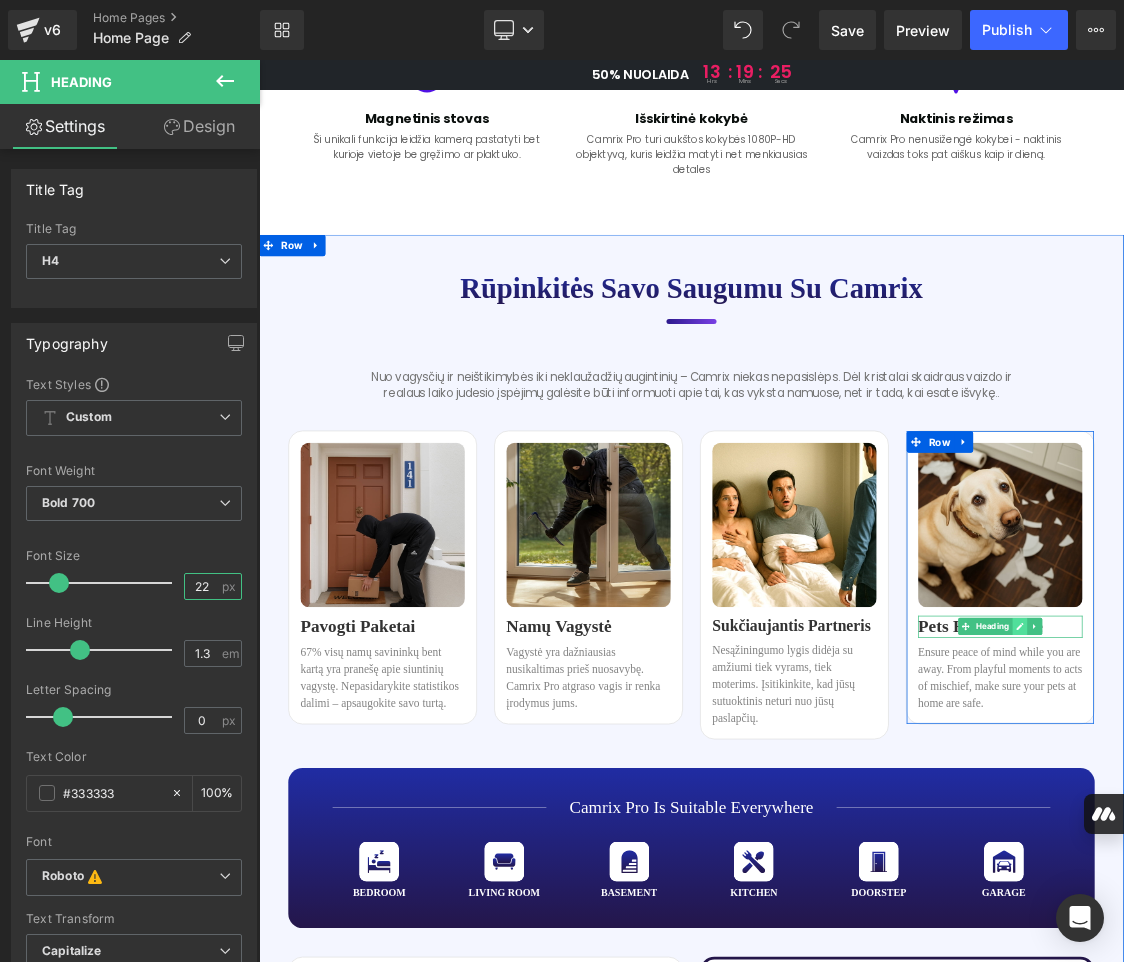 type on "22" 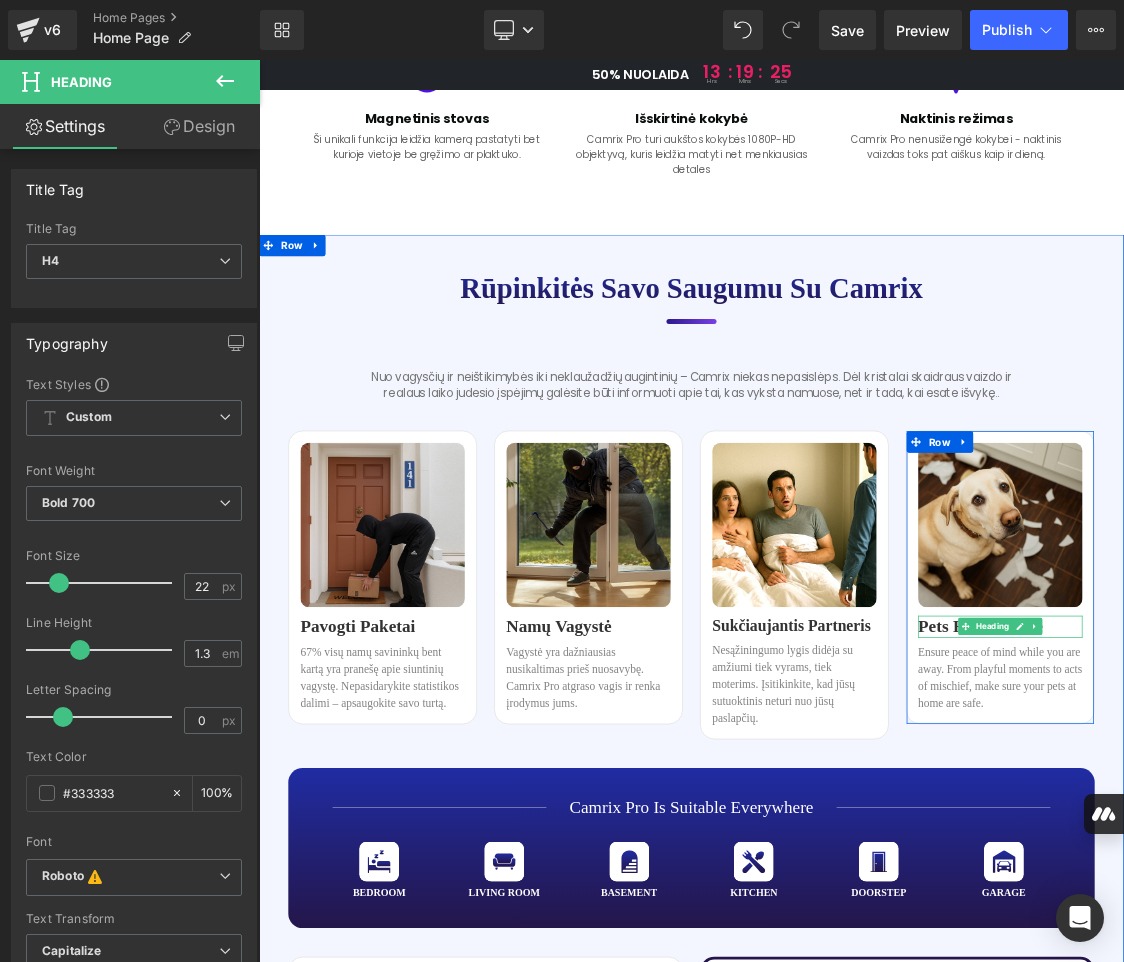 click 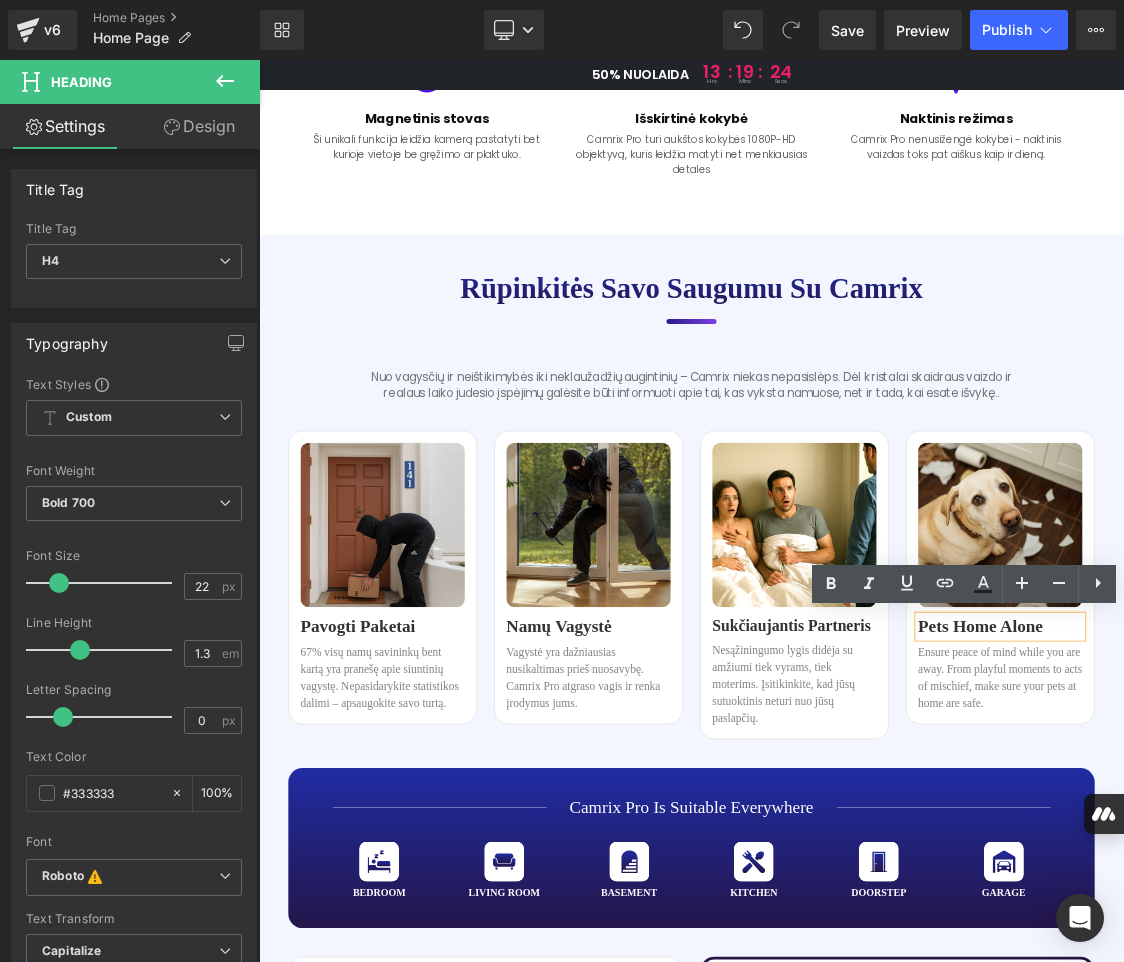 click on "Pets Home Alone" at bounding box center [1296, 852] 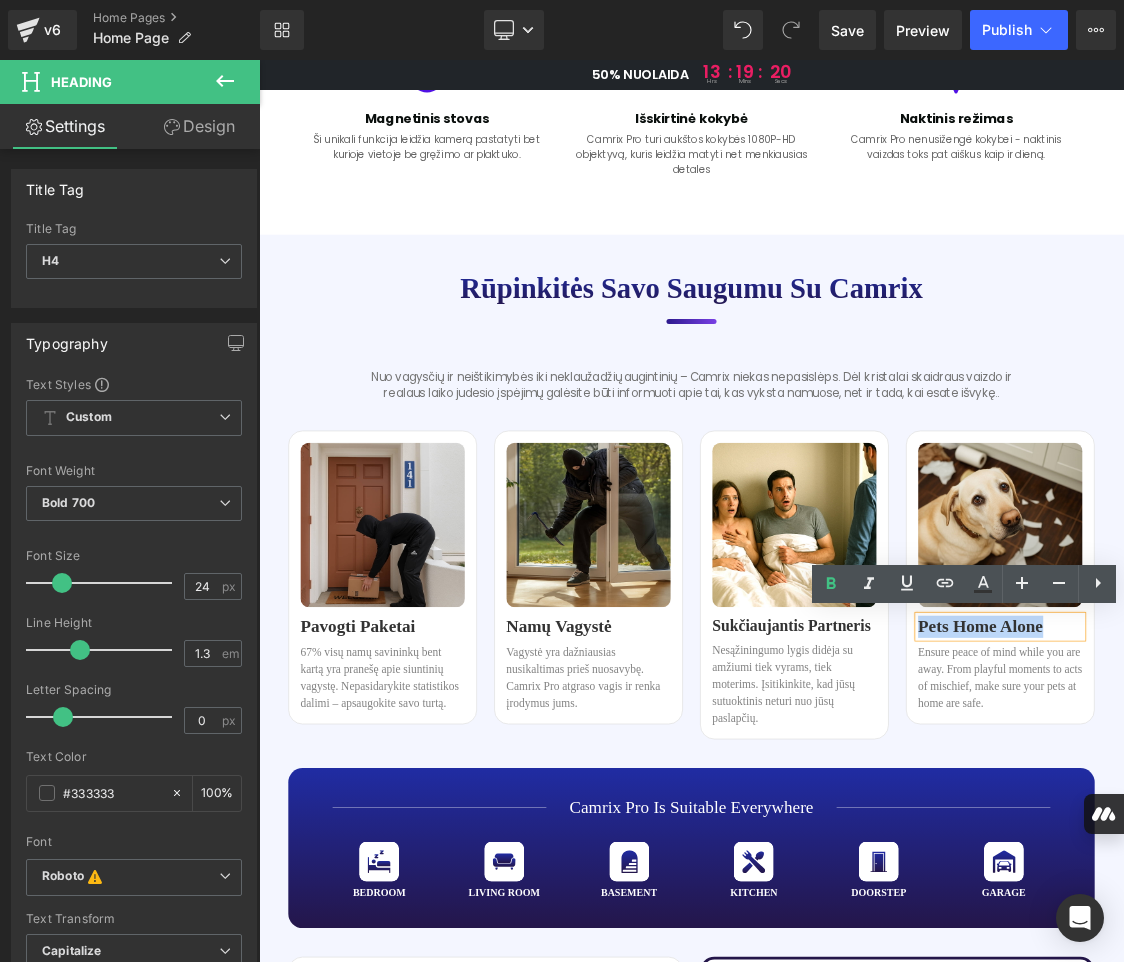 drag, startPoint x: 1352, startPoint y: 855, endPoint x: 1179, endPoint y: 855, distance: 173 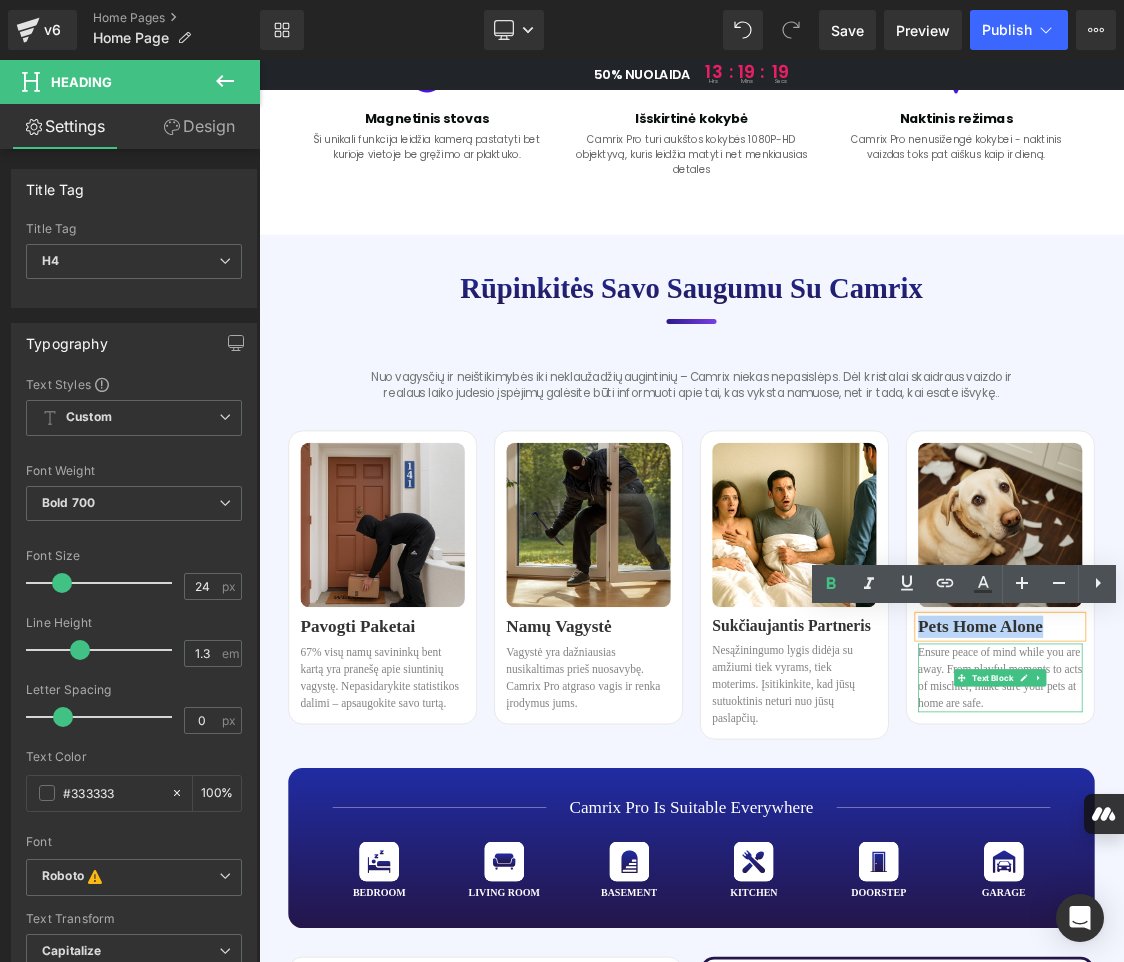 copy on "Pets Home Alone" 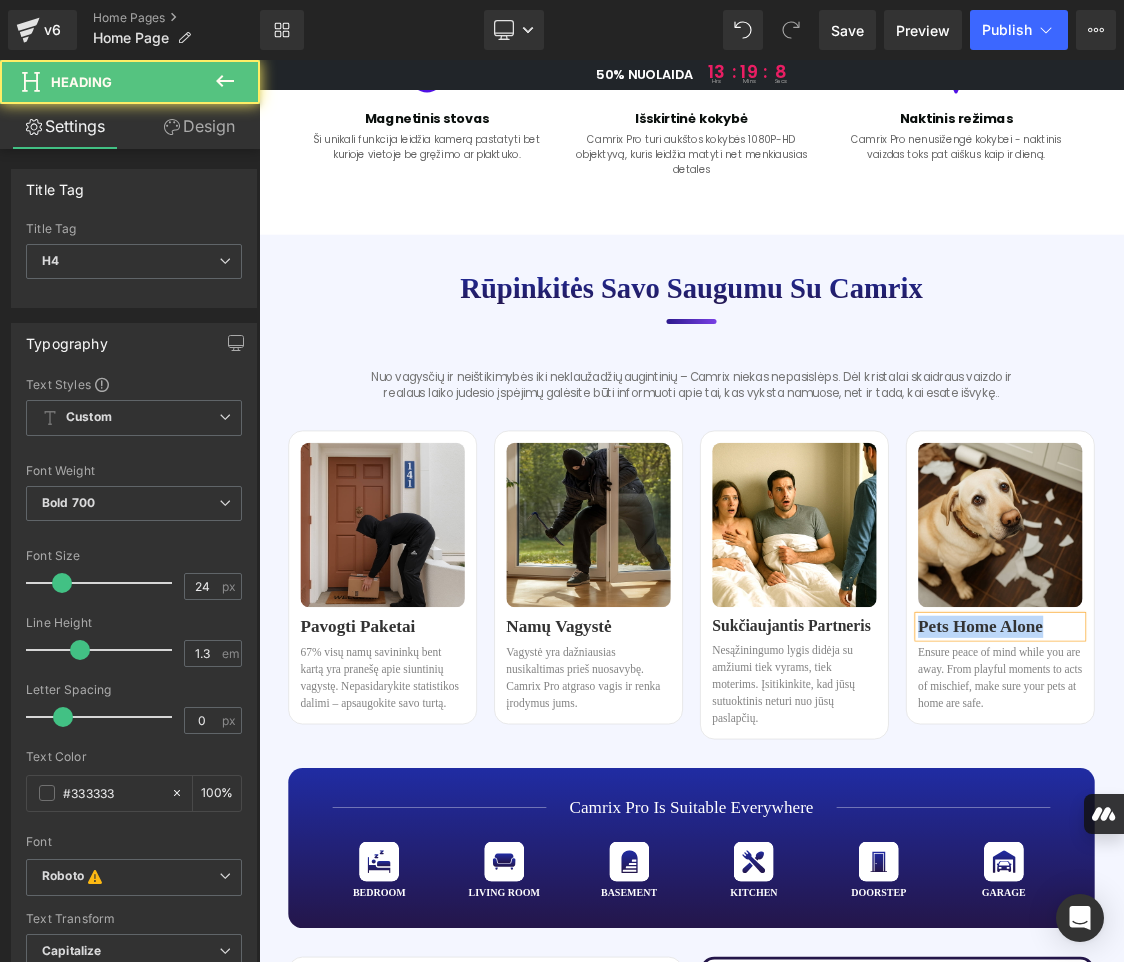 click on "Pets Home Alone" at bounding box center (1296, 852) 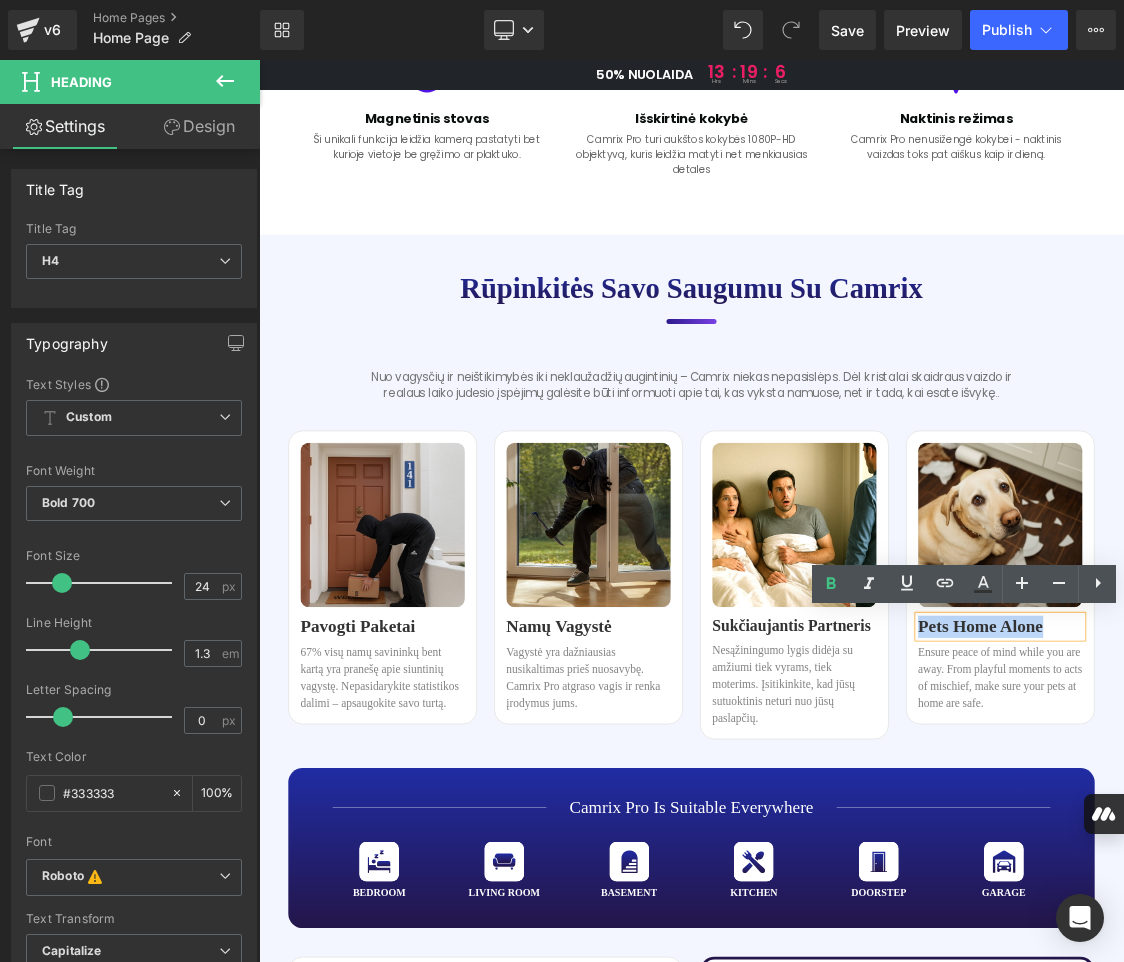 paste 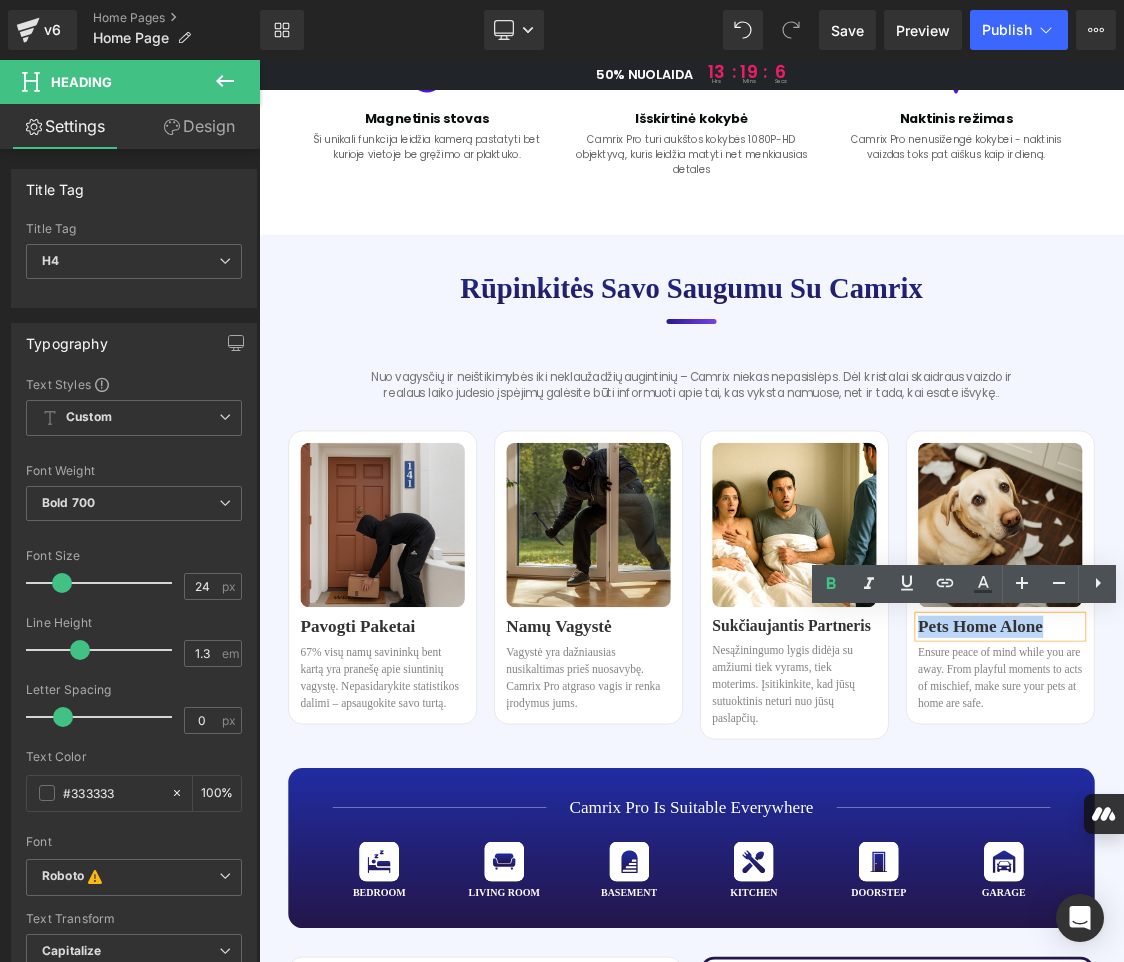 type 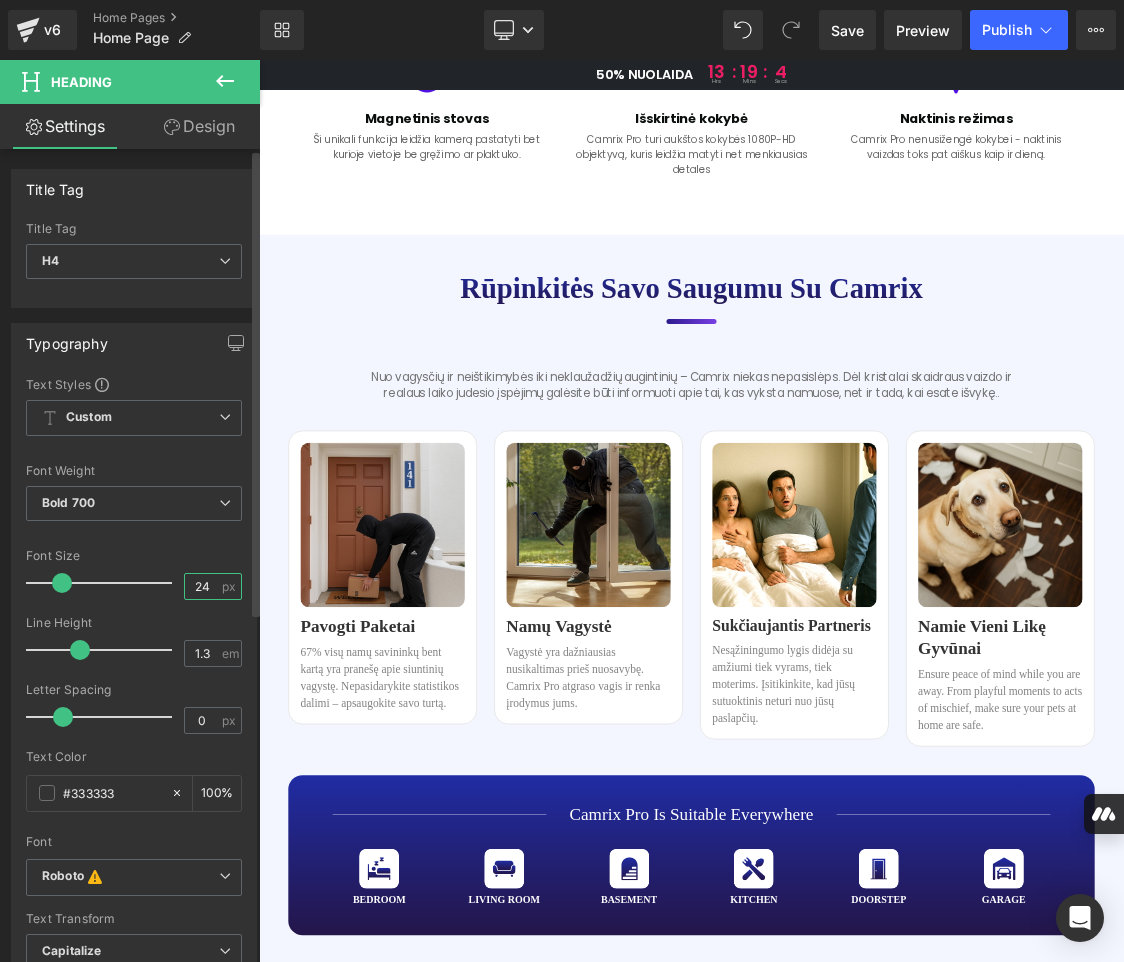click on "24" at bounding box center [202, 586] 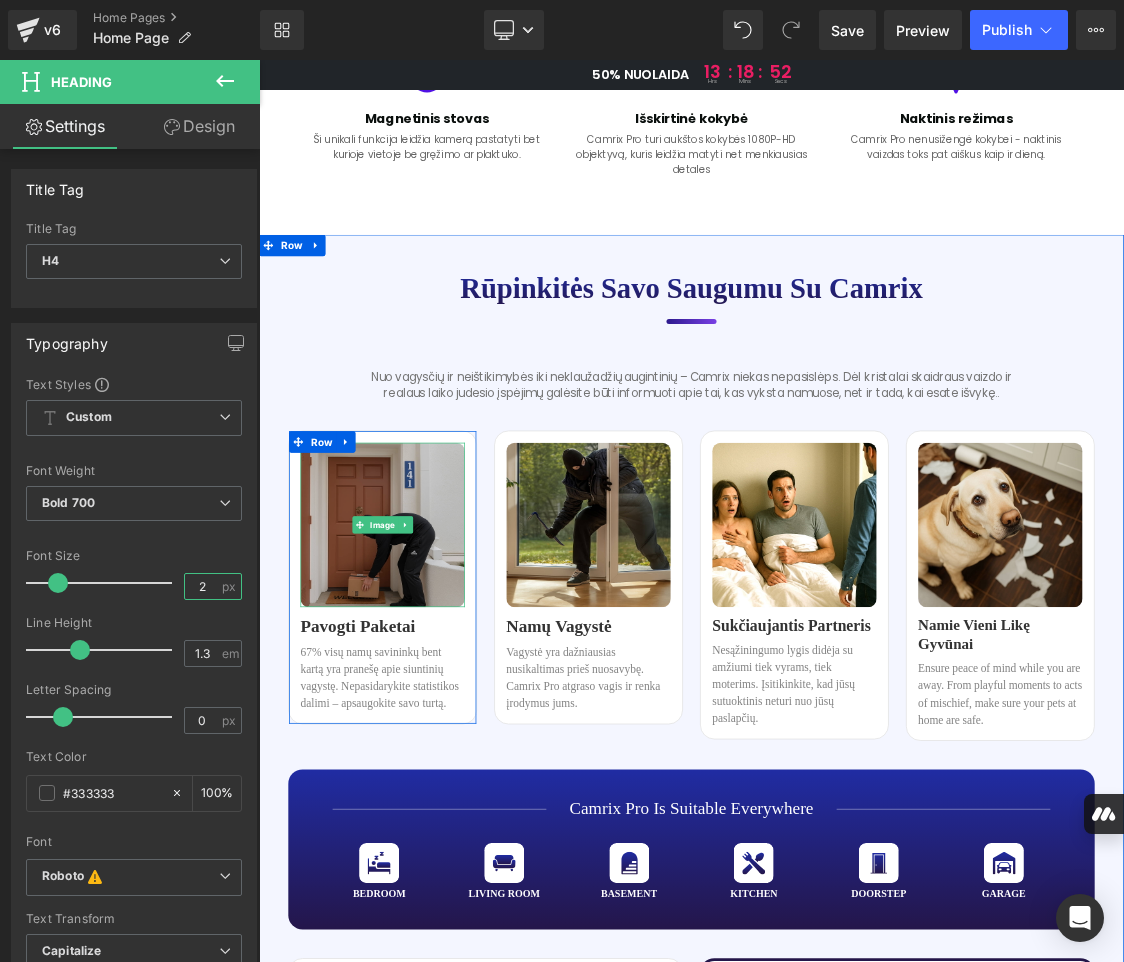 type on "20" 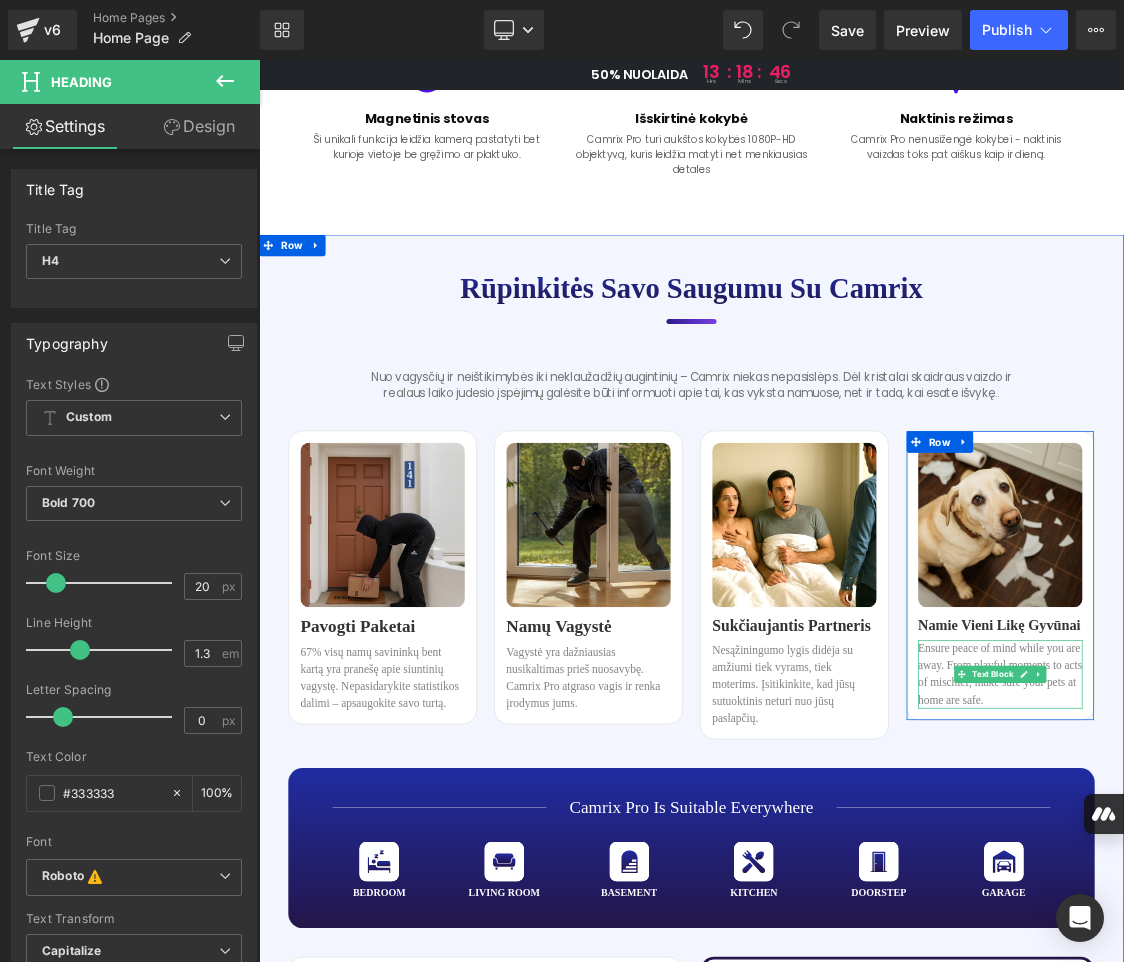 click on "Ensure peace of mind while you are away. From playful moments to acts of mischief, make sure your pets at home are safe." at bounding box center [1296, 919] 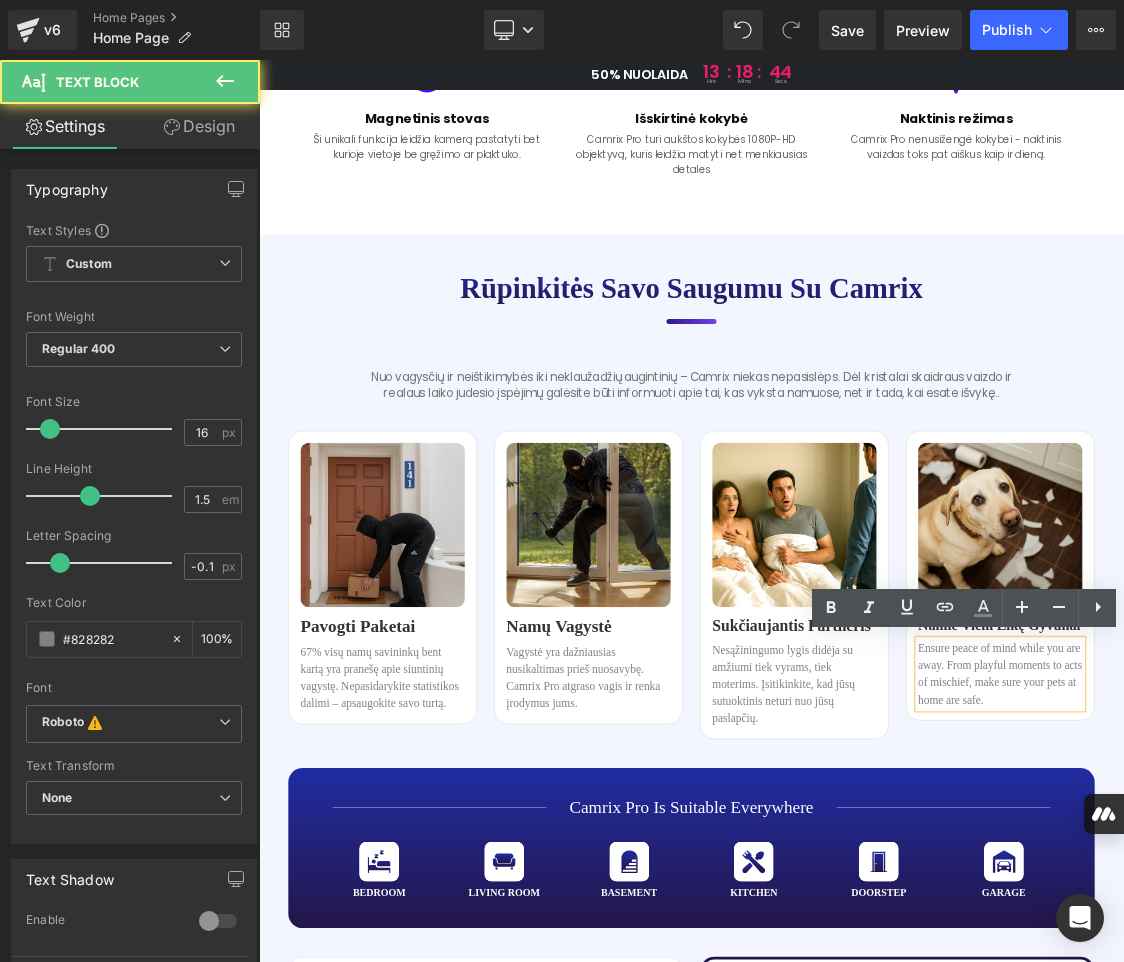 click on "Ensure peace of mind while you are away. From playful moments to acts of mischief, make sure your pets at home are safe." at bounding box center [1296, 919] 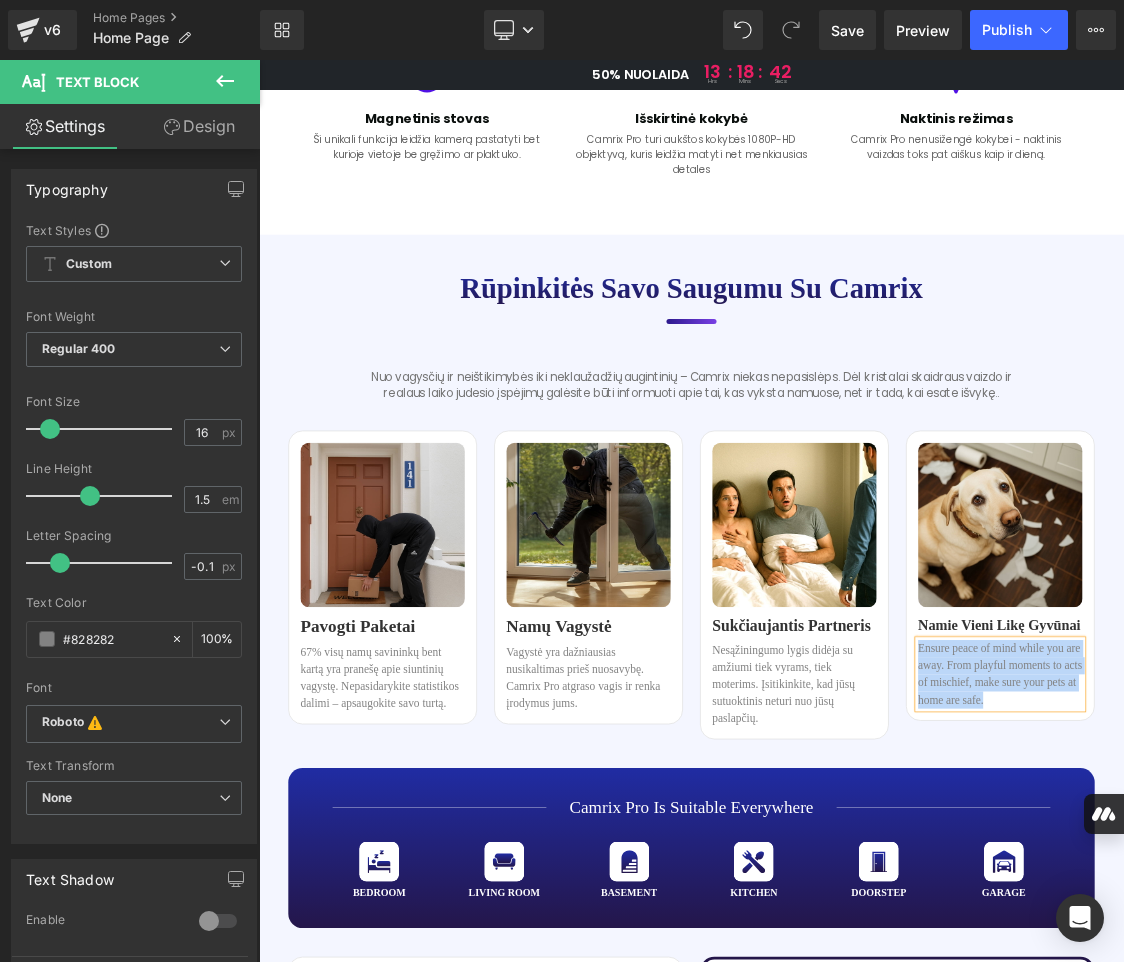copy on "Ensure peace of mind while you are away. From playful moments to acts of mischief, make sure your pets at home are safe." 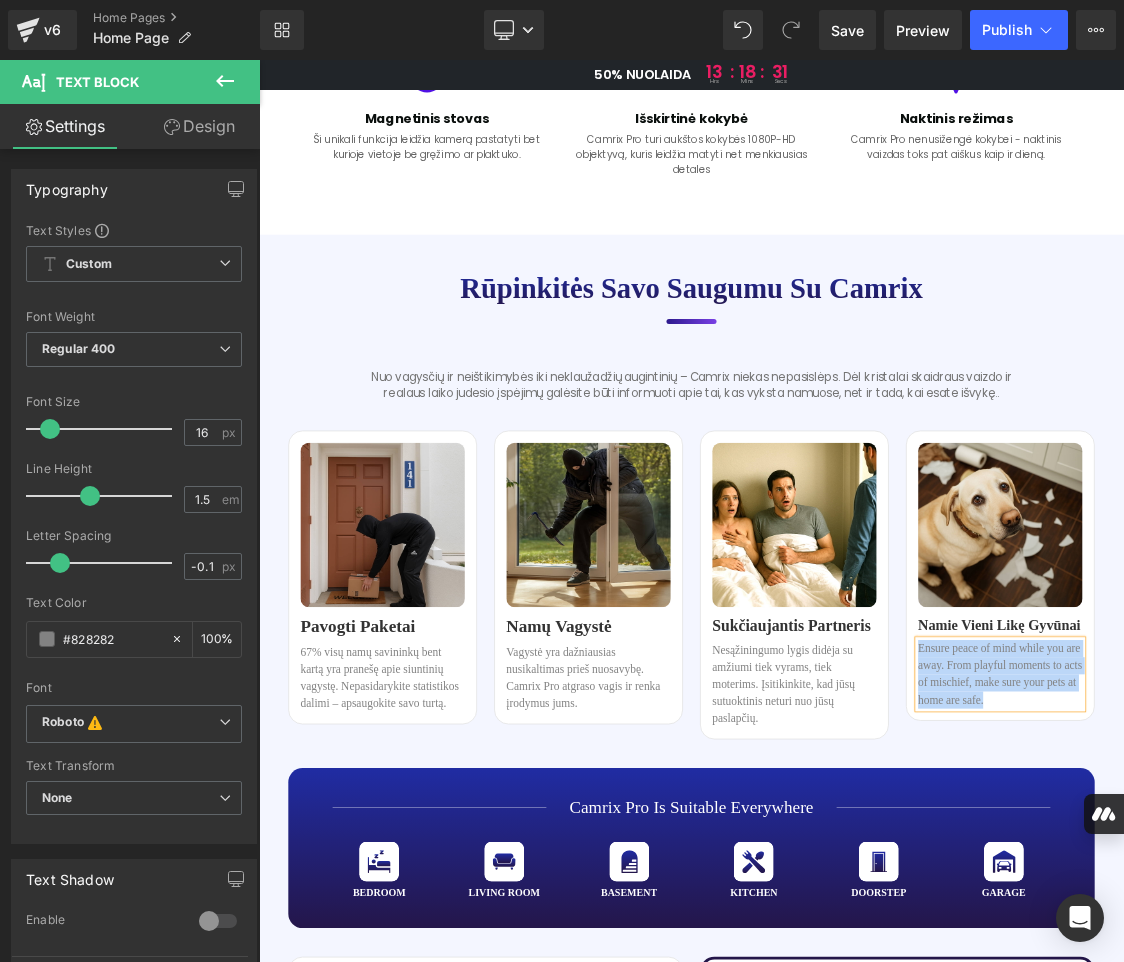 click on "Ensure peace of mind while you are away. From playful moments to acts of mischief, make sure your pets at home are safe." at bounding box center [1296, 919] 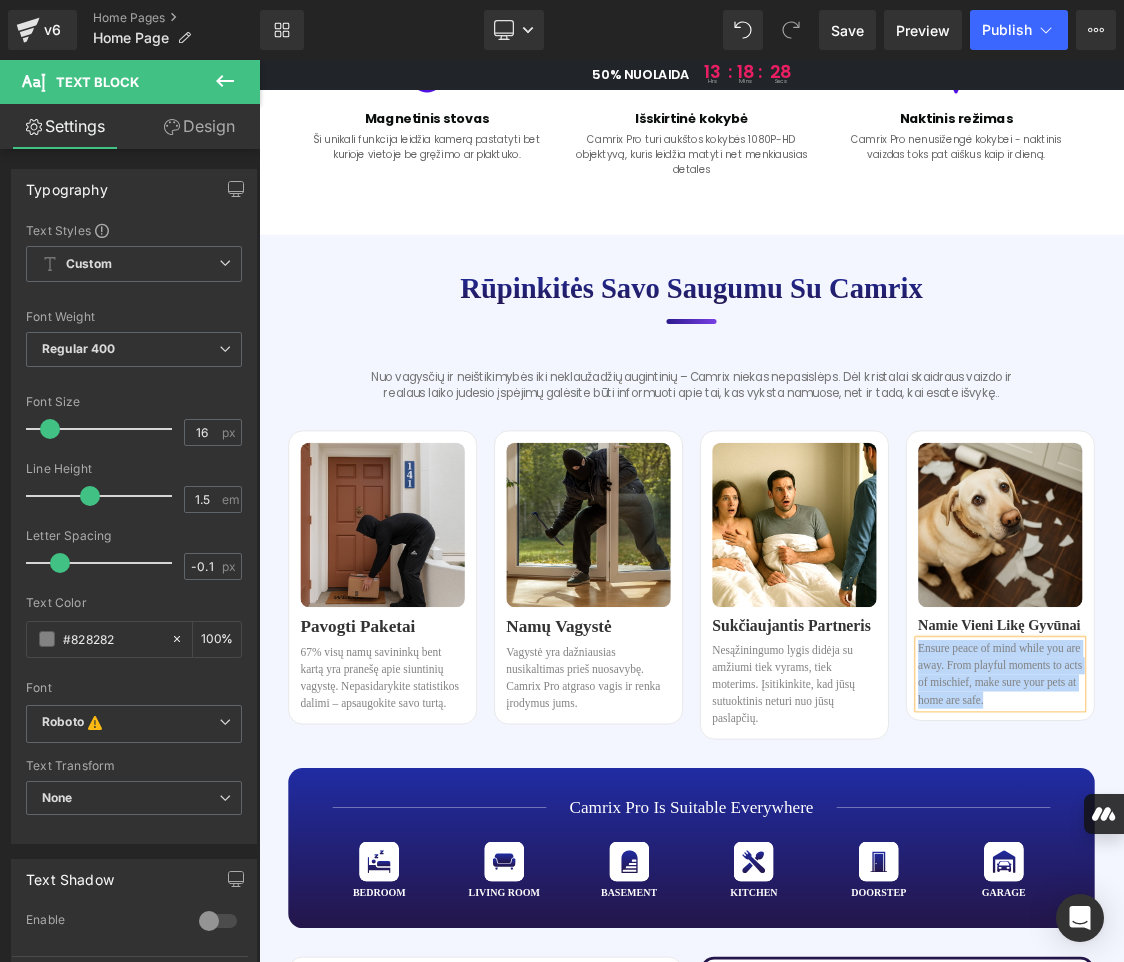 paste 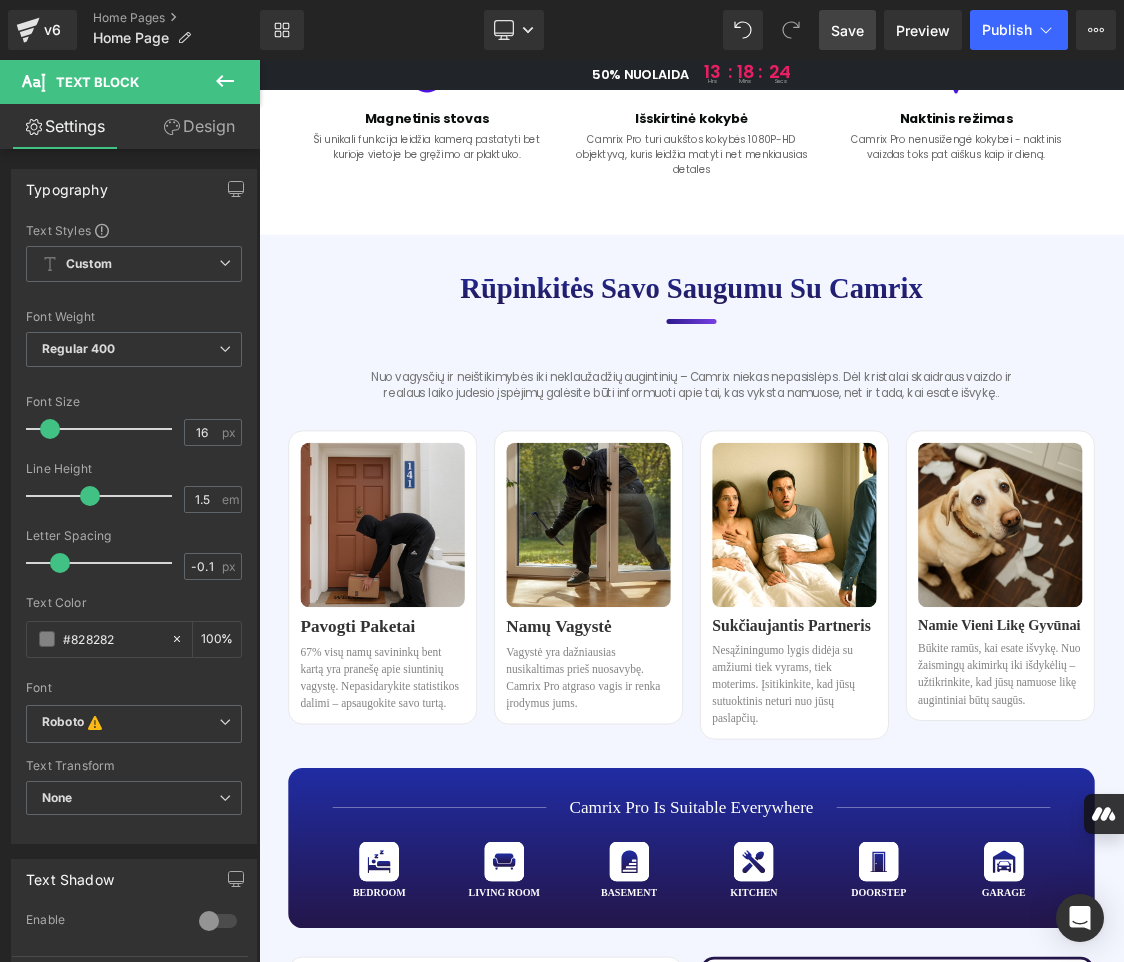 click on "Save" at bounding box center [847, 30] 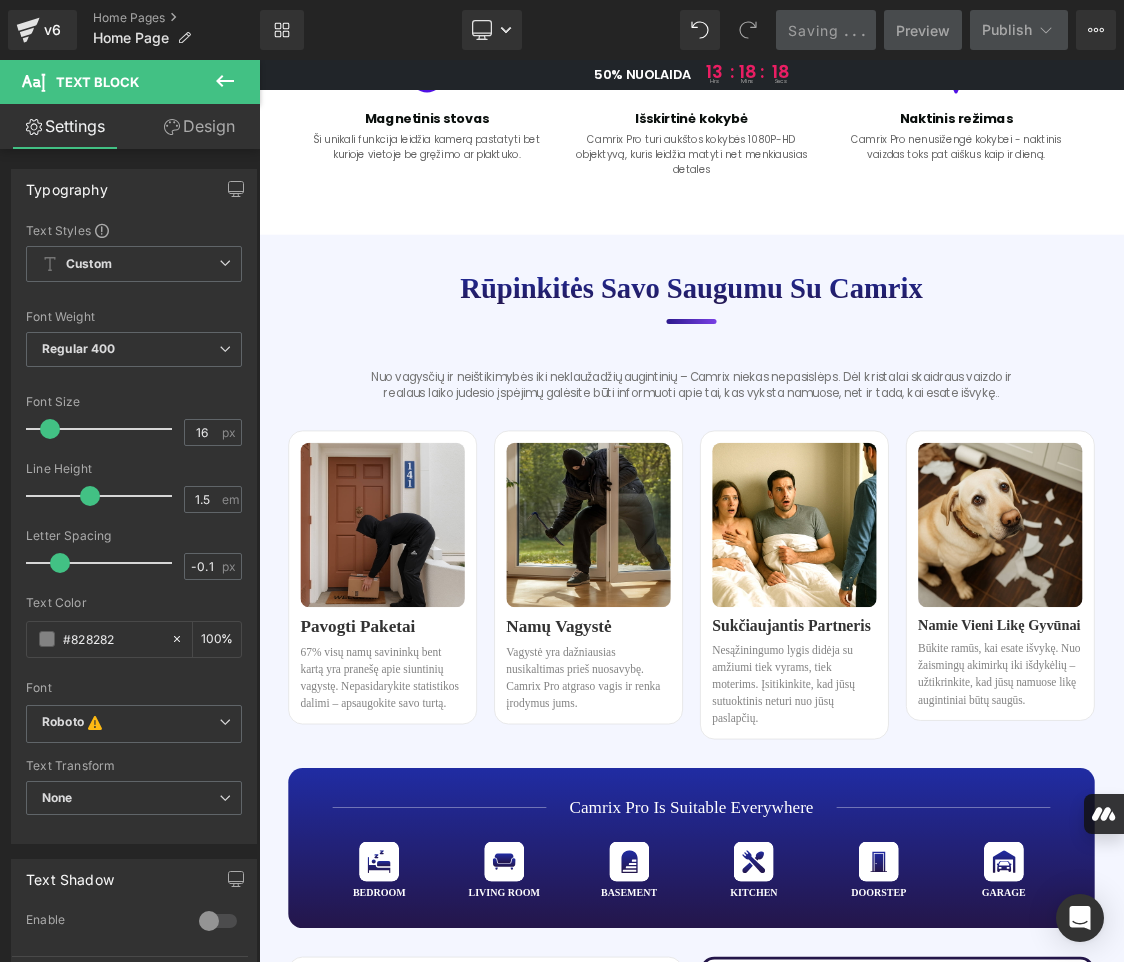 scroll, scrollTop: 2400, scrollLeft: 0, axis: vertical 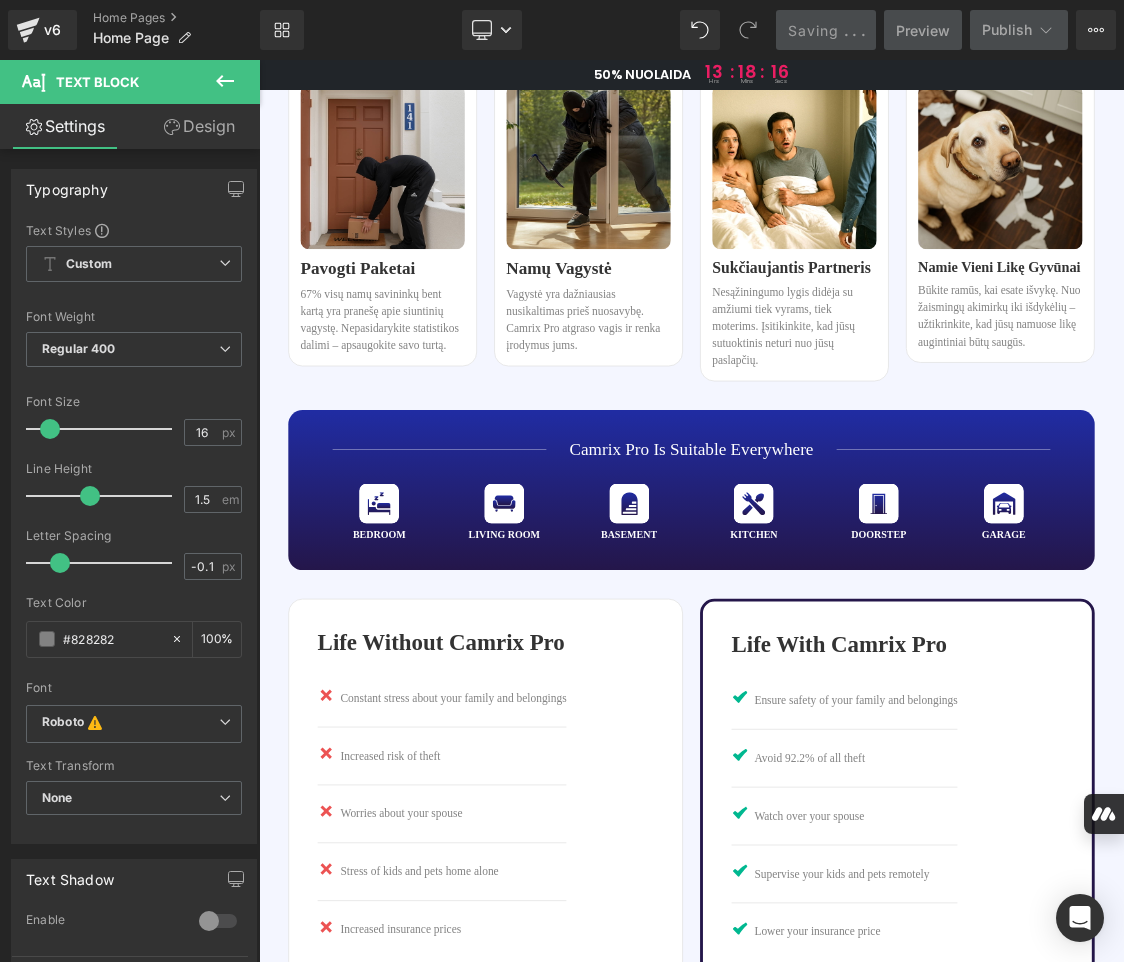 click on "Camrix Pro is suitable everywhere Heading" at bounding box center [864, 605] 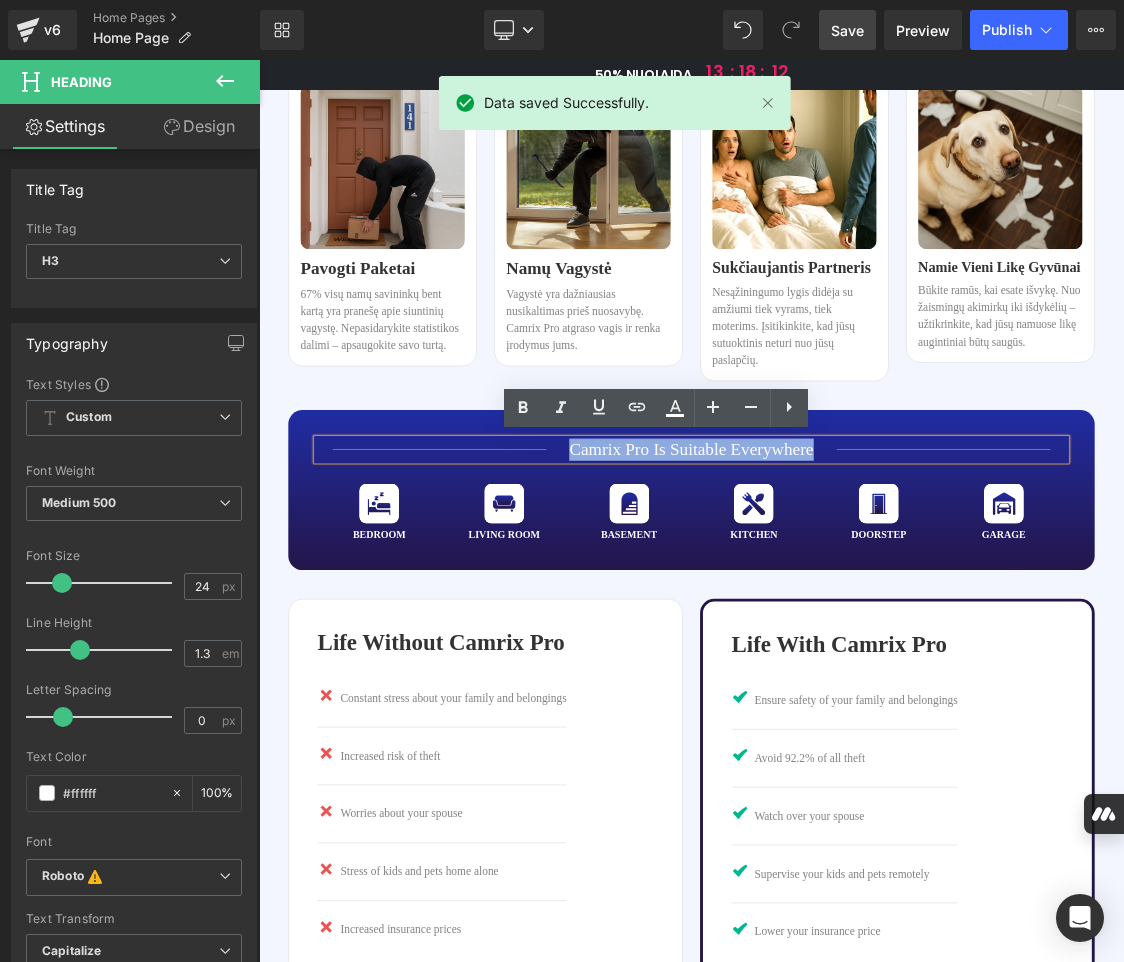 click on "Camrix Pro is suitable everywhere" at bounding box center (864, 605) 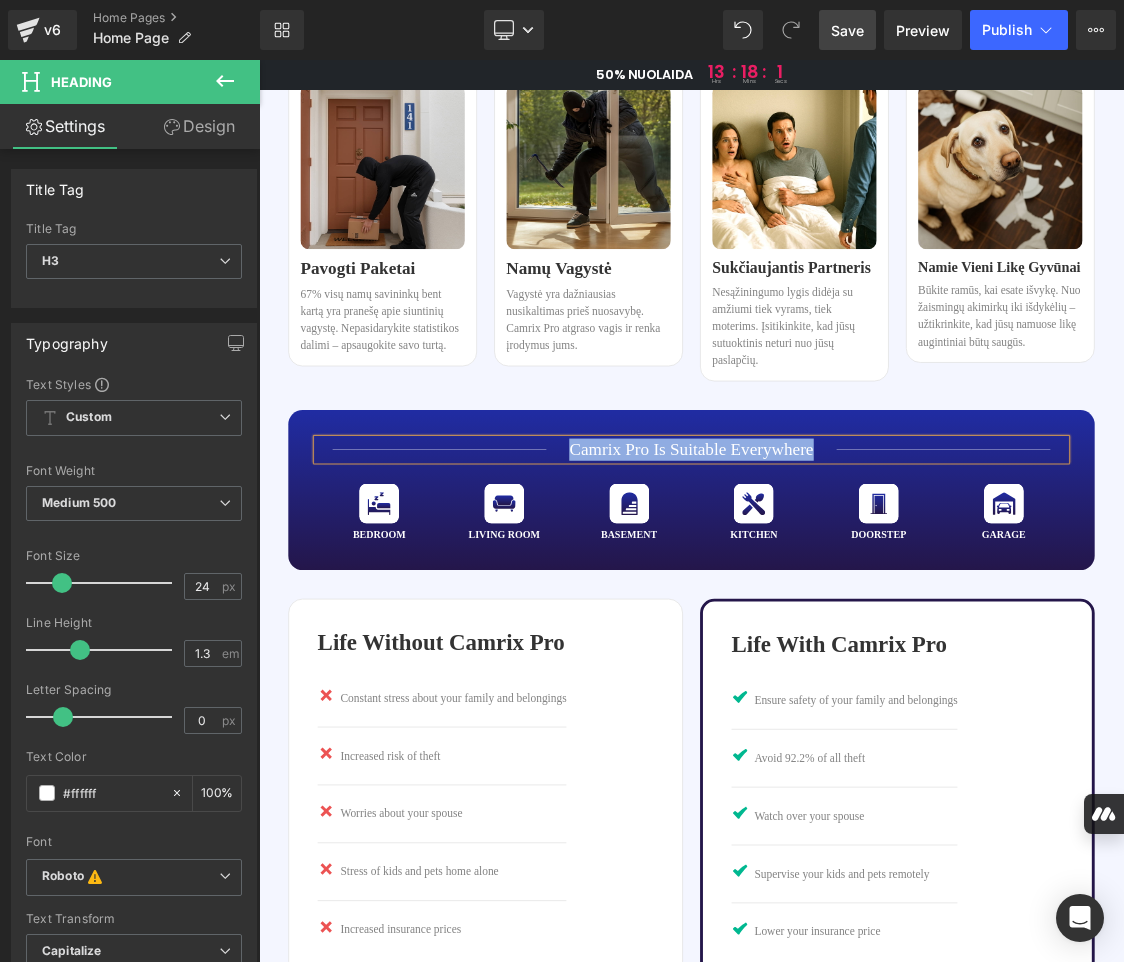 click on "Camrix Pro is suitable everywhere" at bounding box center [864, 605] 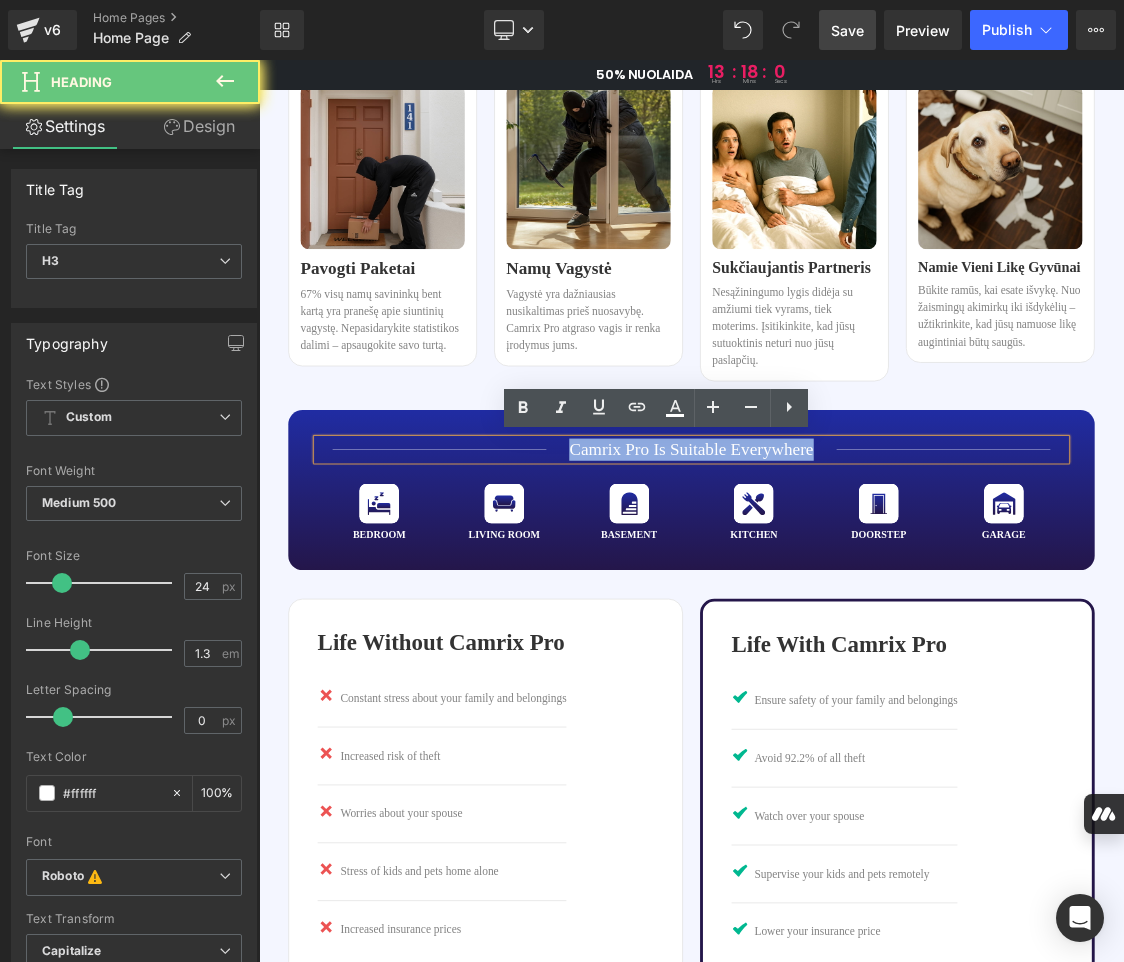 click on "Camrix Pro is suitable everywhere" at bounding box center [864, 605] 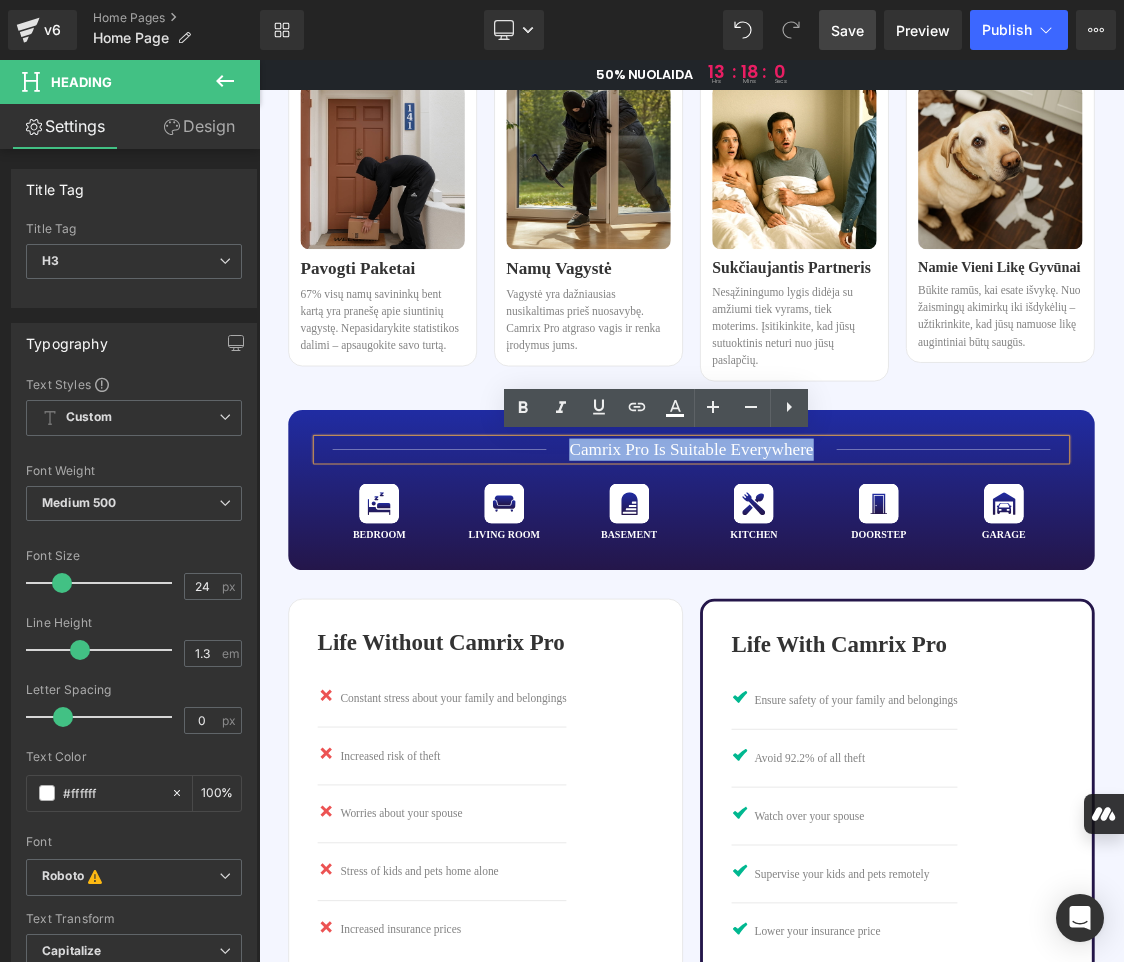 click on "Camrix Pro is suitable everywhere" at bounding box center (864, 605) 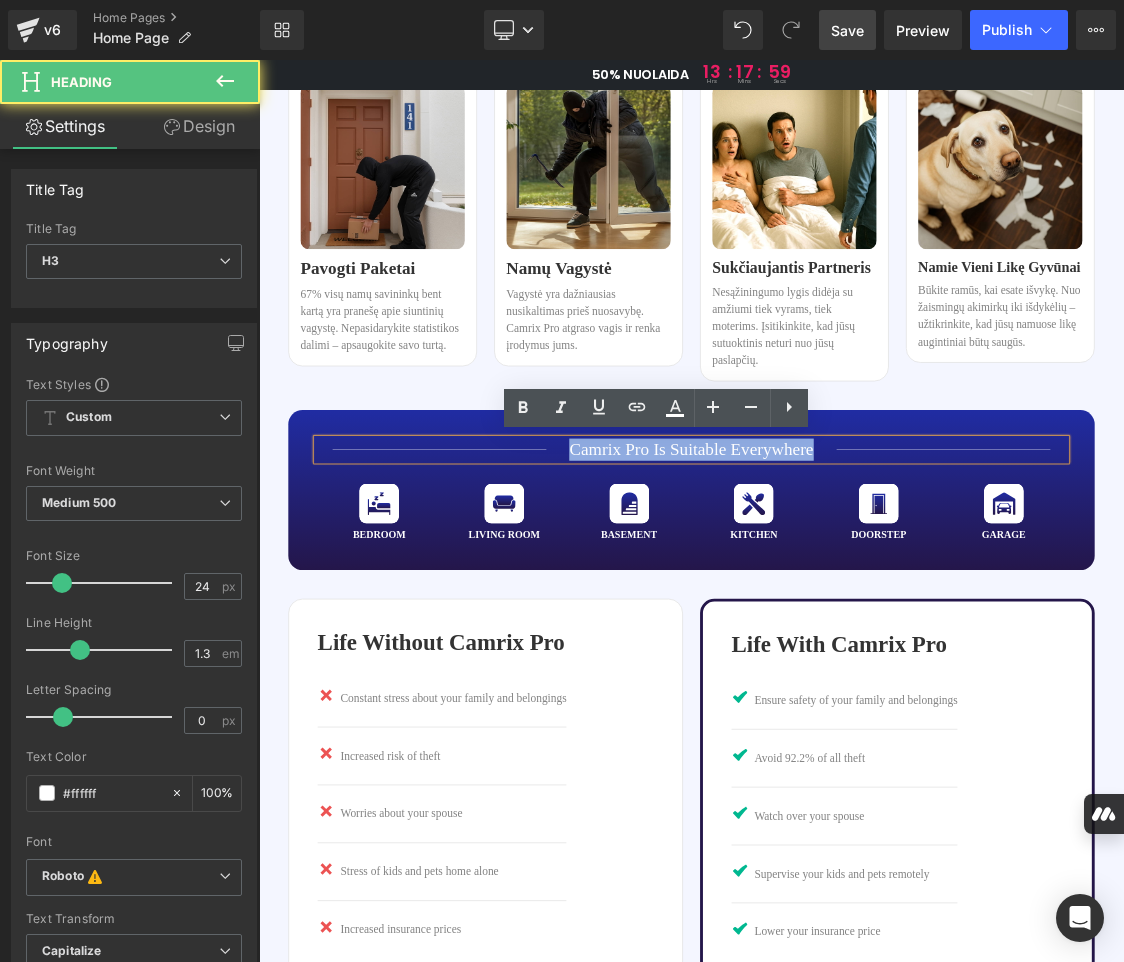 click on "Camrix Pro is suitable everywhere" at bounding box center (864, 605) 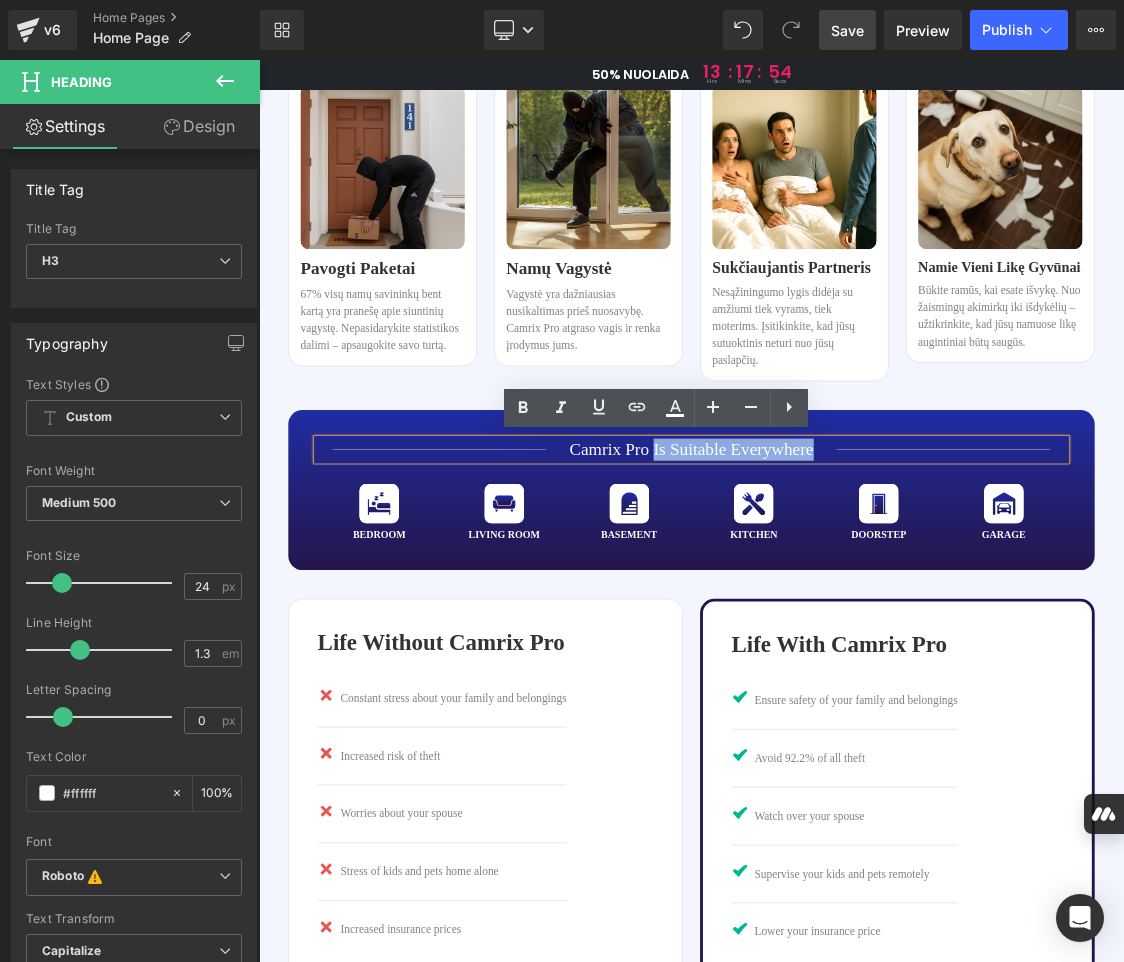 drag, startPoint x: 804, startPoint y: 605, endPoint x: 1025, endPoint y: 611, distance: 221.08144 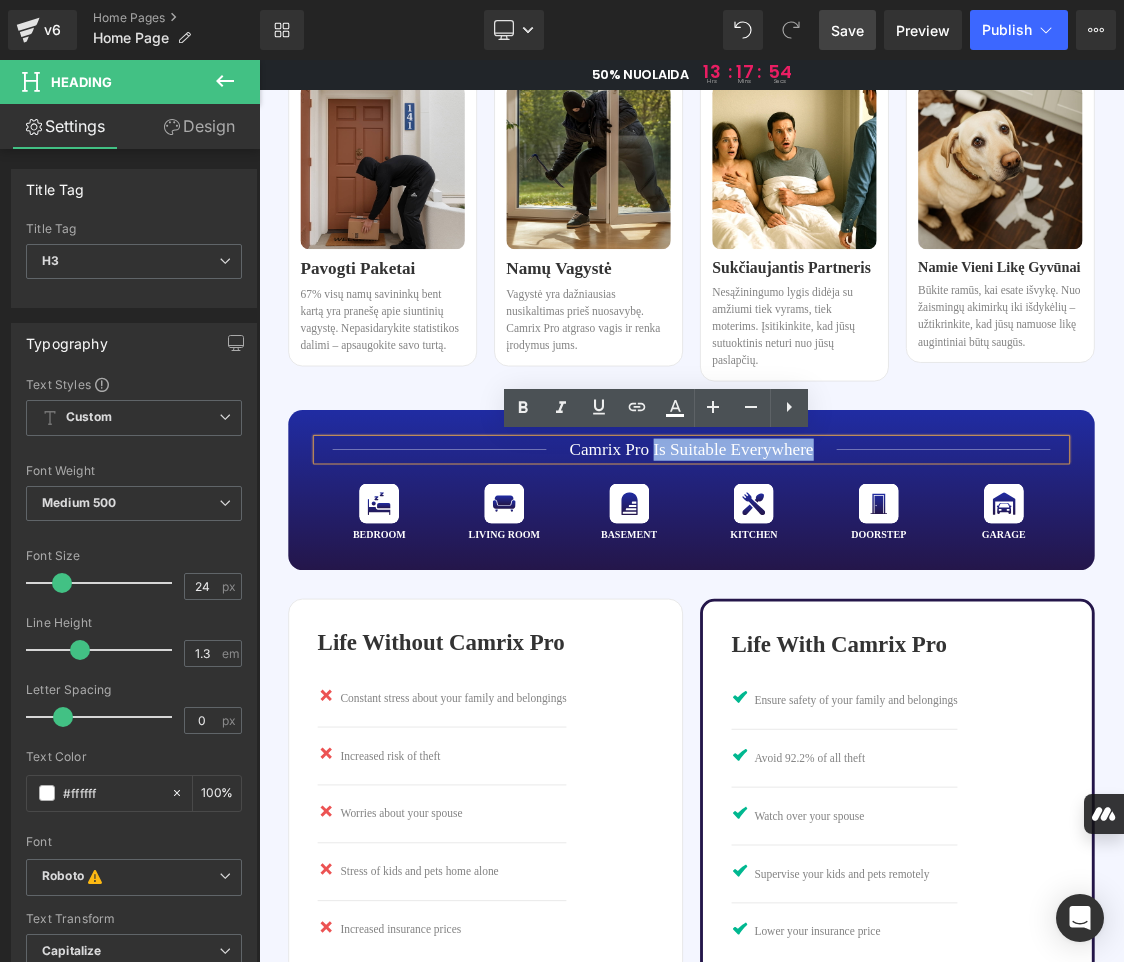 click on "Camrix Pro is suitable everywhere" at bounding box center (864, 605) 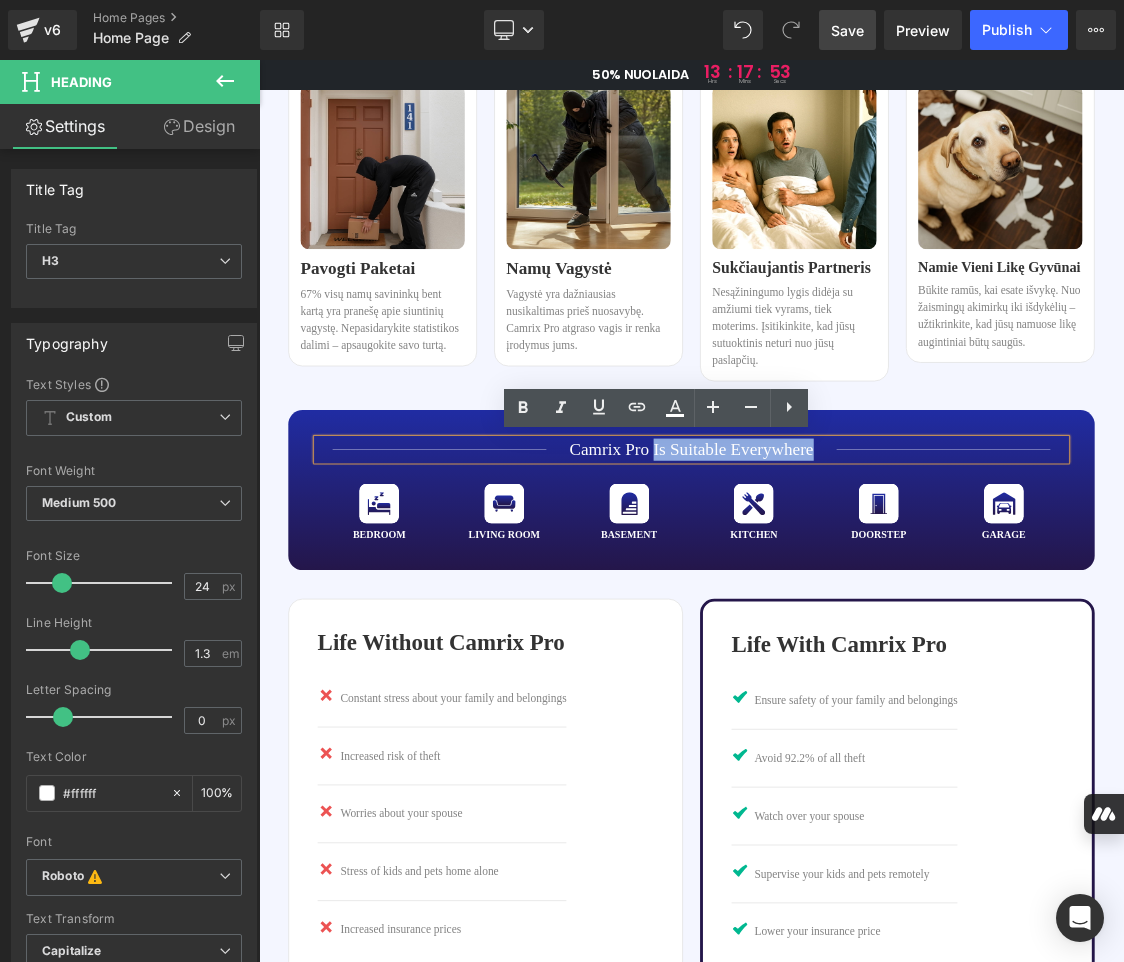 paste 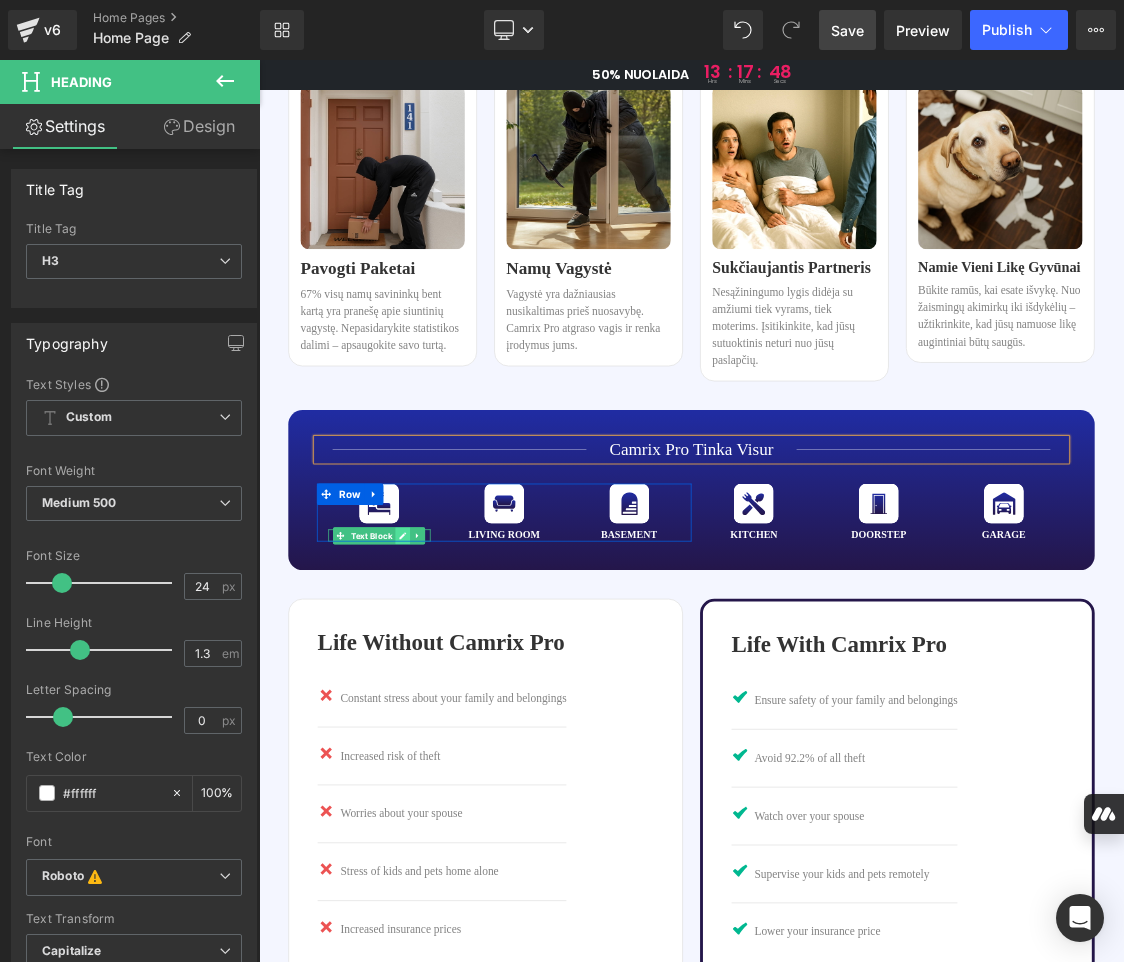 click at bounding box center [460, 726] 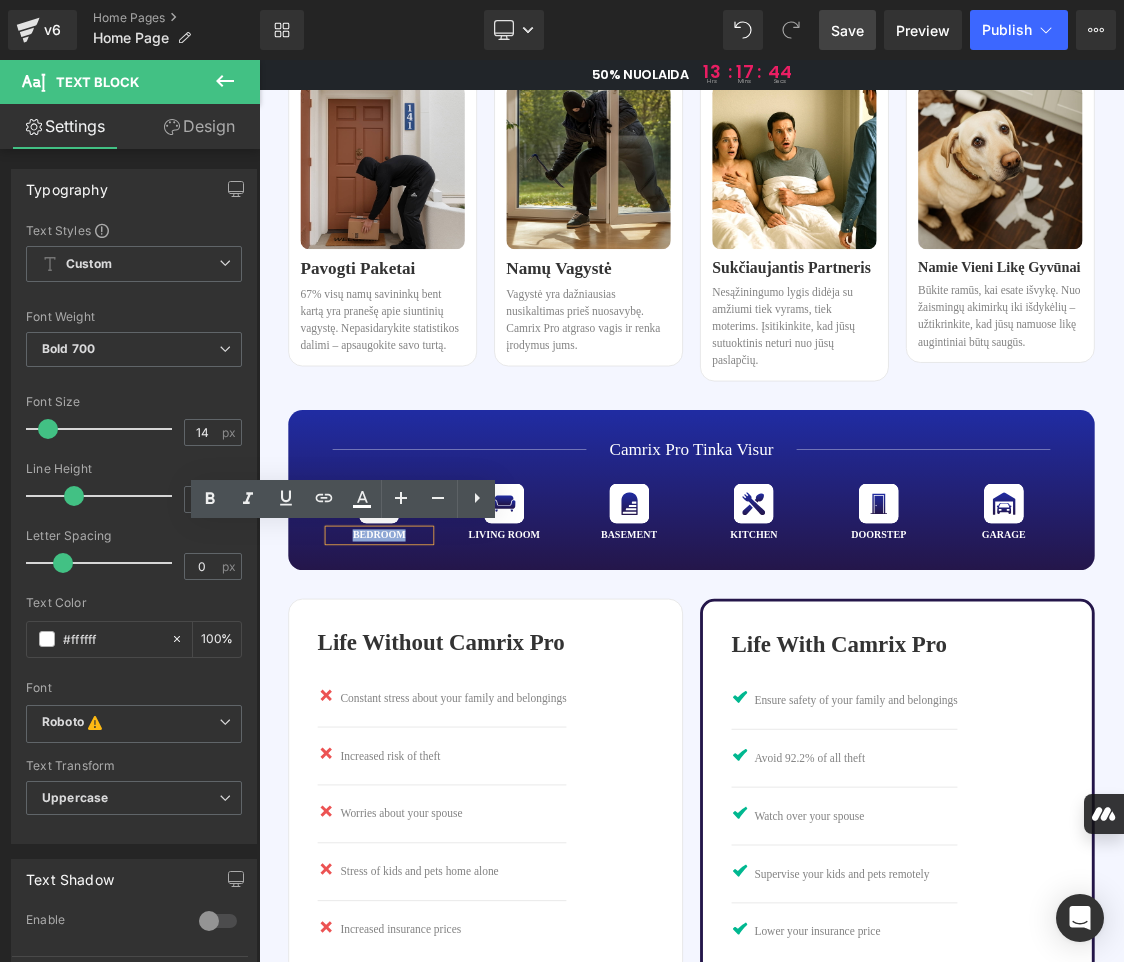 drag, startPoint x: 457, startPoint y: 724, endPoint x: 383, endPoint y: 724, distance: 74 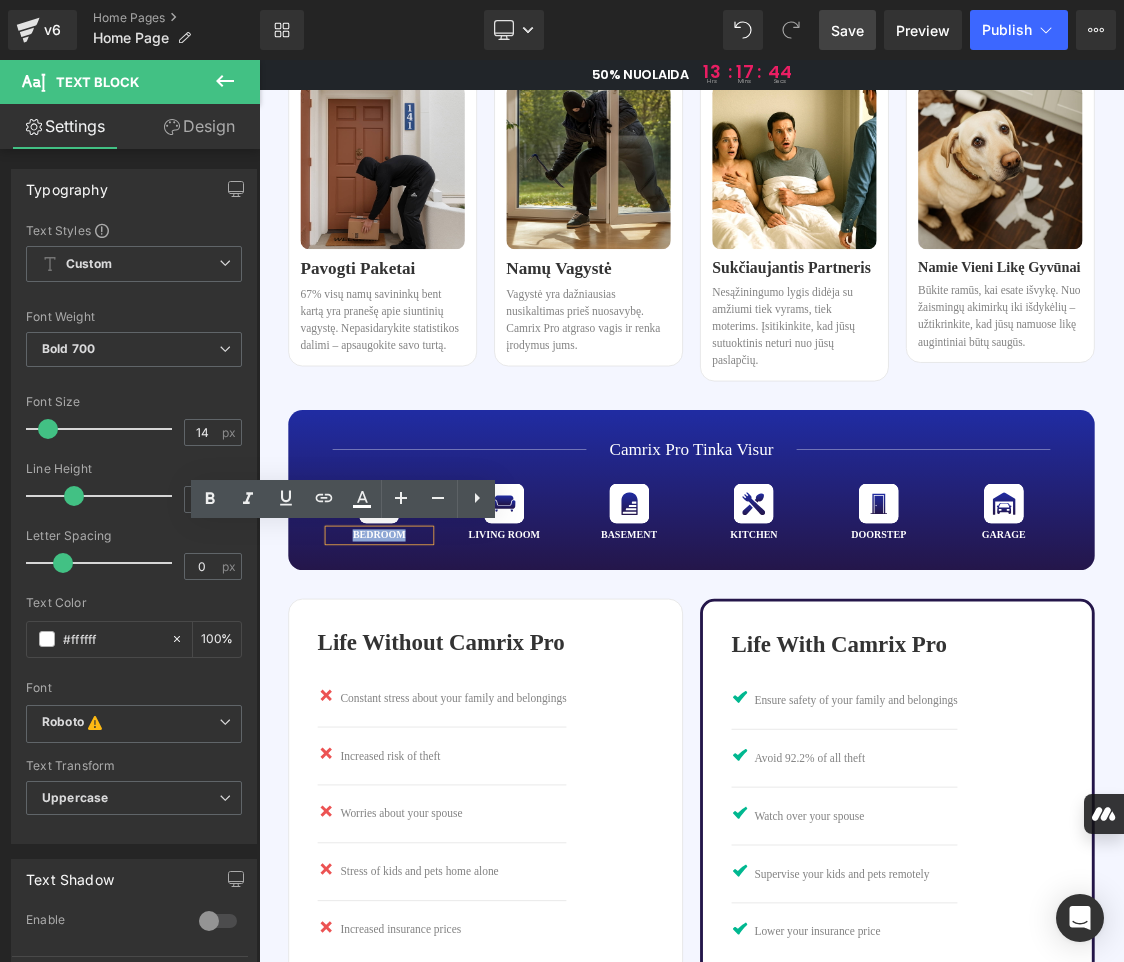click on "Bedroom" at bounding box center (427, 725) 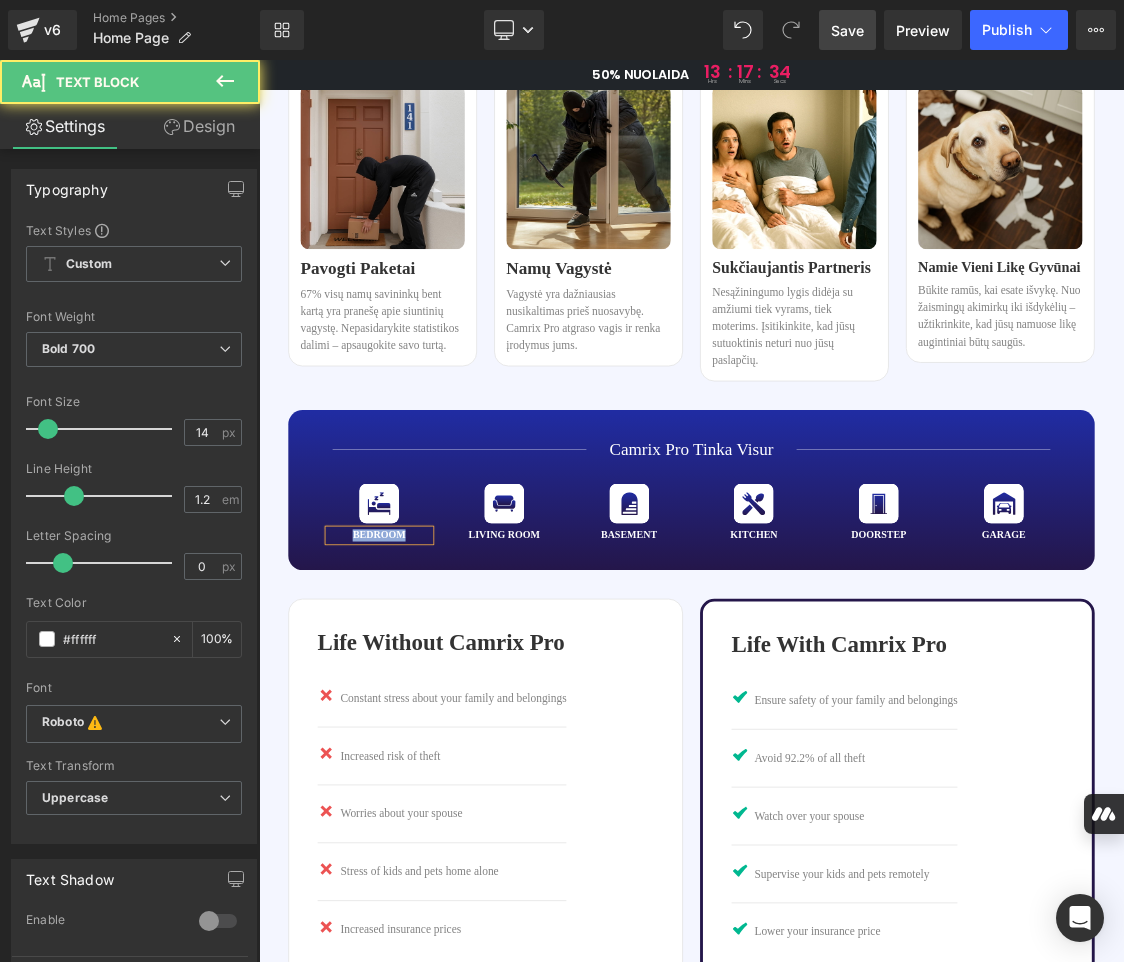 click on "Bedroom" at bounding box center (427, 725) 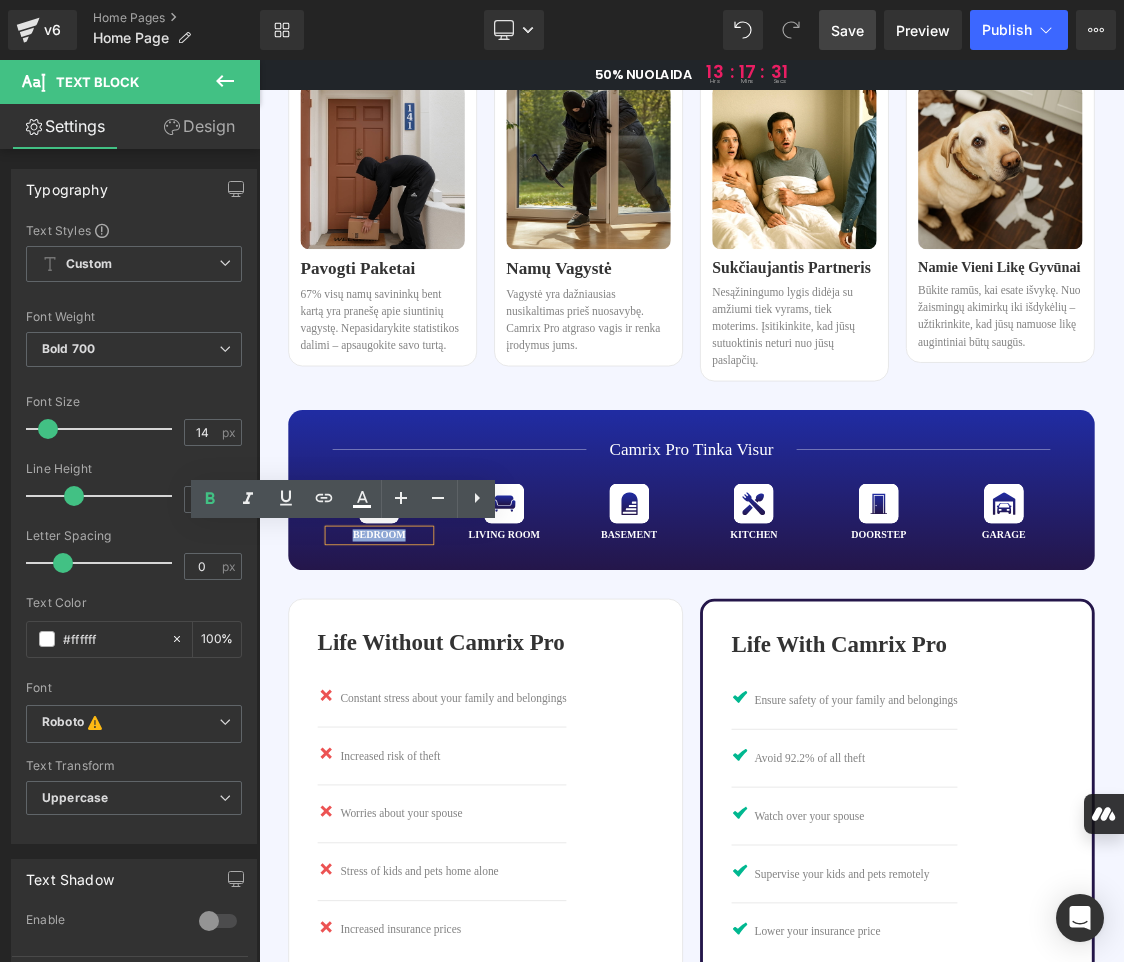 drag, startPoint x: 461, startPoint y: 720, endPoint x: 382, endPoint y: 721, distance: 79.00633 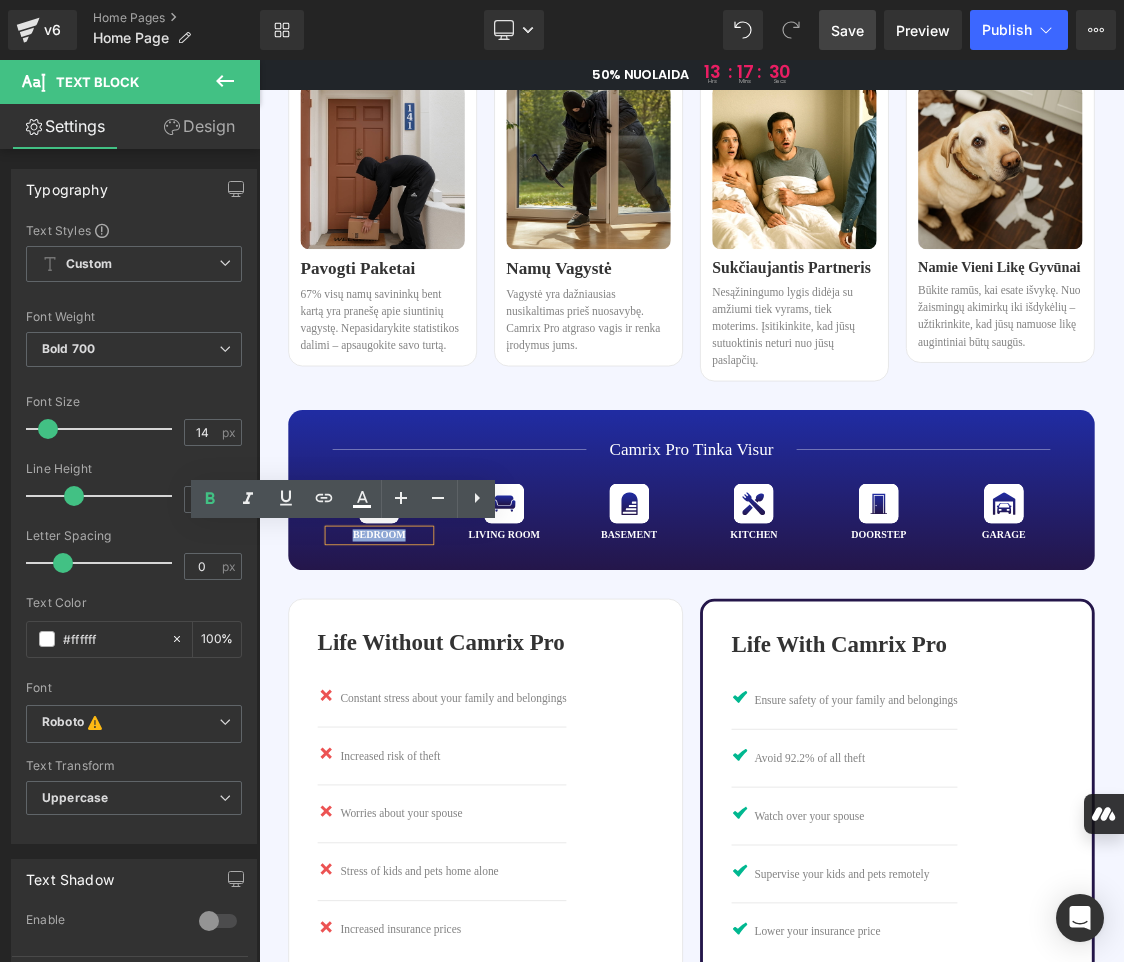 paste 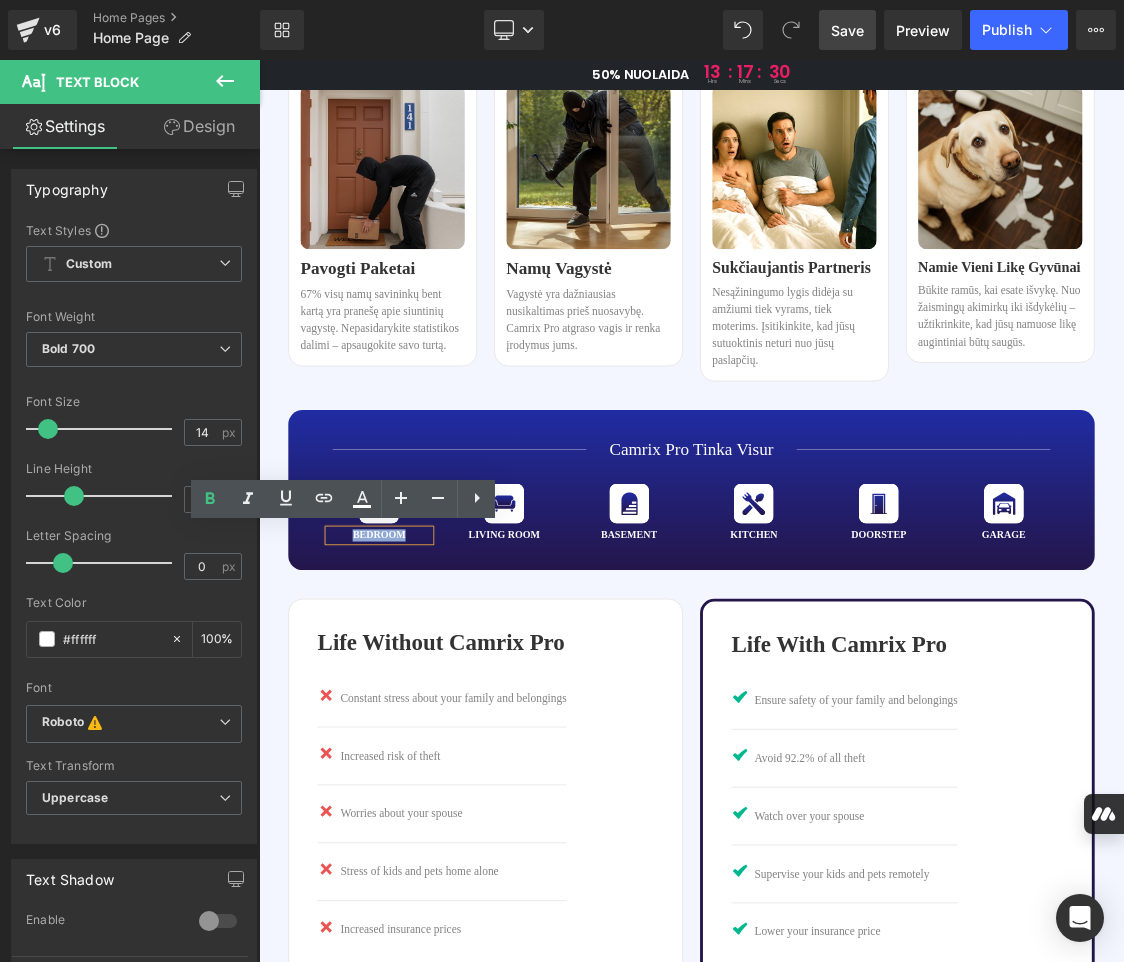 type 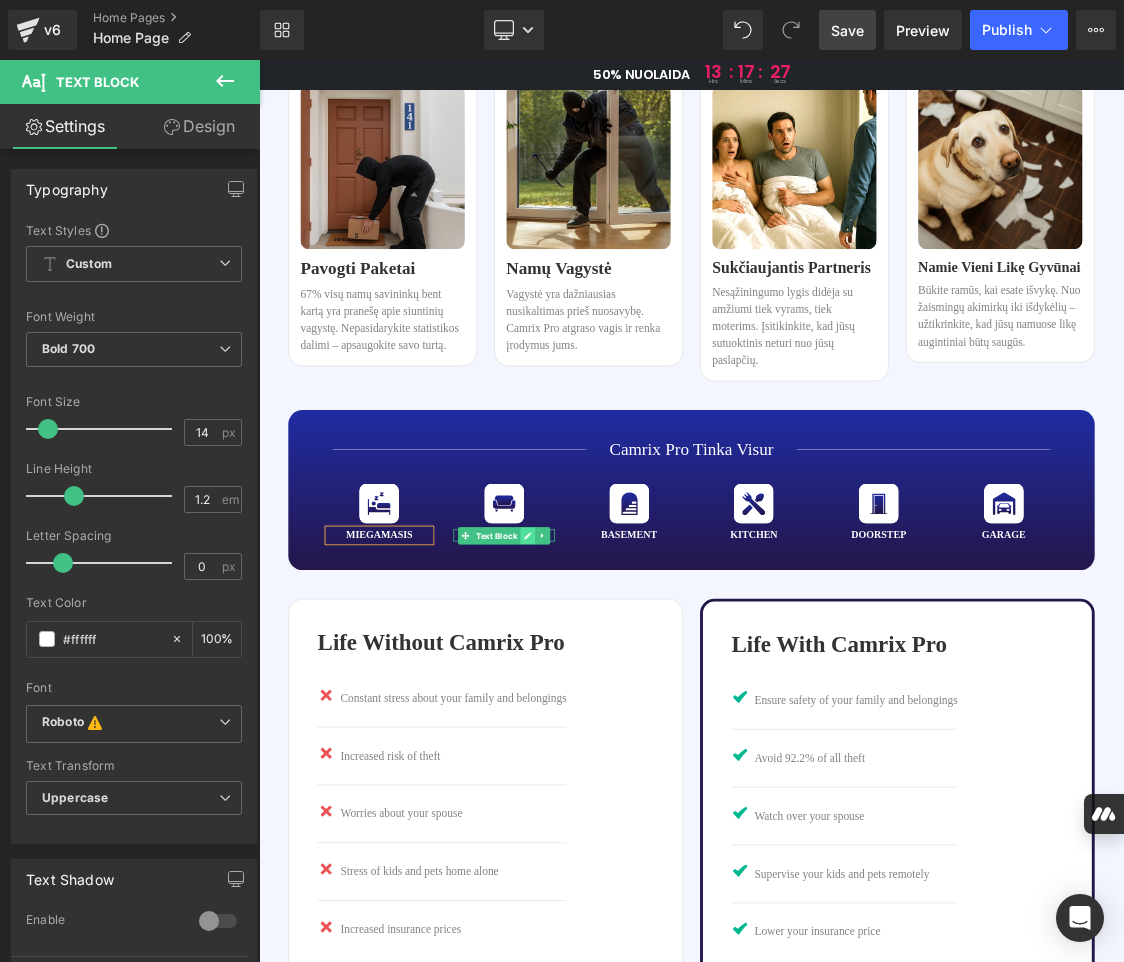 click at bounding box center [635, 726] 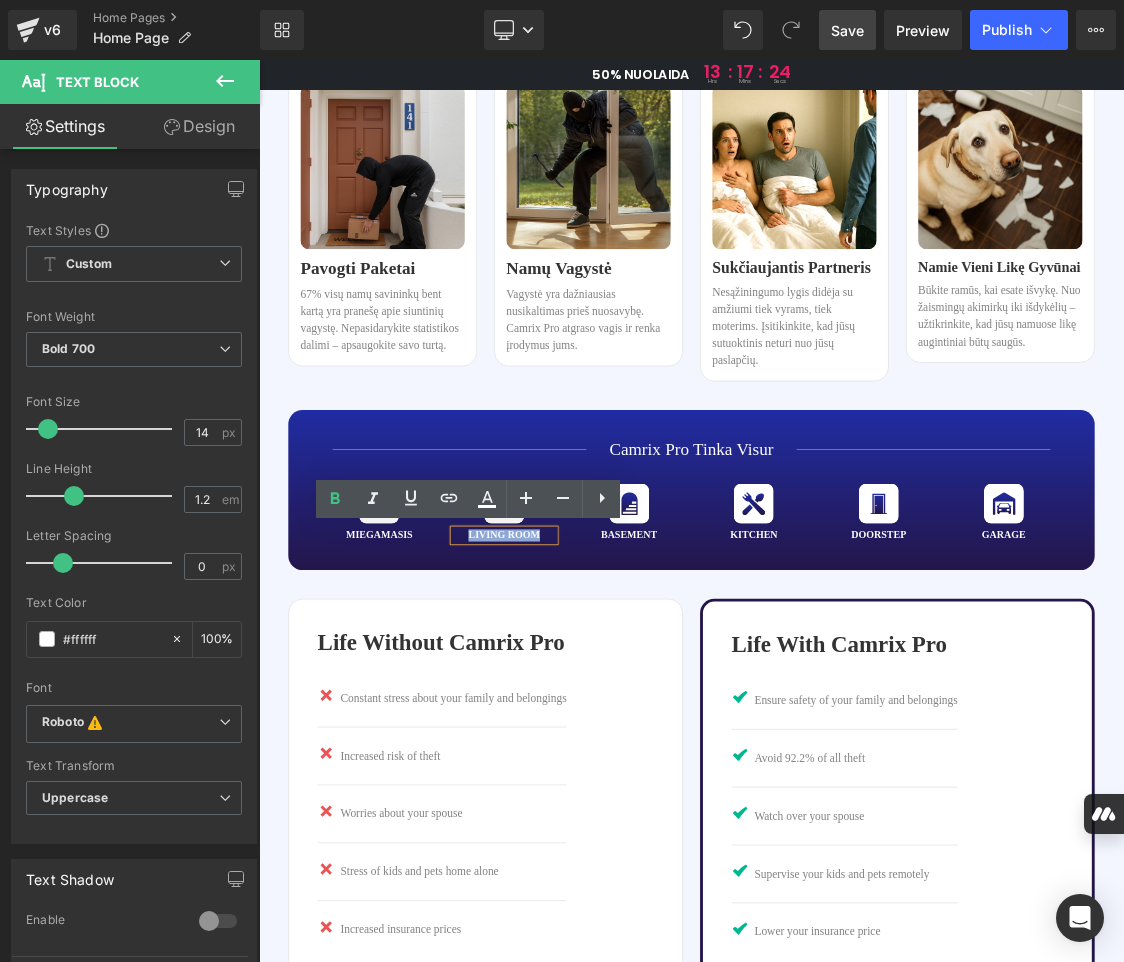 drag, startPoint x: 645, startPoint y: 724, endPoint x: 547, endPoint y: 725, distance: 98.005104 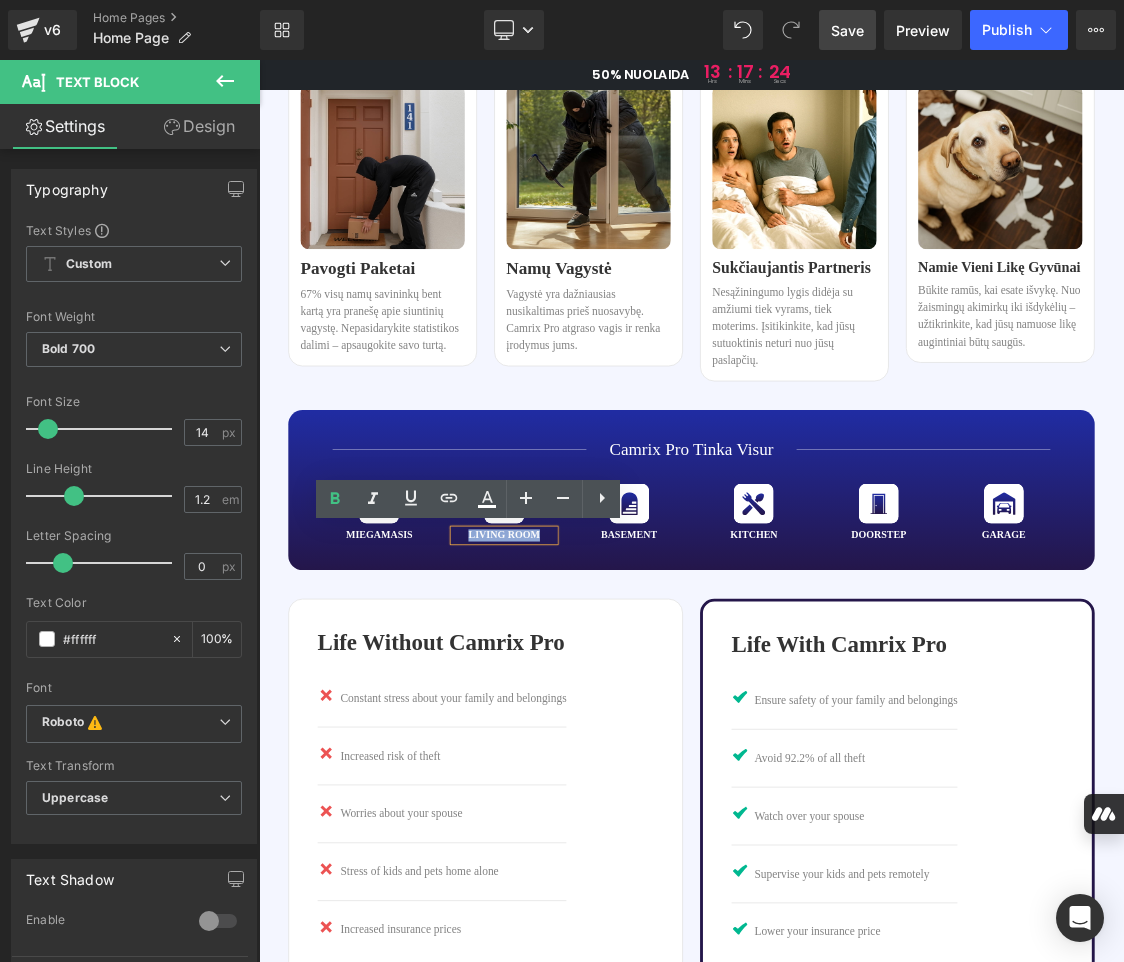 click on "living room" at bounding box center [602, 725] 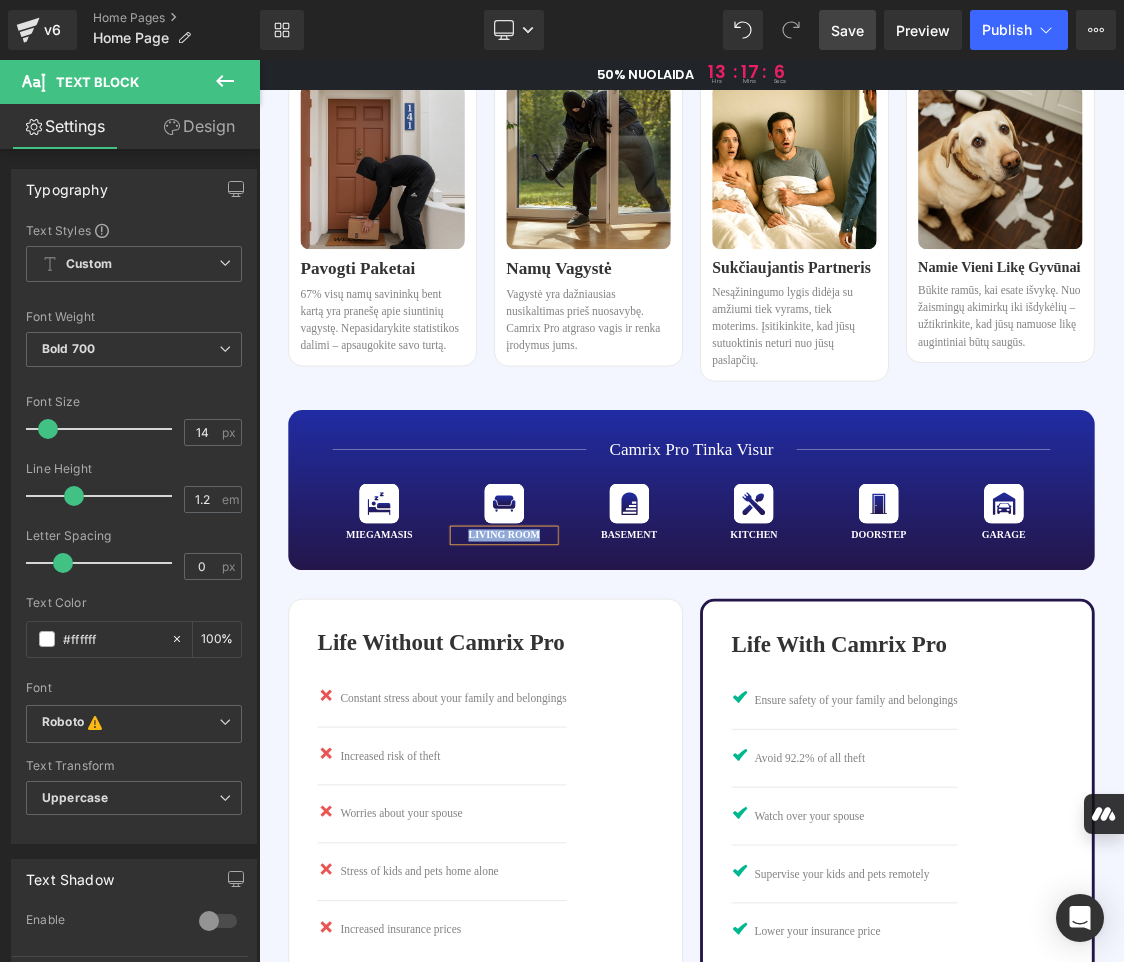 click on "living room" at bounding box center [602, 725] 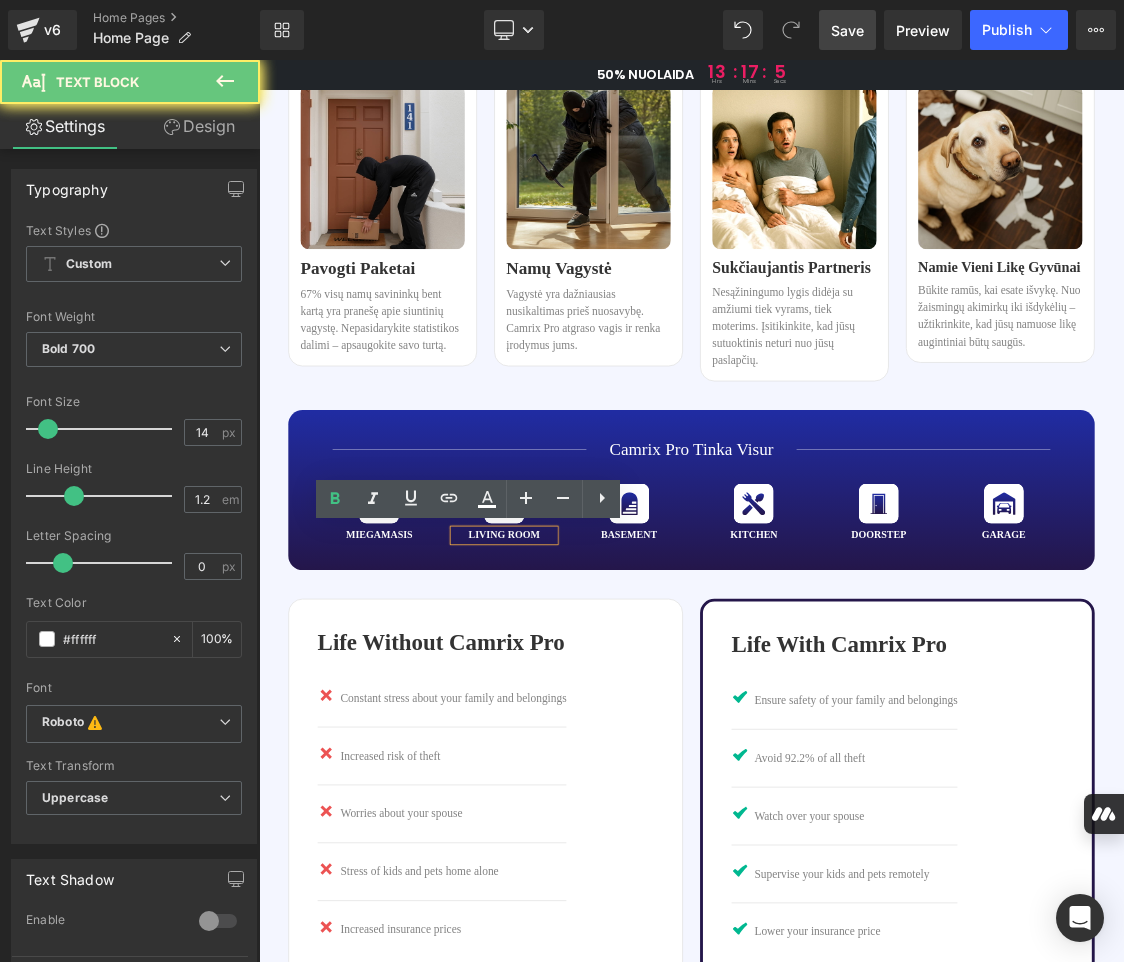 click on "living room" at bounding box center [602, 725] 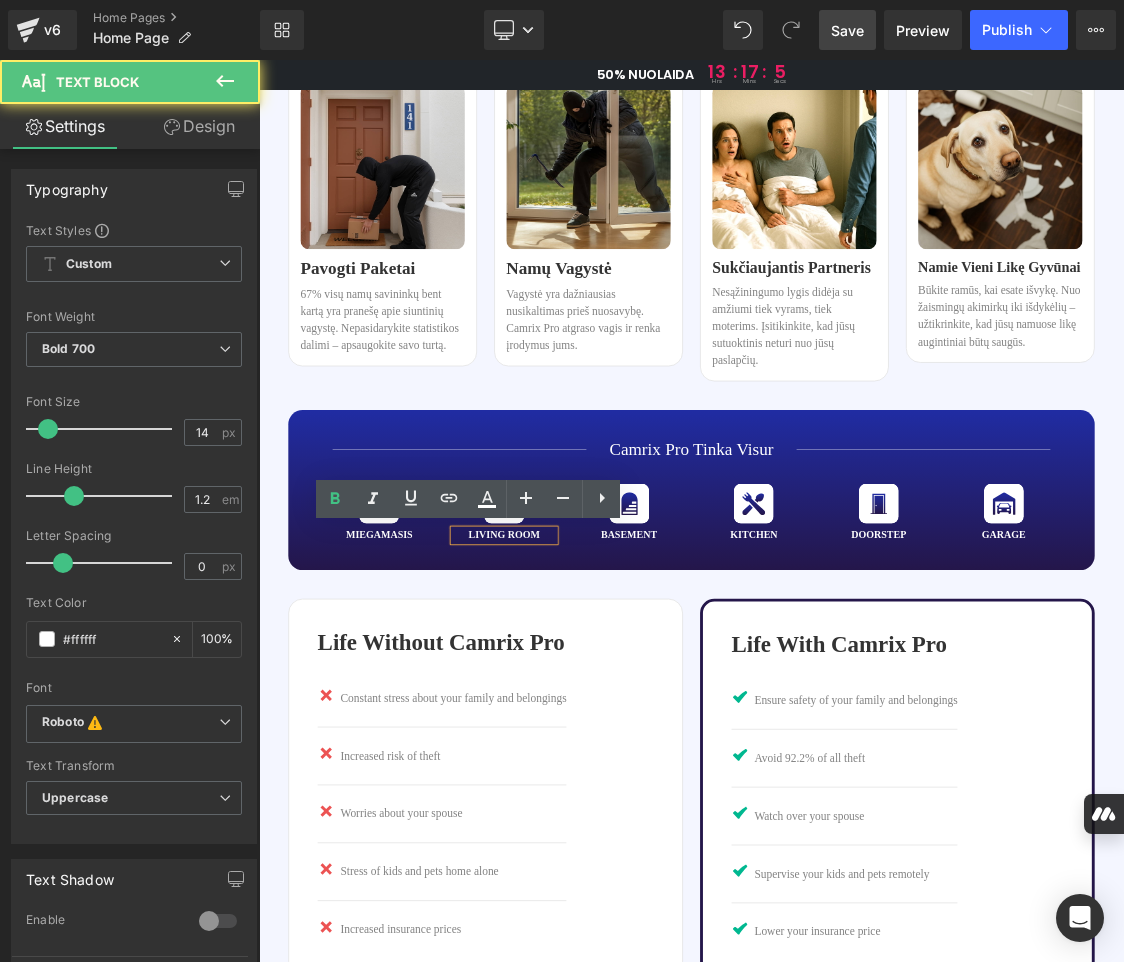 click on "living room" at bounding box center (602, 725) 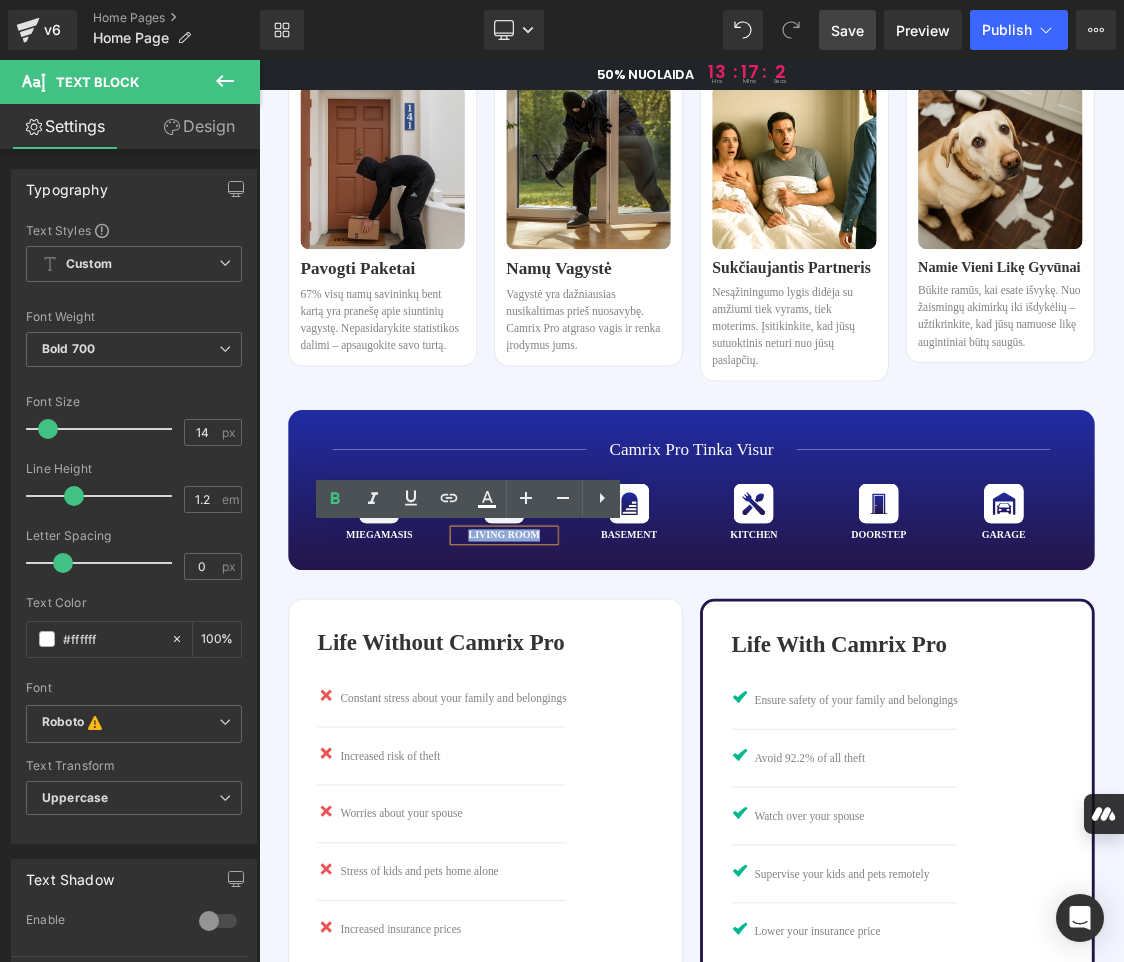 drag, startPoint x: 646, startPoint y: 721, endPoint x: 544, endPoint y: 725, distance: 102.0784 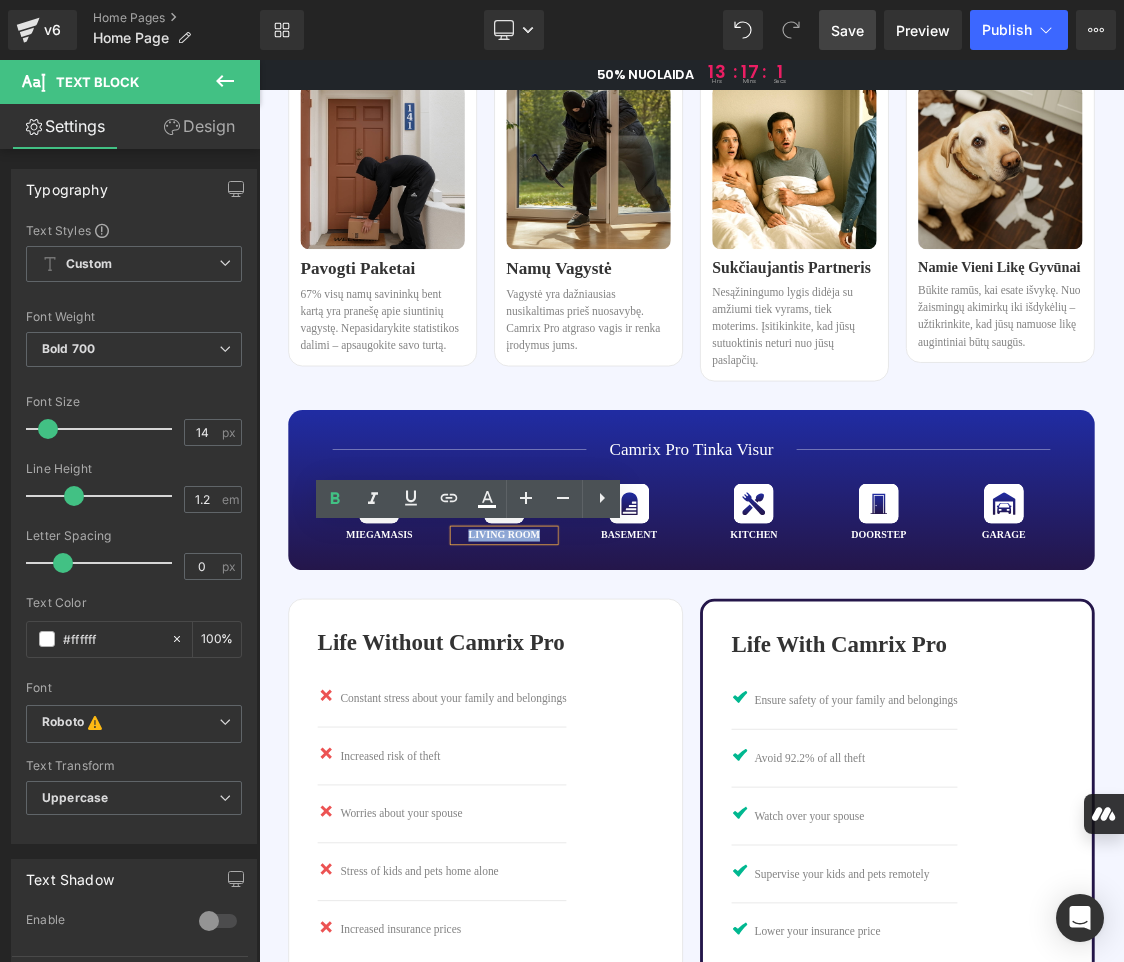 paste 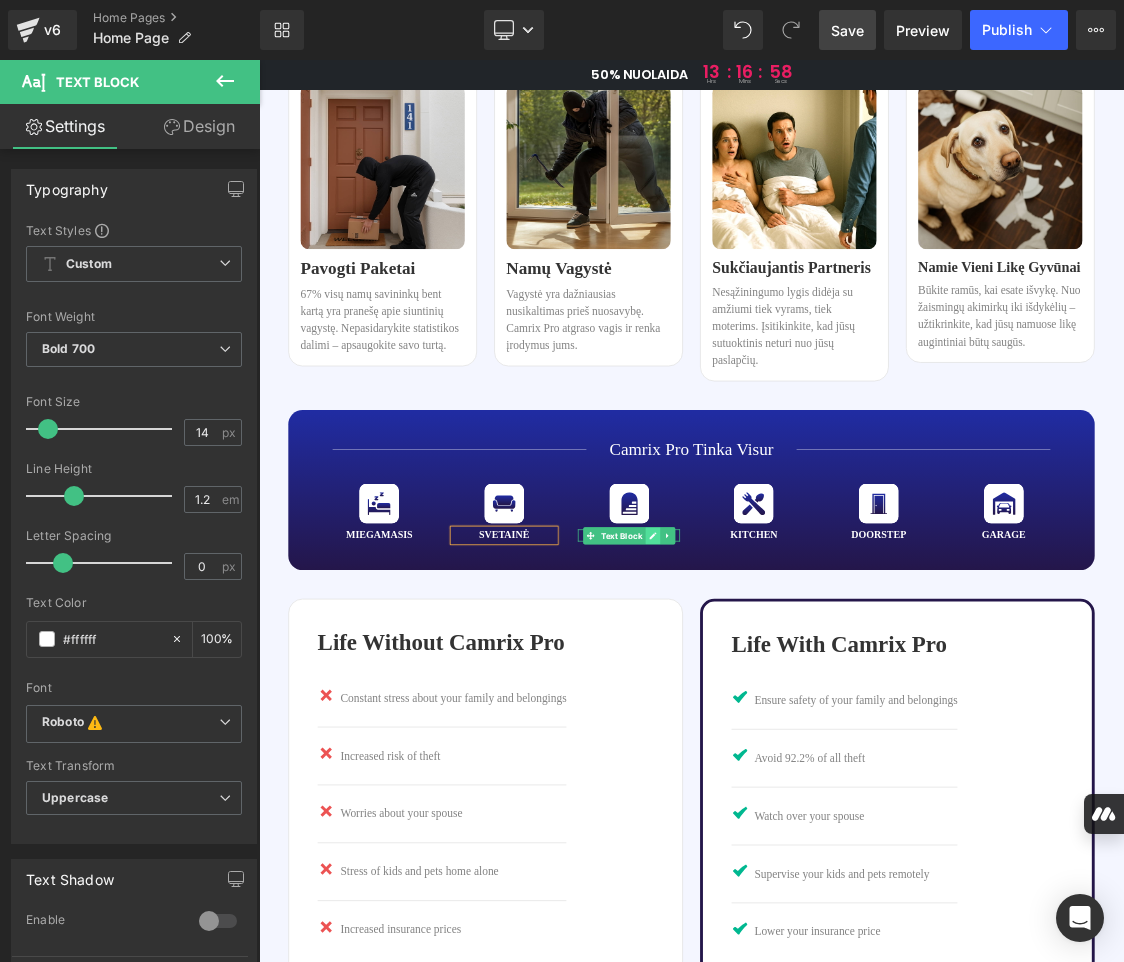 click 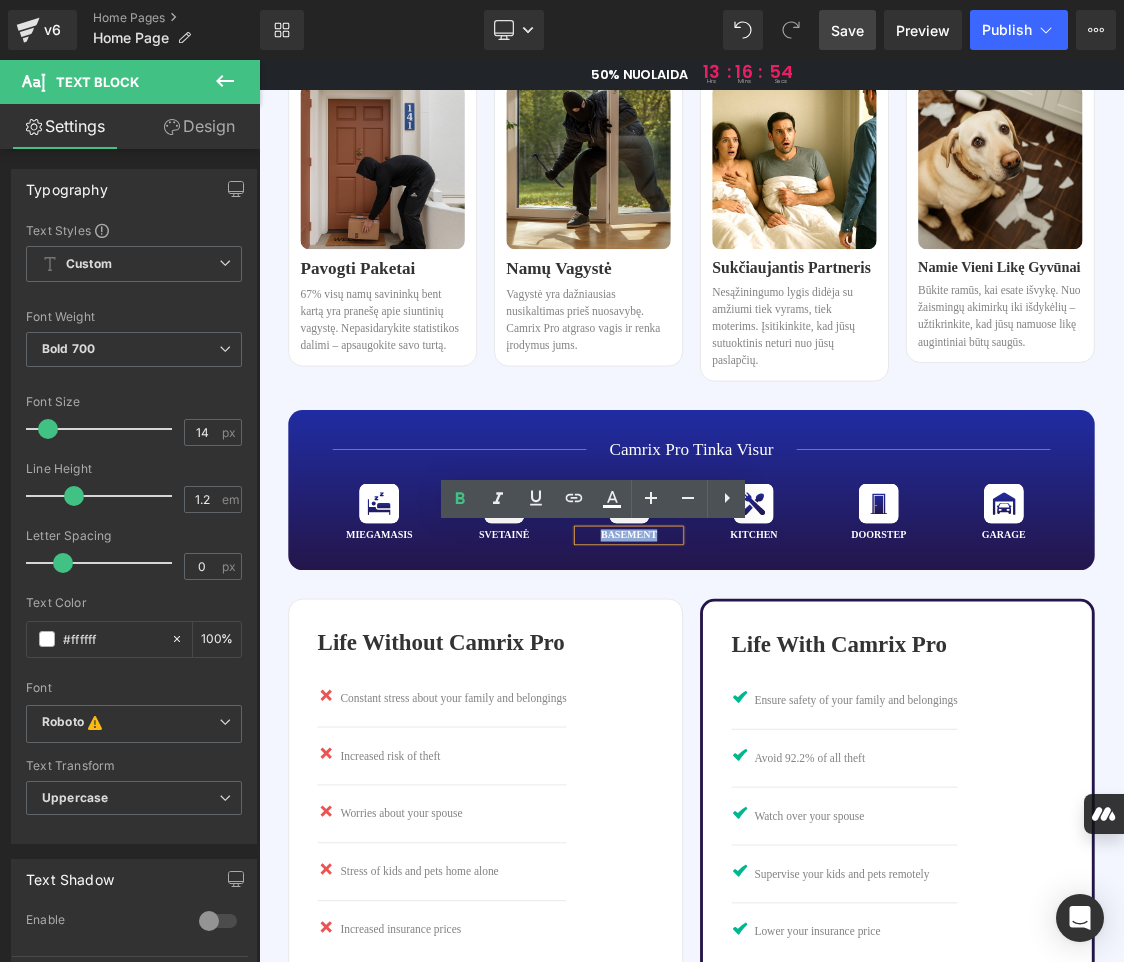 drag, startPoint x: 810, startPoint y: 724, endPoint x: 729, endPoint y: 724, distance: 81 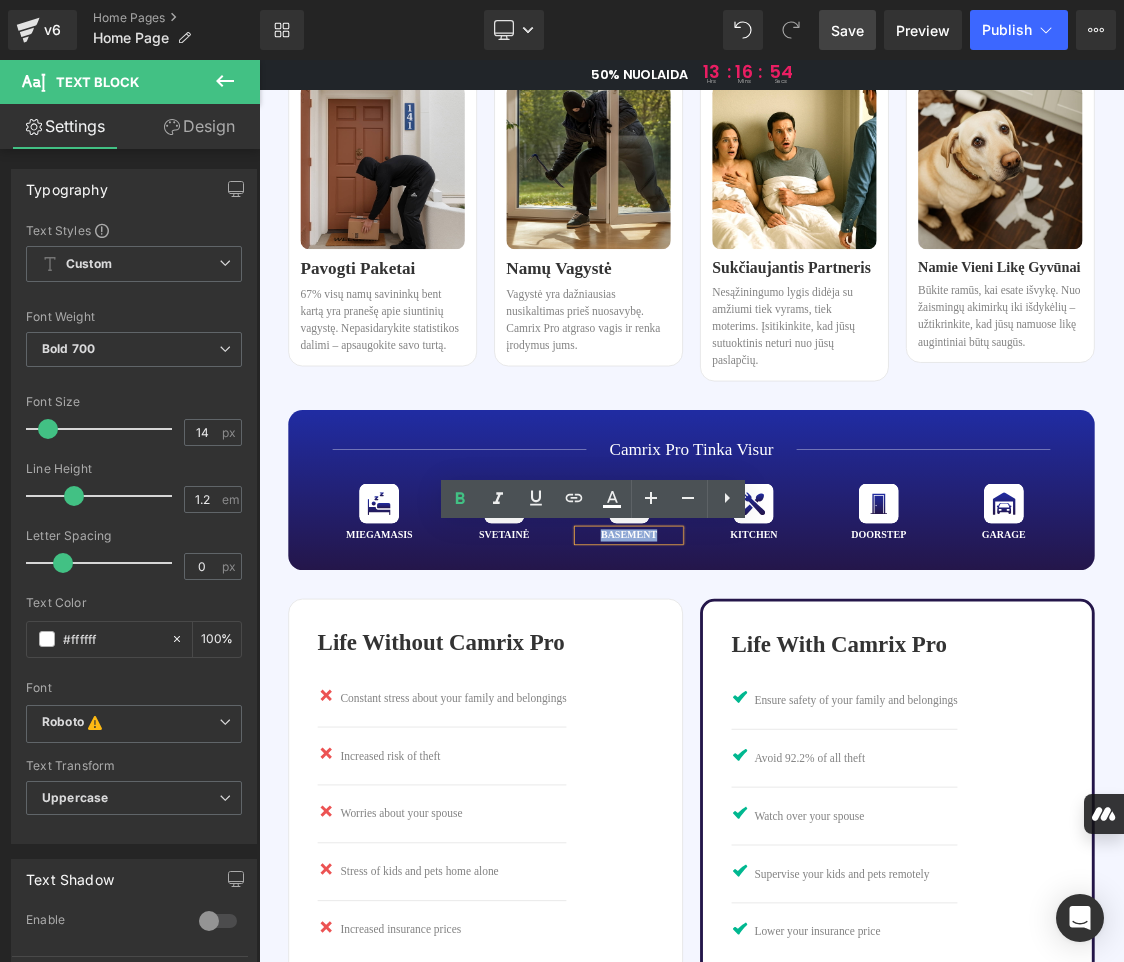 click on "basement" at bounding box center (776, 725) 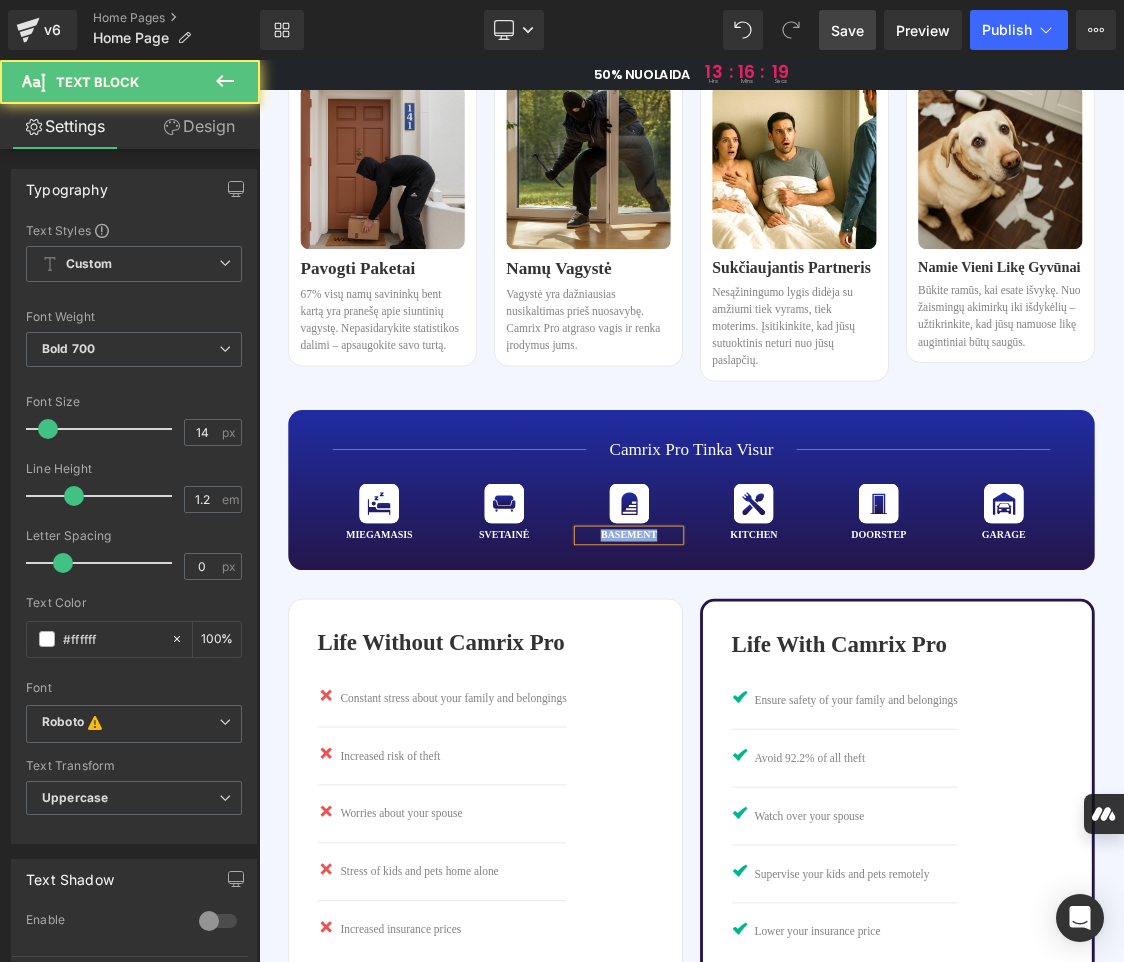 click on "basement" at bounding box center (776, 725) 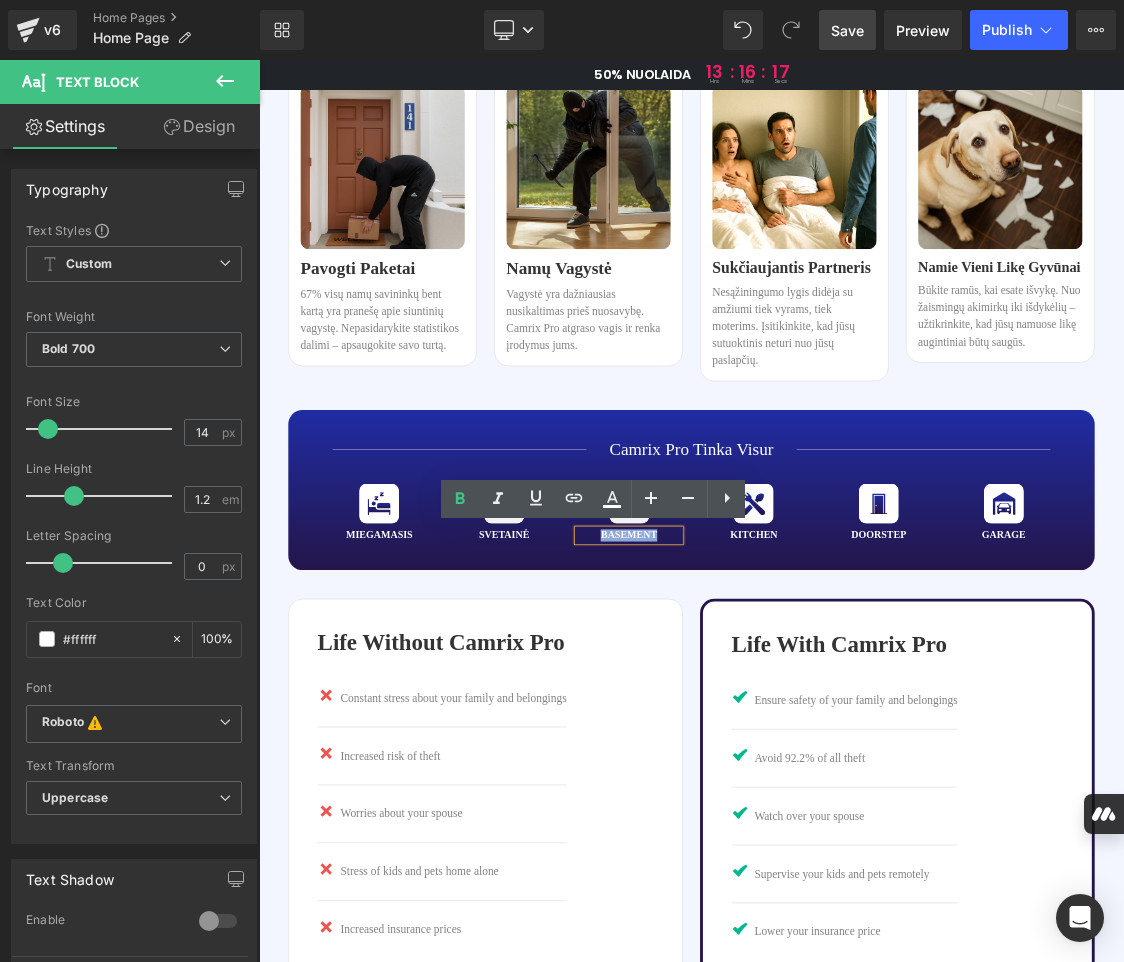 drag, startPoint x: 817, startPoint y: 721, endPoint x: 733, endPoint y: 723, distance: 84.0238 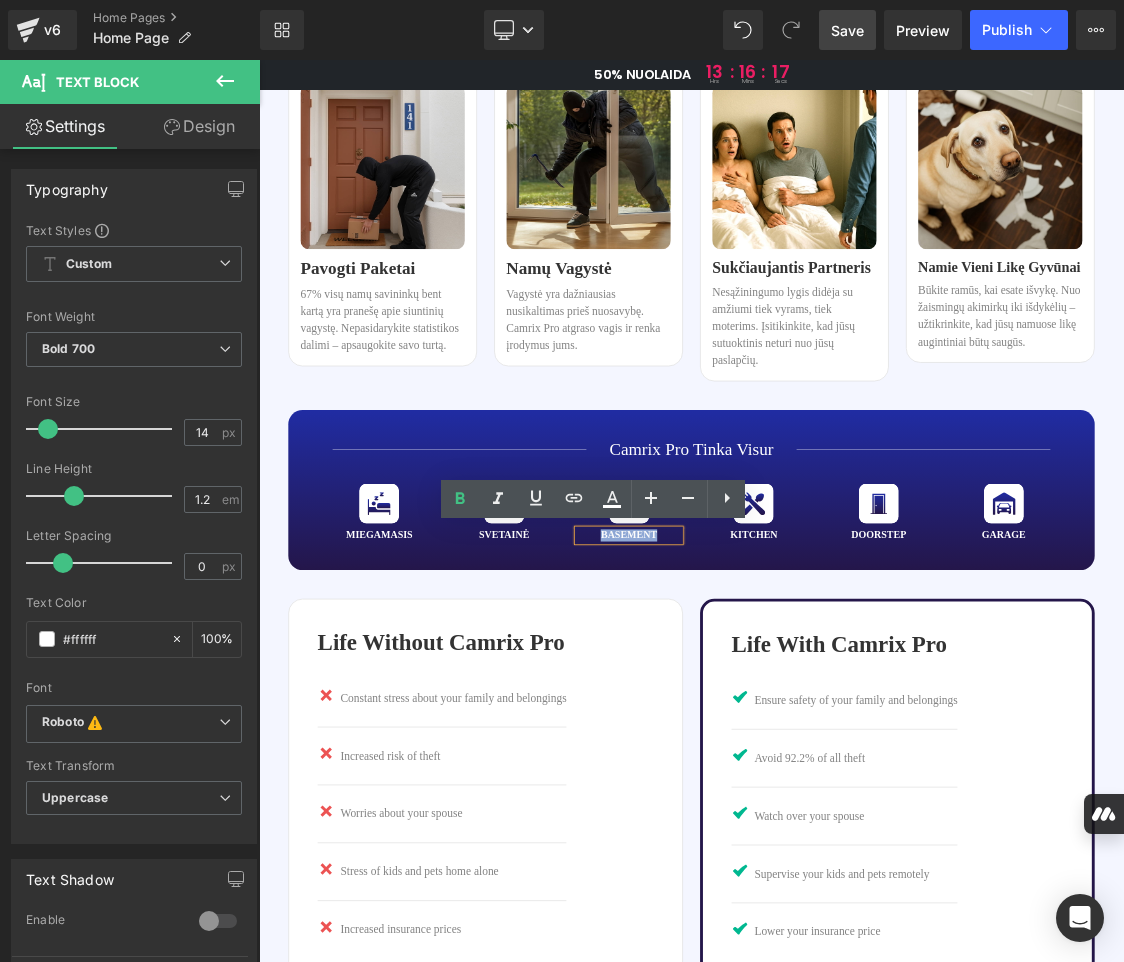 click on "basement" at bounding box center [776, 725] 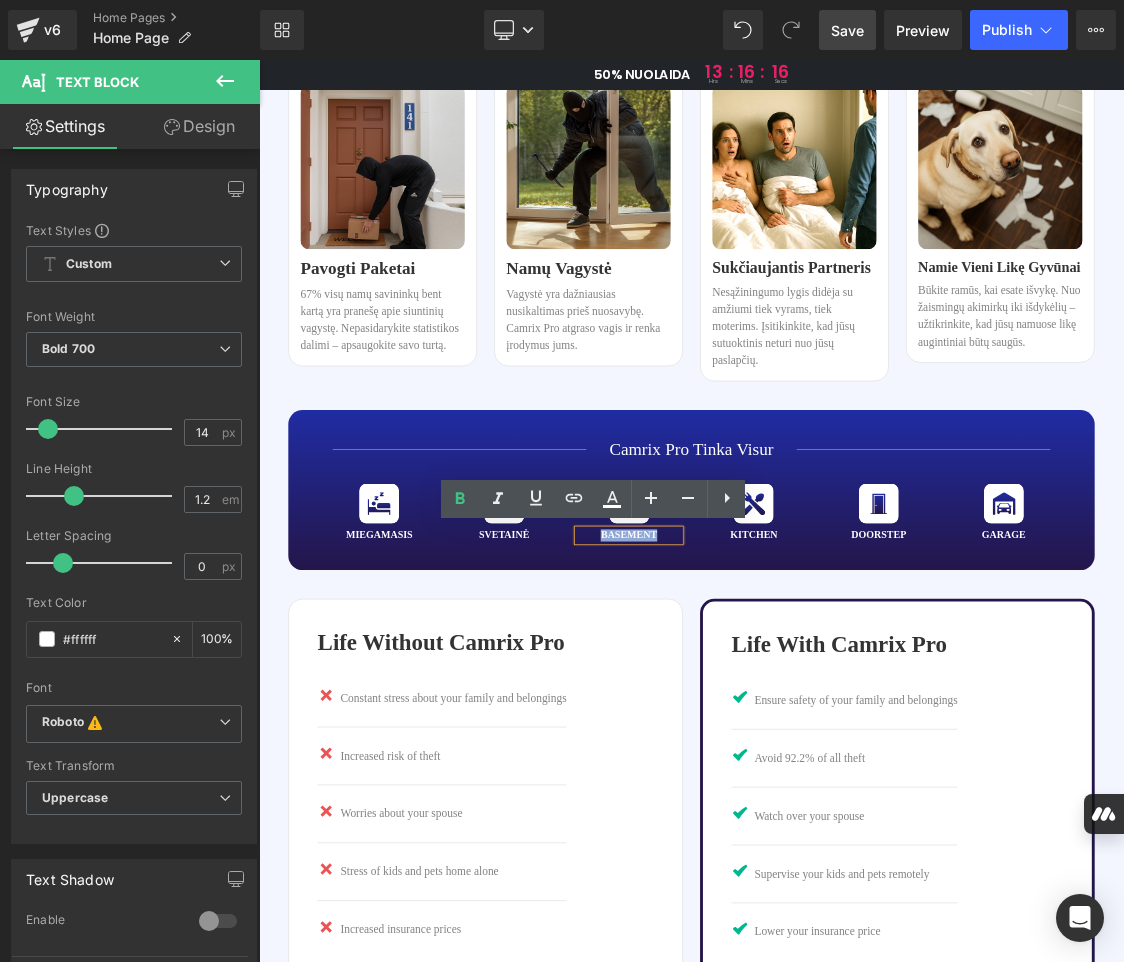 paste 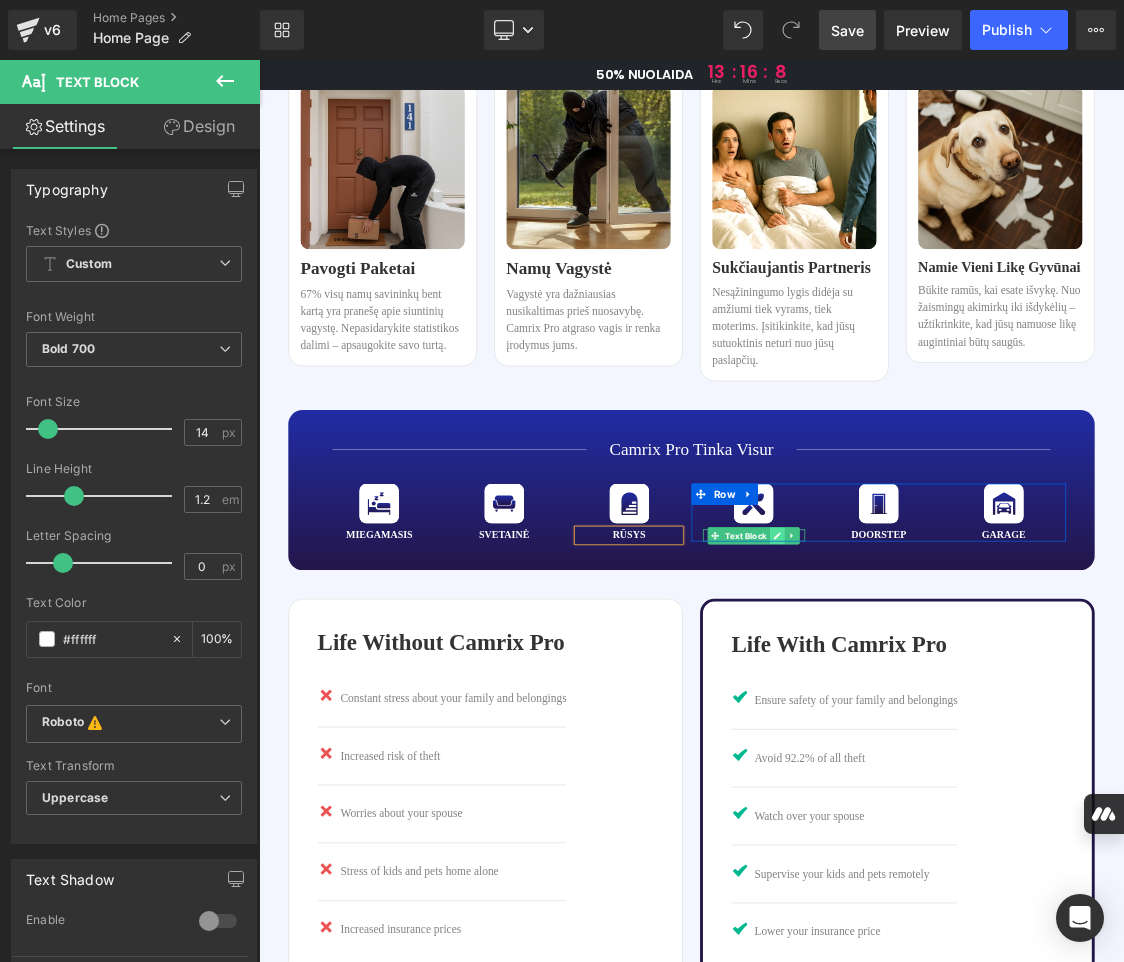 click 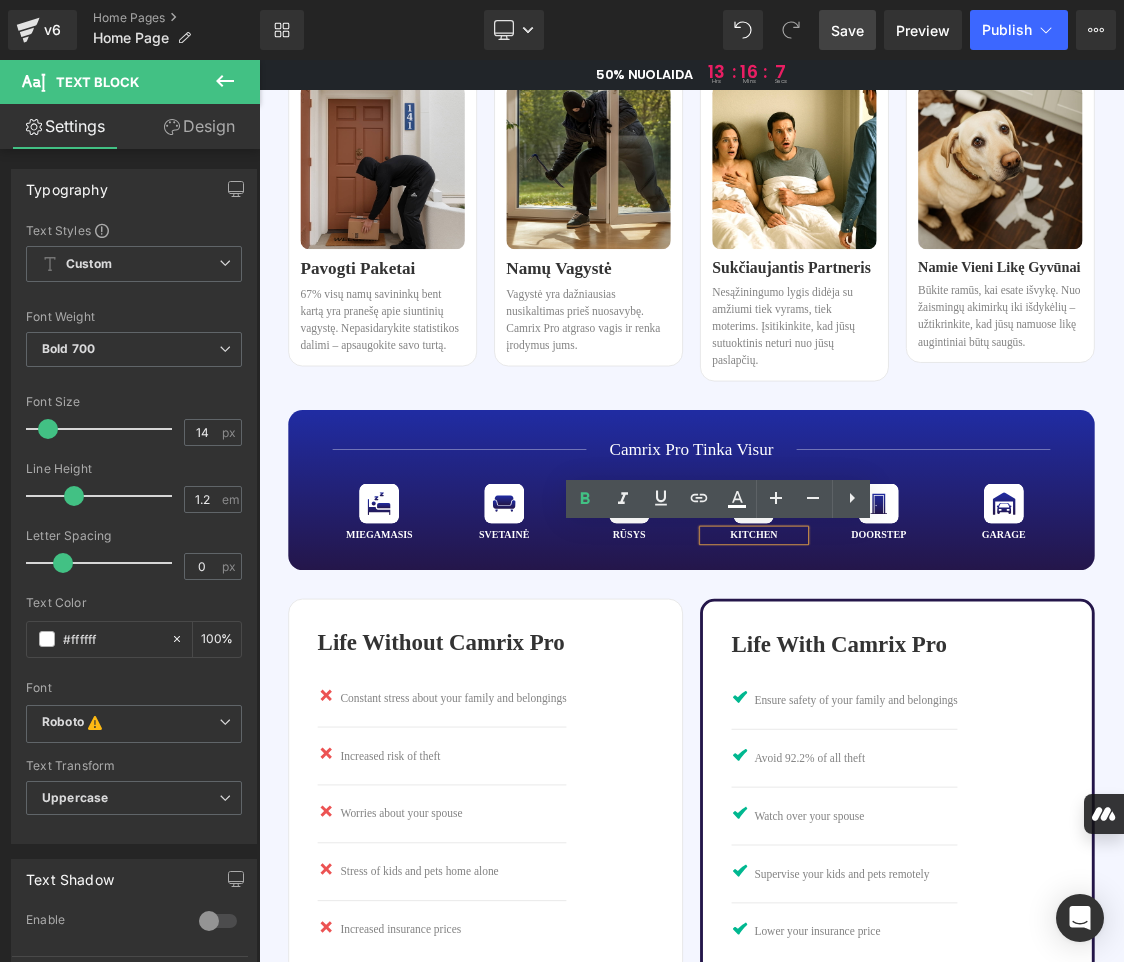 click on "kitchen" at bounding box center (951, 725) 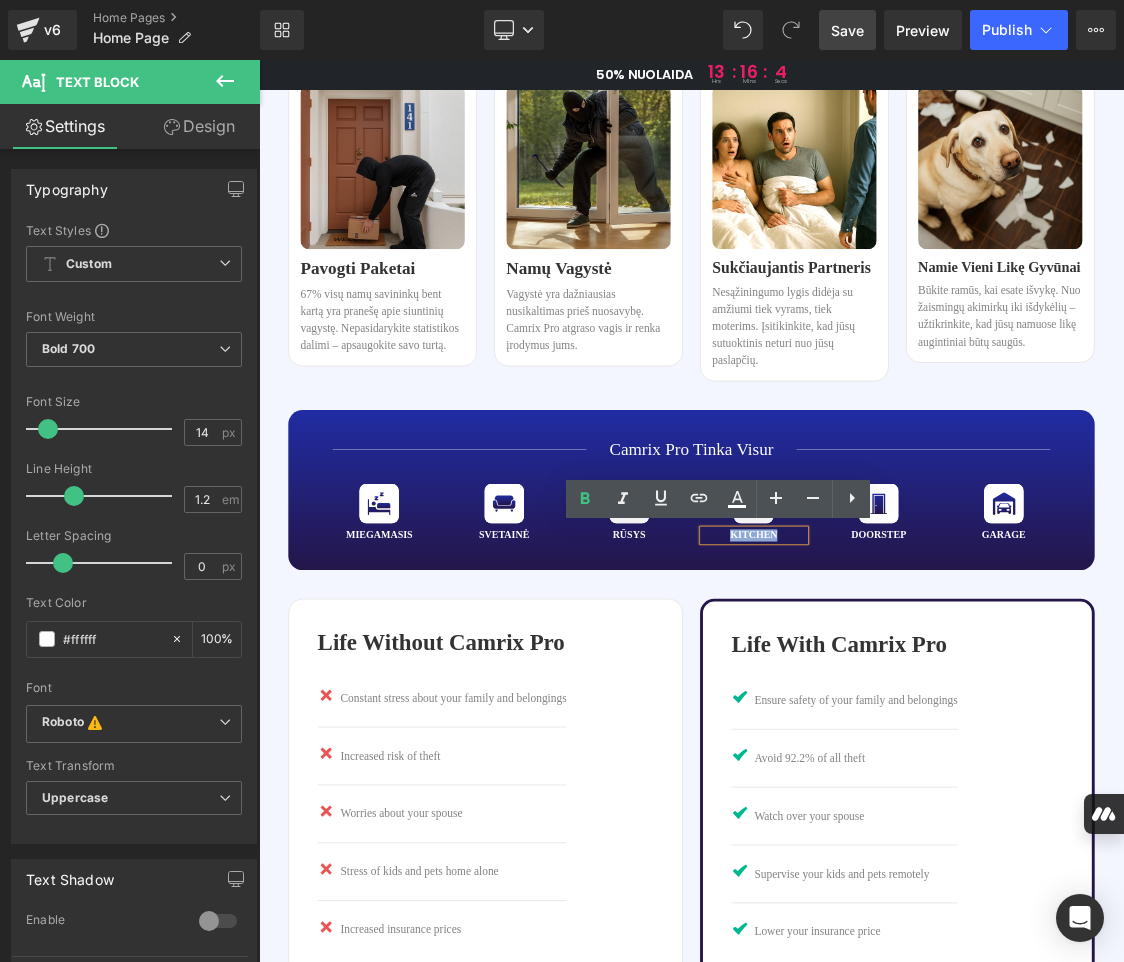 drag, startPoint x: 980, startPoint y: 723, endPoint x: 915, endPoint y: 728, distance: 65.192024 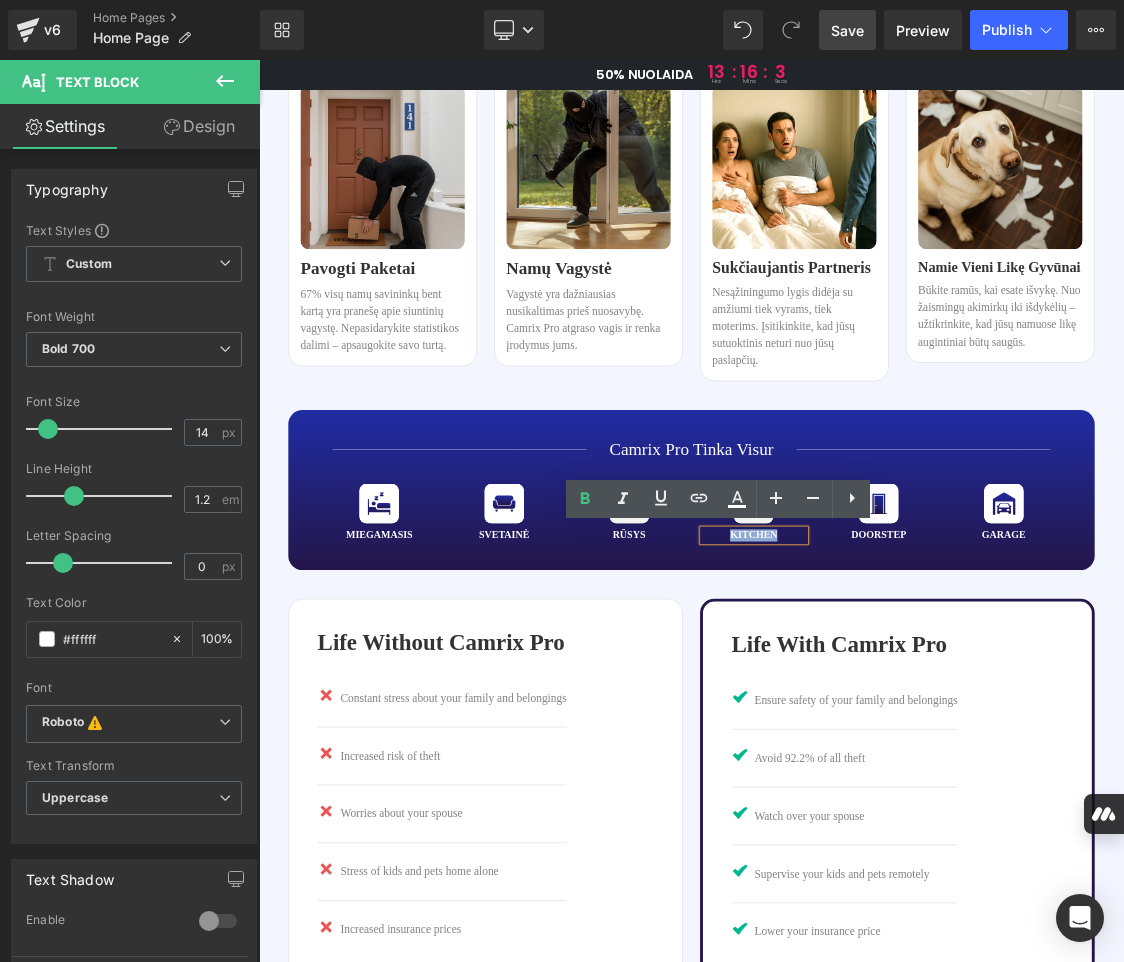 paste 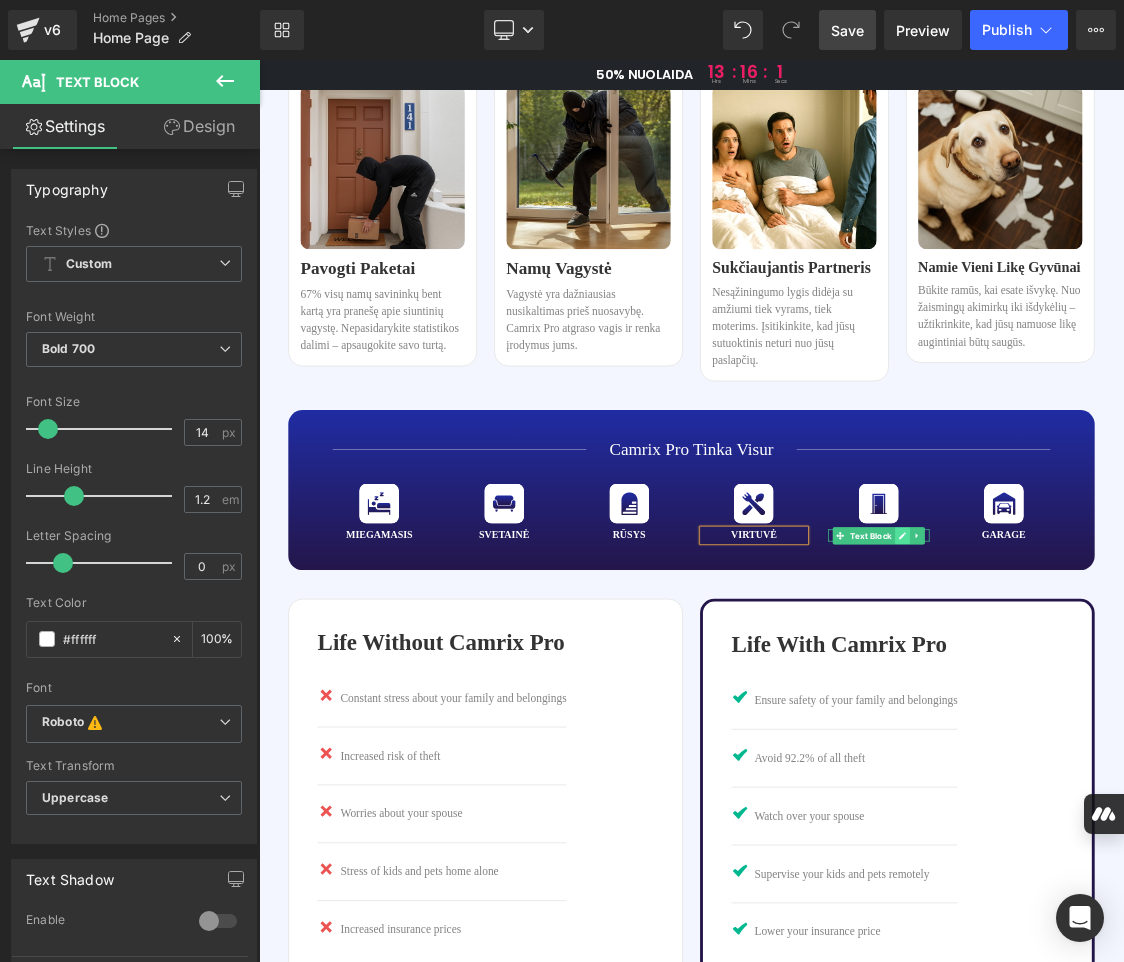 click at bounding box center (1159, 726) 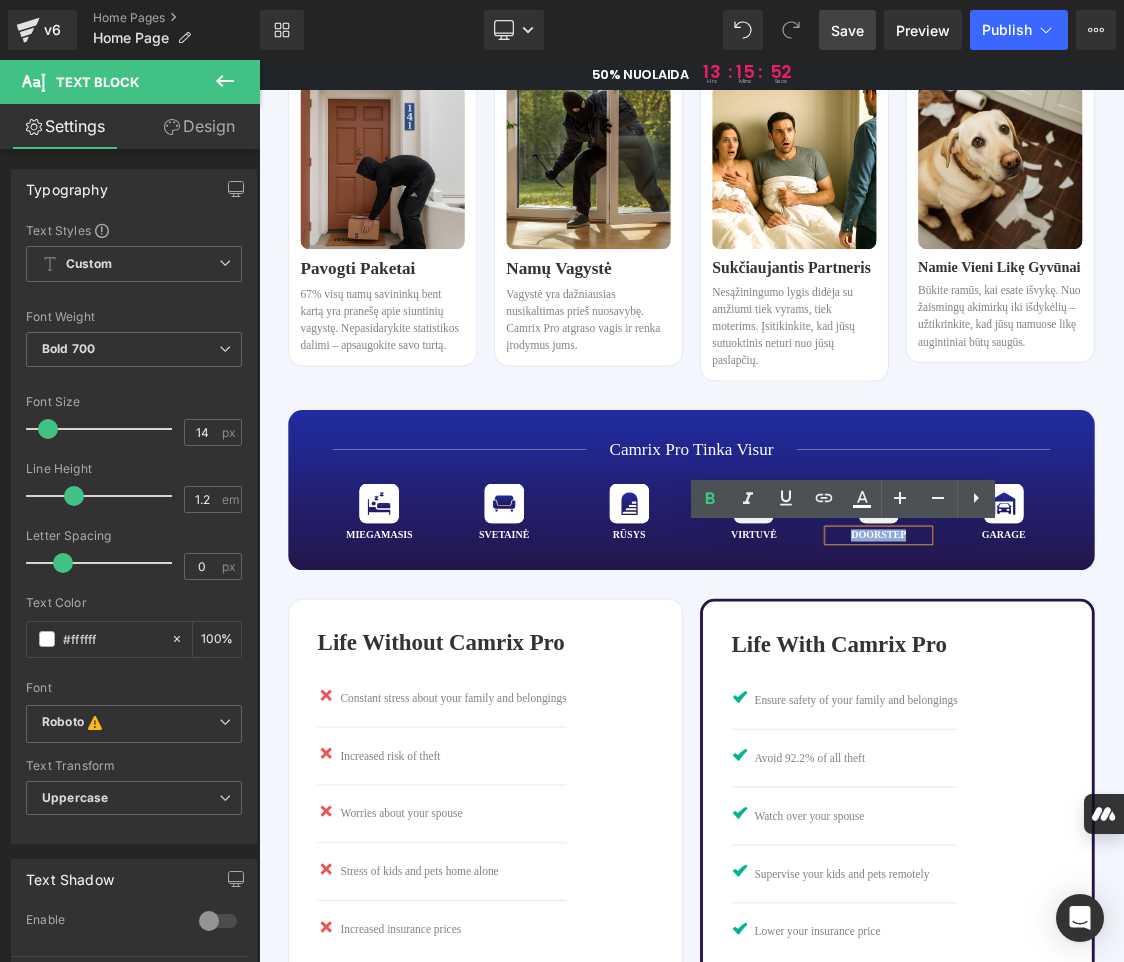 drag, startPoint x: 1155, startPoint y: 724, endPoint x: 1082, endPoint y: 728, distance: 73.109505 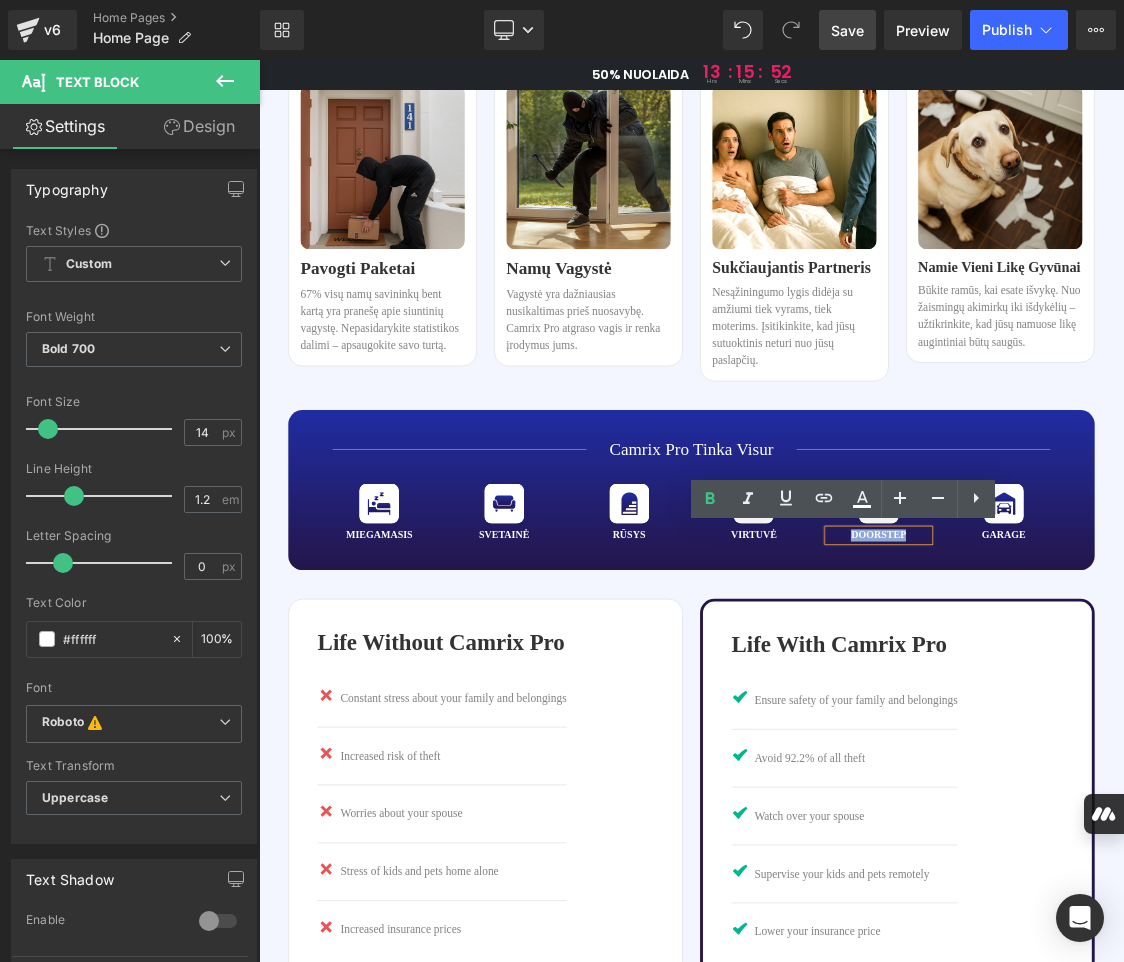 click on "doorstep" at bounding box center (1126, 725) 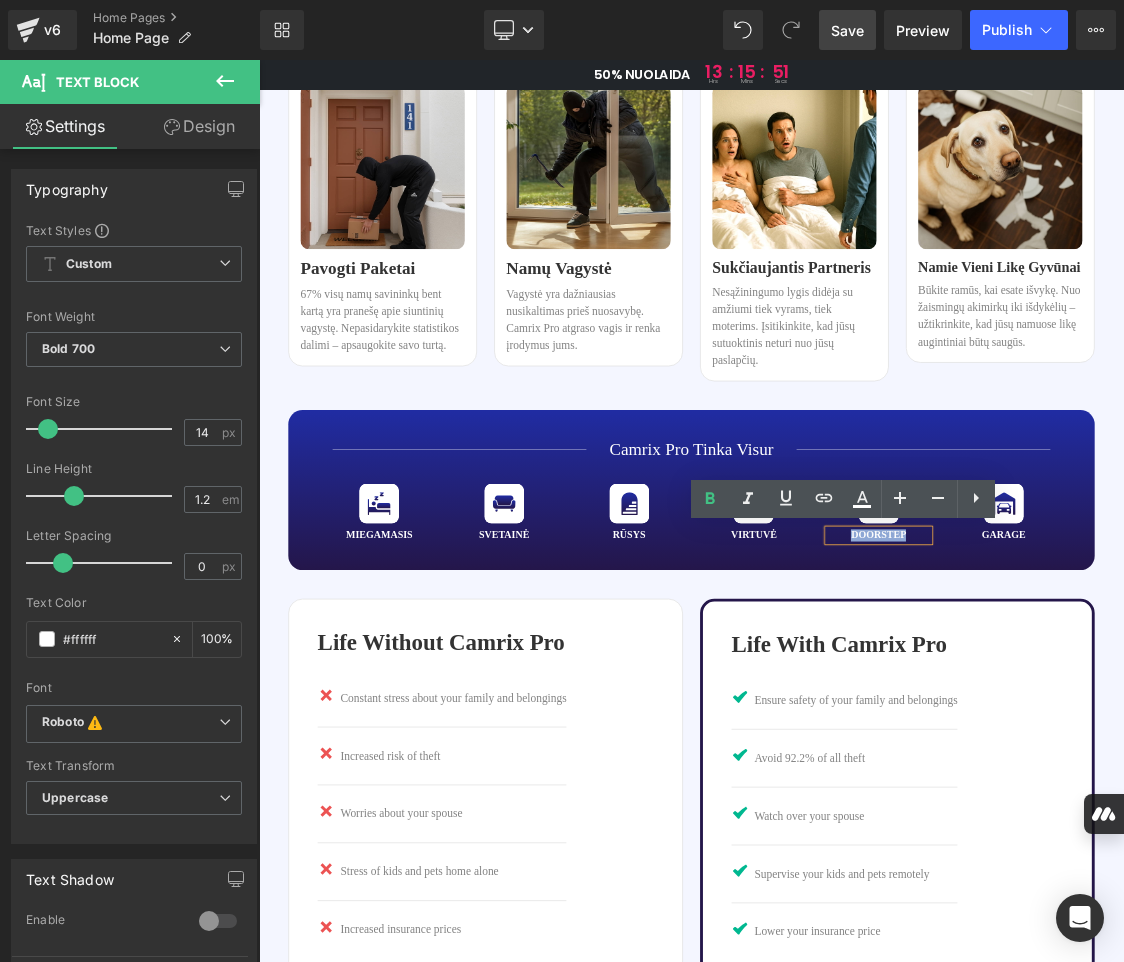 paste 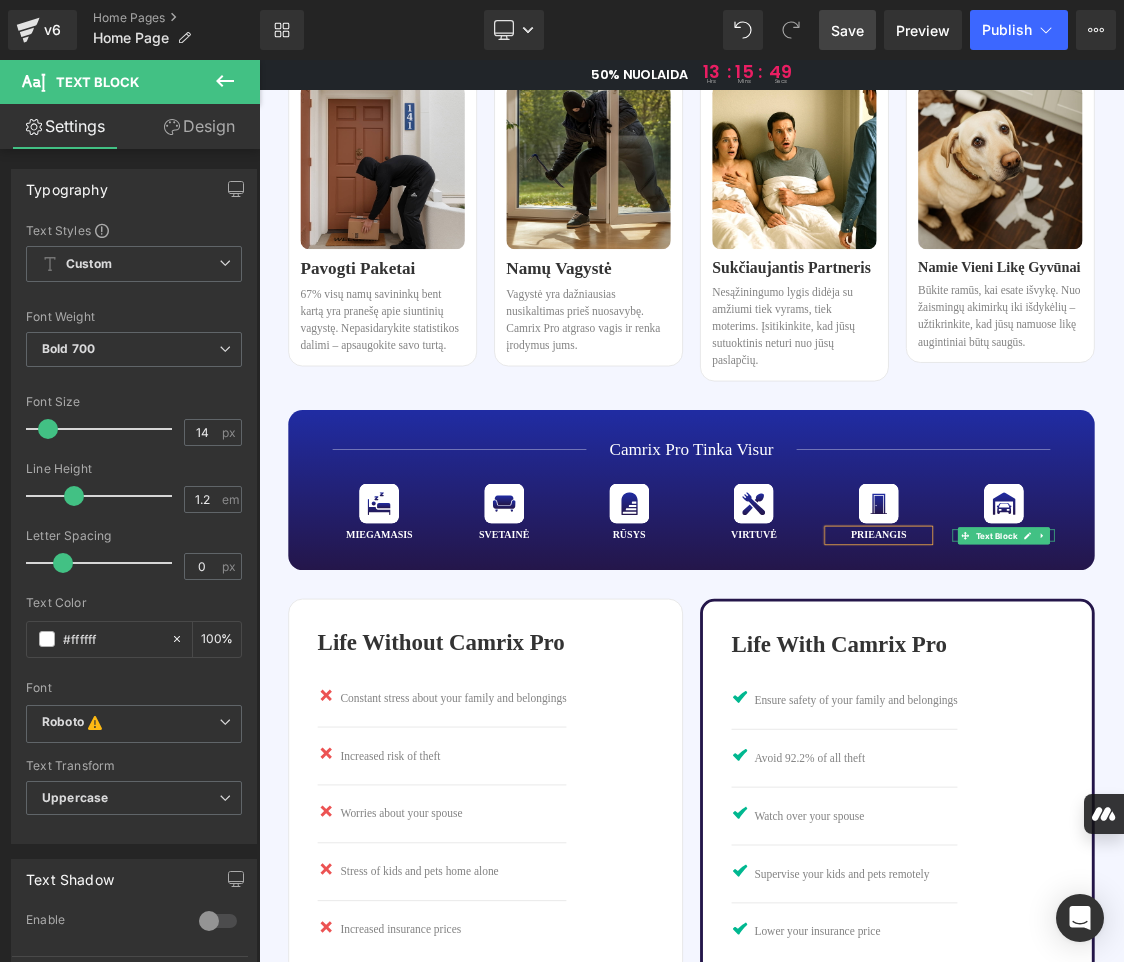 click 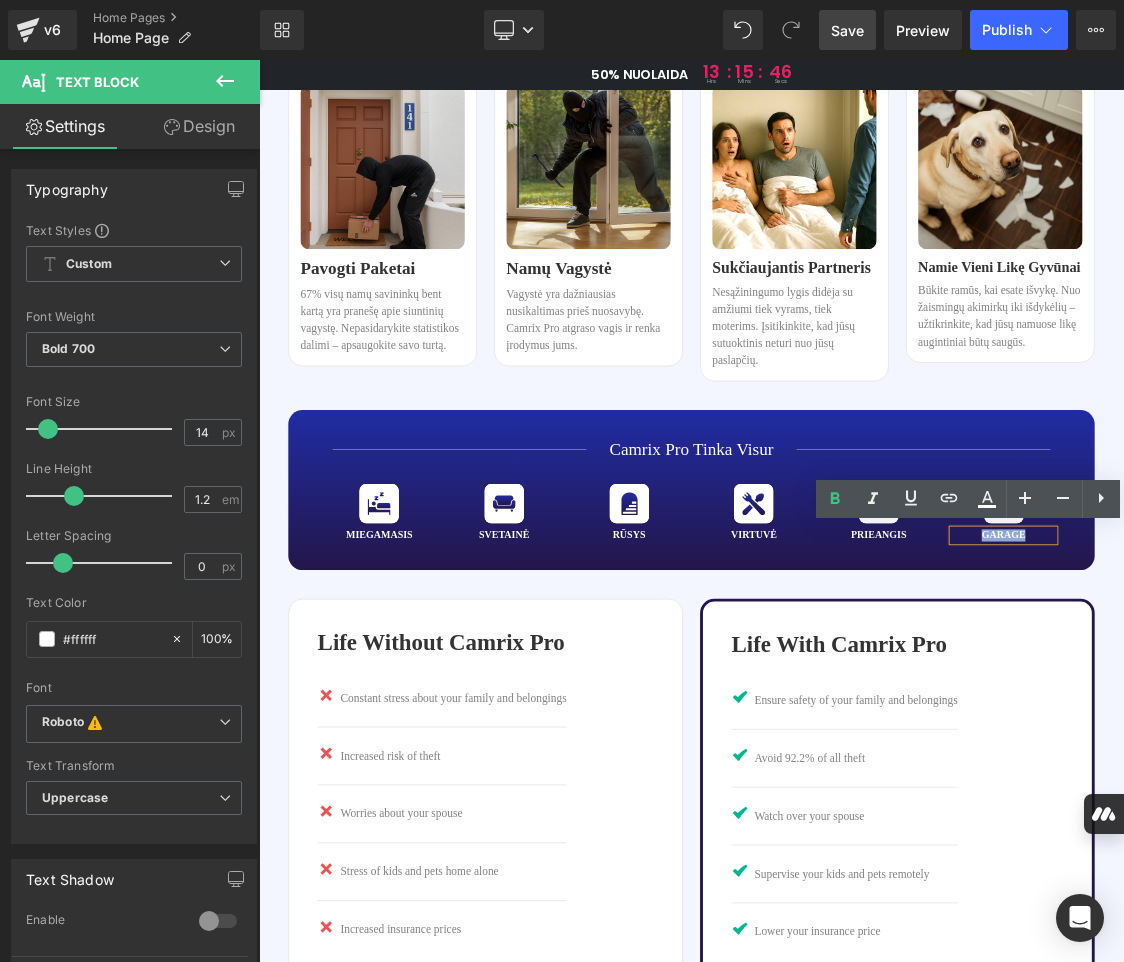 drag, startPoint x: 1330, startPoint y: 724, endPoint x: 1263, endPoint y: 732, distance: 67.47592 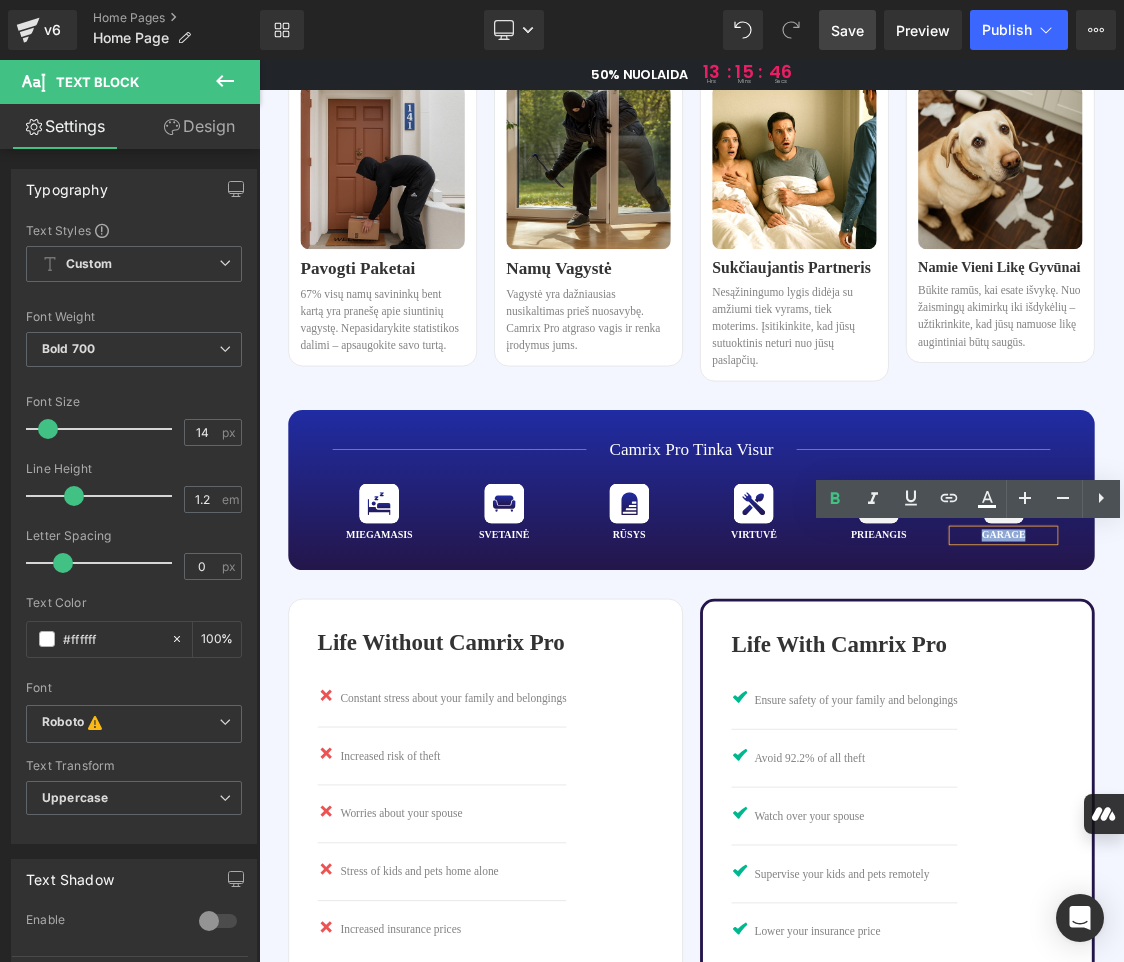 click on "garage" at bounding box center [1300, 725] 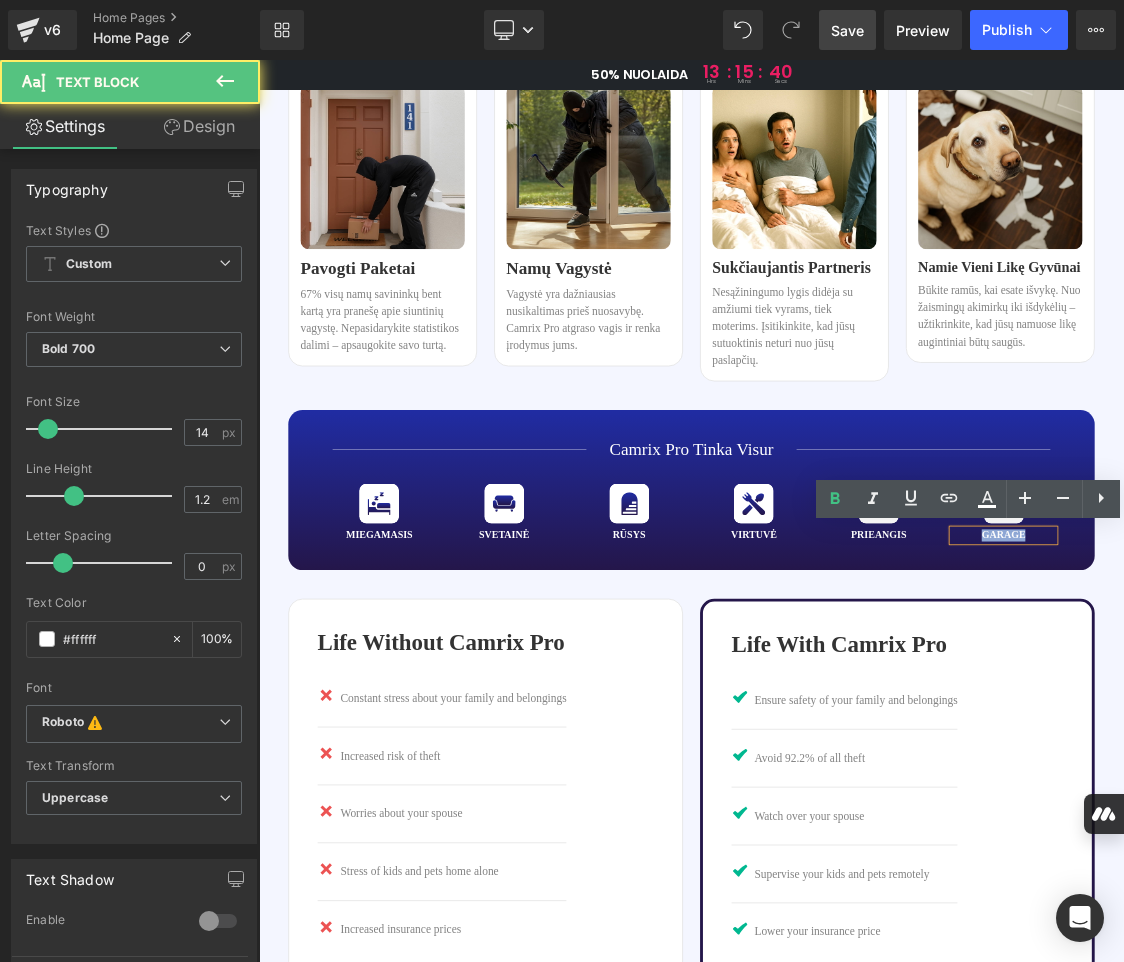 click on "garage" at bounding box center [1300, 725] 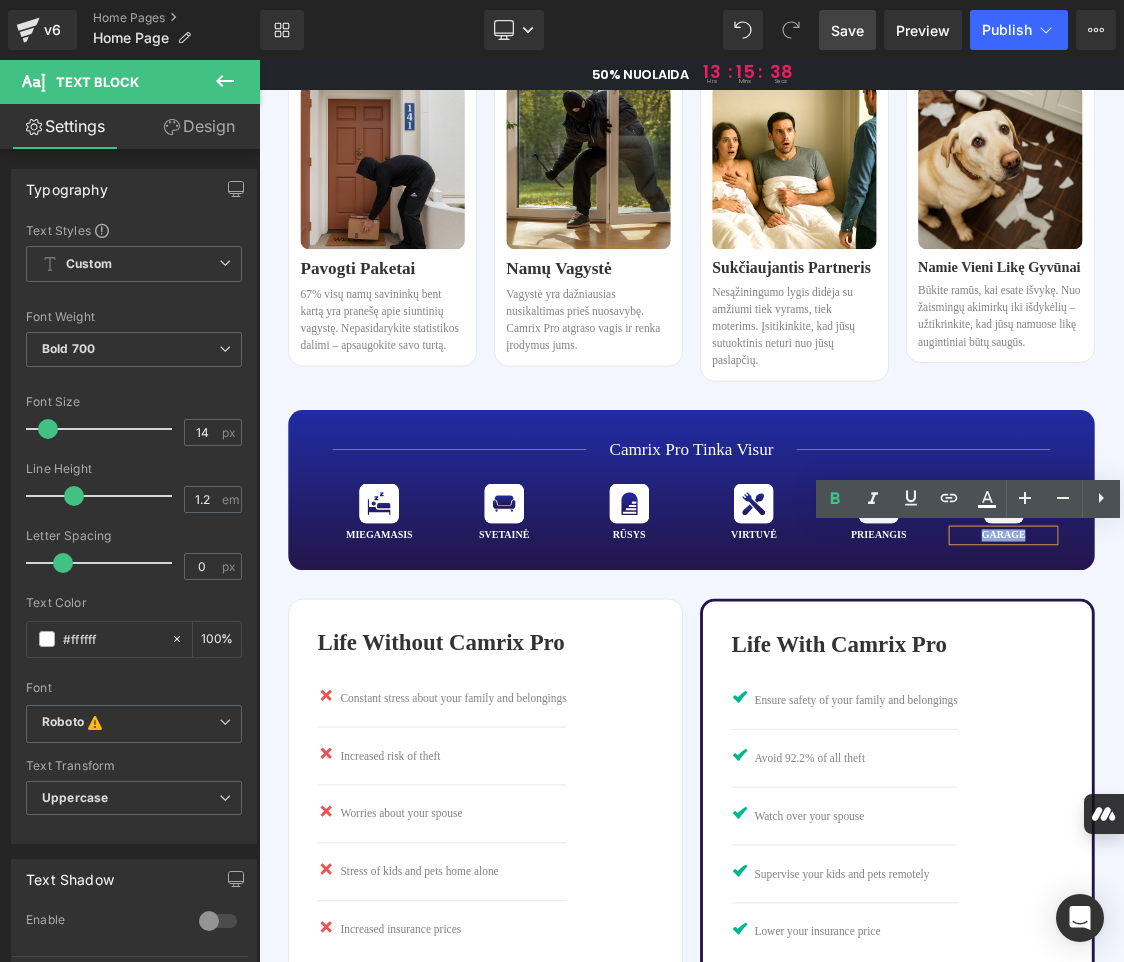 drag, startPoint x: 1329, startPoint y: 727, endPoint x: 1264, endPoint y: 720, distance: 65.37584 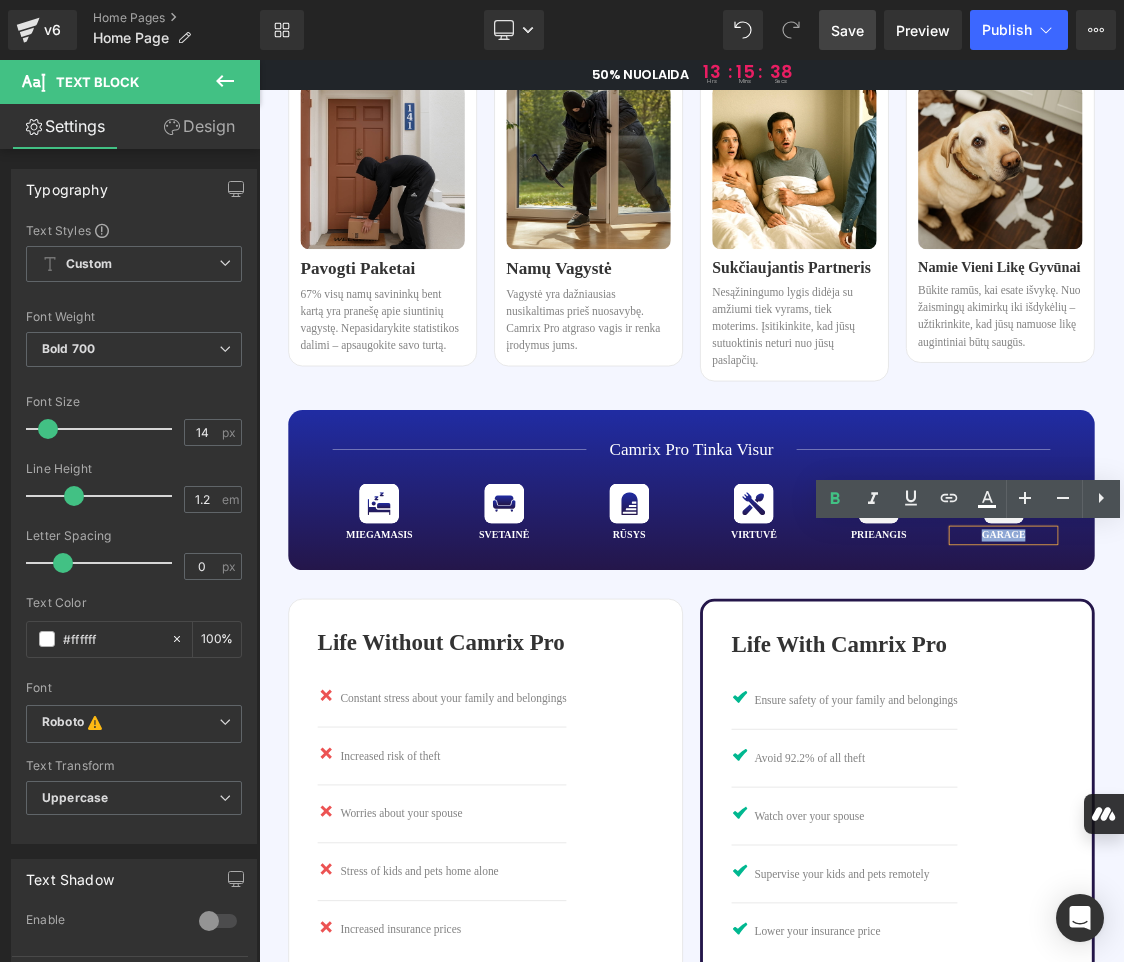 click on "garage" at bounding box center (1300, 725) 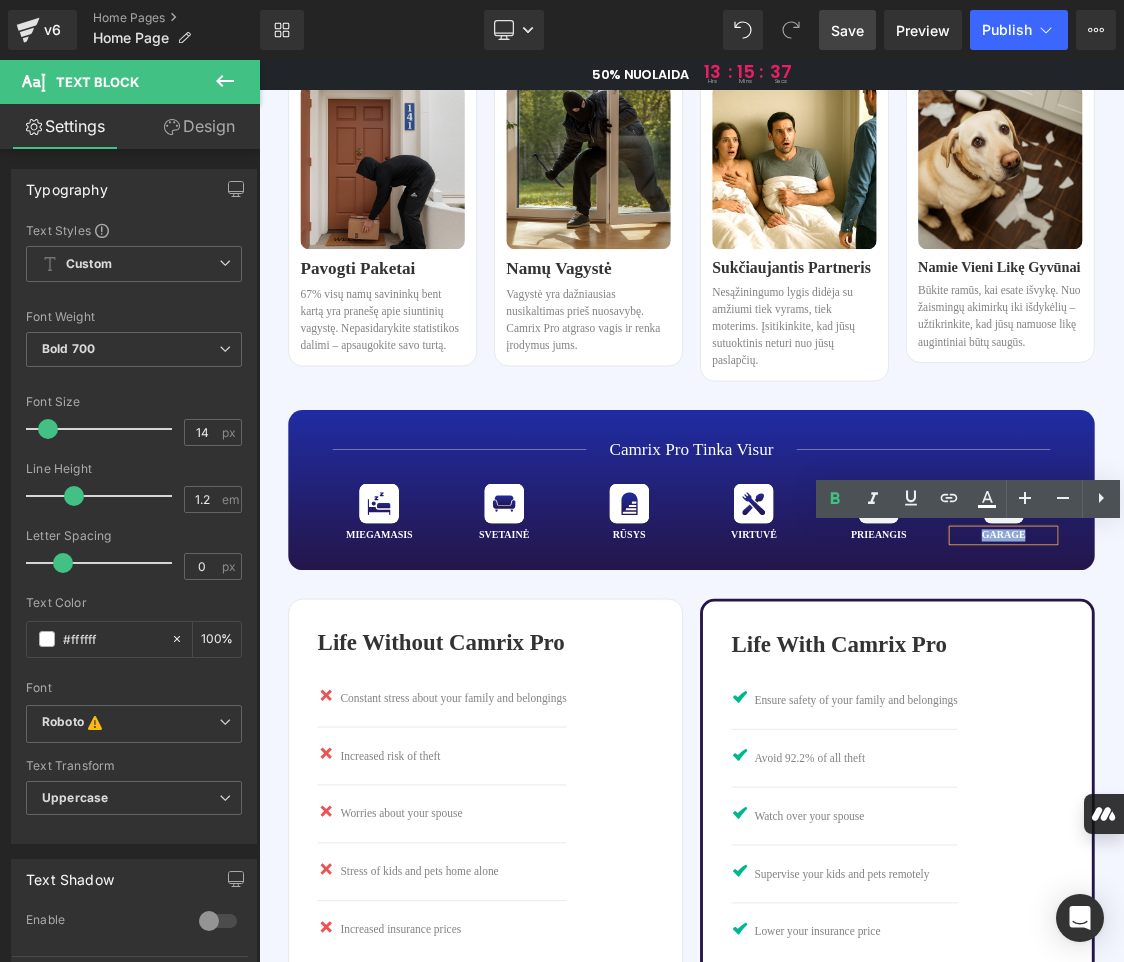 paste 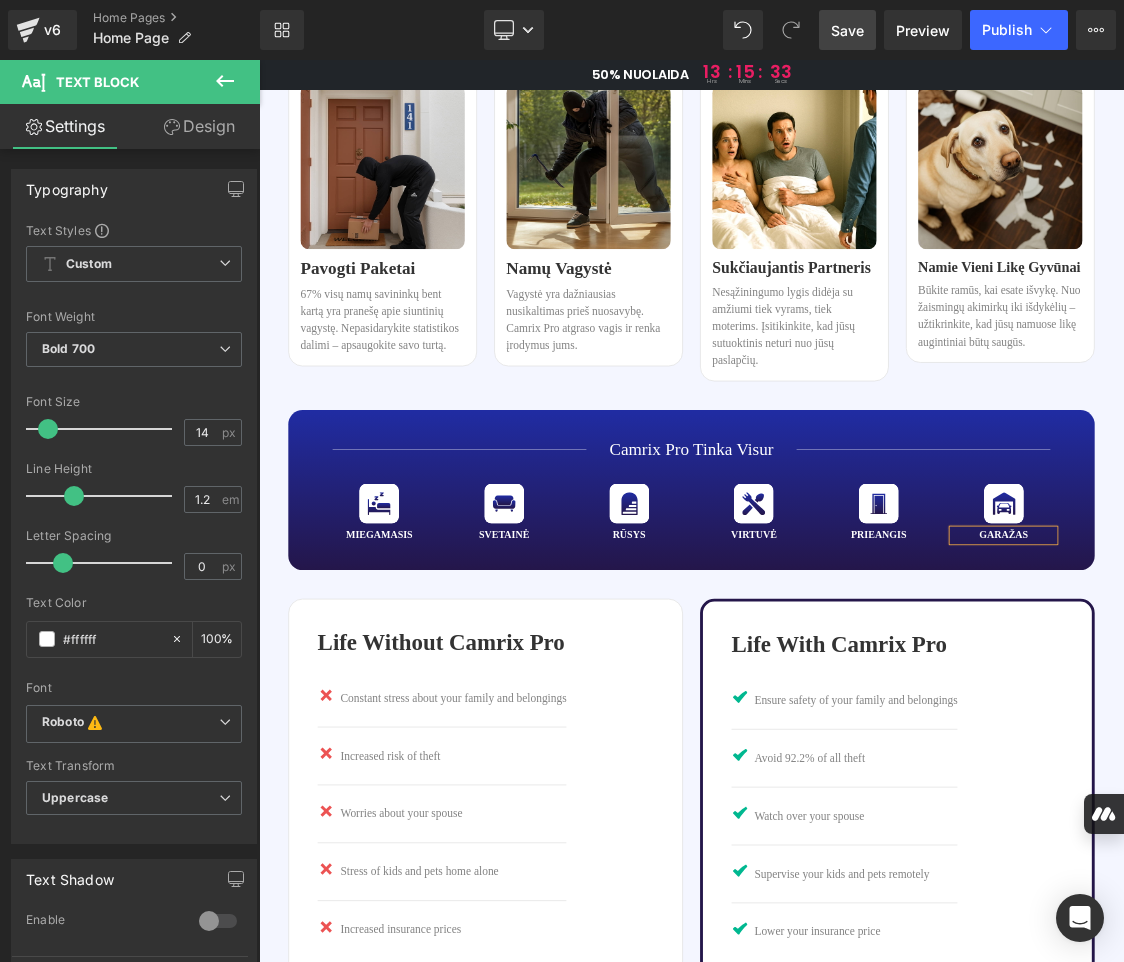 click on "Save" at bounding box center [847, 30] 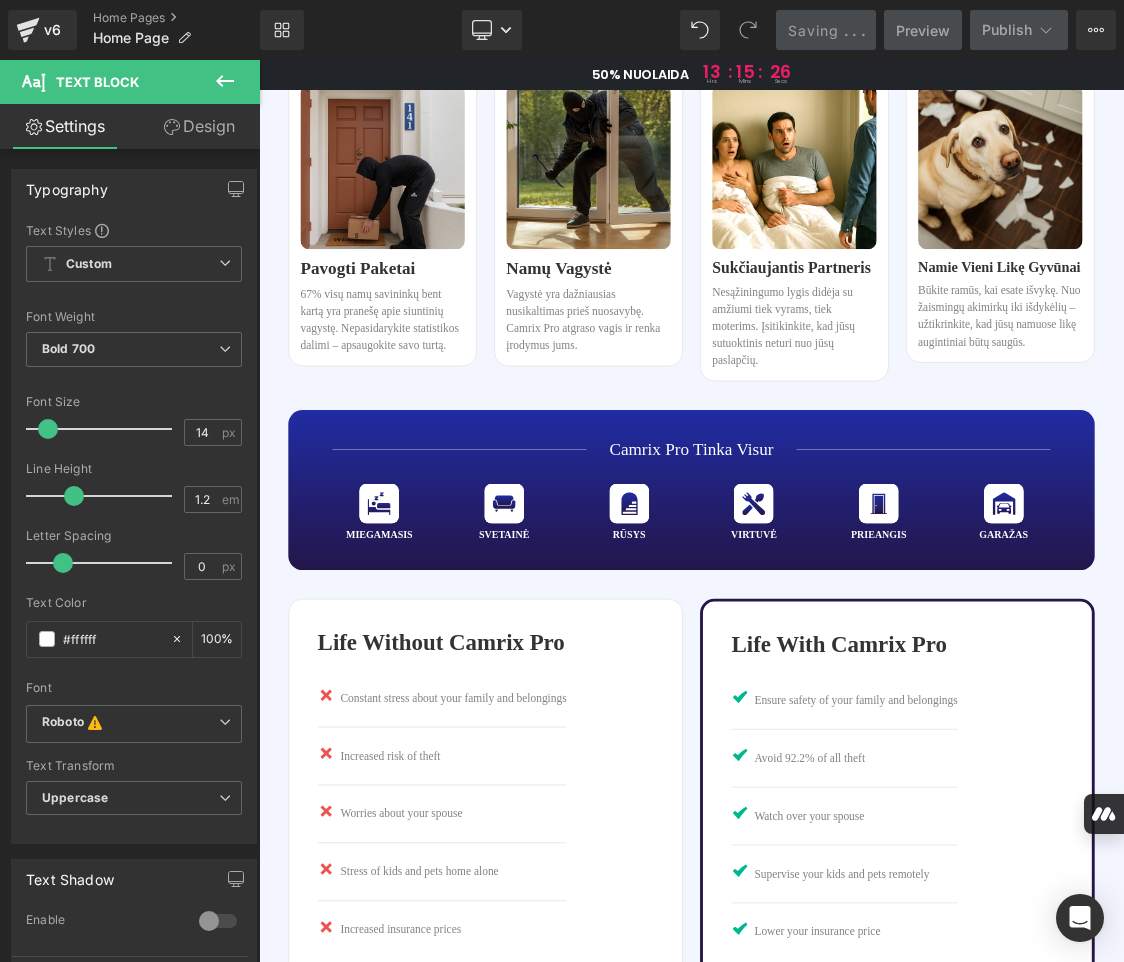 scroll, scrollTop: 2800, scrollLeft: 0, axis: vertical 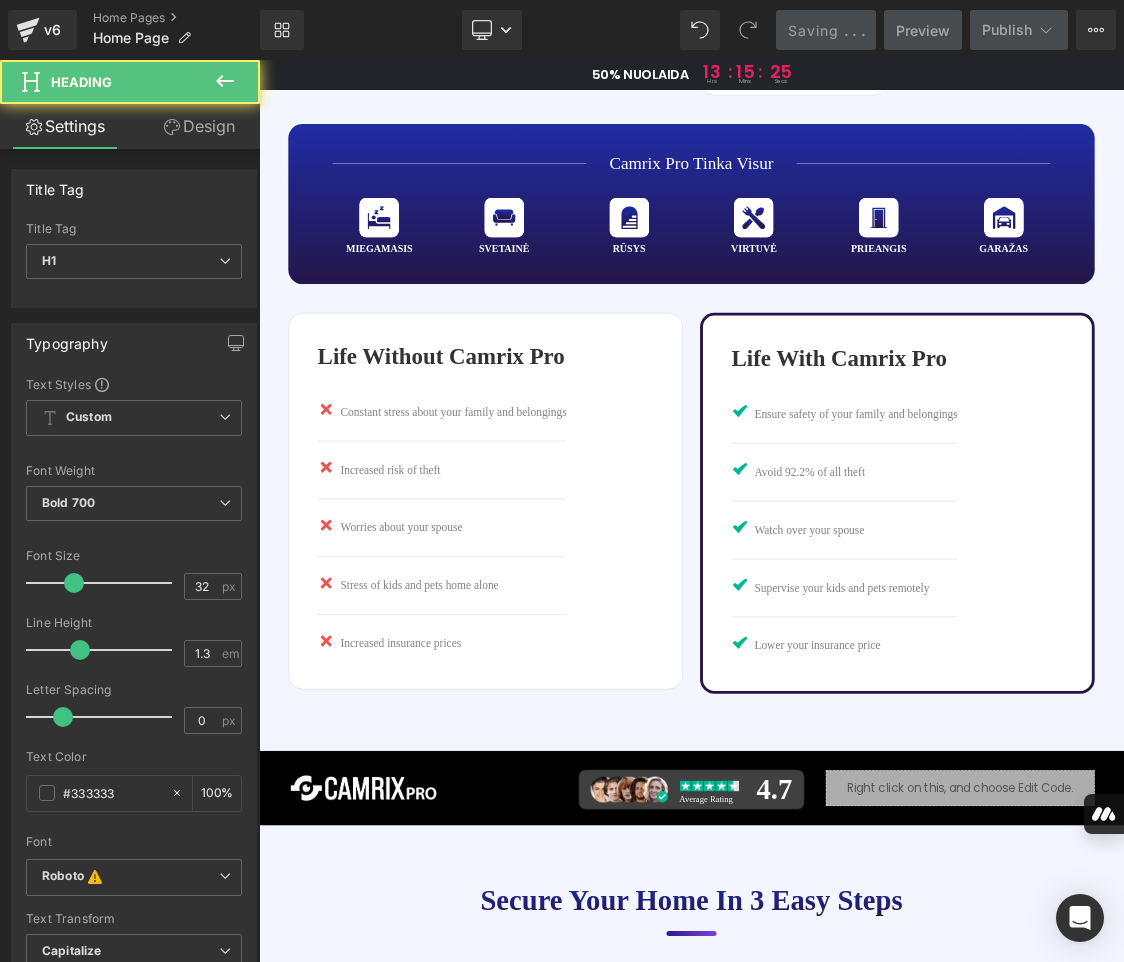 click on "Life Without Camrix Pro Heading" at bounding box center (576, 476) 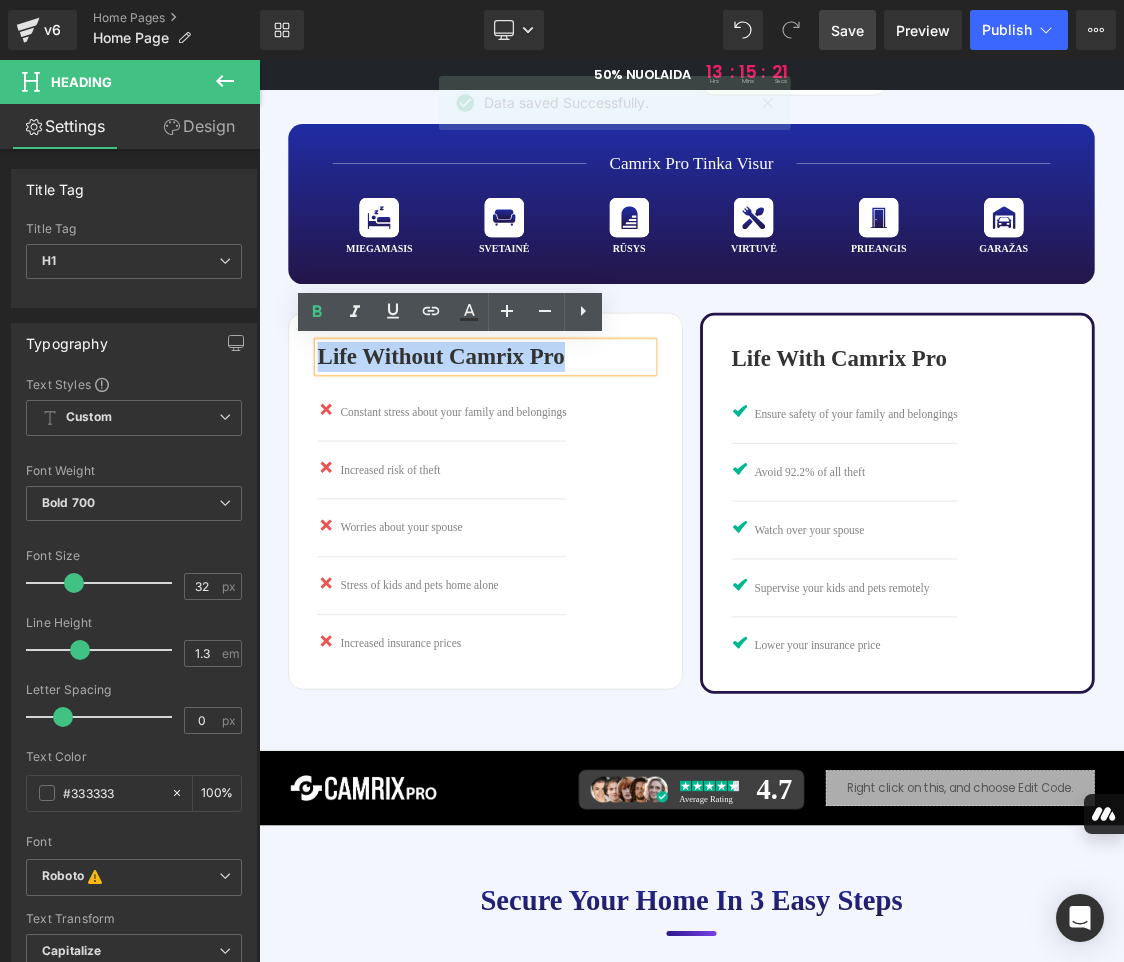 drag, startPoint x: 677, startPoint y: 479, endPoint x: 335, endPoint y: 475, distance: 342.02338 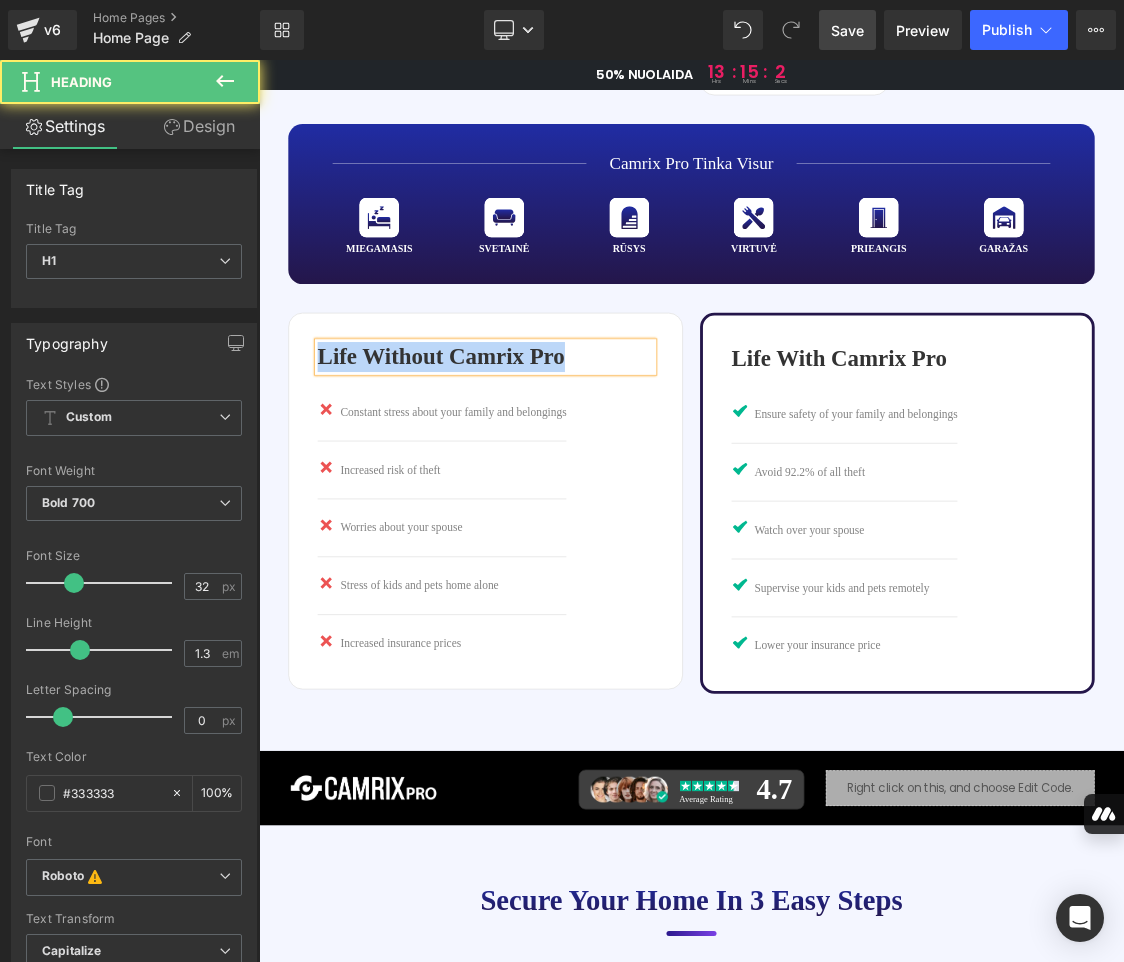 click on "Life Without Camrix Pro" at bounding box center (576, 476) 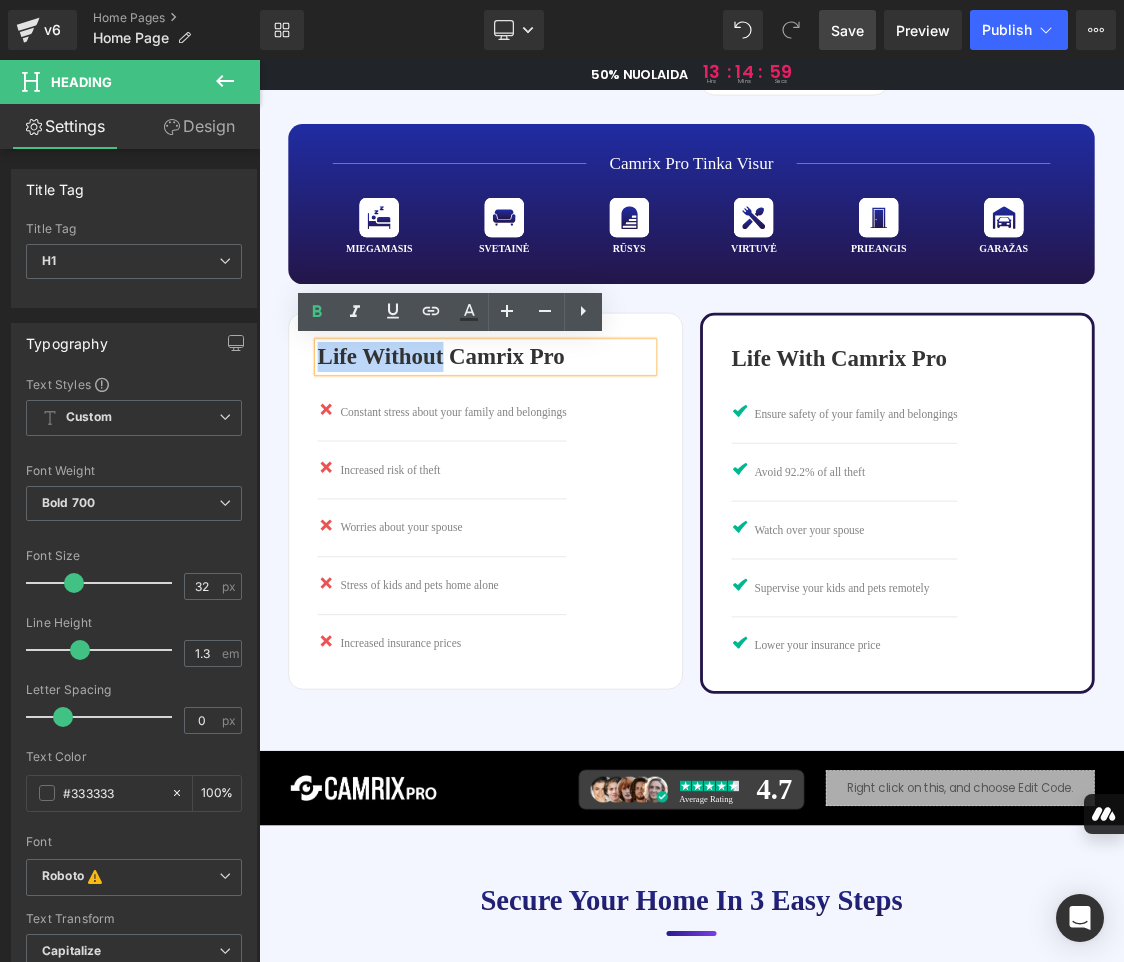 drag, startPoint x: 507, startPoint y: 481, endPoint x: 340, endPoint y: 475, distance: 167.10774 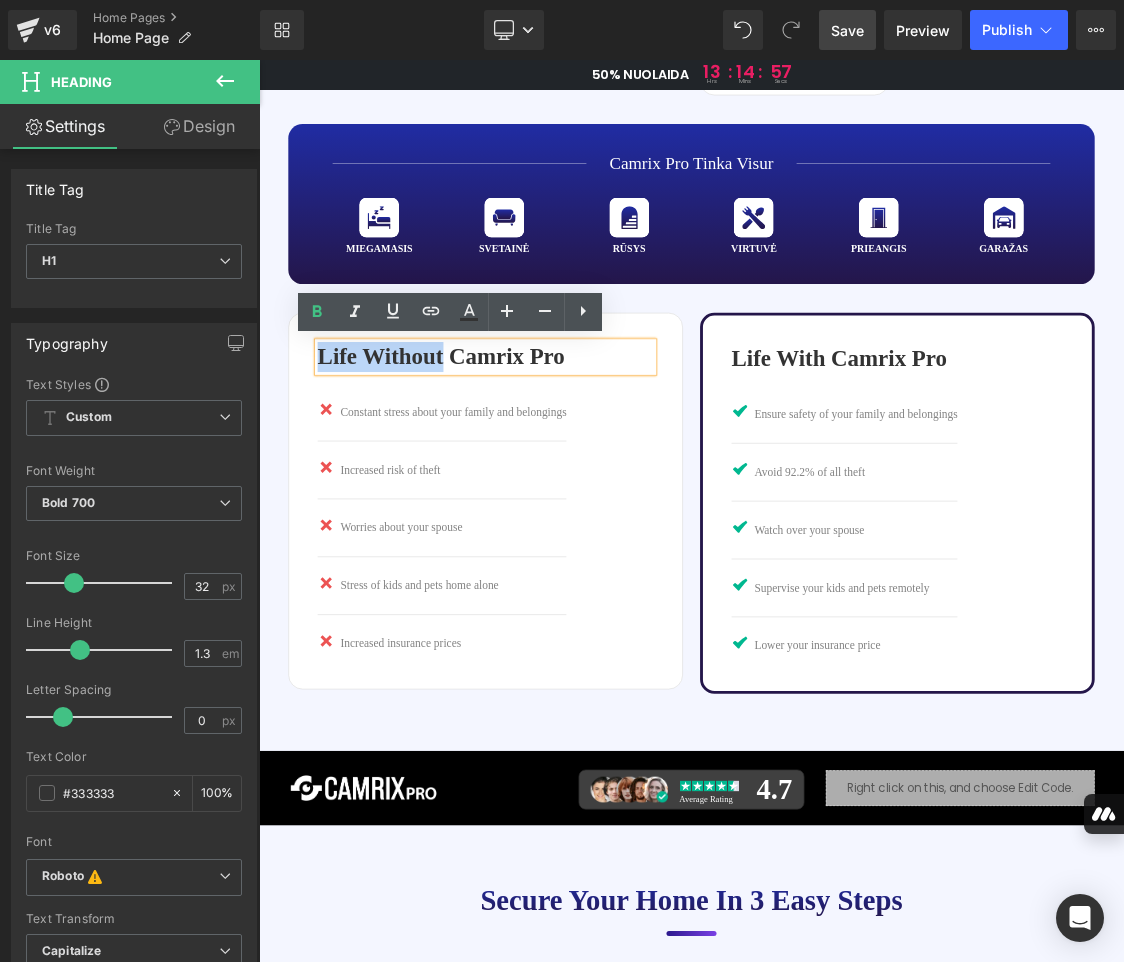paste 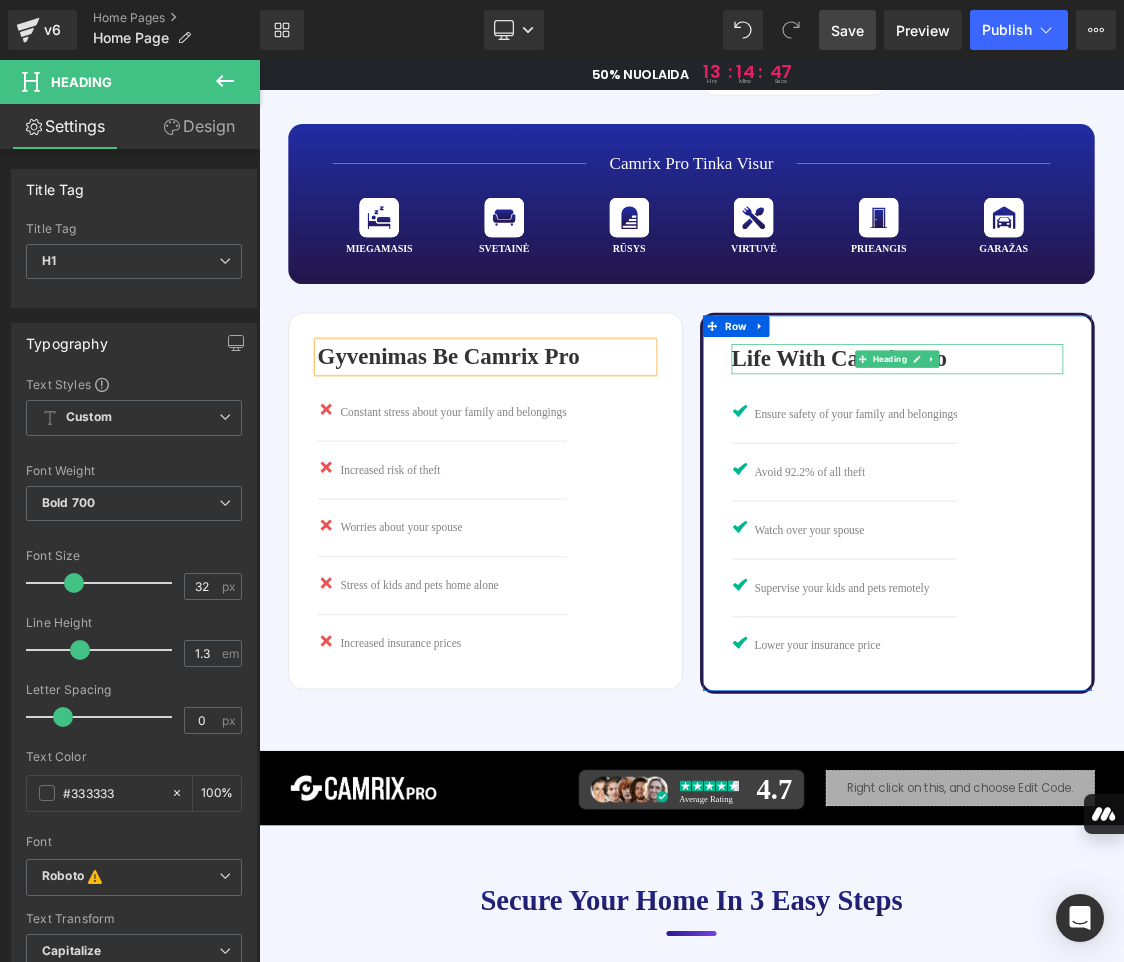 click on "Life With Camrix Pro" at bounding box center [1152, 479] 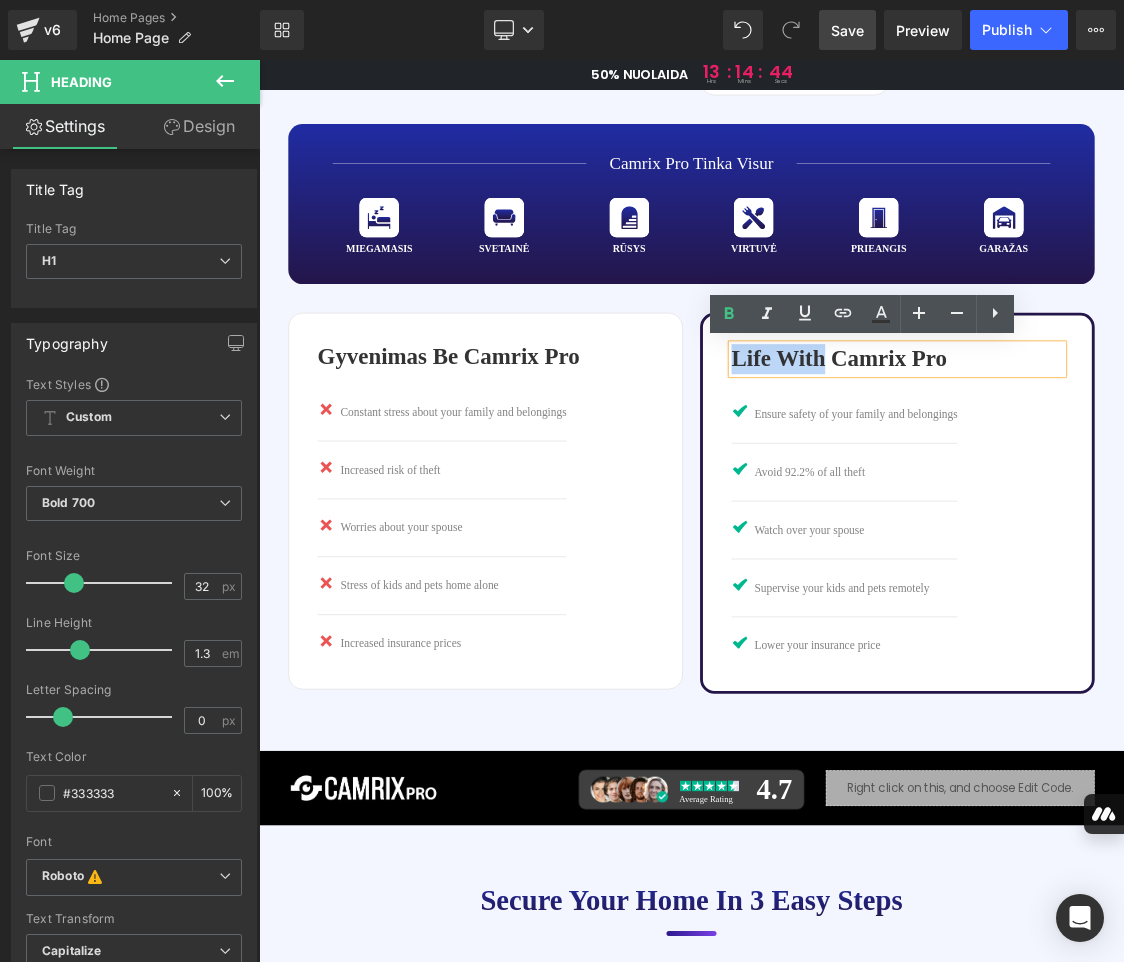 drag, startPoint x: 1039, startPoint y: 478, endPoint x: 917, endPoint y: 472, distance: 122.14745 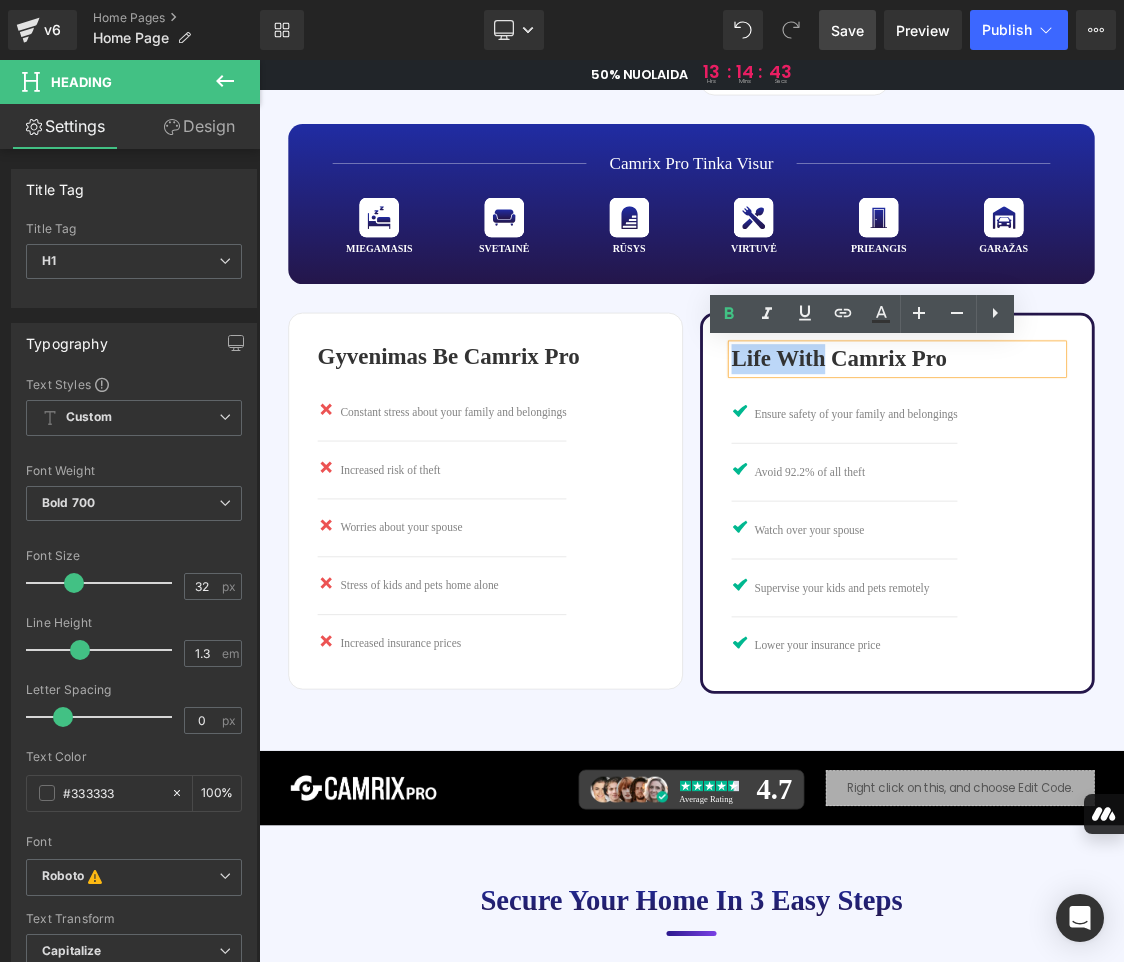 paste 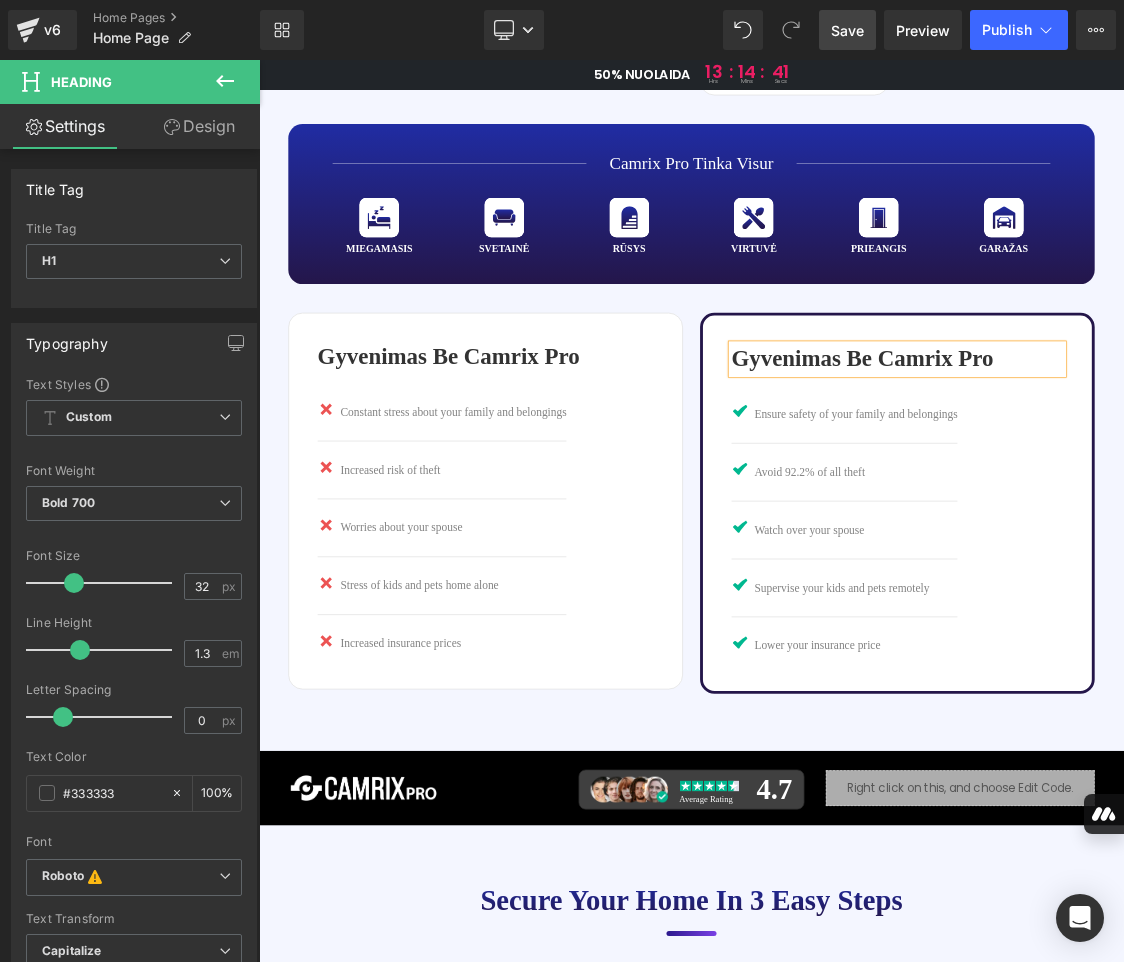 click on "Gyvenimas be Camrix Pro" at bounding box center (1152, 479) 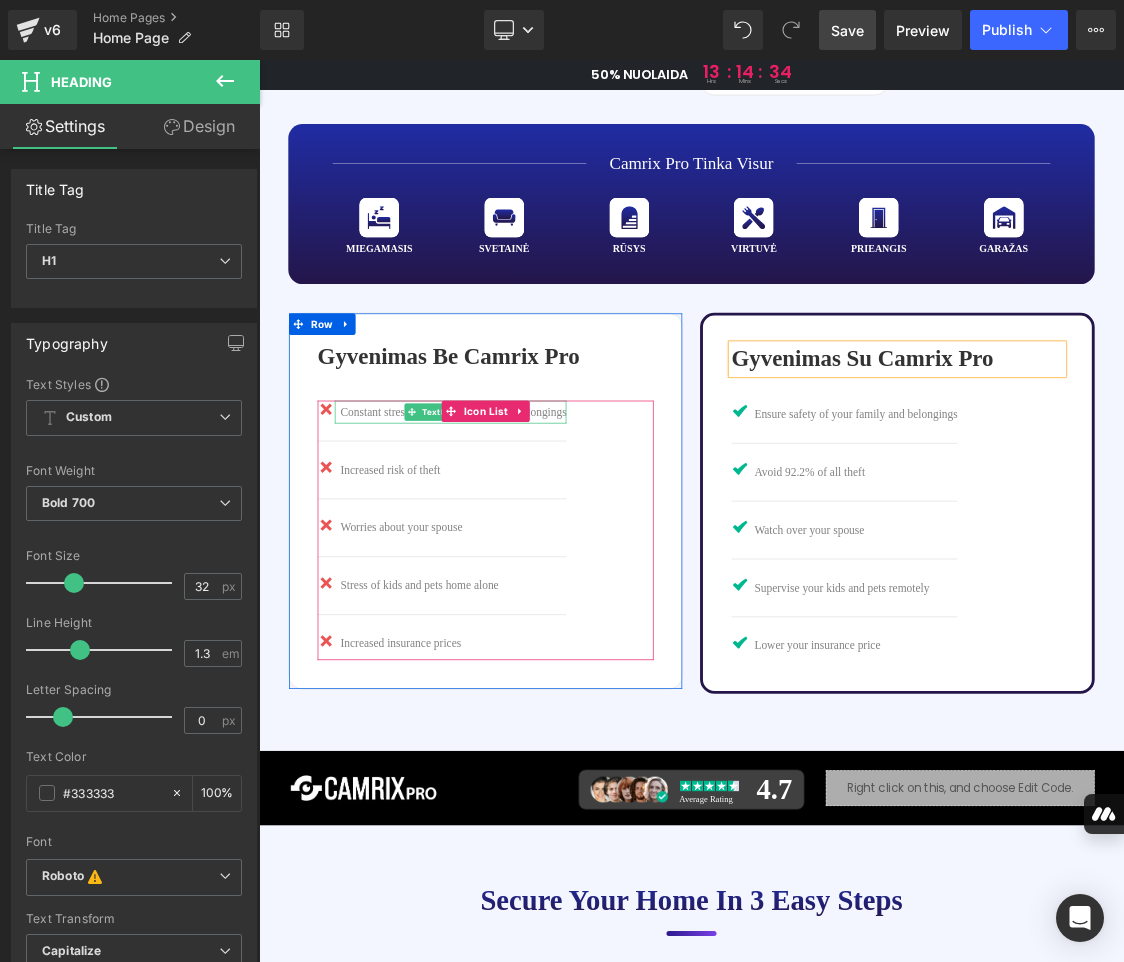 click on "Constant stress about your family and belongings" at bounding box center [531, 553] 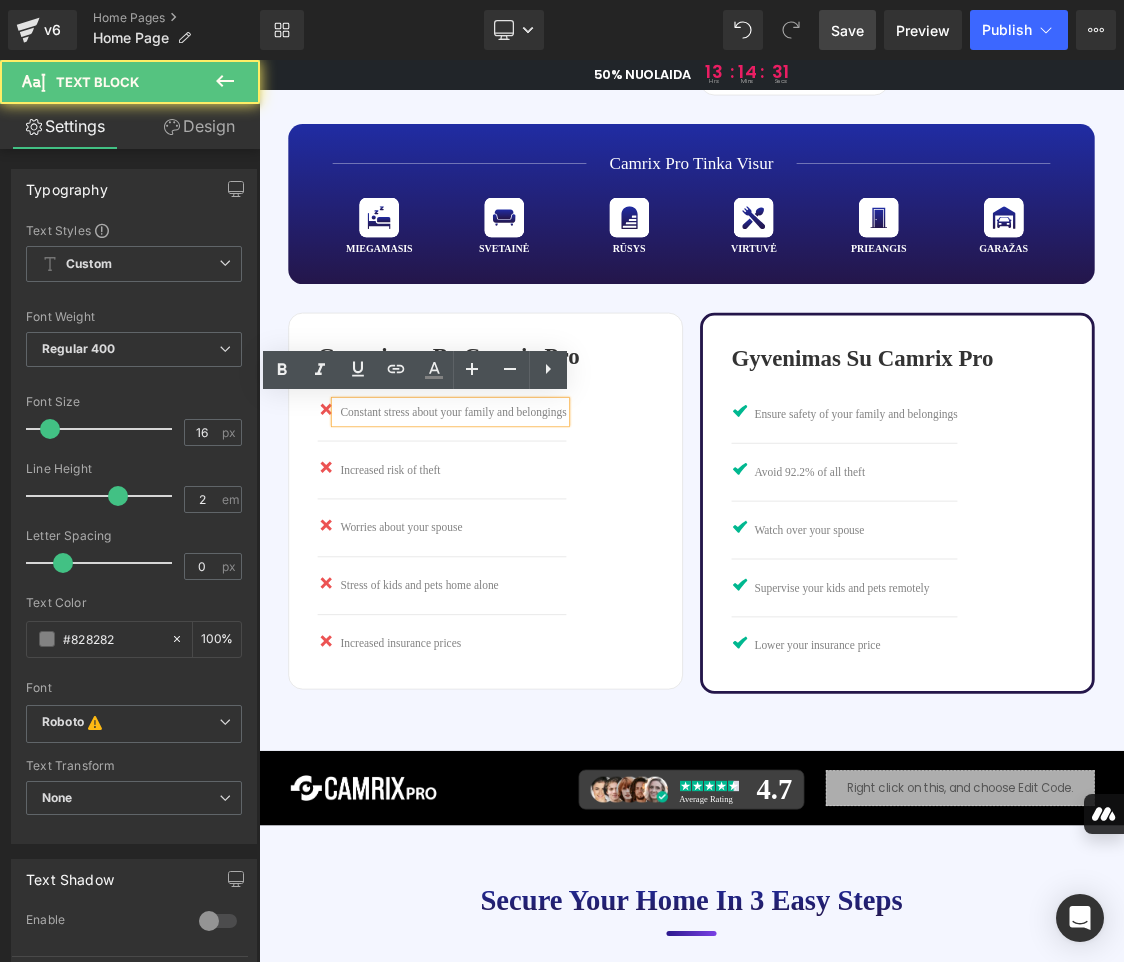 click on "Constant stress about your family and belongings" at bounding box center [531, 553] 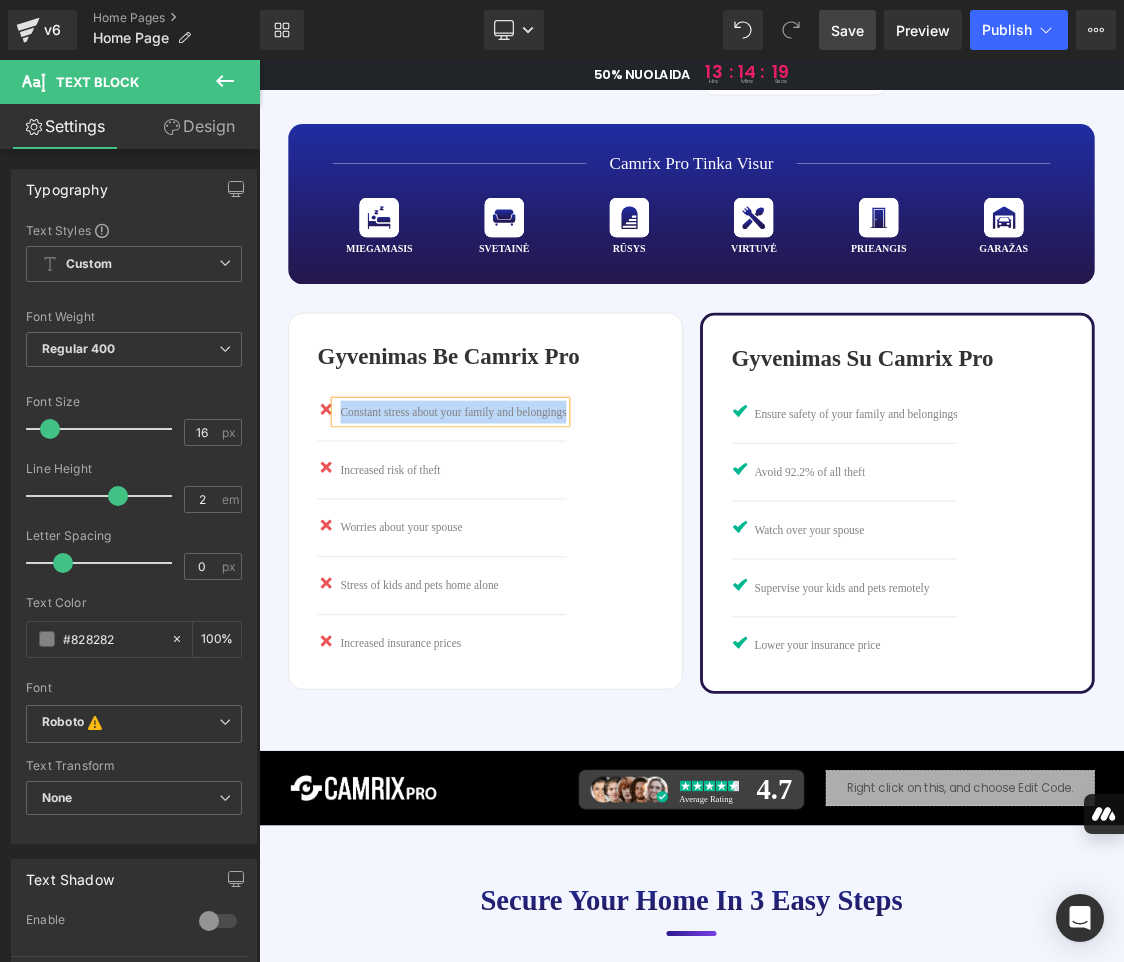 click on "Constant stress about your family and belongings" at bounding box center [531, 553] 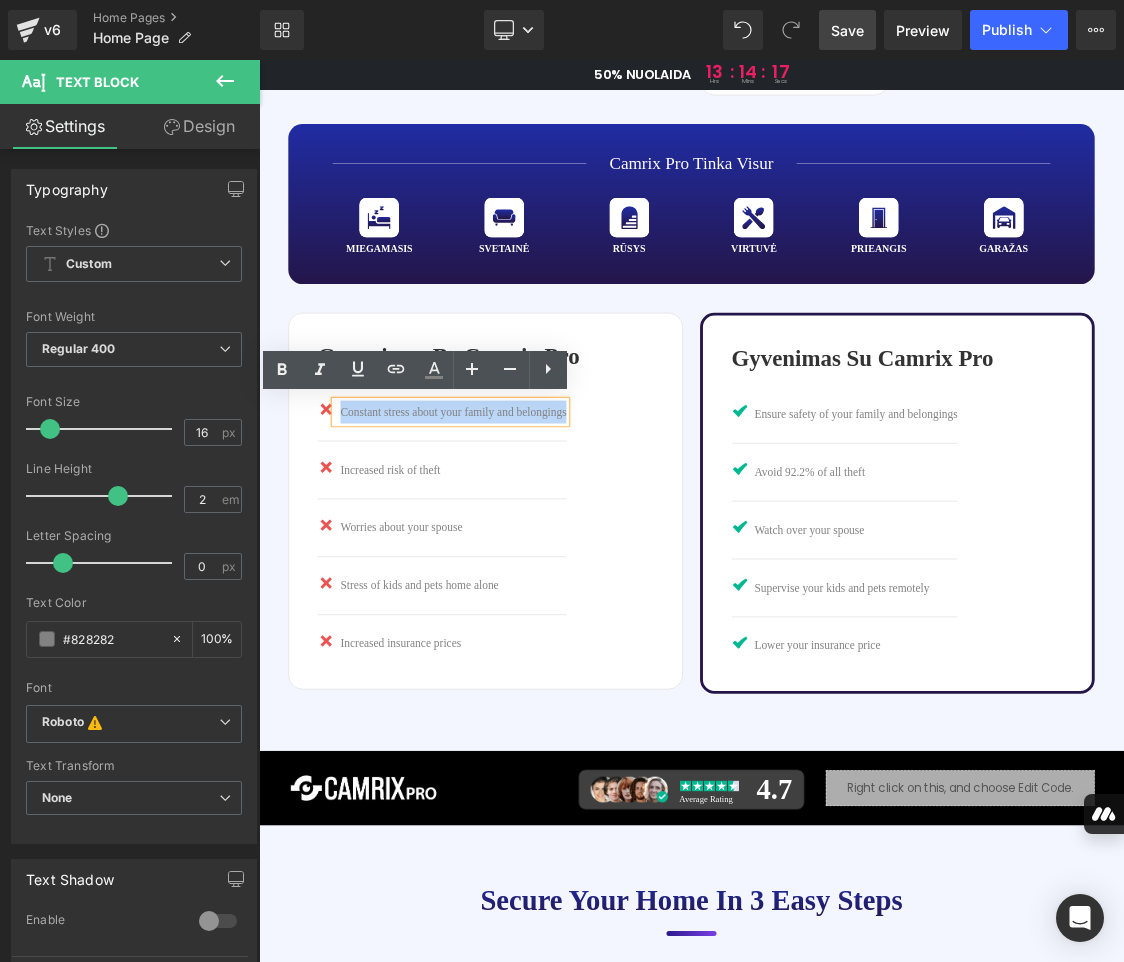 paste 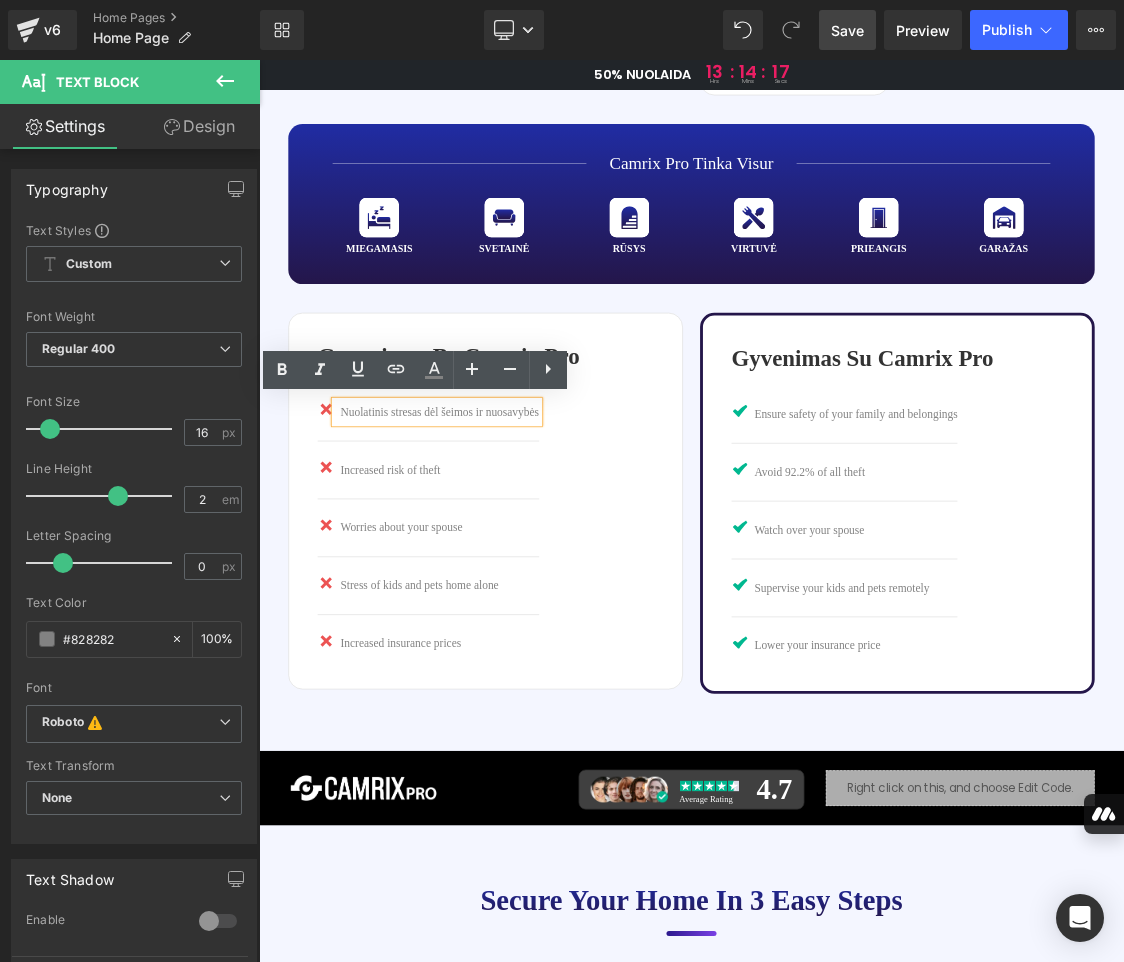 type 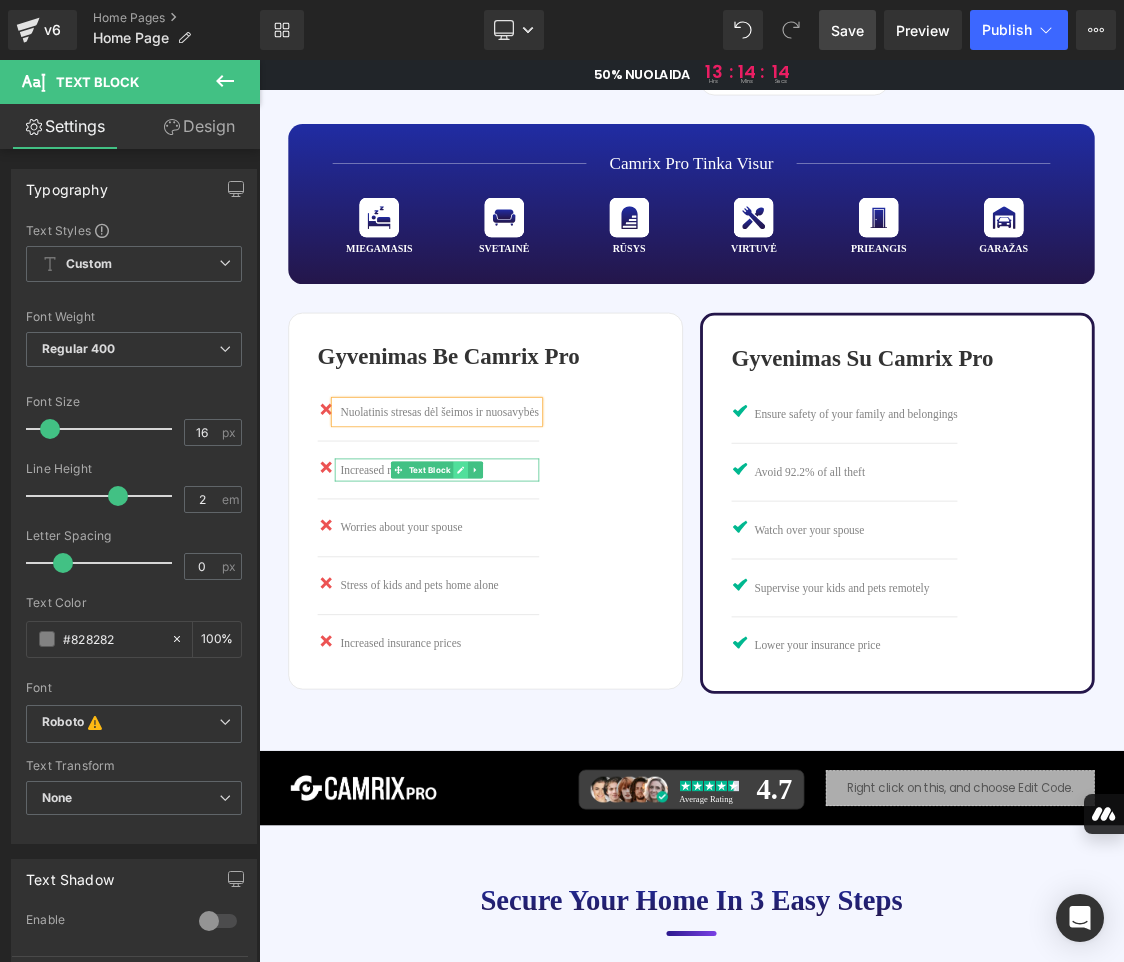 click 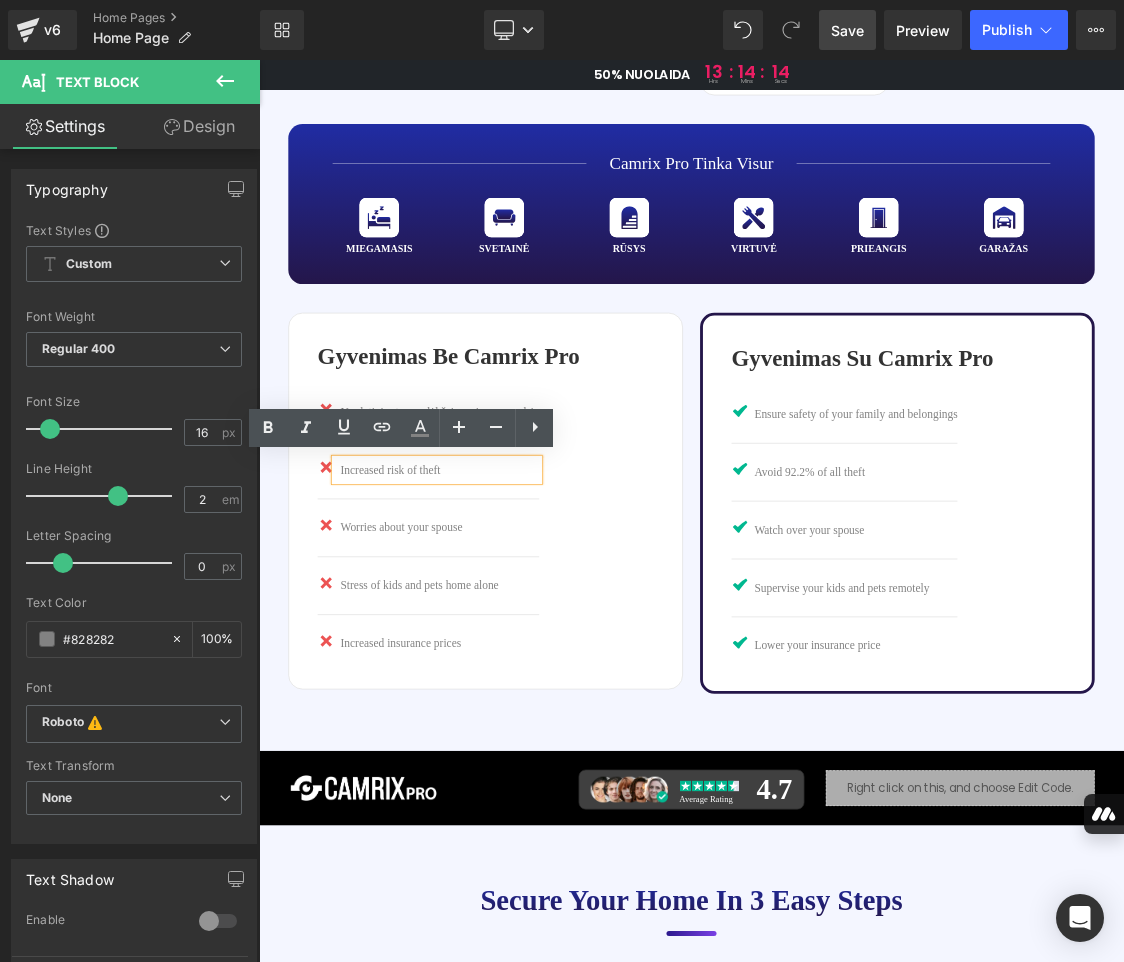 click on "Increased risk of theft" at bounding box center [512, 634] 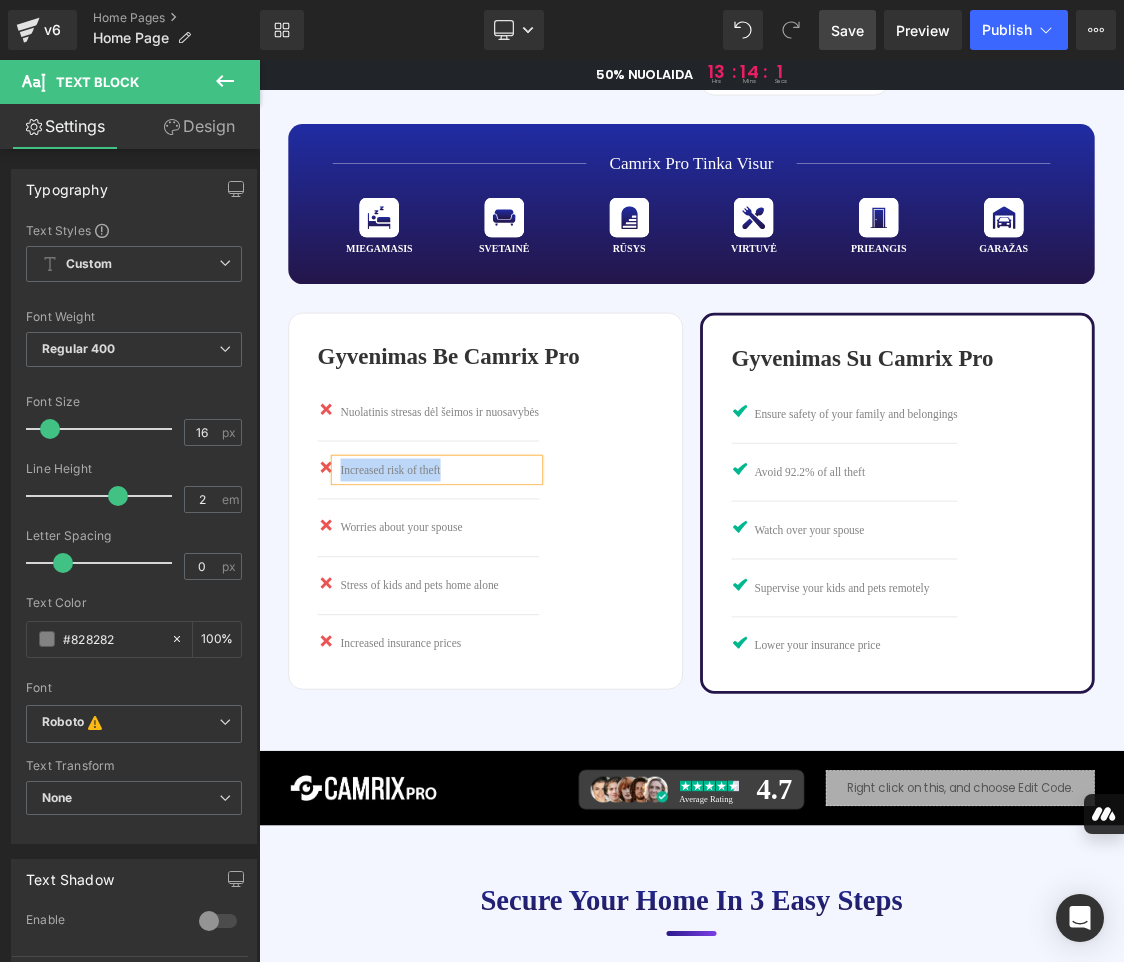 click on "Increased risk of theft" at bounding box center [512, 634] 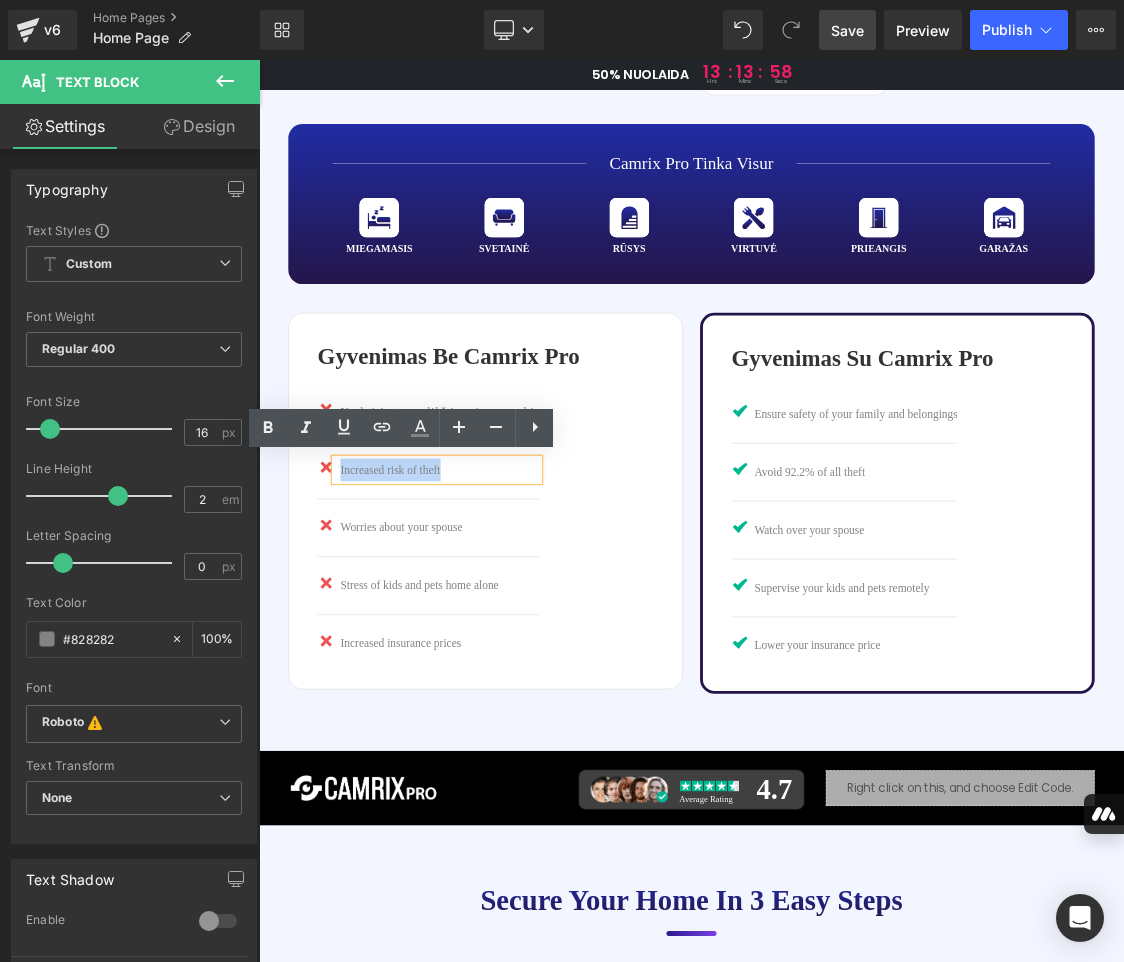 drag, startPoint x: 521, startPoint y: 634, endPoint x: 368, endPoint y: 639, distance: 153.08168 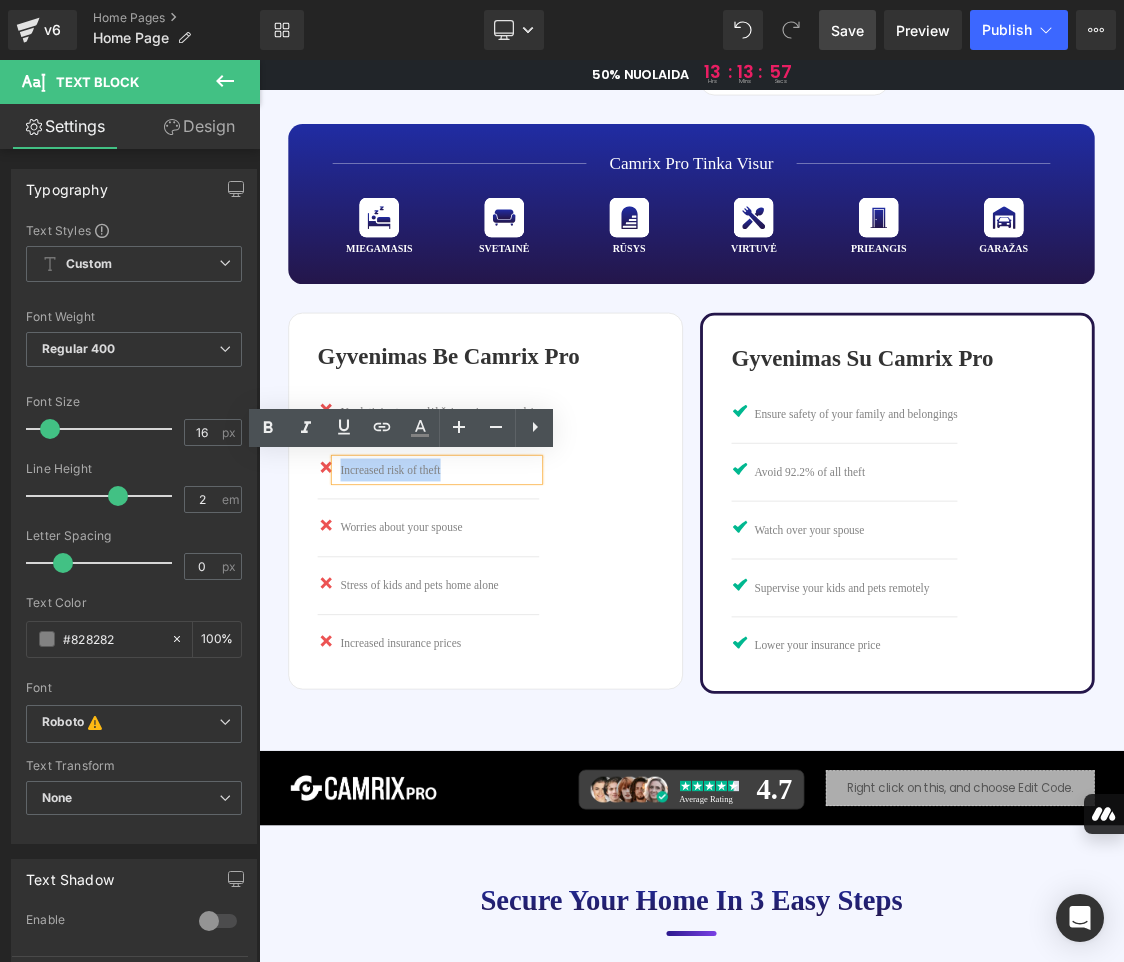 paste 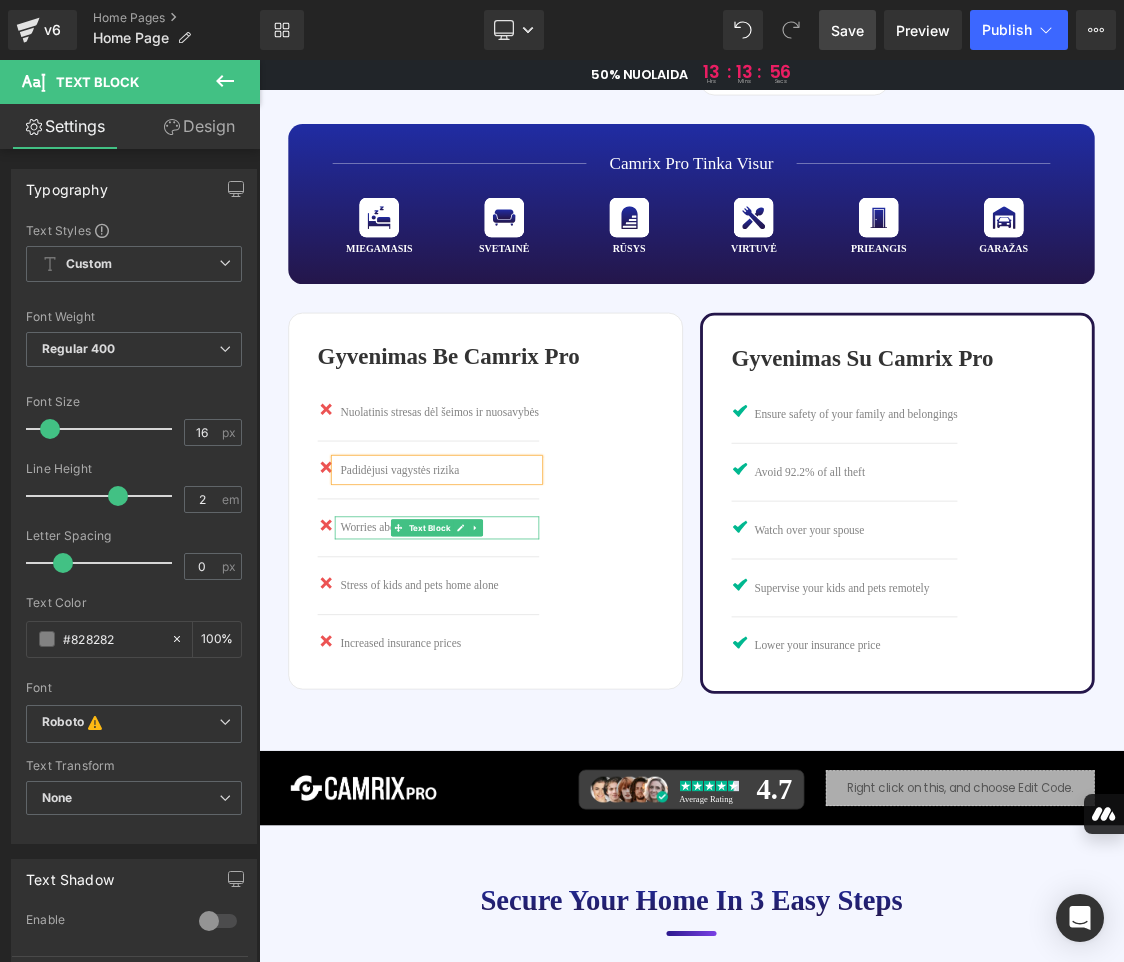 click 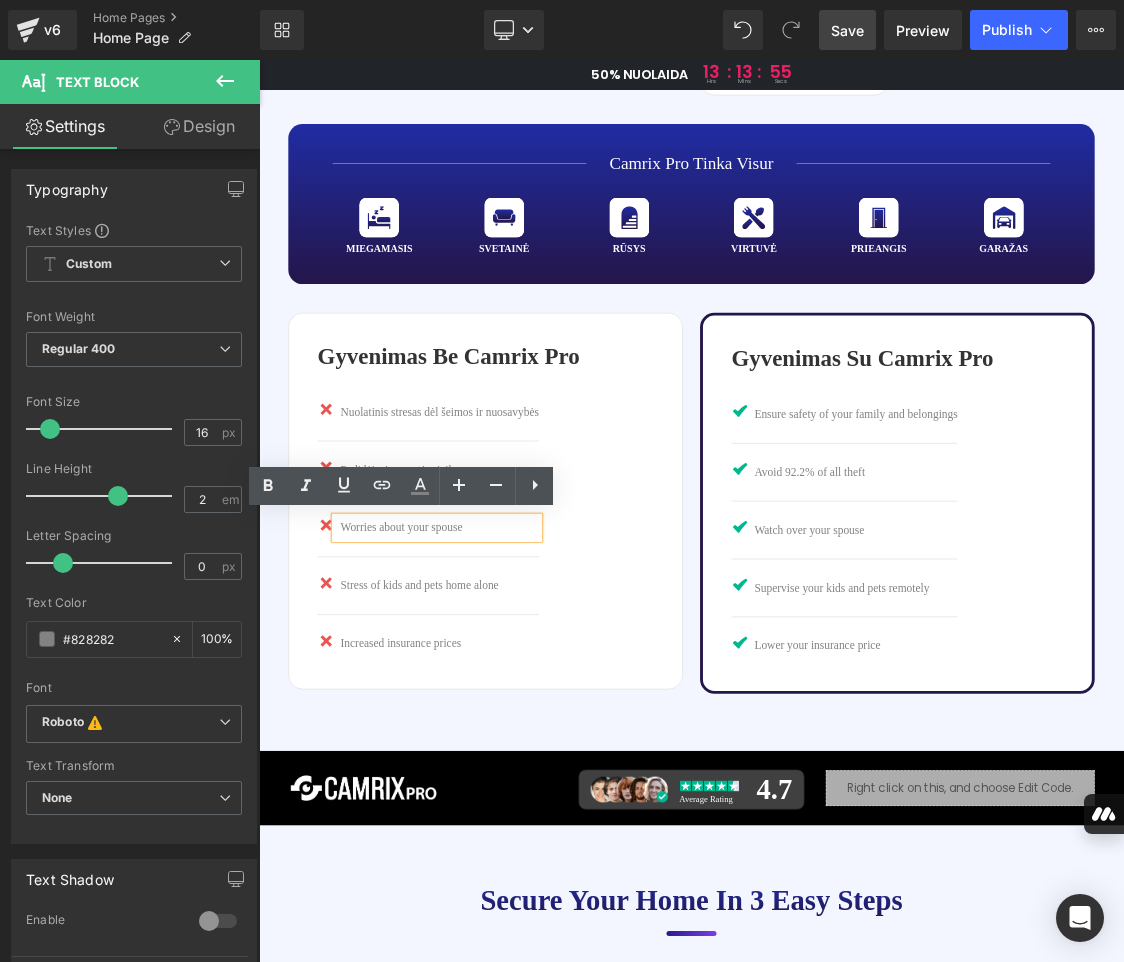 click on "Worries about your spouse" at bounding box center [512, 715] 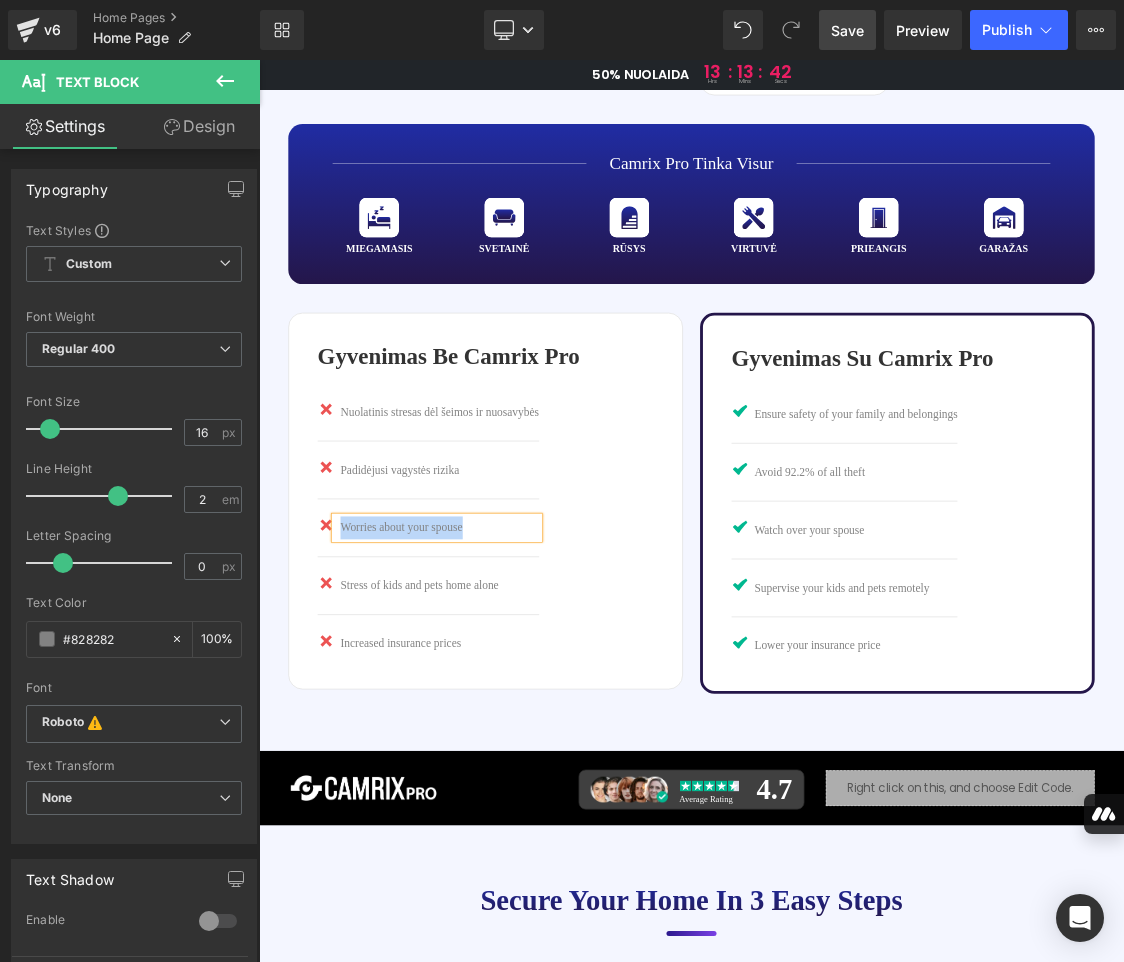 click on "Worries about your spouse" at bounding box center [512, 715] 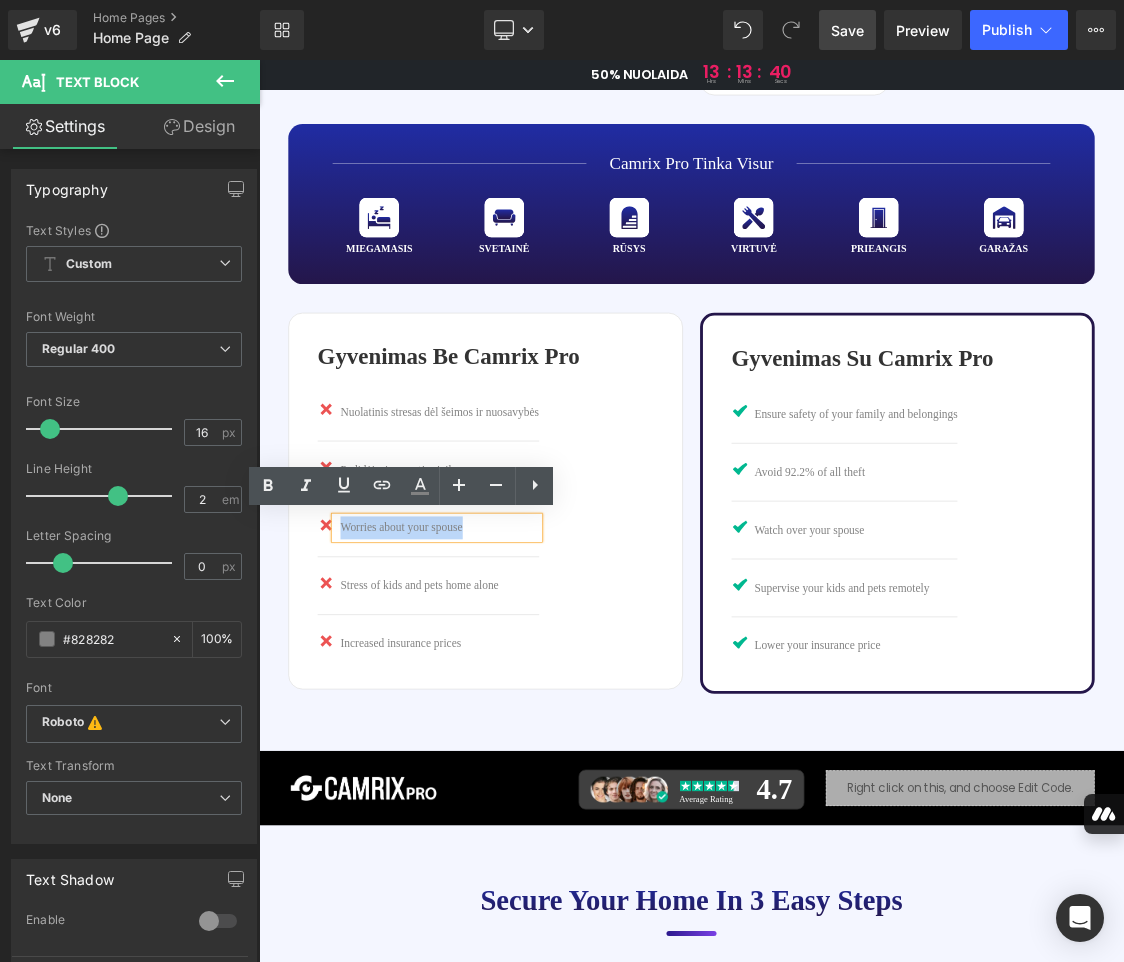 paste 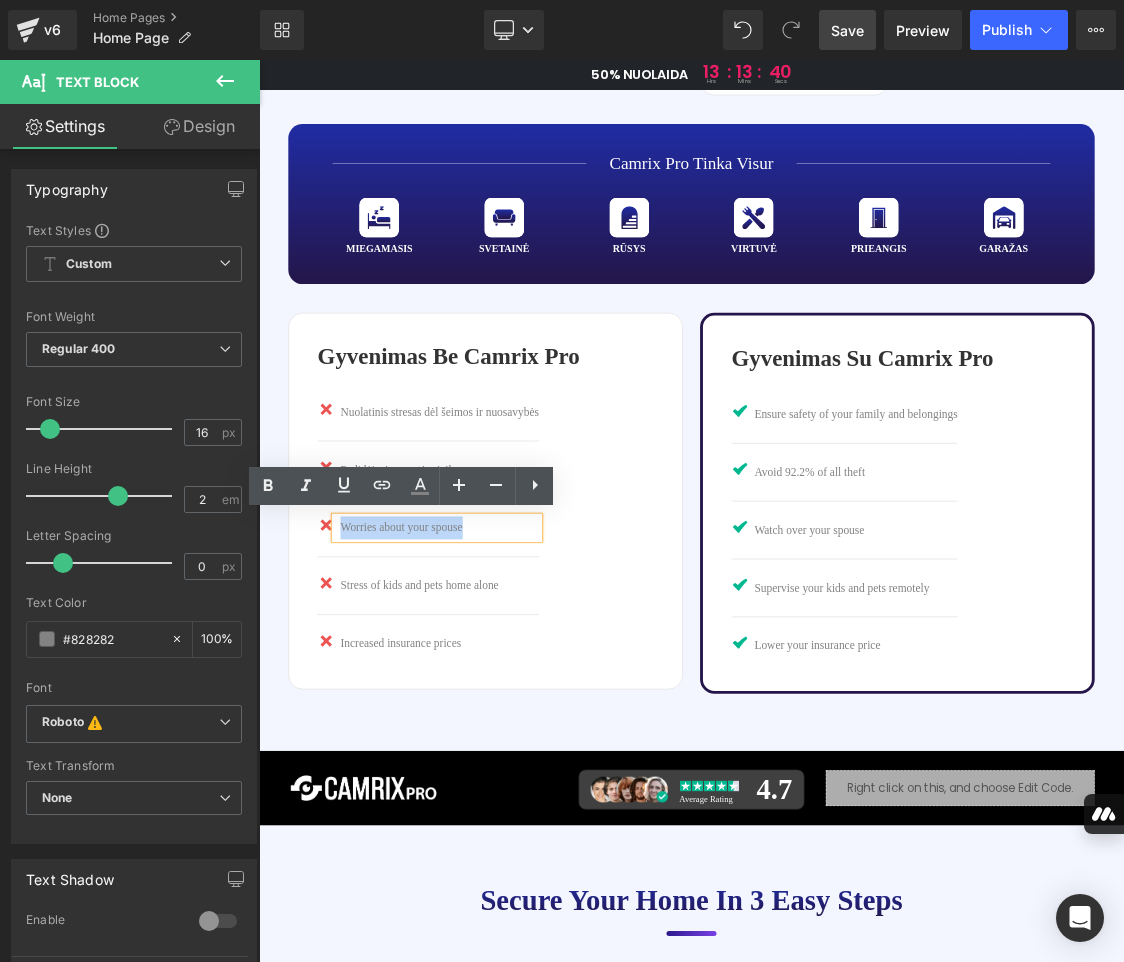 type 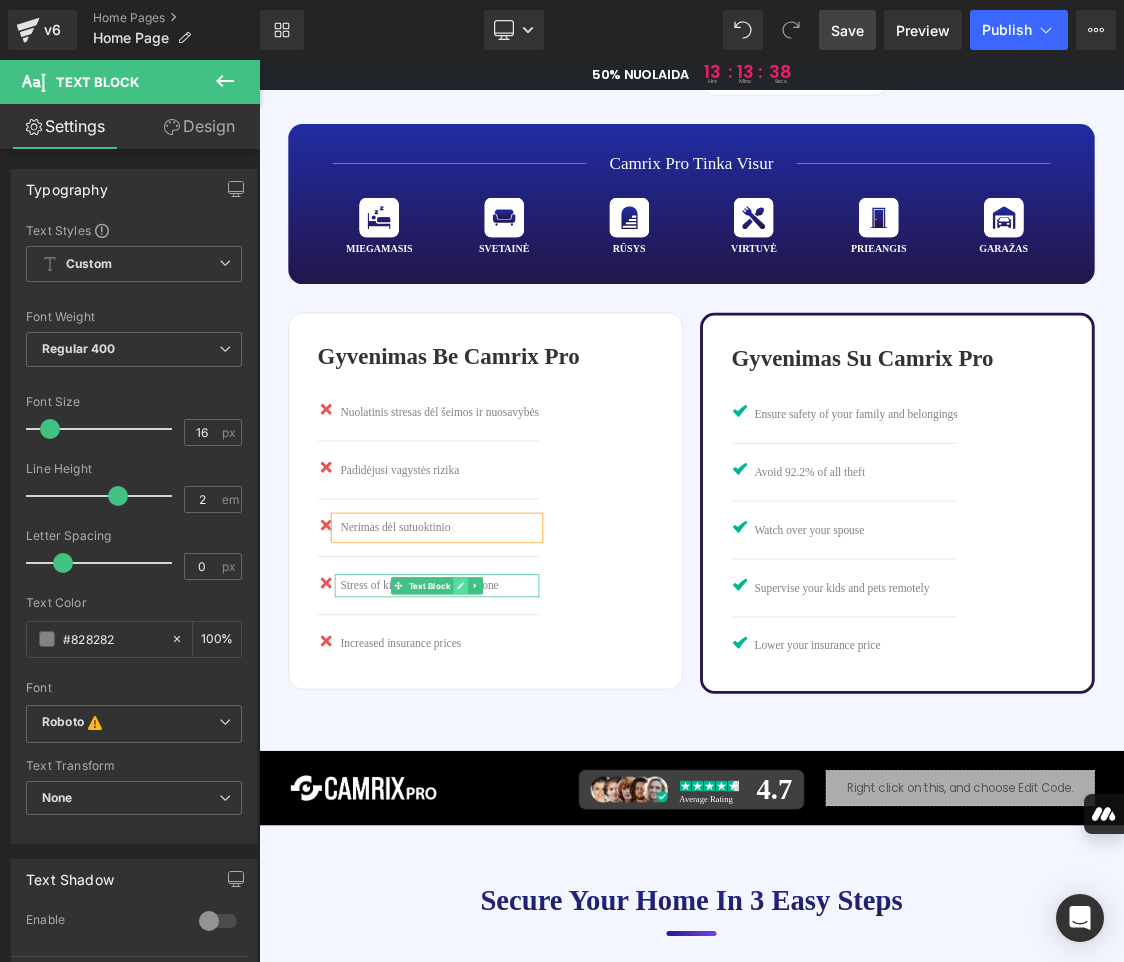 click 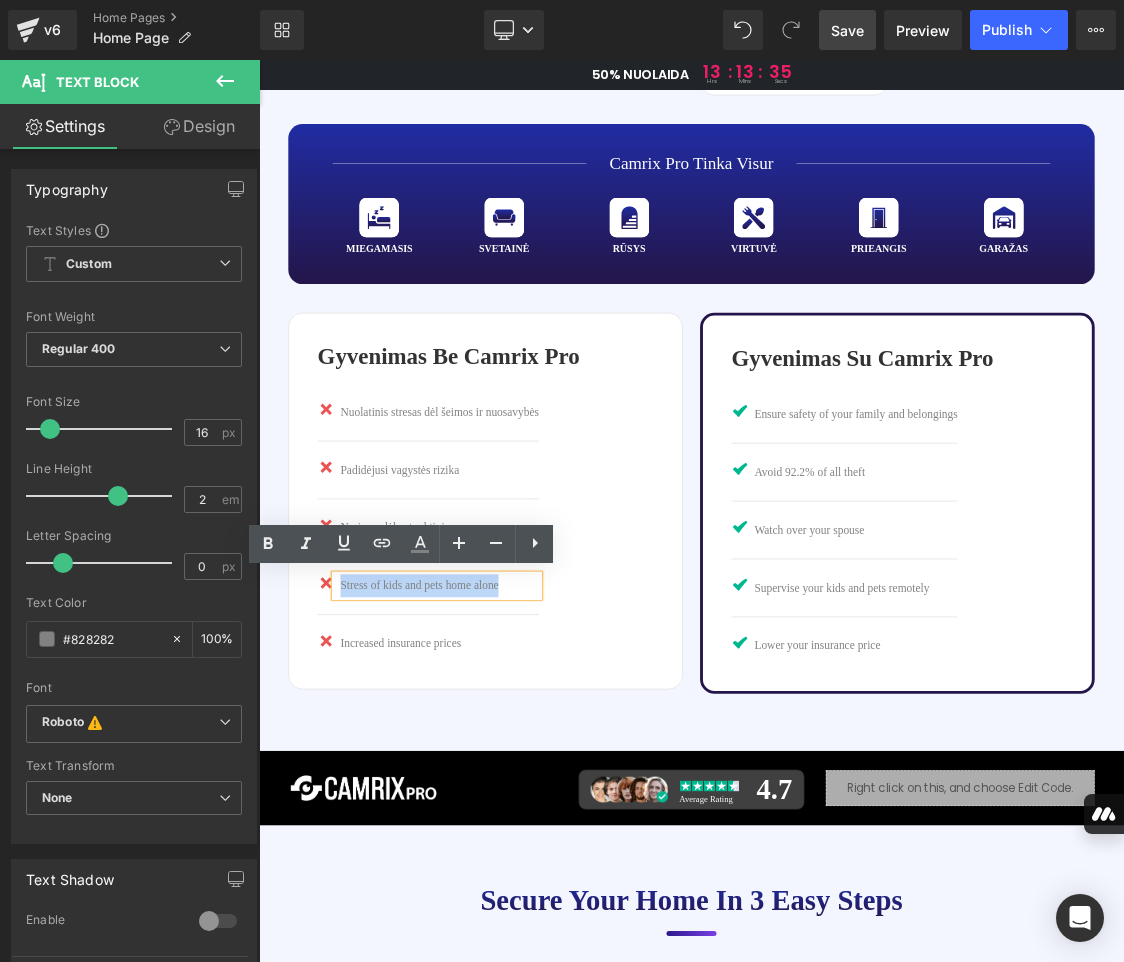 drag, startPoint x: 520, startPoint y: 792, endPoint x: 361, endPoint y: 795, distance: 159.0283 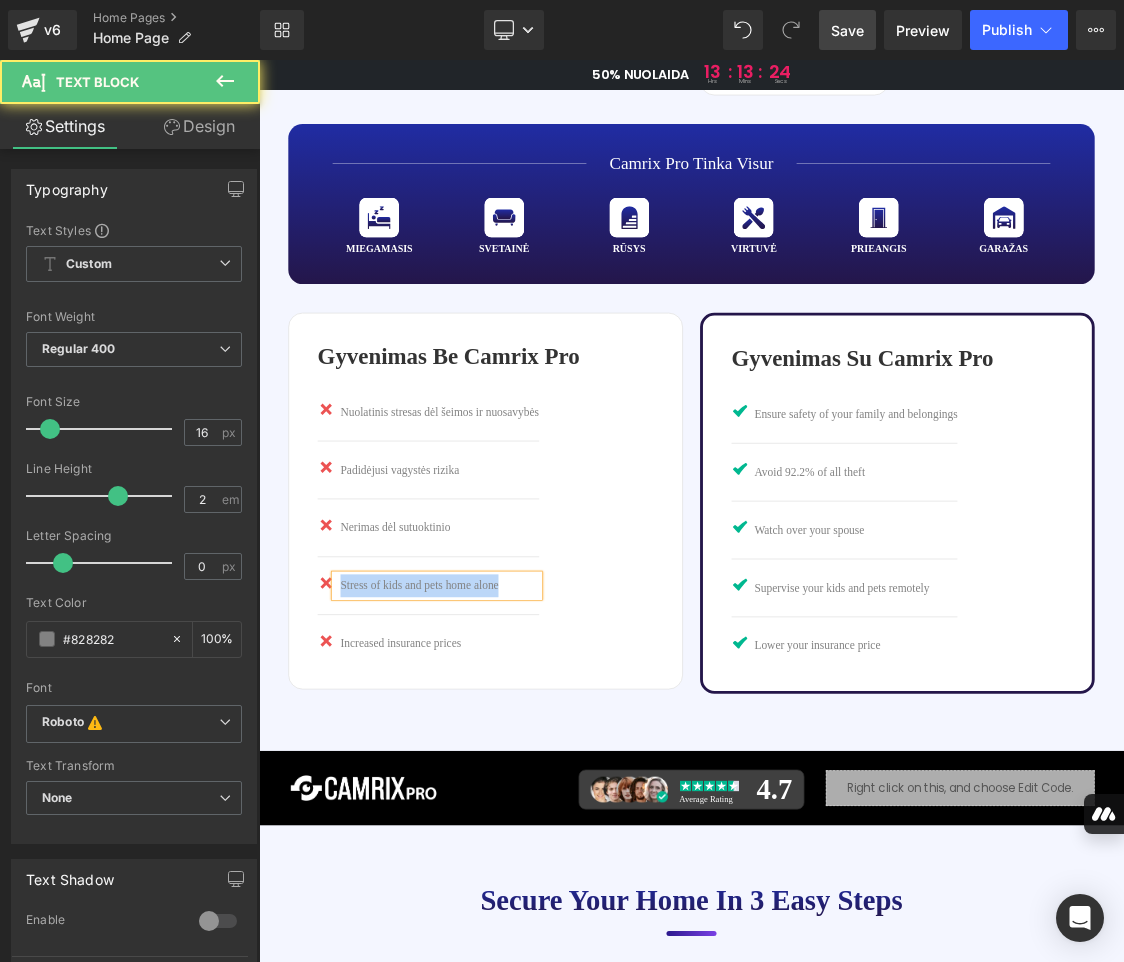 click on "Stress of kids and pets home alone" at bounding box center (512, 796) 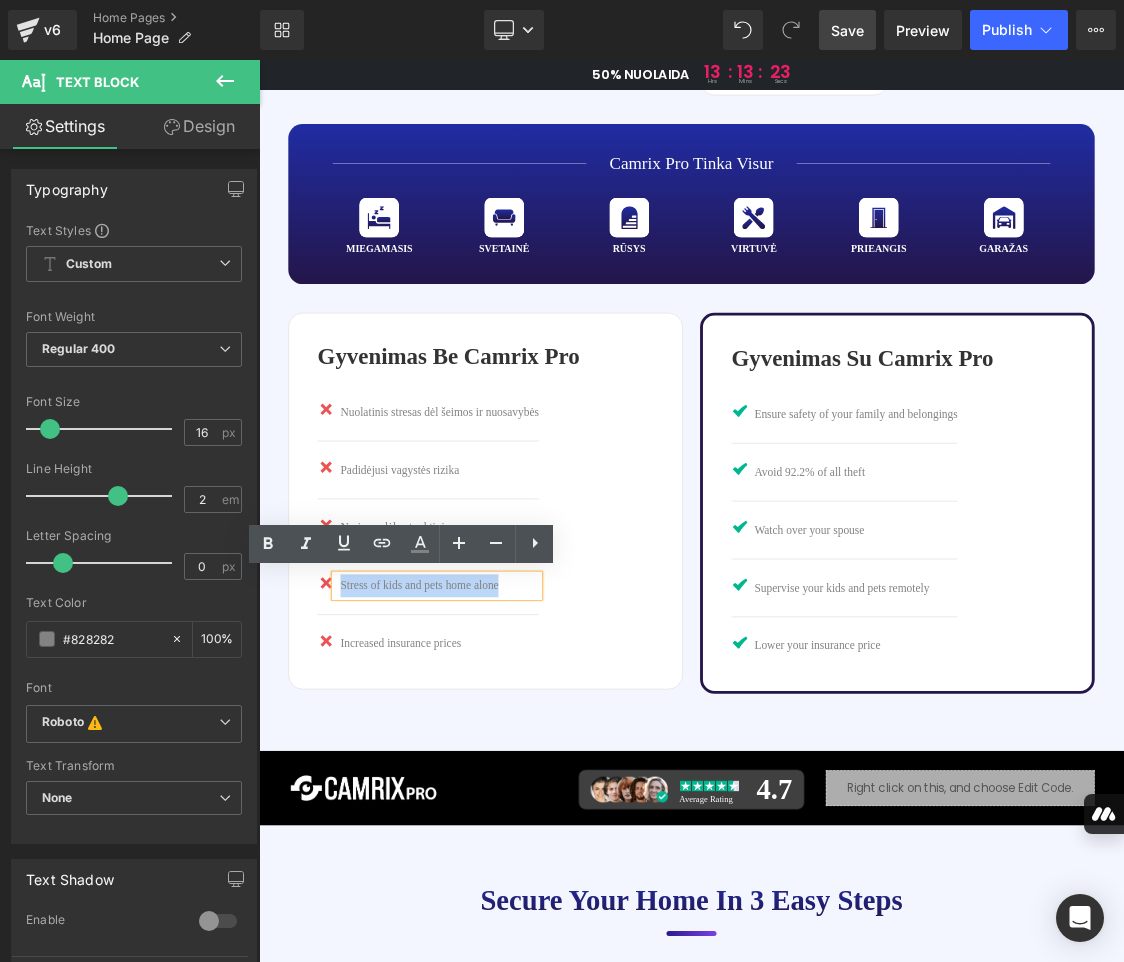 paste 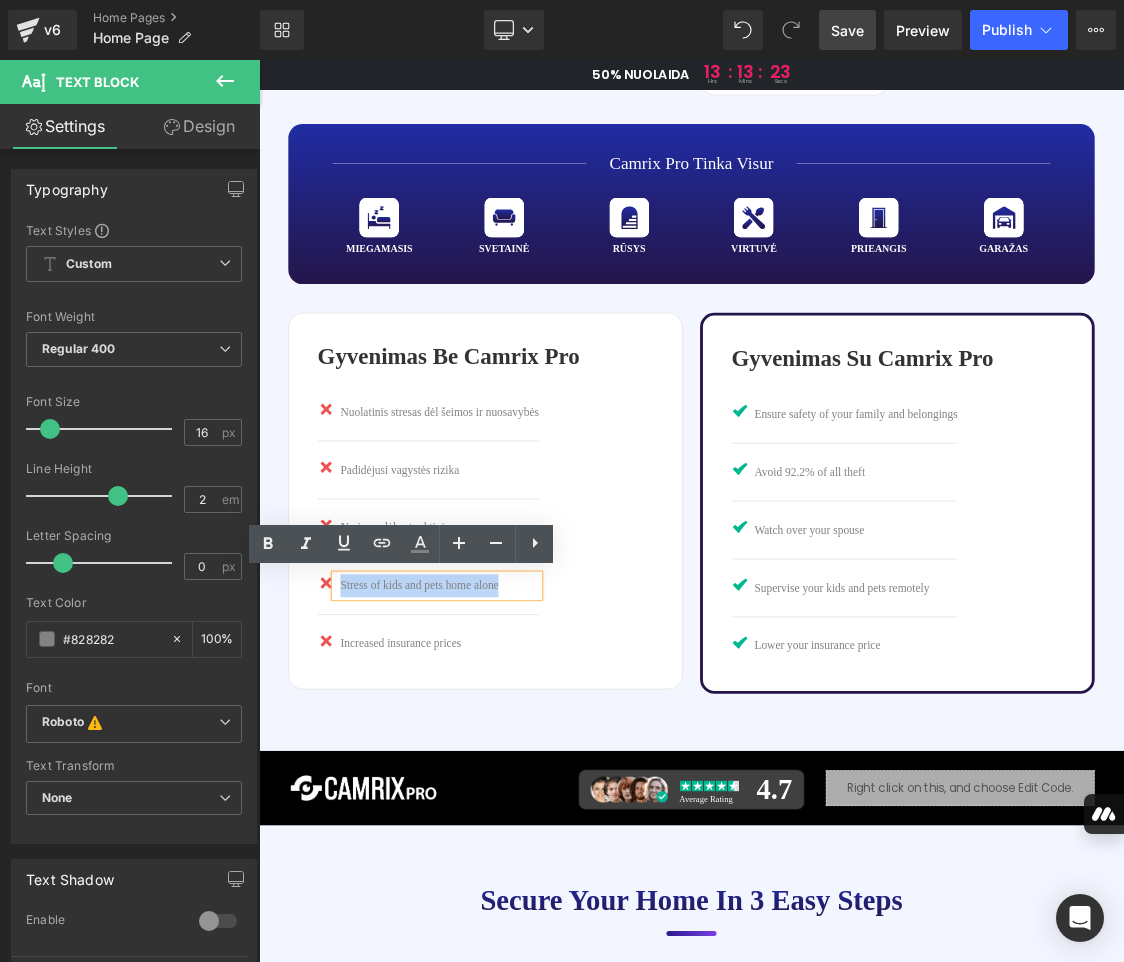 type 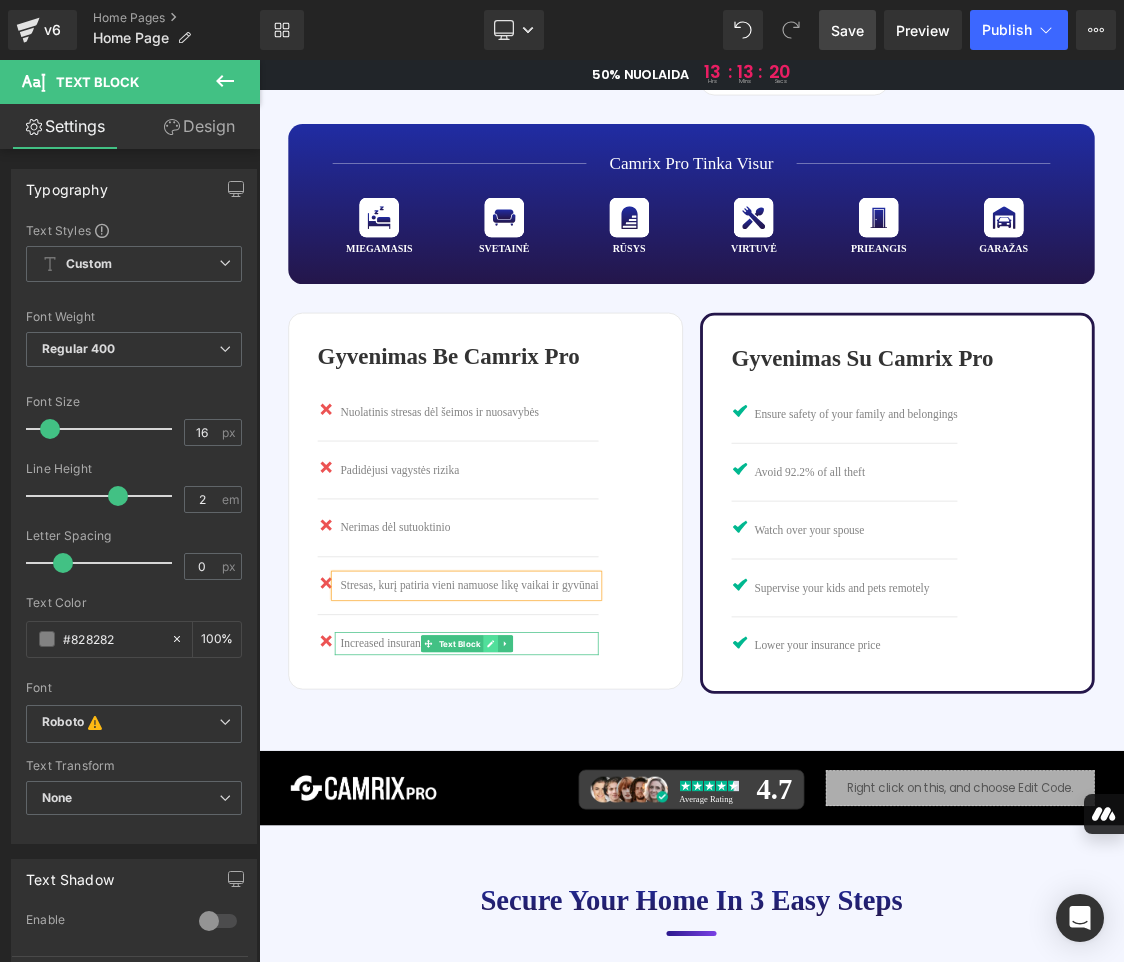 click 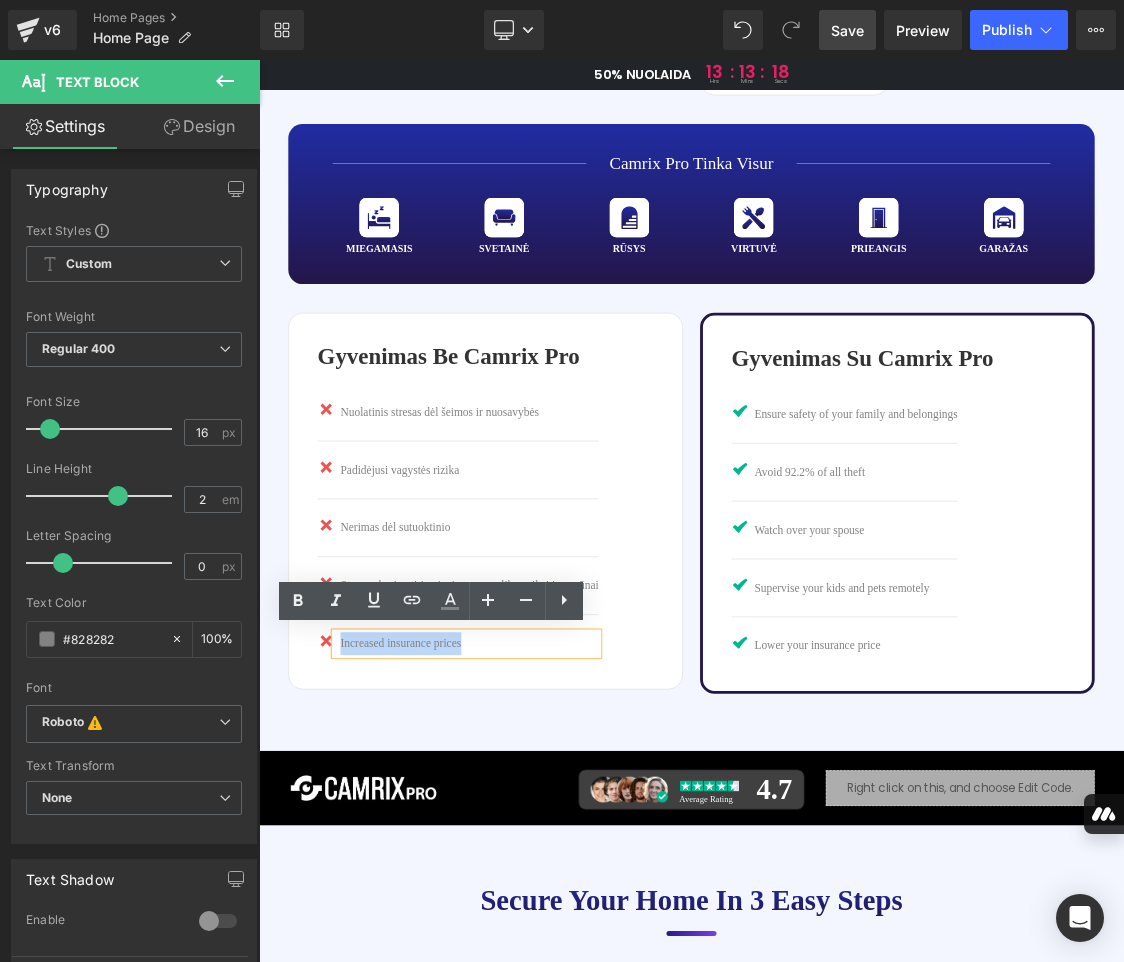 drag, startPoint x: 551, startPoint y: 876, endPoint x: 365, endPoint y: 879, distance: 186.02419 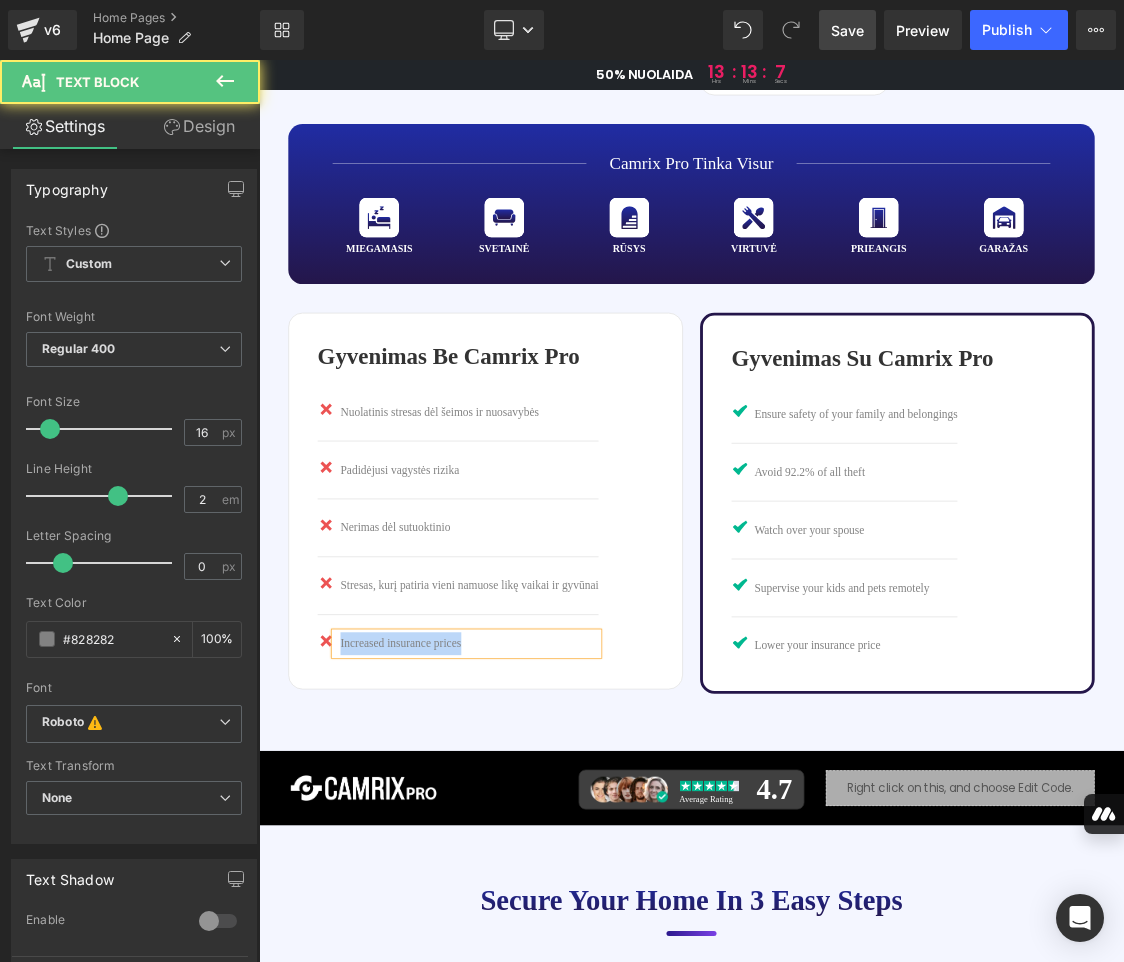 click on "Increased insurance prices" at bounding box center [553, 877] 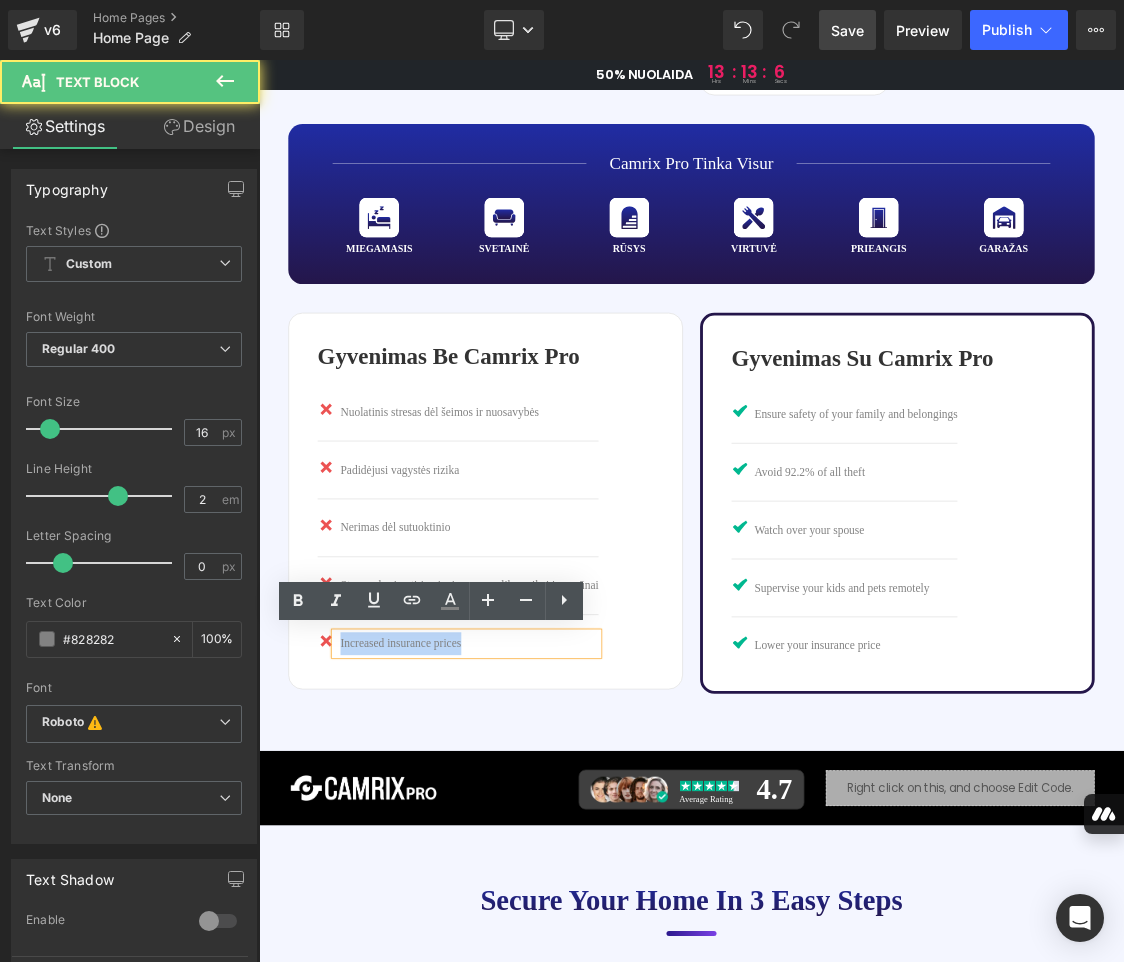 paste 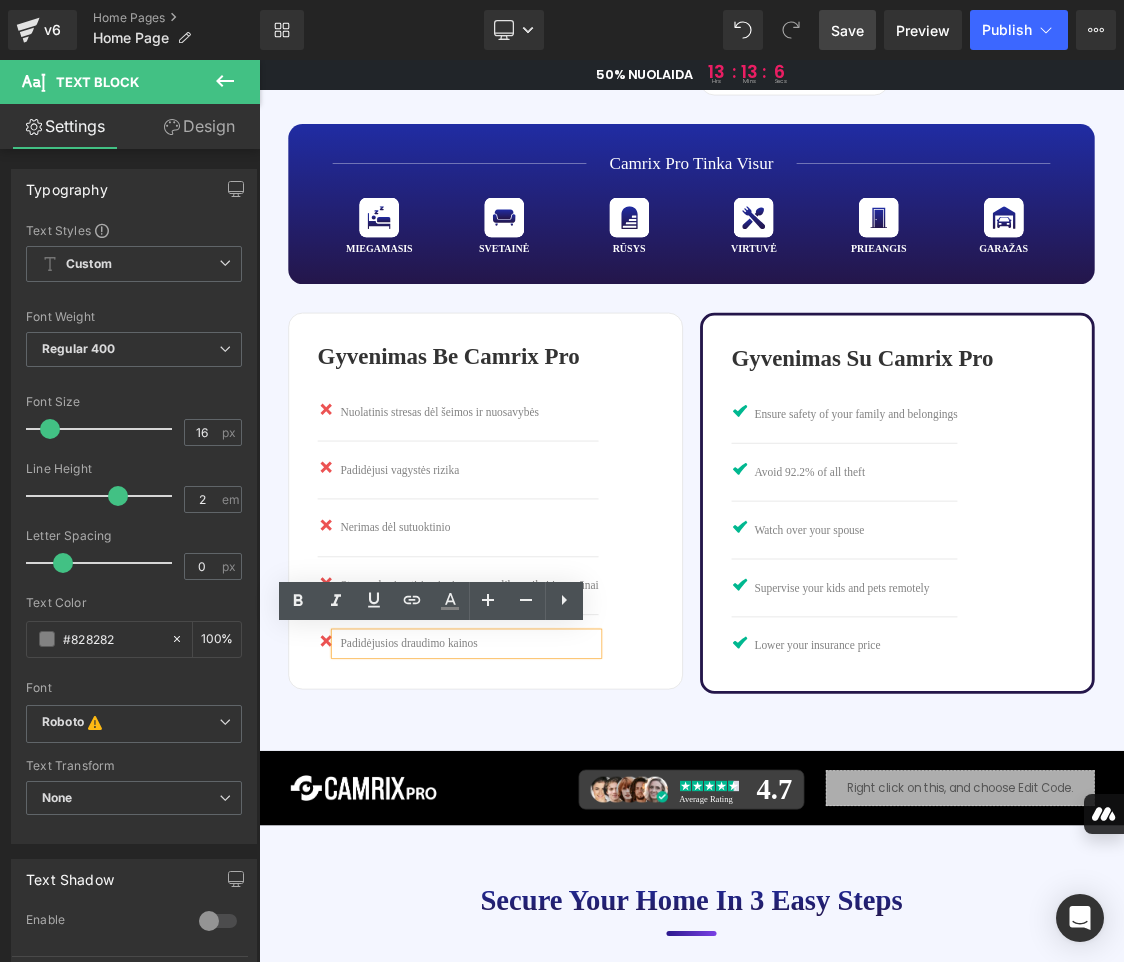 type 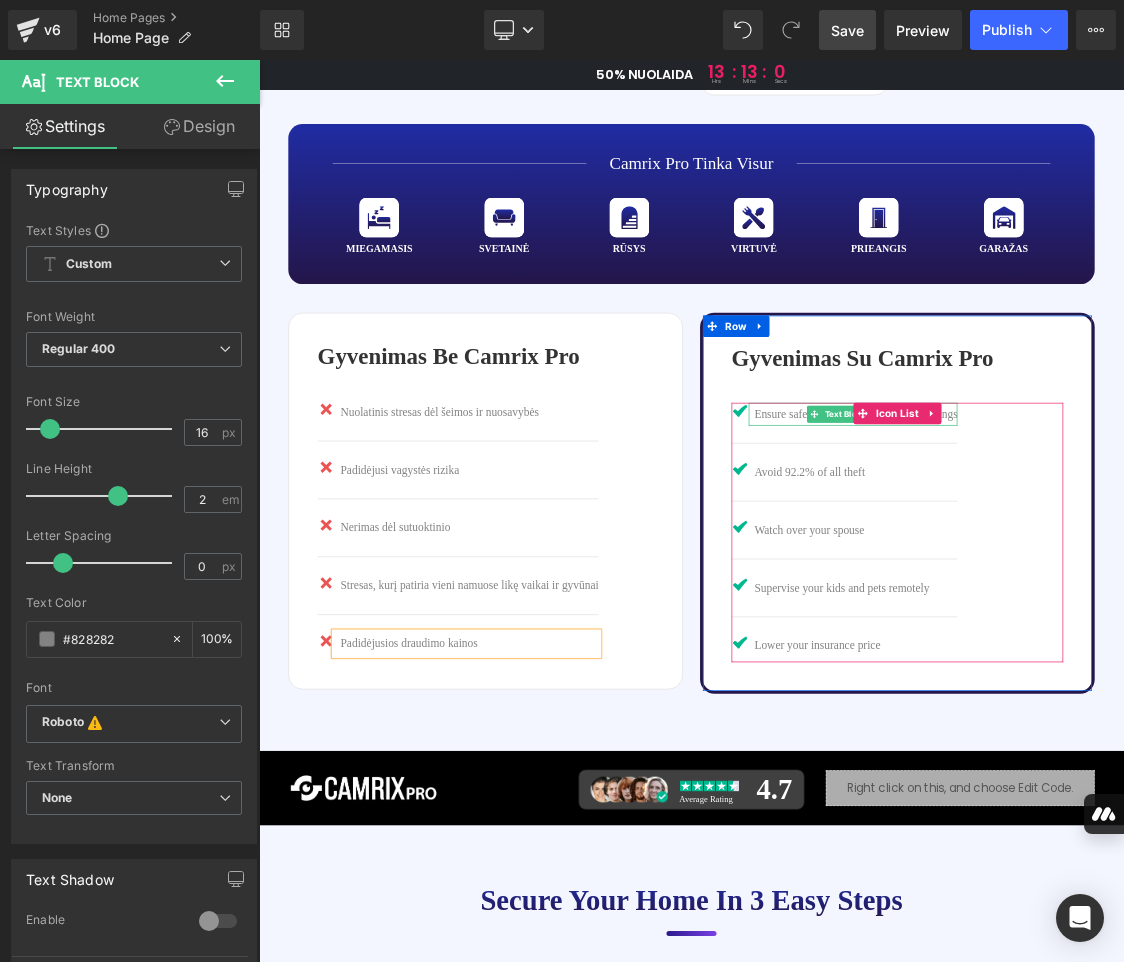 click on "Ensure safety of your family and belongings" at bounding box center (1094, 556) 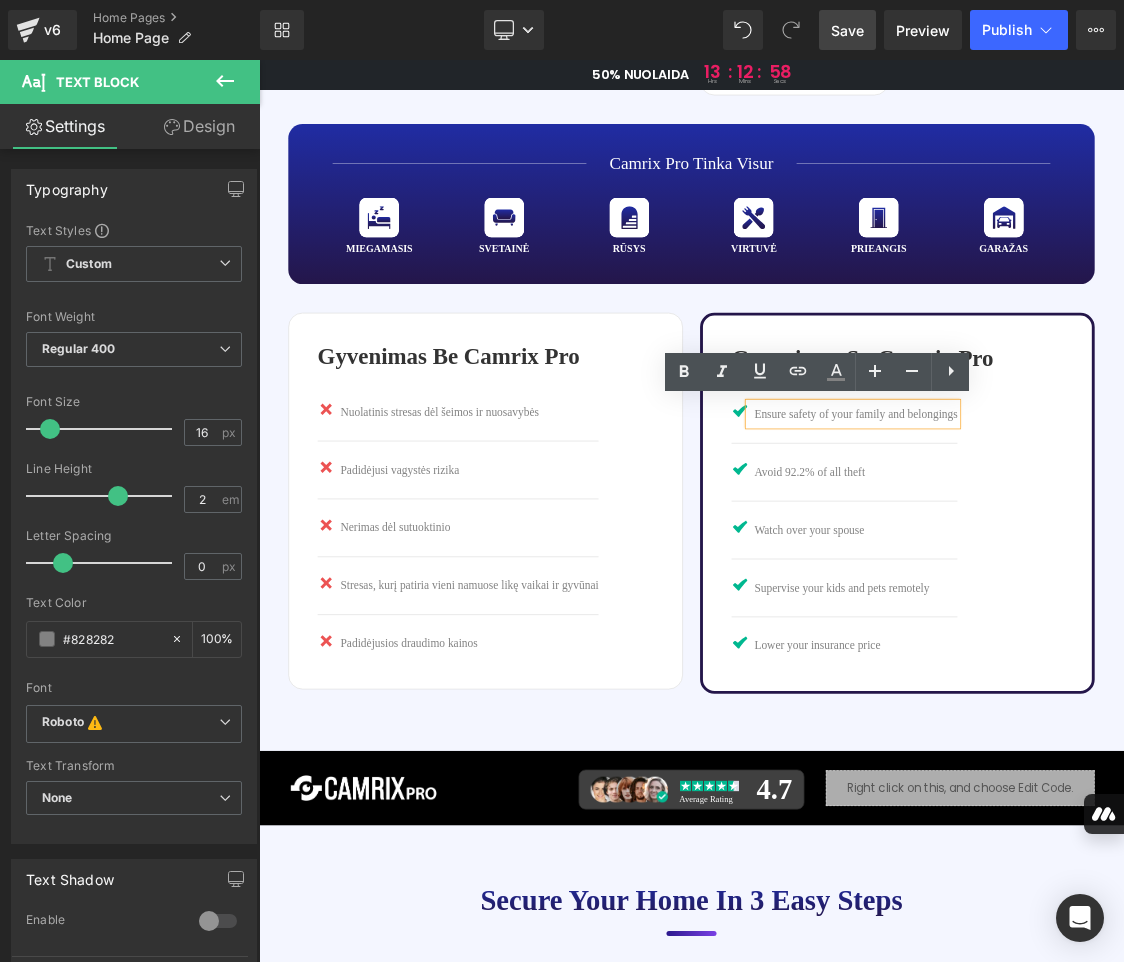 click on "Ensure safety of your family and belongings" at bounding box center [1094, 556] 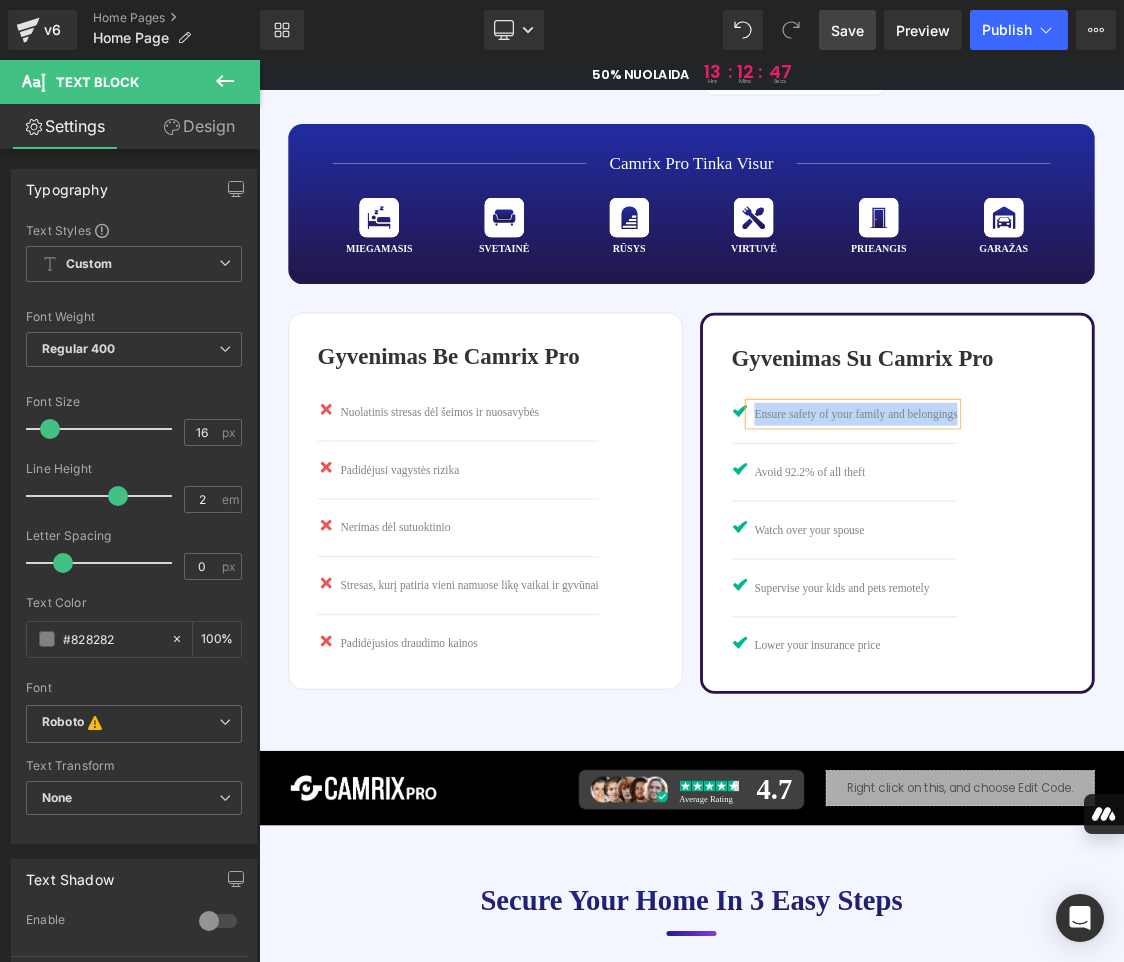 click on "Ensure safety of your family and belongings" at bounding box center [1094, 556] 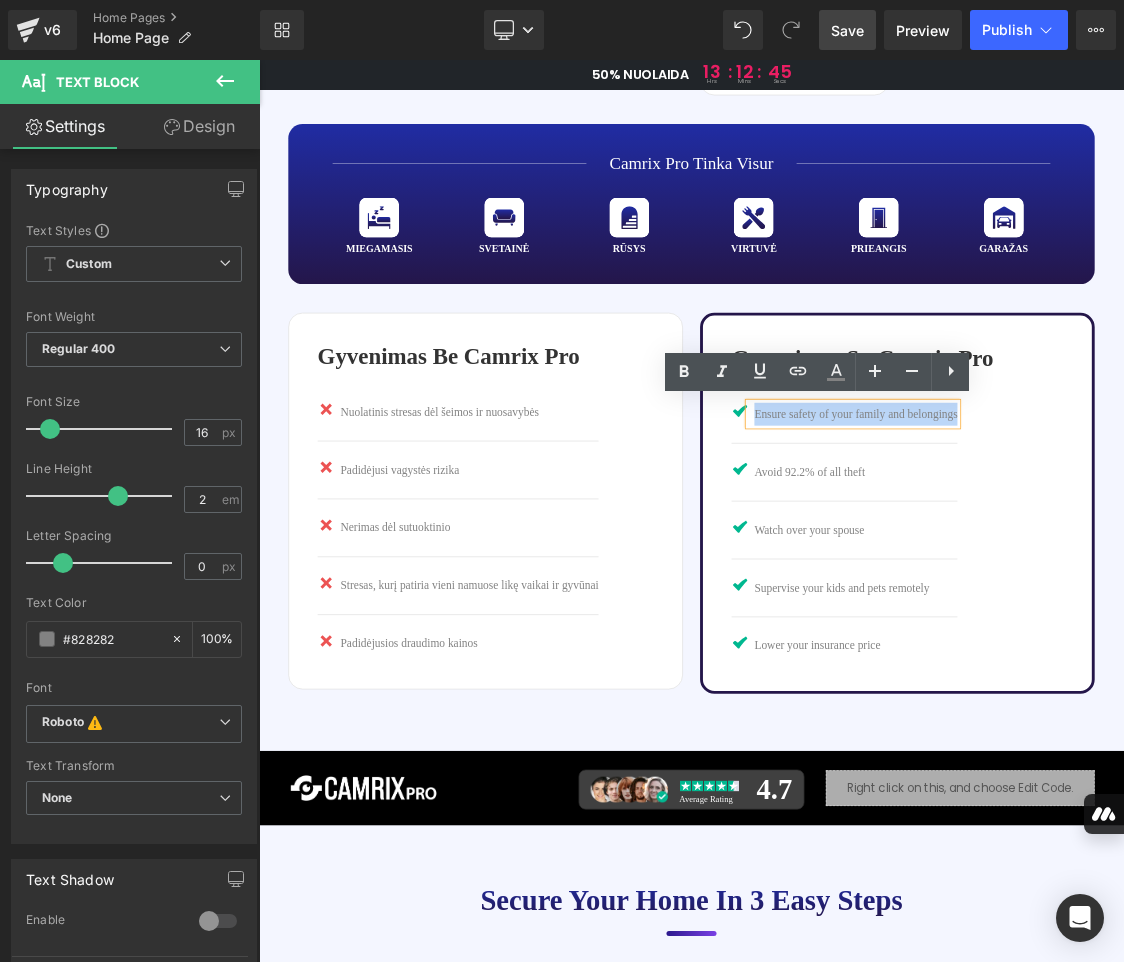paste 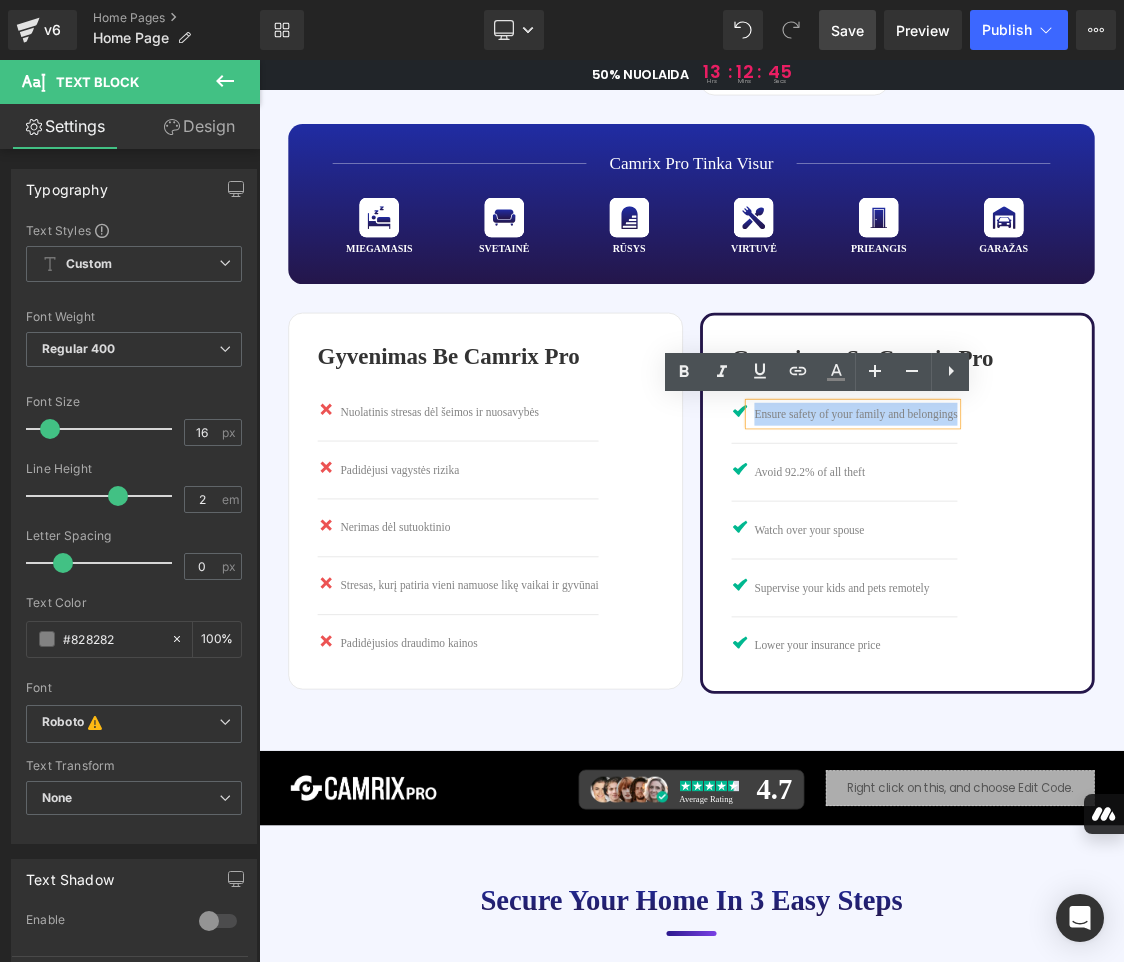 type 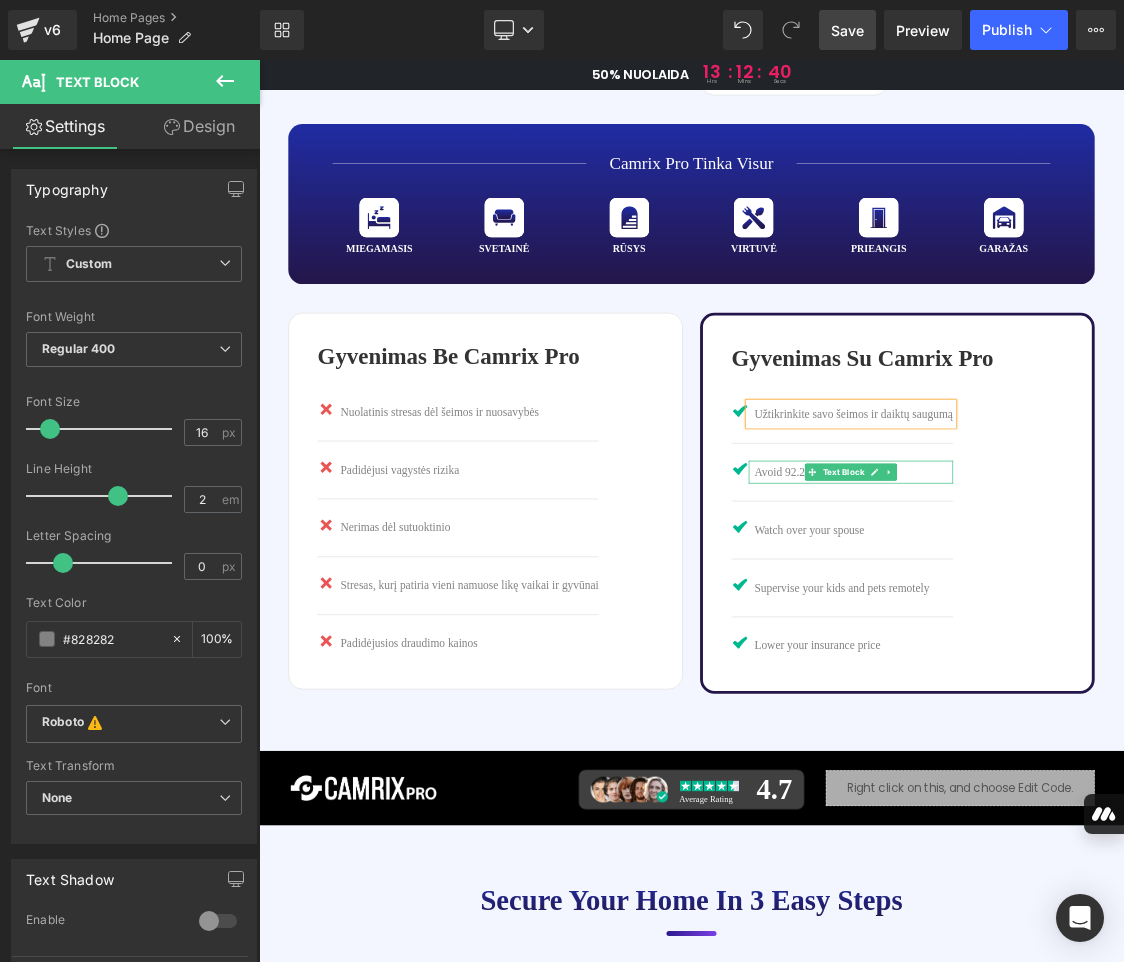 click on "Avoid 92.2% of all theft" at bounding box center [1091, 637] 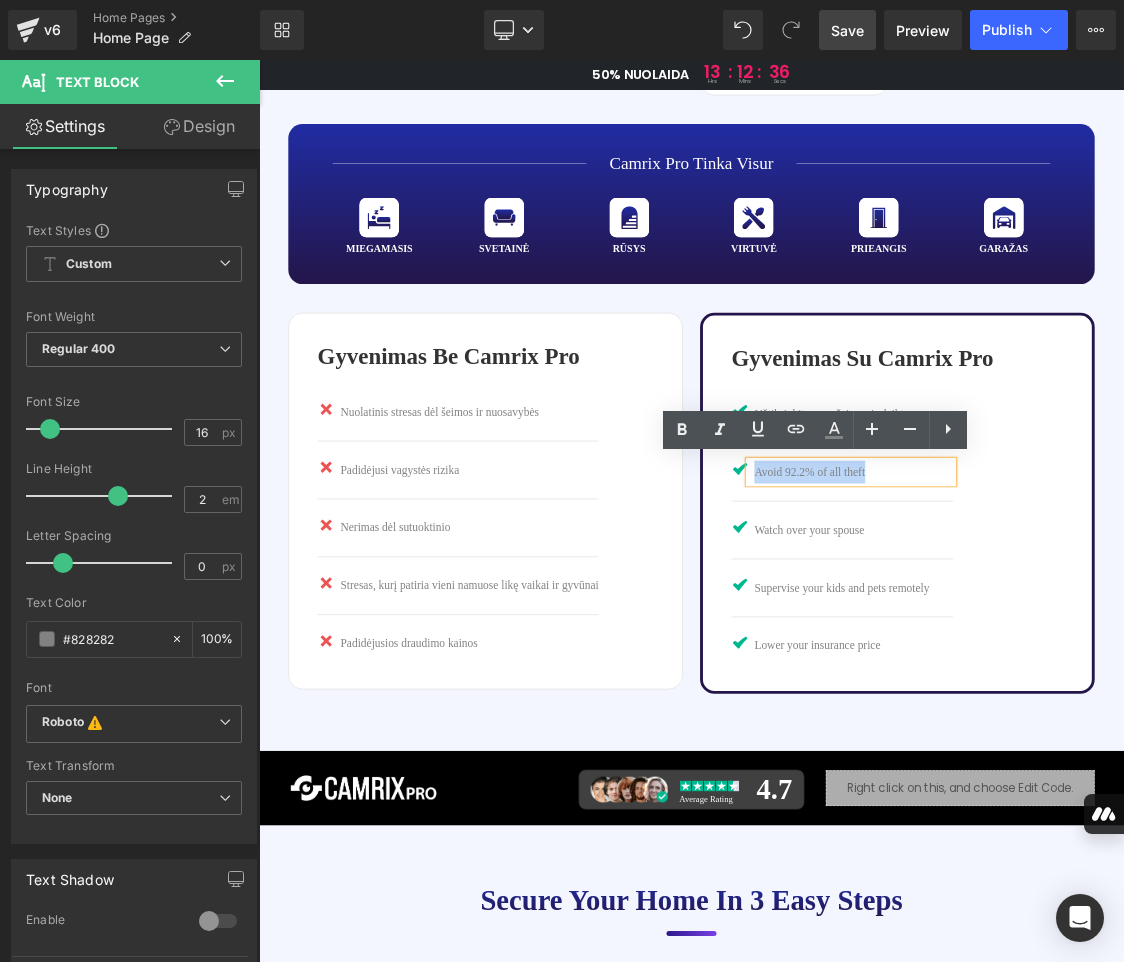 drag, startPoint x: 944, startPoint y: 639, endPoint x: 1098, endPoint y: 637, distance: 154.01299 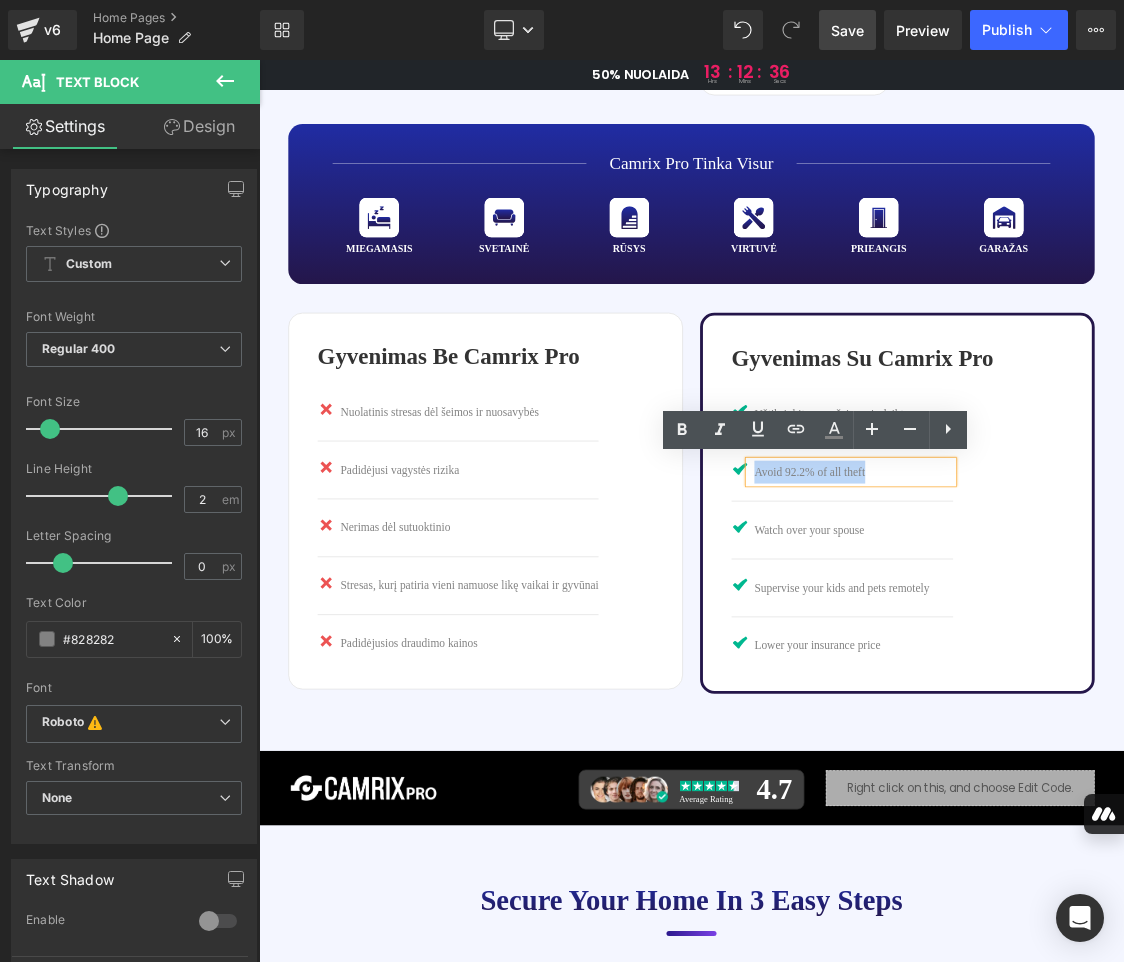 click on "Avoid 92.2% of all theft" at bounding box center [1091, 637] 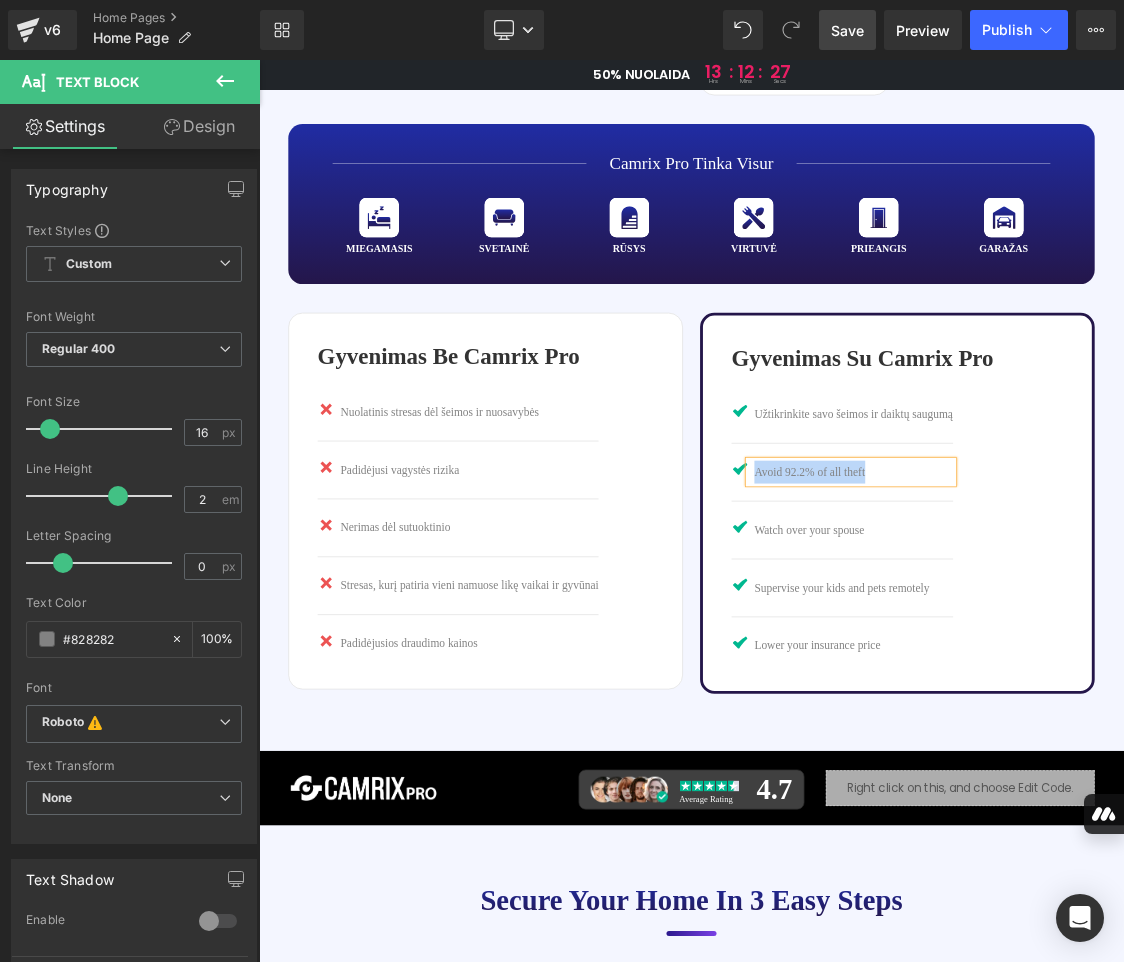 click on "Avoid 92.2% of all theft" at bounding box center (1091, 637) 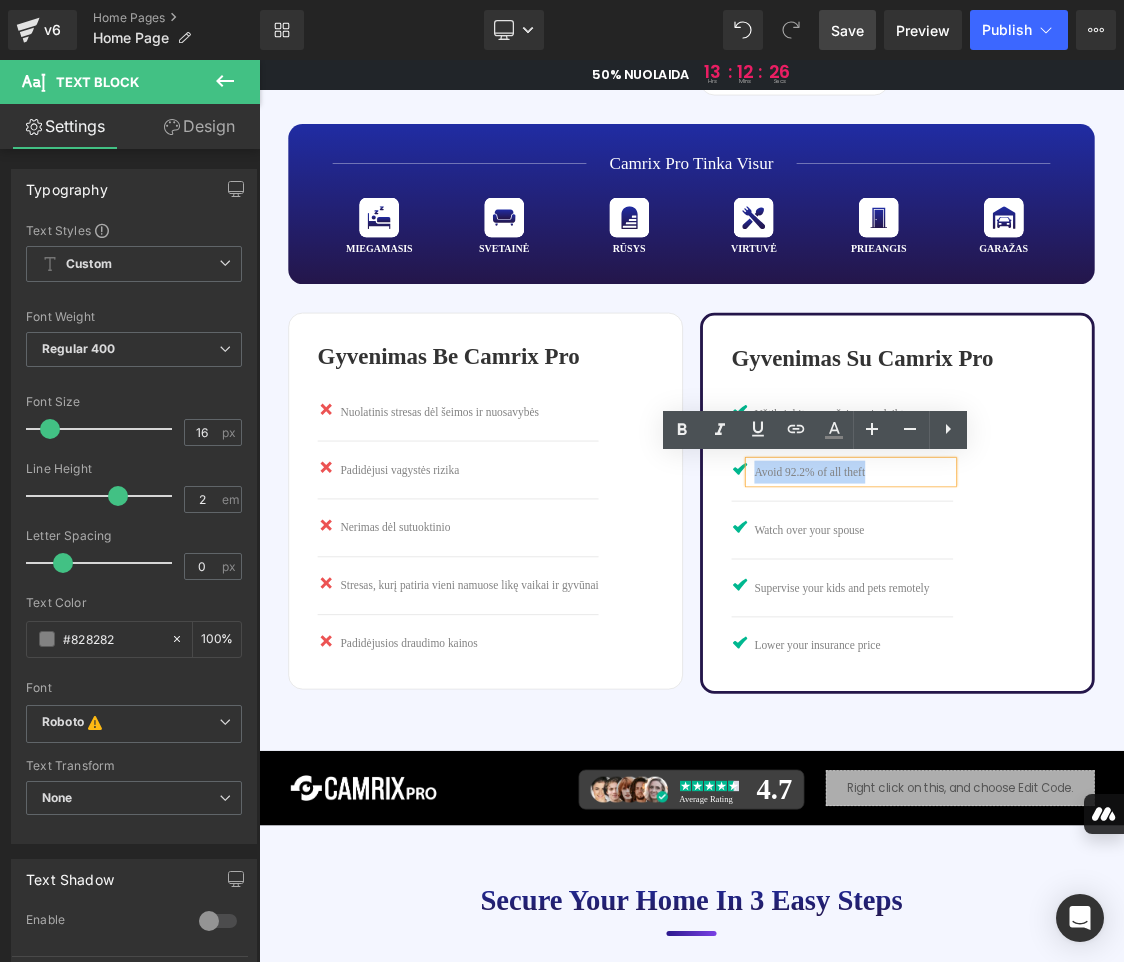 paste 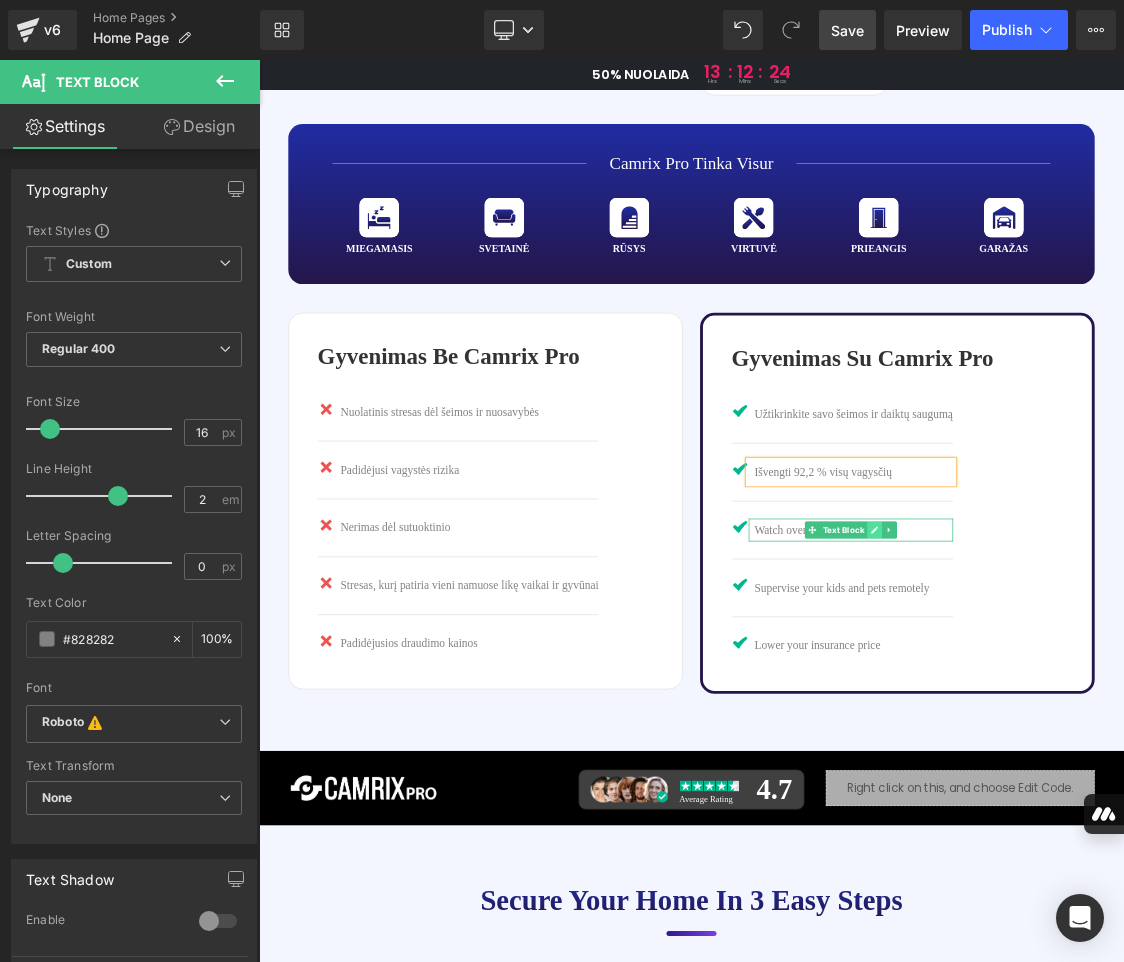 click 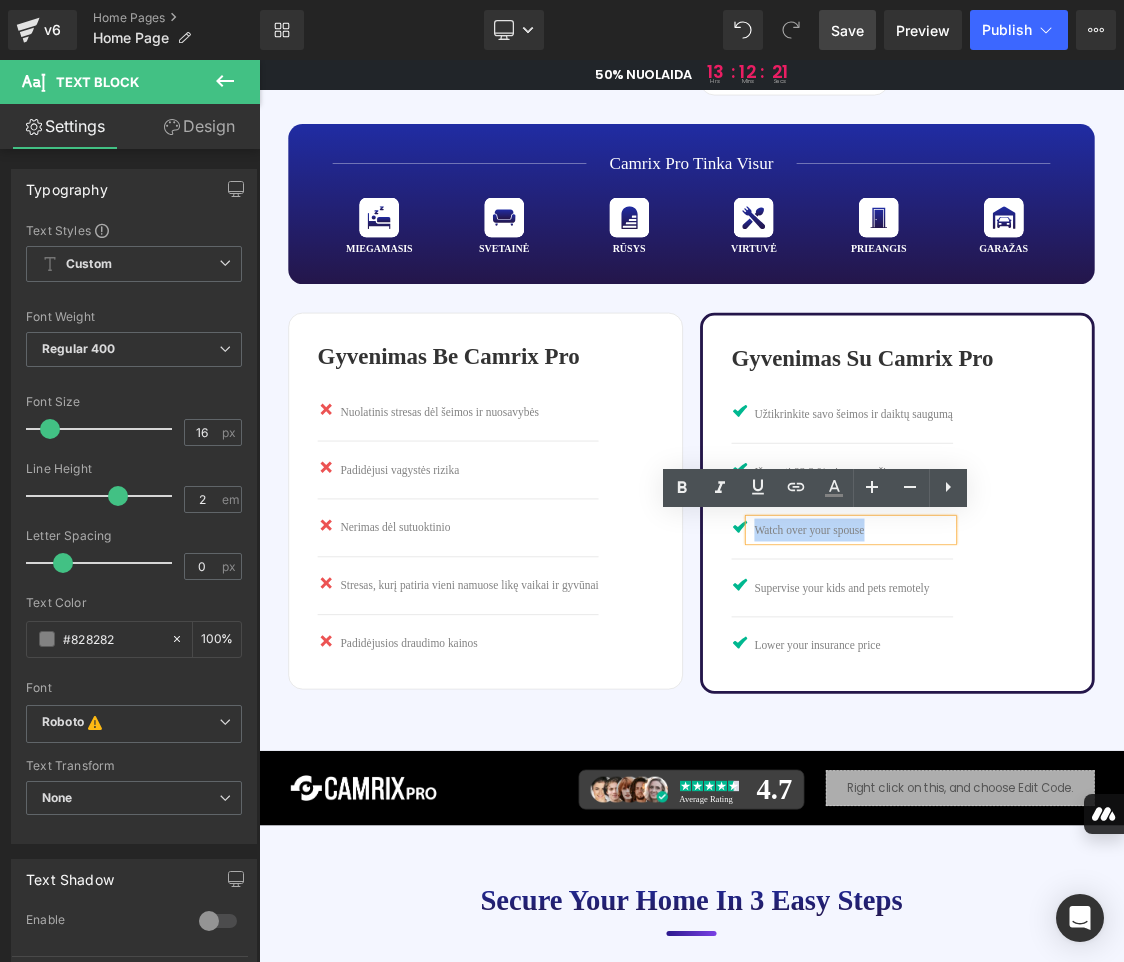drag, startPoint x: 1109, startPoint y: 716, endPoint x: 948, endPoint y: 721, distance: 161.07762 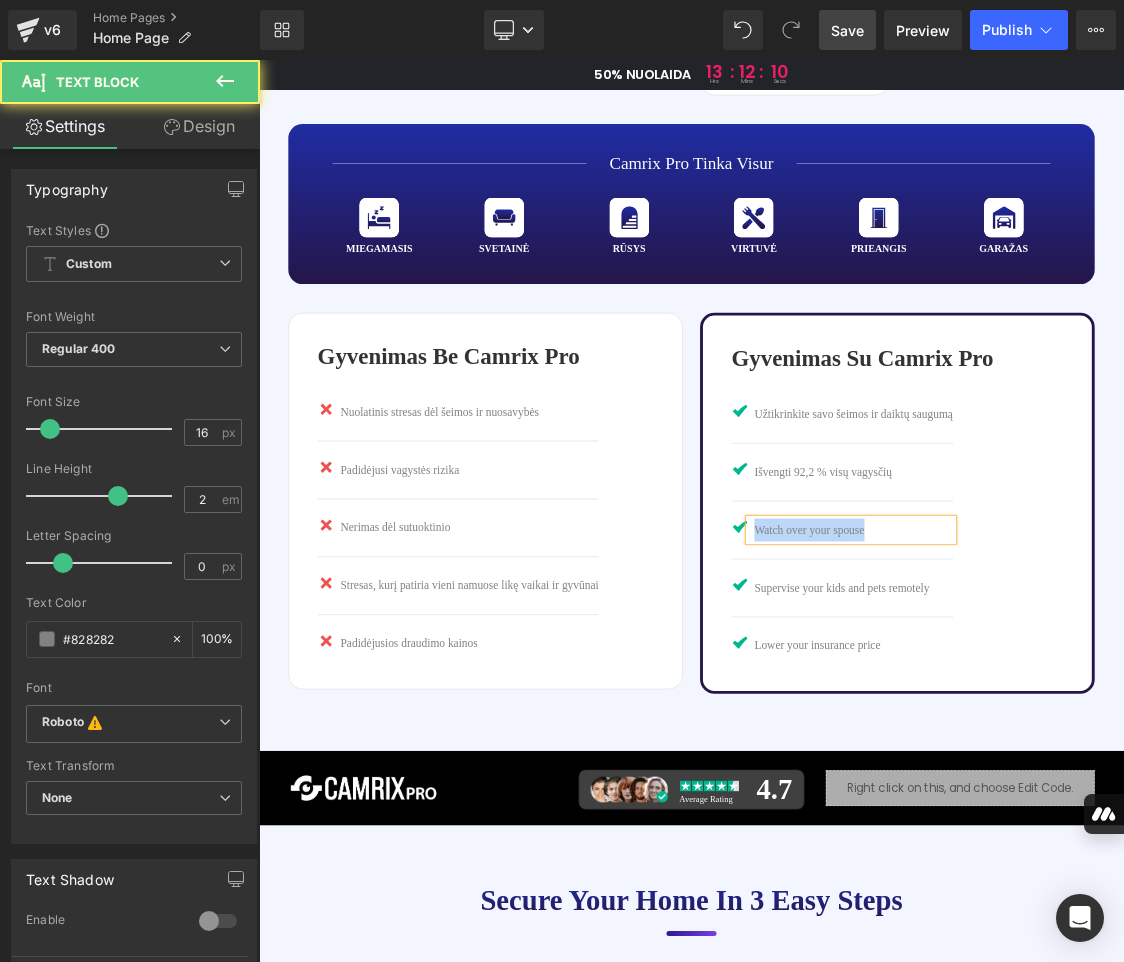 click on "Watch over your spouse" at bounding box center (1091, 718) 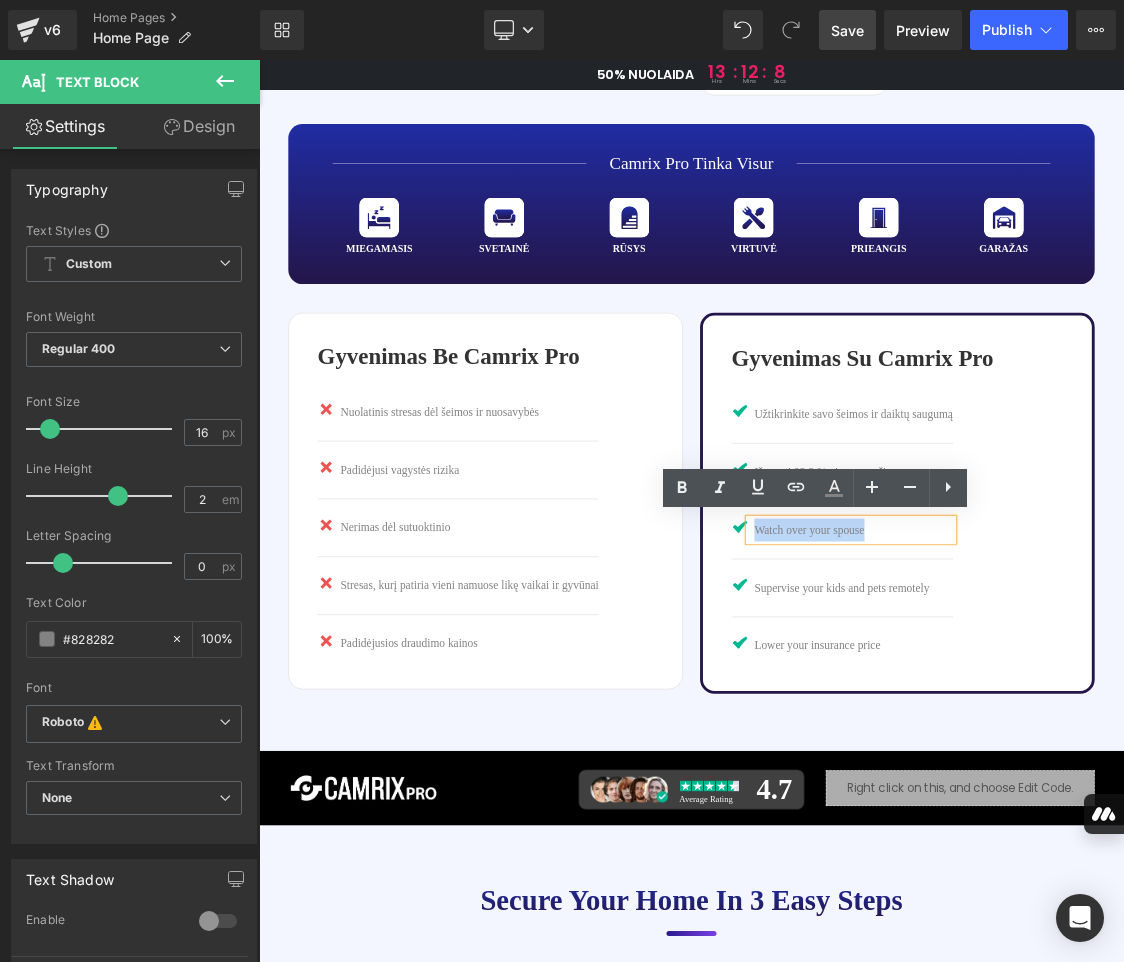 drag, startPoint x: 1098, startPoint y: 718, endPoint x: 950, endPoint y: 711, distance: 148.16545 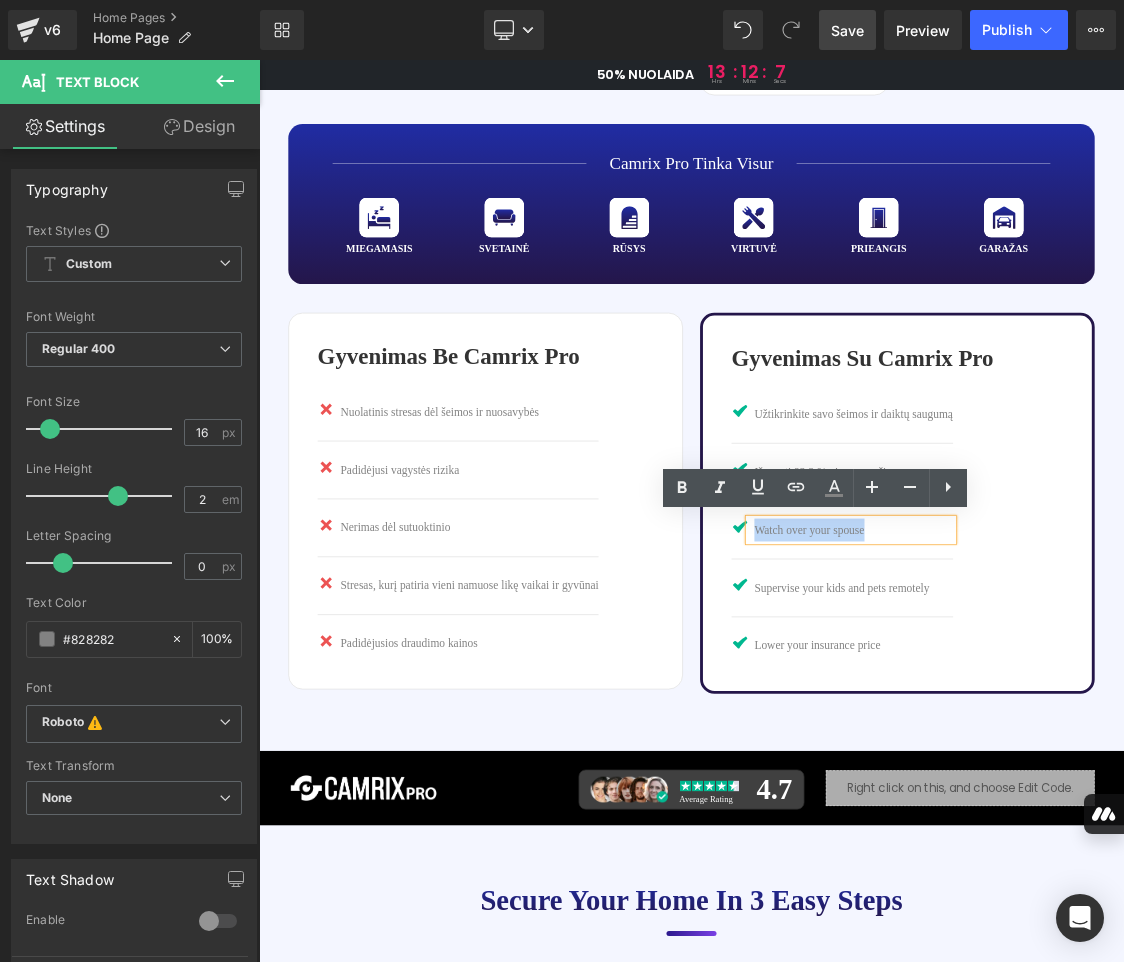 paste 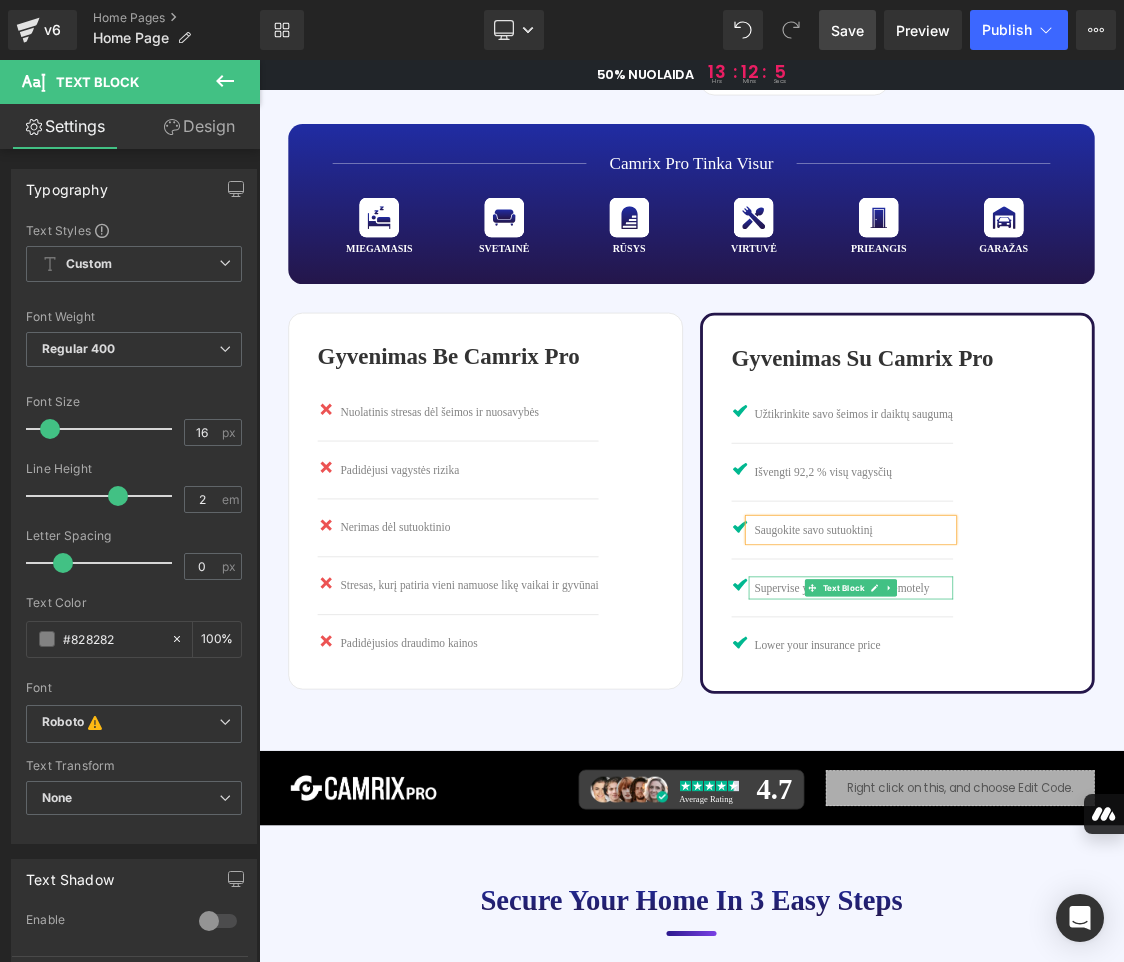 click on "Supervise your kids and pets remotely" at bounding box center (1091, 799) 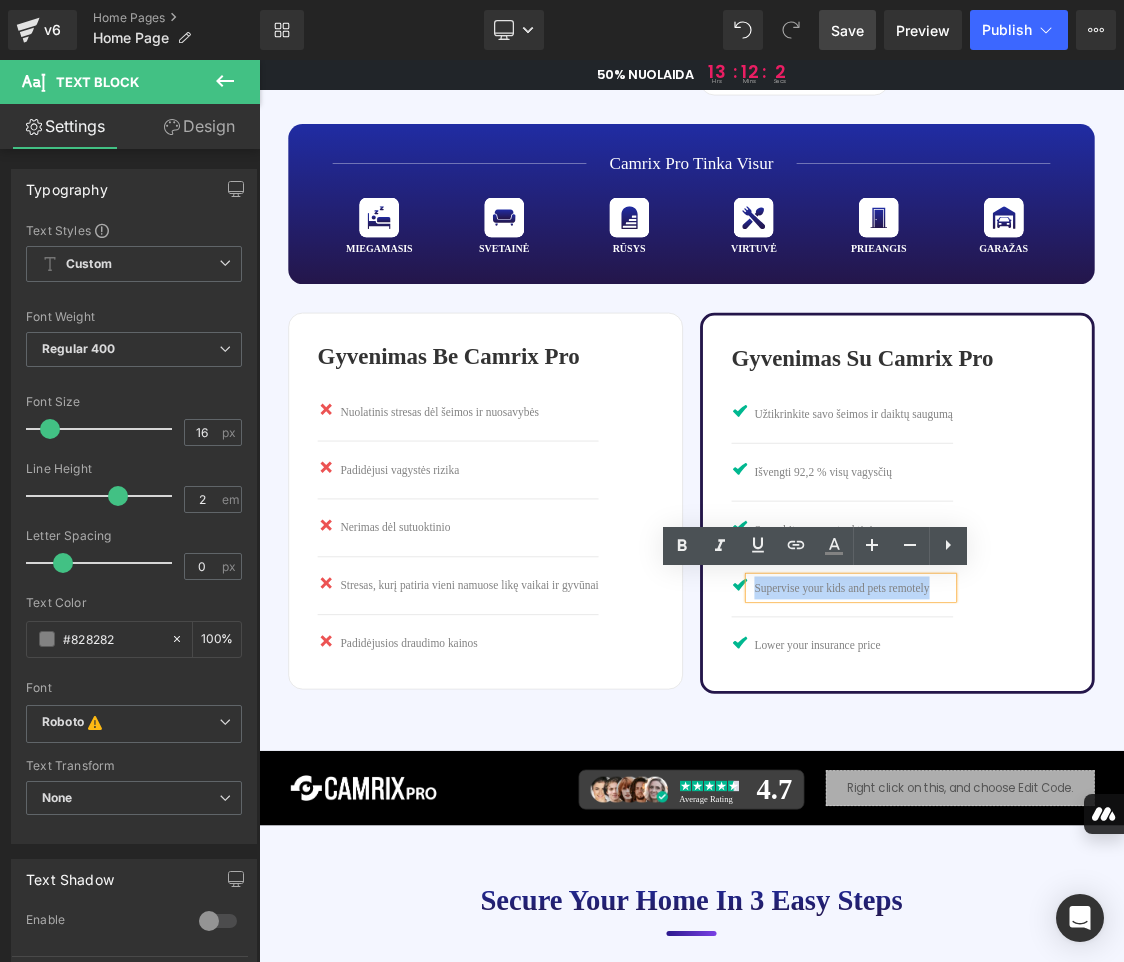 drag, startPoint x: 1194, startPoint y: 798, endPoint x: 945, endPoint y: 801, distance: 249.01807 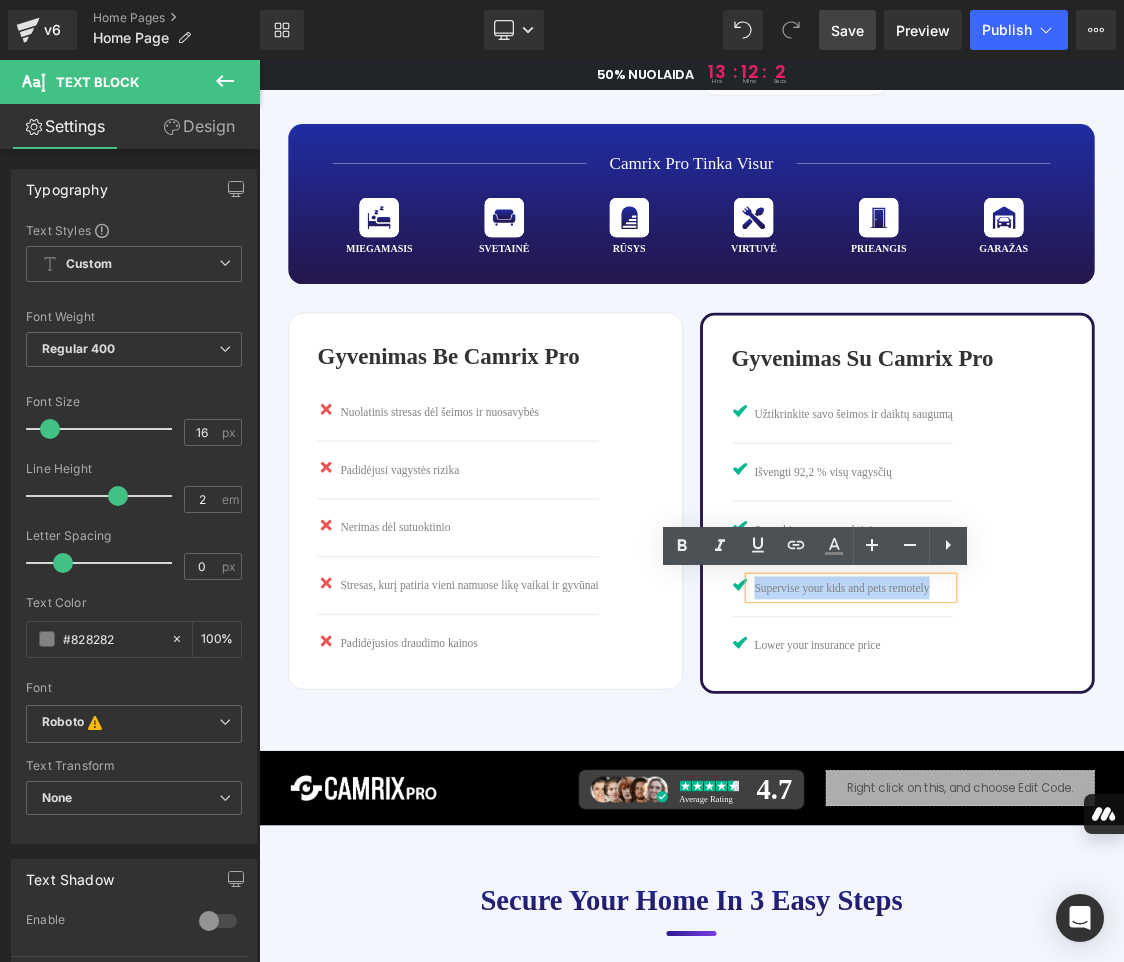click on "Supervise your kids and pets remotely" at bounding box center (1091, 799) 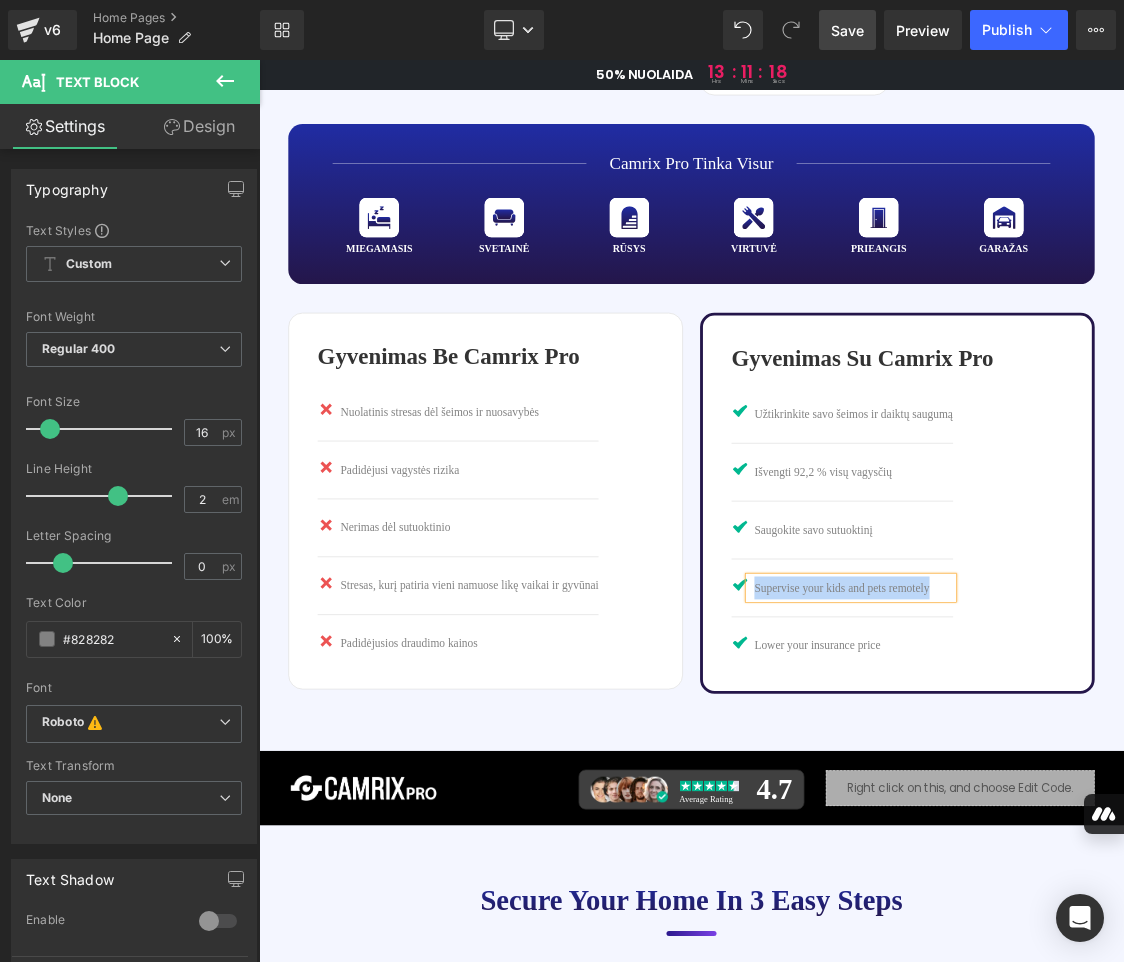 click on "Supervise your kids and pets remotely" at bounding box center (1091, 799) 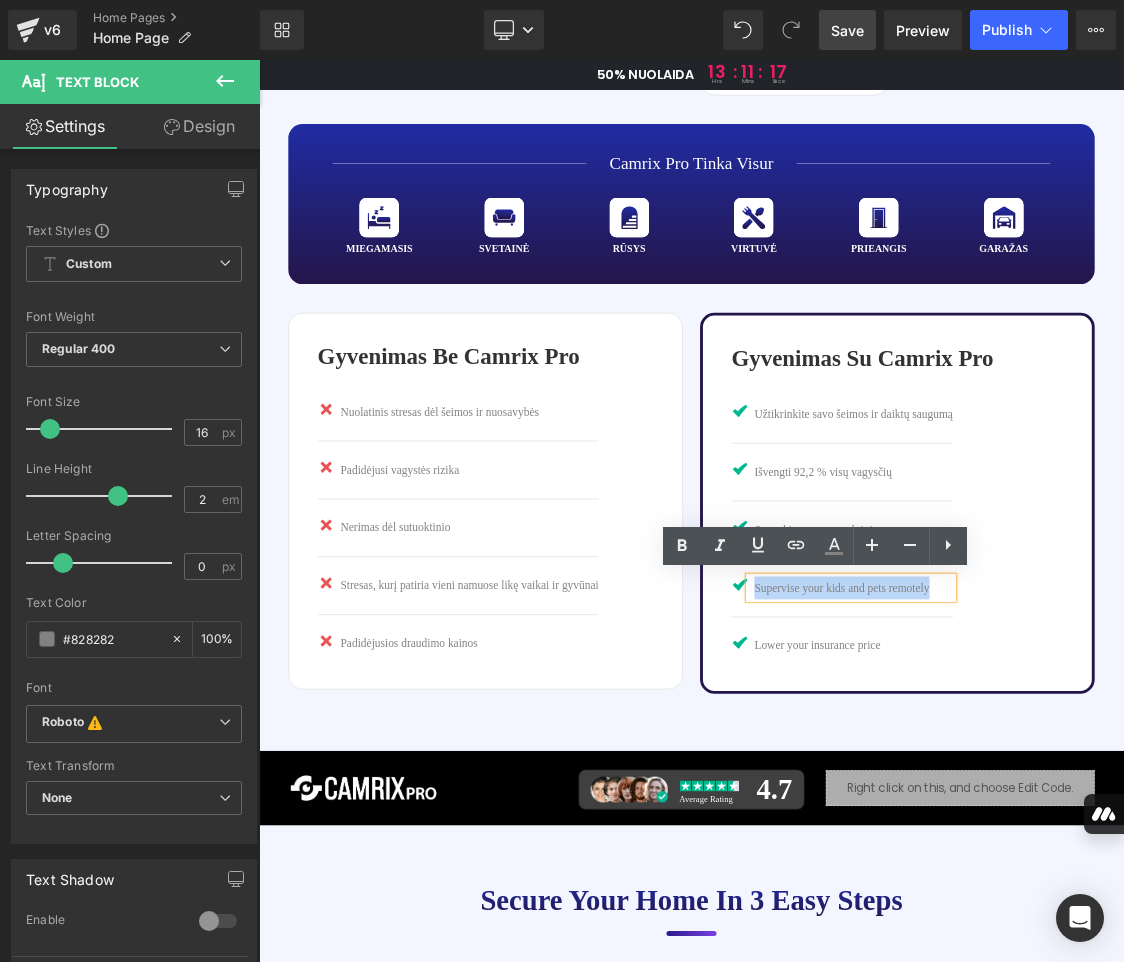 paste 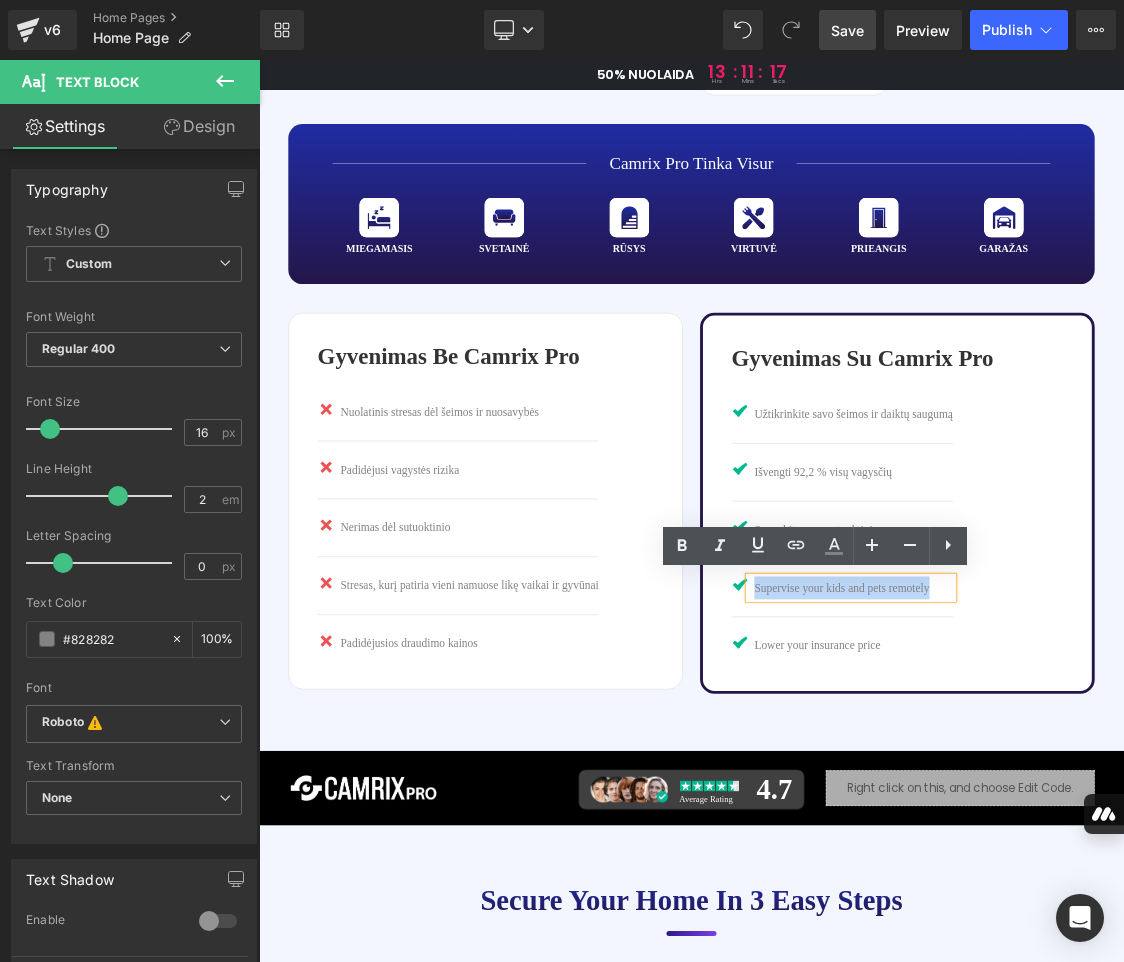 type 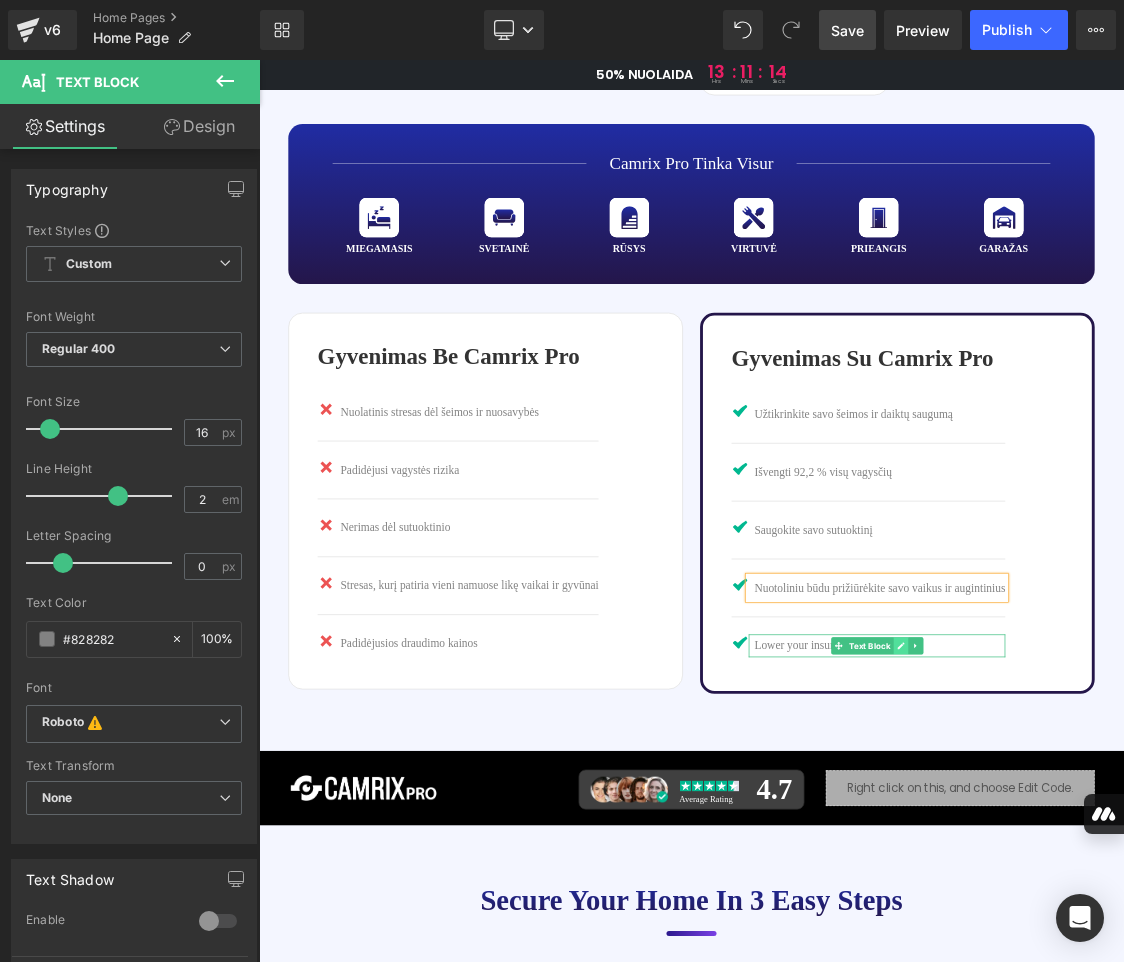 click 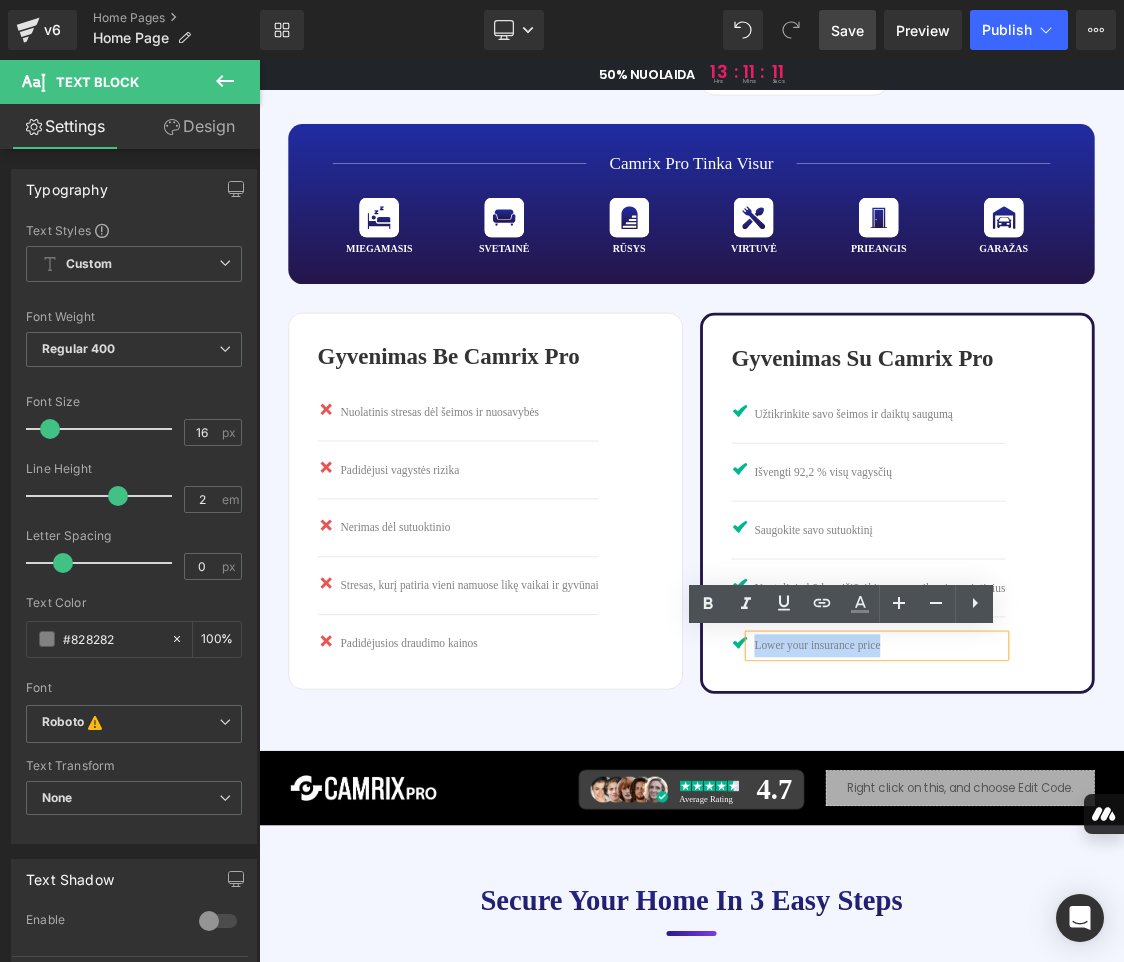 drag, startPoint x: 1138, startPoint y: 878, endPoint x: 938, endPoint y: 879, distance: 200.0025 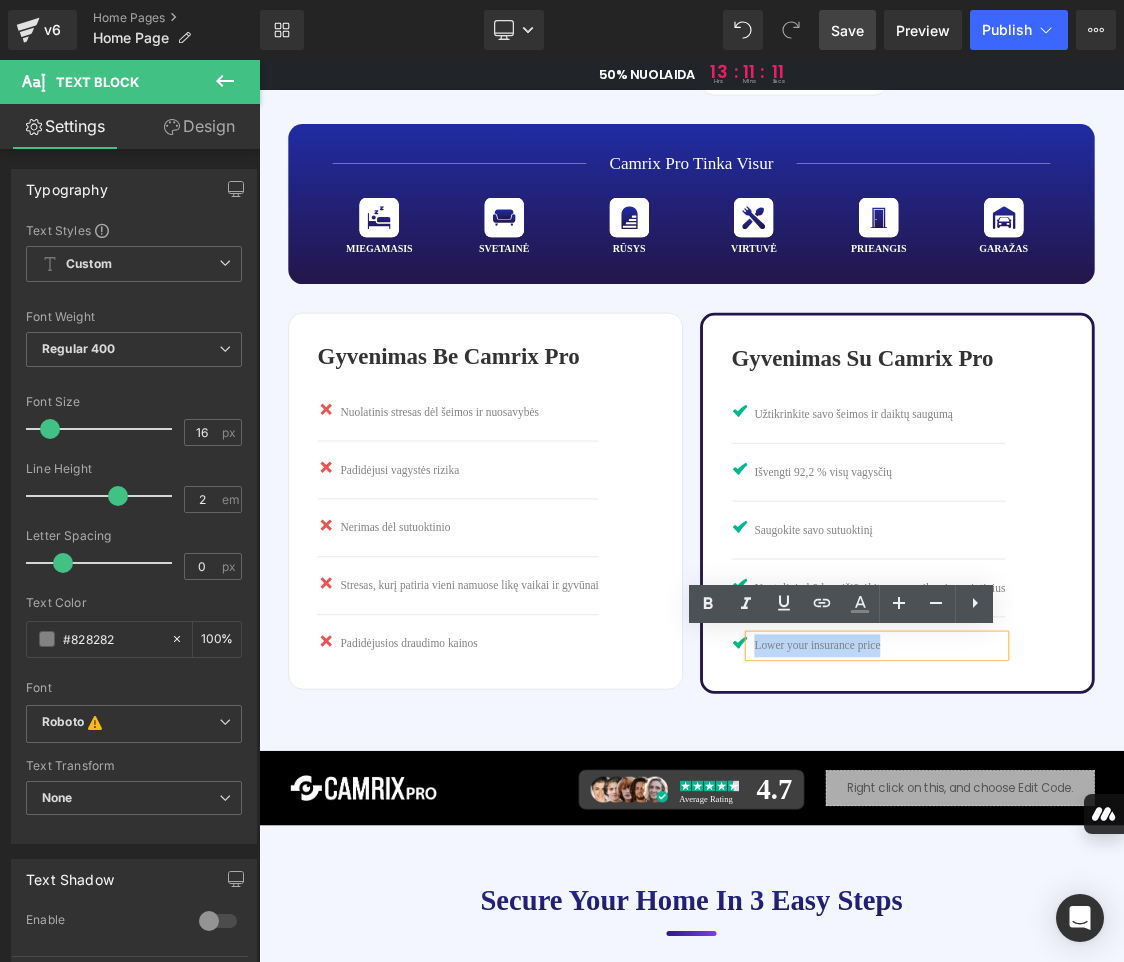 click on "Lower your insurance price" at bounding box center [1123, 880] 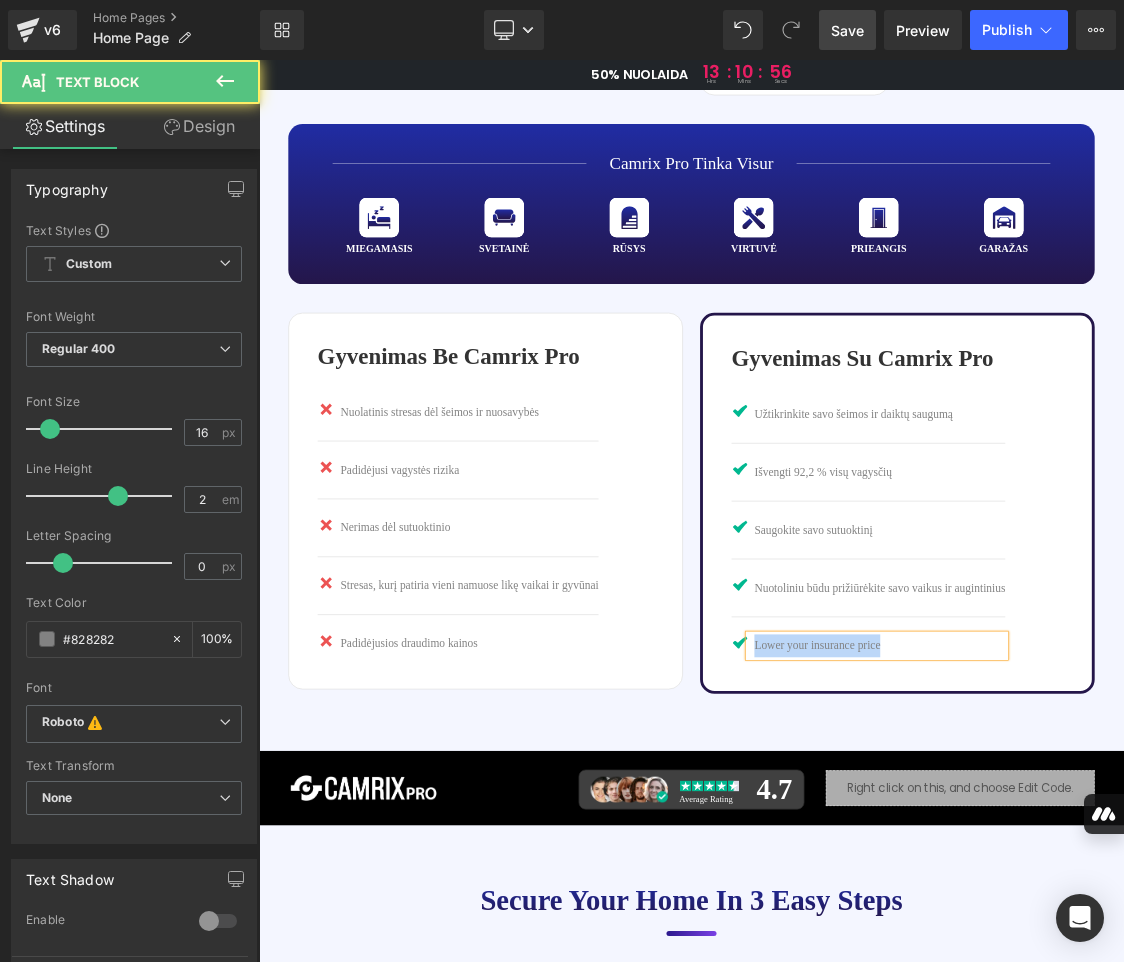 click on "Lower your insurance price" at bounding box center (1127, 880) 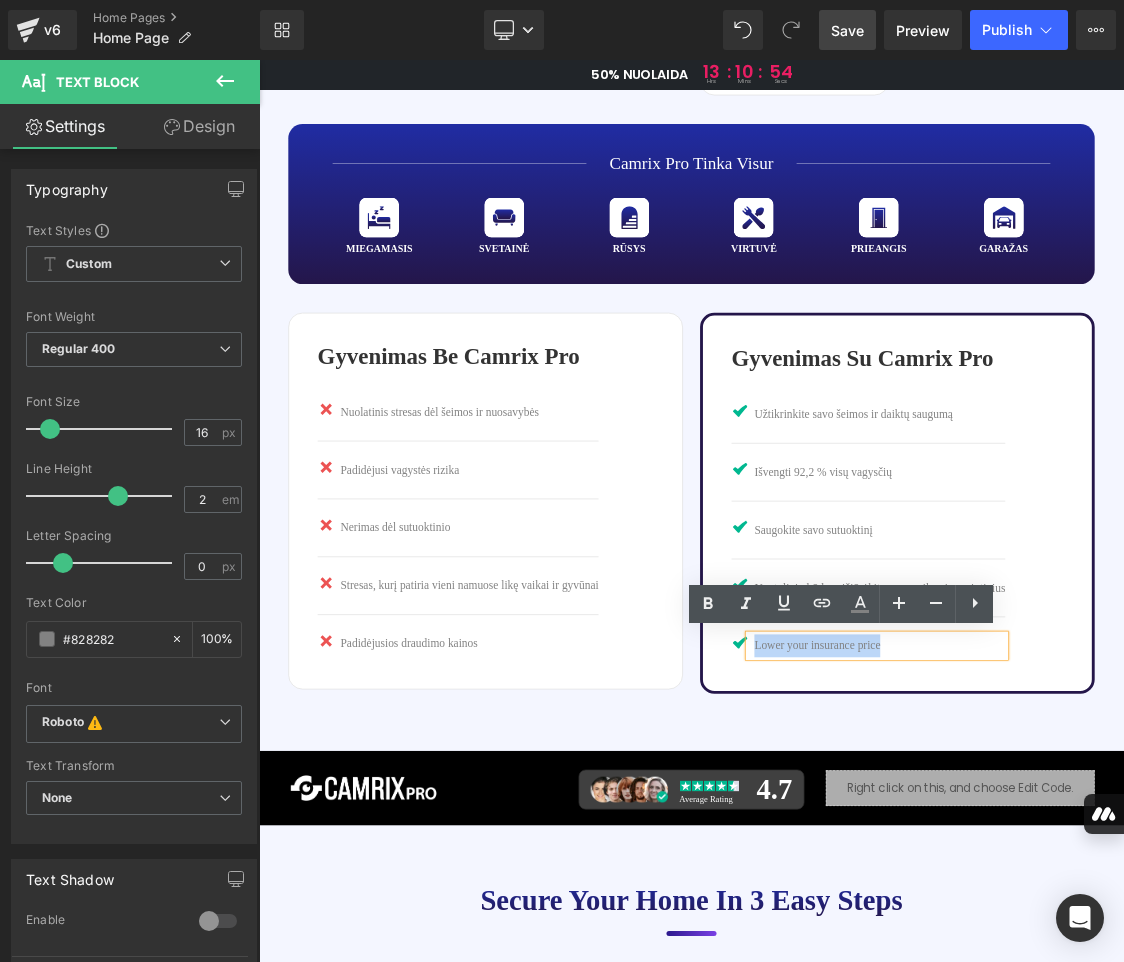 paste 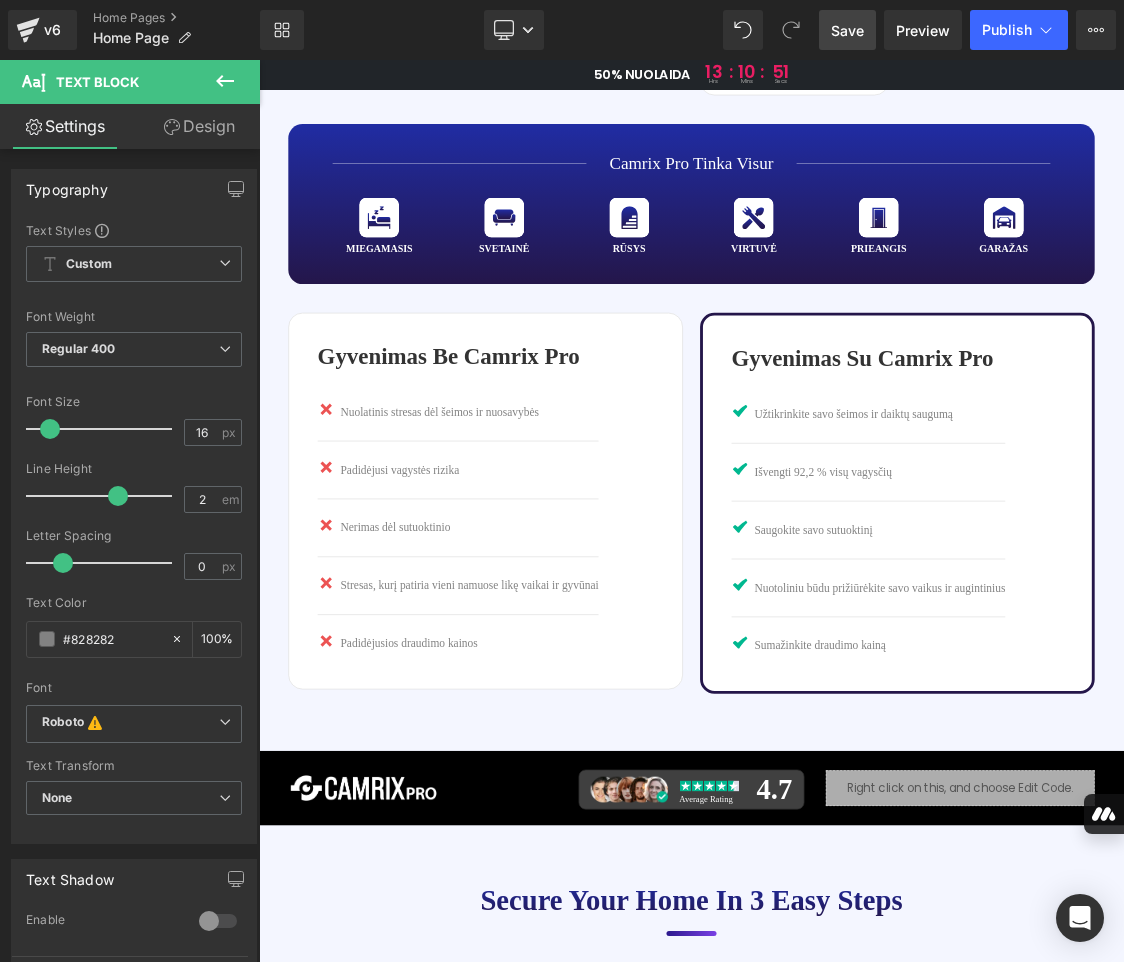 click on "Save" at bounding box center [847, 30] 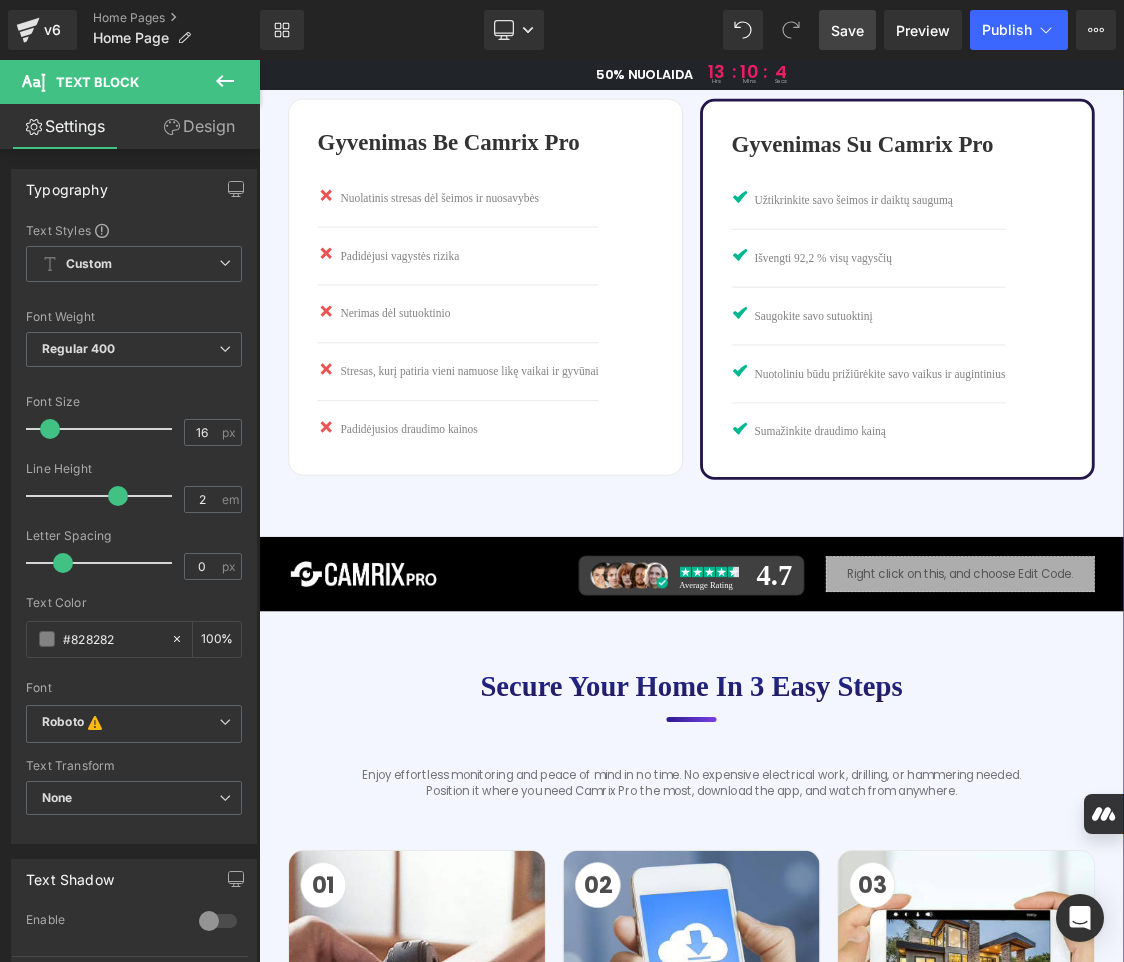scroll, scrollTop: 3200, scrollLeft: 0, axis: vertical 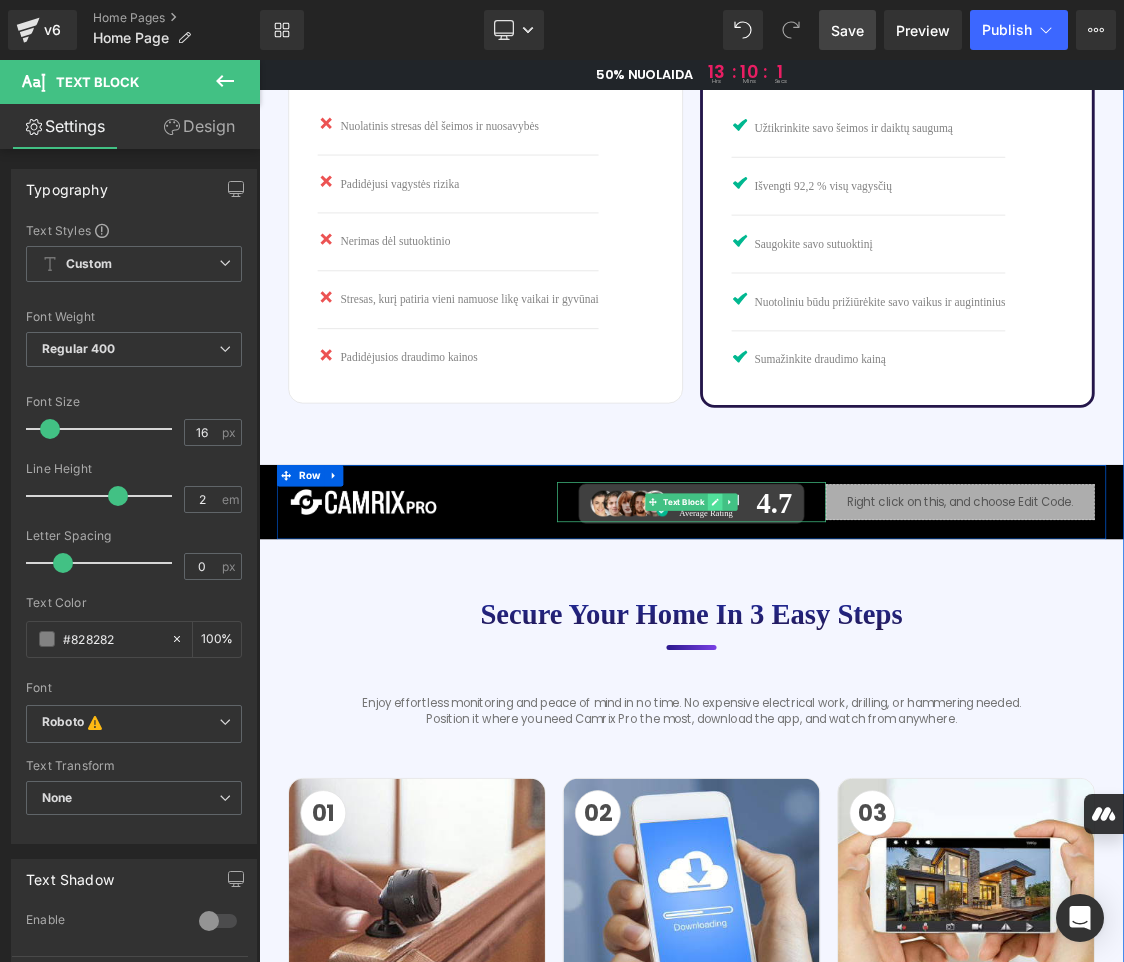 click 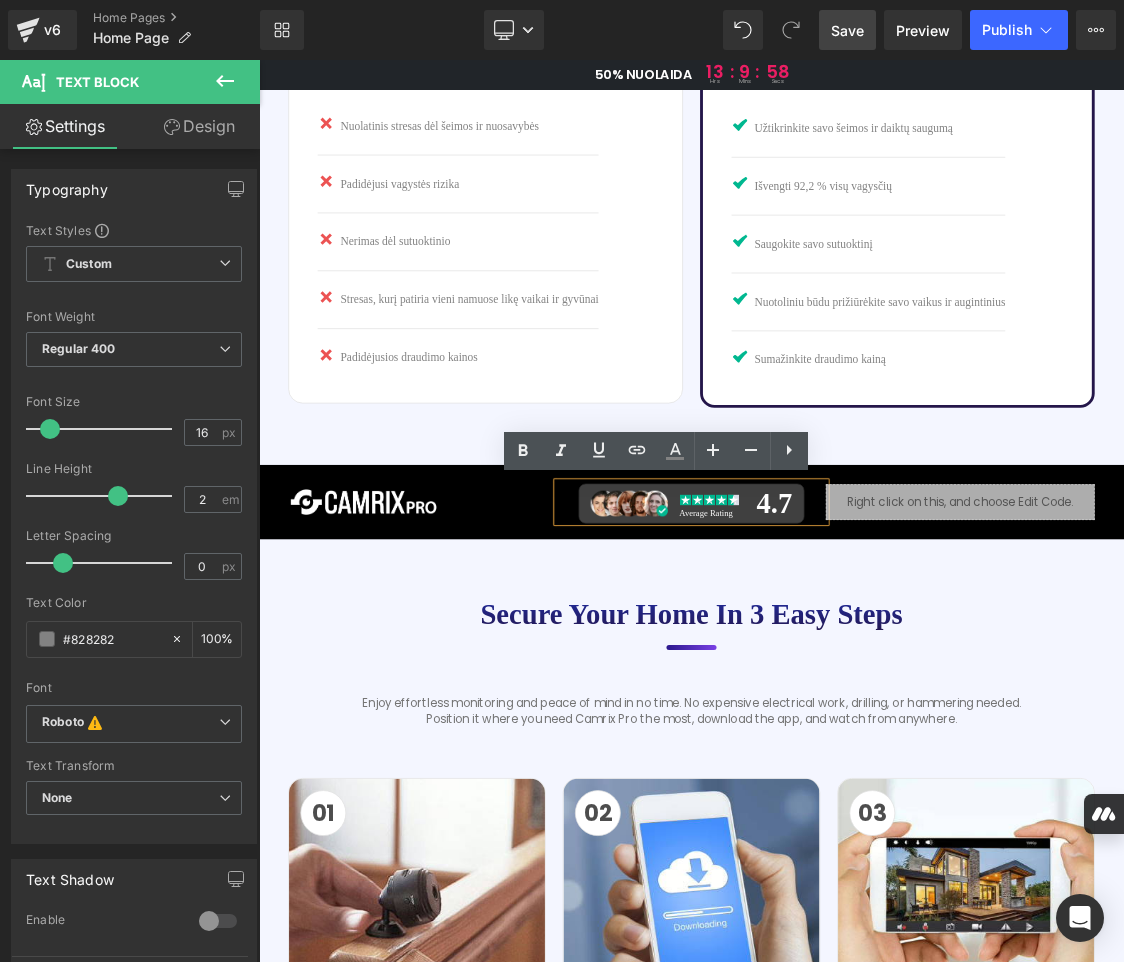 click on "Average Rating" at bounding box center (893, 684) 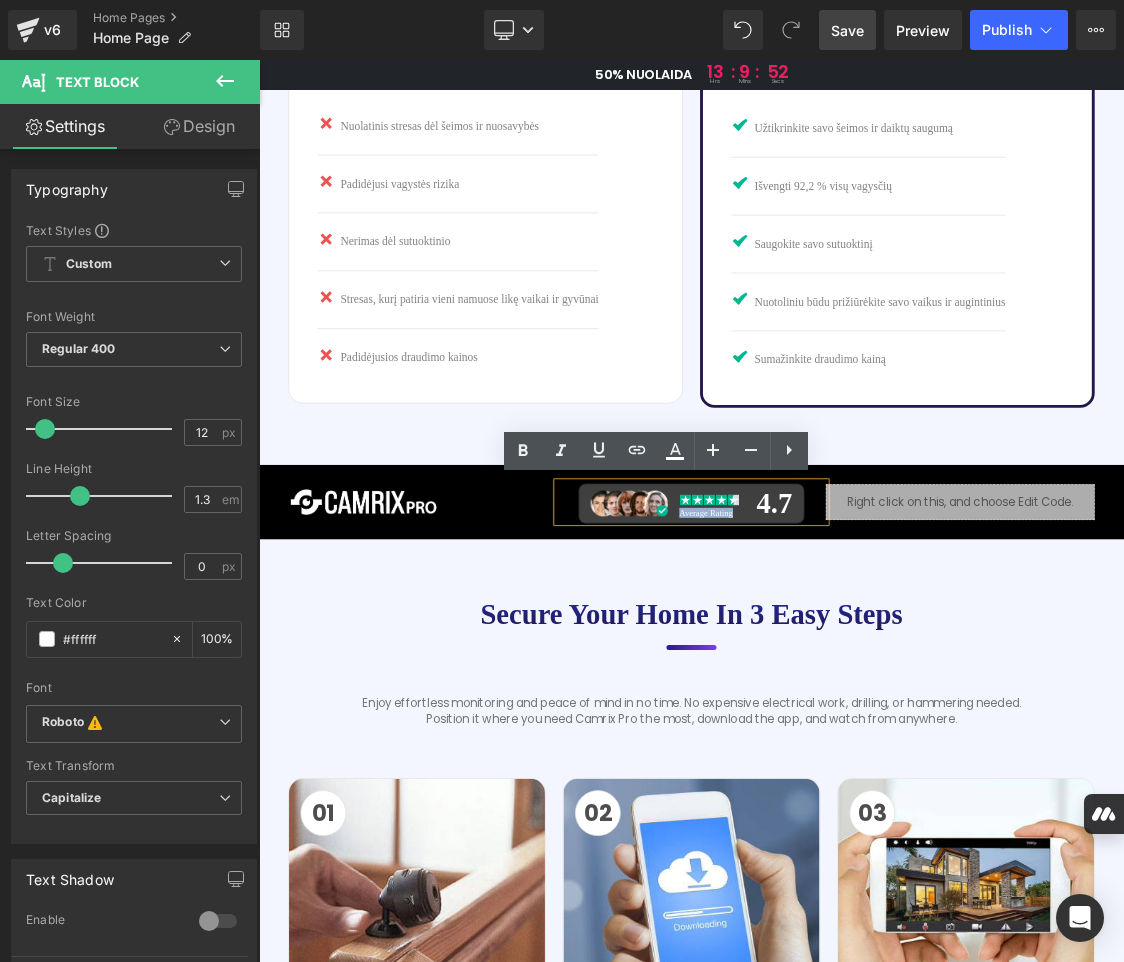 drag, startPoint x: 915, startPoint y: 695, endPoint x: 842, endPoint y: 703, distance: 73.43705 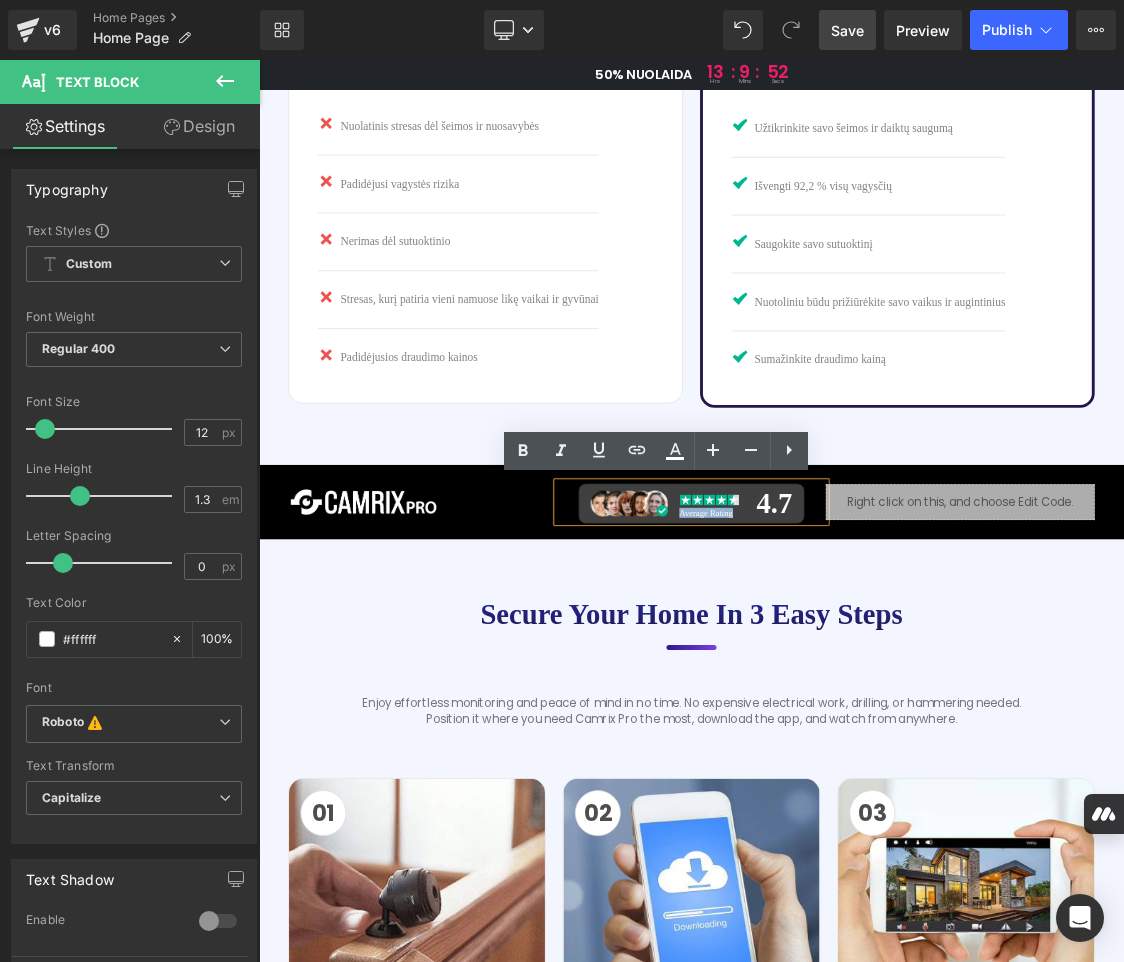click on "Average Rating 4.7" at bounding box center [864, 681] 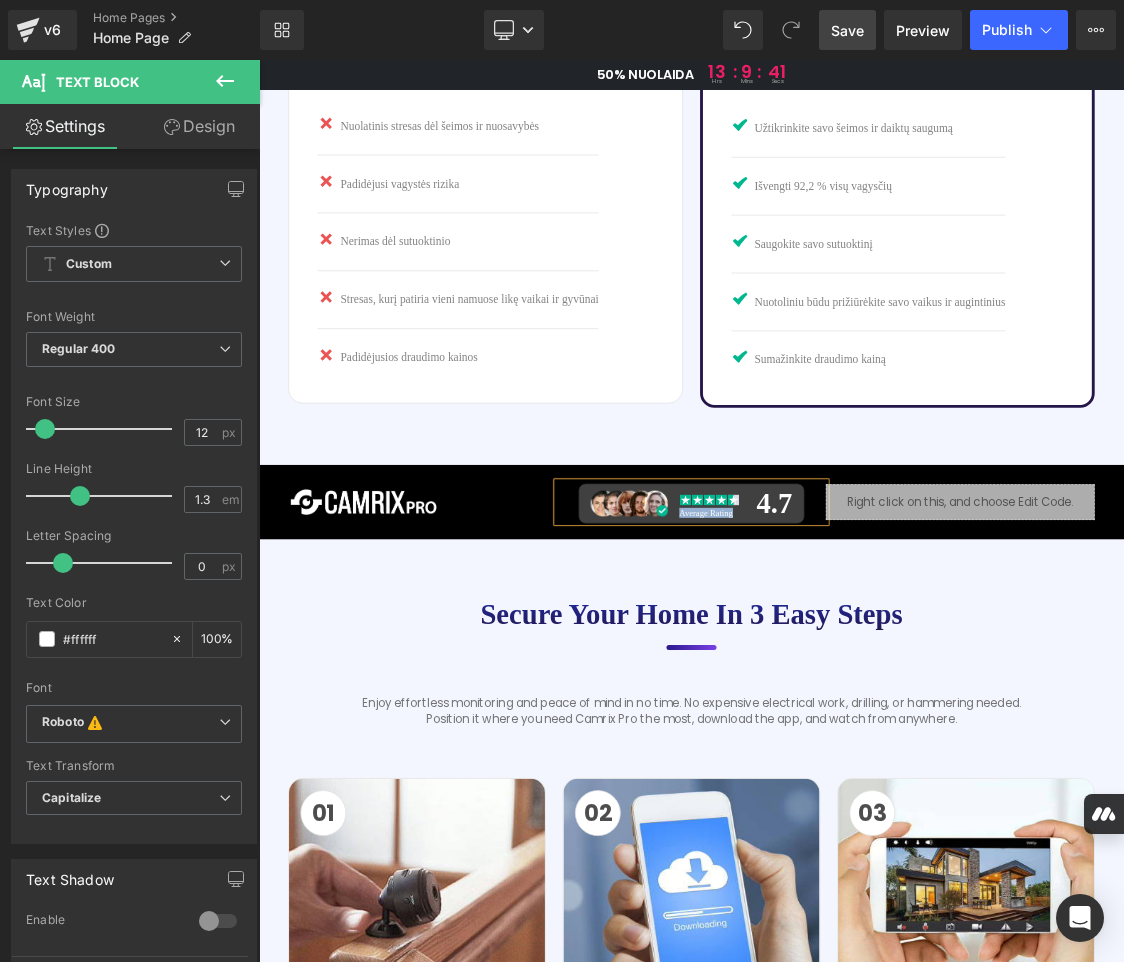 click on "Average Rating" at bounding box center [884, 694] 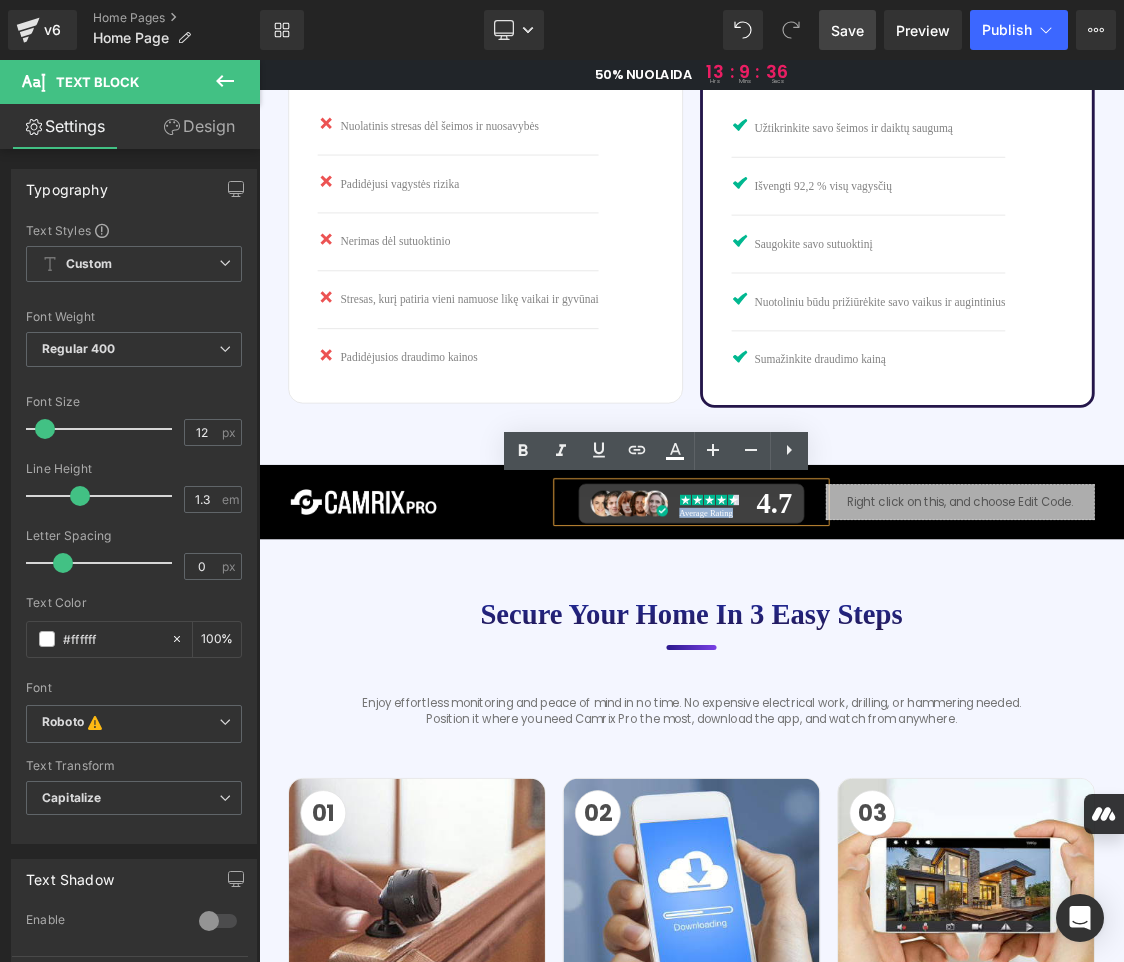 drag, startPoint x: 916, startPoint y: 692, endPoint x: 842, endPoint y: 695, distance: 74.06078 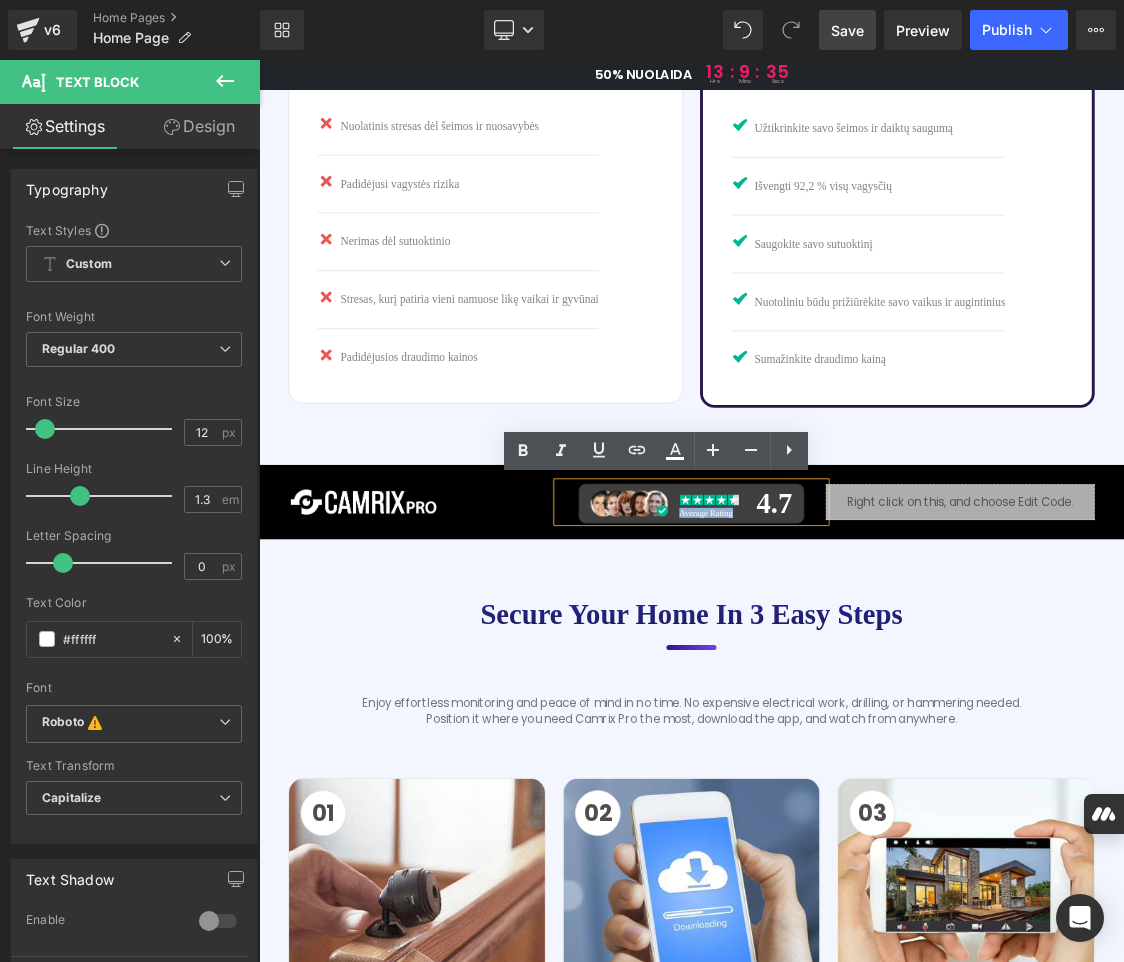 paste 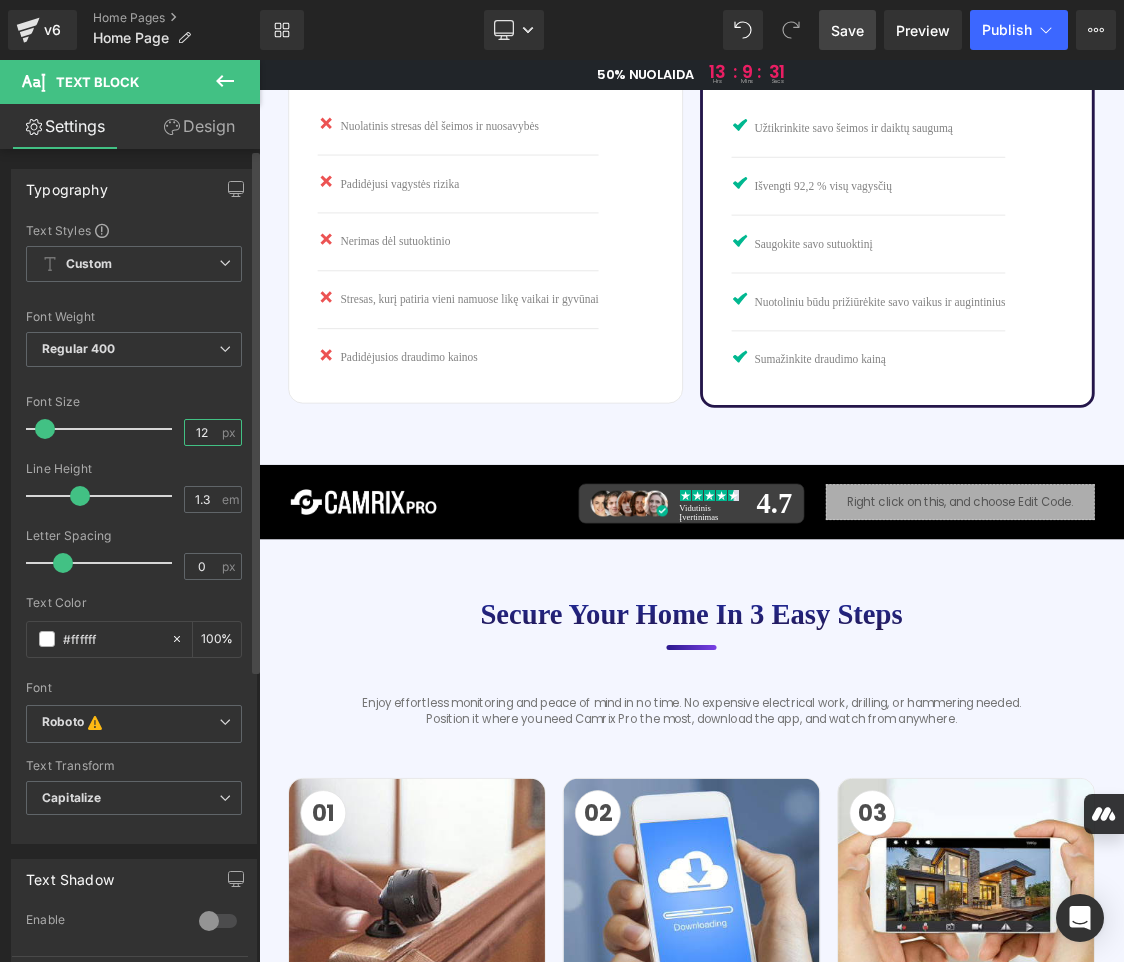 click on "12" at bounding box center [202, 432] 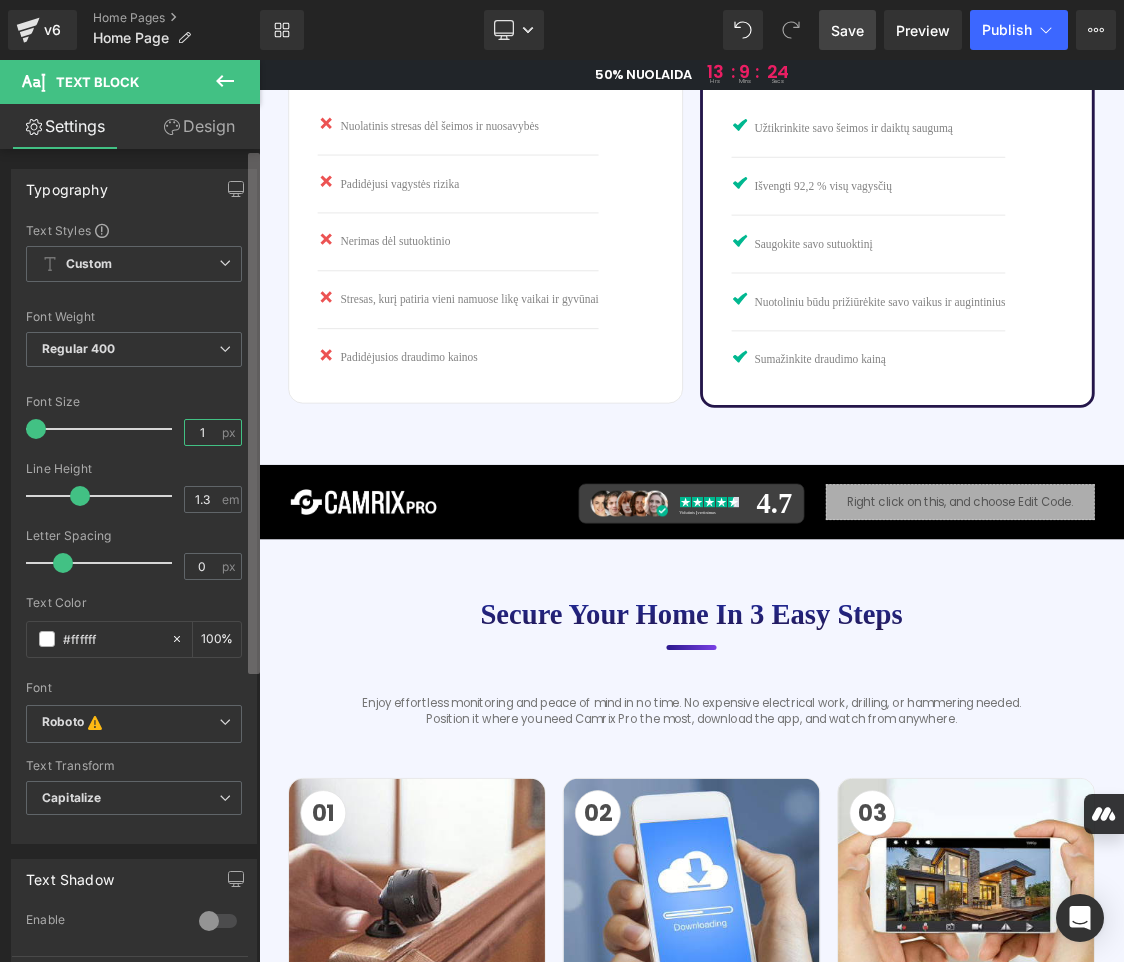 type on "6" 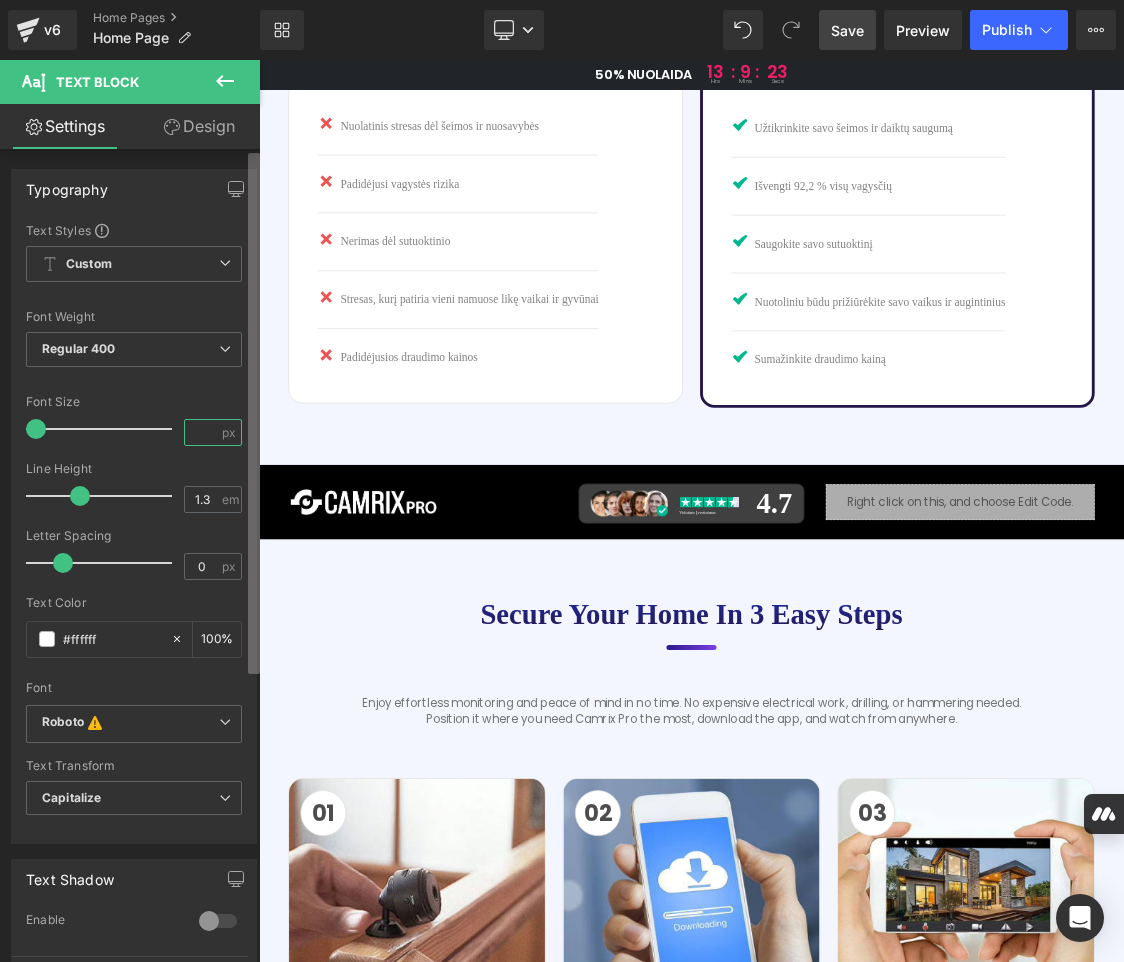 type on "9" 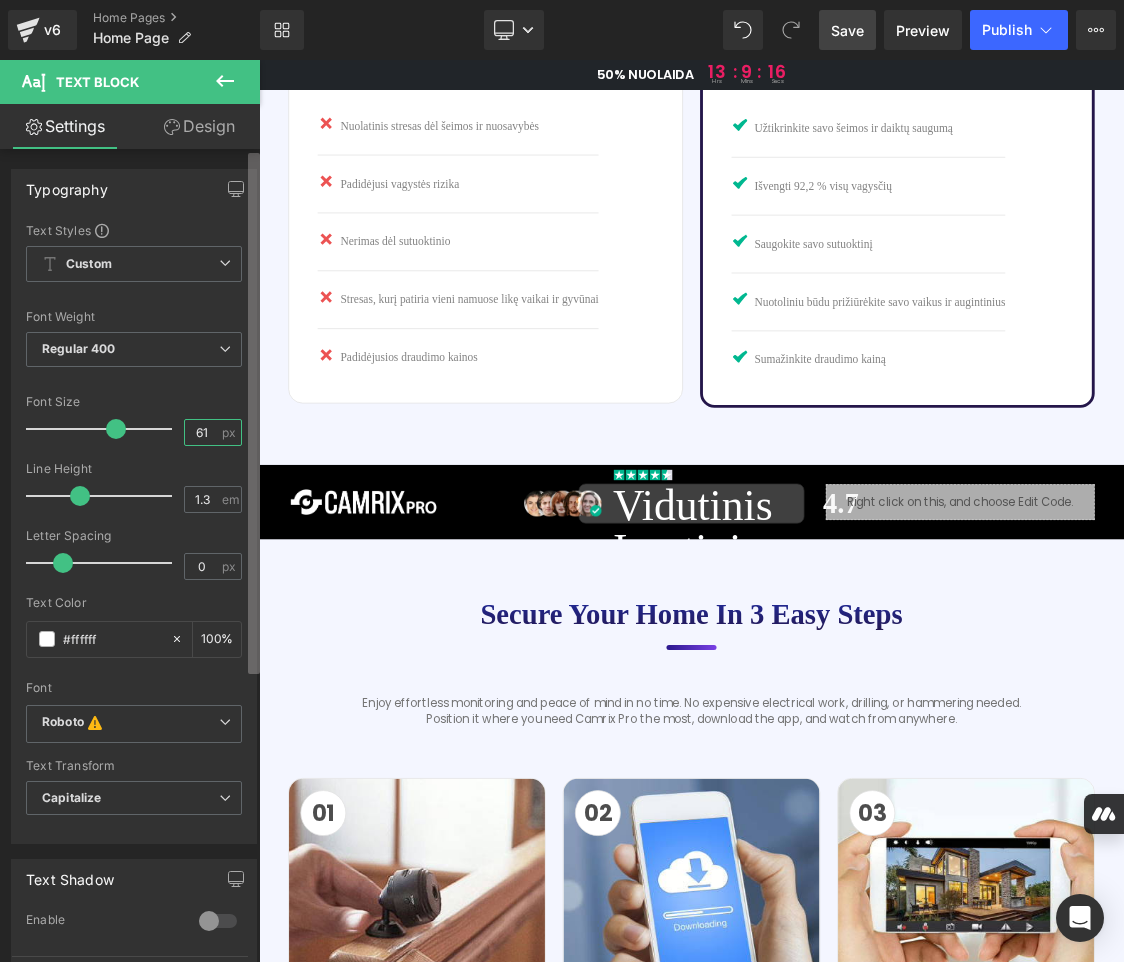 type on "6" 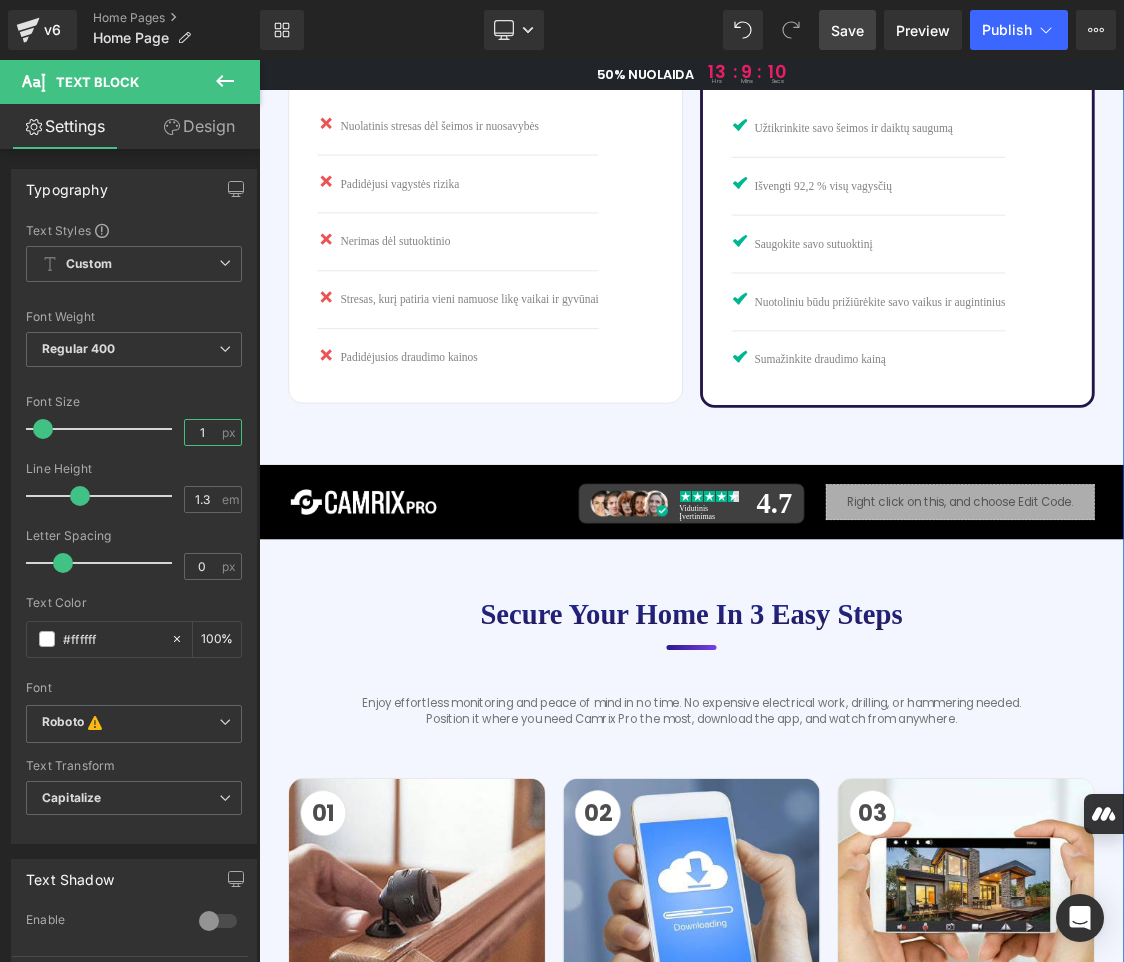 type on "12" 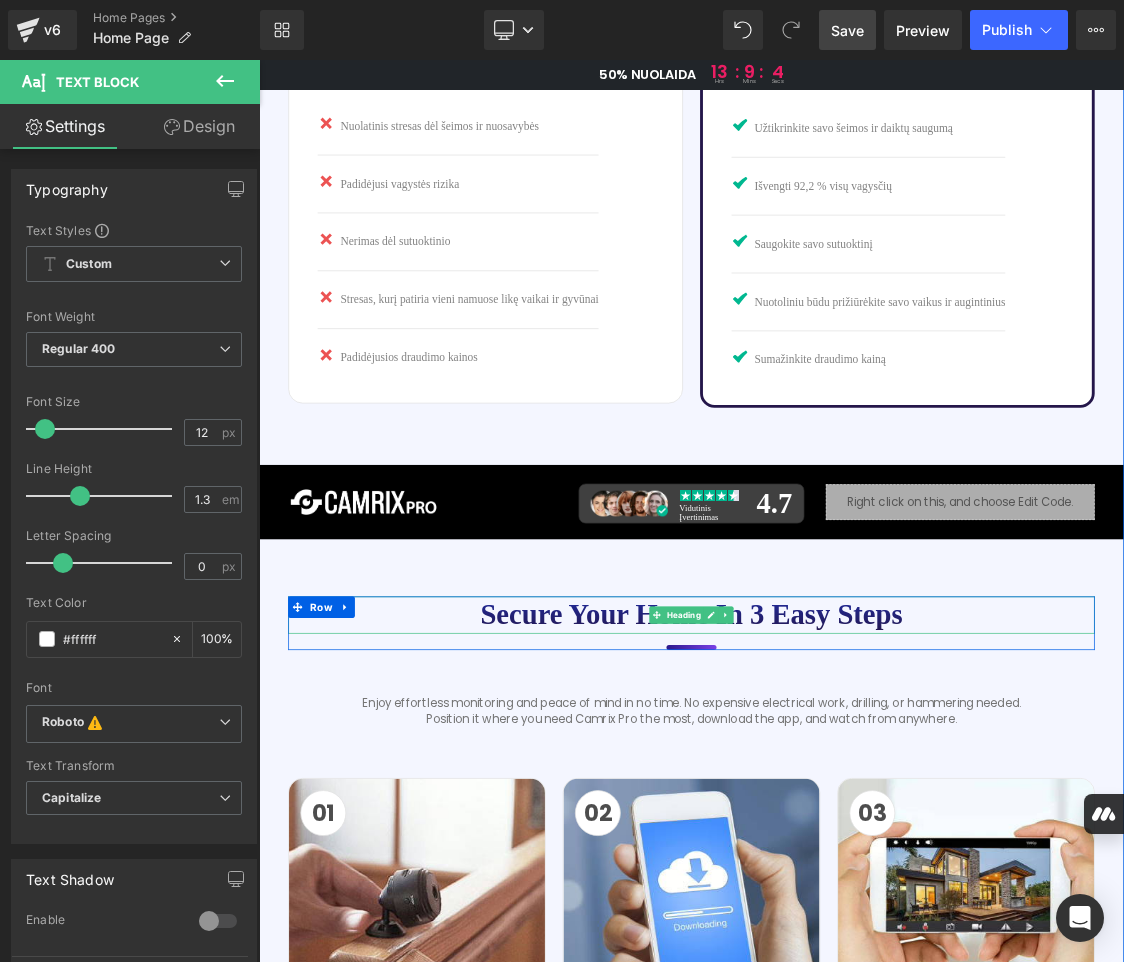 click on "Secure your home in 3 easy steps" at bounding box center (864, 837) 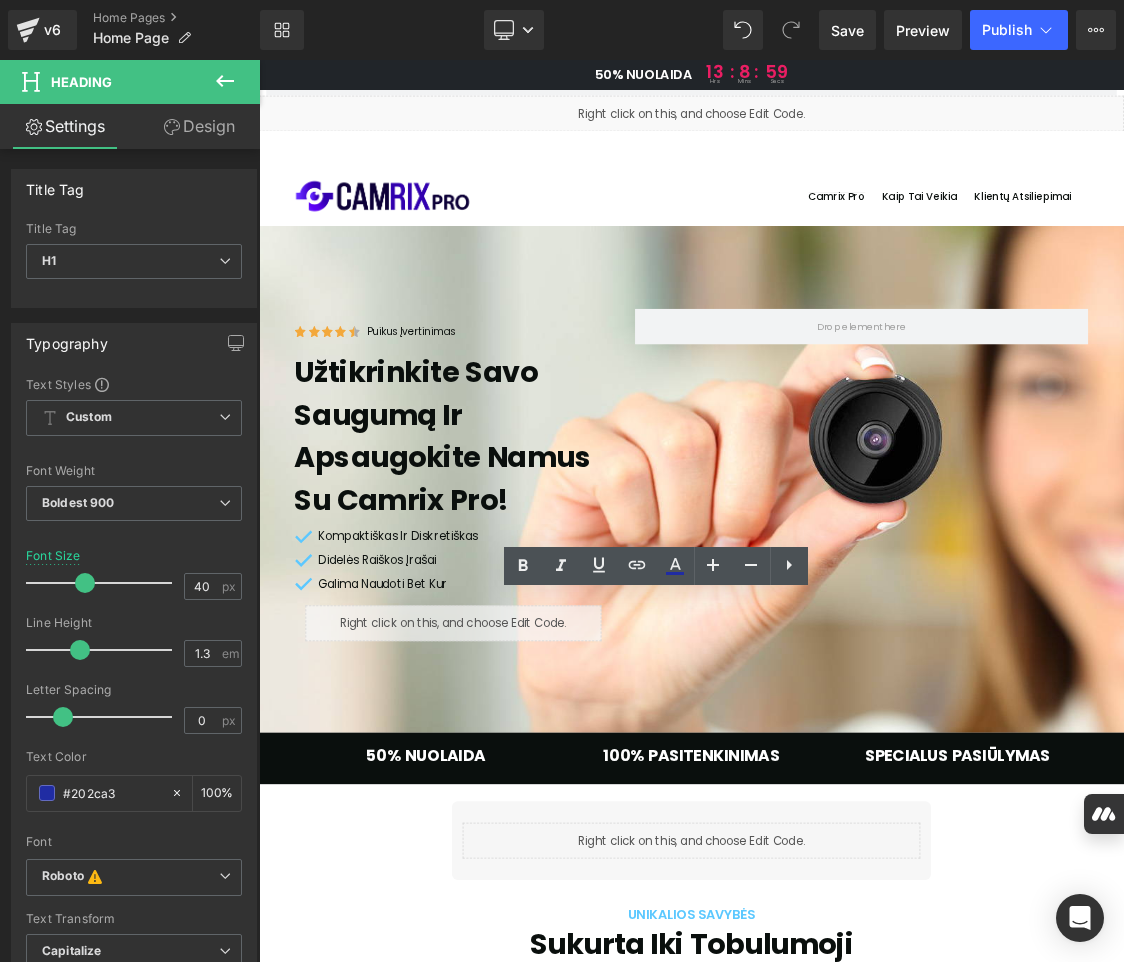 scroll, scrollTop: 3200, scrollLeft: 0, axis: vertical 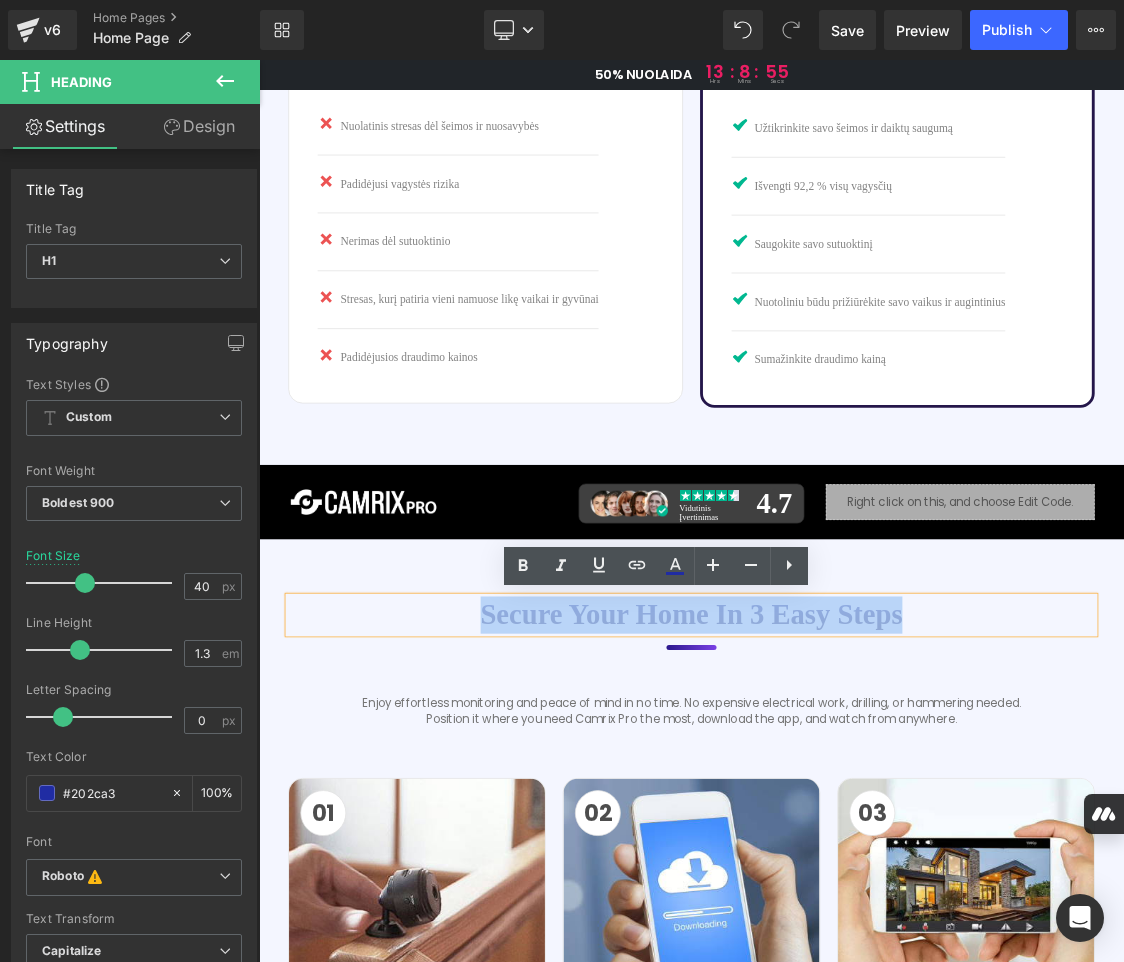 click on "Secure your home in 3 easy steps" at bounding box center [864, 837] 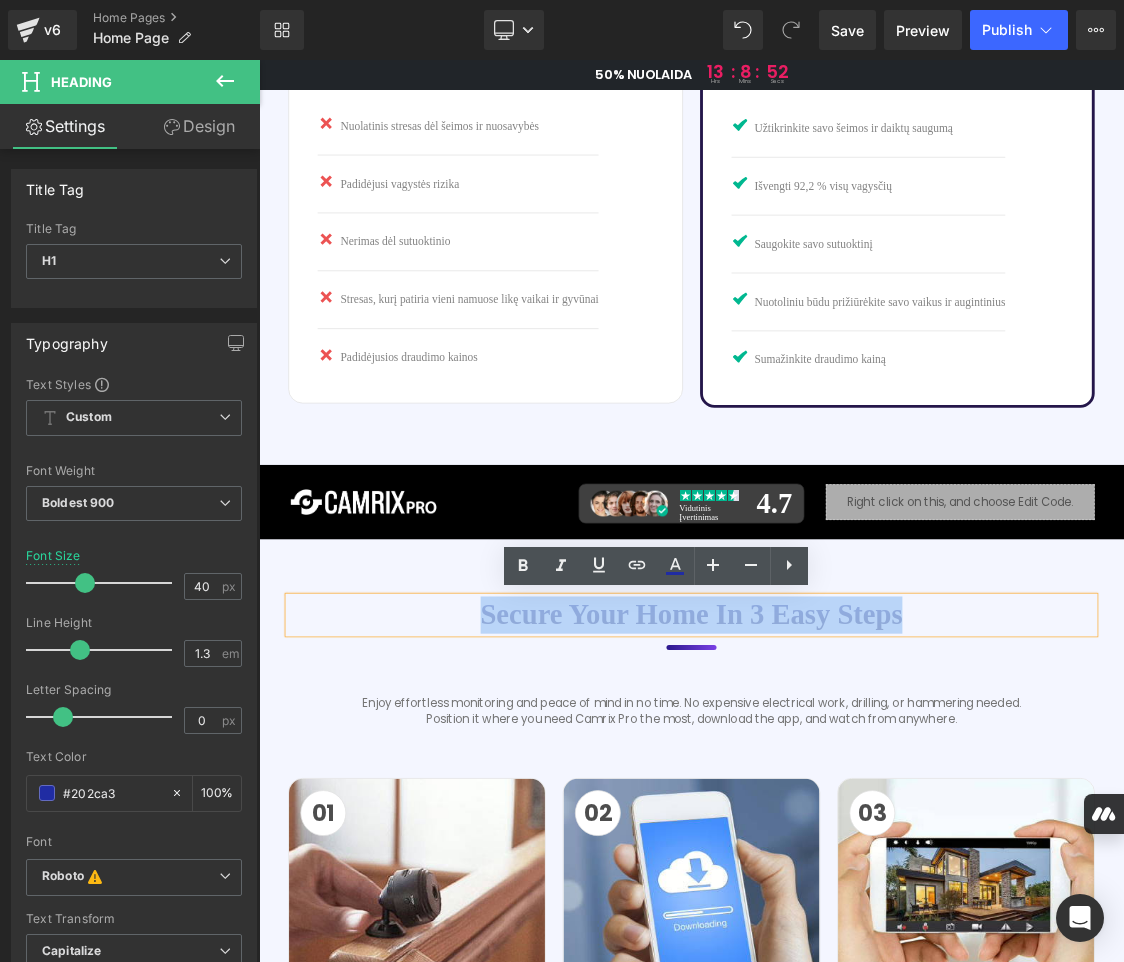 copy on "Secure your home in 3 easy steps" 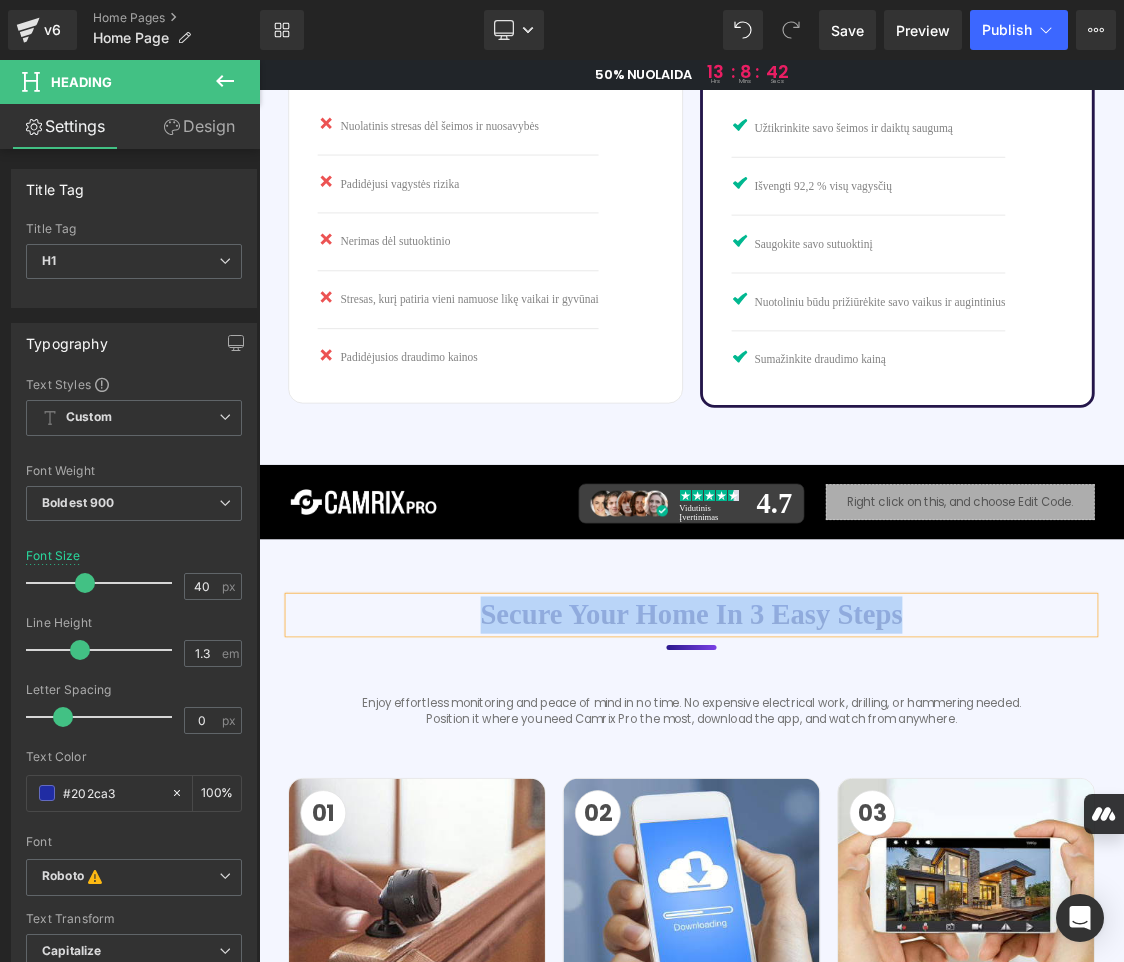 click on "Secure your home in 3 easy steps" at bounding box center [864, 837] 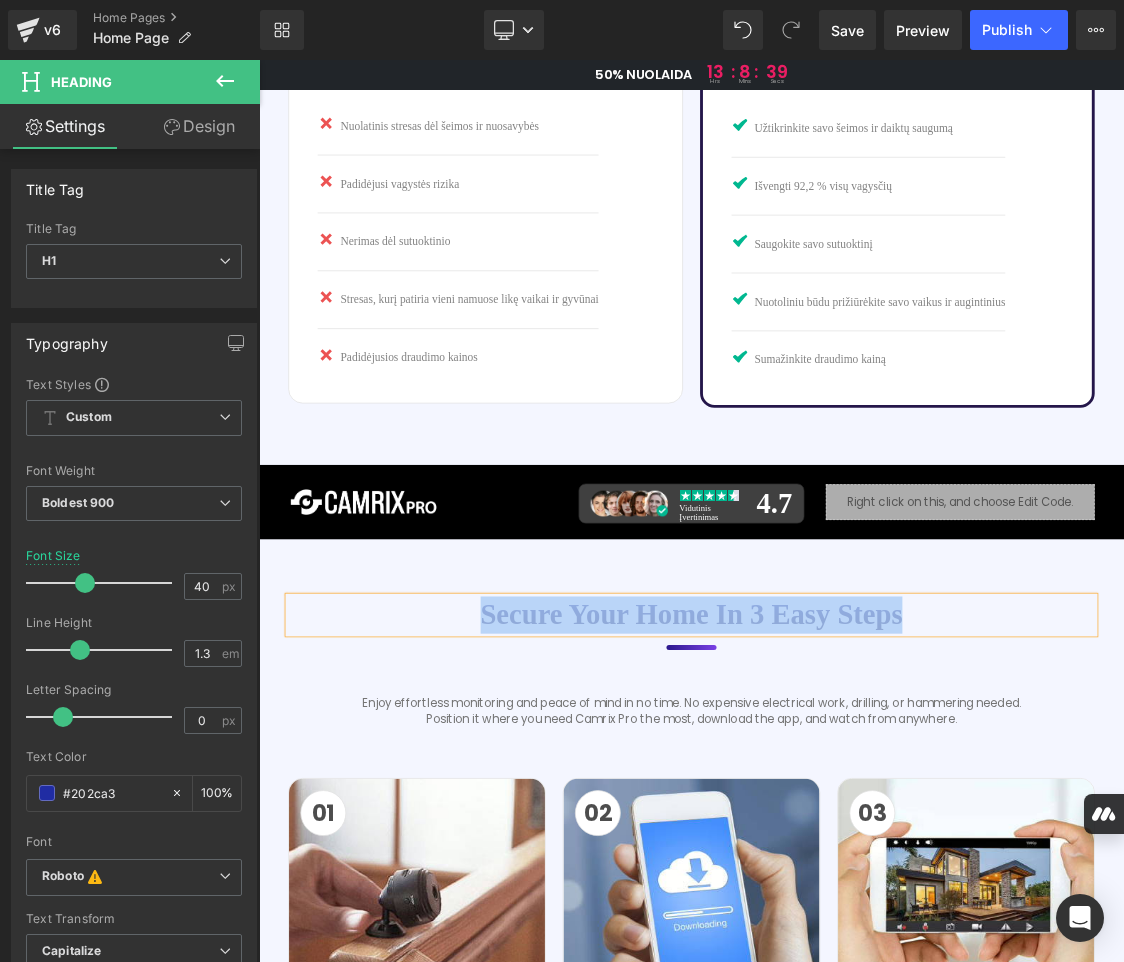 paste 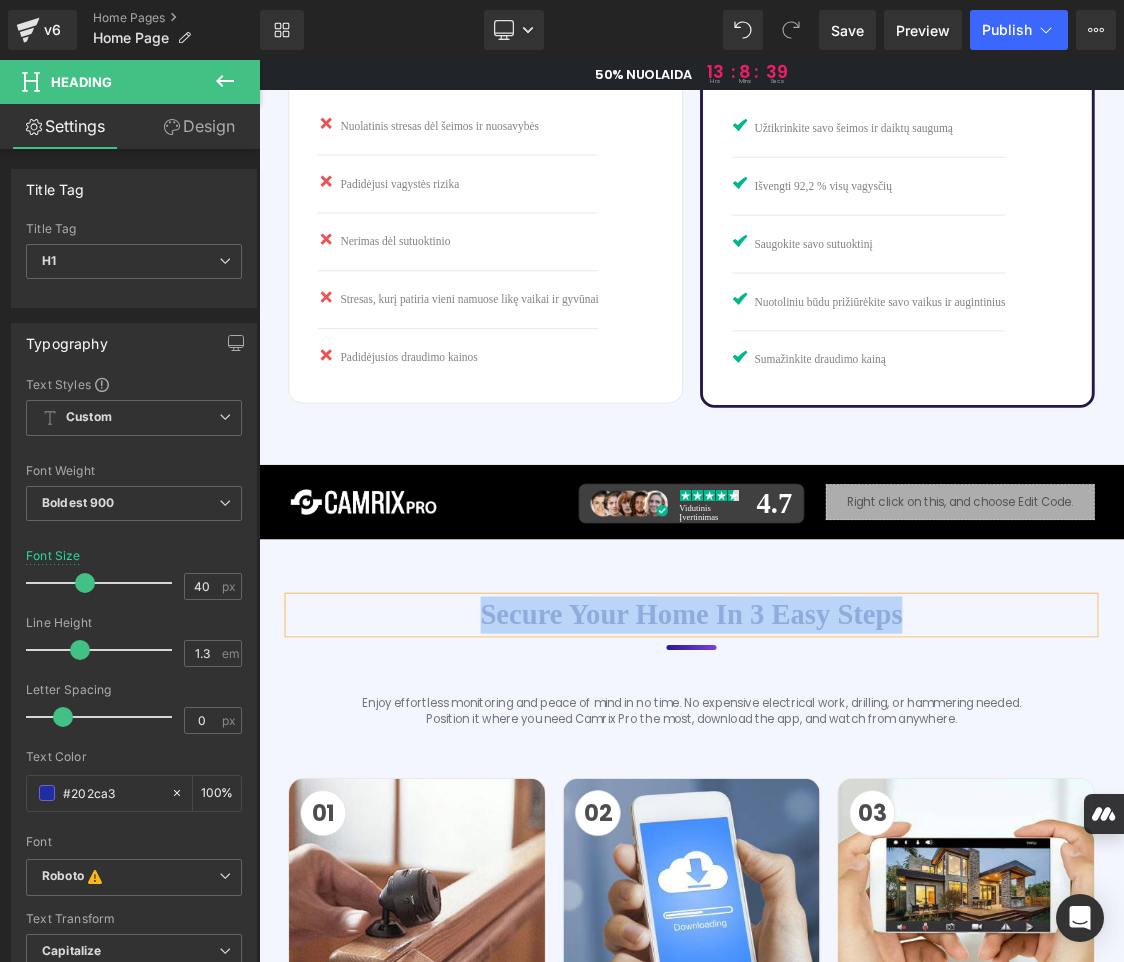 type 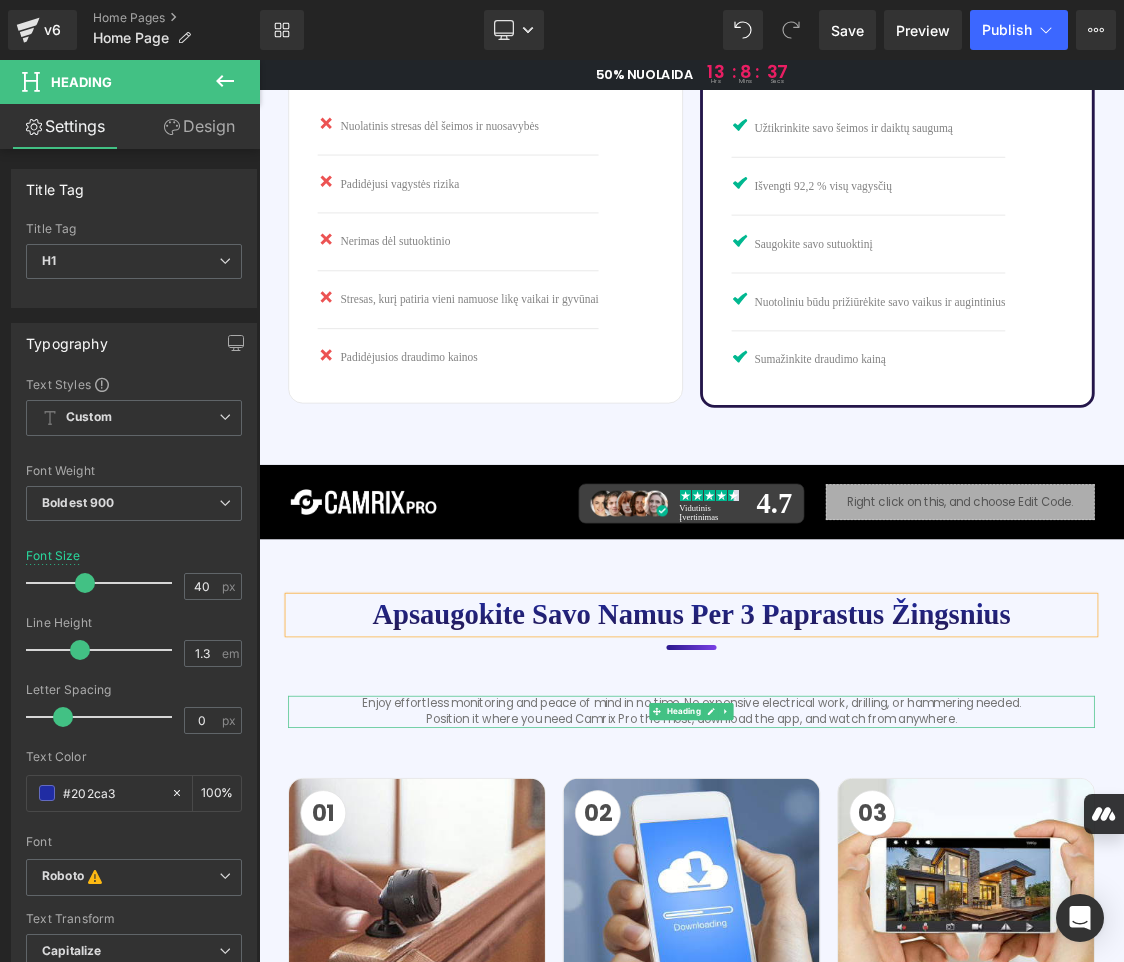 click on "Enjoy effortless monitoring and peace of mind in no time. No expensive electrical work, drilling, or hammering needed. Position it where you need Camrix Pro the most, download the app, and watch from anywhere." at bounding box center [864, 972] 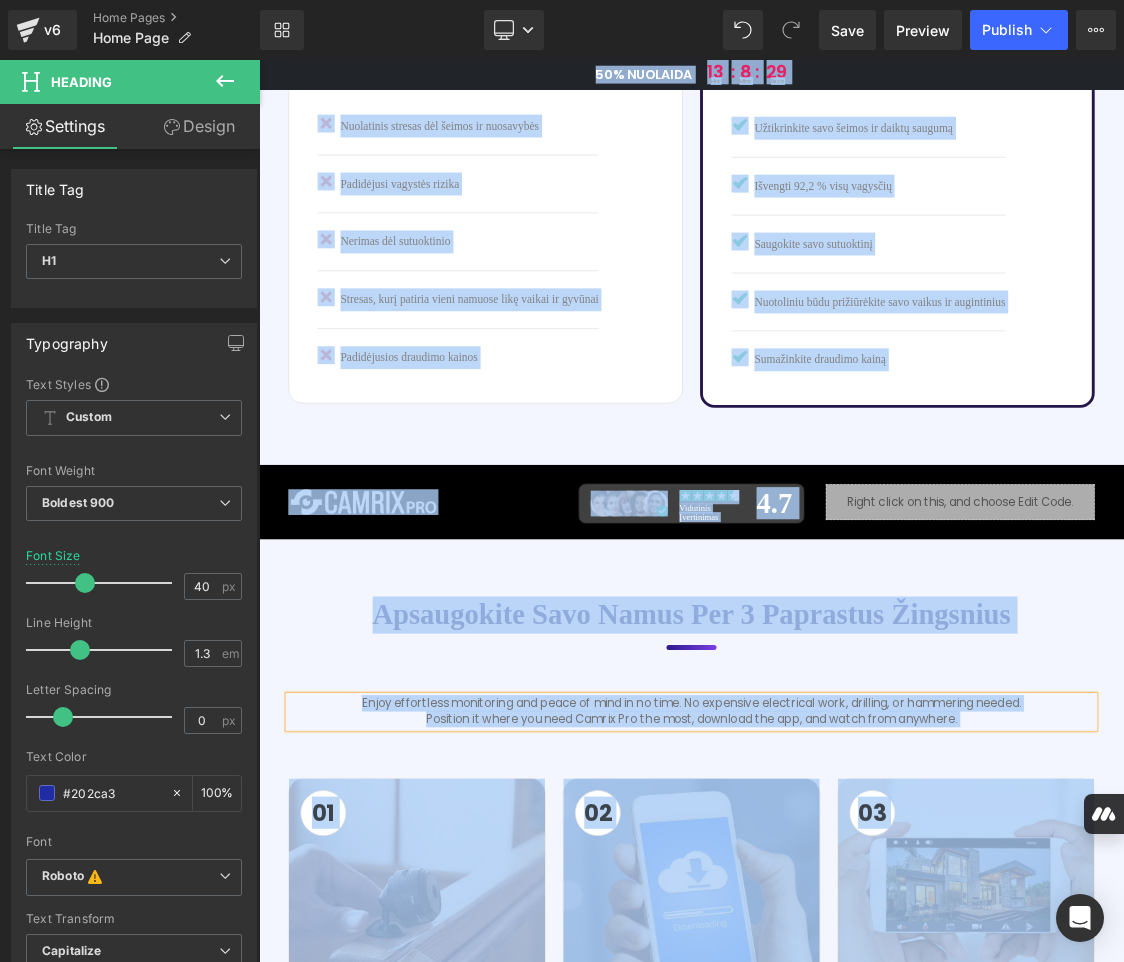 click on "Enjoy effortless monitoring and peace of mind in no time. No expensive electrical work, drilling, or hammering needed. Position it where you need Camrix Pro the most, download the app, and watch from anywhere." at bounding box center [864, 972] 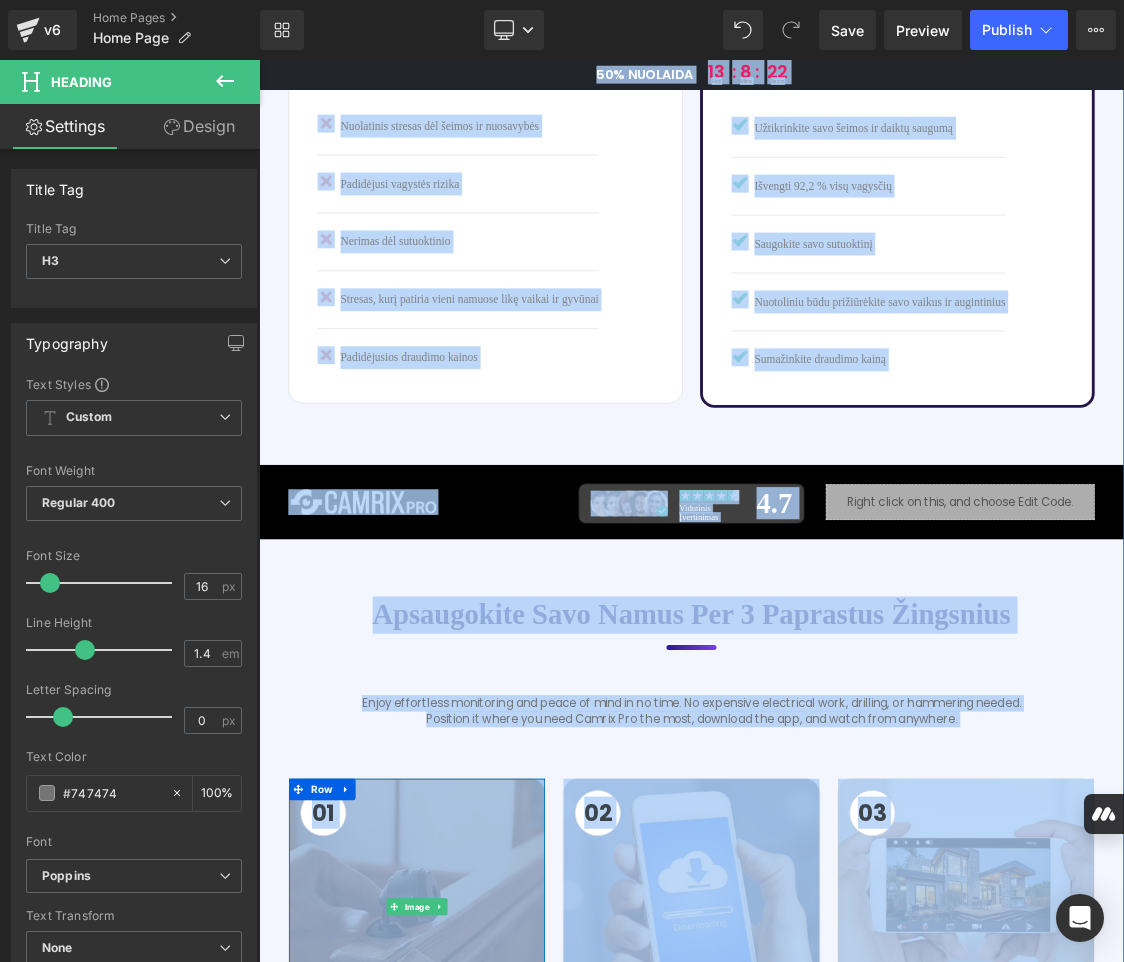copy on "Enjoy effortless monitoring and peace of mind in no time. No expensive electrical work, drilling, or hammering needed. Position it where you need Camrix Pro the most, download the app, and watch from anywhere." 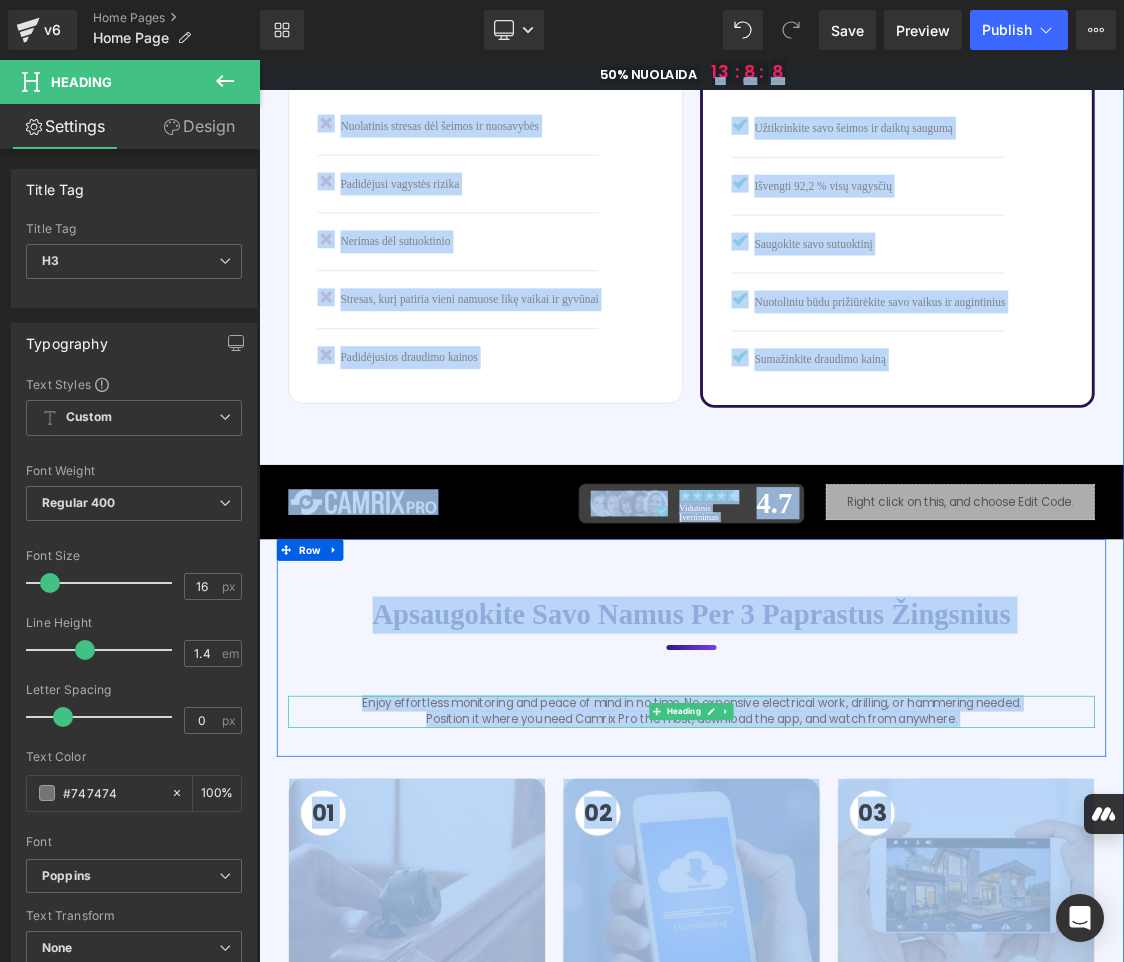 click on "Enjoy effortless monitoring and peace of mind in no time. No expensive electrical work, drilling, or hammering needed. Position it where you need Camrix Pro the most, download the app, and watch from anywhere." at bounding box center (864, 972) 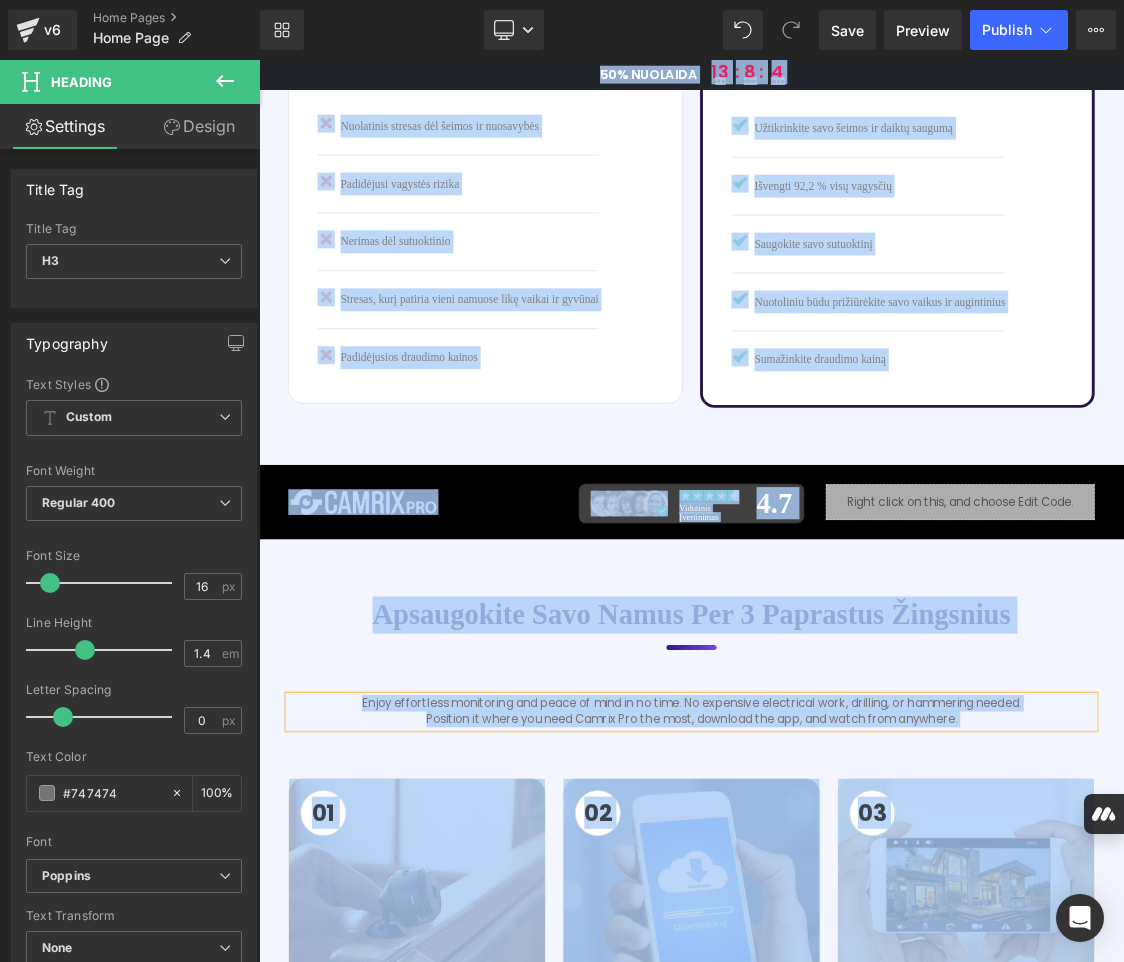 paste 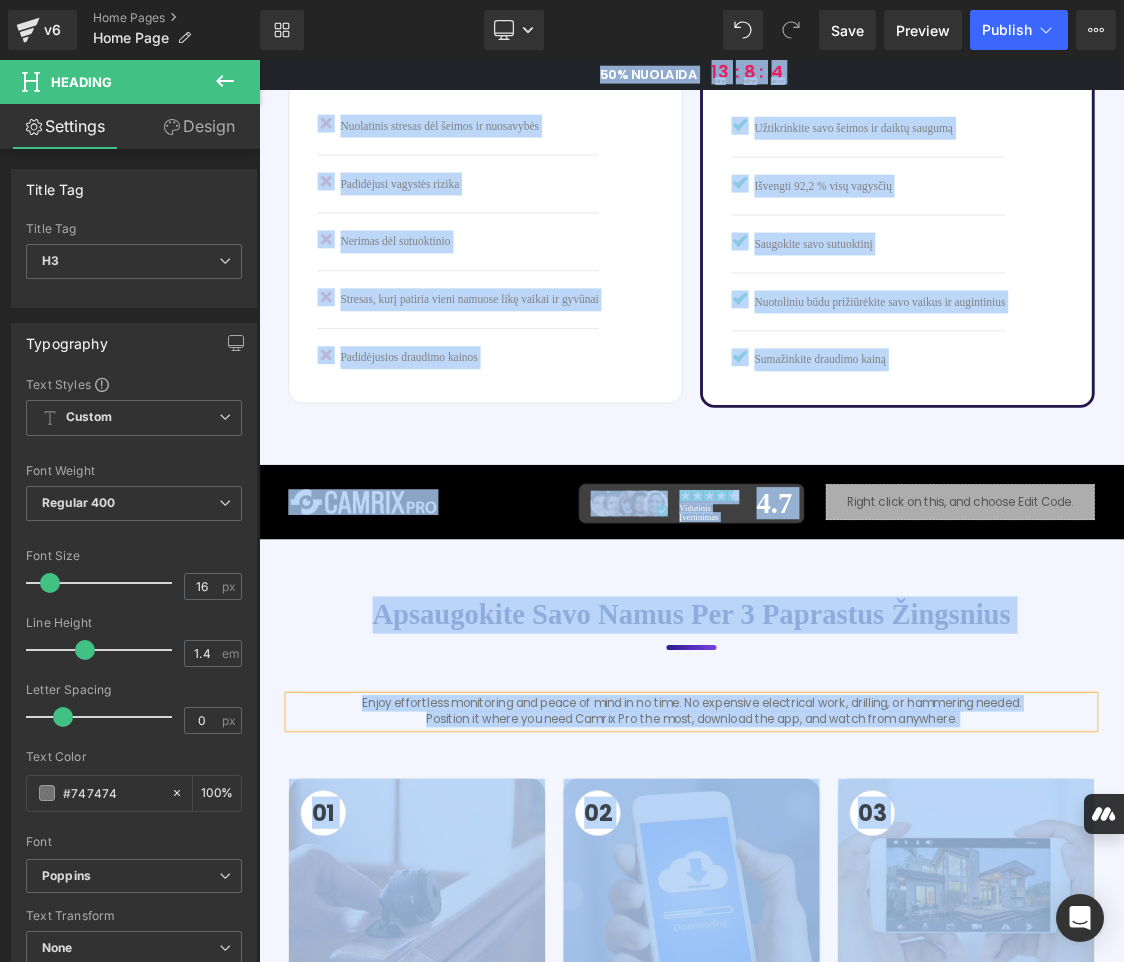 type 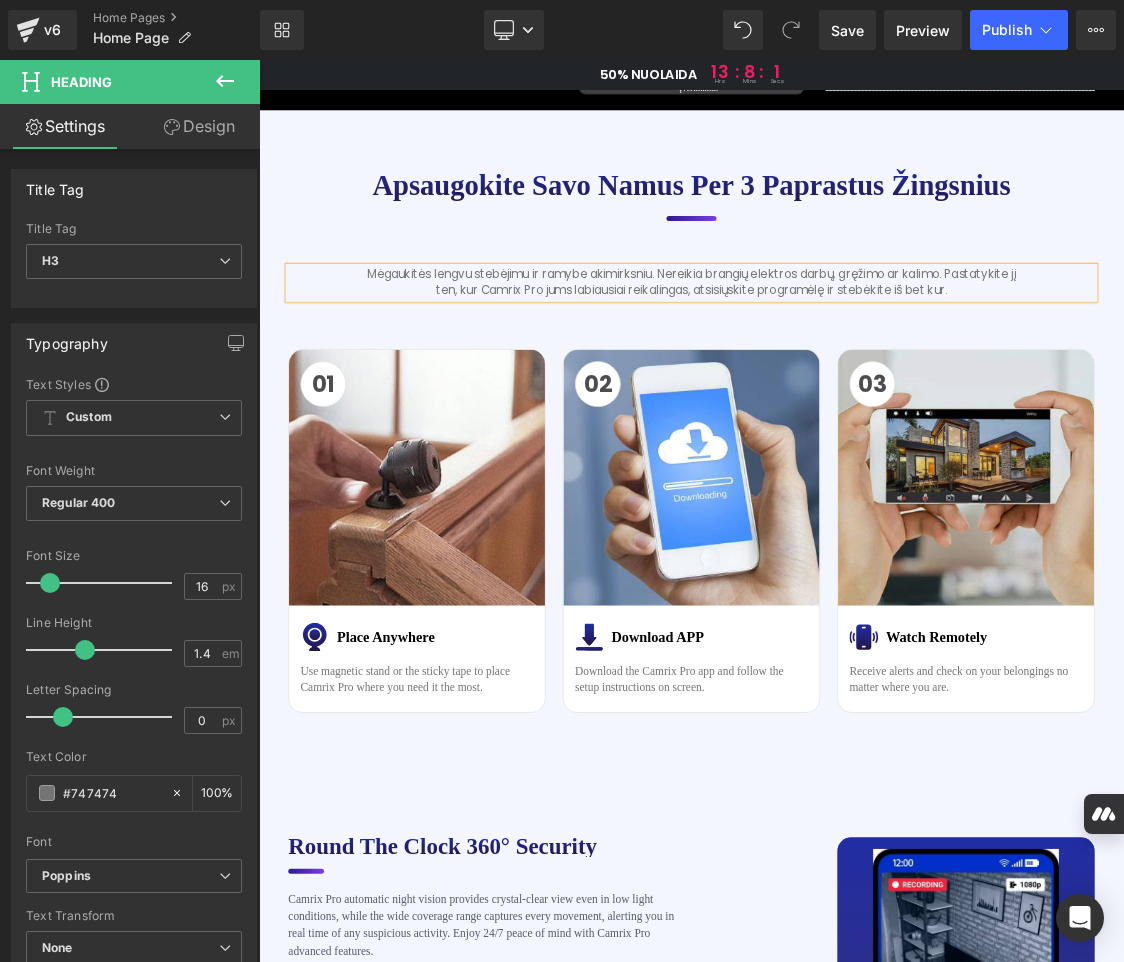 scroll, scrollTop: 4000, scrollLeft: 0, axis: vertical 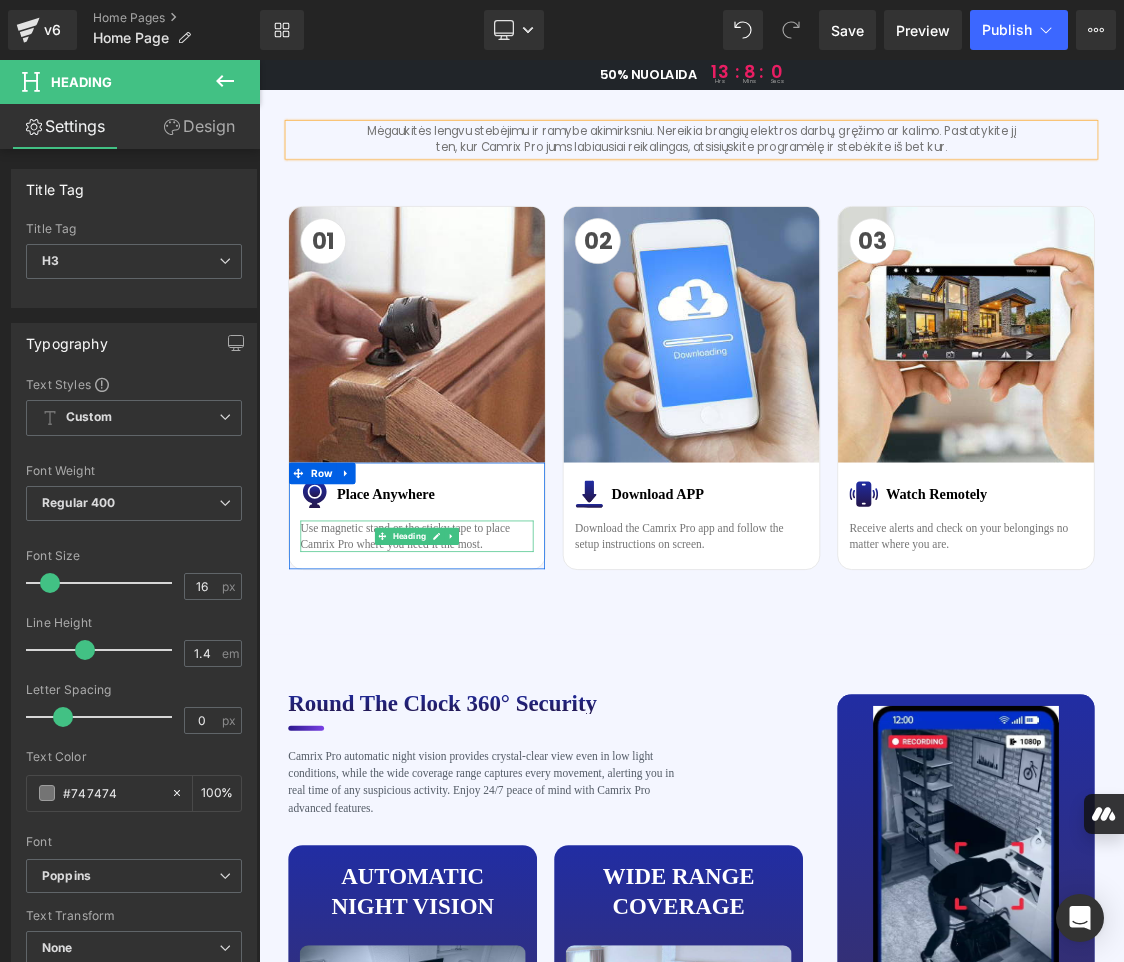 click on "Use magnetic stand or the sticky tape to place Camrix Pro where you need it the most." at bounding box center (480, 727) 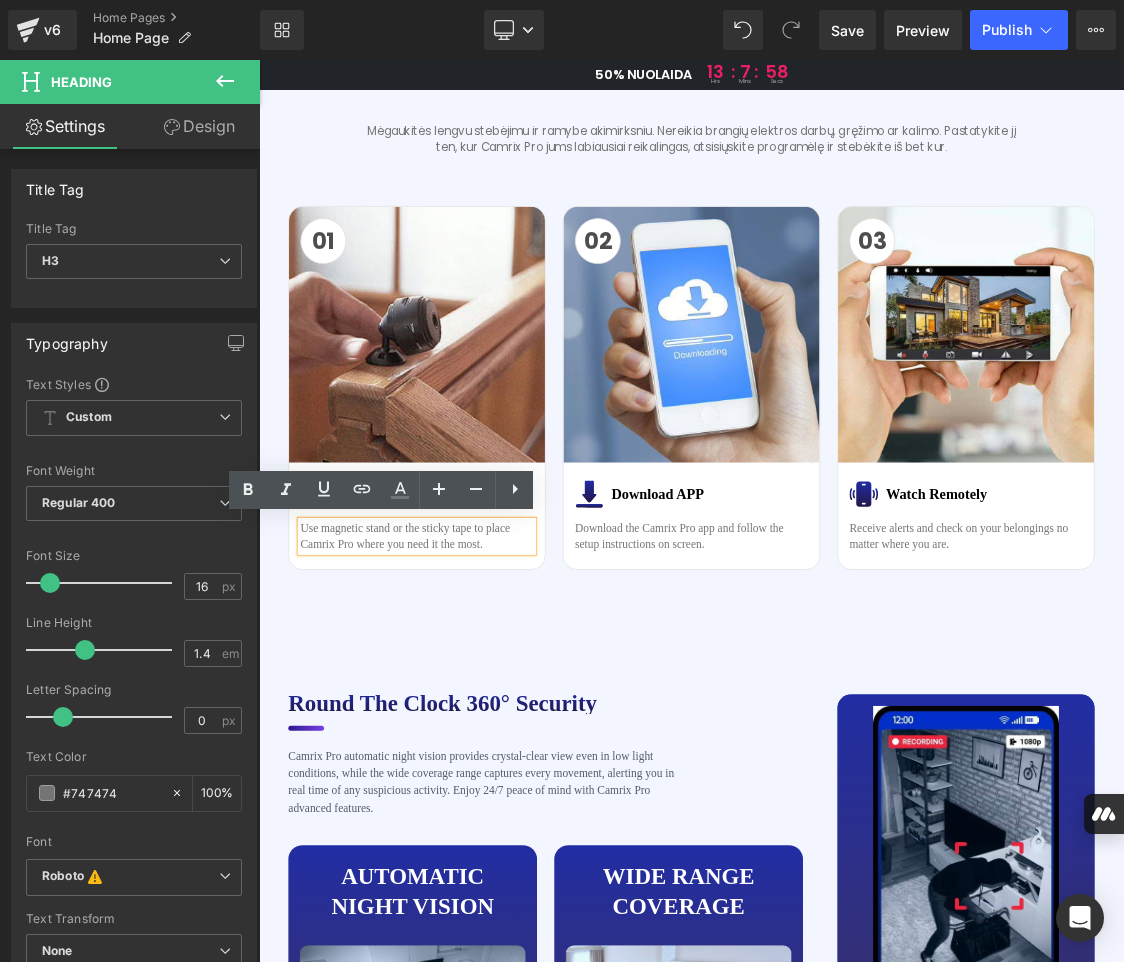 click on "Use magnetic stand or the sticky tape to place Camrix Pro where you need it the most." at bounding box center (480, 727) 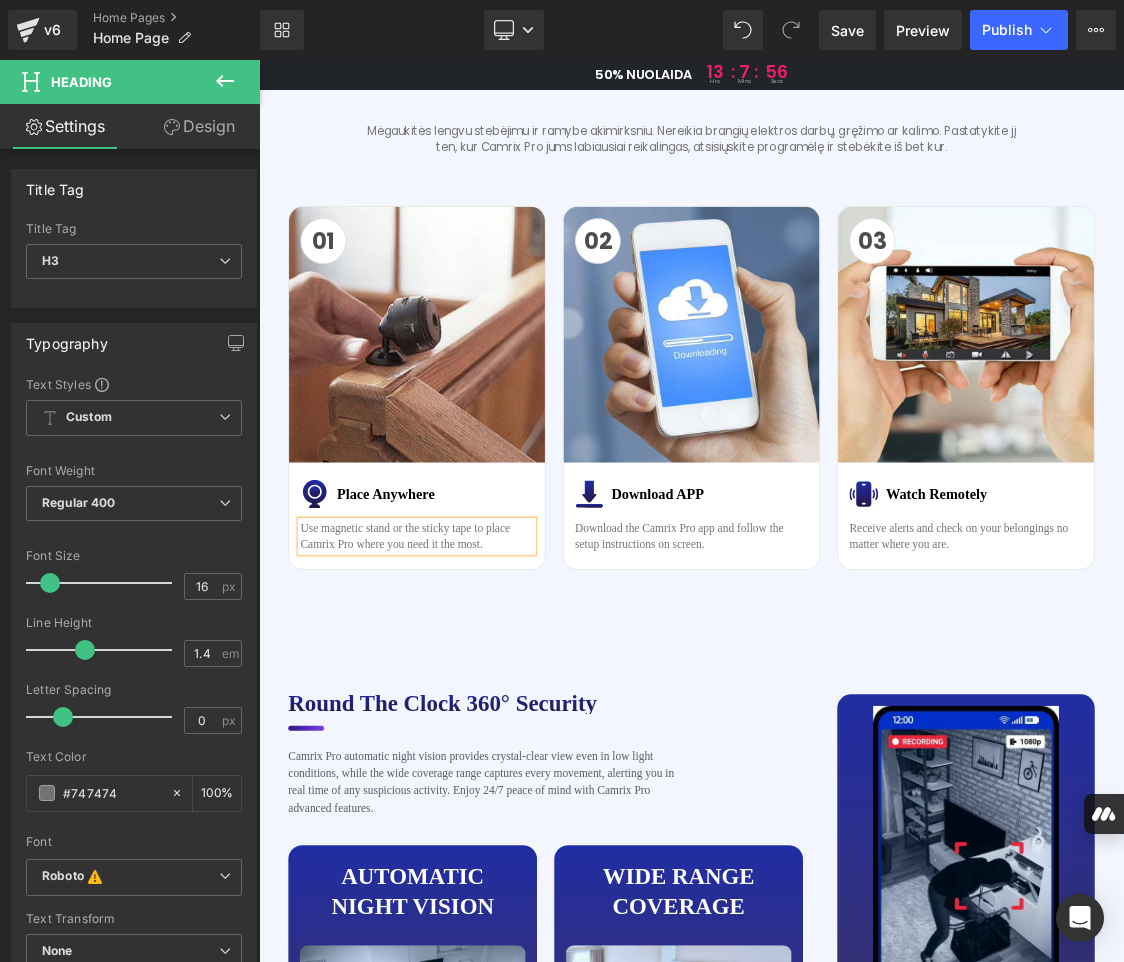 copy on "Use magnetic stand or the sticky tape to place Camrix Pro where you need it the most." 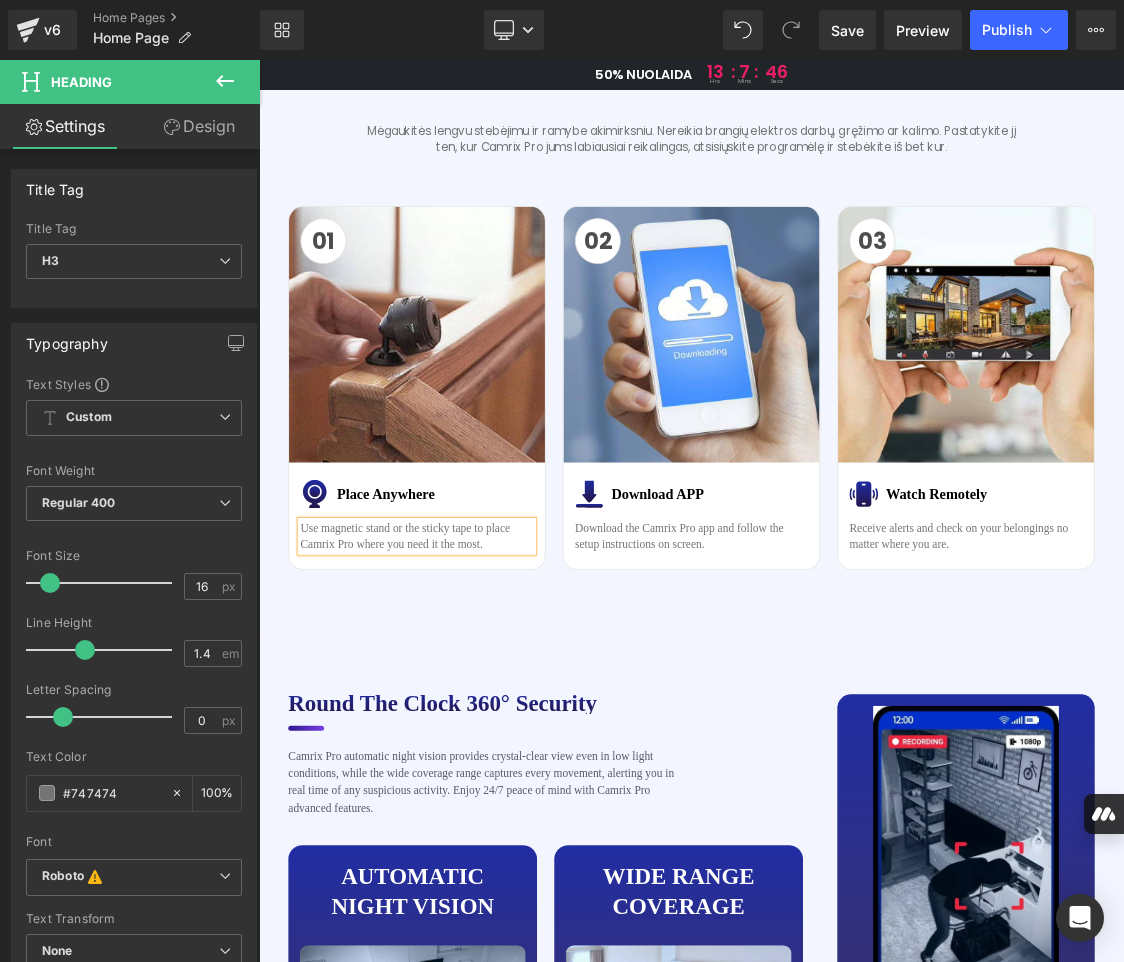 click on "Use magnetic stand or the sticky tape to place Camrix Pro where you need it the most." at bounding box center (480, 727) 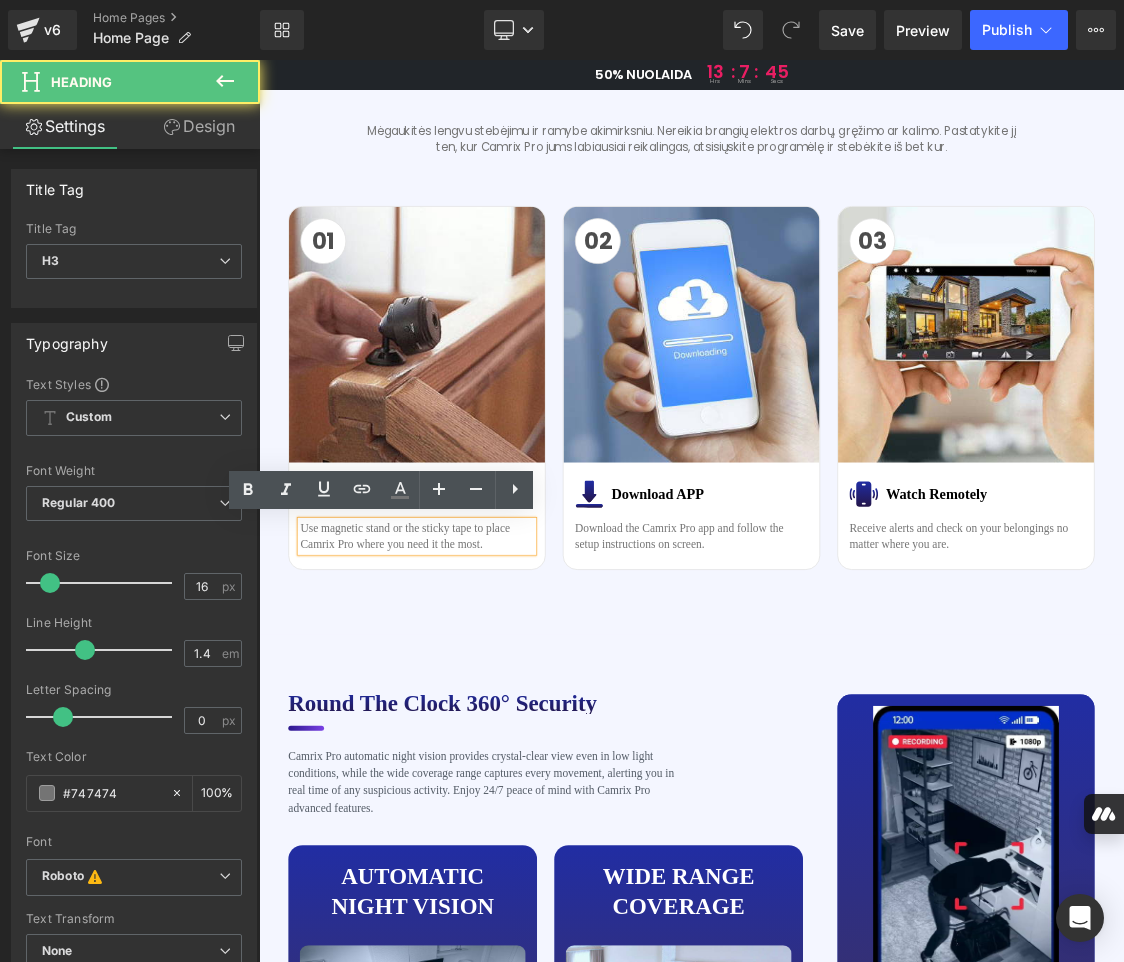 click on "Use magnetic stand or the sticky tape to place Camrix Pro where you need it the most." at bounding box center (480, 727) 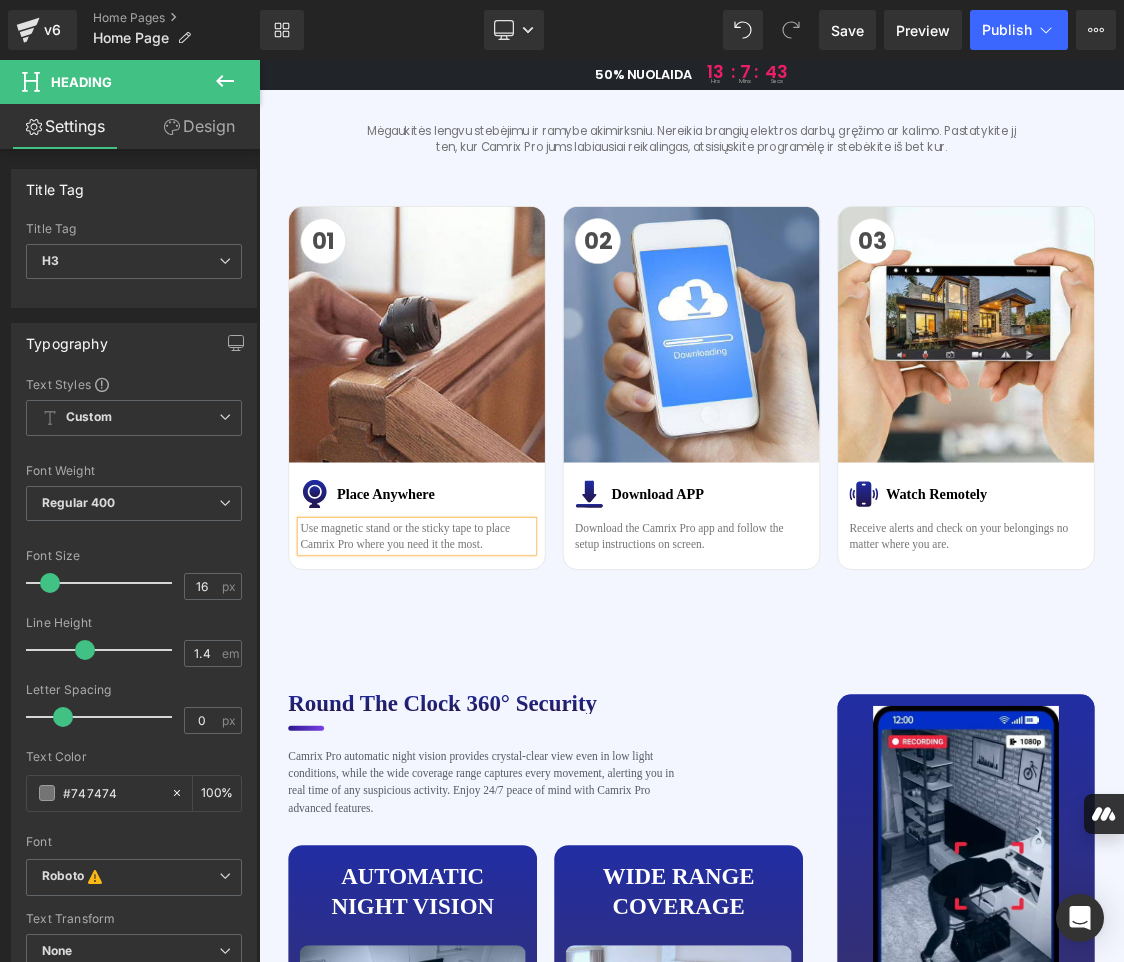 paste 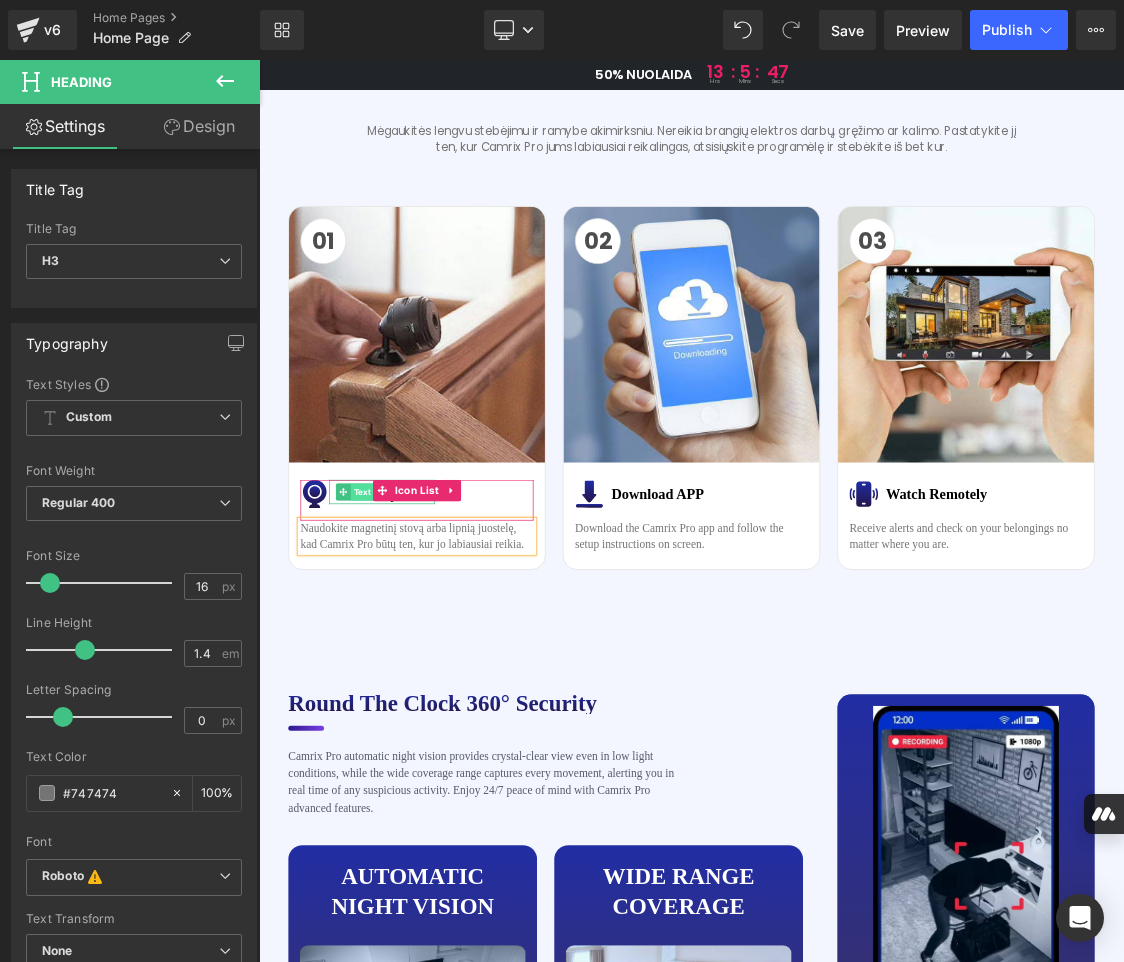 click on "Text Block" at bounding box center (420, 665) 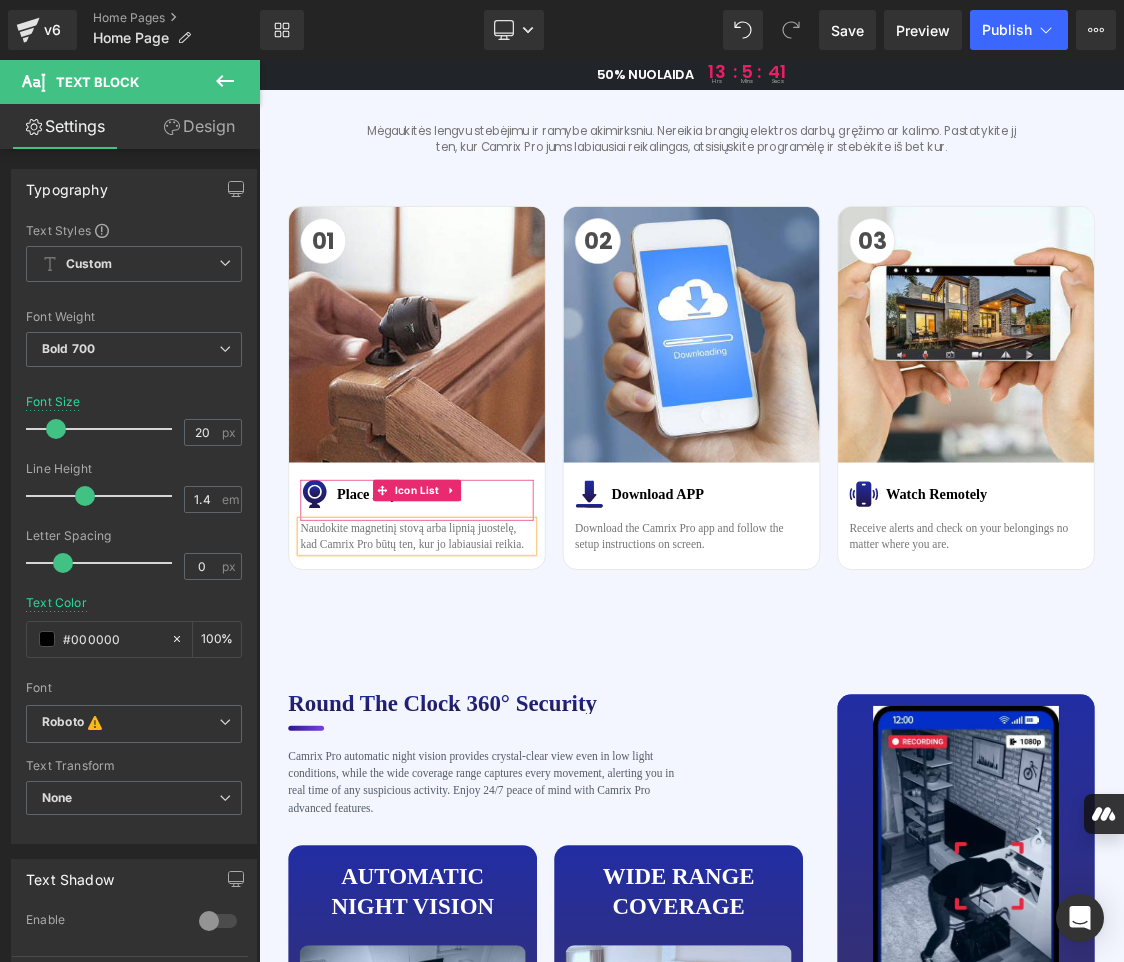 click on "Image
Place Anywhere
Text Block" at bounding box center [480, 668] 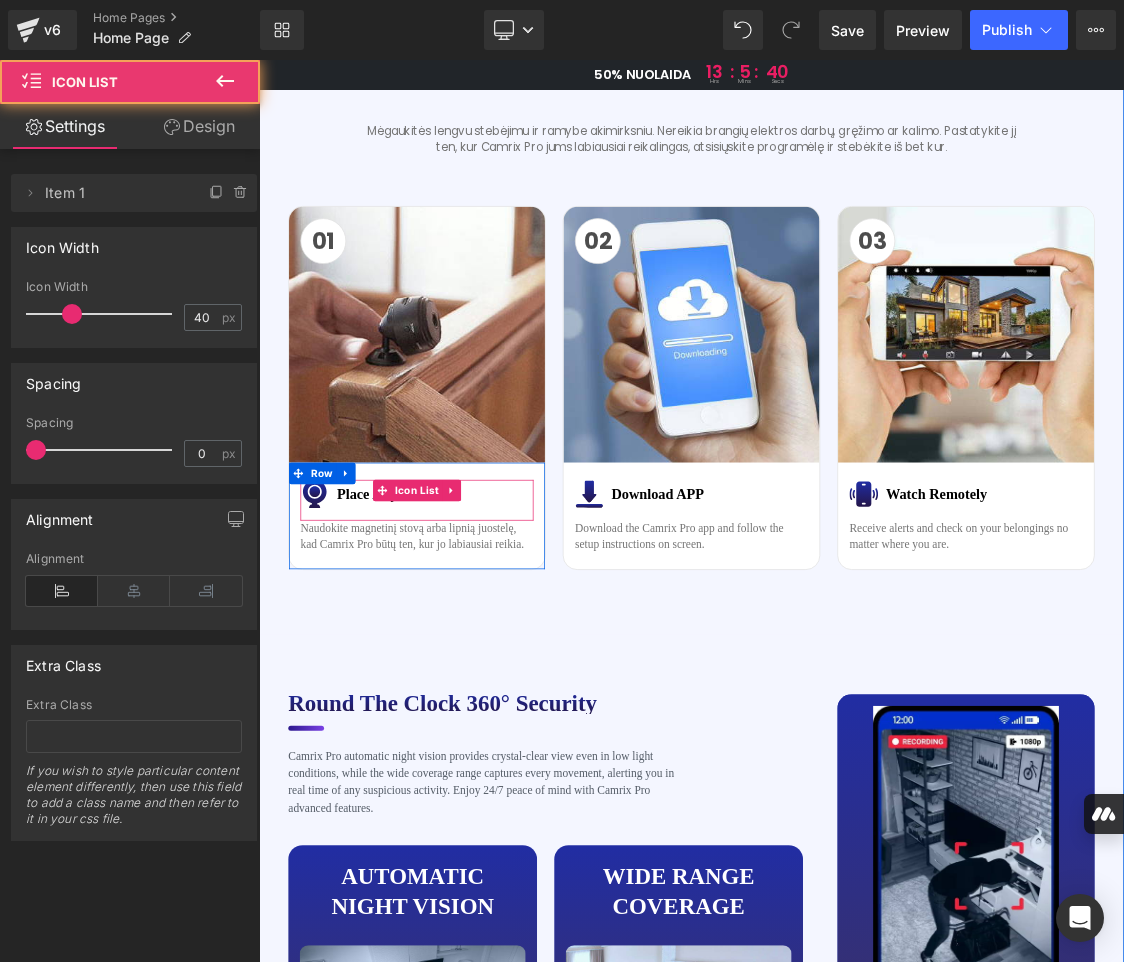 click on "Image
Place Anywhere
Text Block" at bounding box center [480, 668] 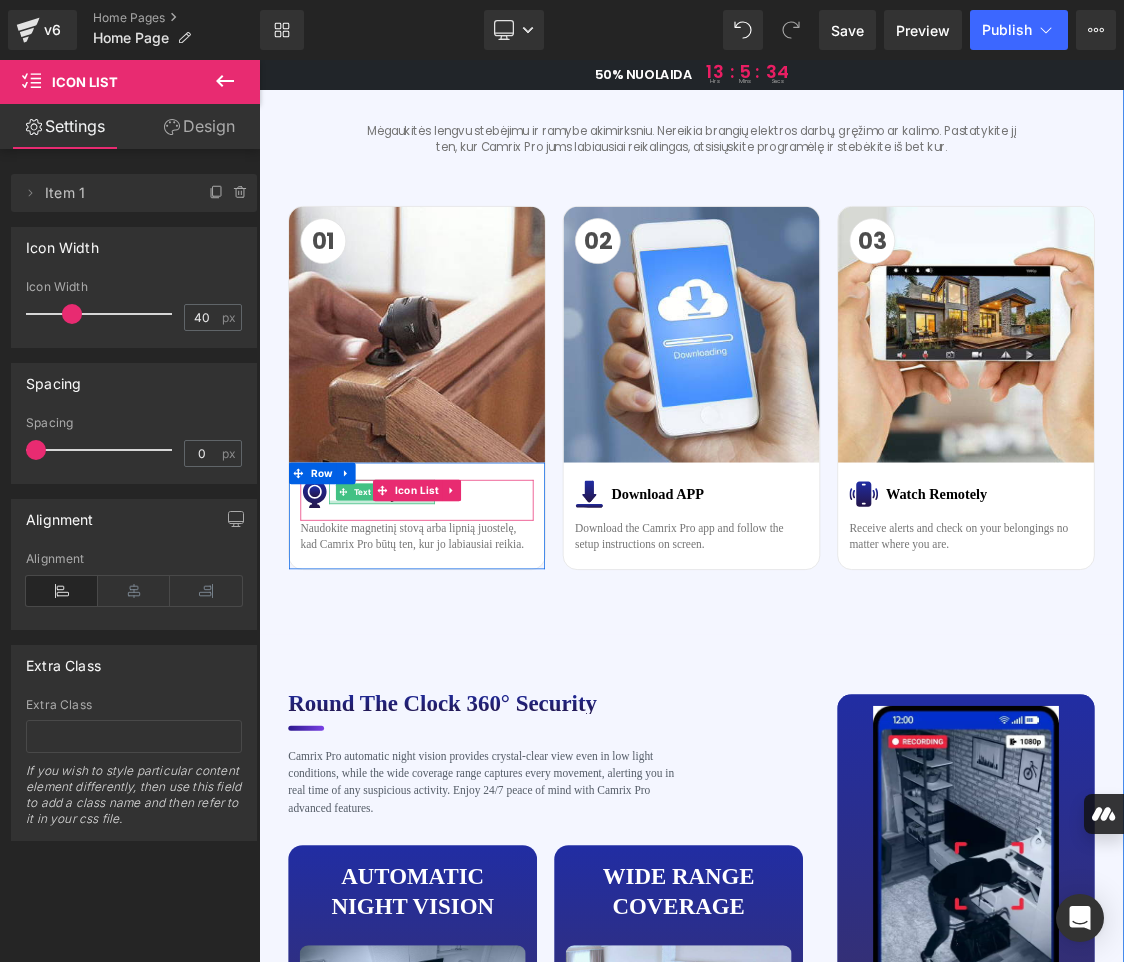 click at bounding box center [431, 679] 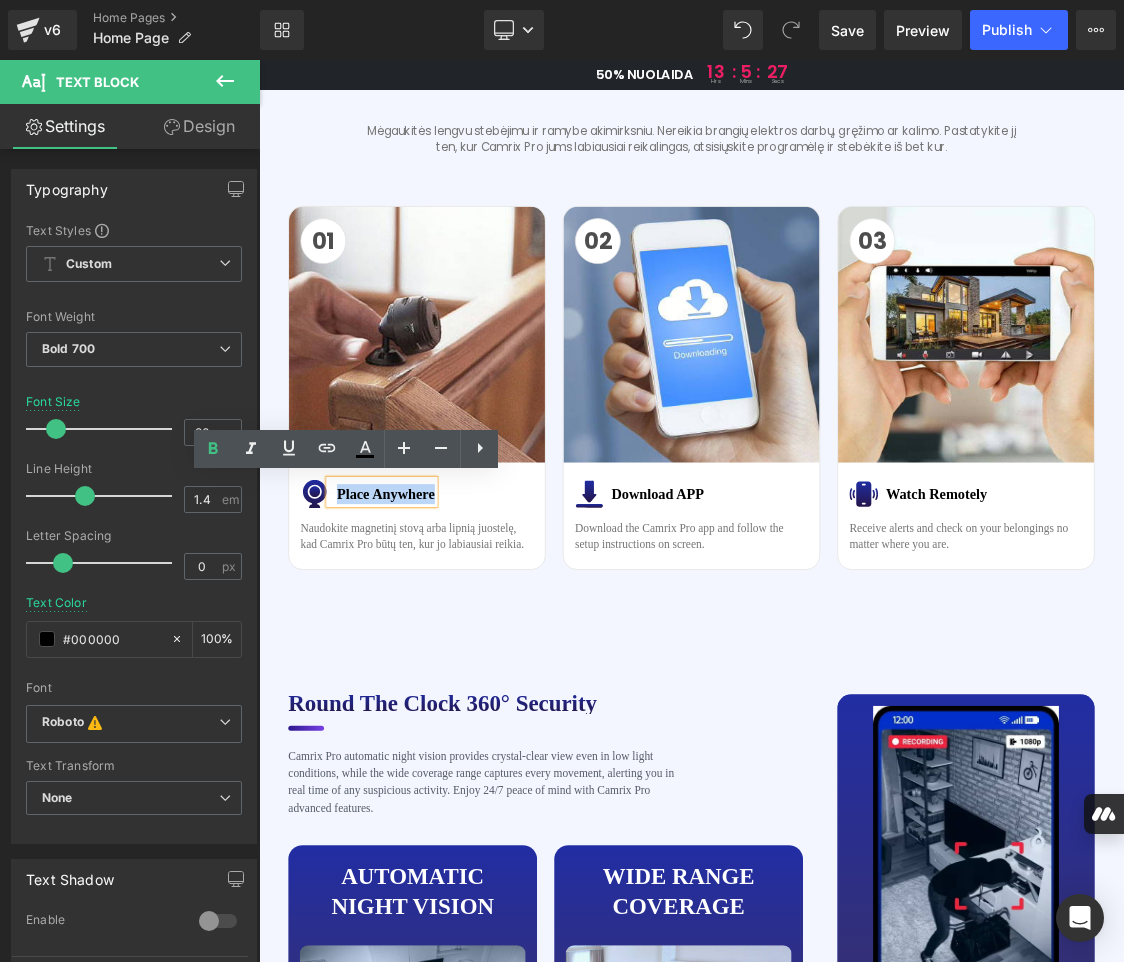drag, startPoint x: 361, startPoint y: 662, endPoint x: 496, endPoint y: 668, distance: 135.13327 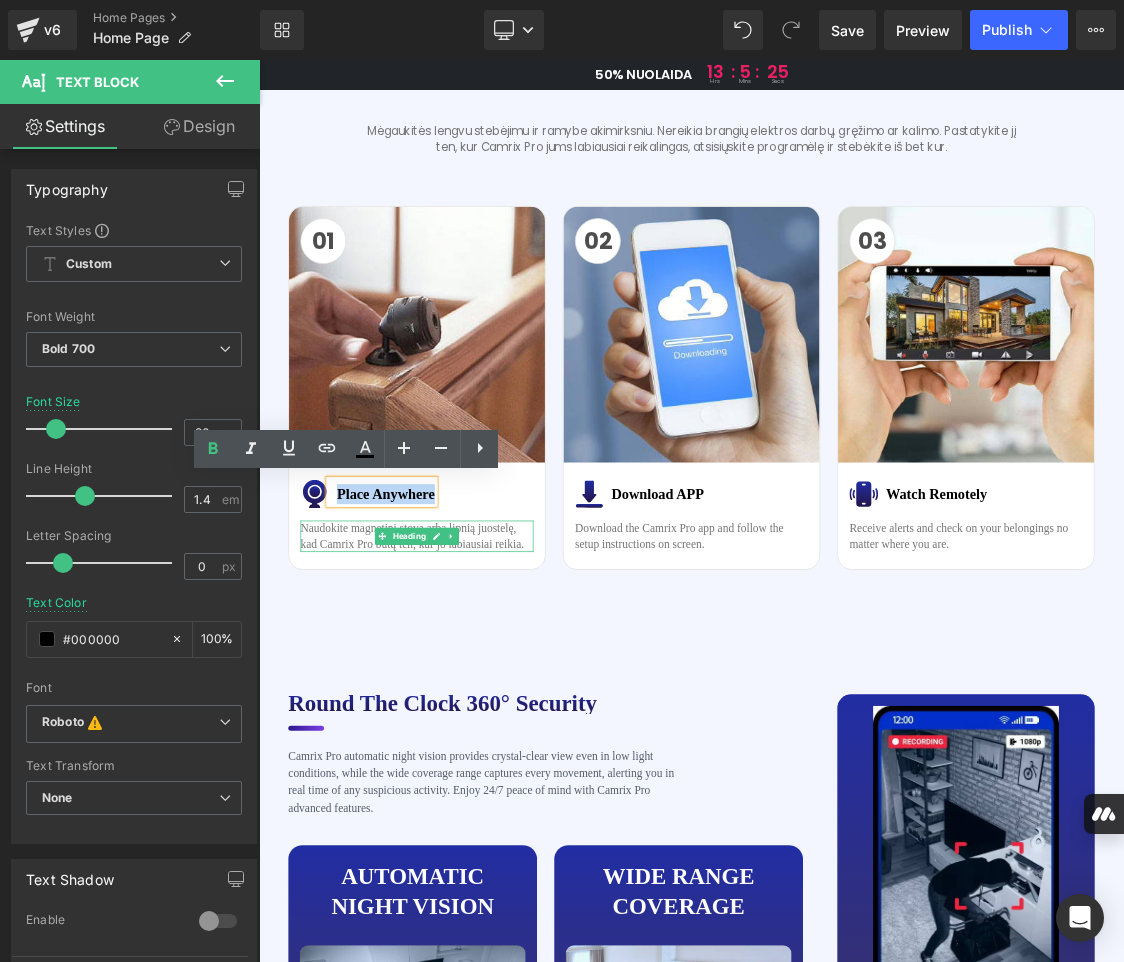 copy on "Place Anywhere" 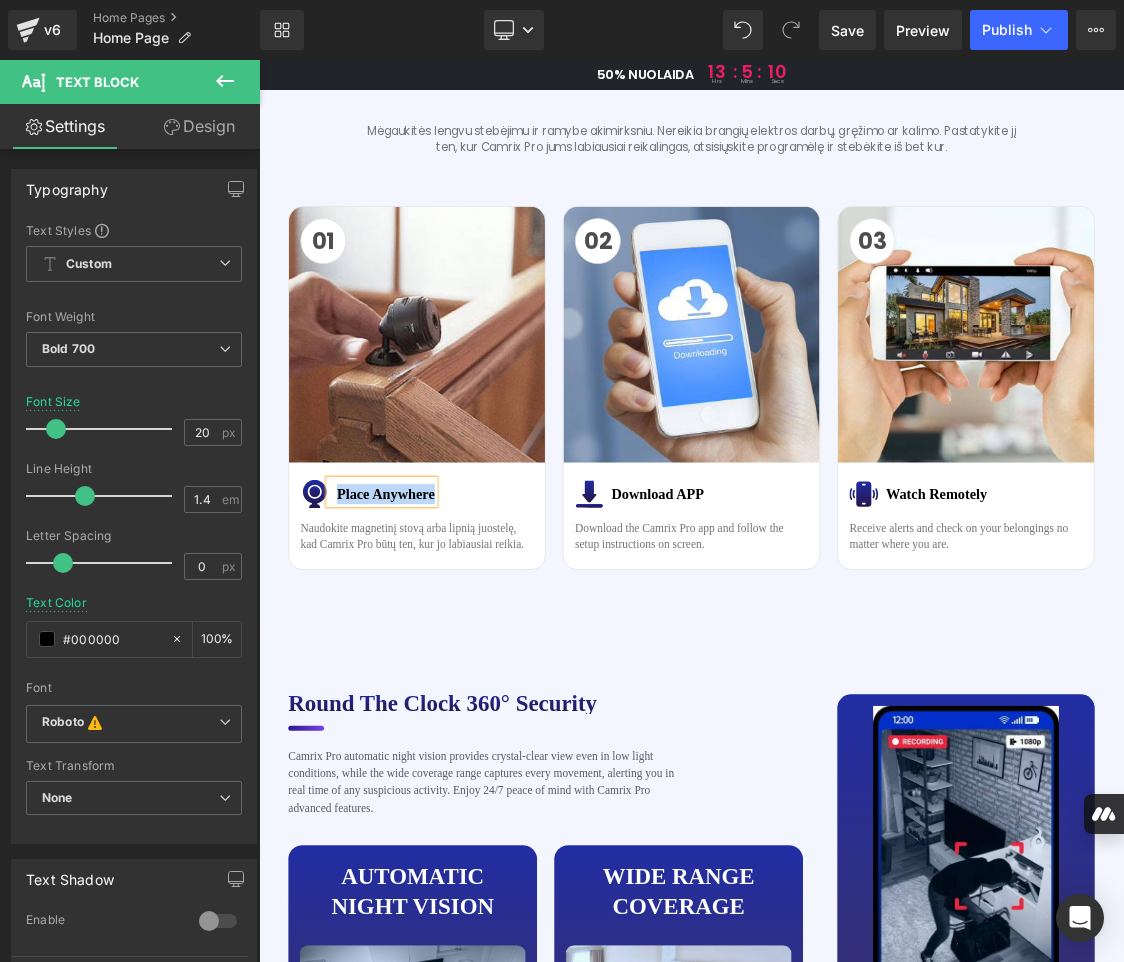 click on "Place Anywhere" at bounding box center (436, 668) 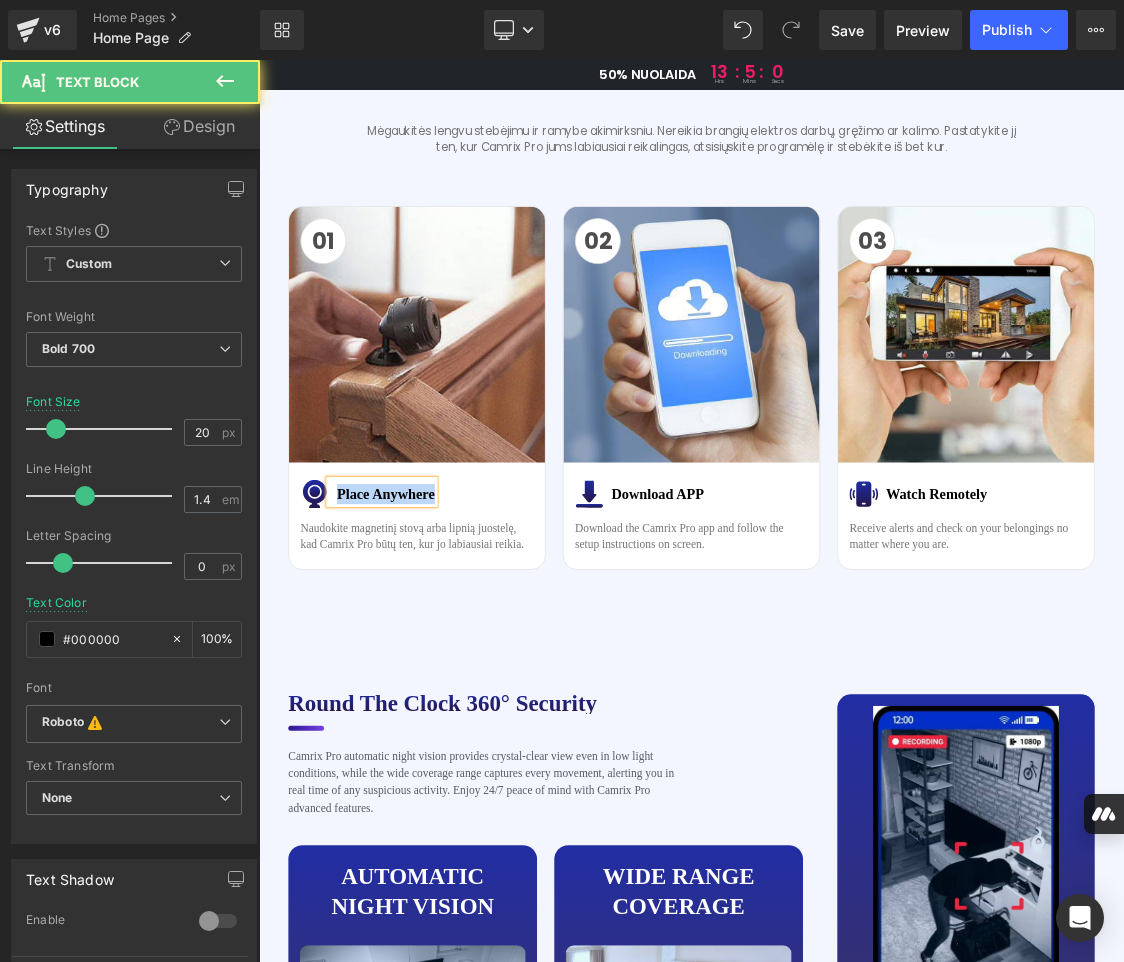 click on "Place Anywhere" at bounding box center (436, 668) 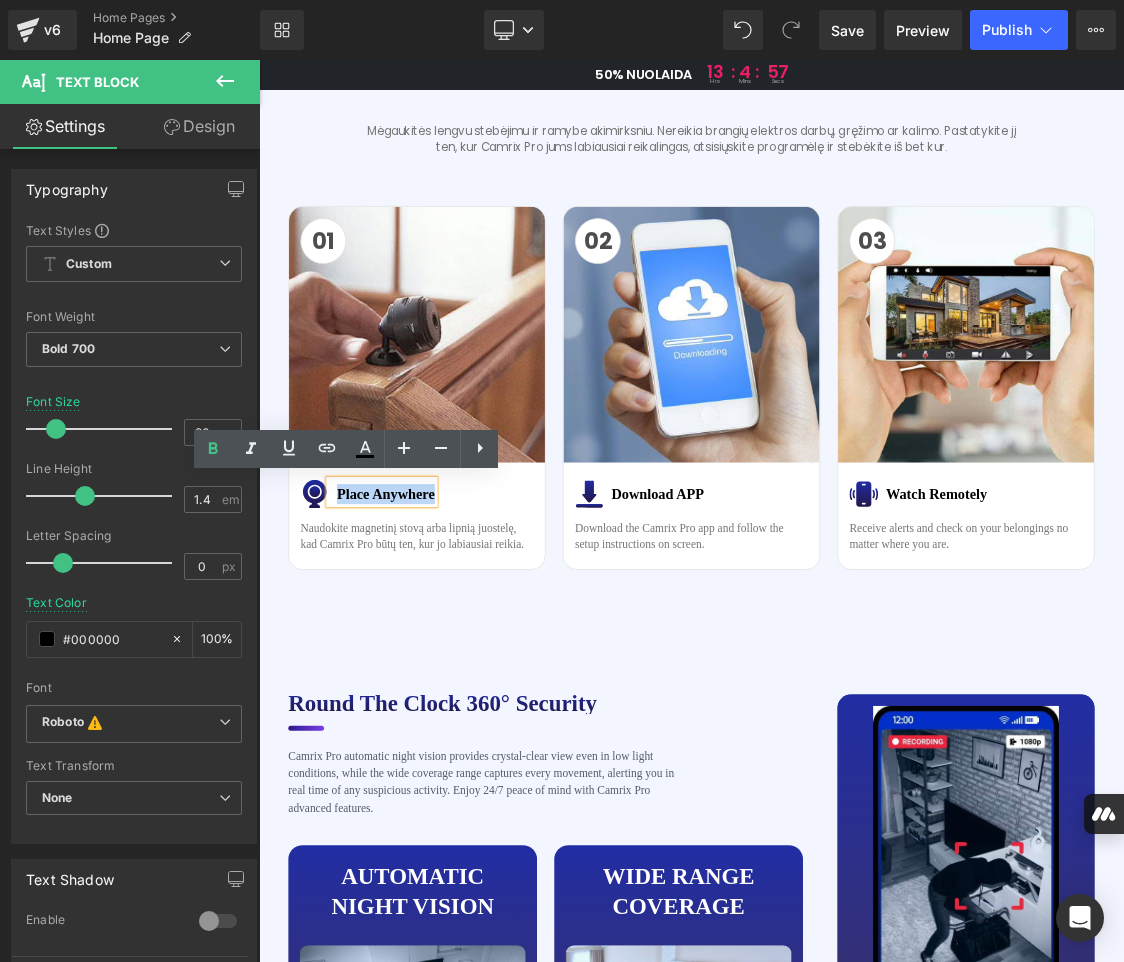drag, startPoint x: 368, startPoint y: 669, endPoint x: 495, endPoint y: 668, distance: 127.00394 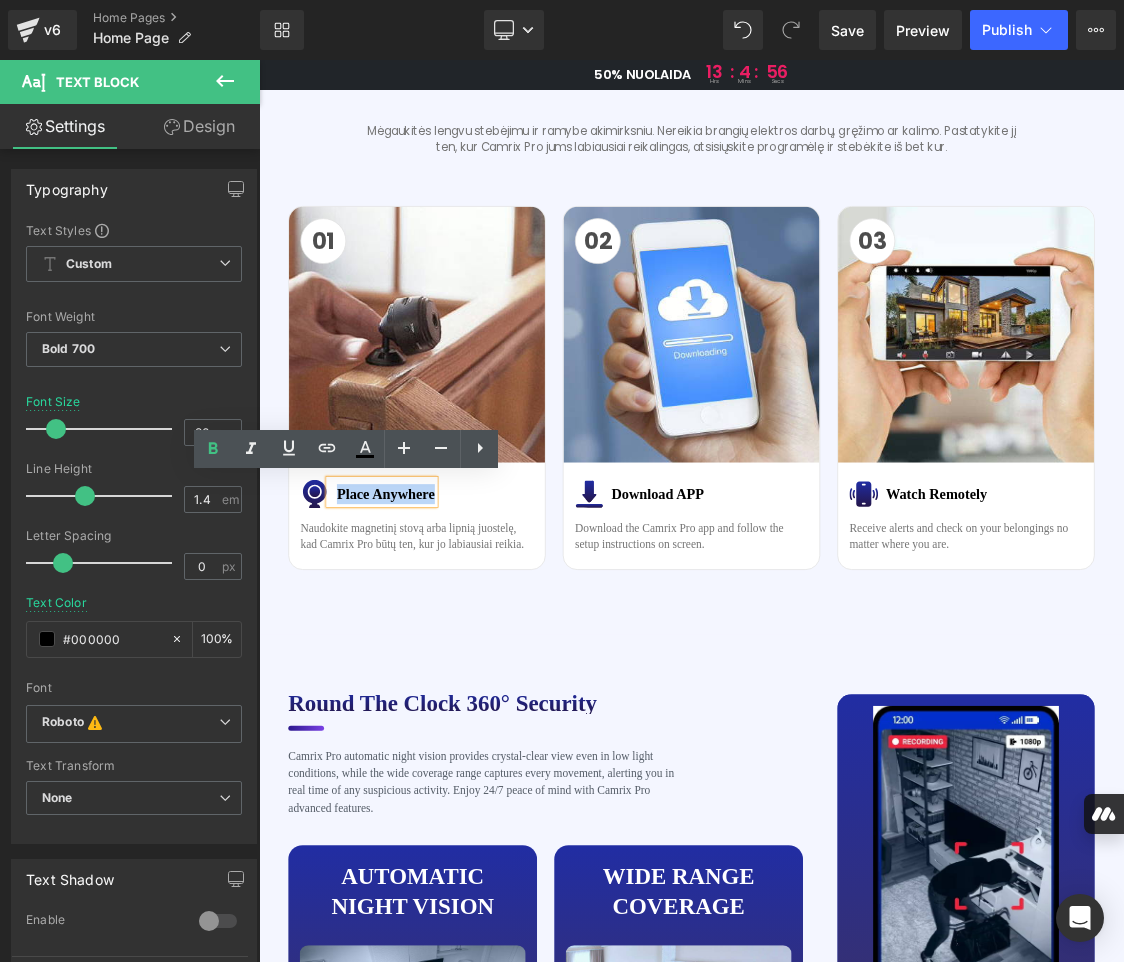 paste 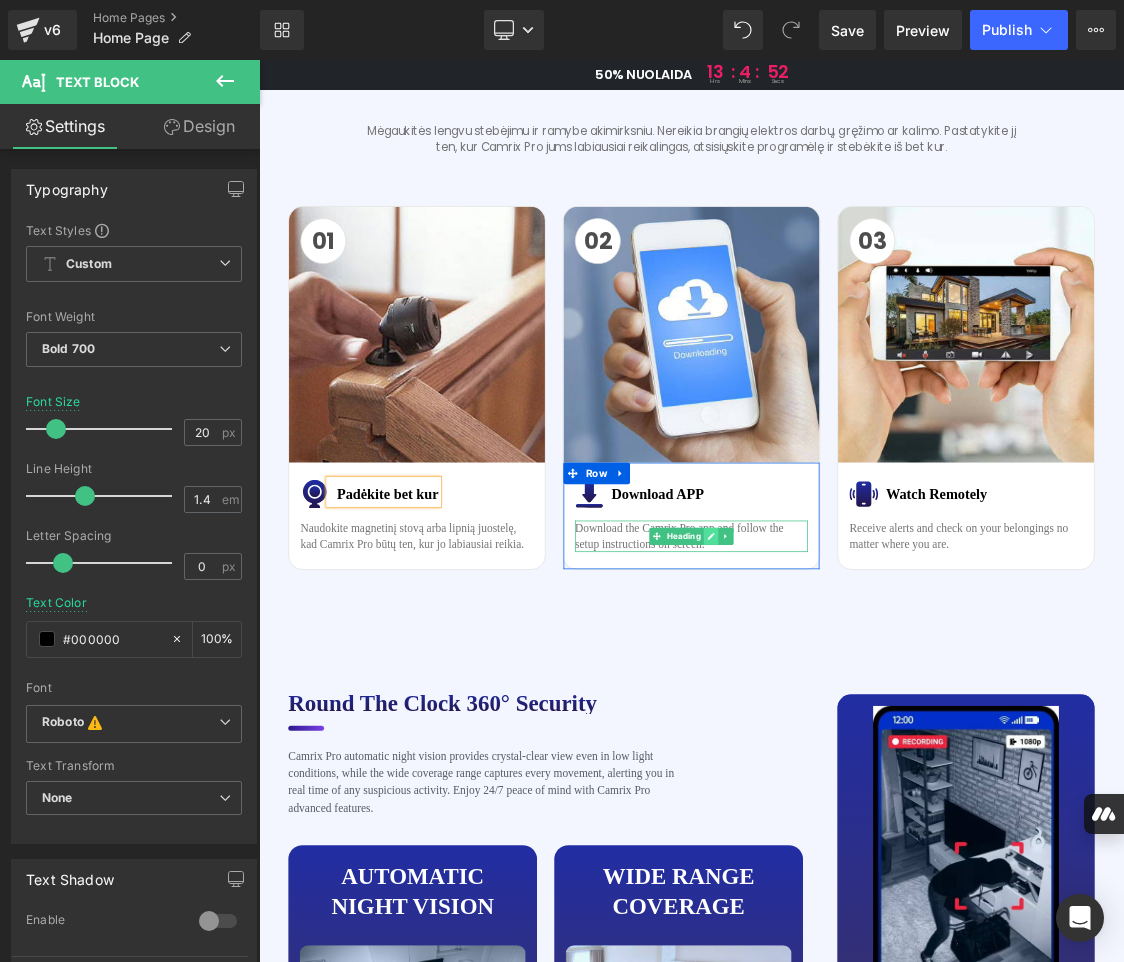 click 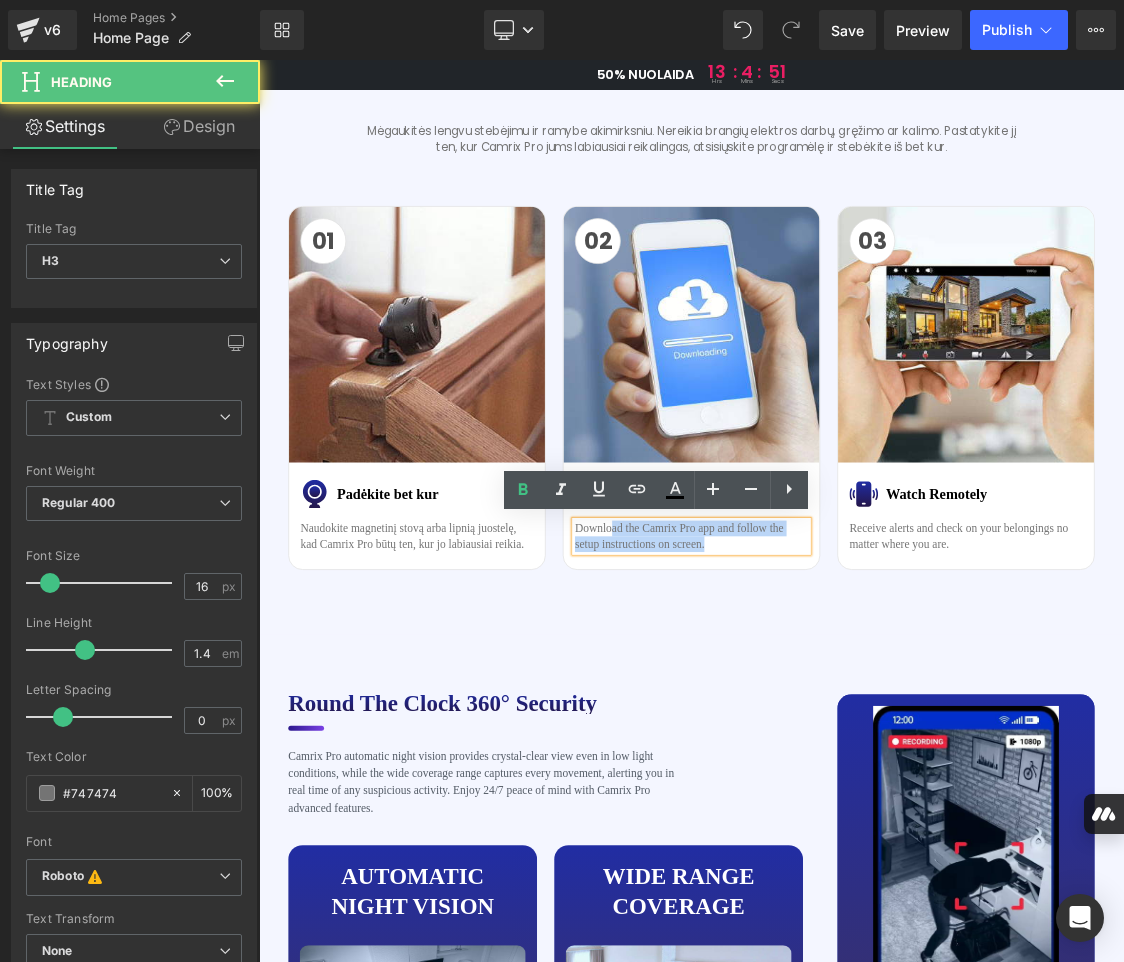 drag, startPoint x: 875, startPoint y: 737, endPoint x: 745, endPoint y: 721, distance: 130.98091 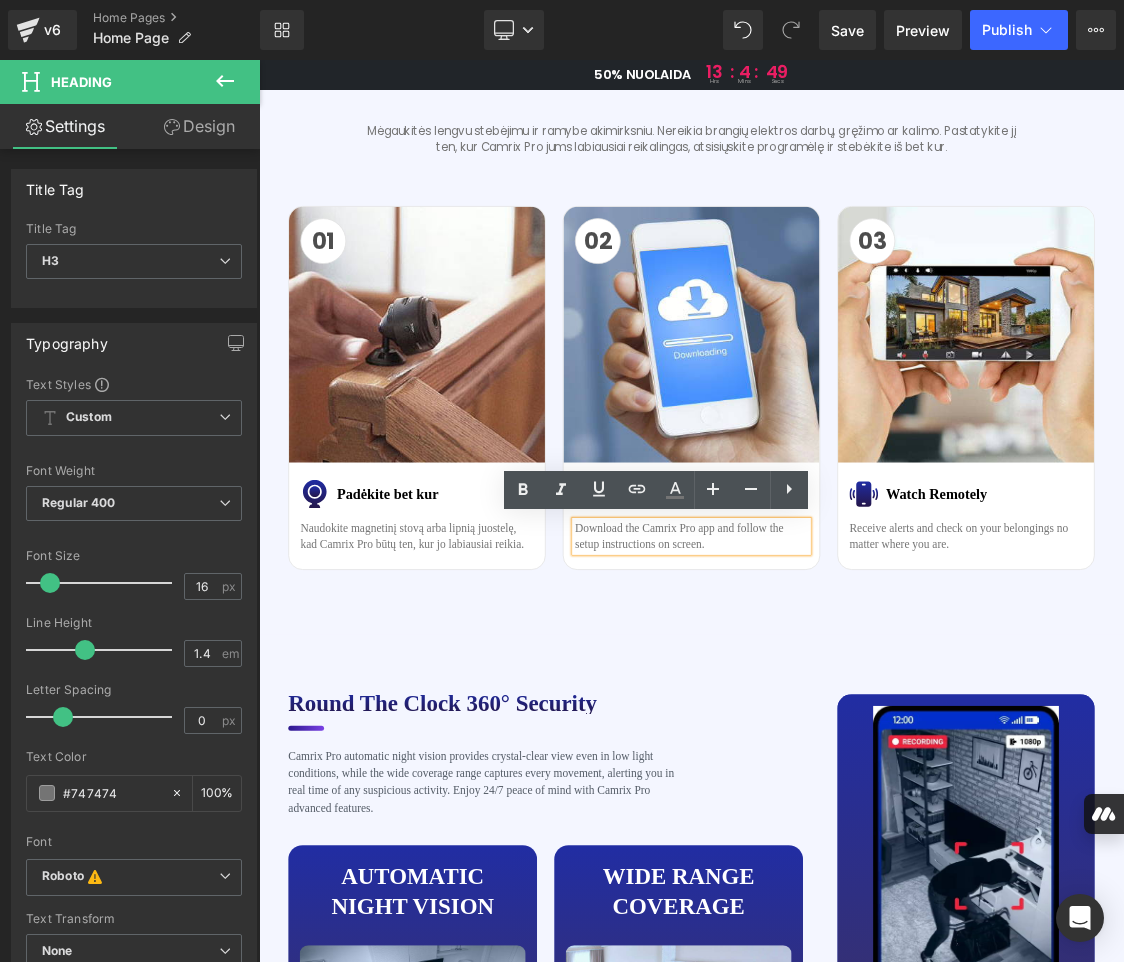 click on "Download the Camrix Pro app and follow the setup instructions on screen." at bounding box center (864, 727) 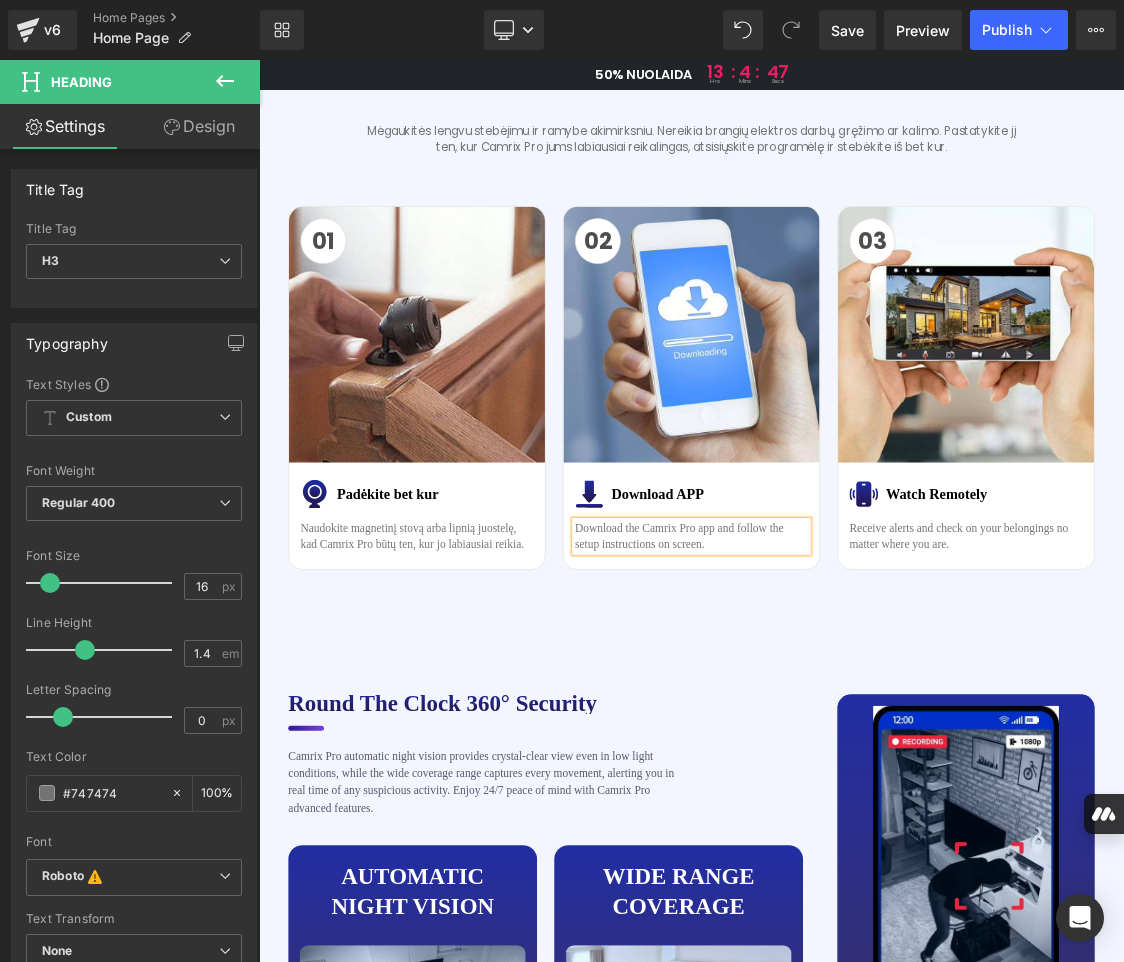 copy on "Download the Camrix Pro app and follow the setup instructions on screen." 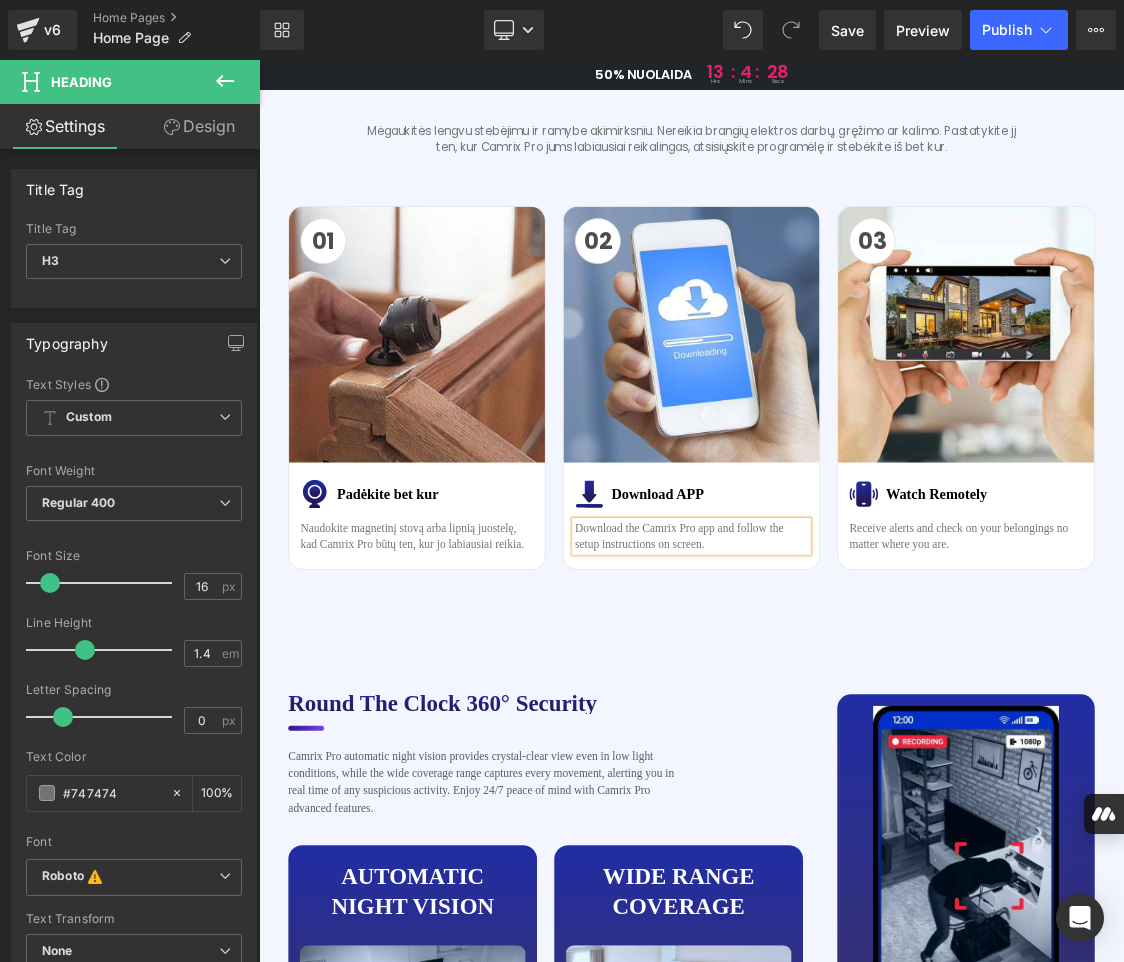 click on "Download the Camrix Pro app and follow the setup instructions on screen." at bounding box center (864, 727) 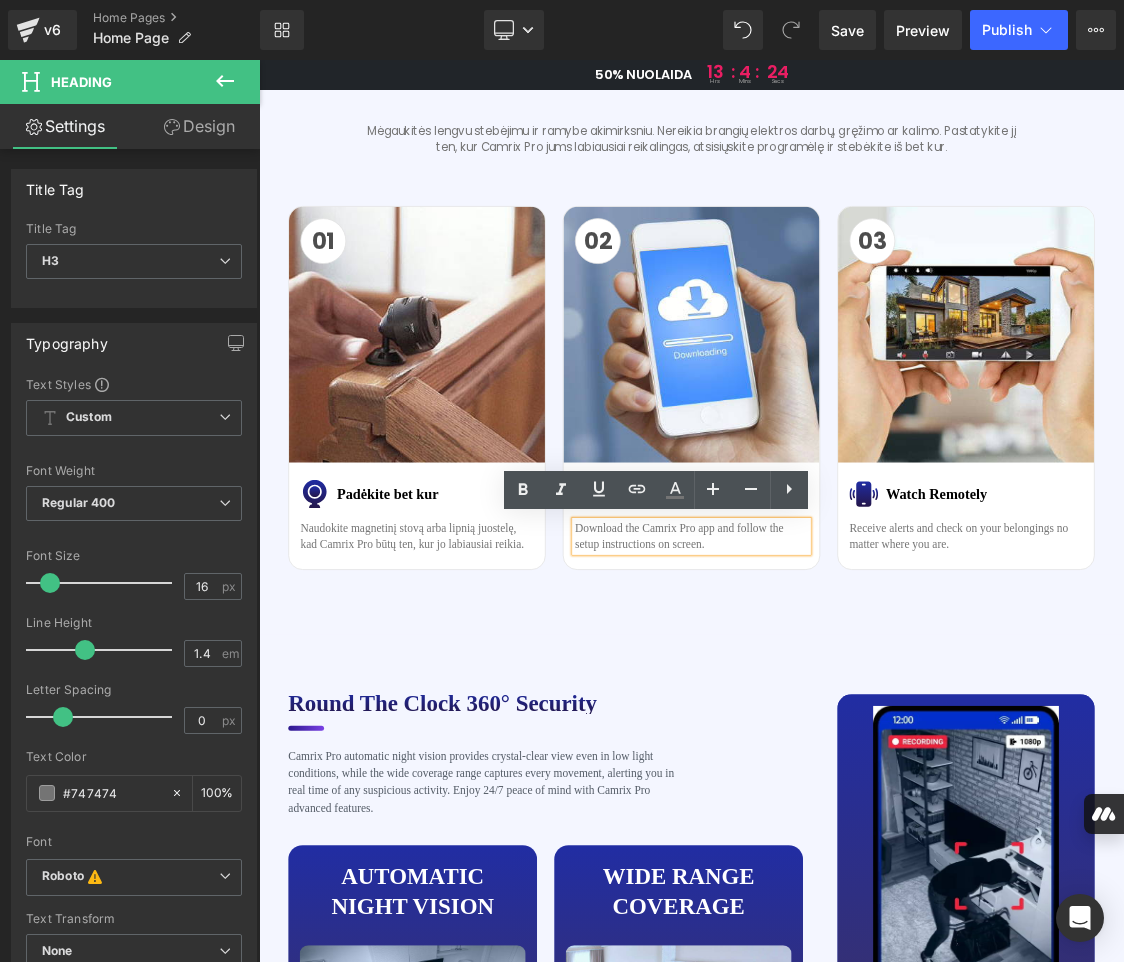 drag, startPoint x: 882, startPoint y: 742, endPoint x: 698, endPoint y: 717, distance: 185.6906 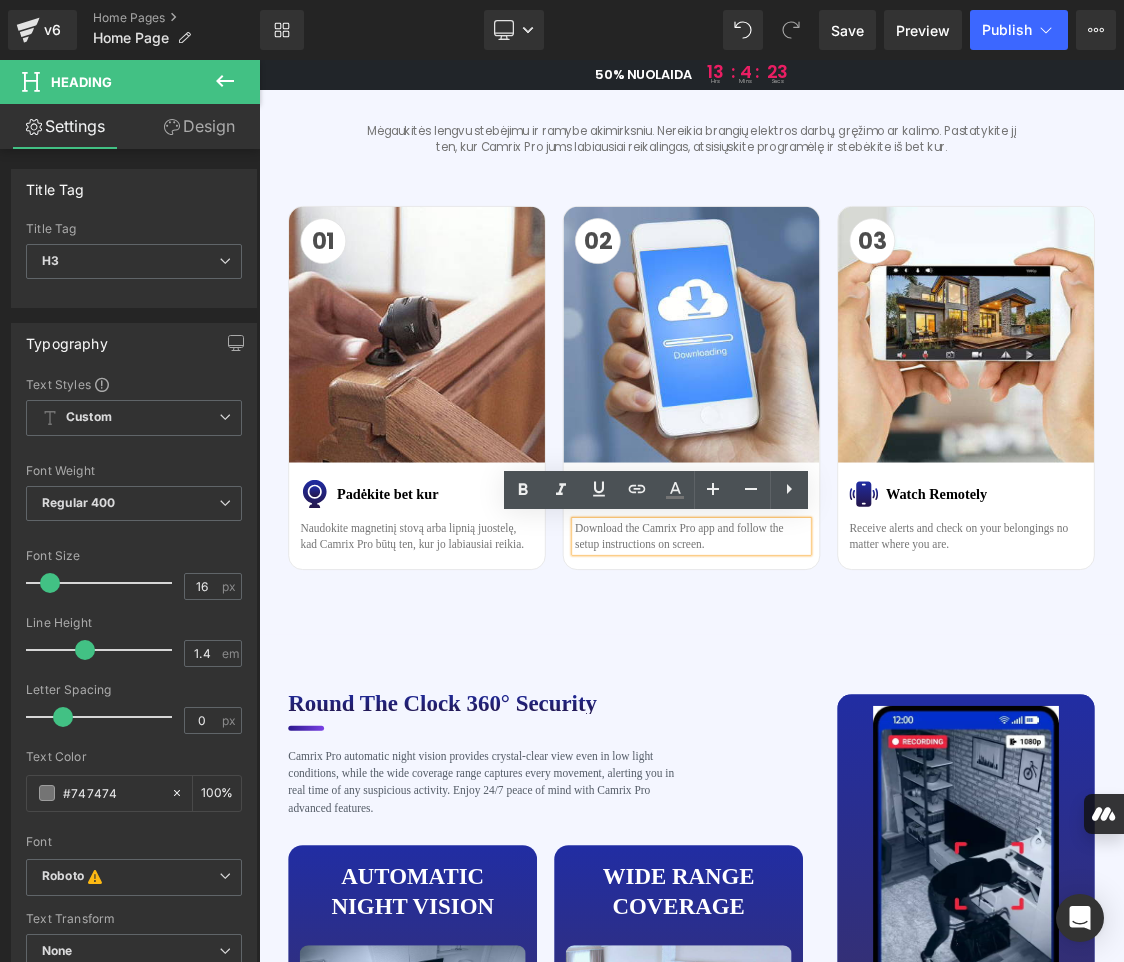 paste 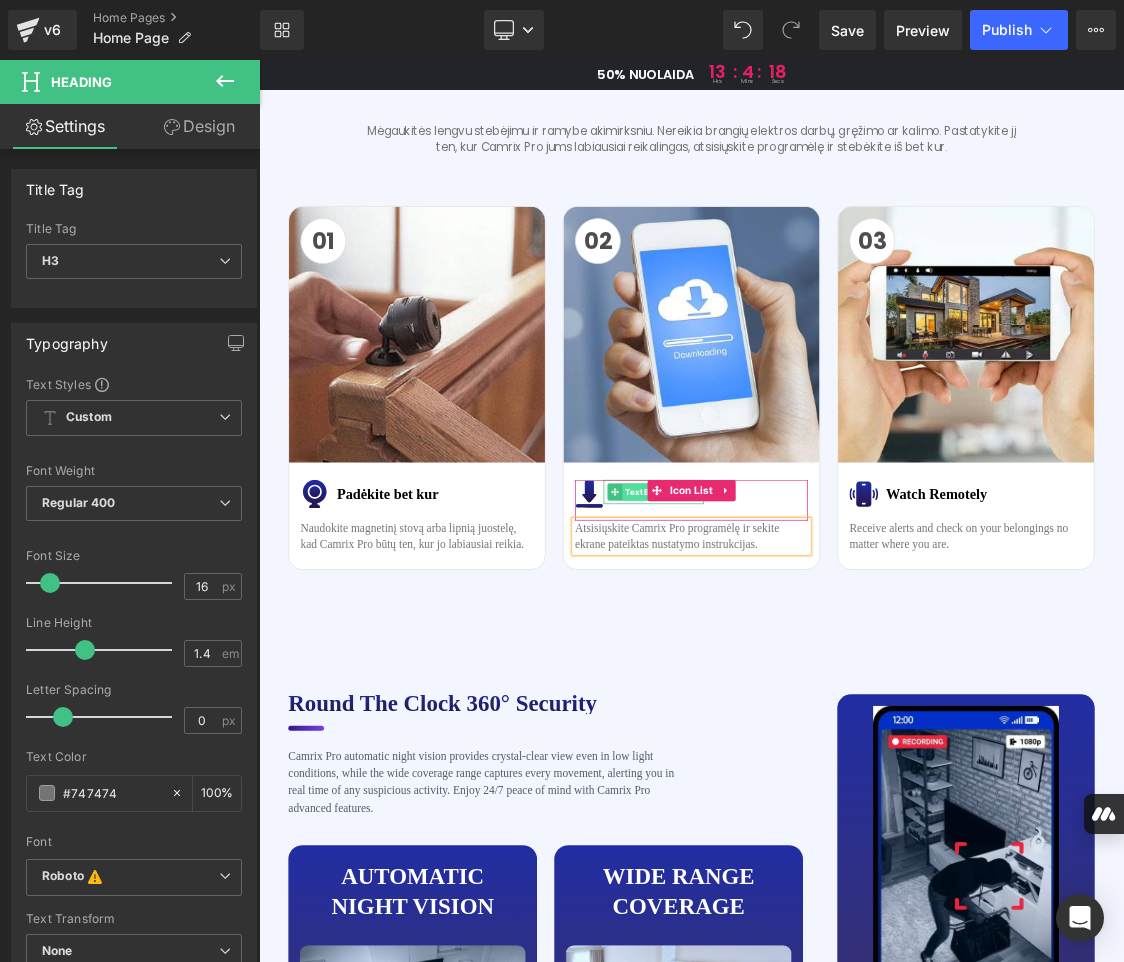 click on "Text Block" at bounding box center [801, 665] 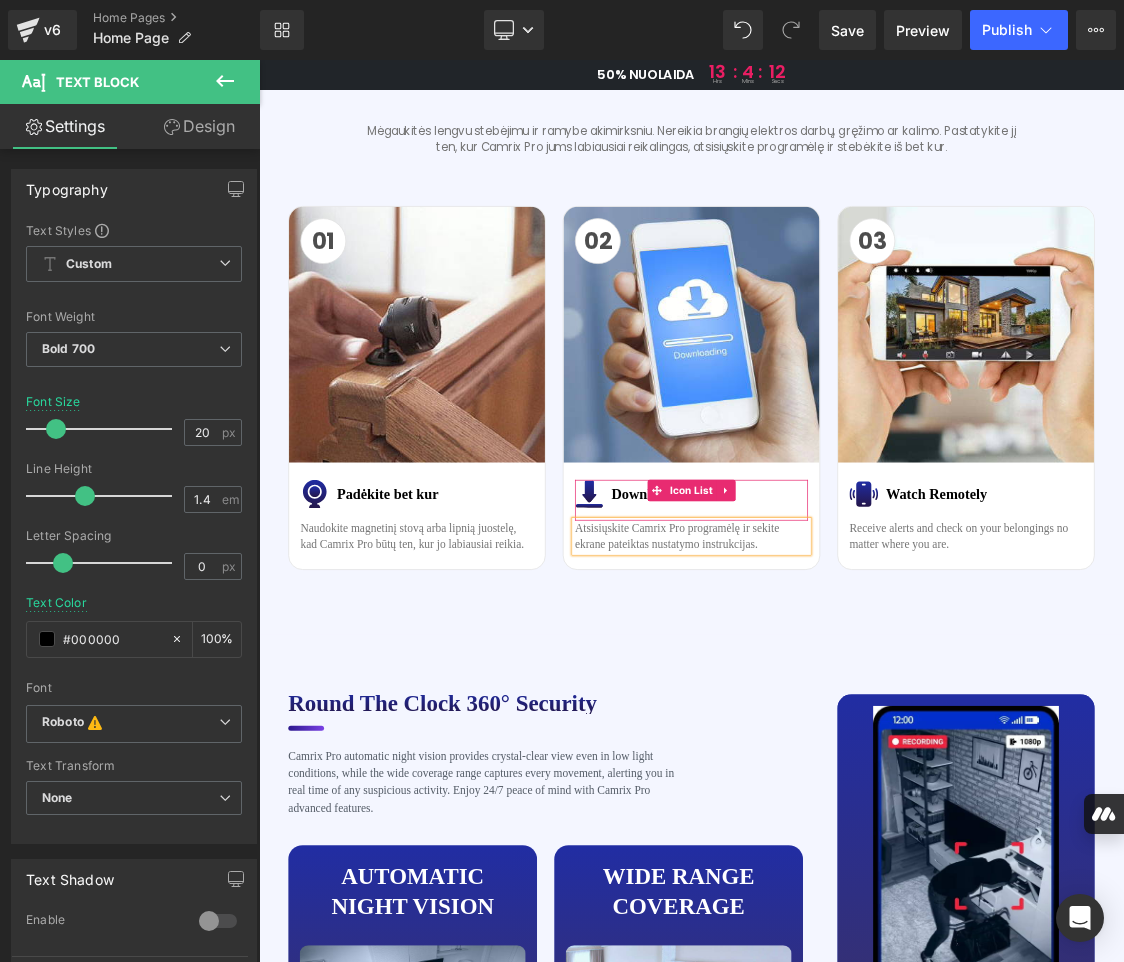 click on "Image
Download APP
Text Block" at bounding box center (864, 668) 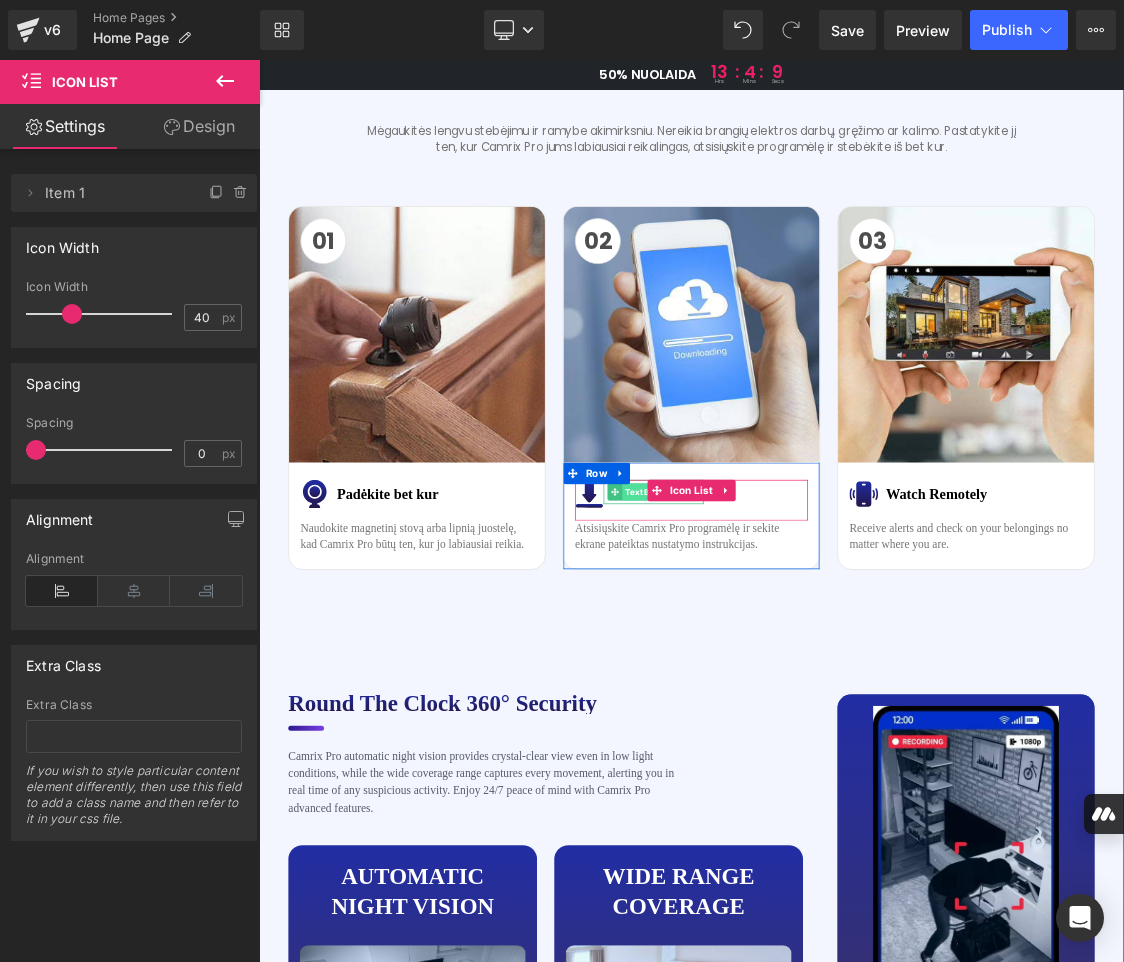 click on "Text Block" at bounding box center (801, 665) 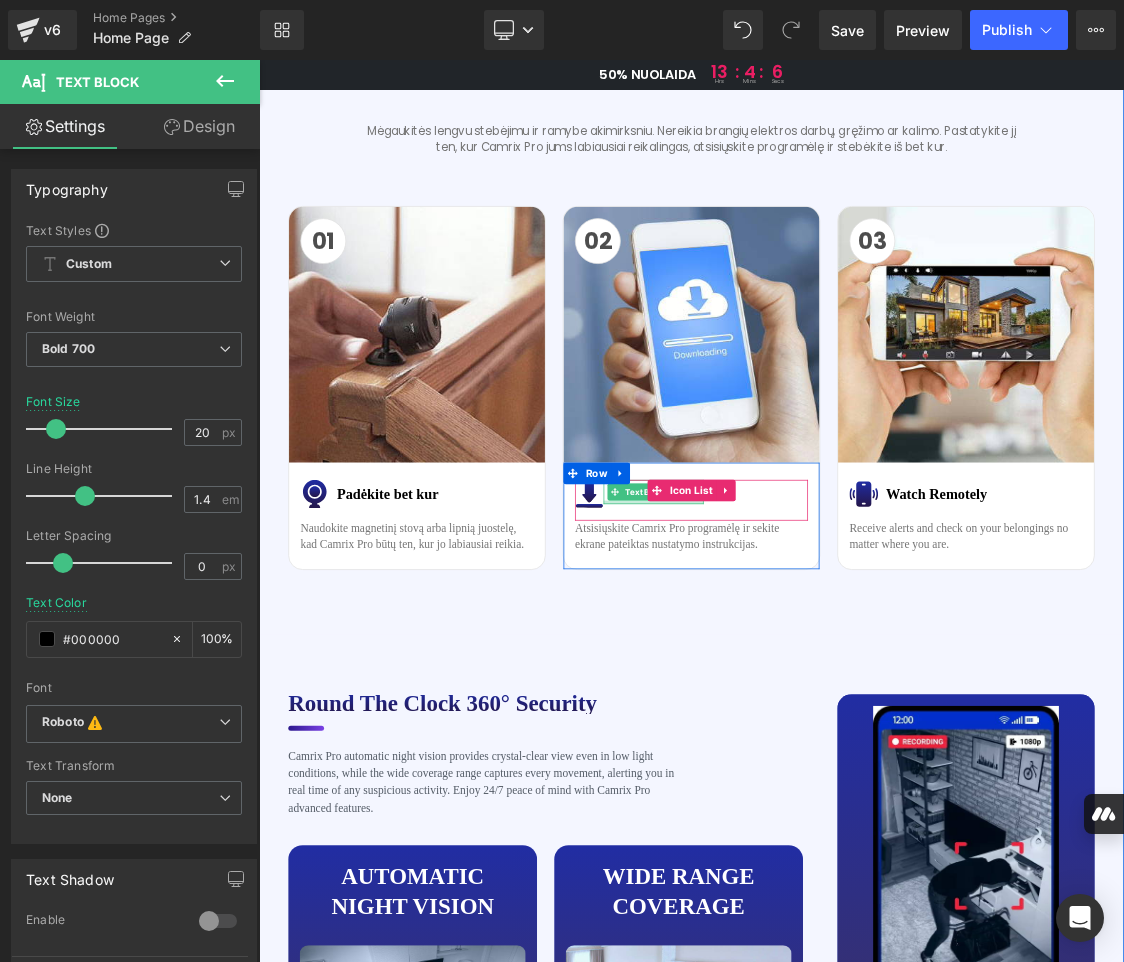 click at bounding box center [811, 679] 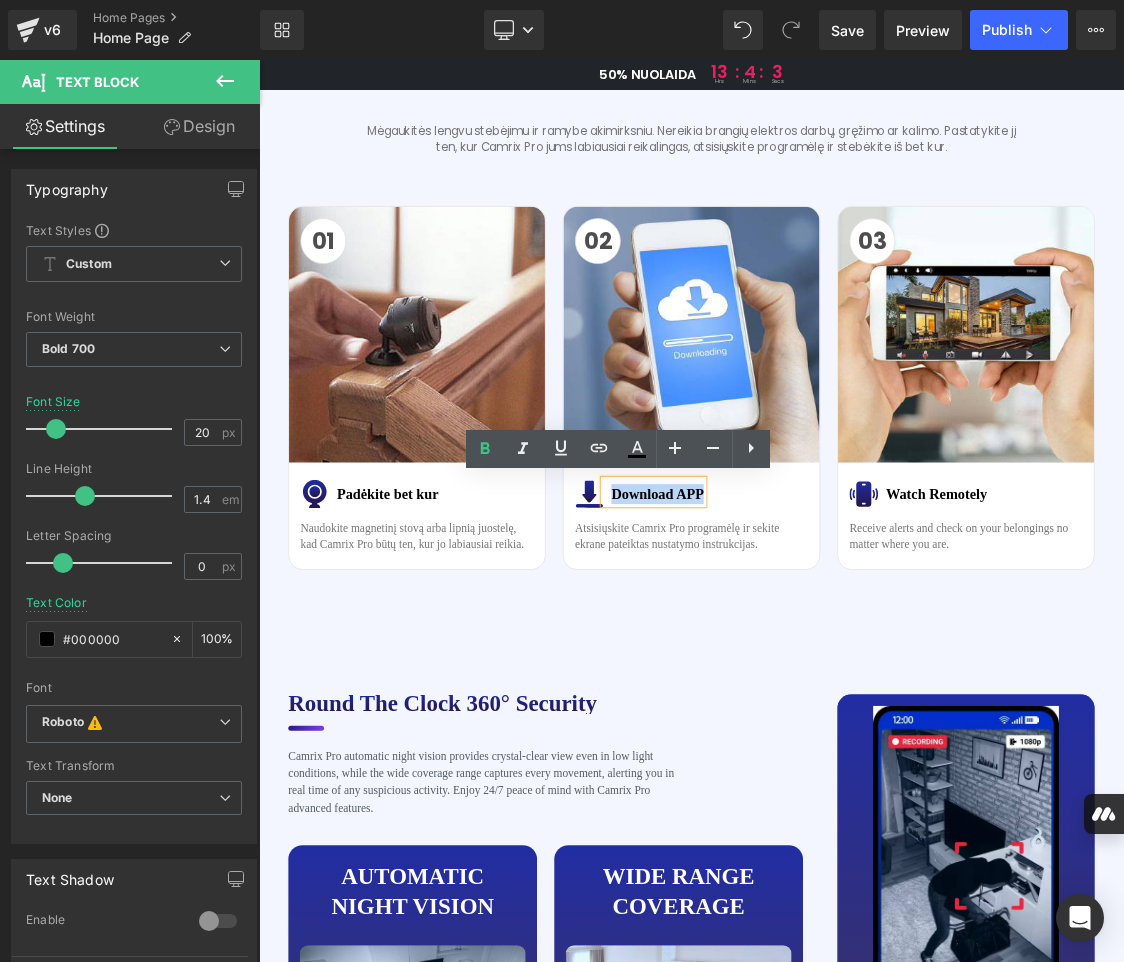 drag, startPoint x: 744, startPoint y: 664, endPoint x: 868, endPoint y: 668, distance: 124.0645 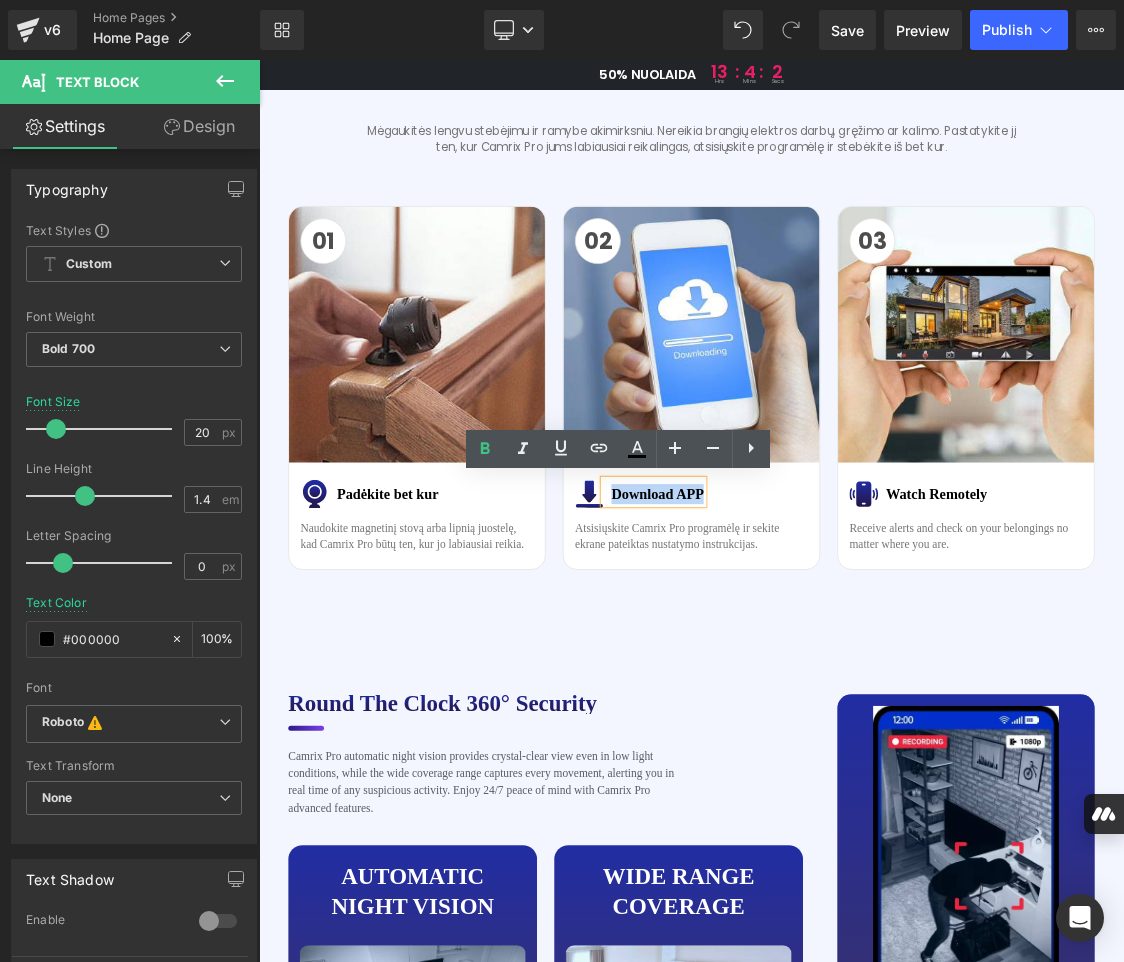 copy on "Download APP" 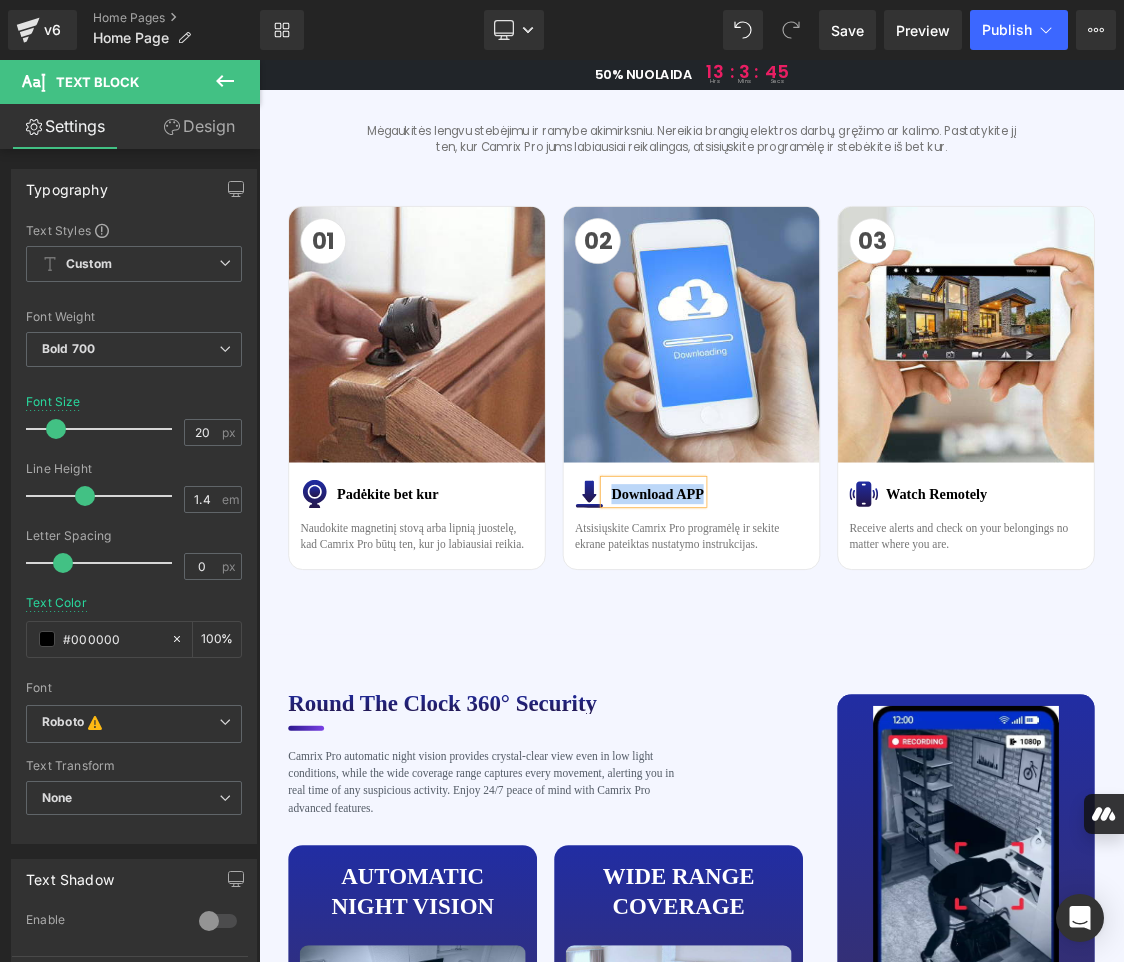 click on "Download APP" at bounding box center [816, 668] 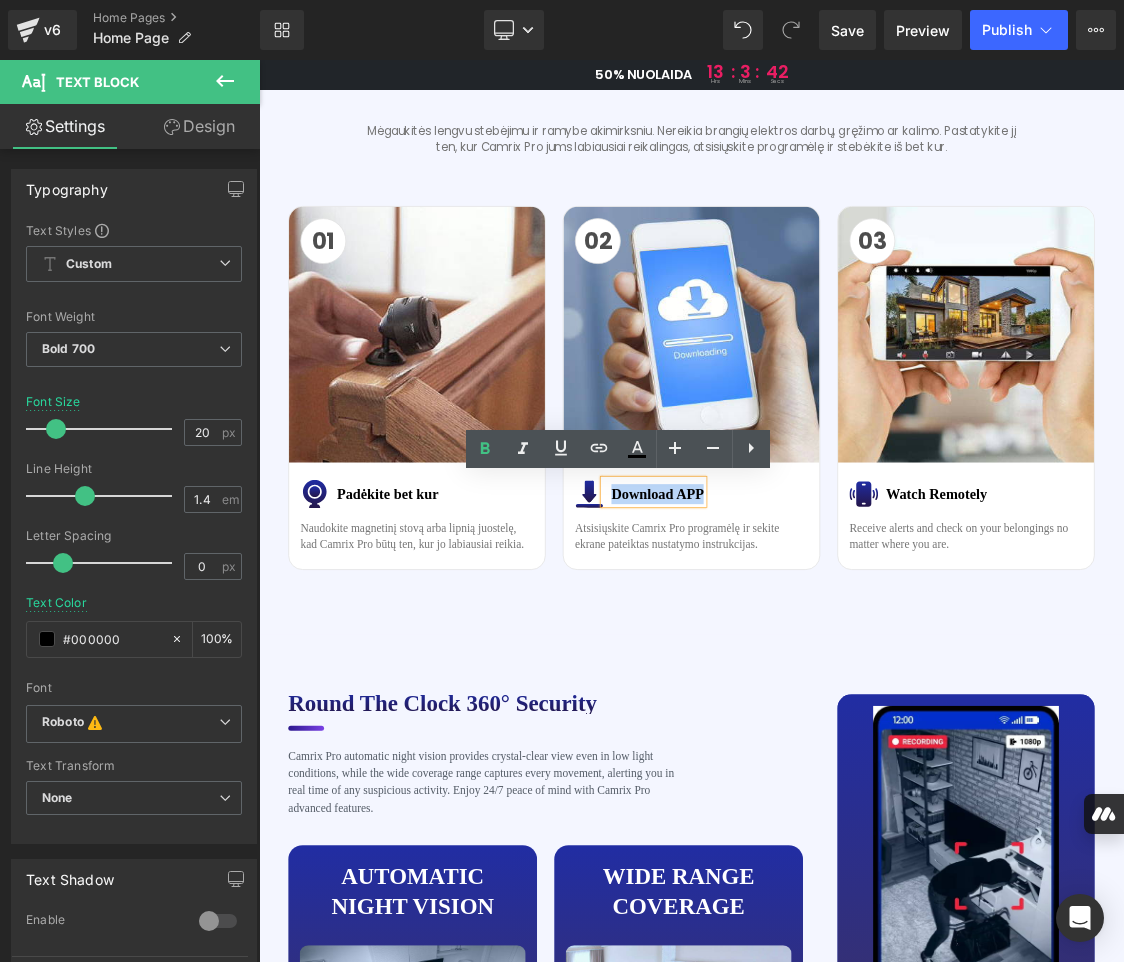 drag, startPoint x: 871, startPoint y: 668, endPoint x: 749, endPoint y: 671, distance: 122.03688 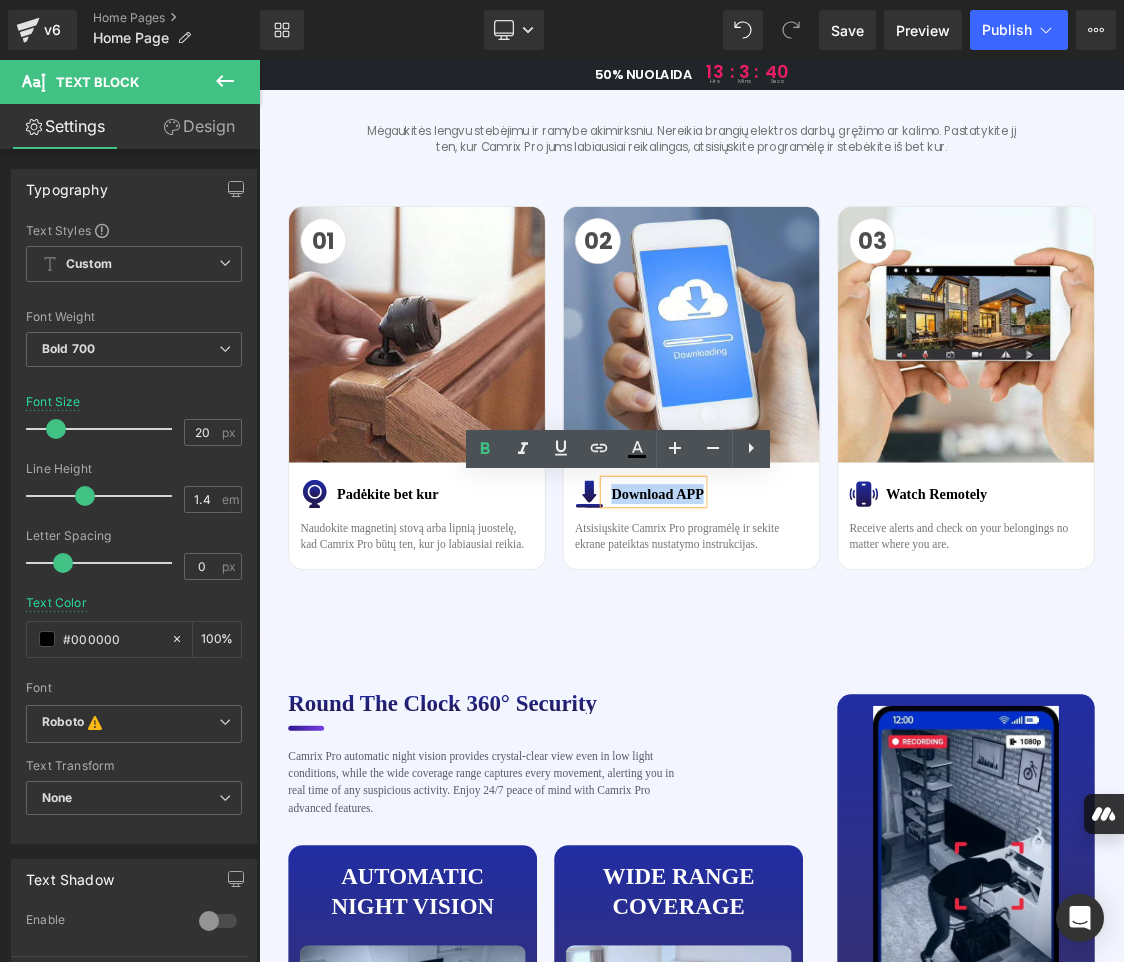 paste 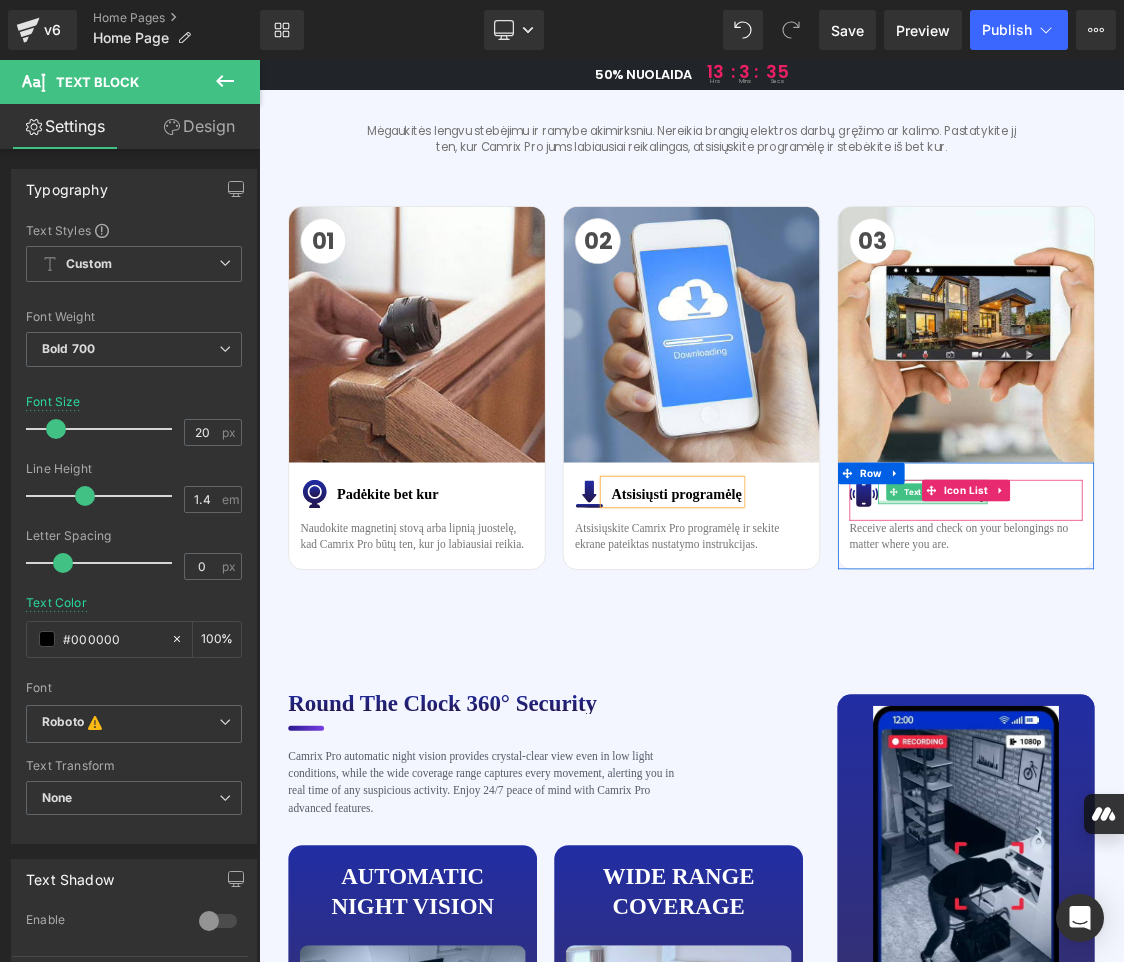 click at bounding box center [1201, 679] 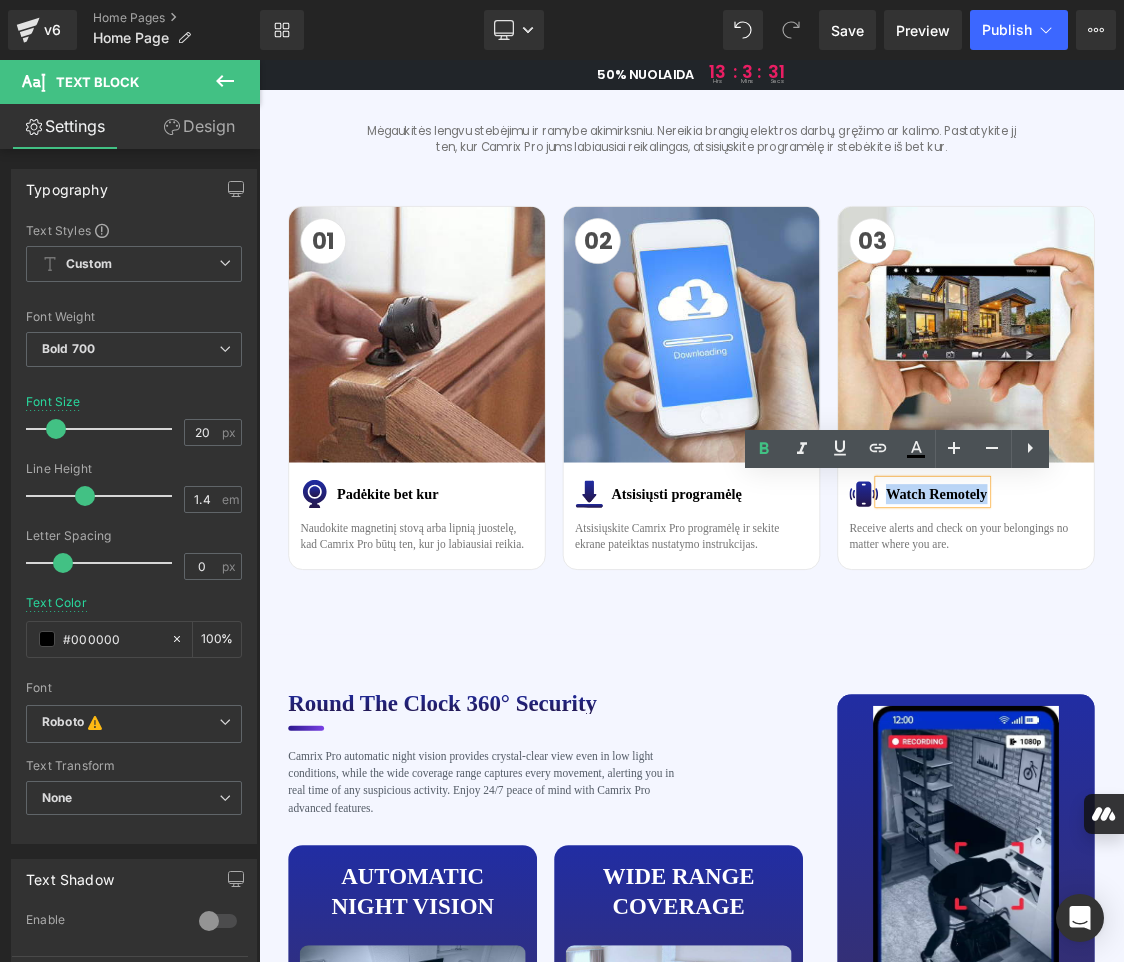 drag, startPoint x: 1270, startPoint y: 667, endPoint x: 1129, endPoint y: 672, distance: 141.08862 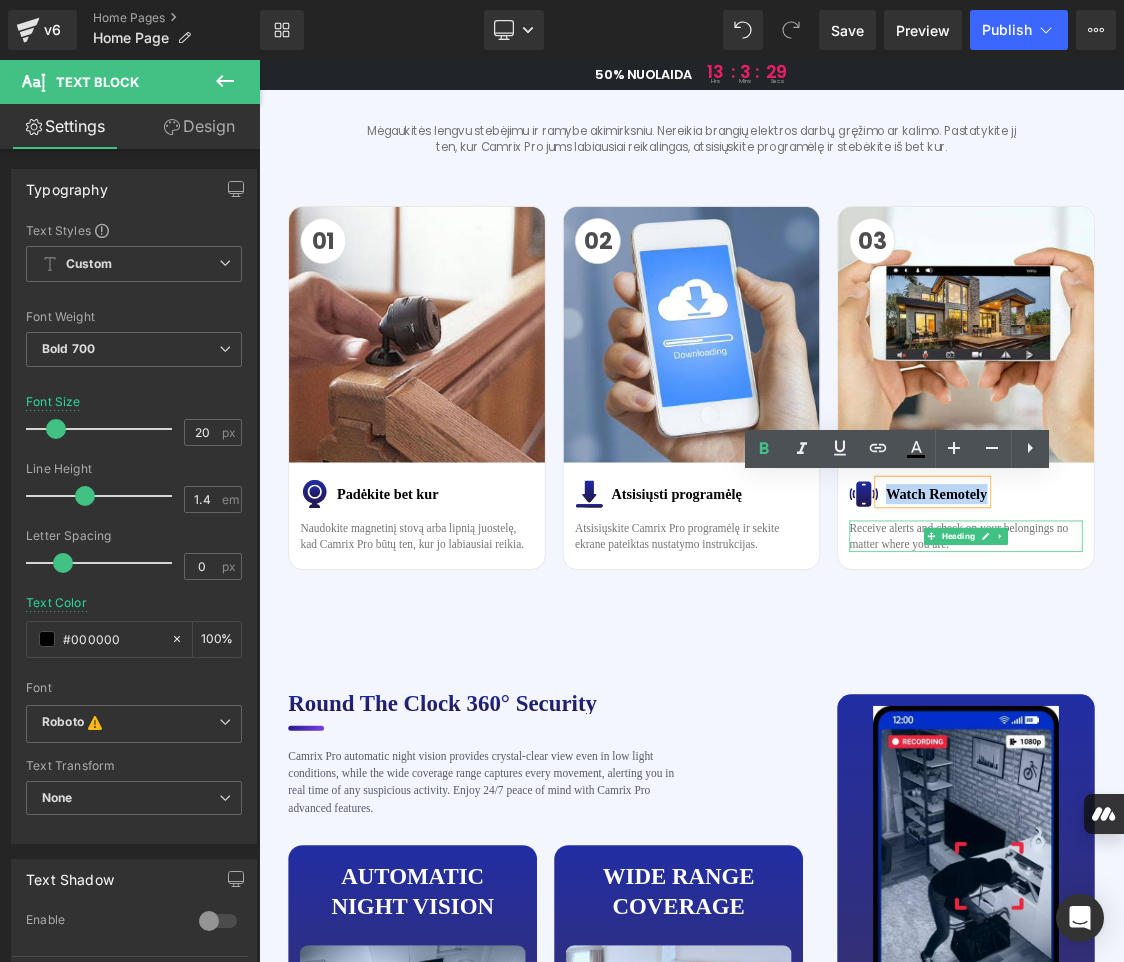 copy on "Watch Remotely" 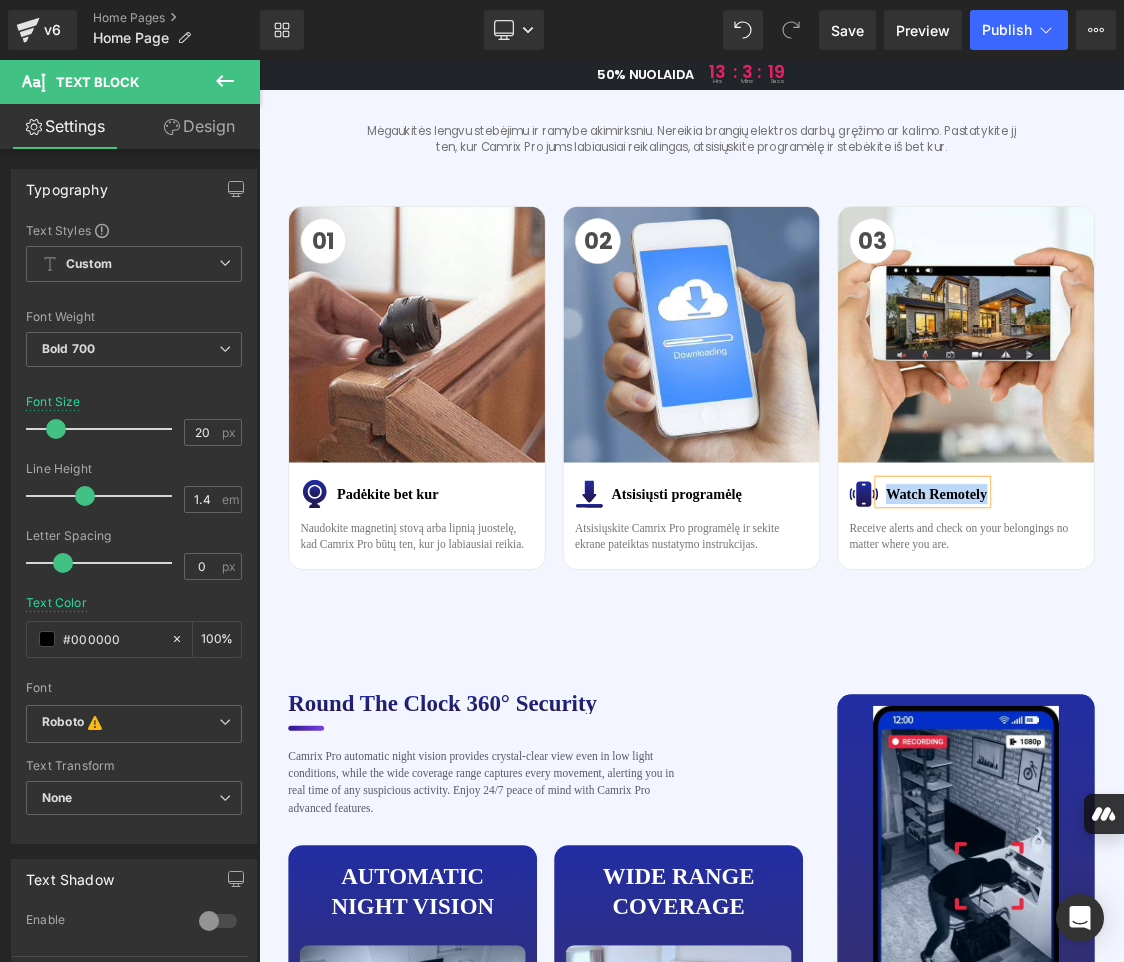 click on "Watch Remotely" at bounding box center [1207, 668] 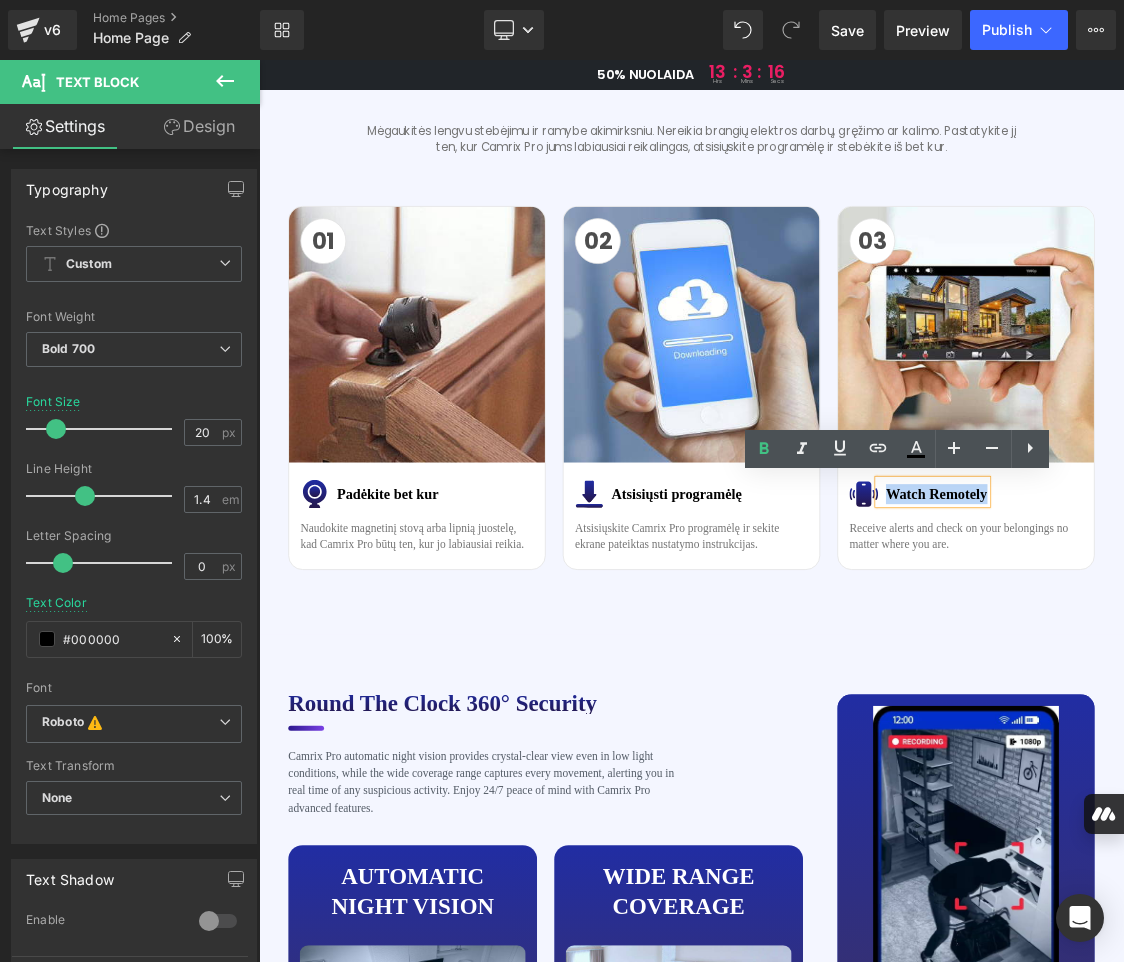 drag, startPoint x: 1133, startPoint y: 668, endPoint x: 1266, endPoint y: 671, distance: 133.03383 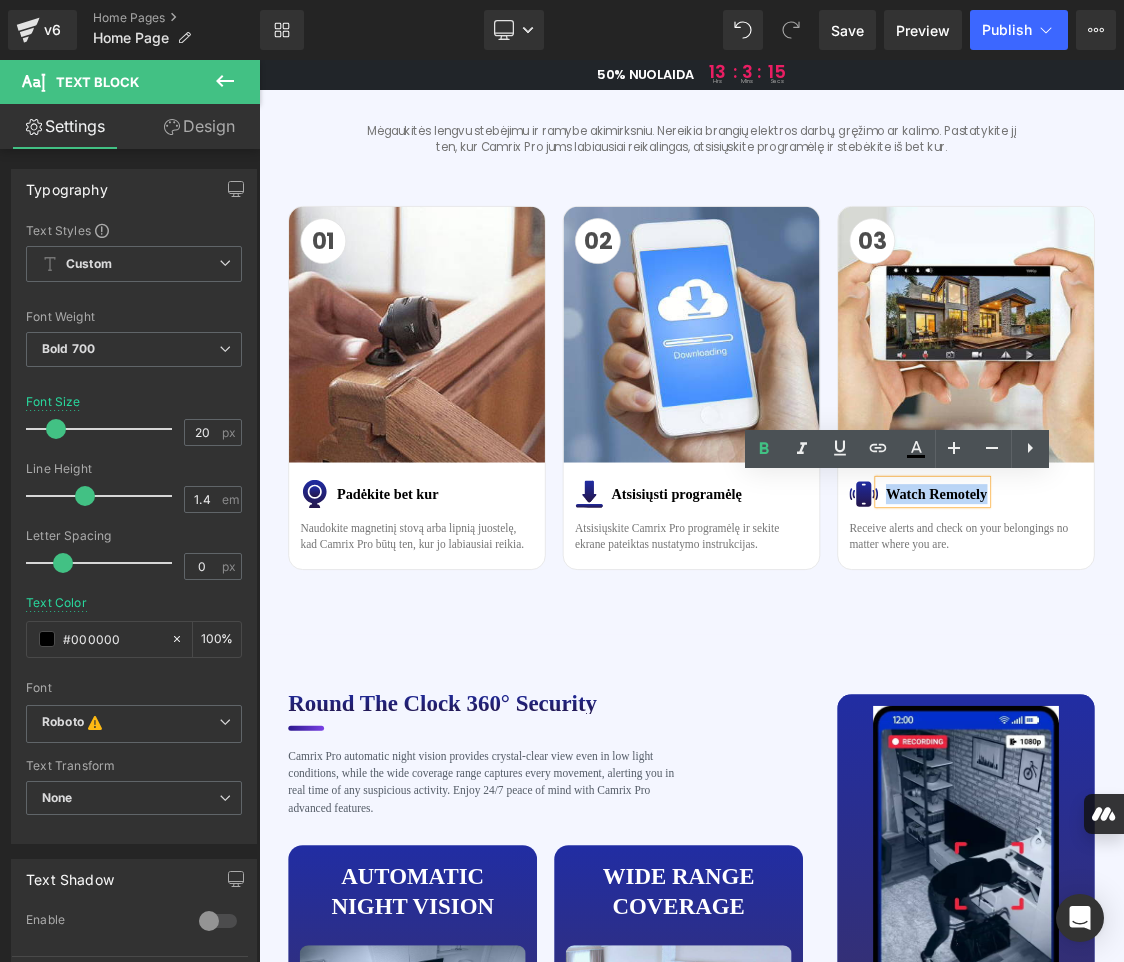 paste 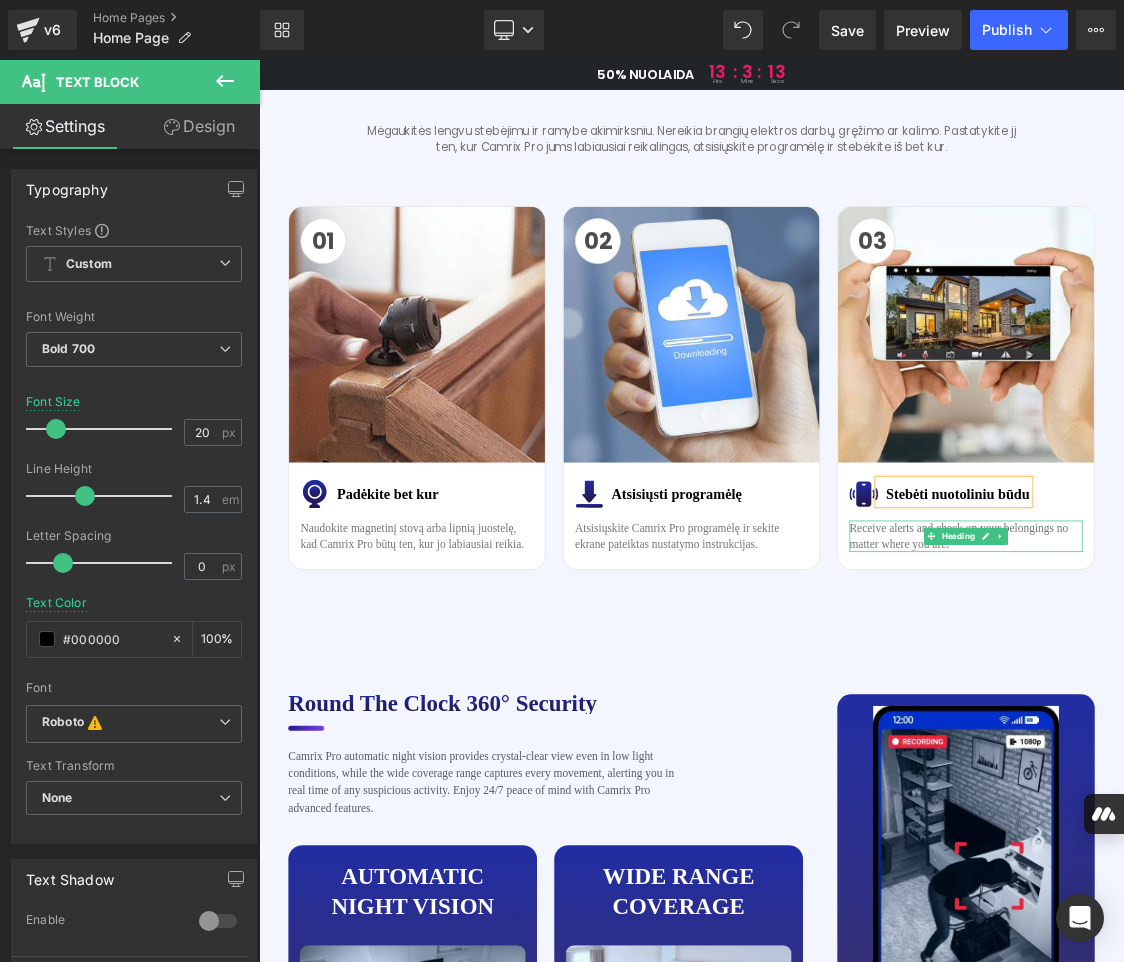 click on "Receive alerts and check on your belongings no matter where you are." at bounding box center [1248, 727] 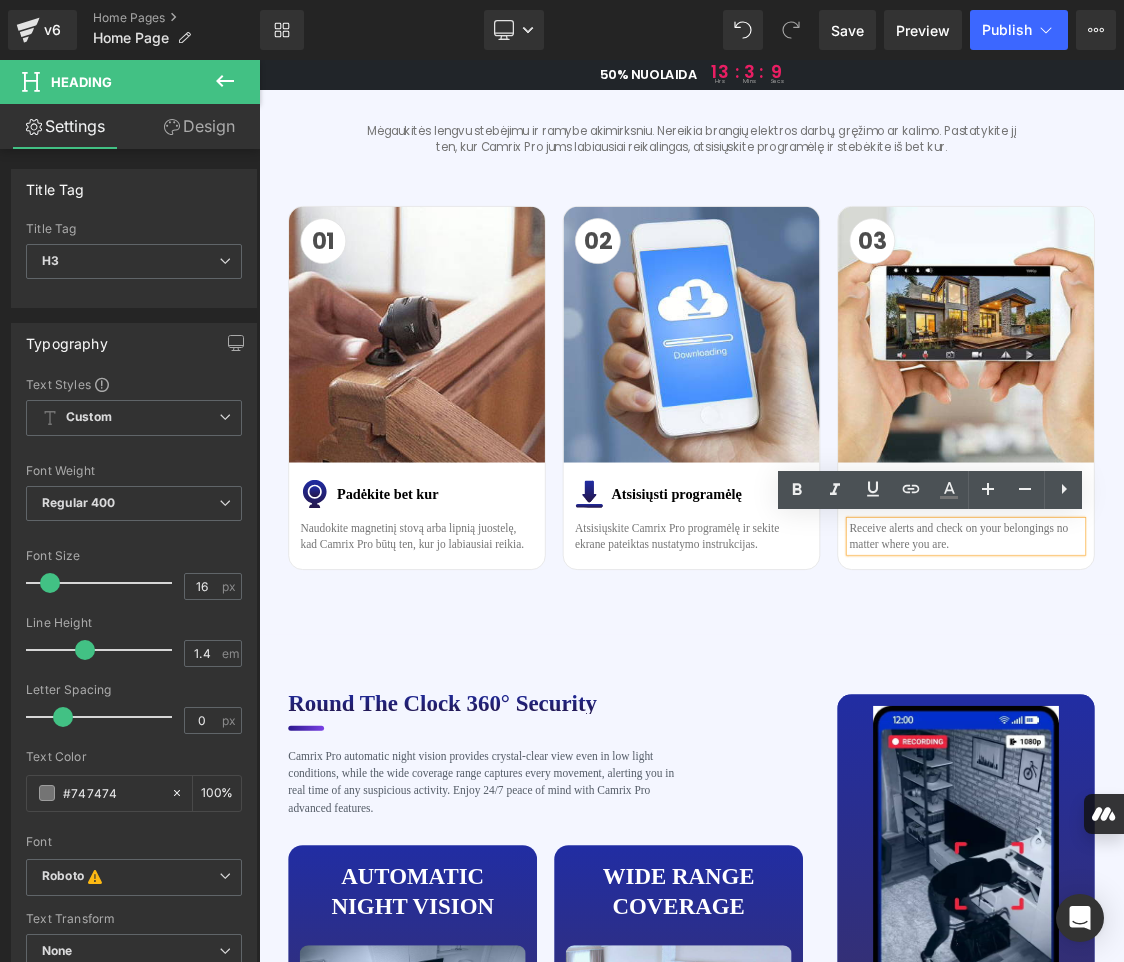 drag, startPoint x: 1225, startPoint y: 738, endPoint x: 1075, endPoint y: 714, distance: 151.90787 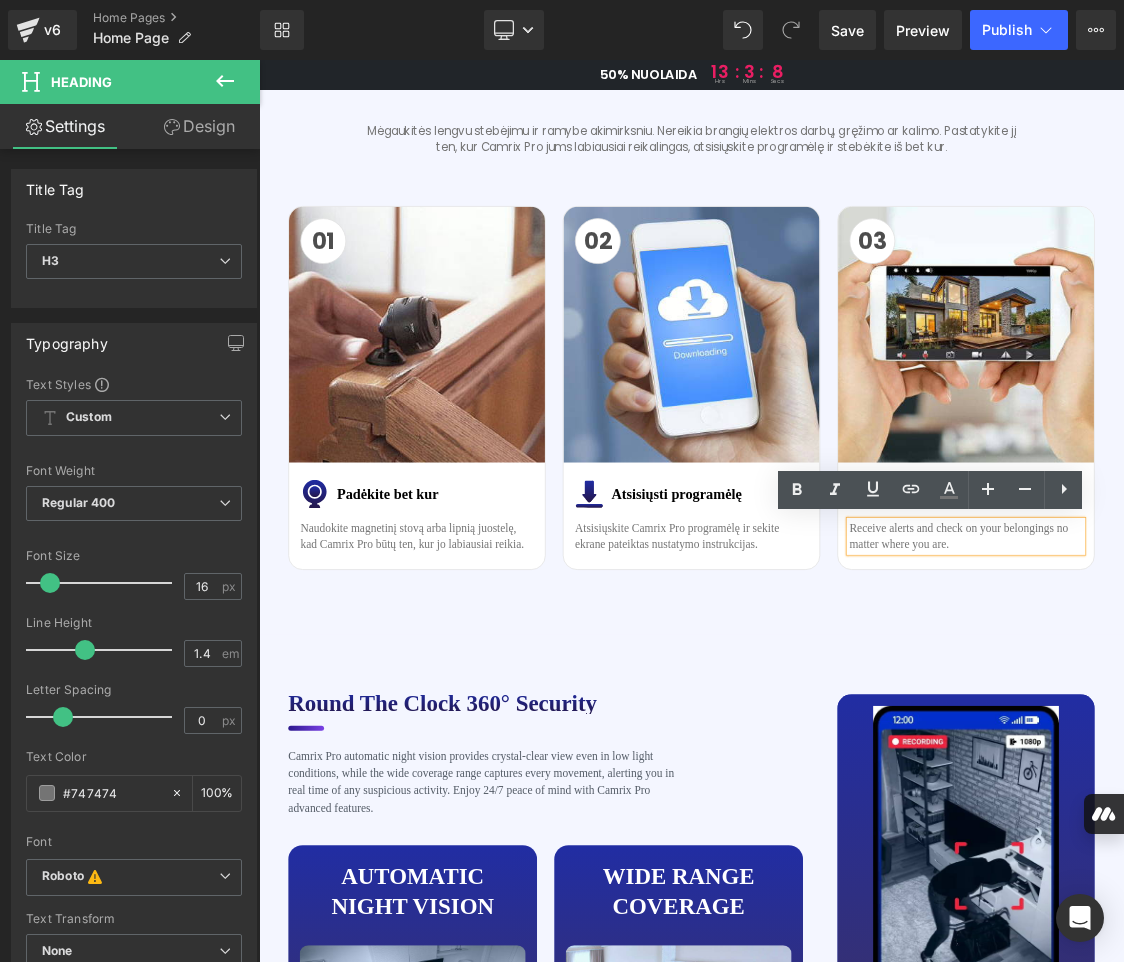 copy on "Receive alerts and check on your belongings no matter where you are." 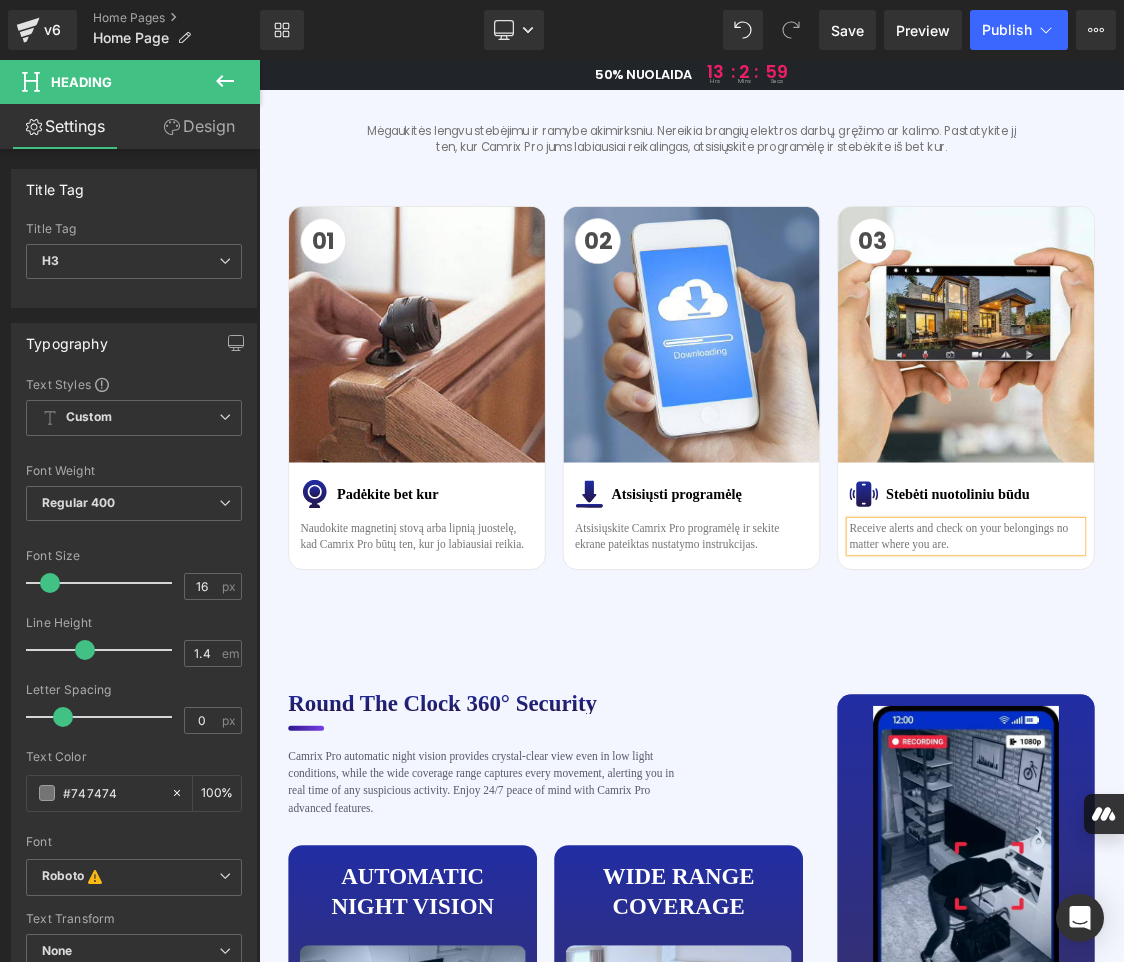 click on "Receive alerts and check on your belongings no matter where you are." at bounding box center [1248, 727] 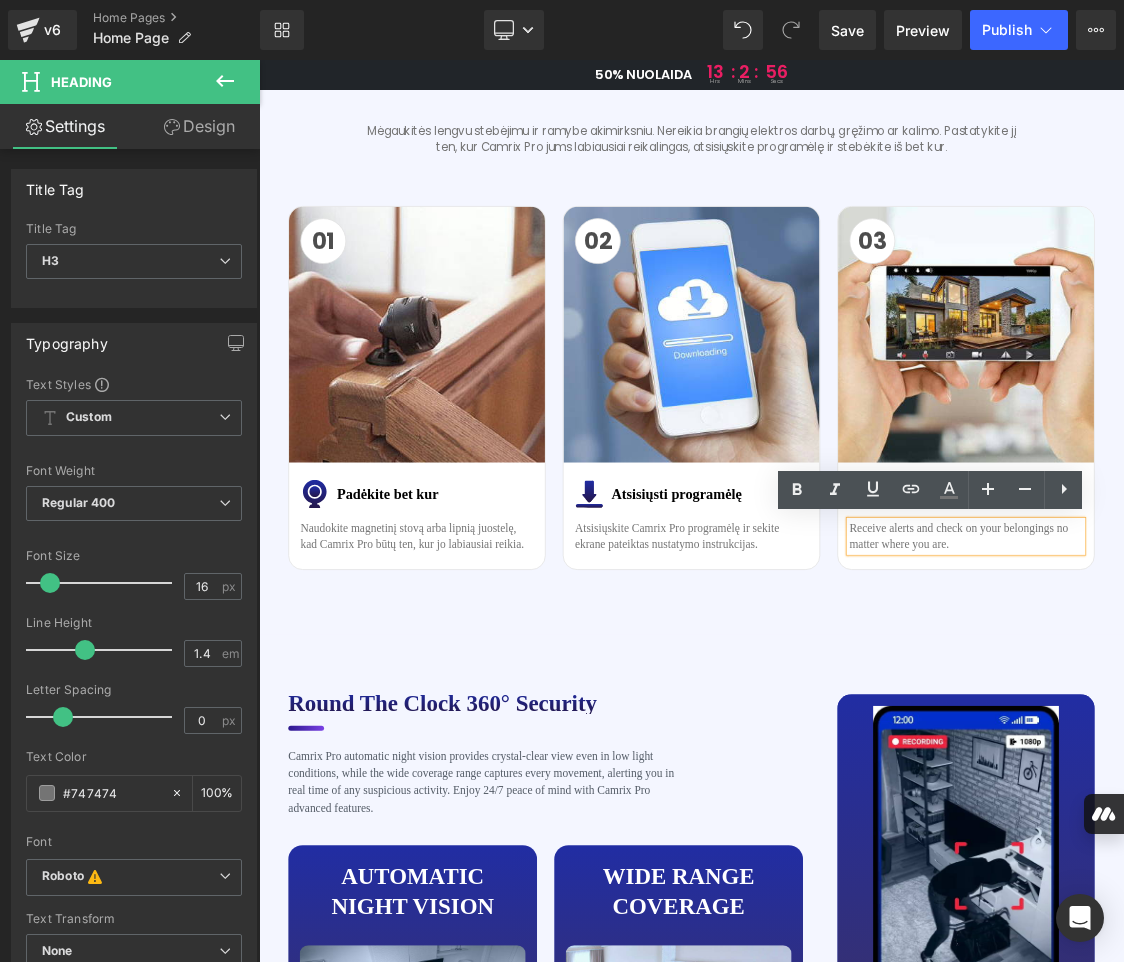 drag, startPoint x: 1221, startPoint y: 737, endPoint x: 1078, endPoint y: 721, distance: 143.89232 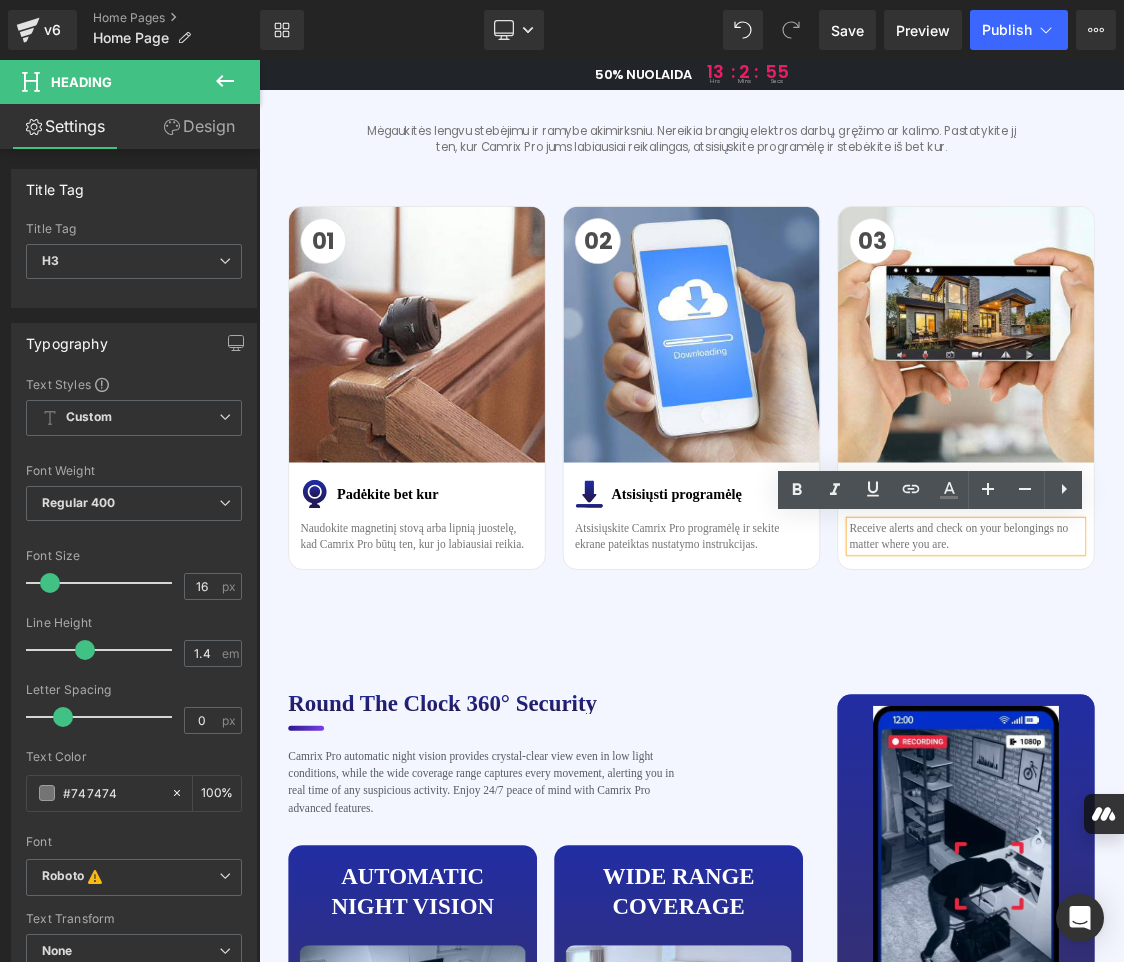 paste 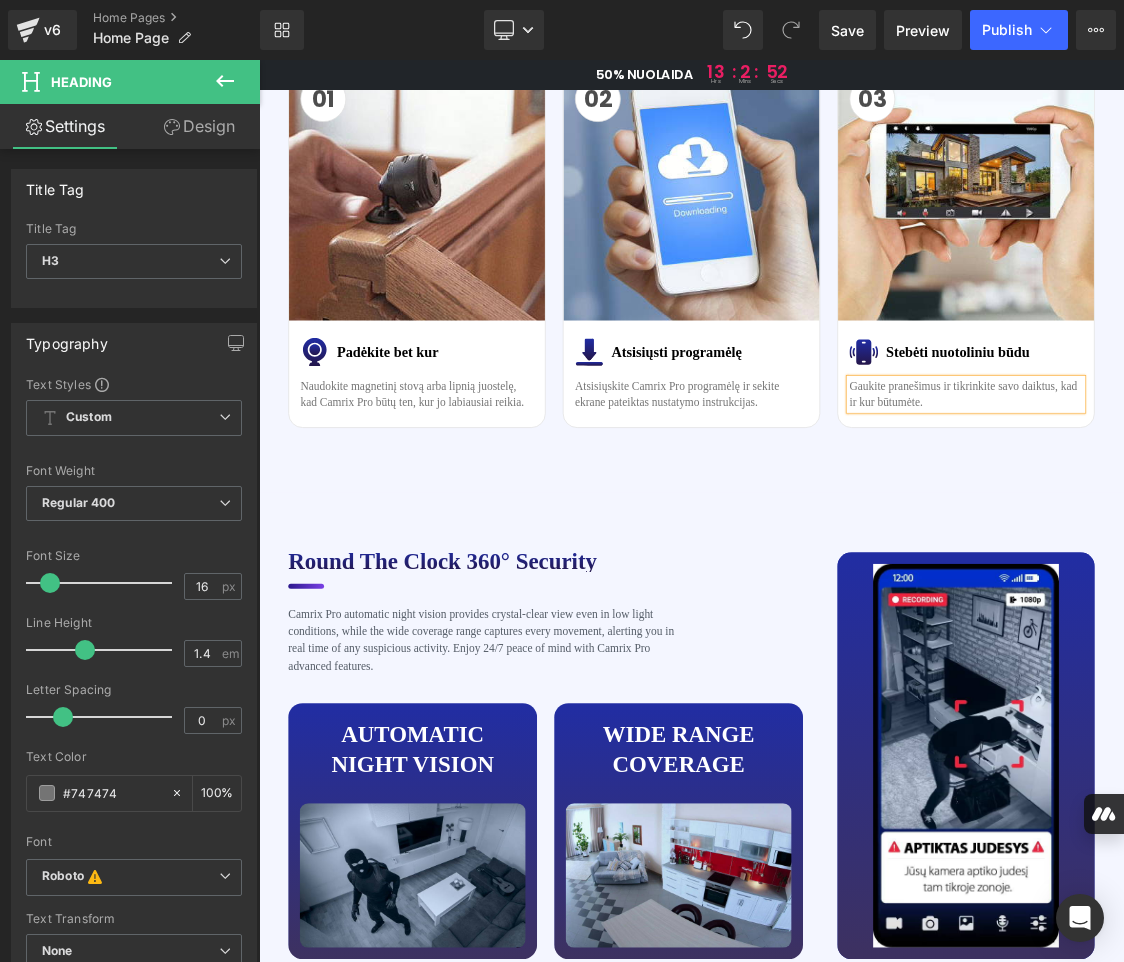 scroll, scrollTop: 4300, scrollLeft: 0, axis: vertical 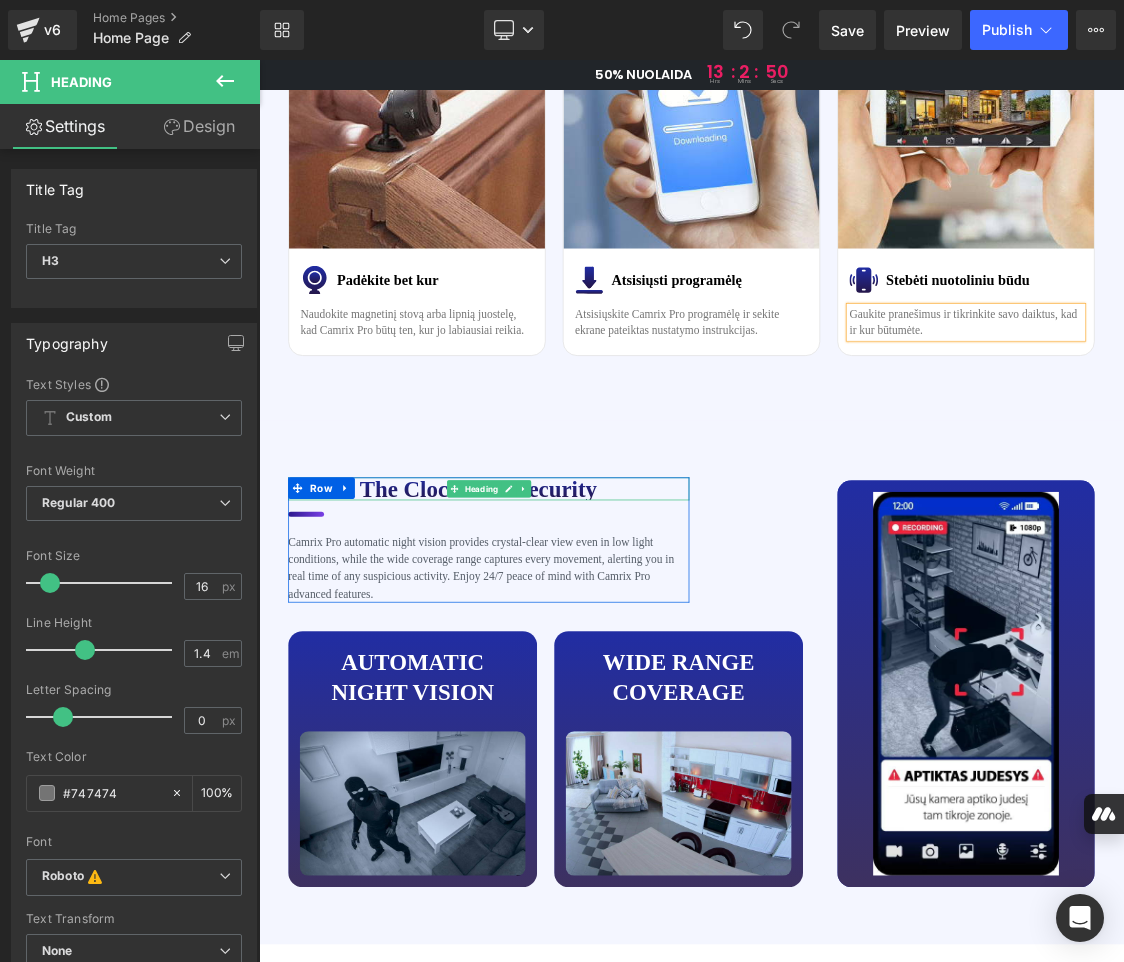 click on "Round the clock 360° Security" at bounding box center [580, 660] 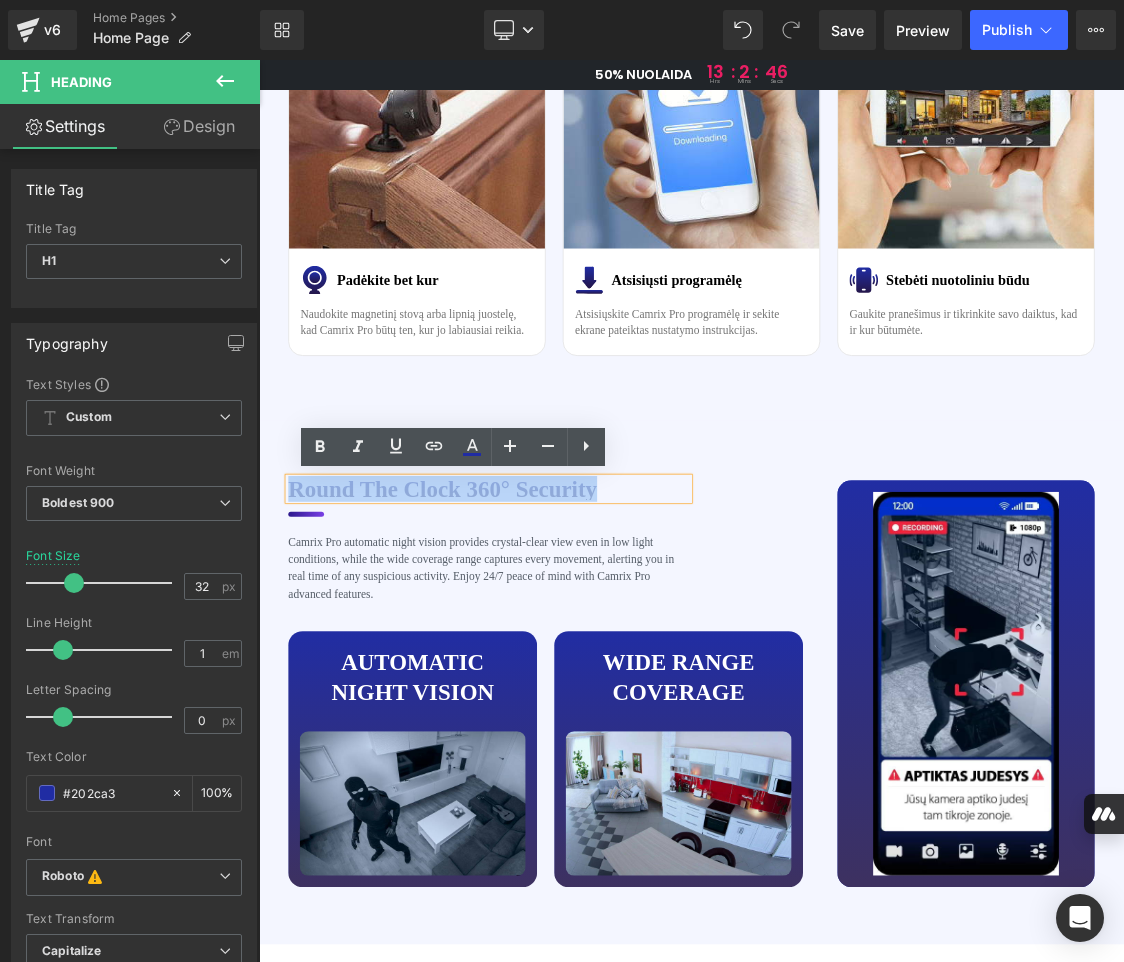 drag, startPoint x: 702, startPoint y: 667, endPoint x: 300, endPoint y: 662, distance: 402.0311 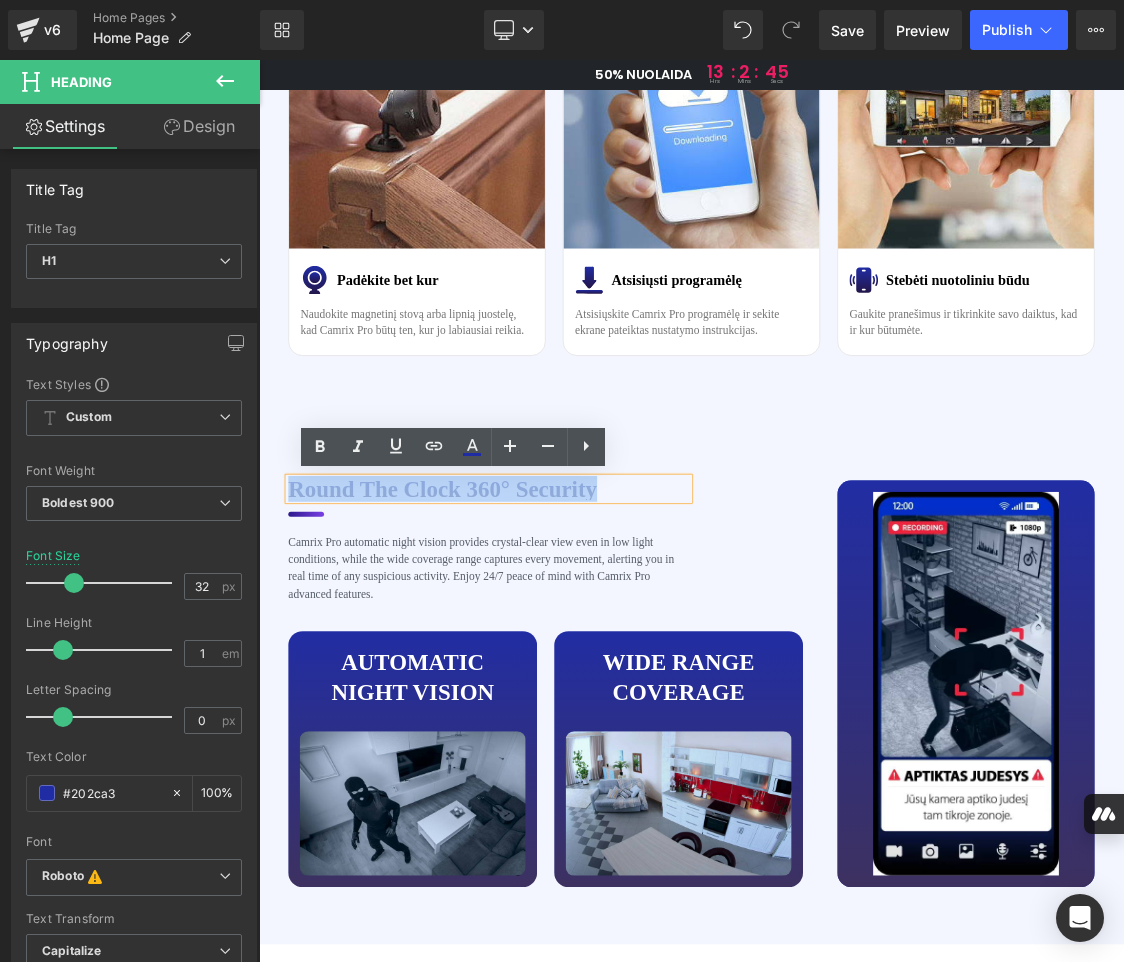 copy on "Round the clock 360° Security" 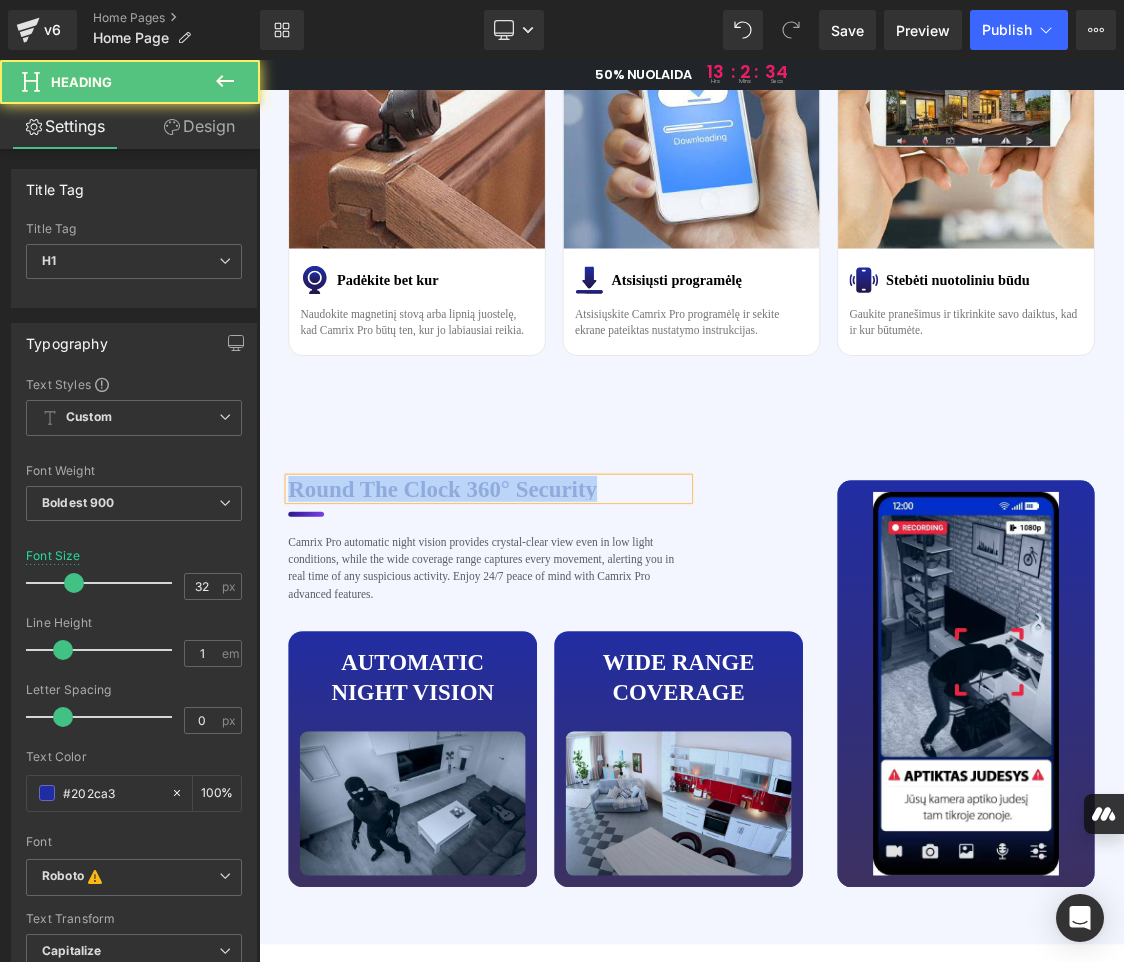click on "Round the clock 360° Security" at bounding box center (580, 660) 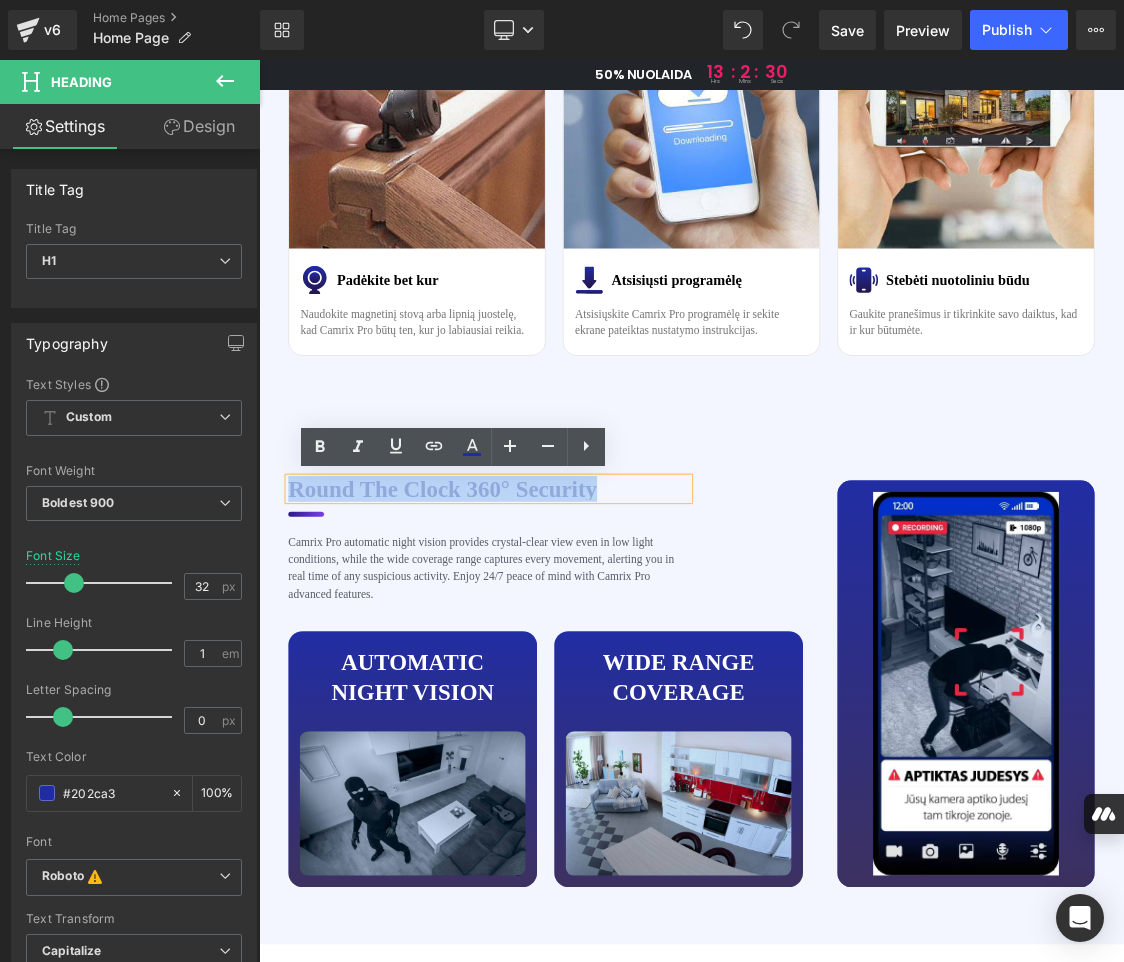 drag, startPoint x: 724, startPoint y: 658, endPoint x: 291, endPoint y: 662, distance: 433.01846 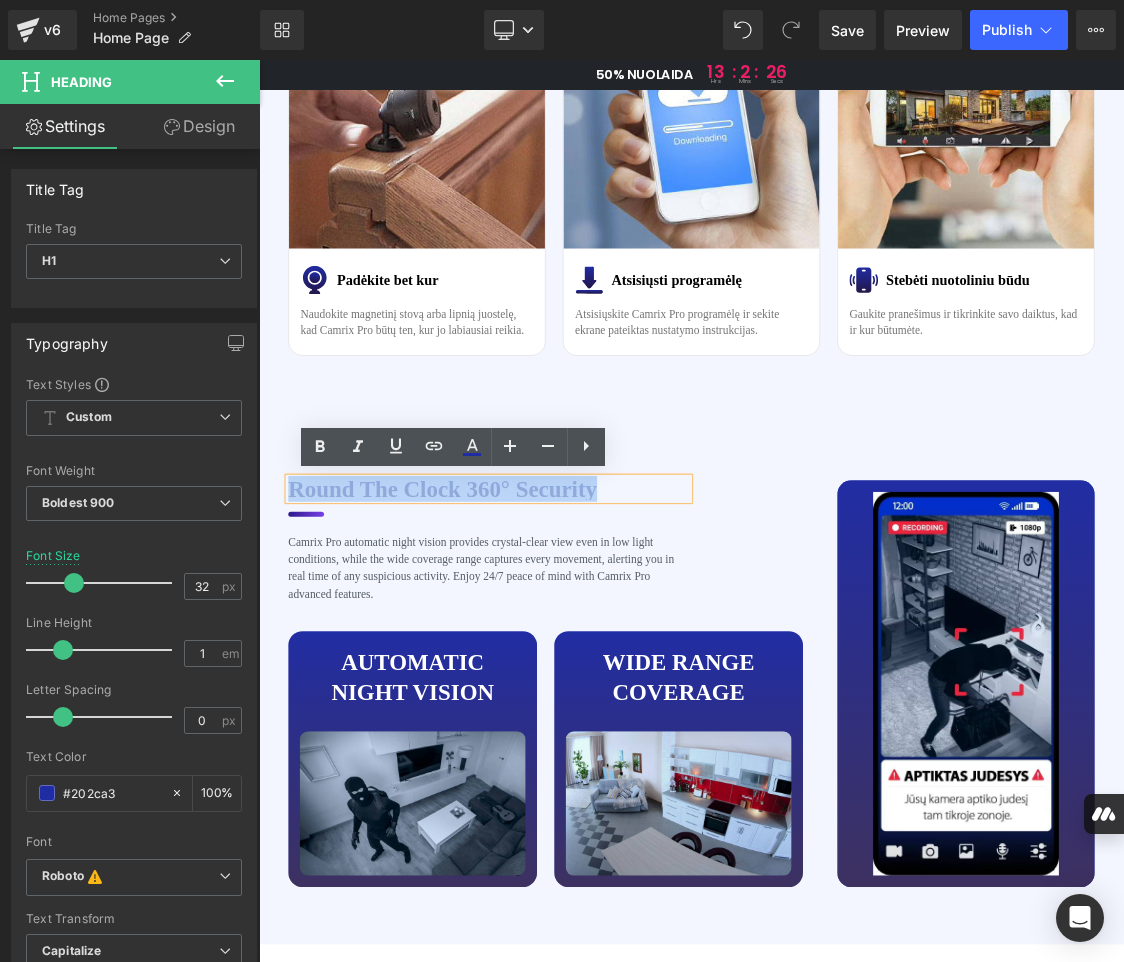 drag, startPoint x: 299, startPoint y: 658, endPoint x: 731, endPoint y: 667, distance: 432.09375 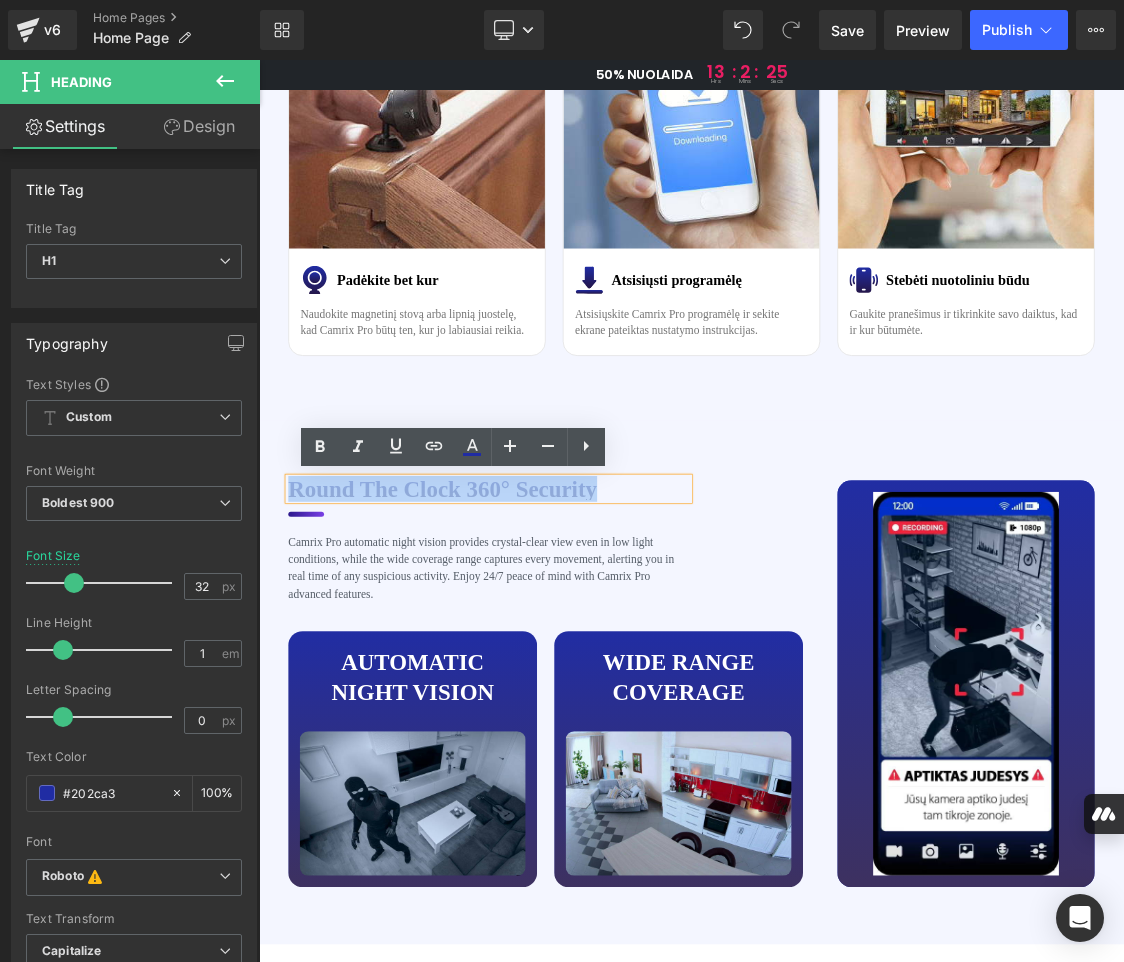 paste 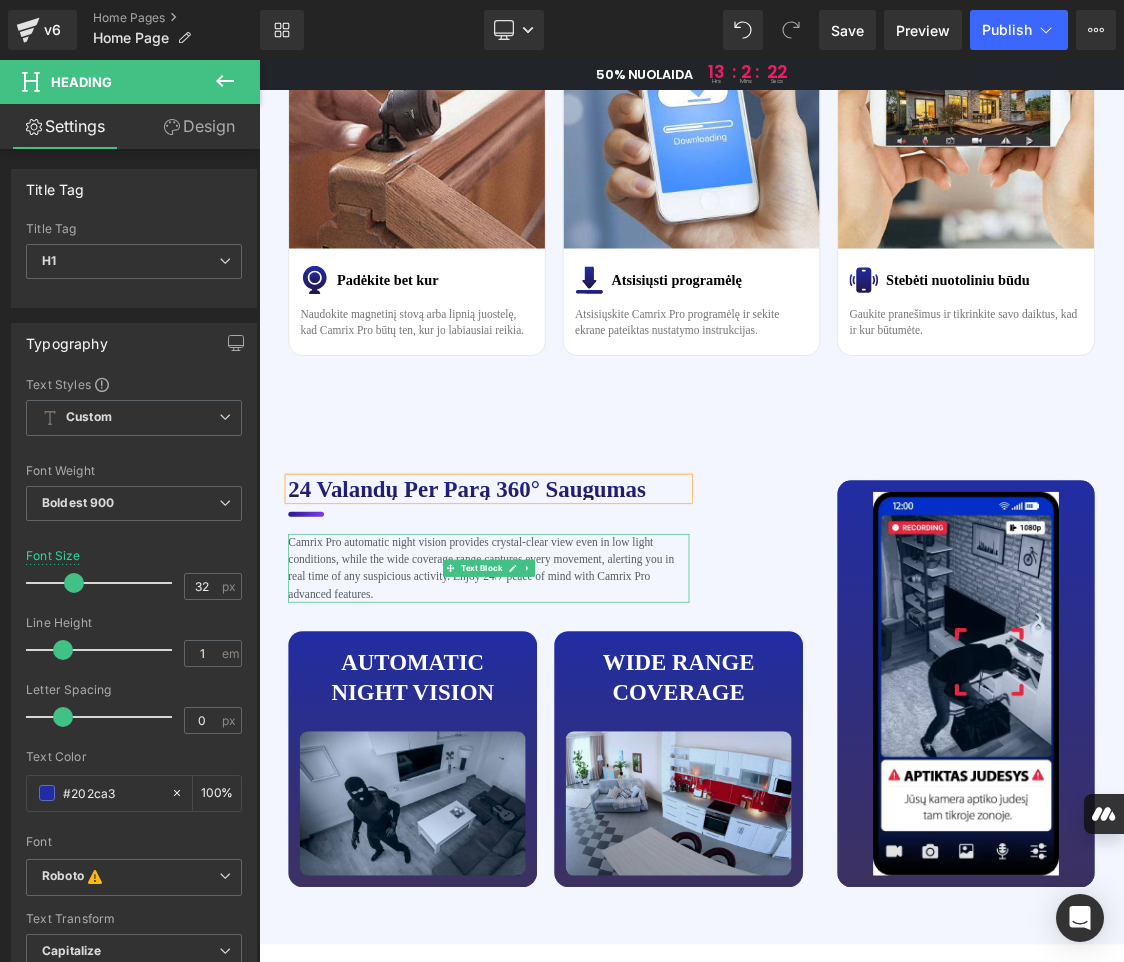 click on "Camrix Pro automatic night vision provides crystal-clear view even in low light conditions, while the wide coverage range captures every movement, alerting you in real time of any suspicious activity. Enjoy 24/7 peace of mind with Camrix Pro advanced features." at bounding box center [580, 771] 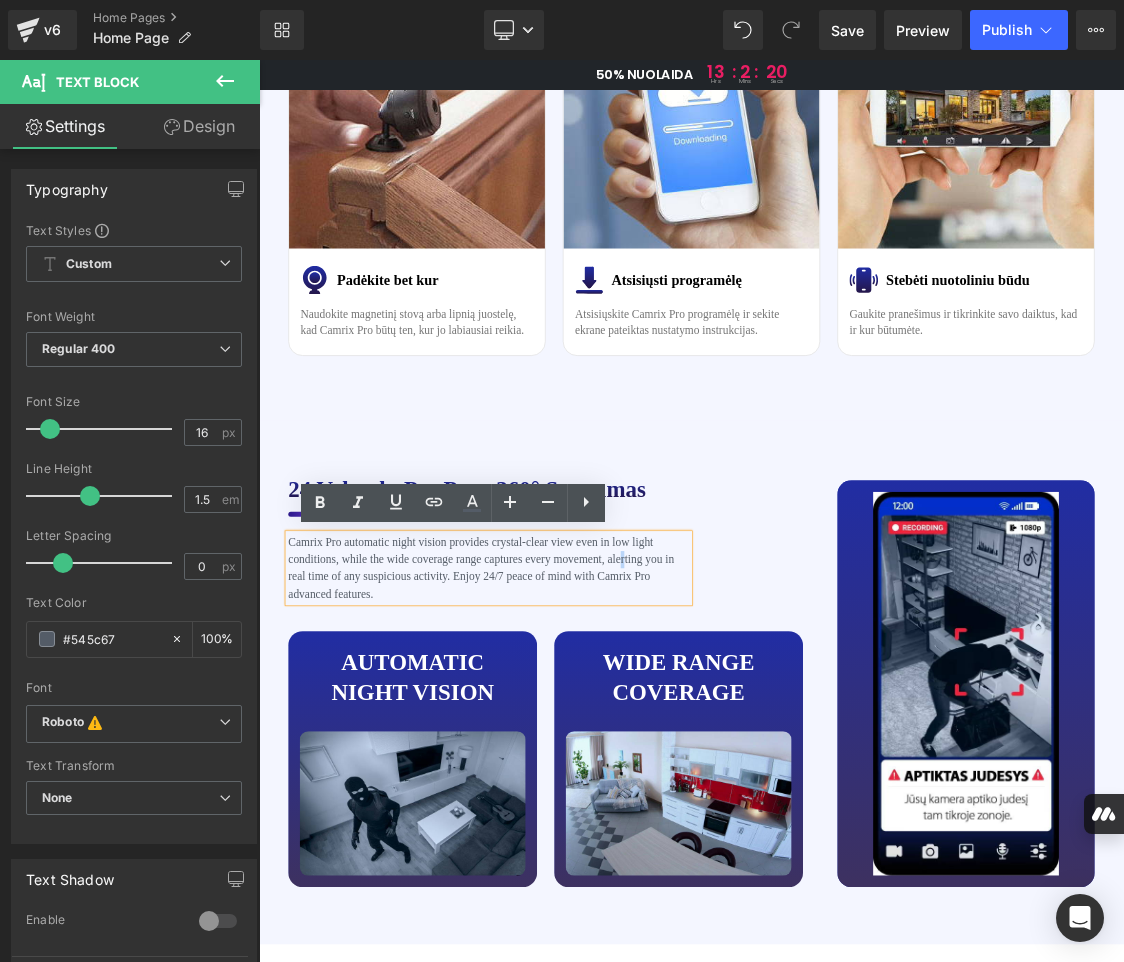 click on "Camrix Pro automatic night vision provides crystal-clear view even in low light conditions, while the wide coverage range captures every movement, alerting you in real time of any suspicious activity. Enjoy 24/7 peace of mind with Camrix Pro advanced features." at bounding box center [580, 771] 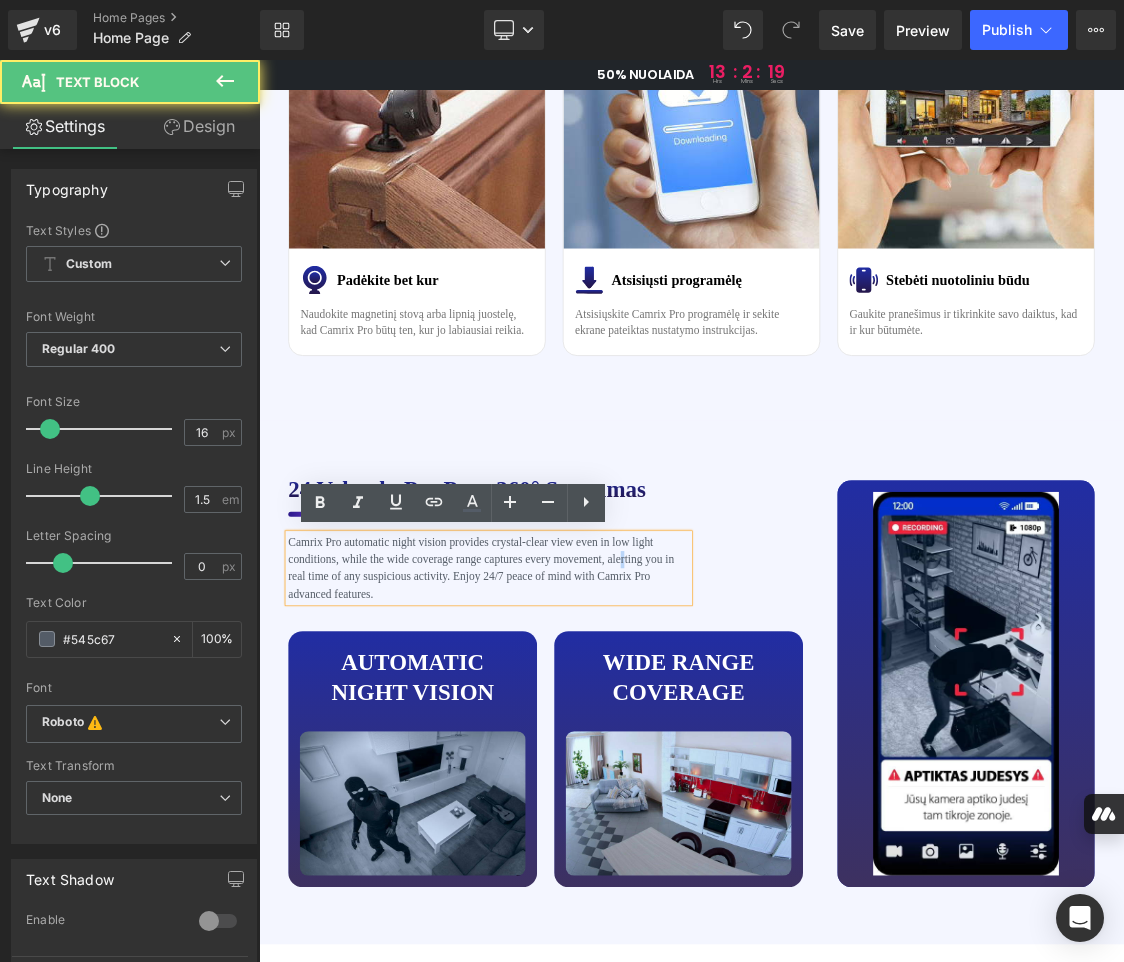 click on "Camrix Pro automatic night vision provides crystal-clear view even in low light conditions, while the wide coverage range captures every movement, alerting you in real time of any suspicious activity. Enjoy 24/7 peace of mind with Camrix Pro advanced features." at bounding box center [580, 771] 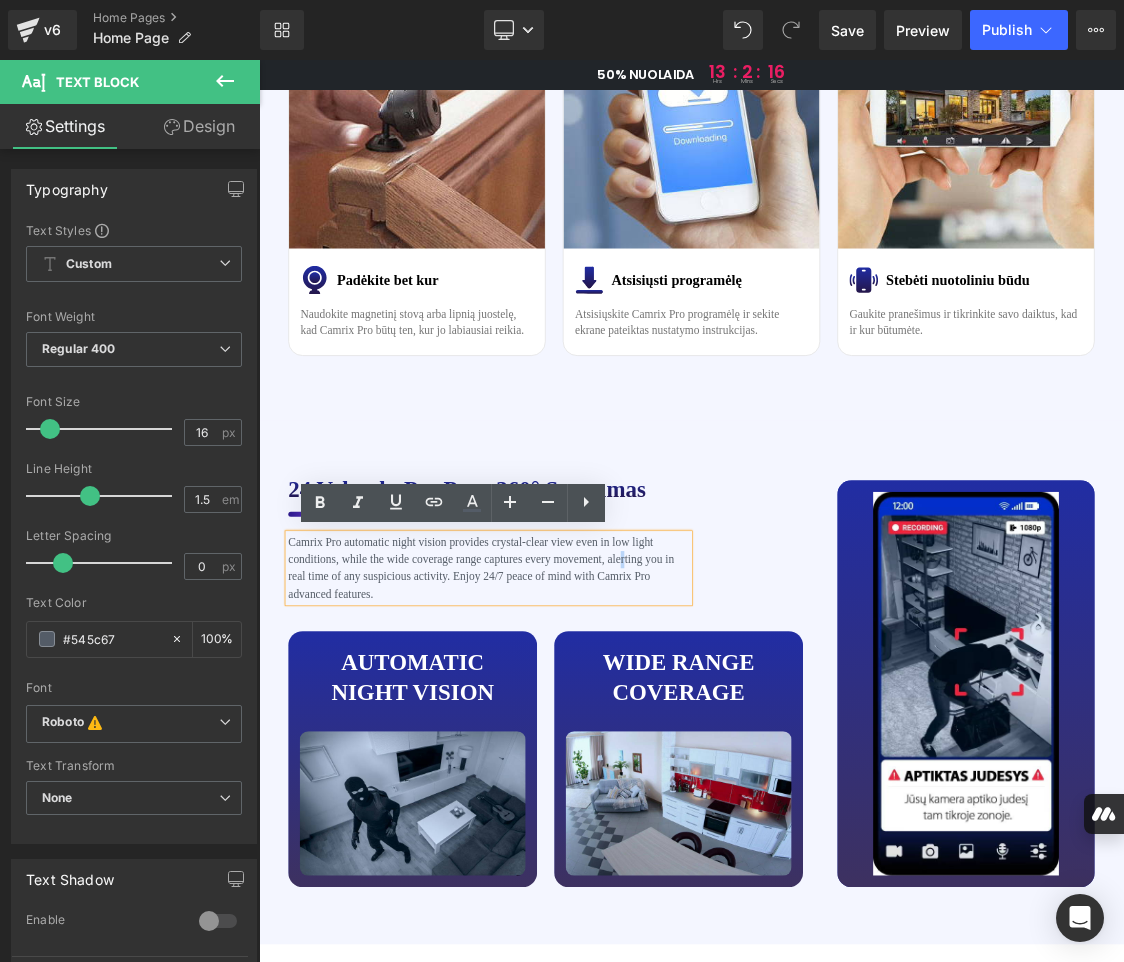 click on "Camrix Pro automatic night vision provides crystal-clear view even in low light conditions, while the wide coverage range captures every movement, alerting you in real time of any suspicious activity. Enjoy 24/7 peace of mind with Camrix Pro advanced features." at bounding box center [580, 771] 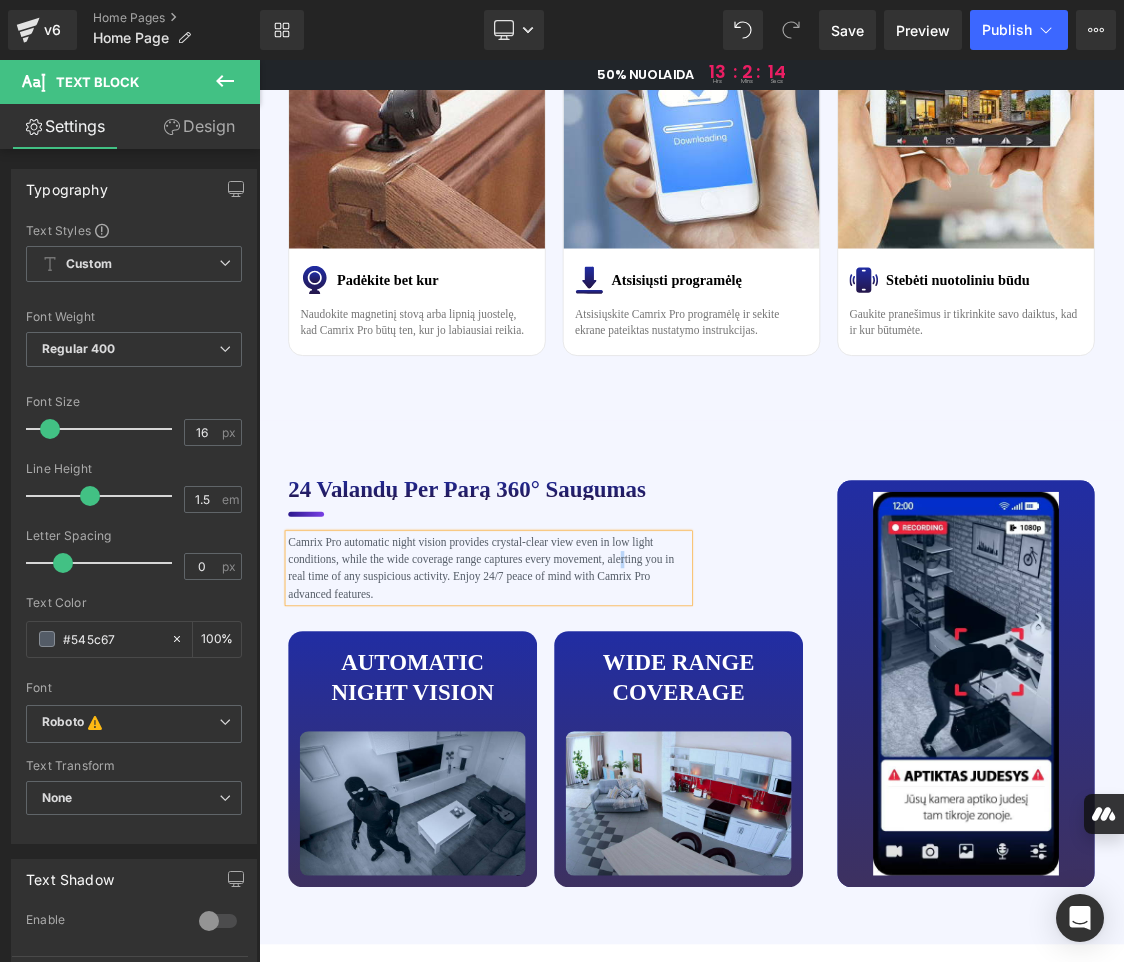 copy on "Camrix Pro automatic night vision provides crystal-clear view even in low light conditions, while the wide coverage range captures every movement, alerting you in real time of any suspicious activity. Enjoy 24/7 peace of mind with Camrix Pro advanced features." 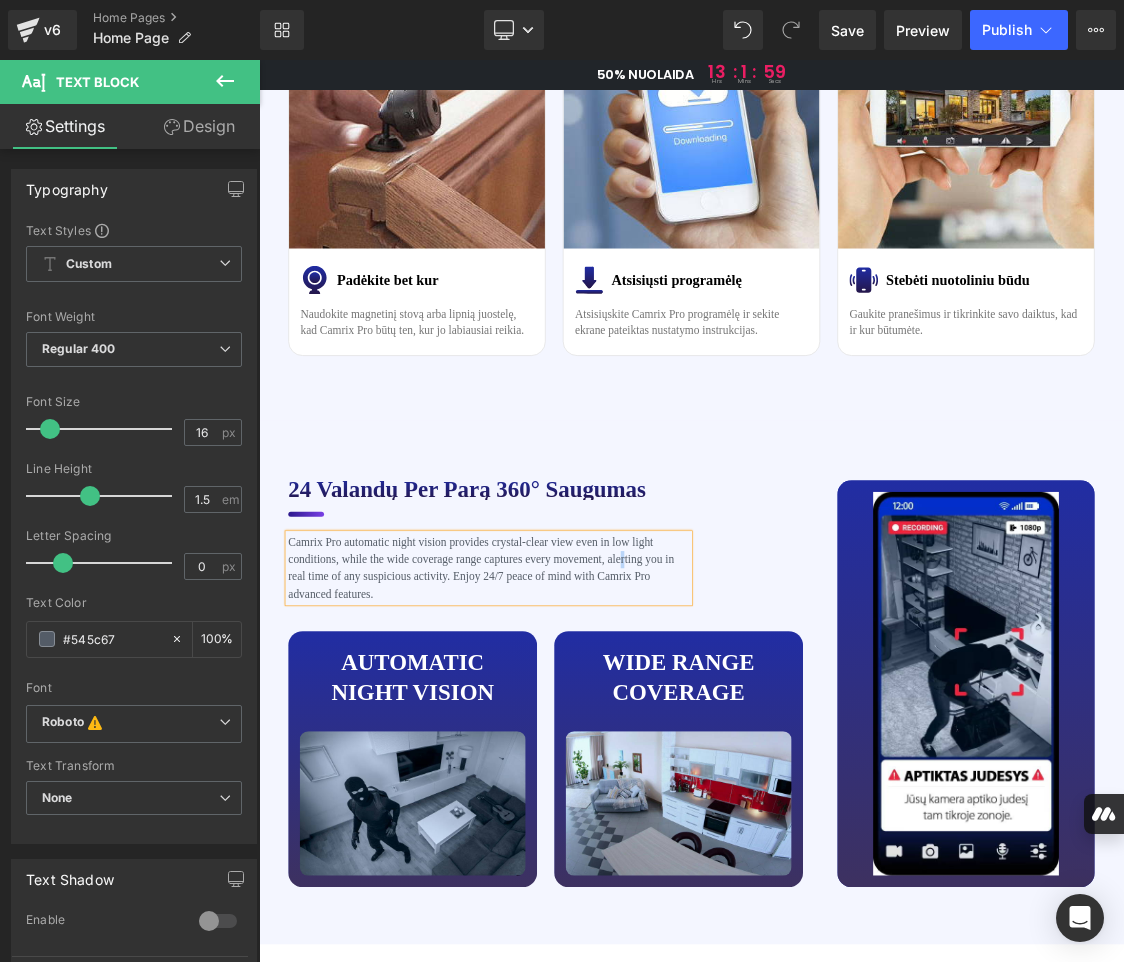 click on "Camrix Pro automatic night vision provides crystal-clear view even in low light conditions, while the wide coverage range captures every movement, alerting you in real time of any suspicious activity. Enjoy 24/7 peace of mind with Camrix Pro advanced features." at bounding box center (580, 771) 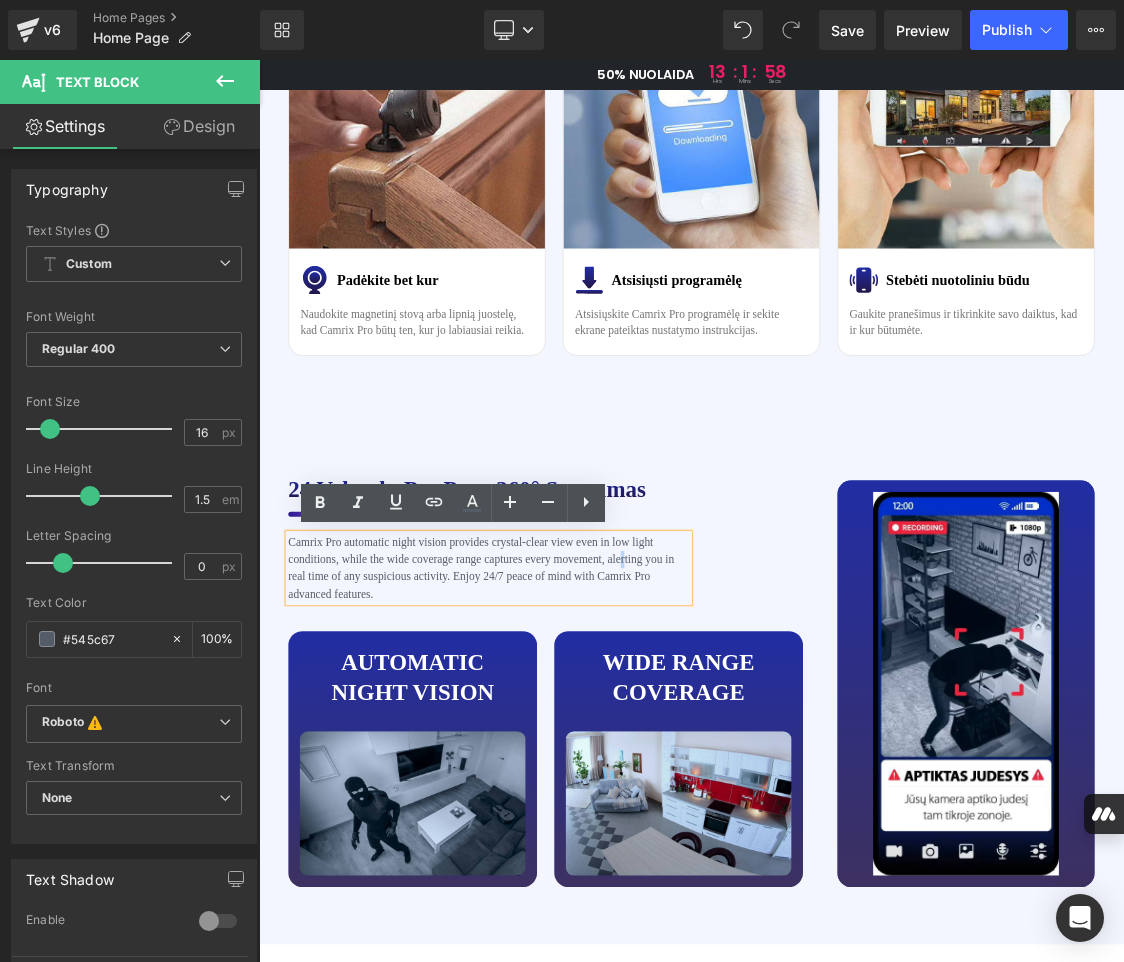 paste 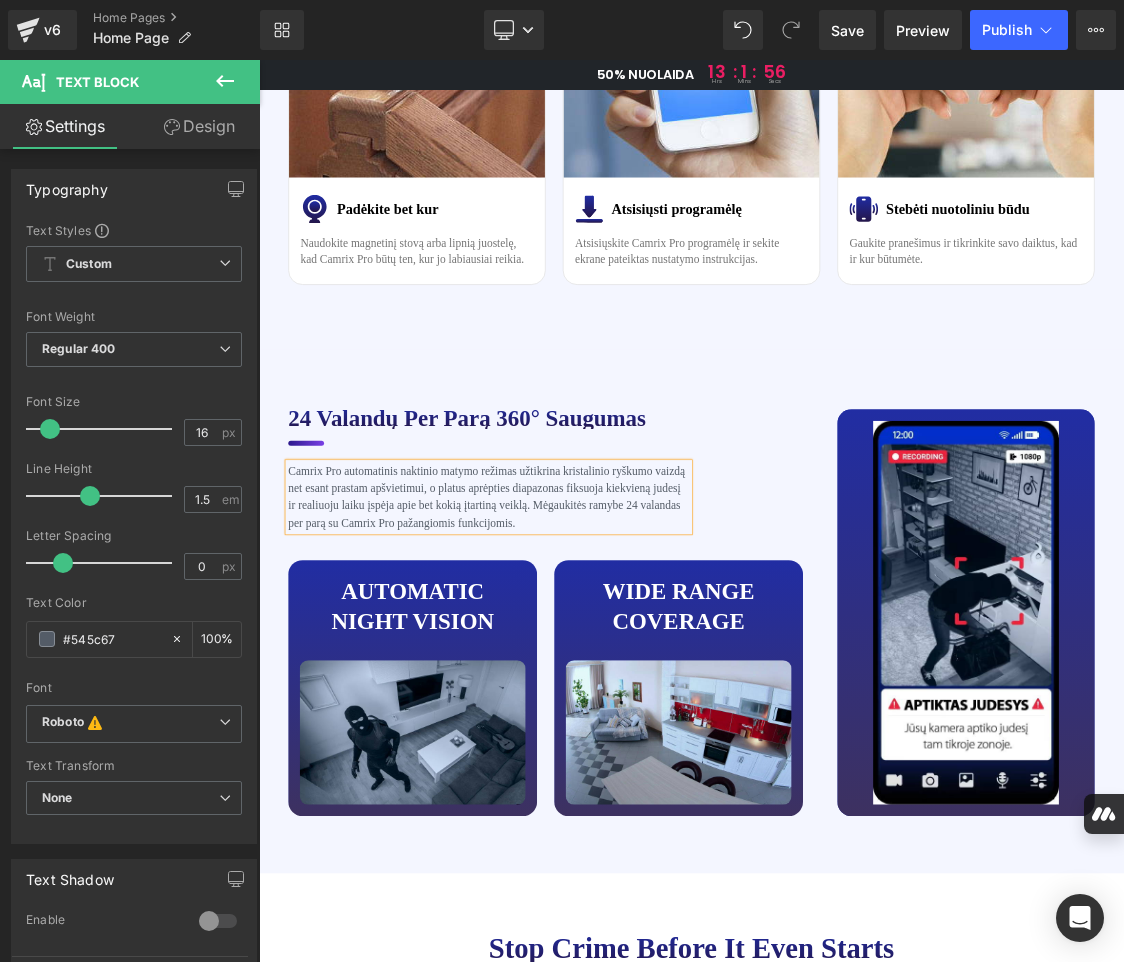 scroll, scrollTop: 4500, scrollLeft: 0, axis: vertical 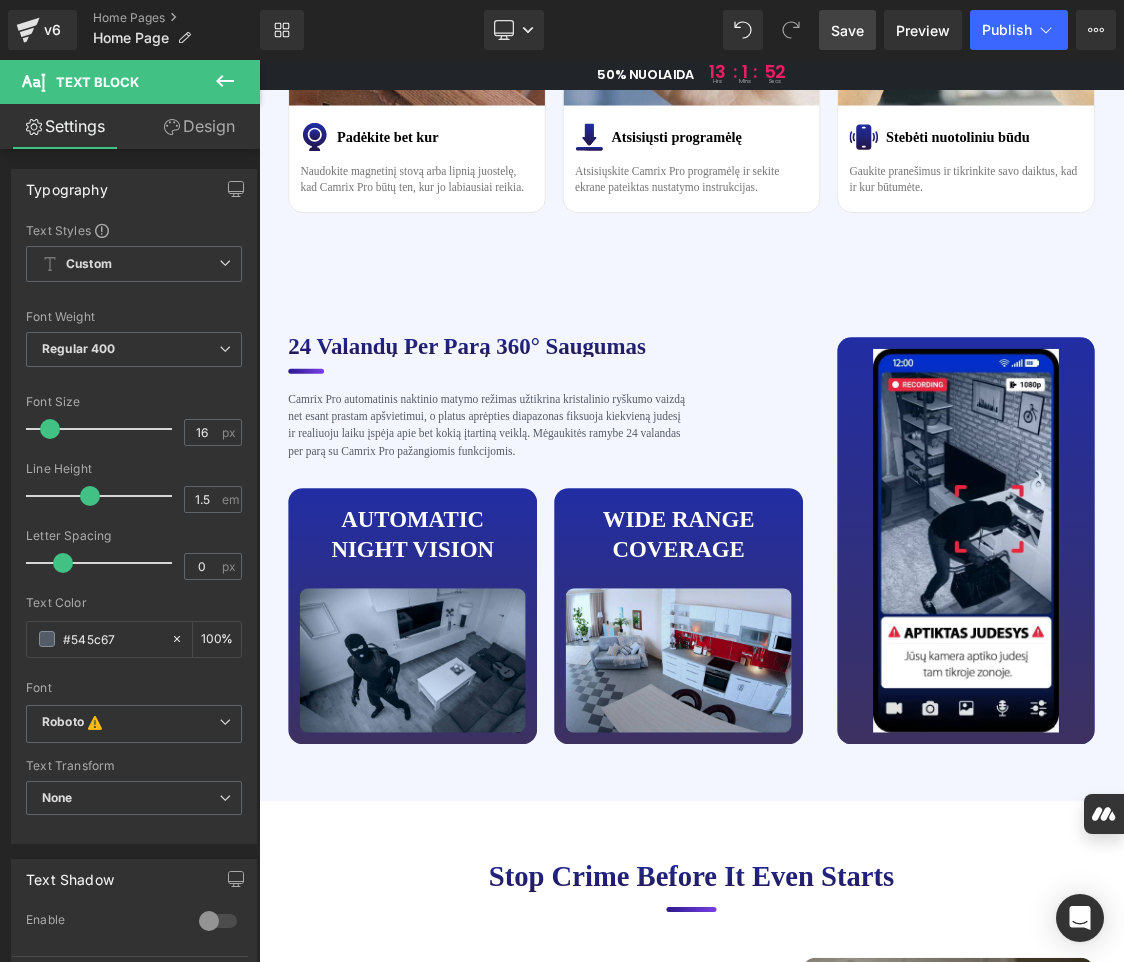 click on "Save" at bounding box center [847, 30] 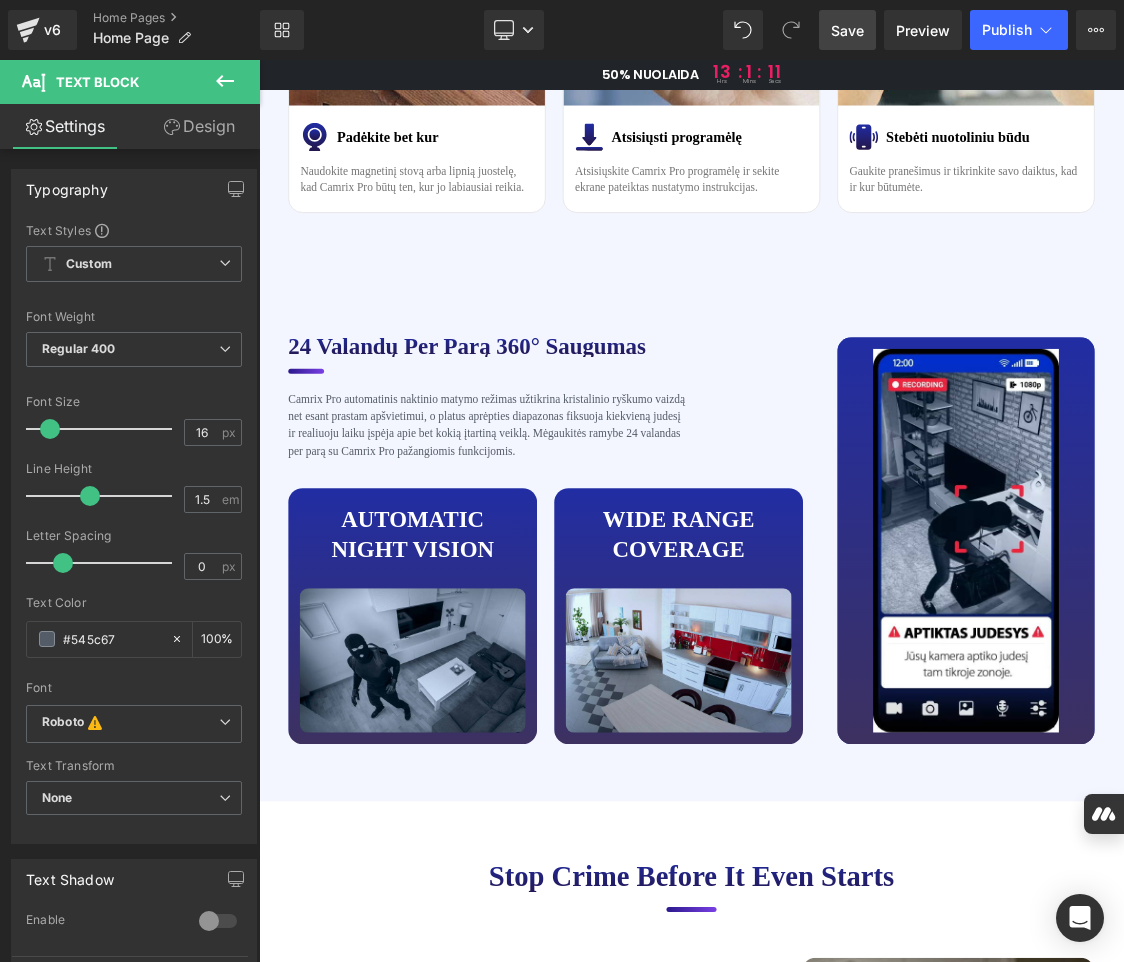 drag, startPoint x: 839, startPoint y: 34, endPoint x: 612, endPoint y: 1260, distance: 1246.838 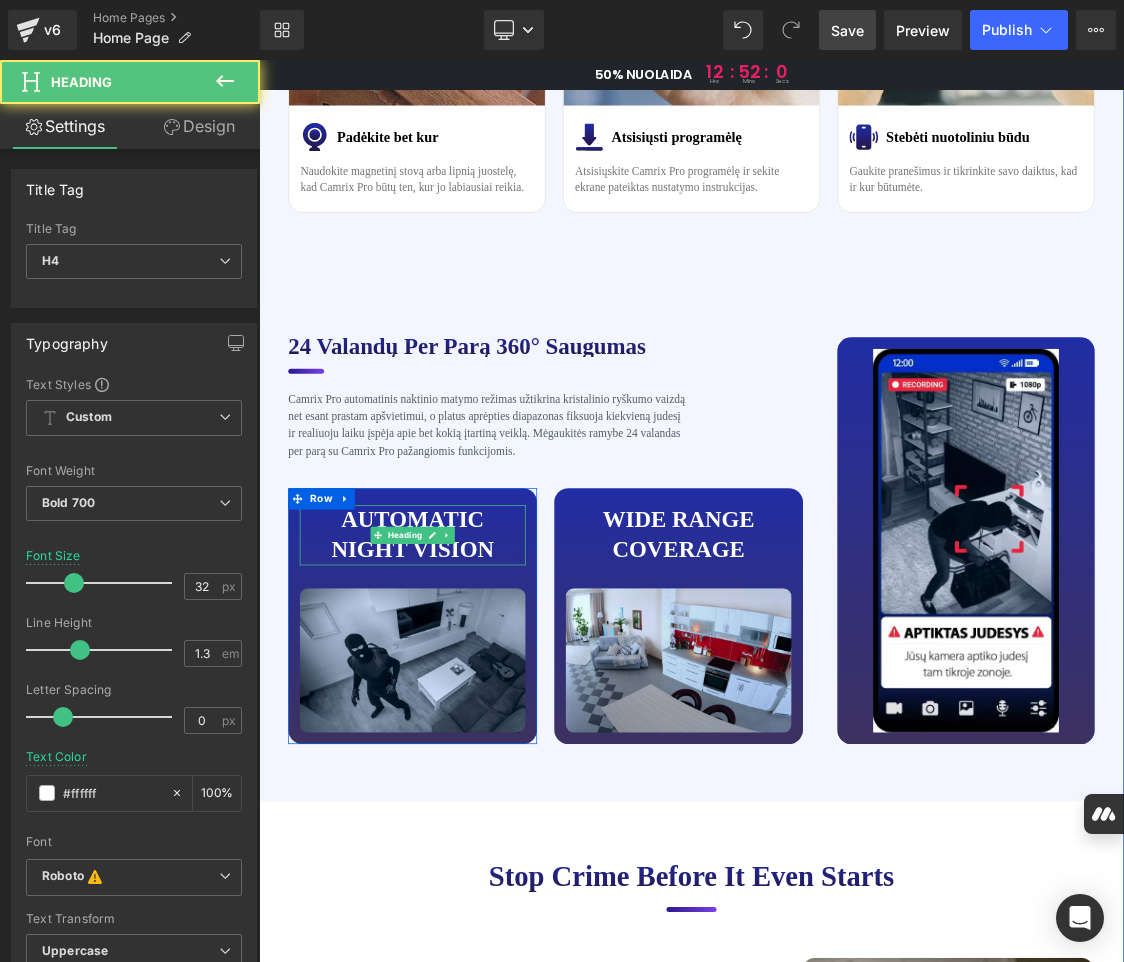 click on "AUTOMATIC Night vision" at bounding box center [474, 724] 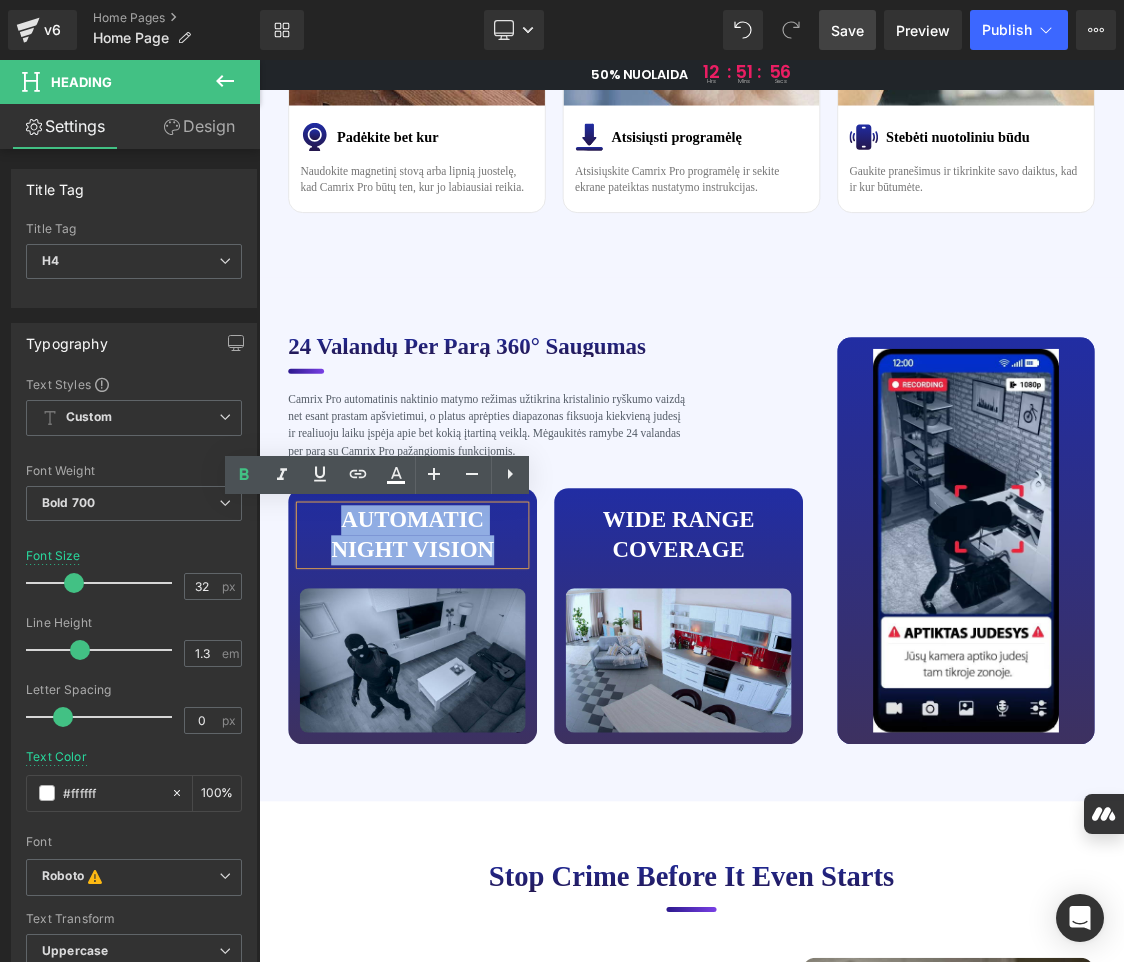 drag, startPoint x: 583, startPoint y: 746, endPoint x: 372, endPoint y: 700, distance: 215.95601 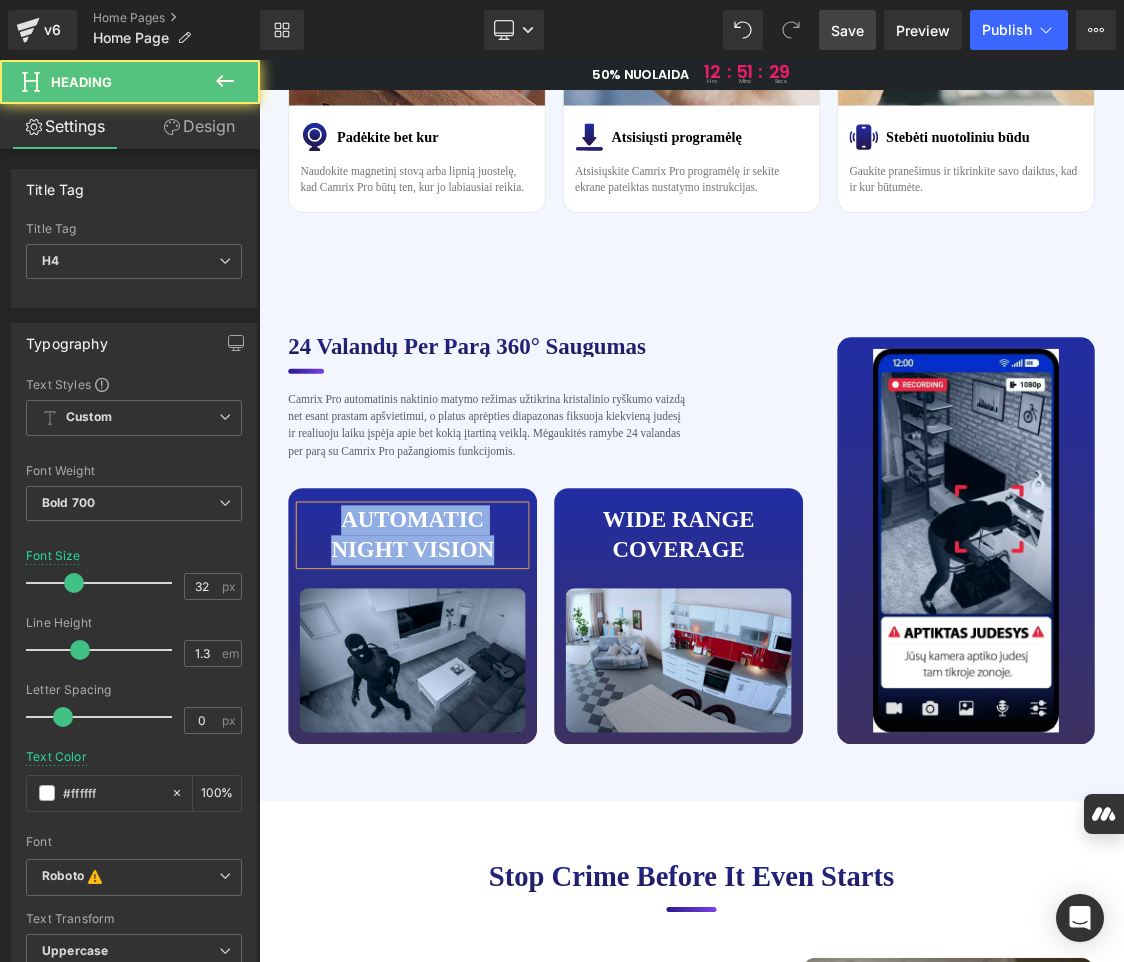 click on "AUTOMATIC Night vision" at bounding box center [474, 724] 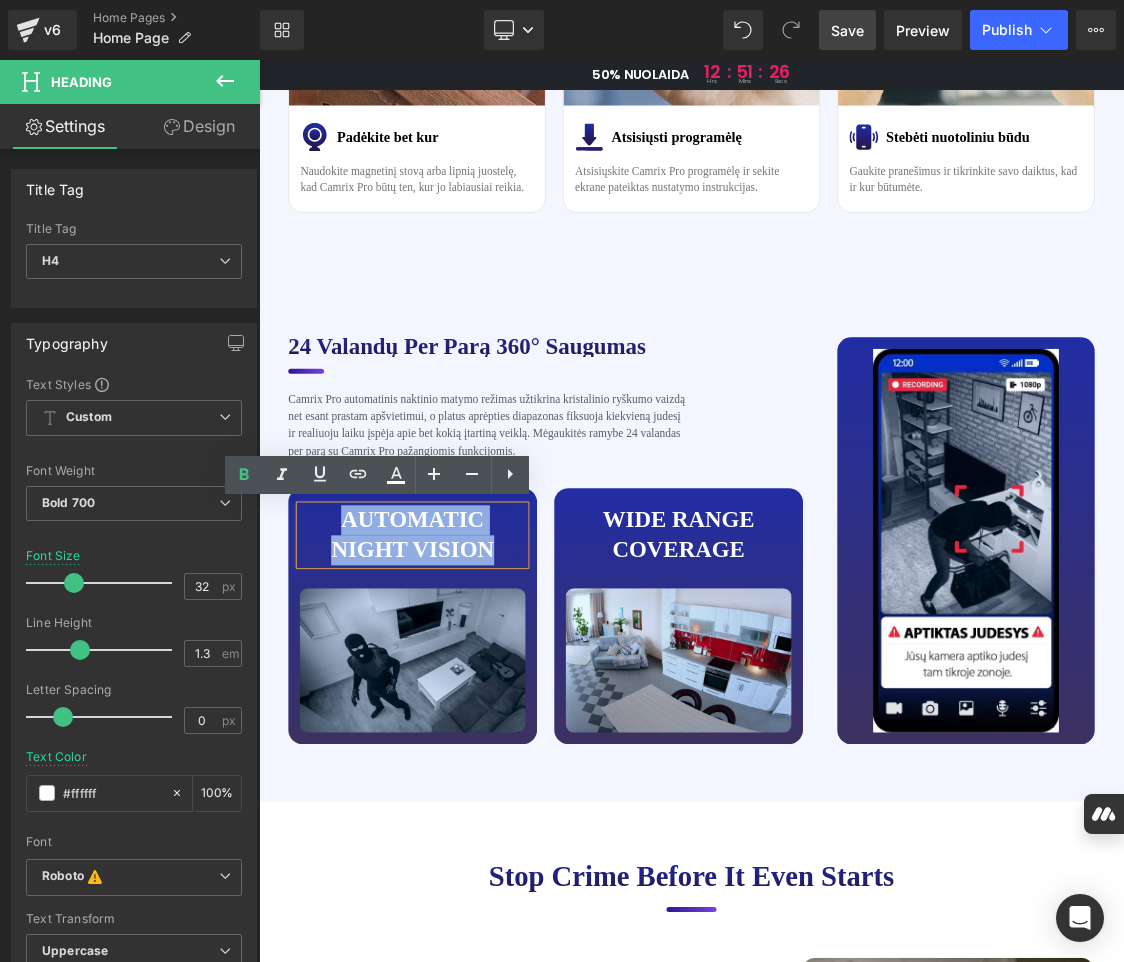 paste 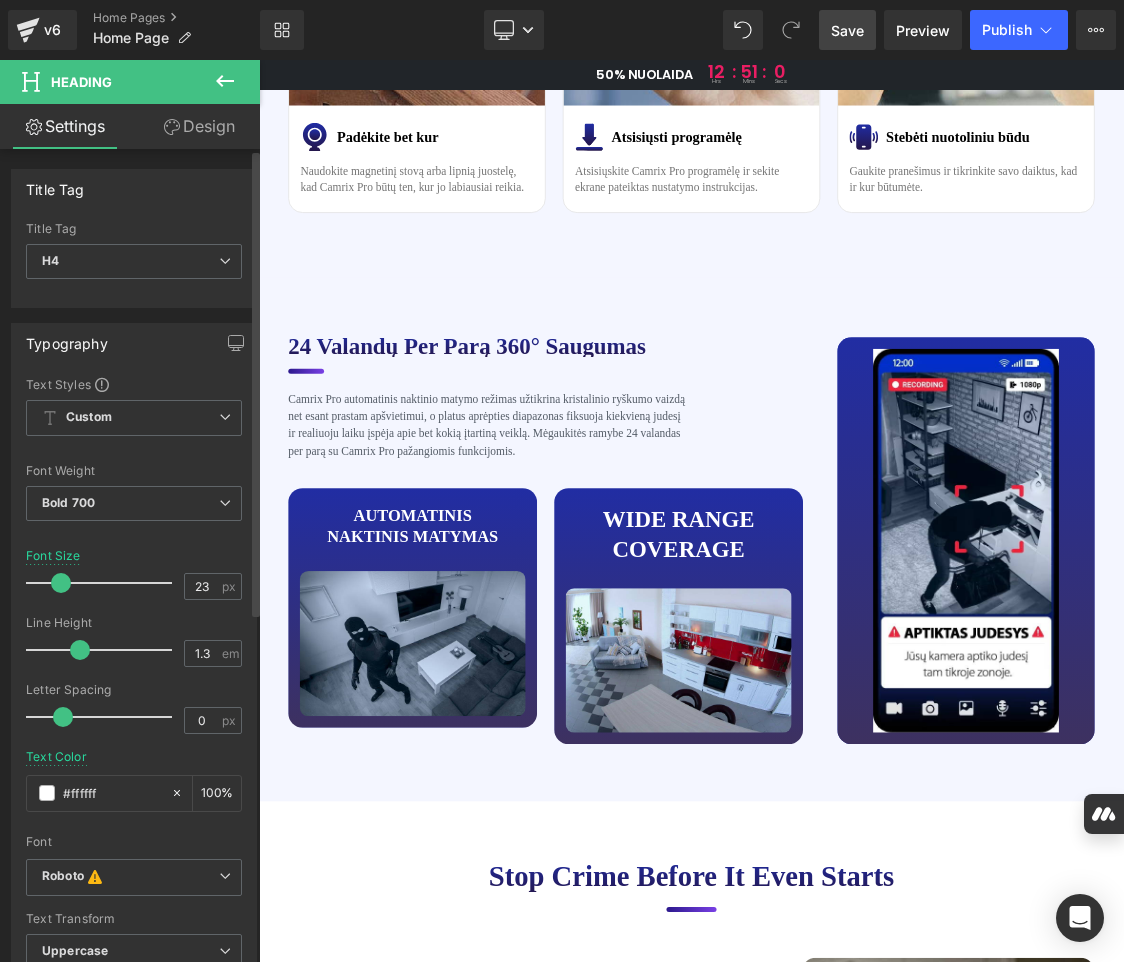 drag, startPoint x: 71, startPoint y: 581, endPoint x: 59, endPoint y: 586, distance: 13 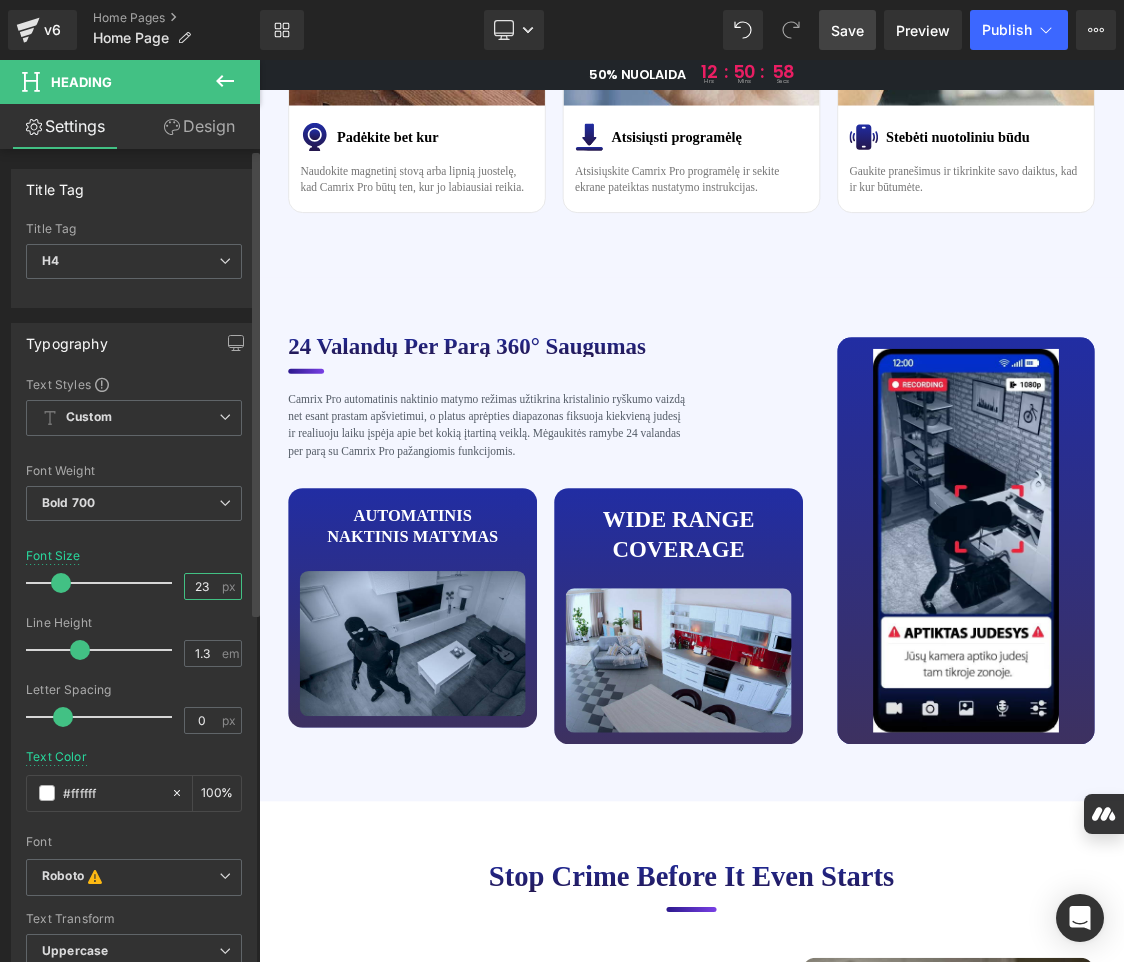 click on "23" at bounding box center [202, 586] 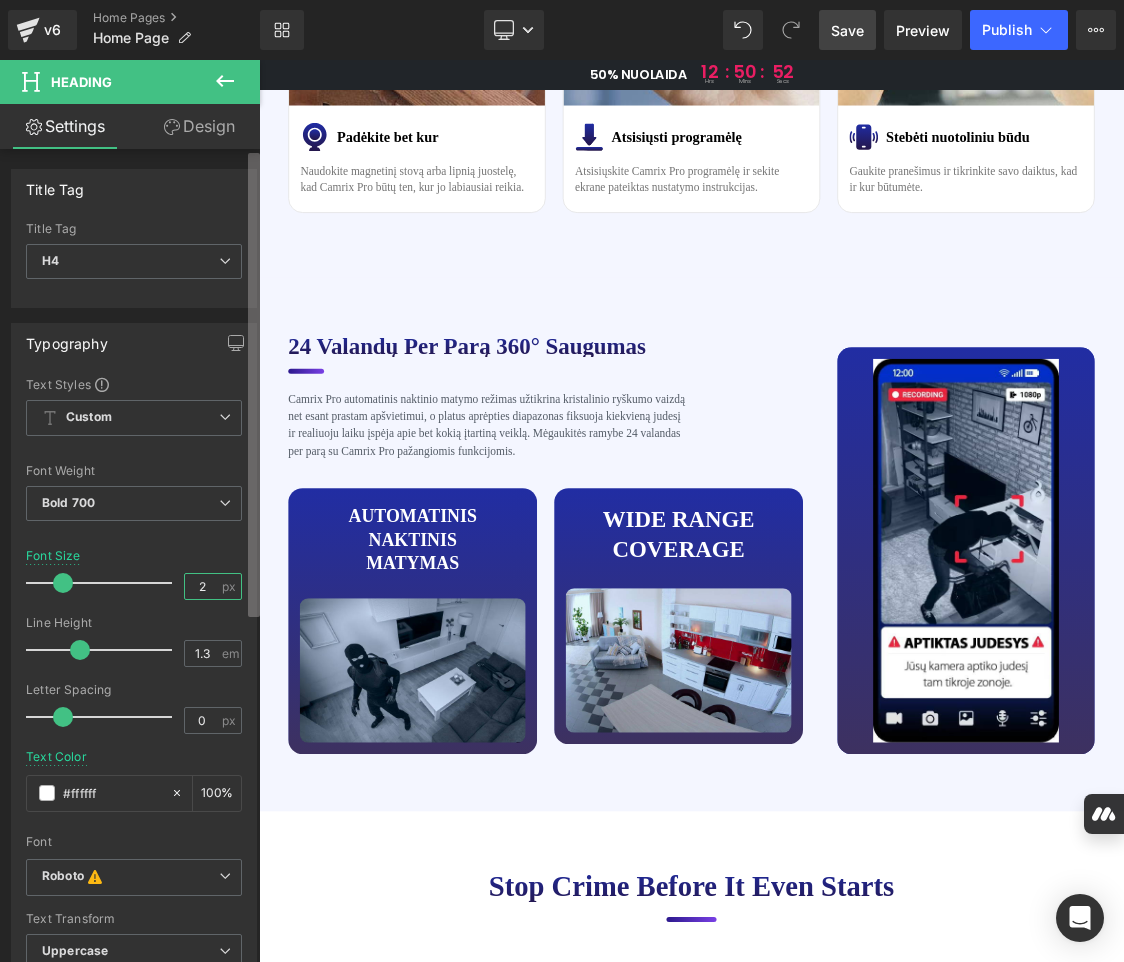 type on "24" 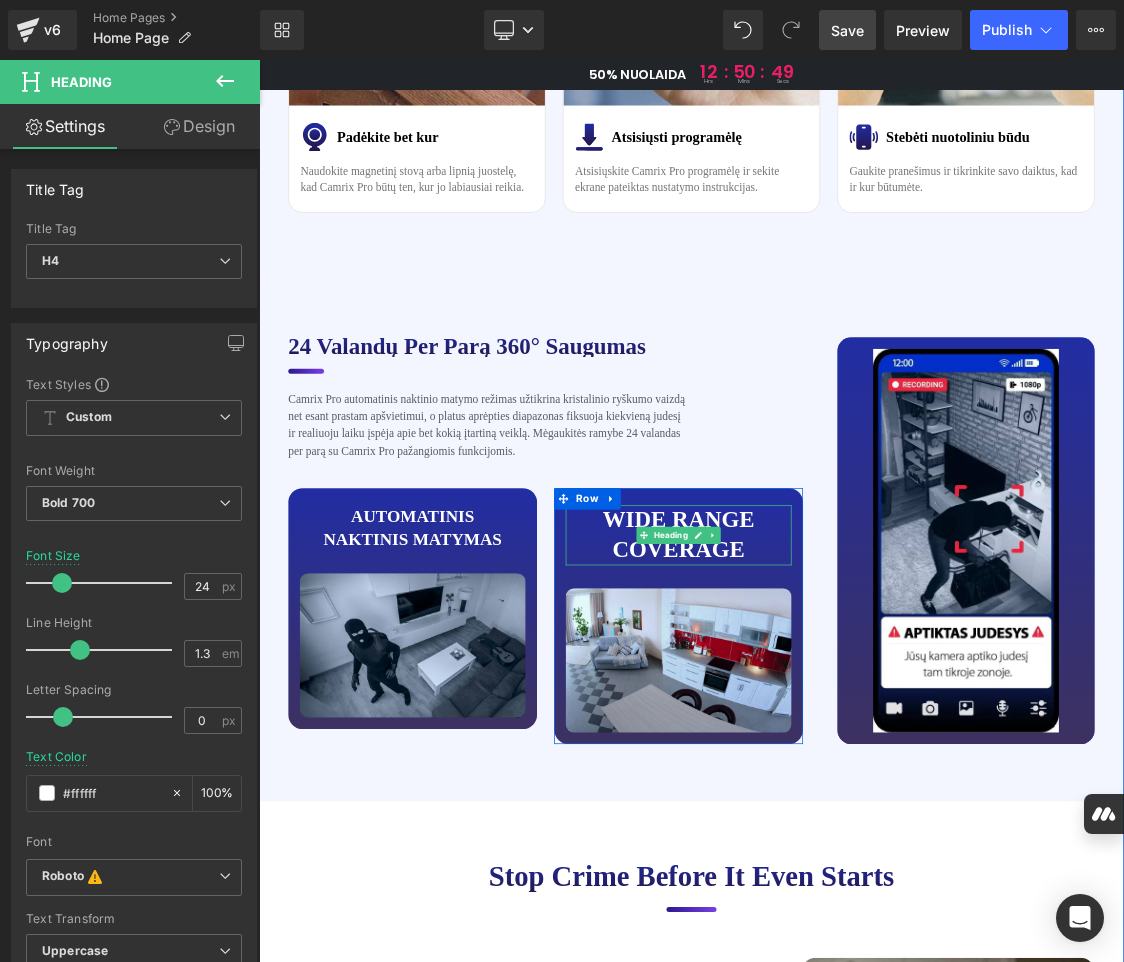 click on "Wide range coverage" at bounding box center [846, 724] 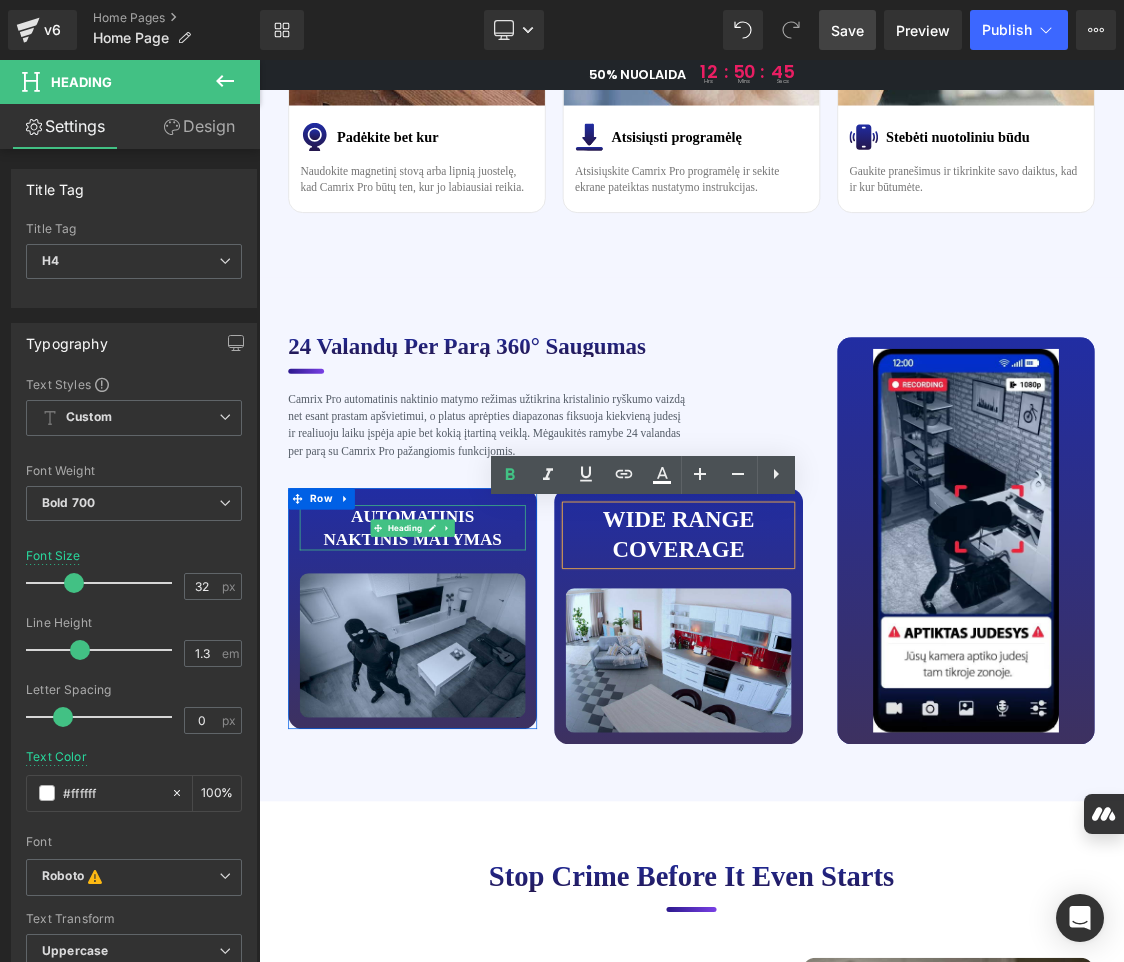 click on "AUTOMATINIS NAKTINIS MATYMAS" at bounding box center (474, 714) 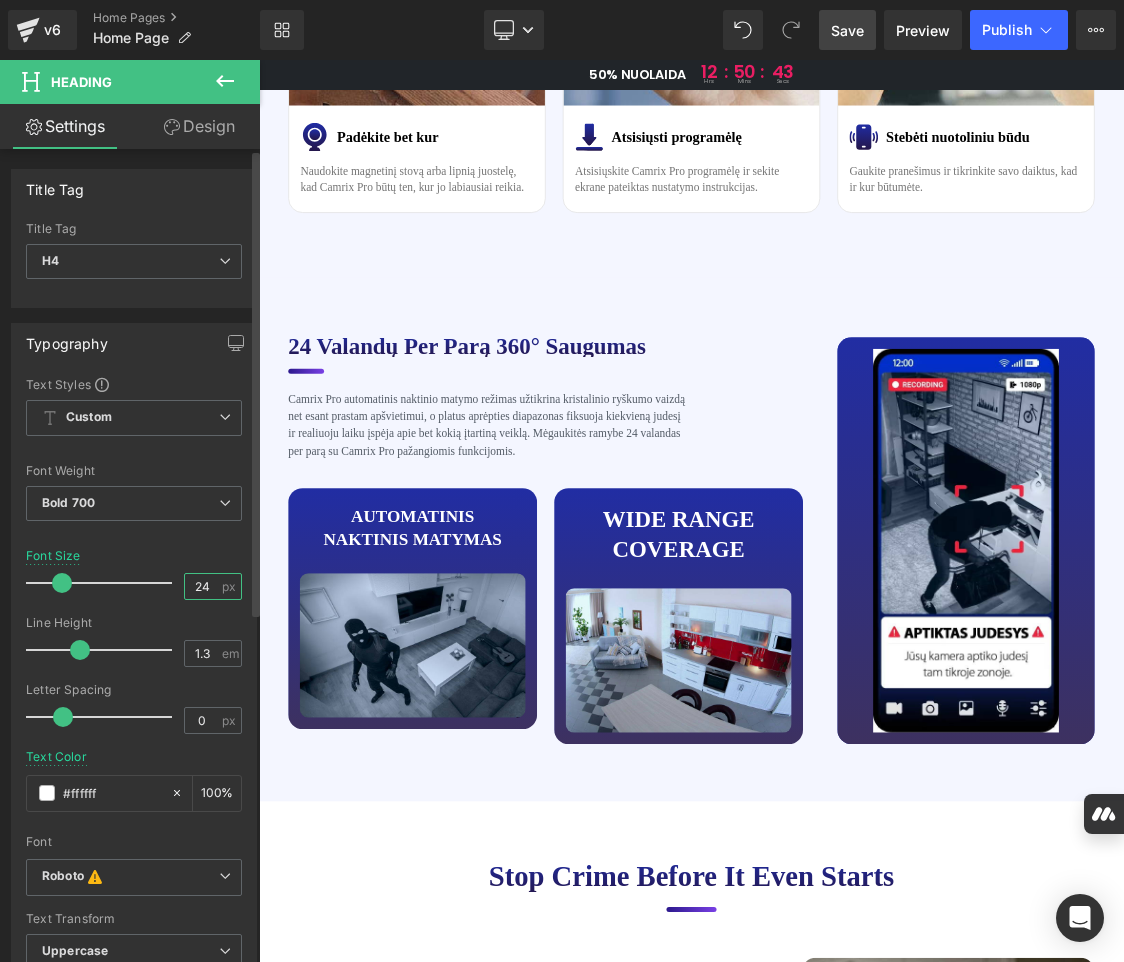 drag, startPoint x: 206, startPoint y: 588, endPoint x: 181, endPoint y: 588, distance: 25 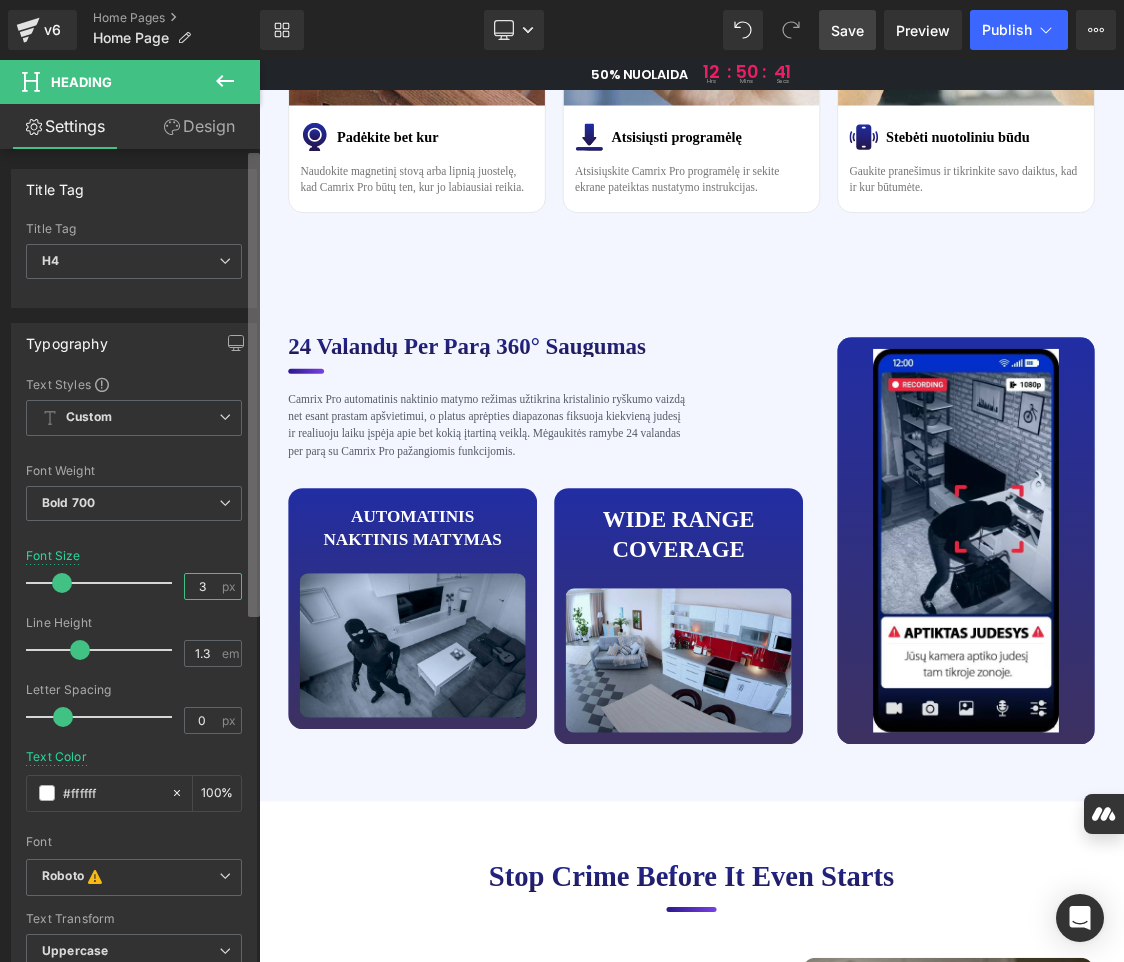 type on "32" 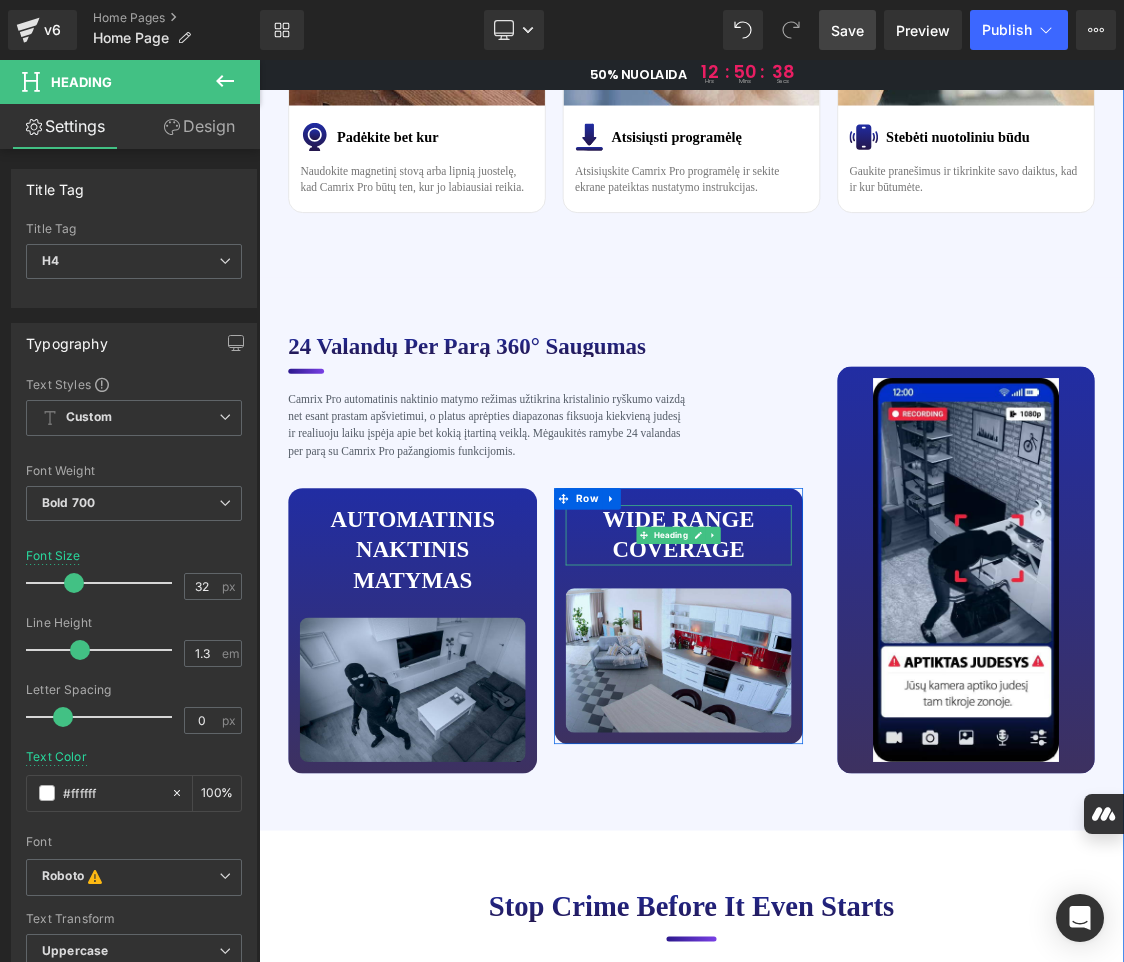 click on "Wide range coverage" at bounding box center (846, 724) 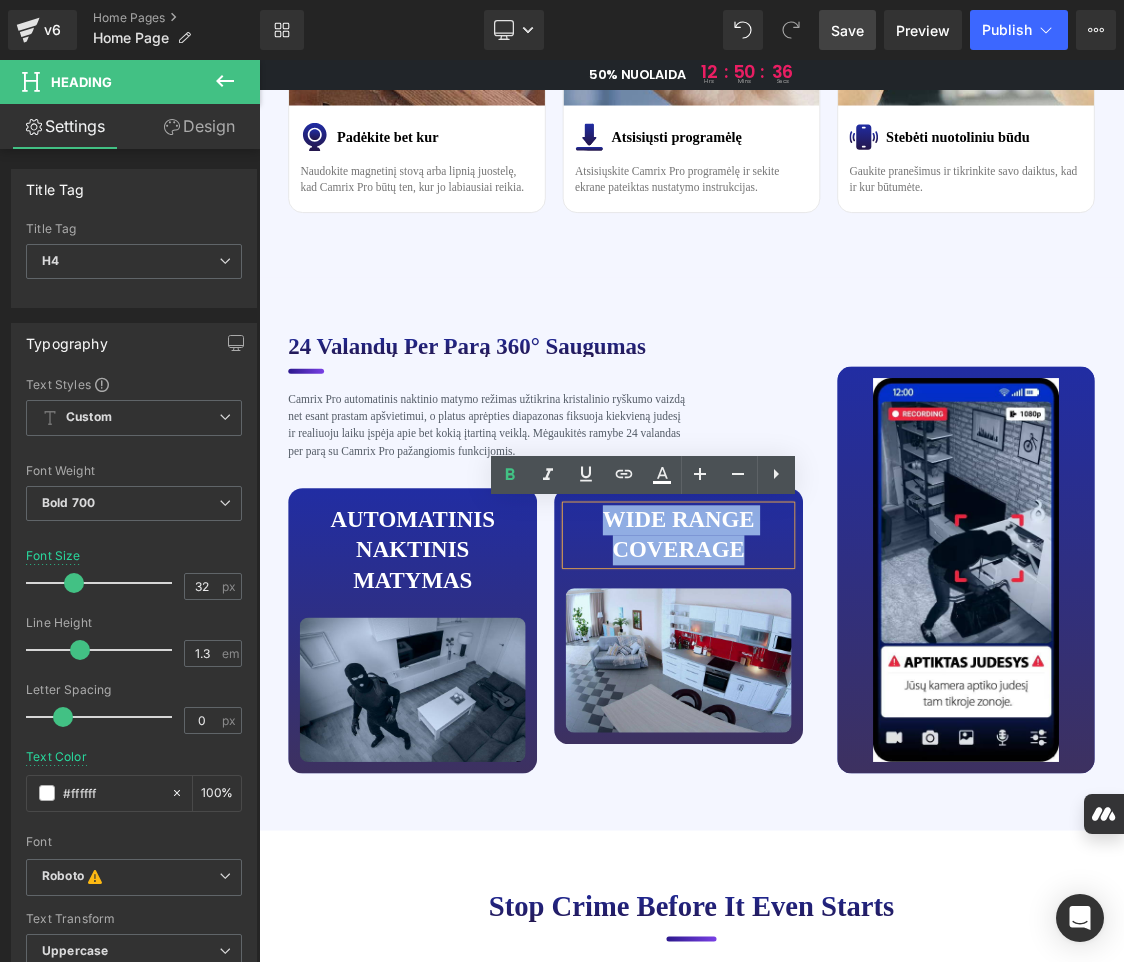 drag, startPoint x: 931, startPoint y: 745, endPoint x: 738, endPoint y: 706, distance: 196.90099 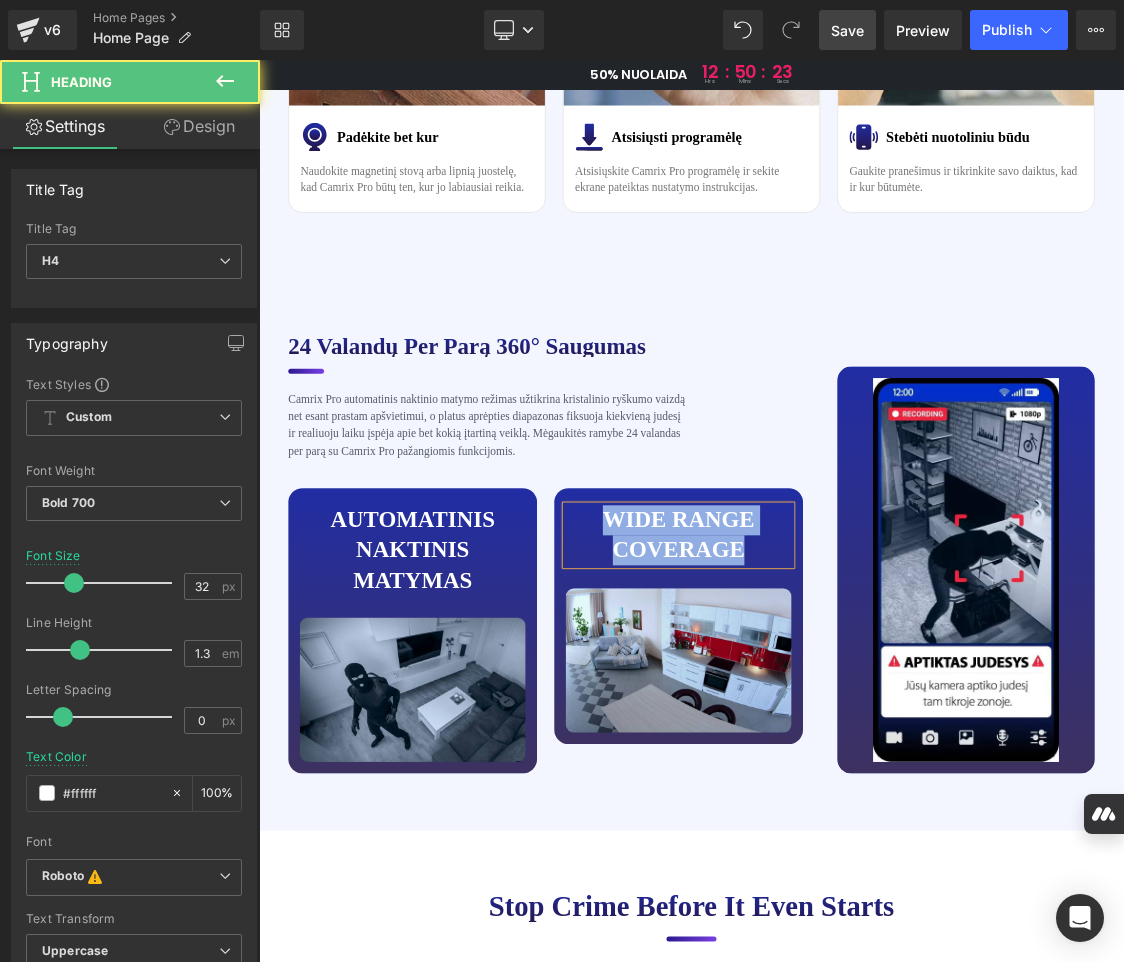 click on "Wide range coverage" at bounding box center (846, 724) 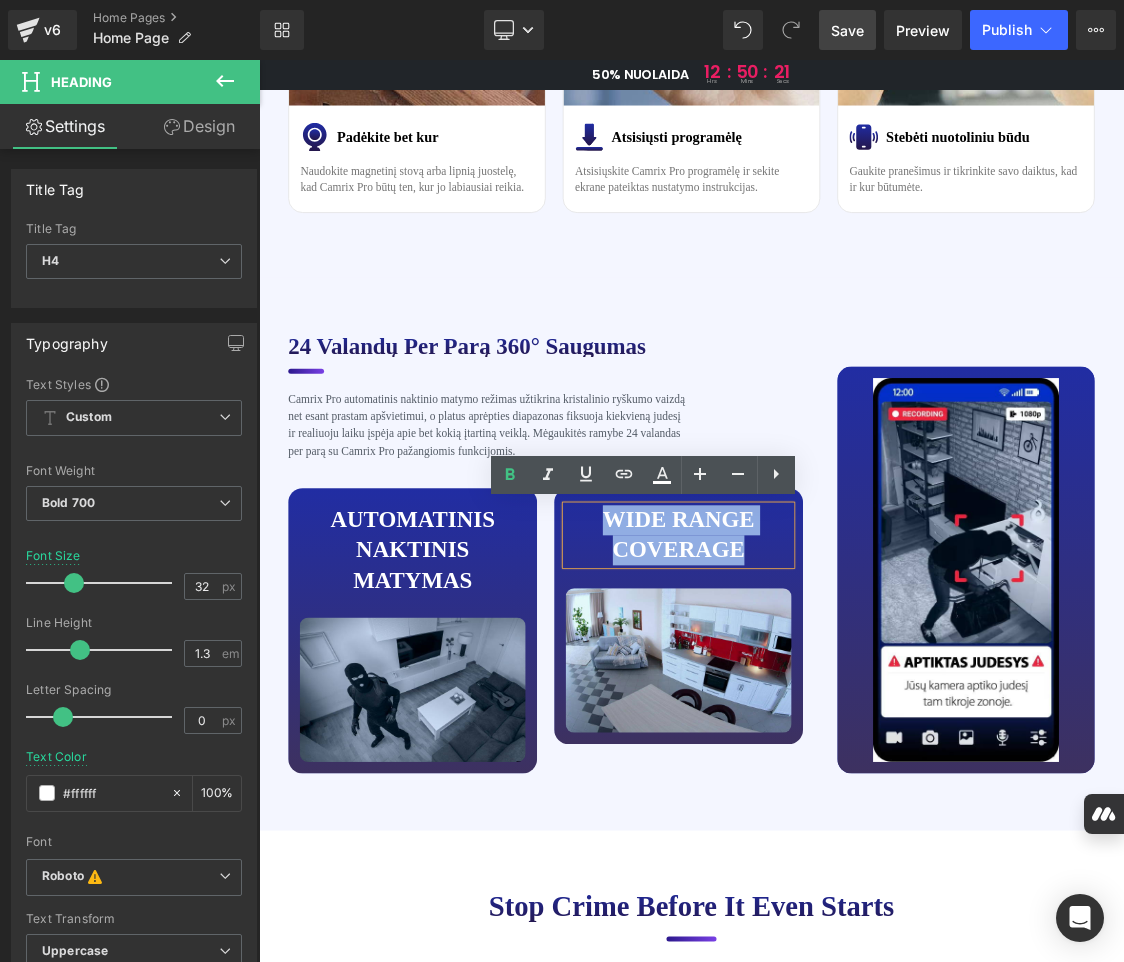 drag, startPoint x: 934, startPoint y: 749, endPoint x: 741, endPoint y: 709, distance: 197.1015 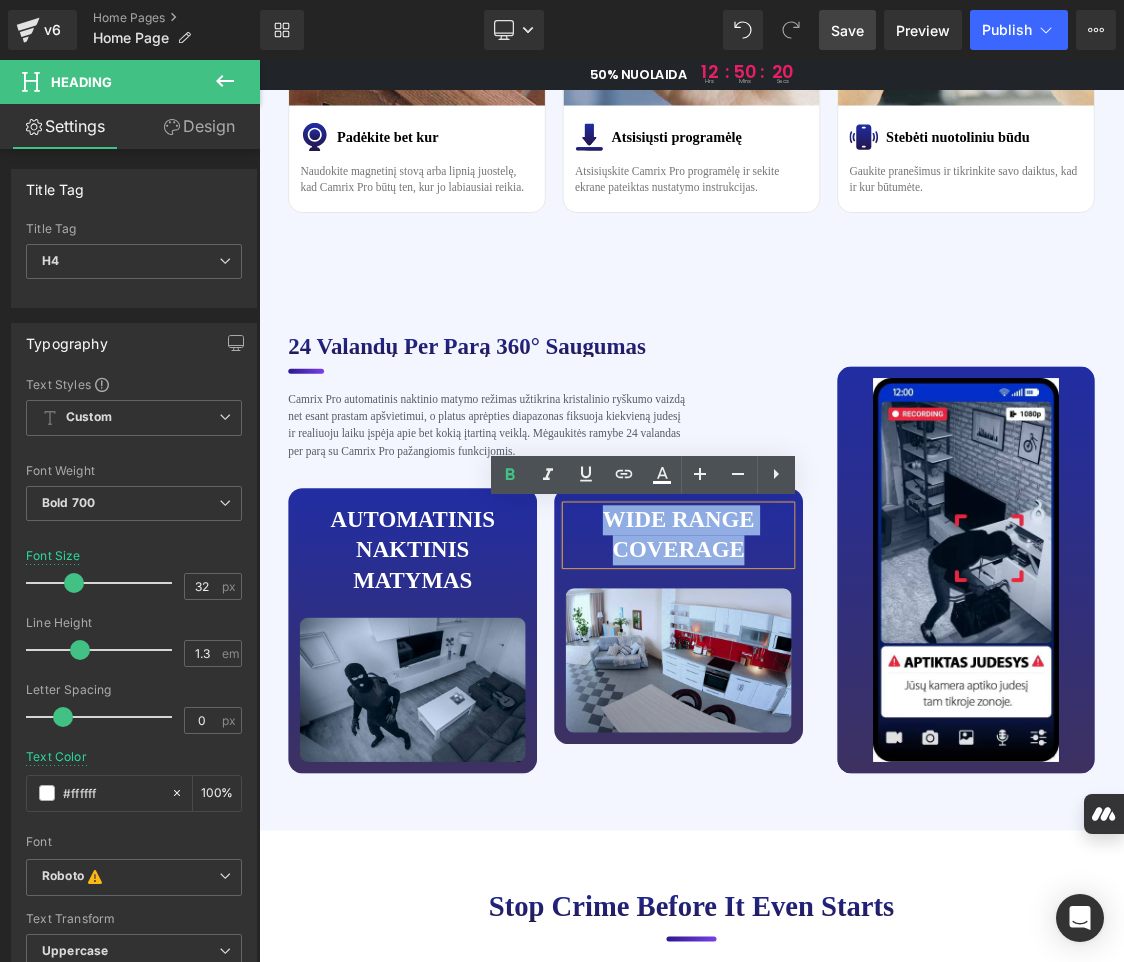paste 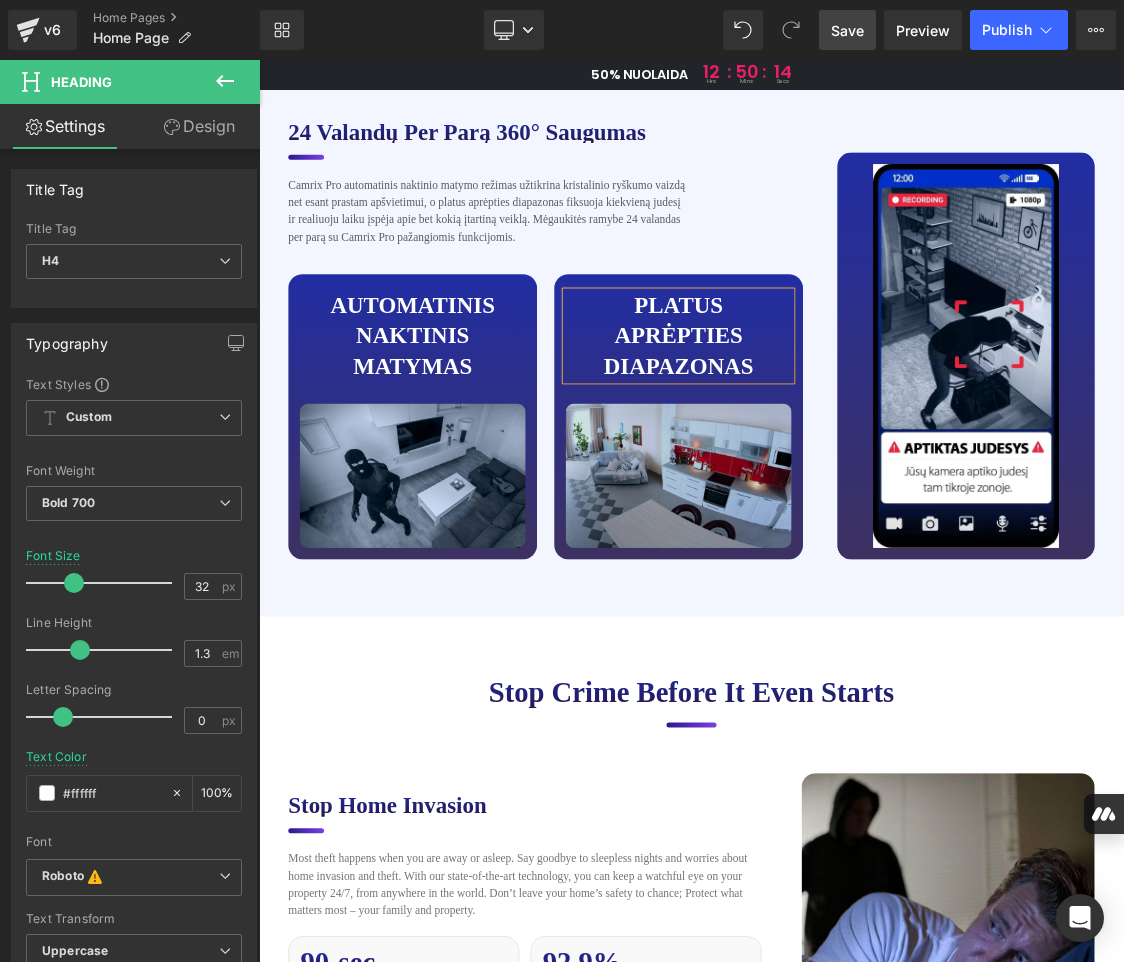 scroll, scrollTop: 4900, scrollLeft: 0, axis: vertical 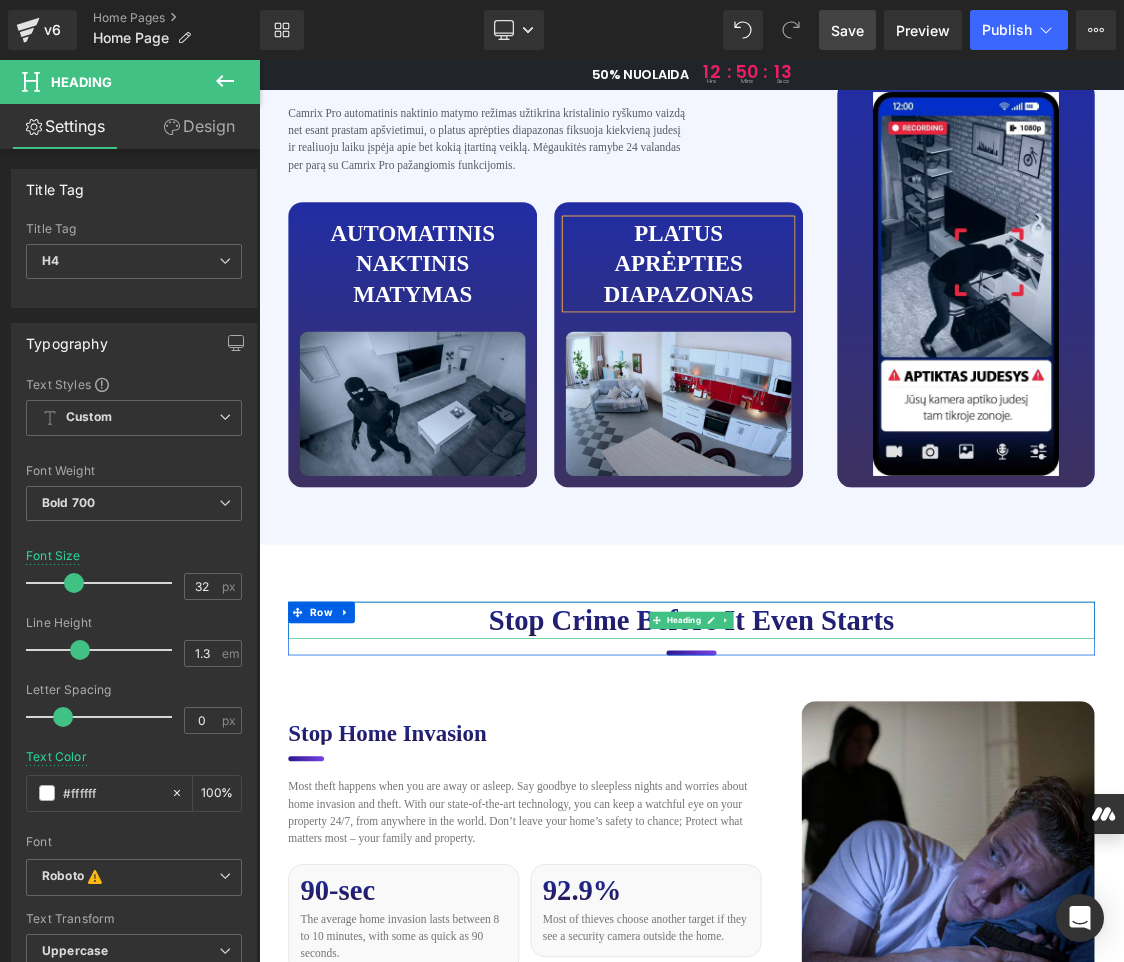 click on "Stop Crime Before it Even Starts" at bounding box center [864, 844] 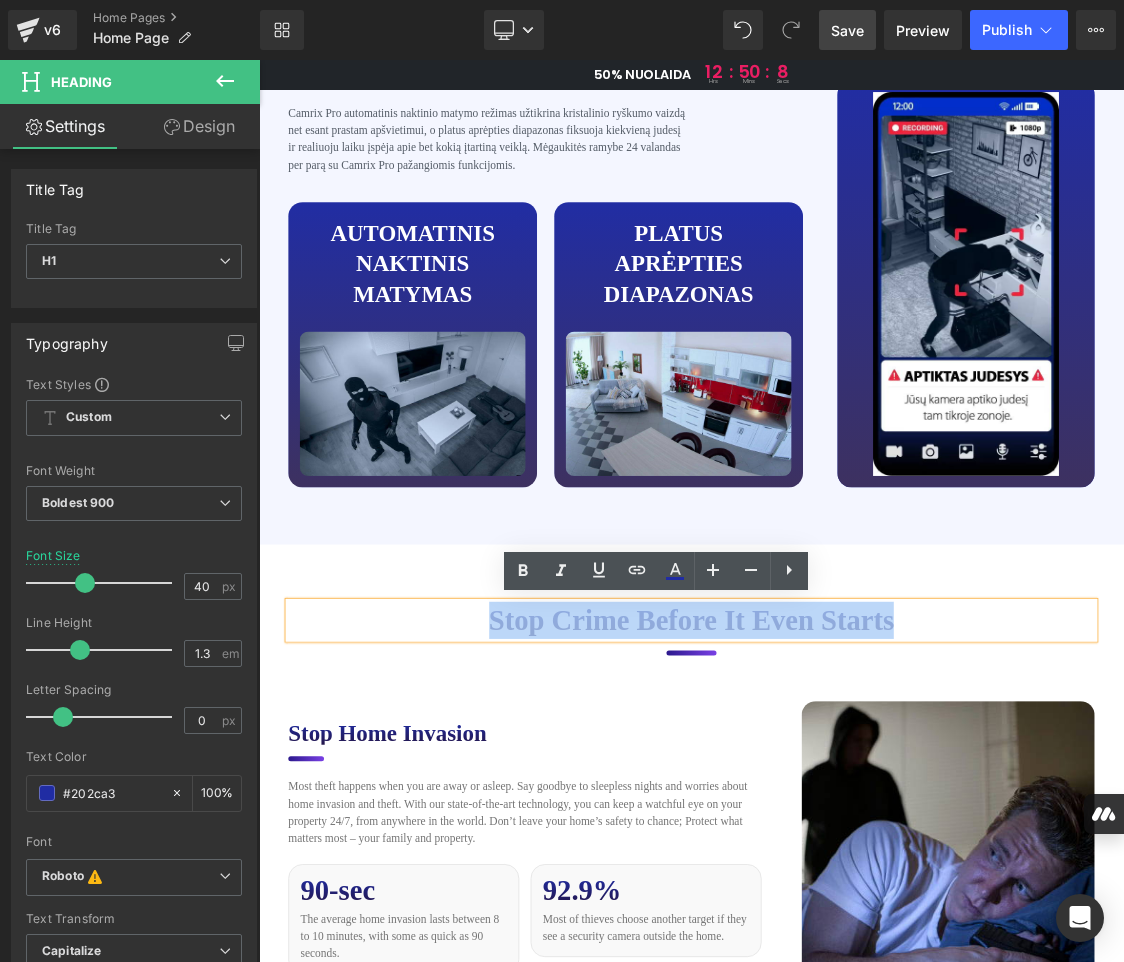 drag, startPoint x: 1137, startPoint y: 848, endPoint x: 579, endPoint y: 834, distance: 558.1756 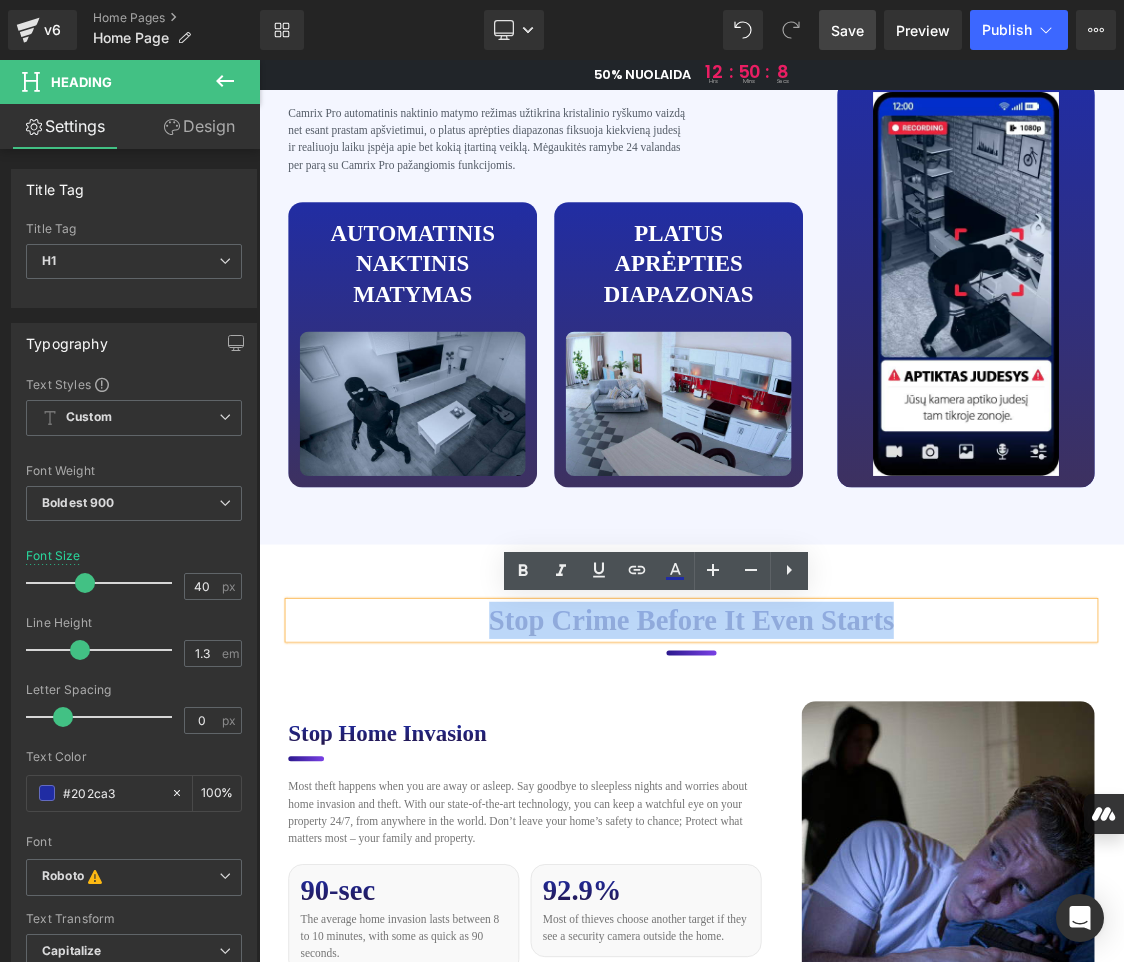click on "Stop Crime Before it Even Starts" at bounding box center (864, 844) 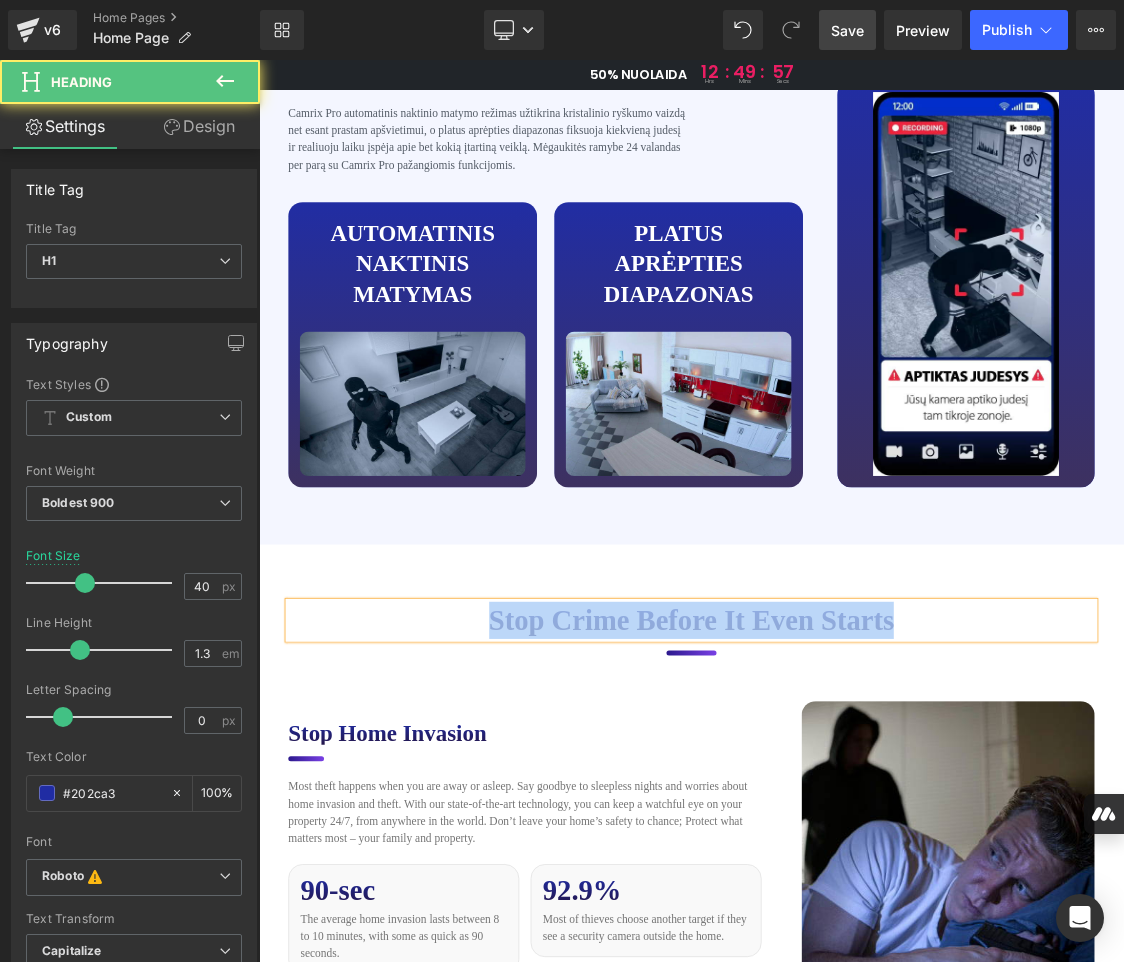 click on "Stop Crime Before it Even Starts" at bounding box center [864, 844] 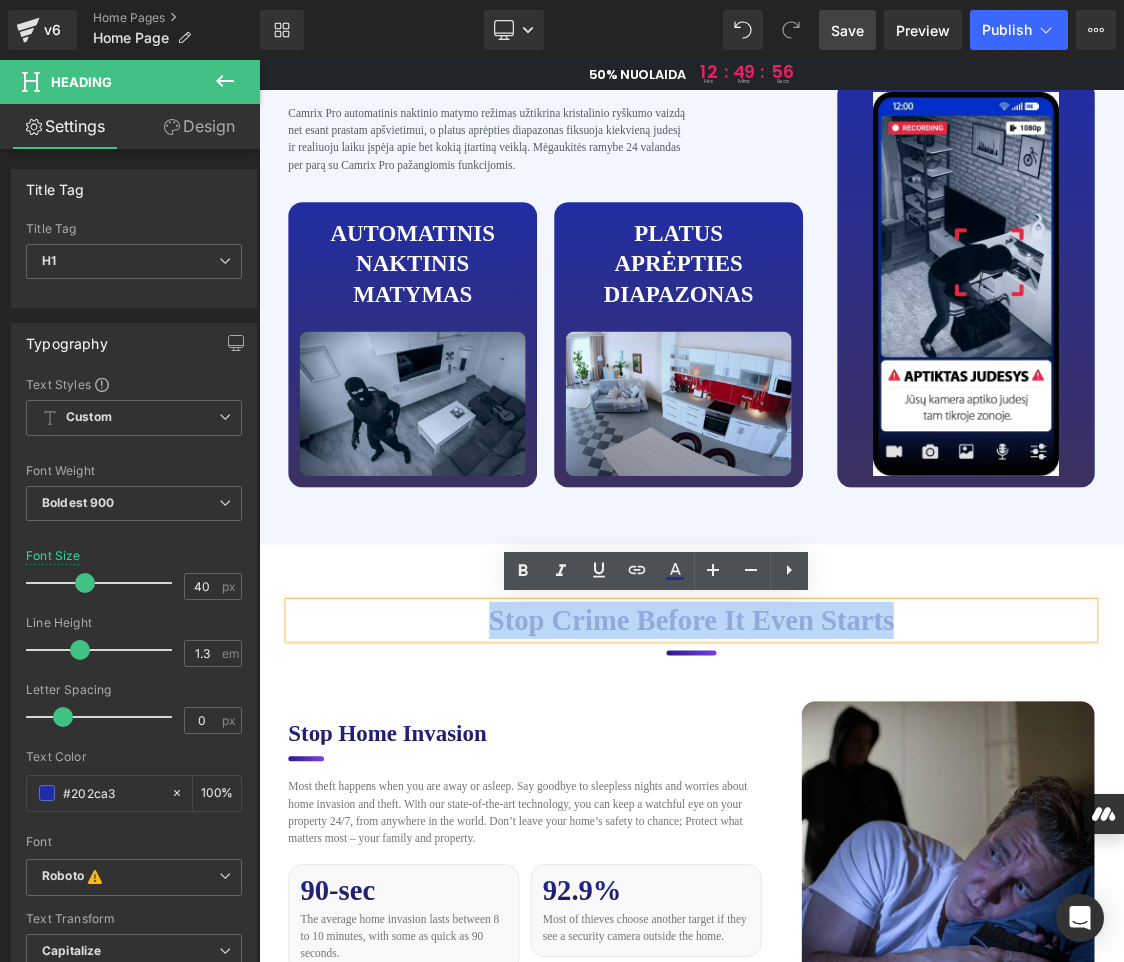 paste 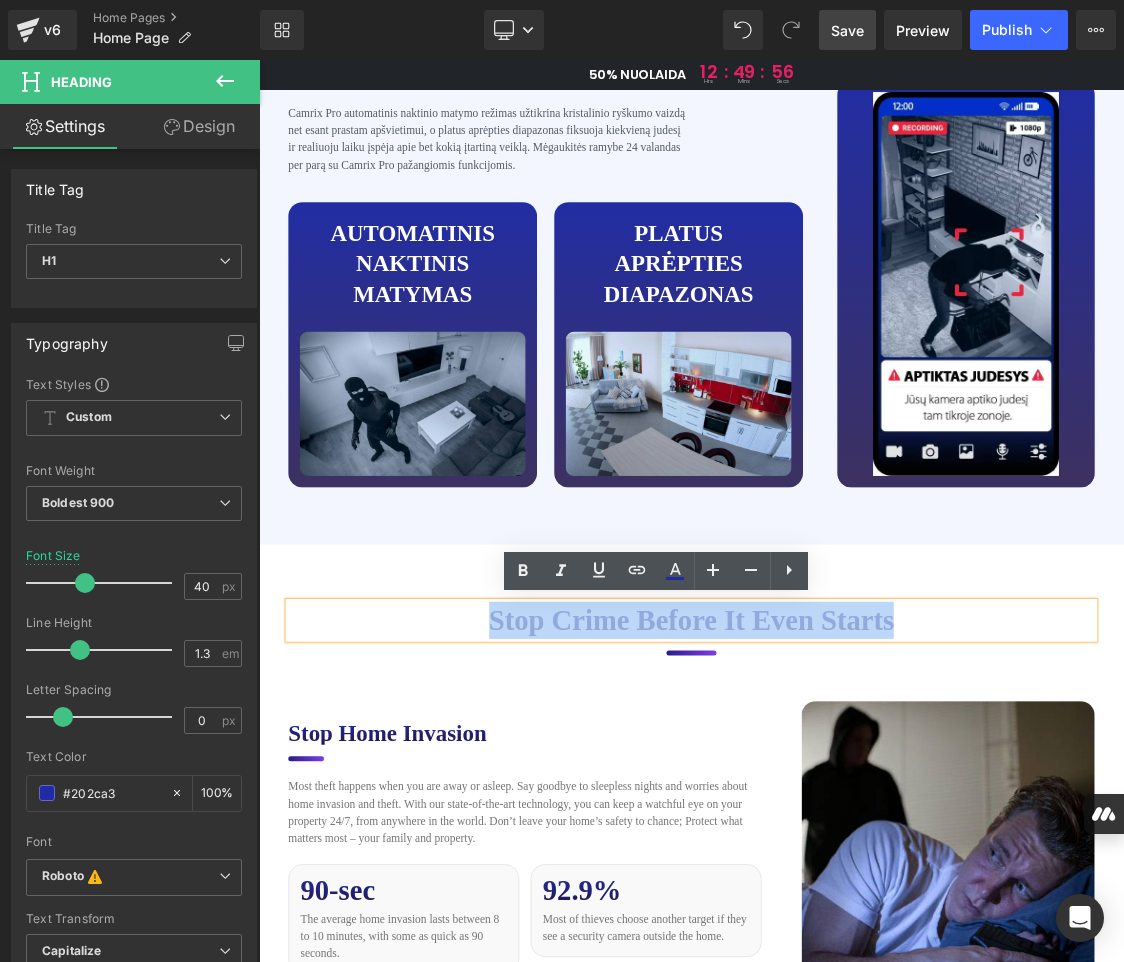 type 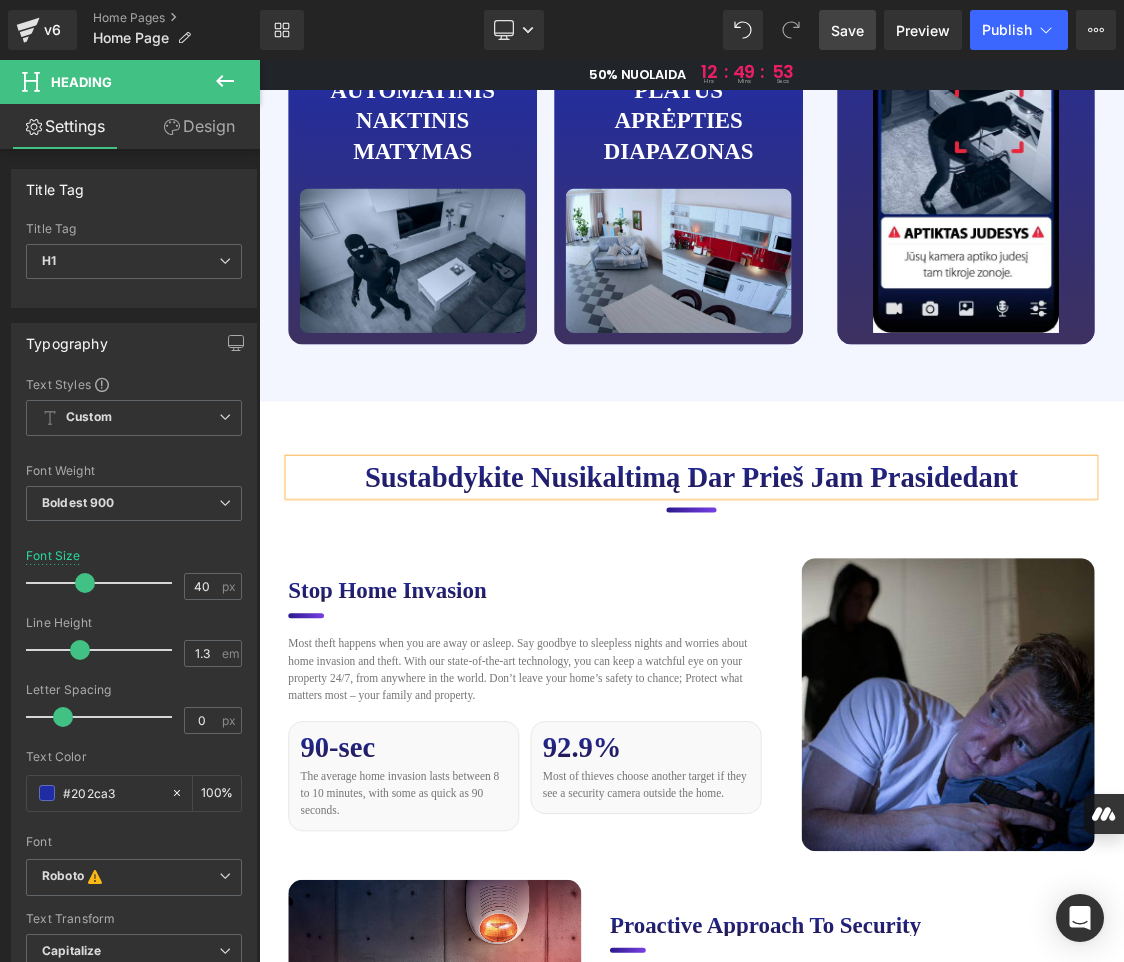 scroll, scrollTop: 5200, scrollLeft: 0, axis: vertical 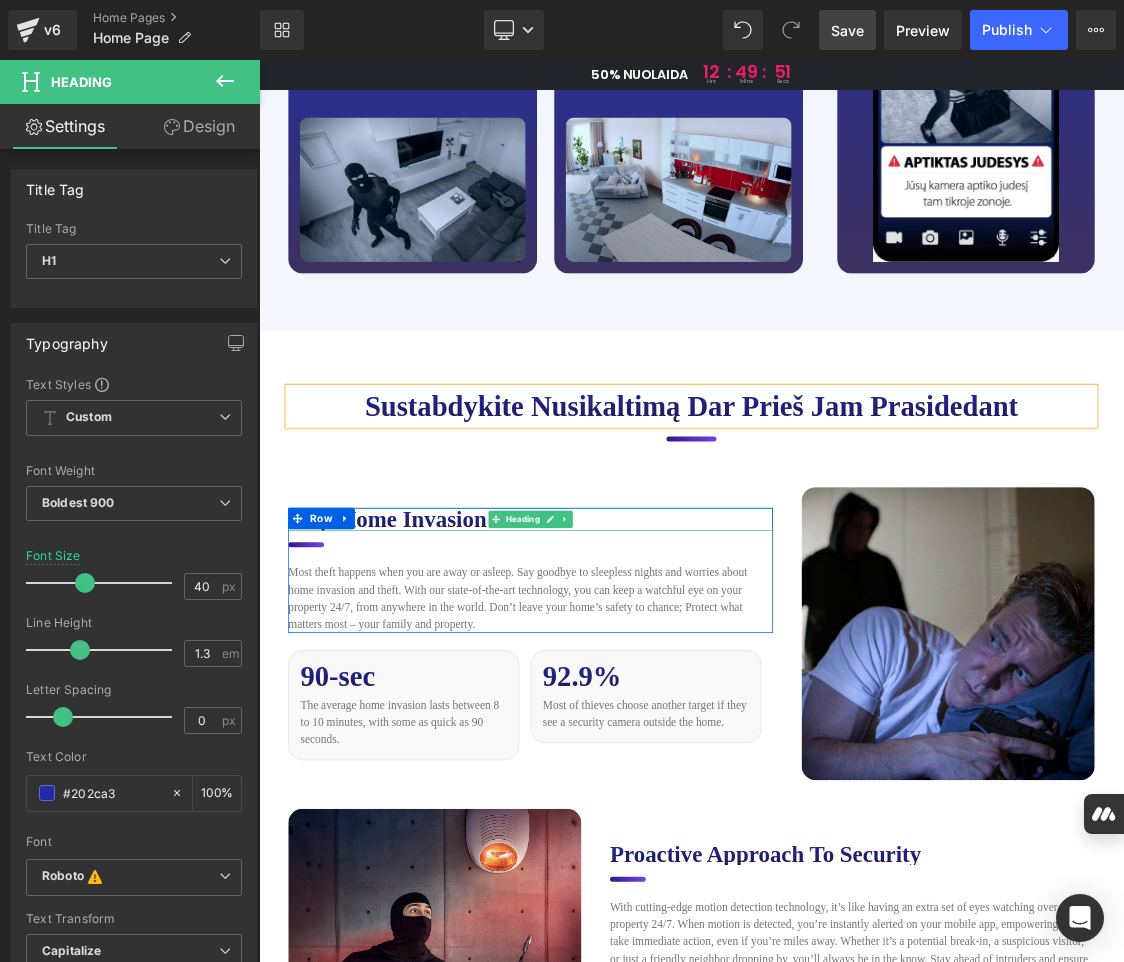 drag, startPoint x: 537, startPoint y: 703, endPoint x: 545, endPoint y: 710, distance: 10.630146 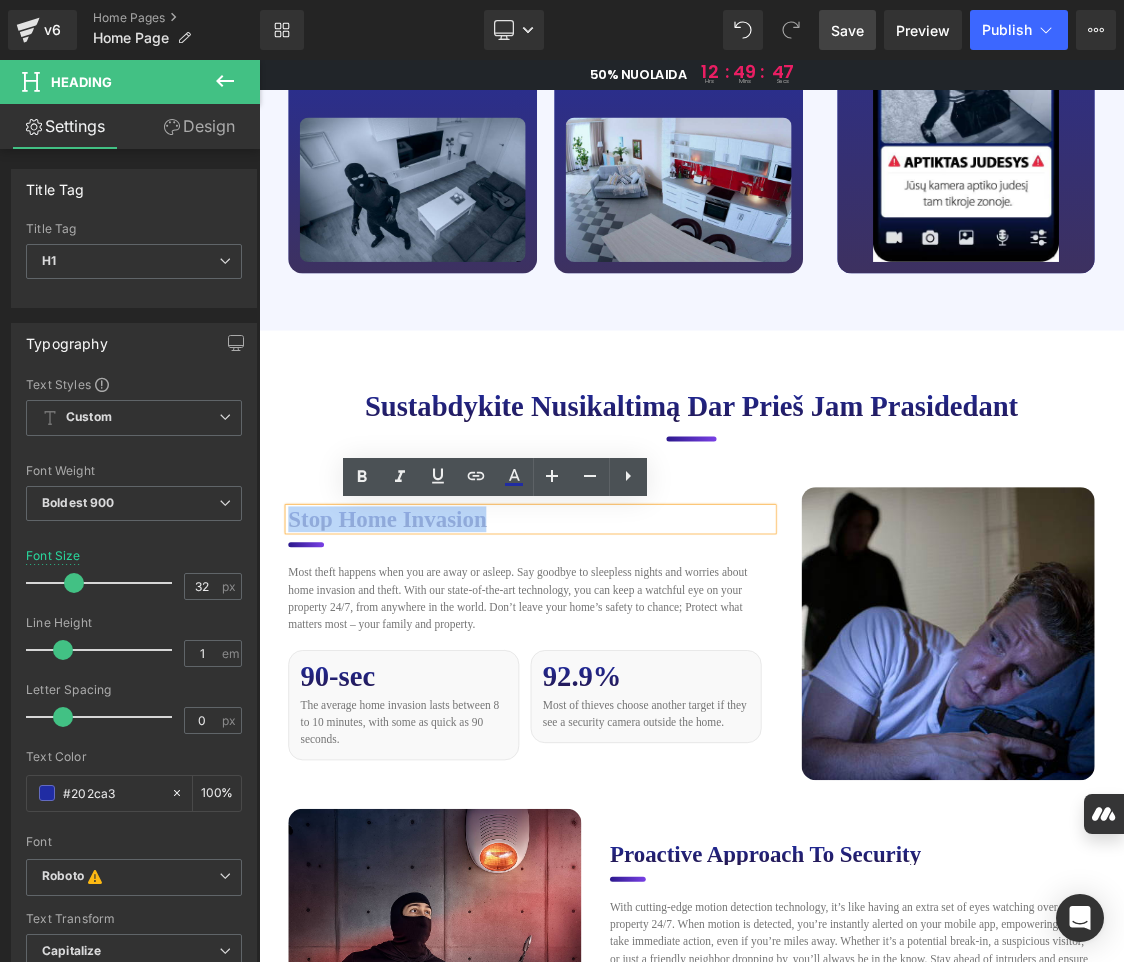 drag, startPoint x: 565, startPoint y: 704, endPoint x: 299, endPoint y: 700, distance: 266.03006 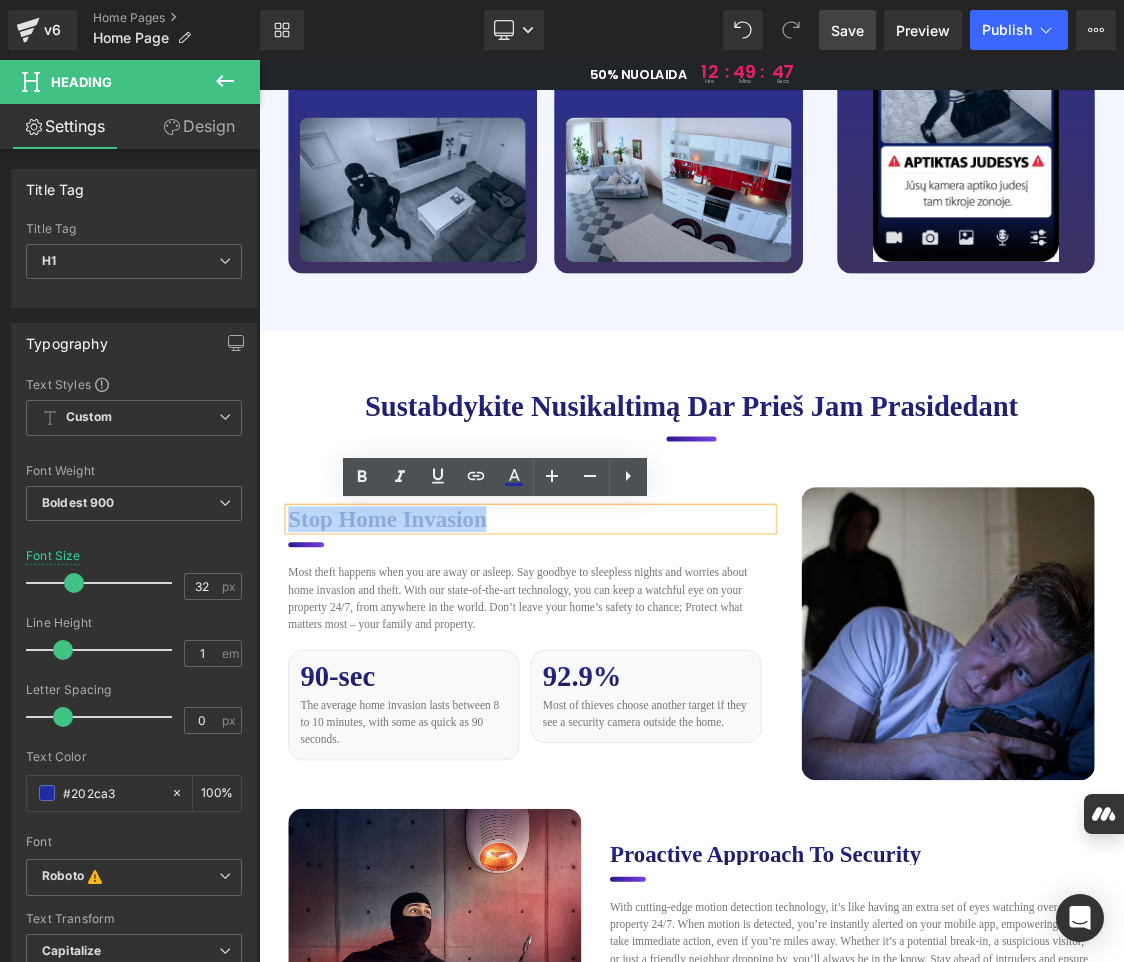 click on "Stop Home Invasion" at bounding box center [639, 702] 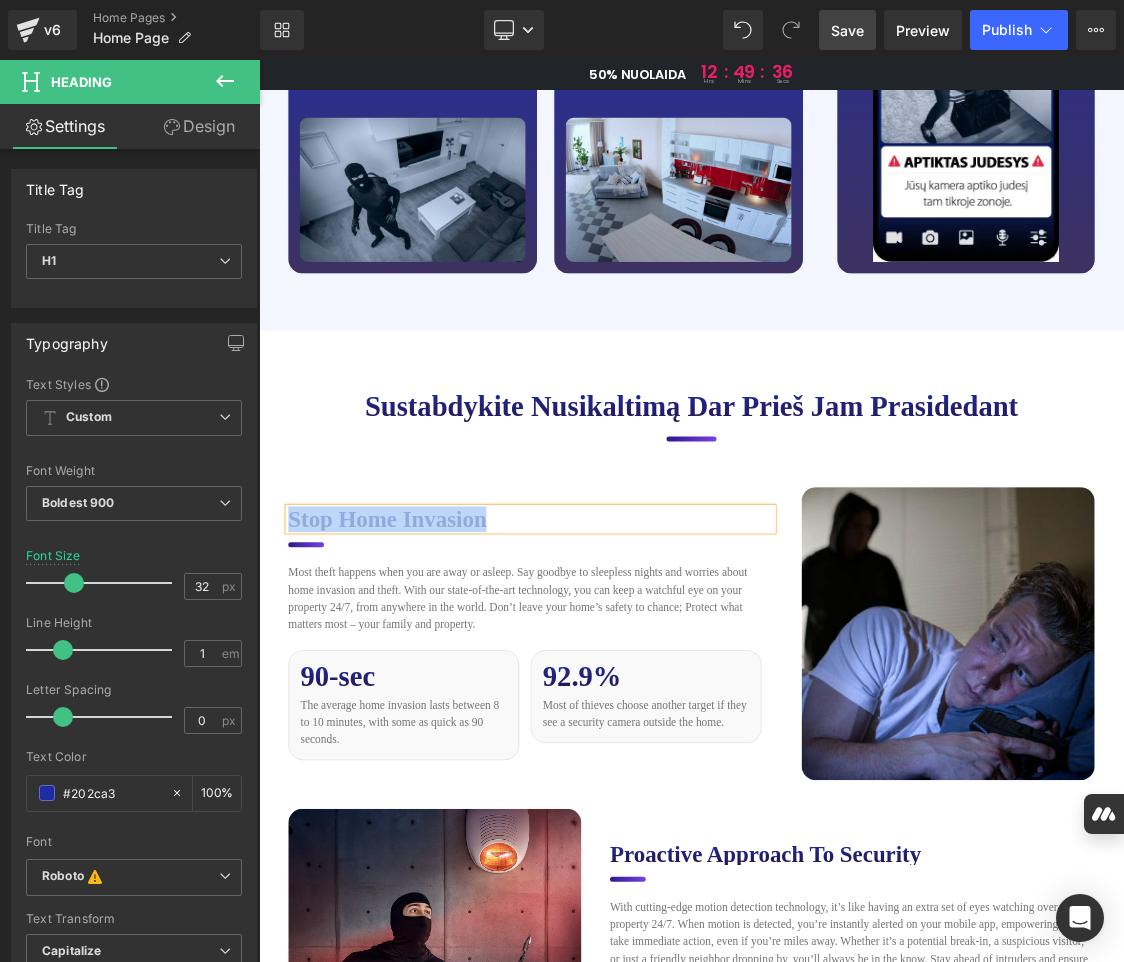 click on "Stop Home Invasion" at bounding box center [639, 702] 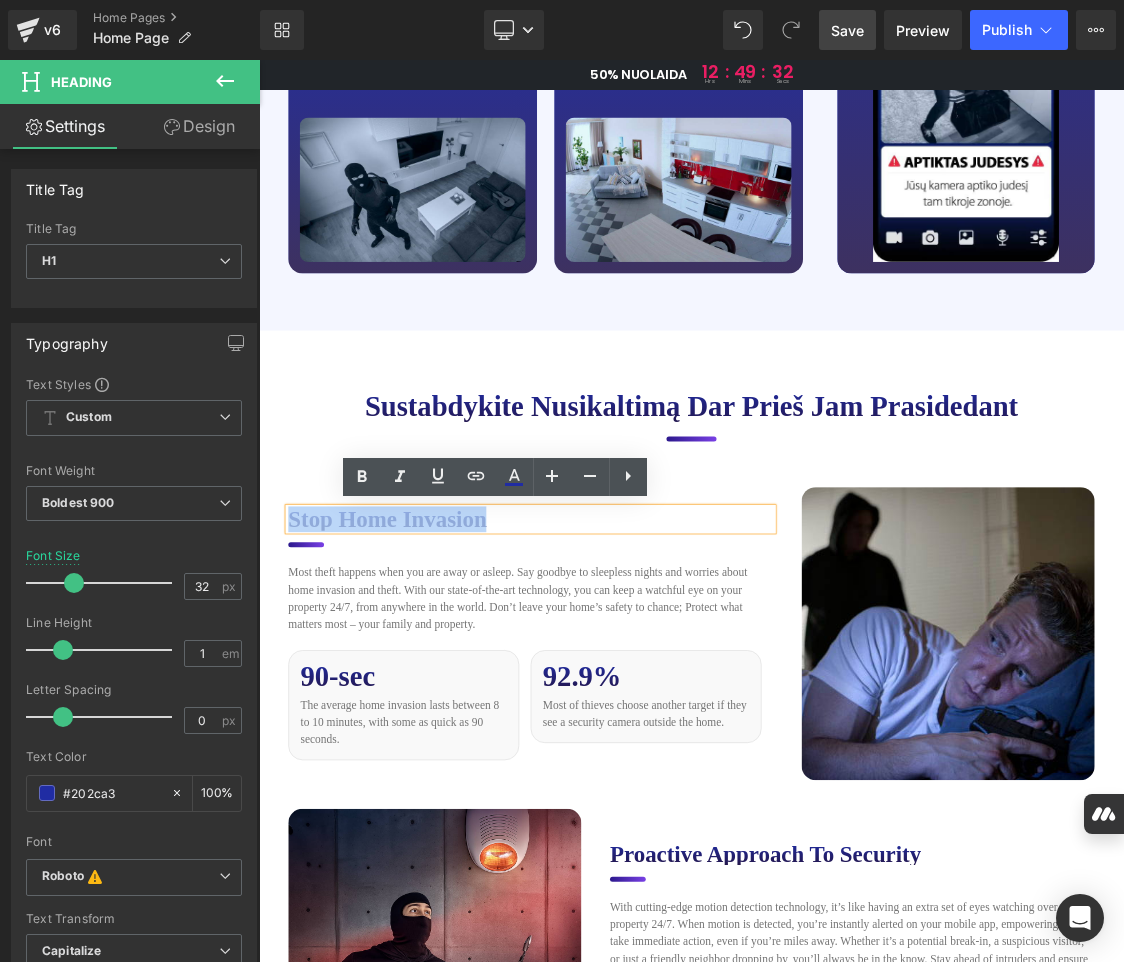 drag, startPoint x: 579, startPoint y: 703, endPoint x: 299, endPoint y: 706, distance: 280.01608 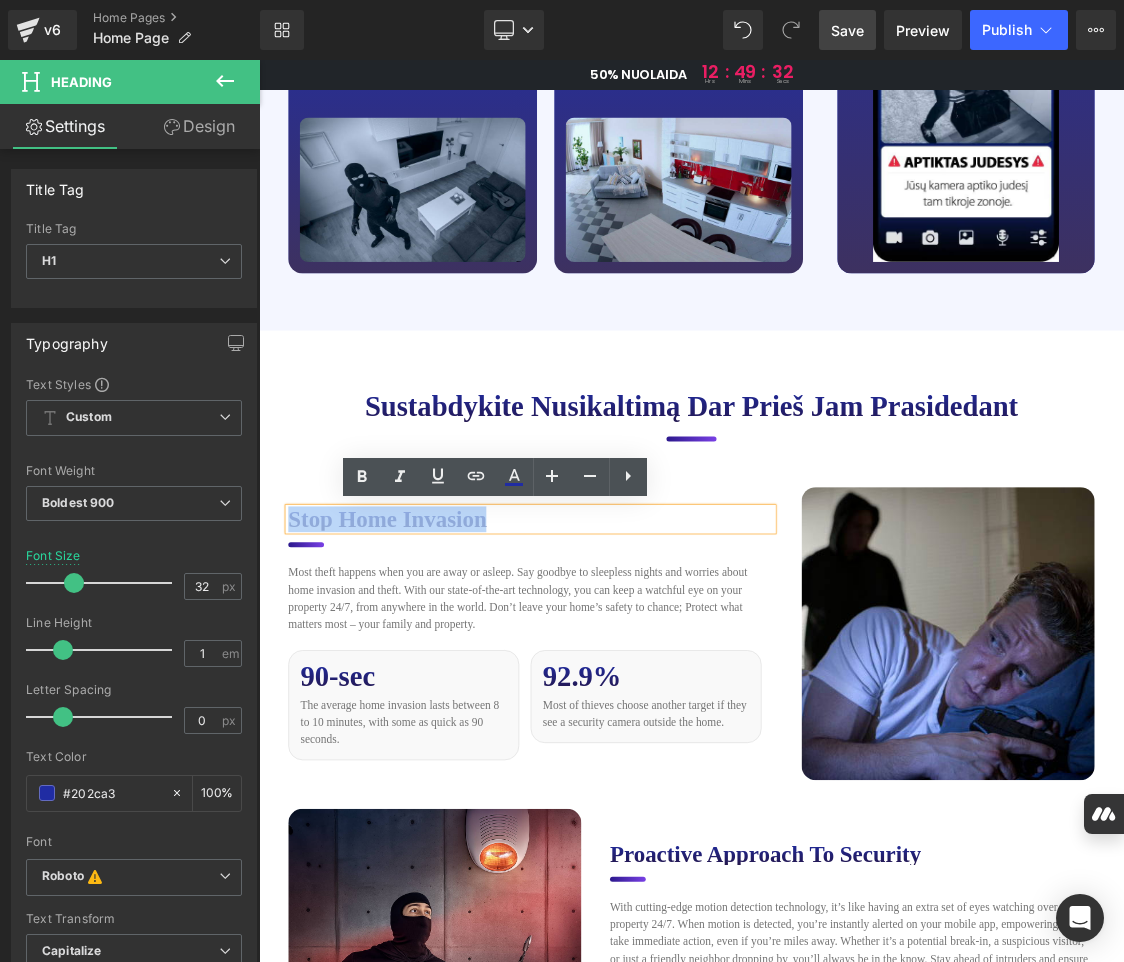 click on "Stop Home Invasion" at bounding box center [639, 702] 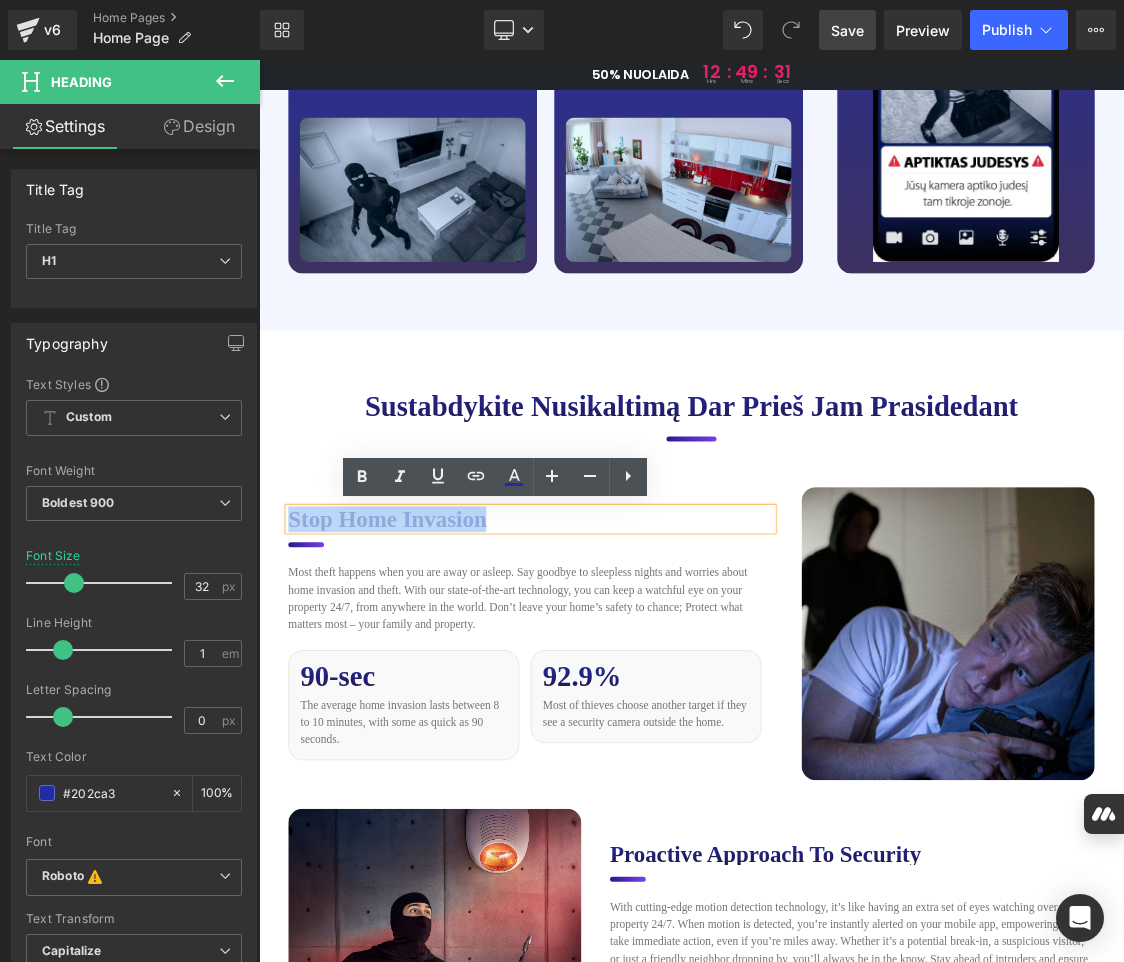 paste 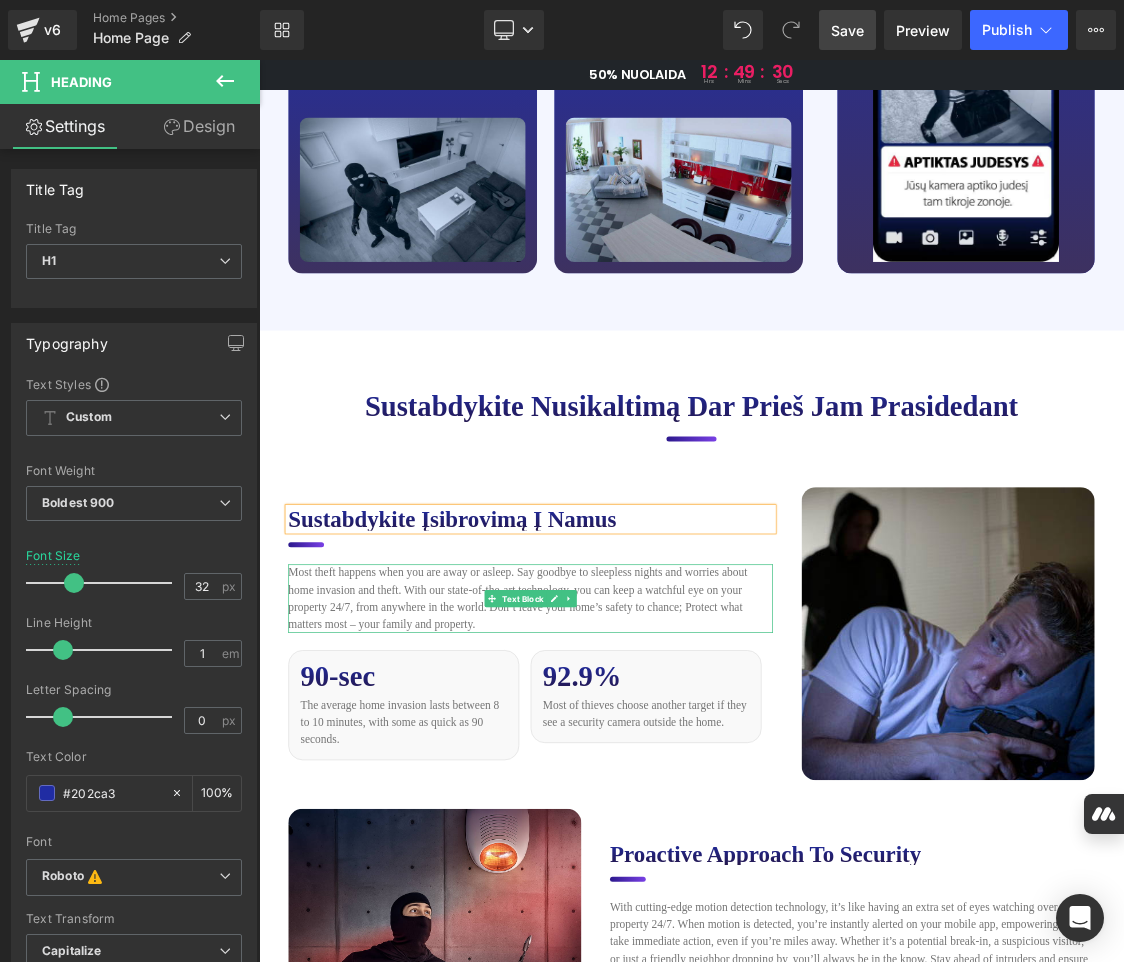 click on "Most theft happens when you are away or asleep. Say goodbye to sleepless nights and worries about home invasion and theft. With our state-of-the-art technology, you can keep a watchful eye on your property 24/7, from anywhere in the world. Don’t leave your home’s safety to chance; Protect what matters most – your family and property." at bounding box center [639, 813] 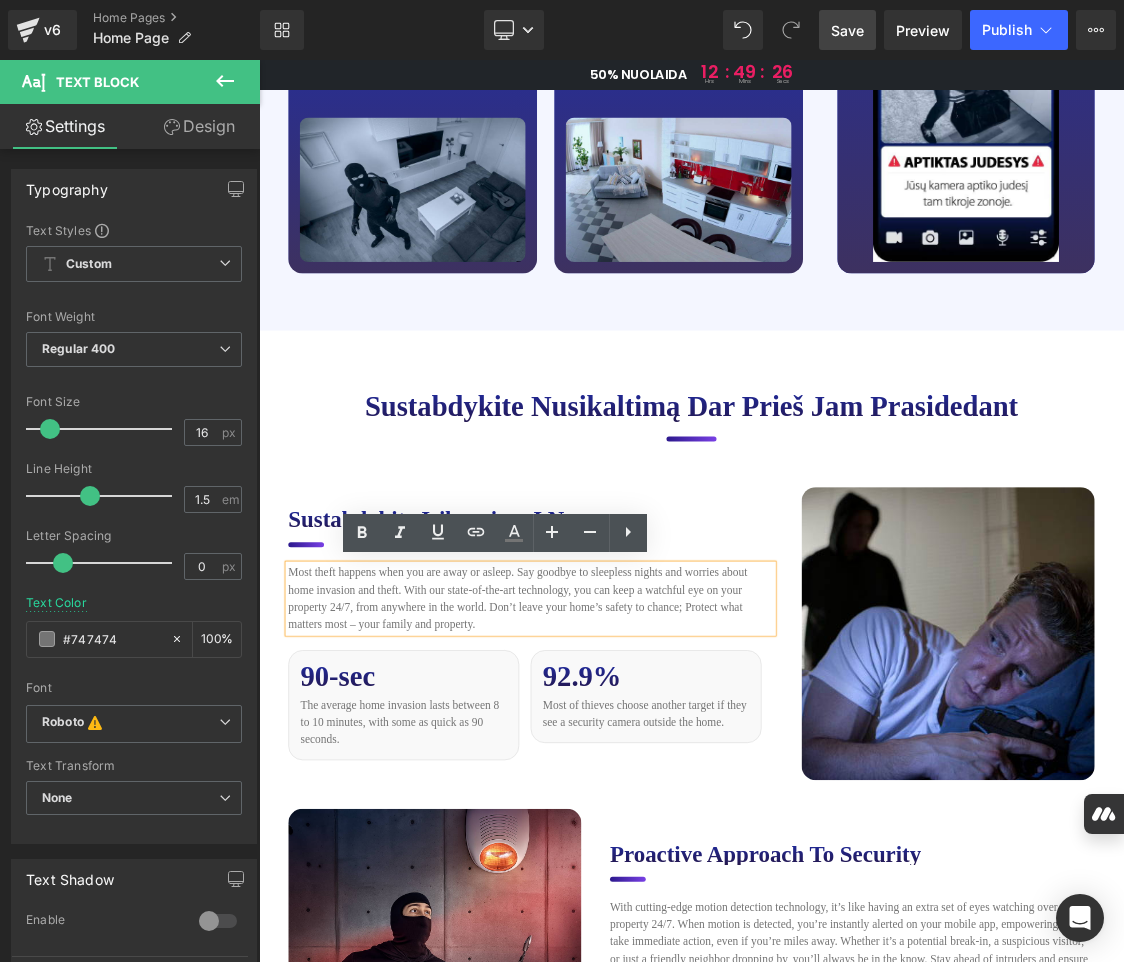 drag, startPoint x: 561, startPoint y: 847, endPoint x: 295, endPoint y: 783, distance: 273.59094 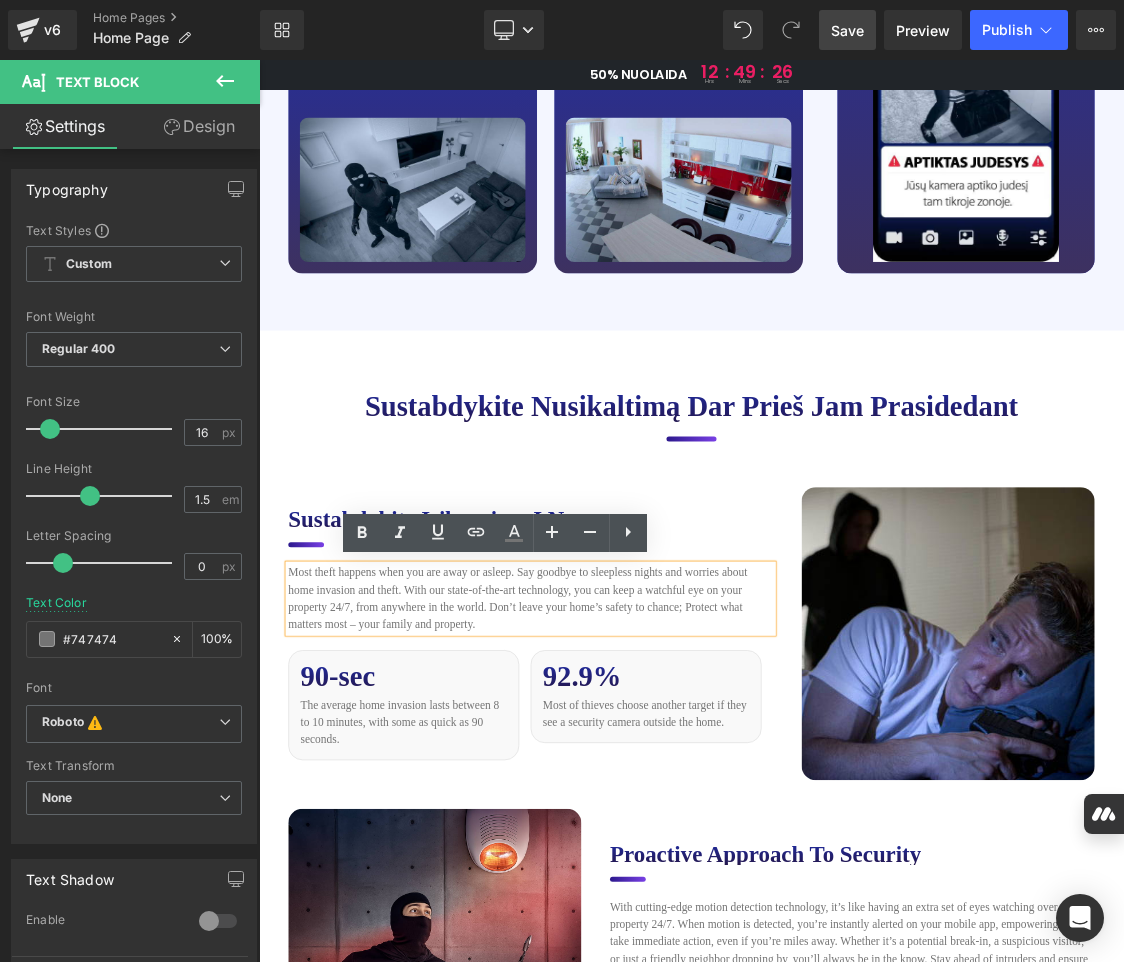 click on "Most theft happens when you are away or asleep. Say goodbye to sleepless nights and worries about home invasion and theft. With our state-of-the-art technology, you can keep a watchful eye on your property 24/7, from anywhere in the world. Don’t leave your home’s safety to chance; Protect what matters most – your family and property." at bounding box center (639, 813) 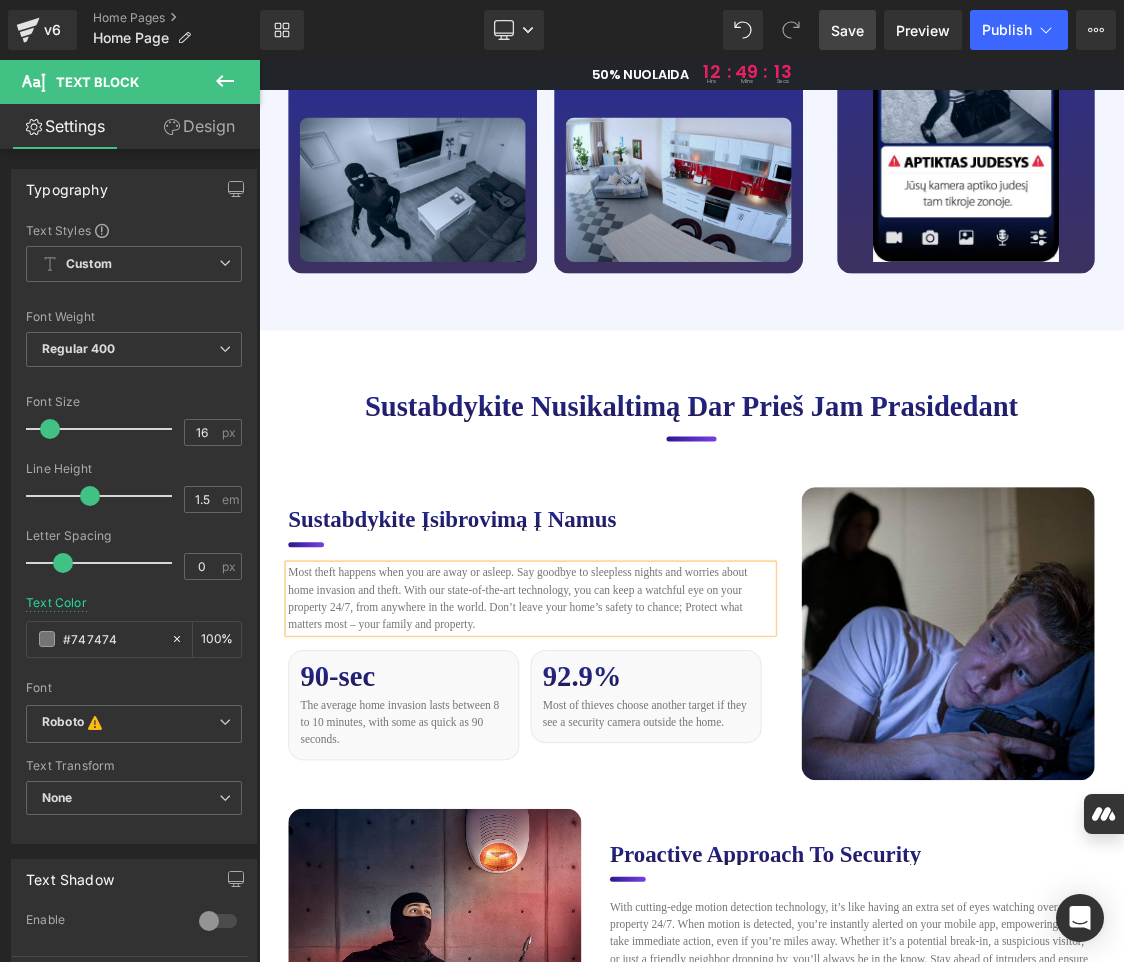 click on "Most theft happens when you are away or asleep. Say goodbye to sleepless nights and worries about home invasion and theft. With our state-of-the-art technology, you can keep a watchful eye on your property 24/7, from anywhere in the world. Don’t leave your home’s safety to chance; Protect what matters most – your family and property." at bounding box center [639, 813] 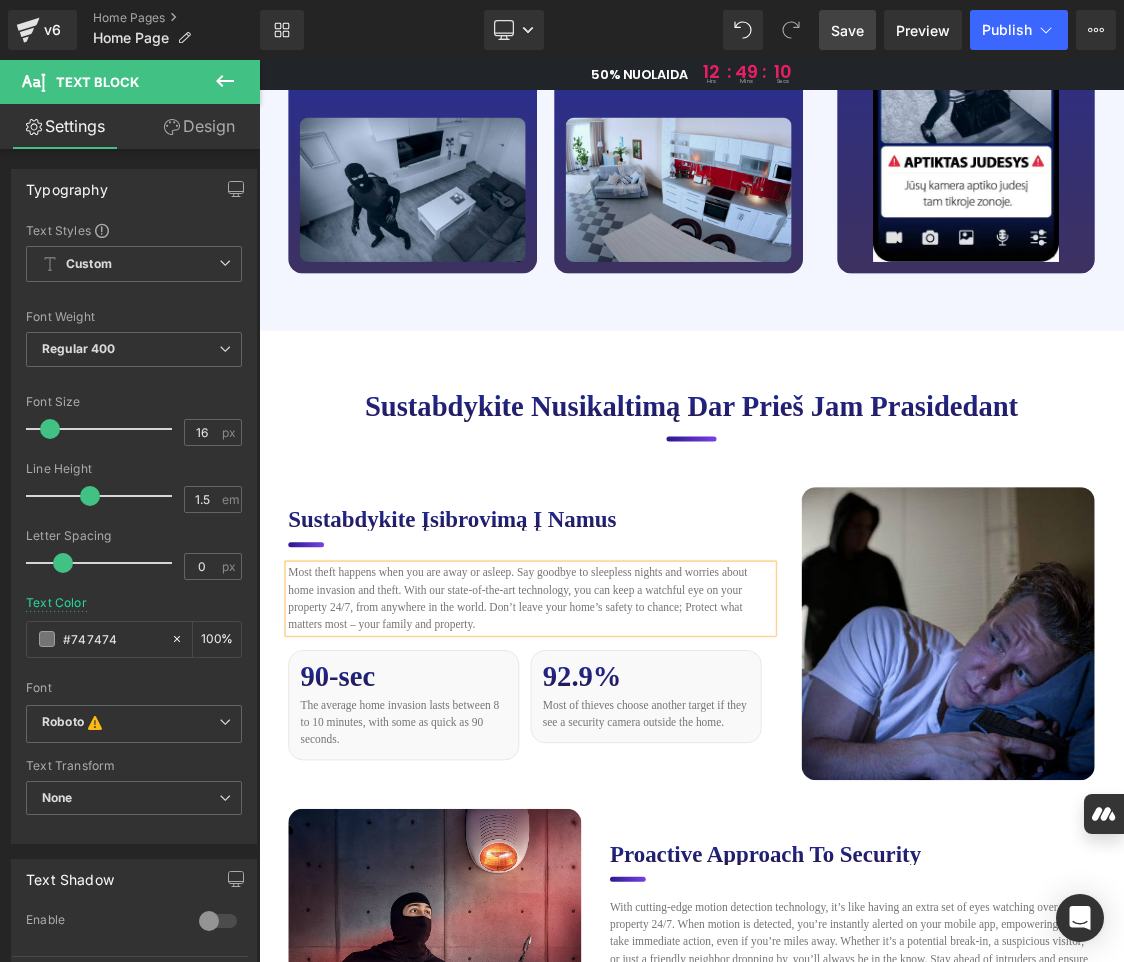 paste 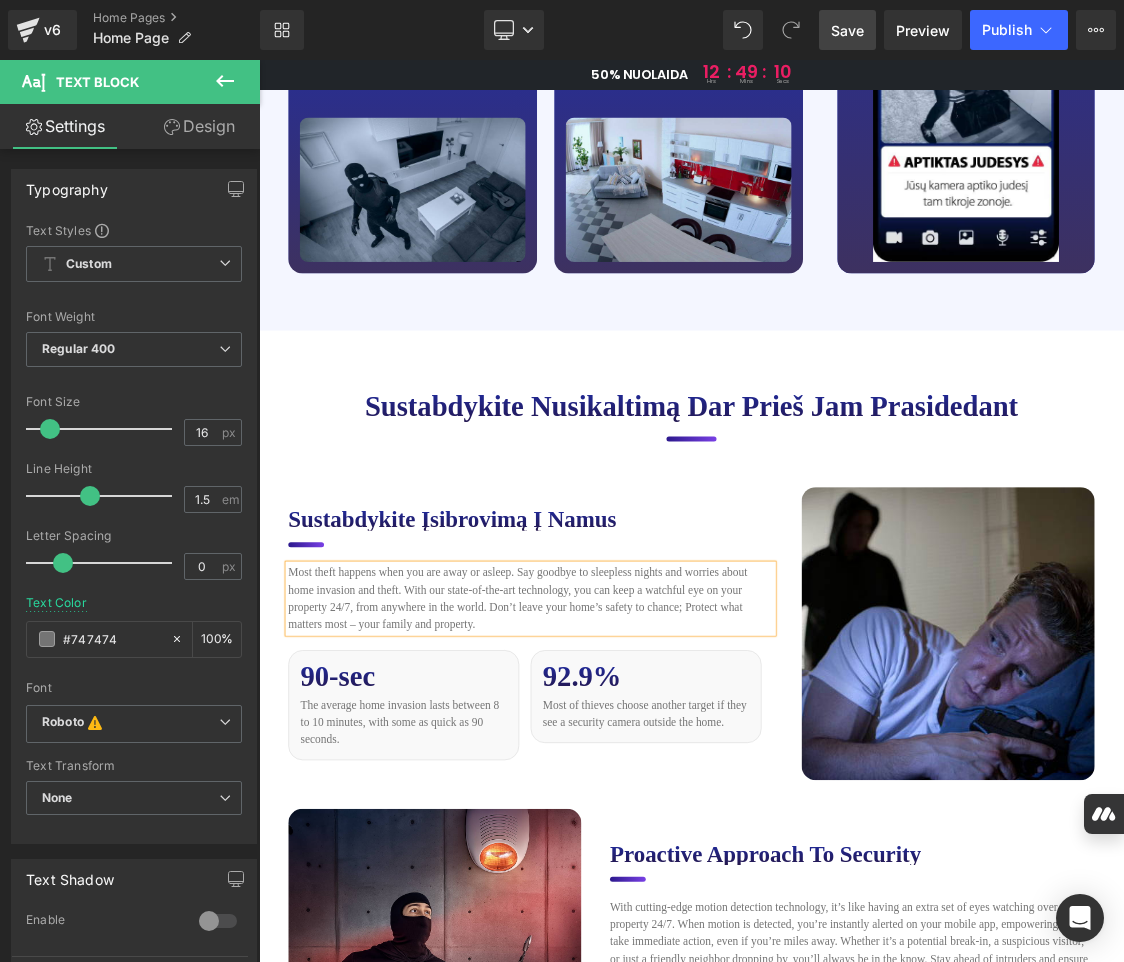 type 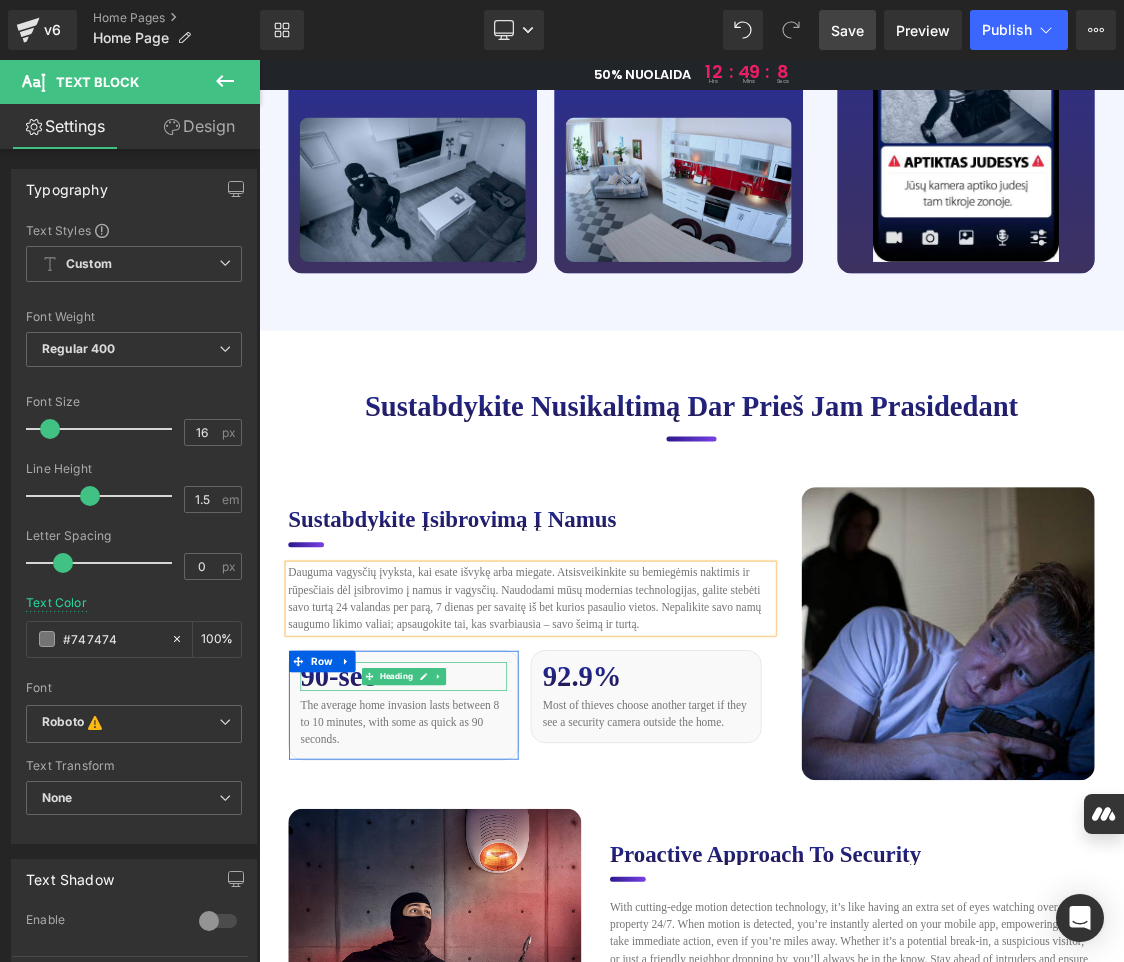 click on "90-sec" at bounding box center [461, 922] 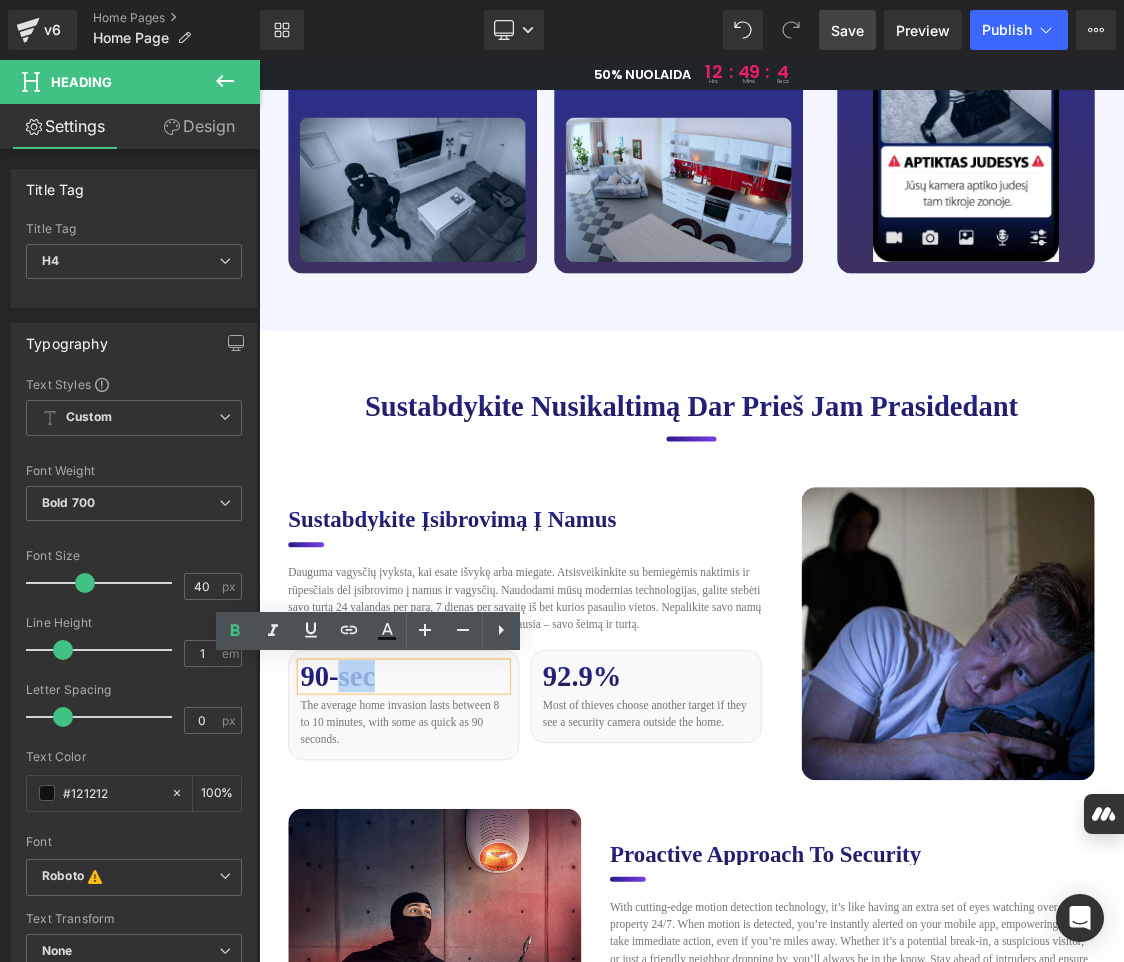 drag, startPoint x: 422, startPoint y: 927, endPoint x: 368, endPoint y: 927, distance: 54 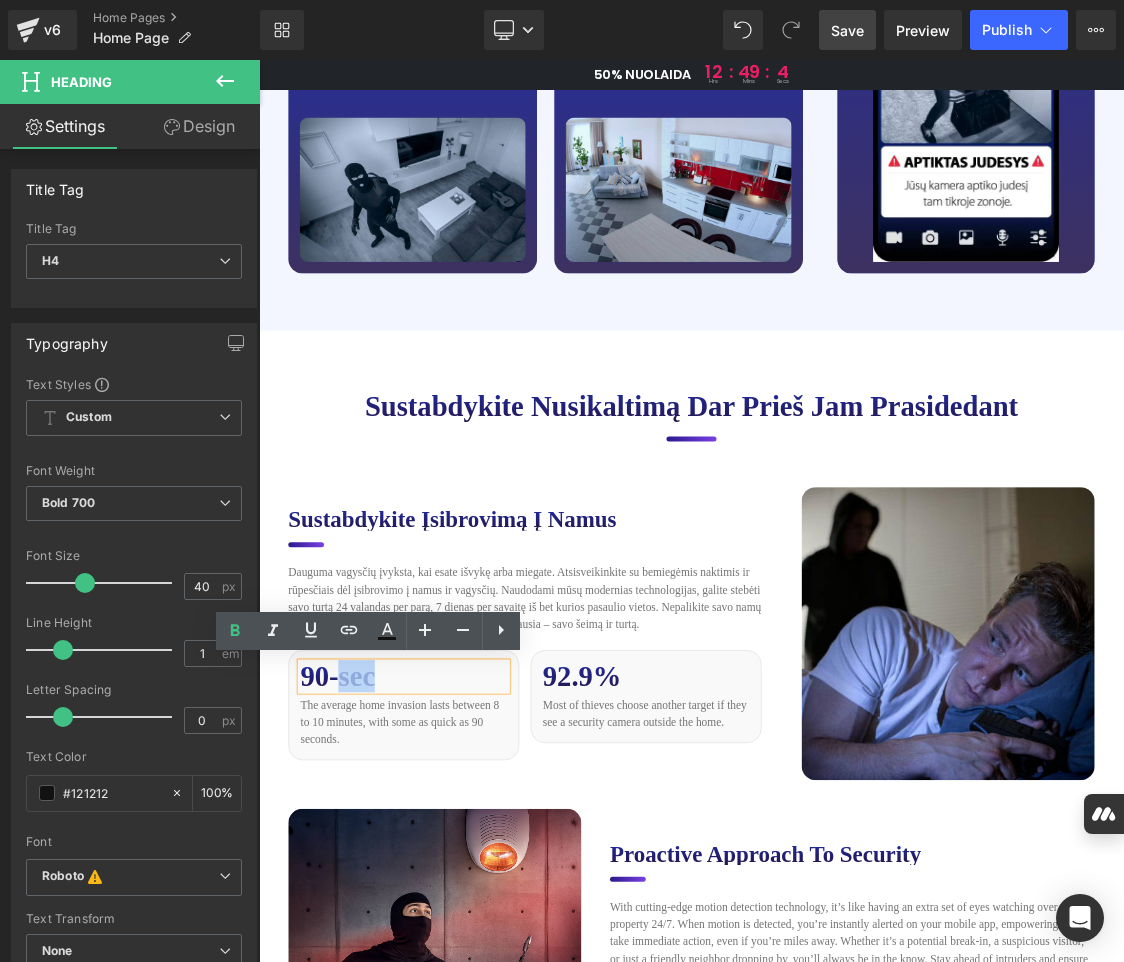 click on "90-sec" at bounding box center (461, 922) 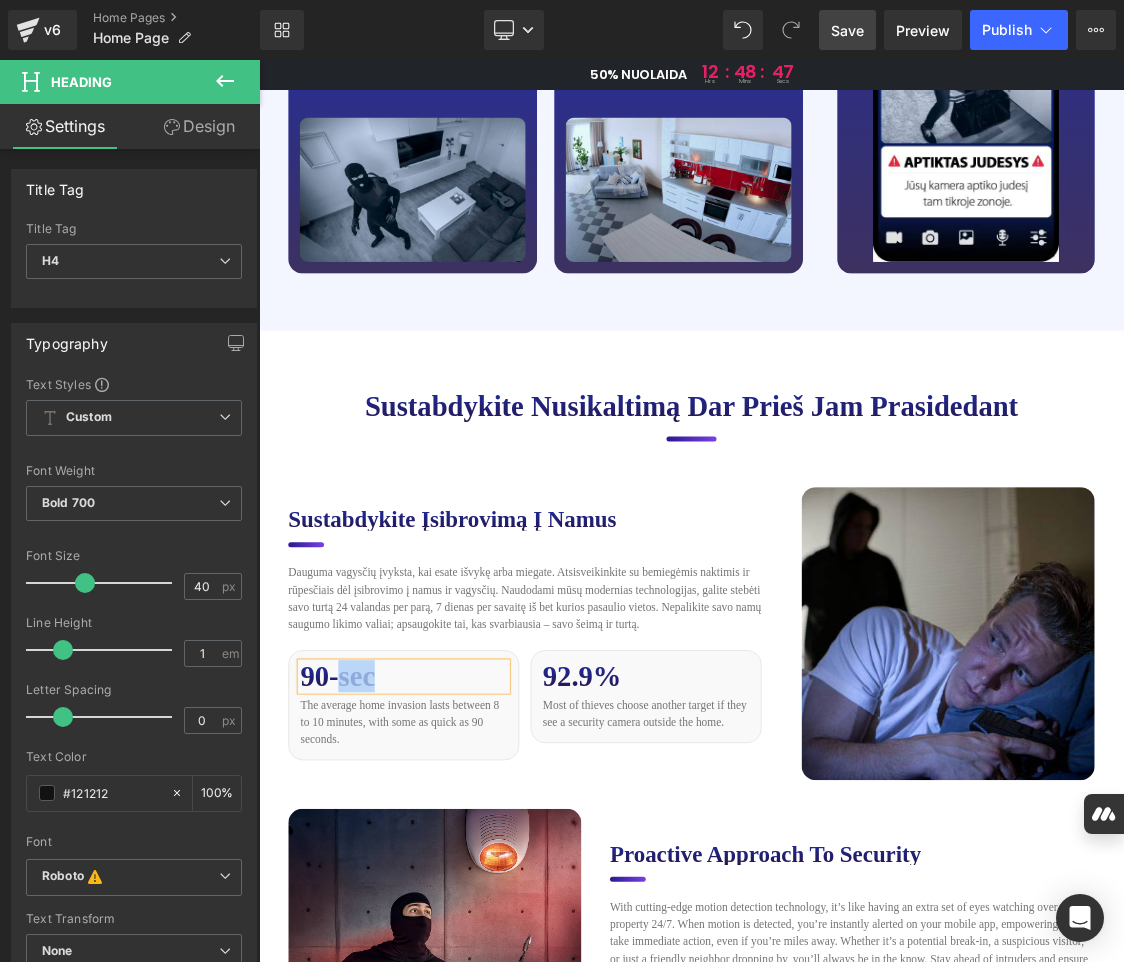 click on "90-sec" at bounding box center [461, 922] 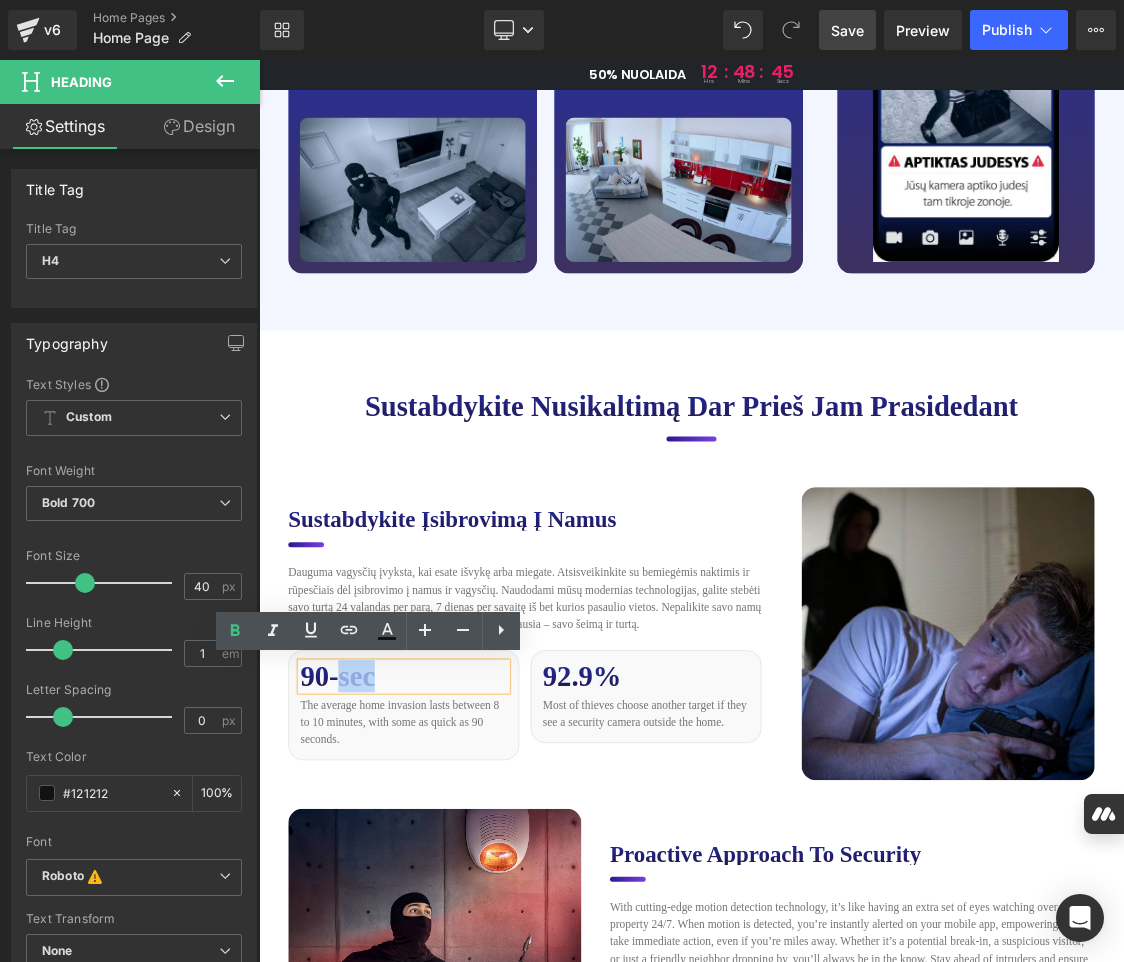drag, startPoint x: 411, startPoint y: 931, endPoint x: 368, endPoint y: 932, distance: 43.011627 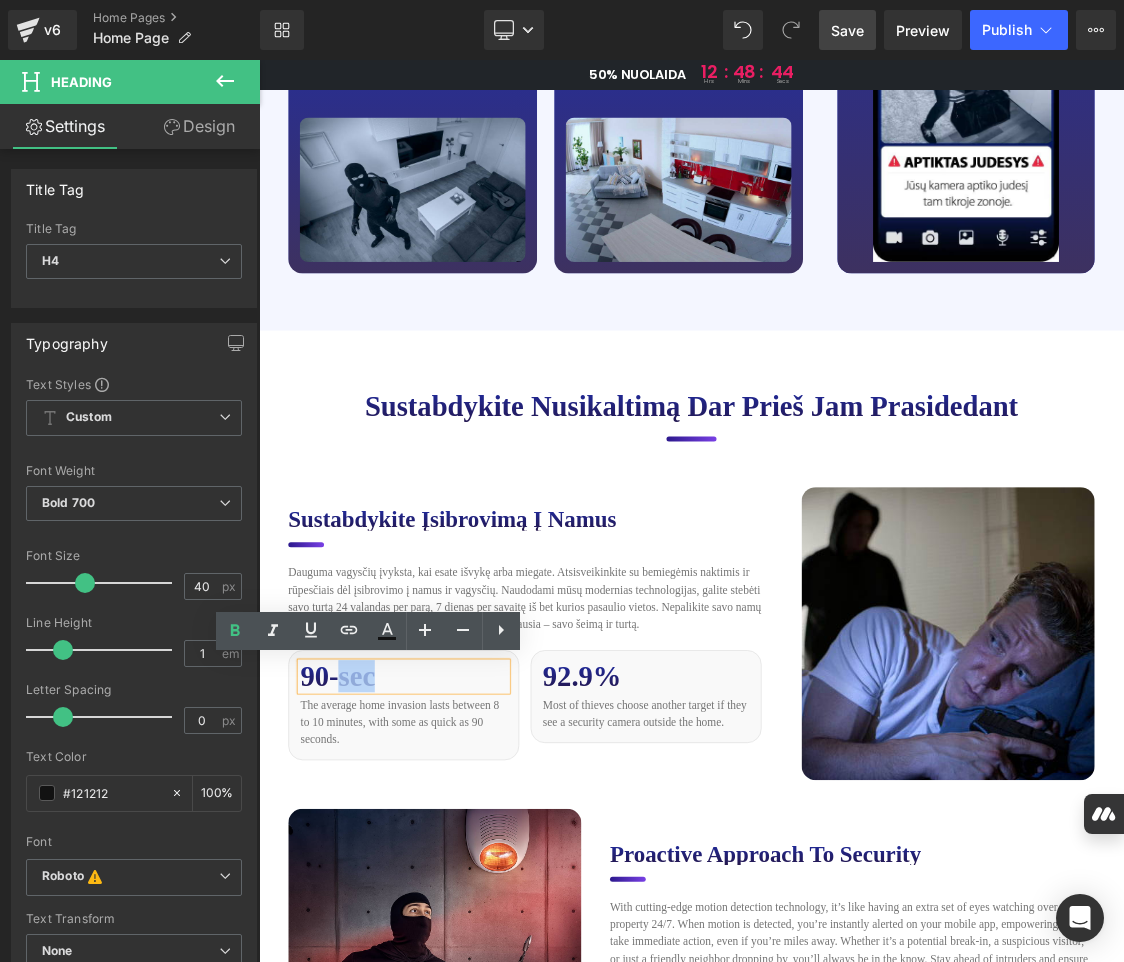 paste 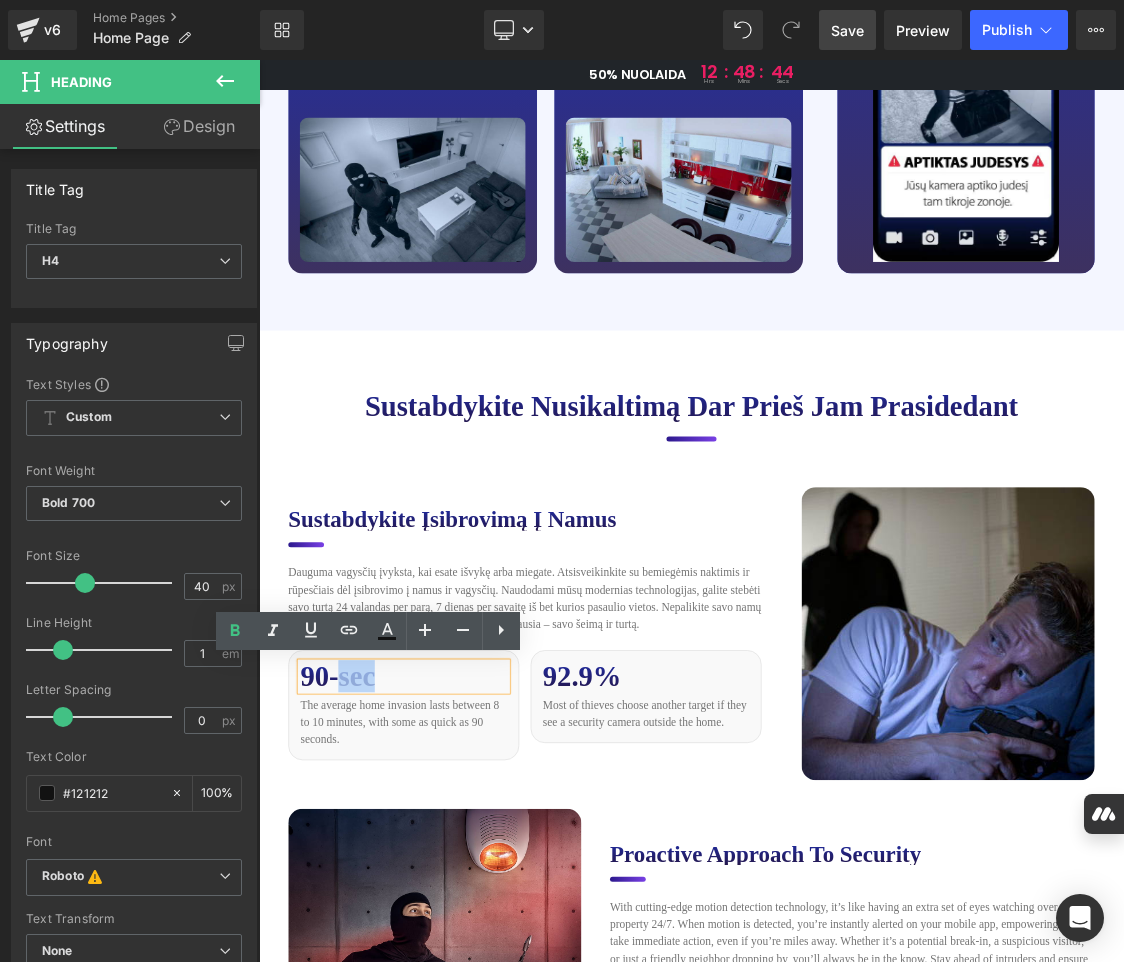 type 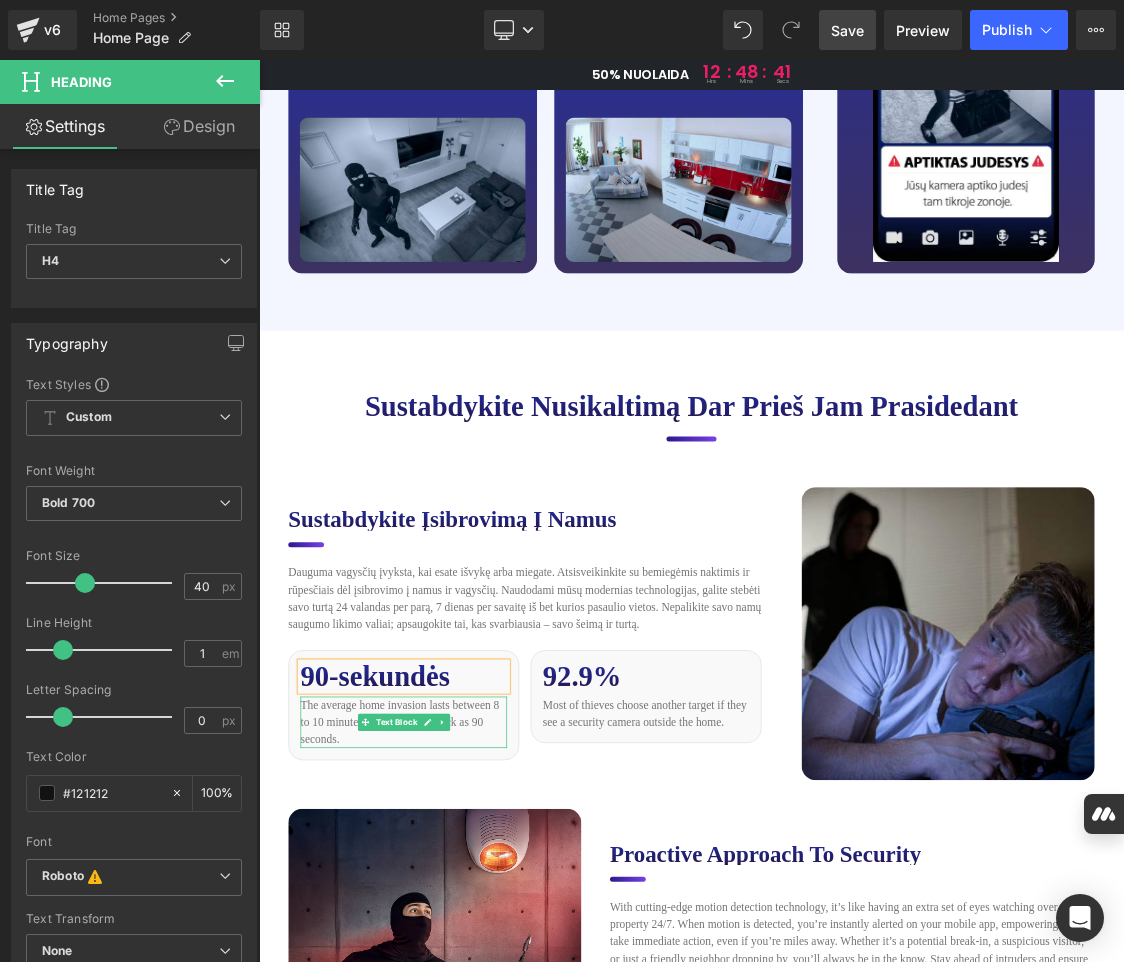 click on "The average home invasion lasts between 8 to 10 minutes, with some as quick as 90 seconds." at bounding box center [461, 986] 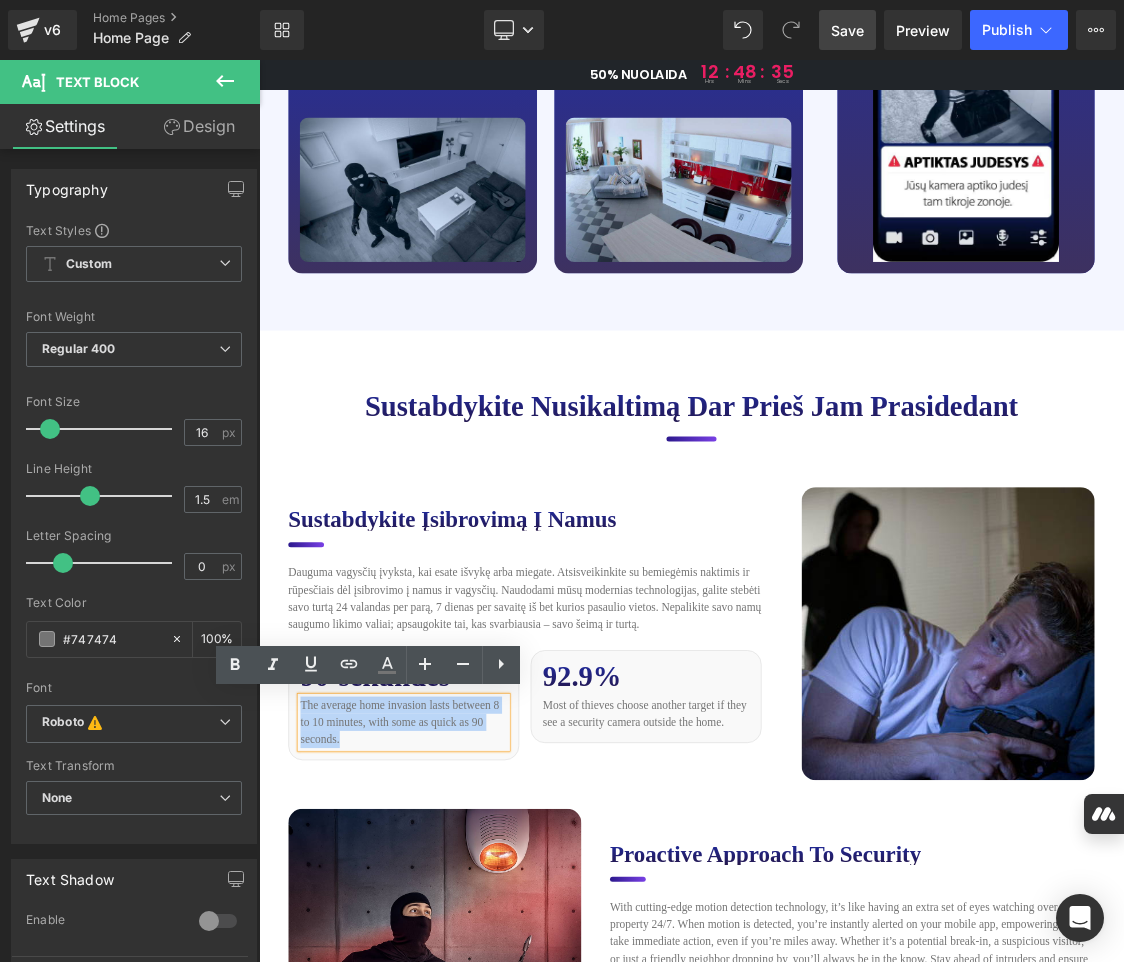 drag, startPoint x: 372, startPoint y: 1014, endPoint x: 309, endPoint y: 972, distance: 75.716576 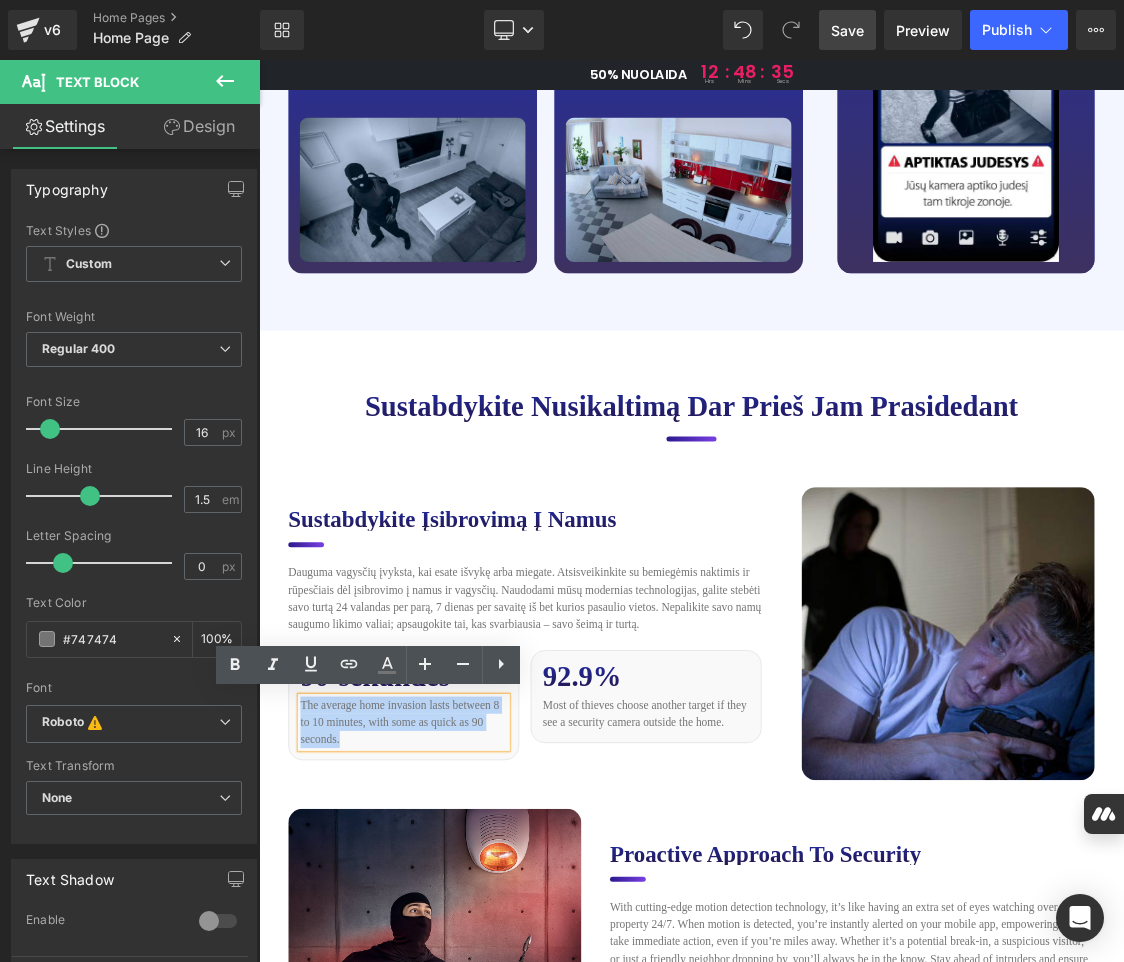 click on "The average home invasion lasts between 8 to 10 minutes, with some as quick as 90 seconds." at bounding box center (461, 986) 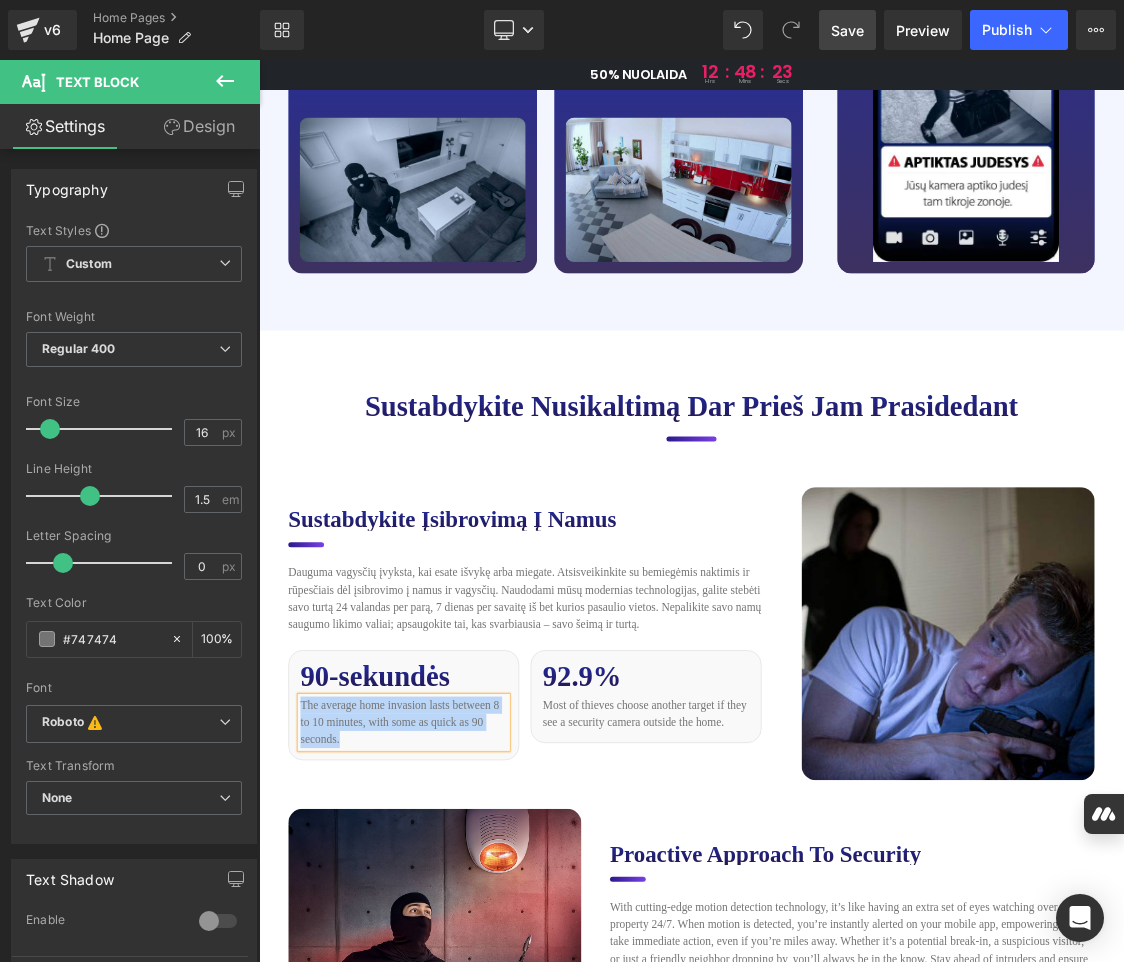 click on "The average home invasion lasts between 8 to 10 minutes, with some as quick as 90 seconds." at bounding box center (461, 986) 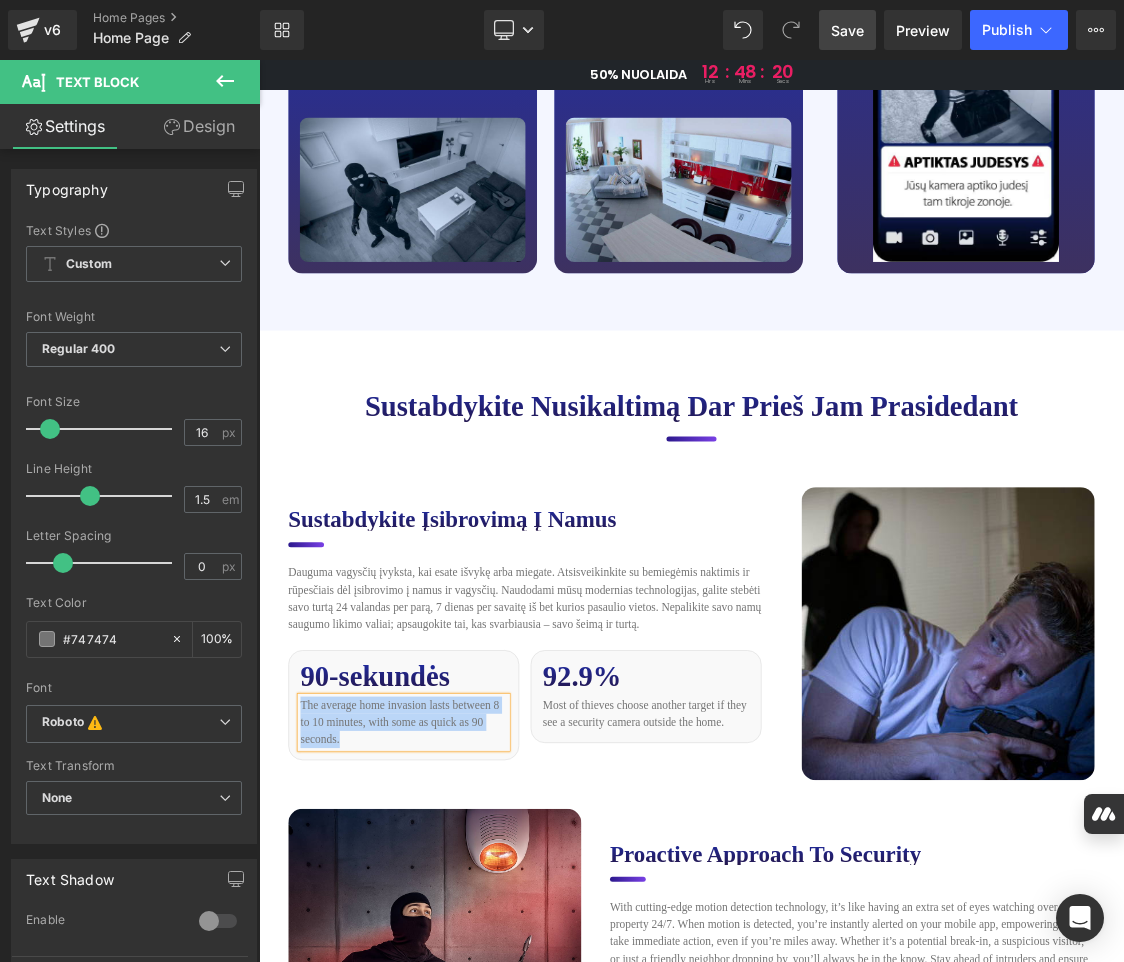paste 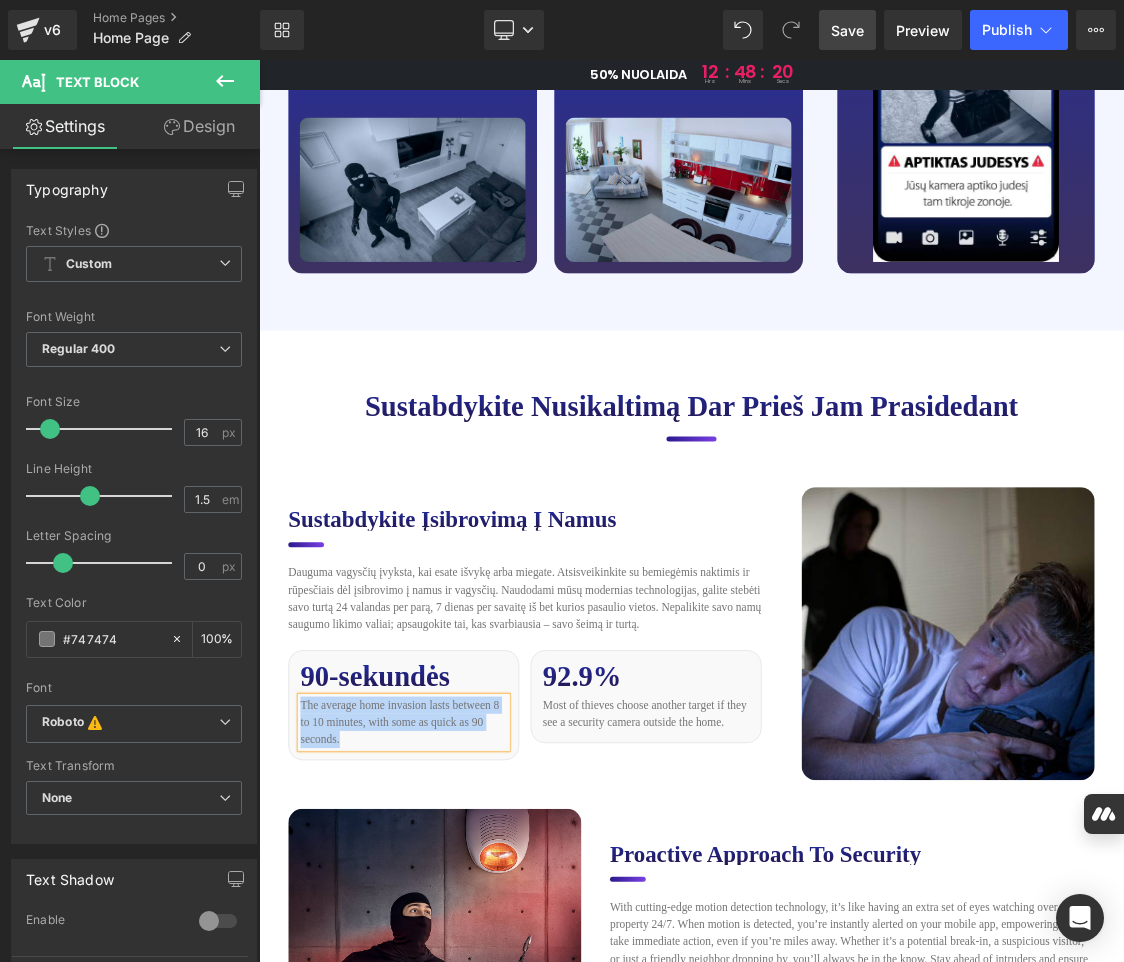 type 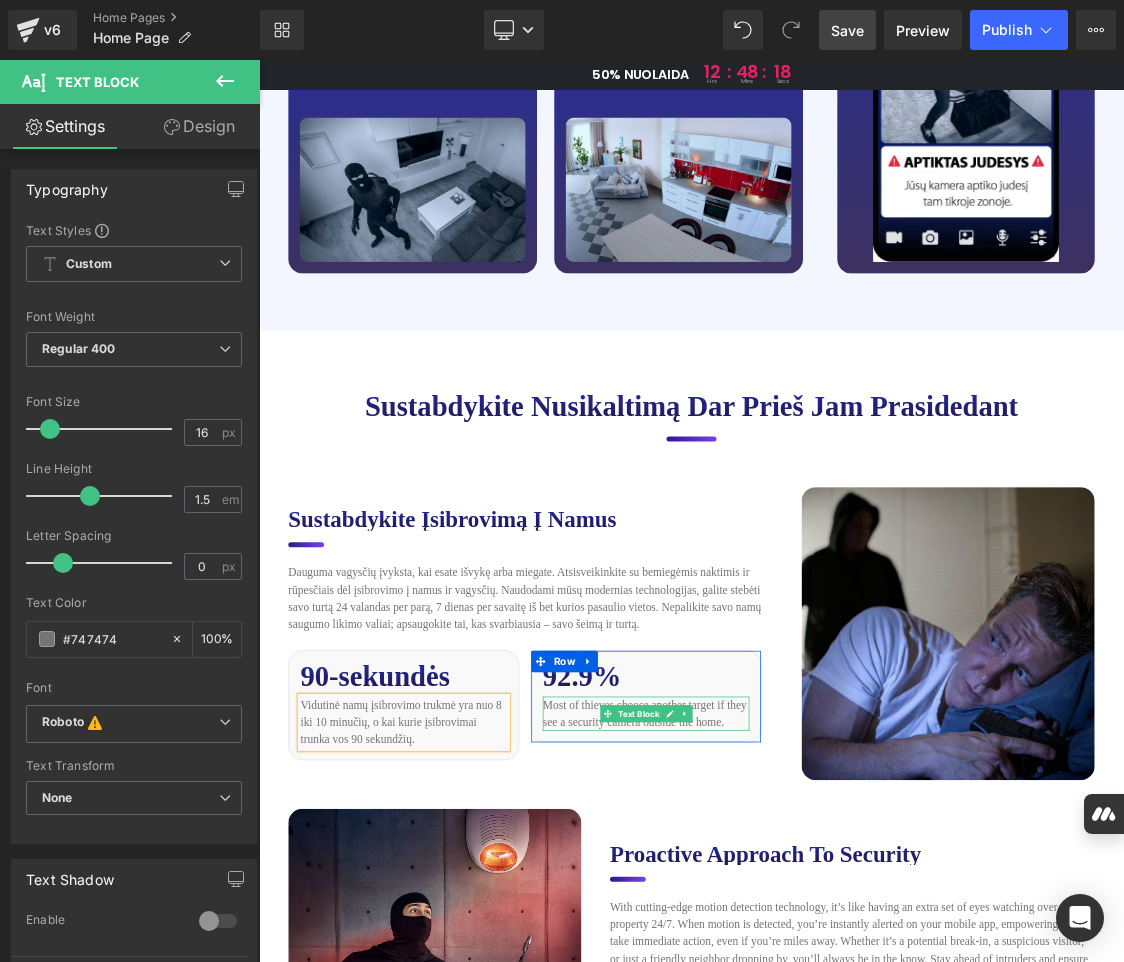 click on "Most of thieves choose another target if they see a security camera outside the home." at bounding box center (800, 974) 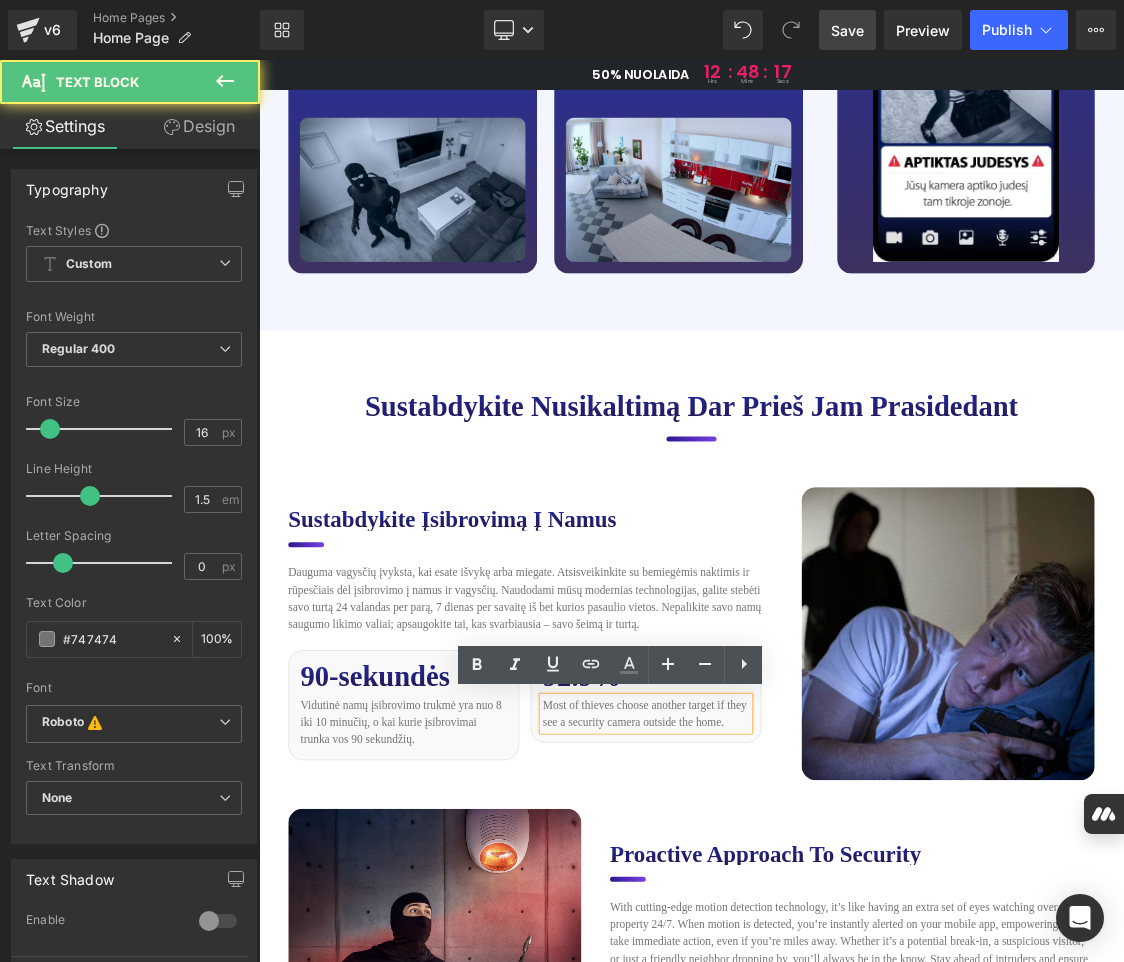 click on "Most of thieves choose another target if they see a security camera outside the home." at bounding box center (800, 974) 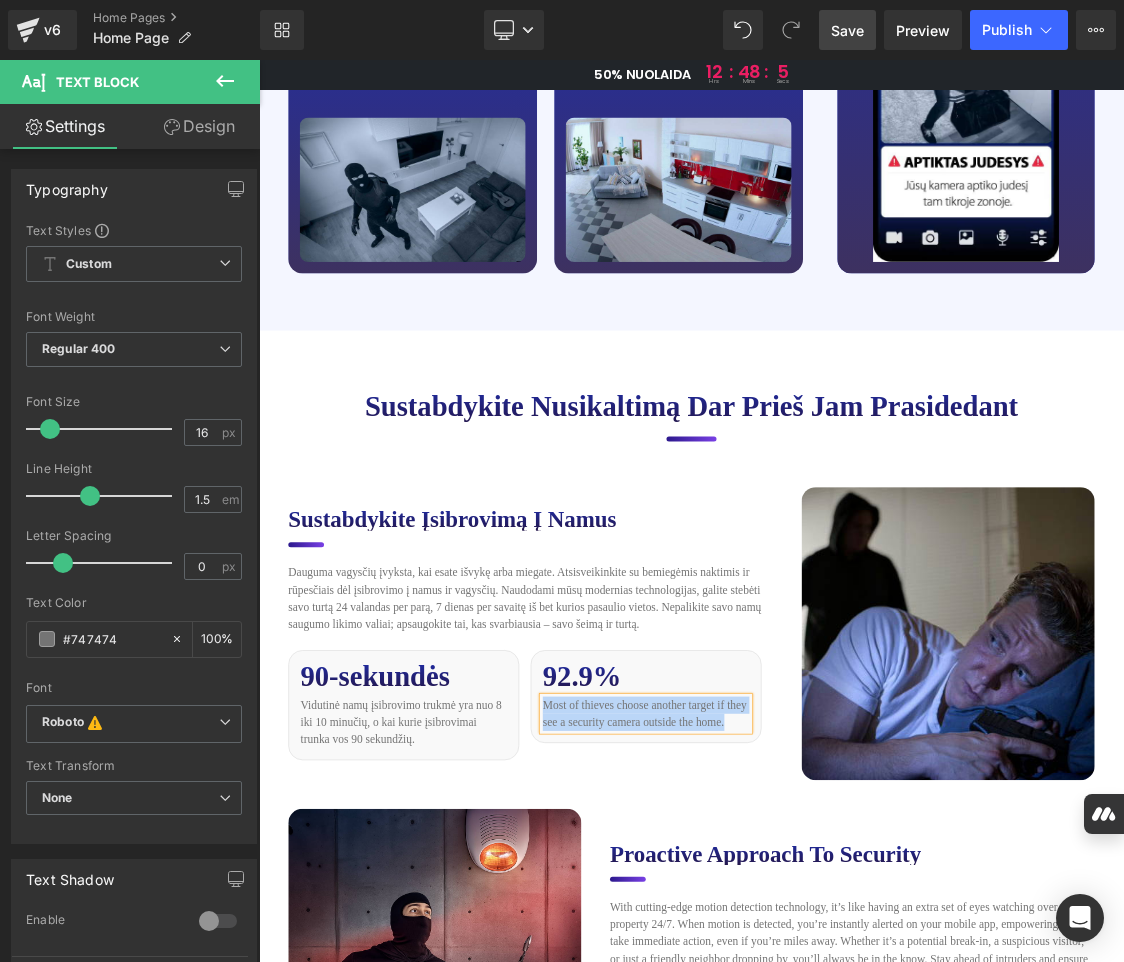 click on "Most of thieves choose another target if they see a security camera outside the home." at bounding box center (800, 974) 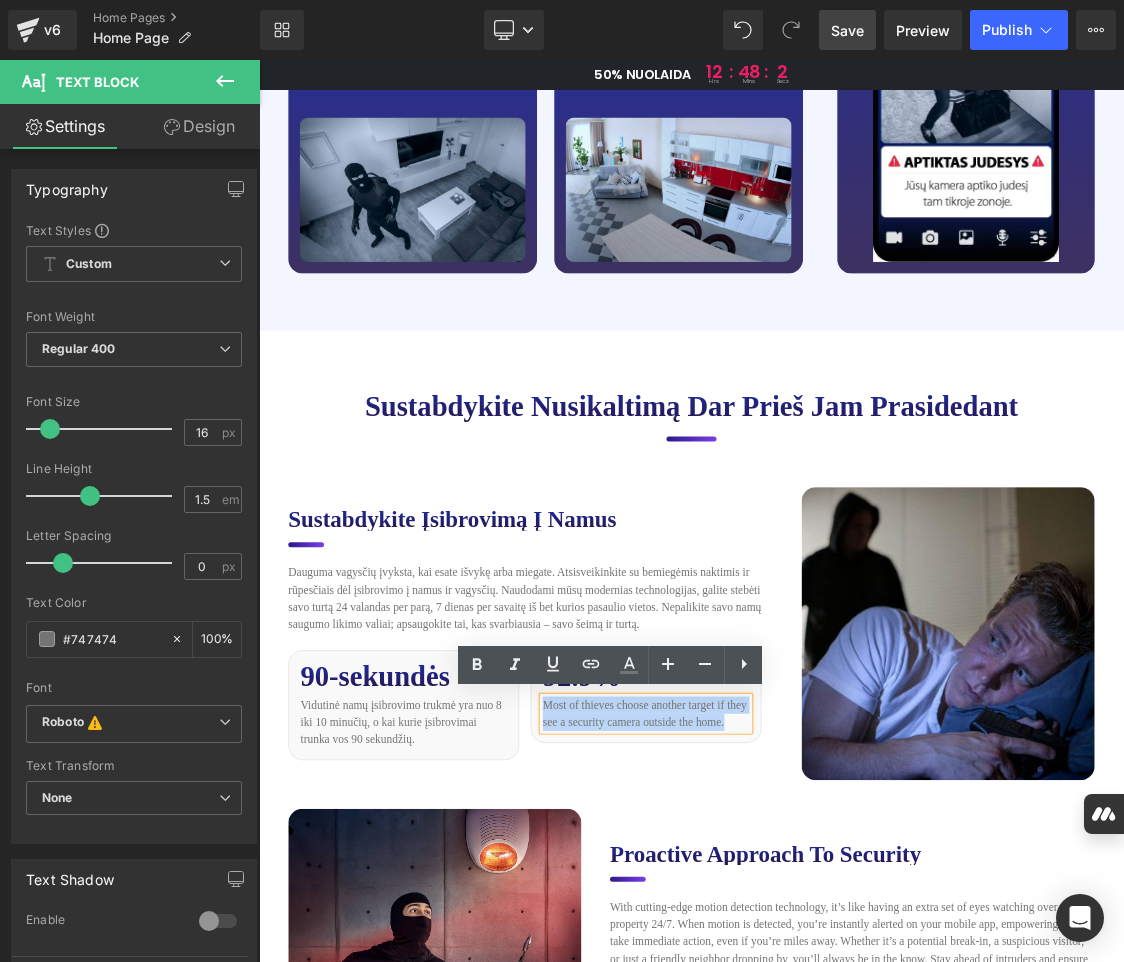 drag, startPoint x: 833, startPoint y: 976, endPoint x: 653, endPoint y: 966, distance: 180.27756 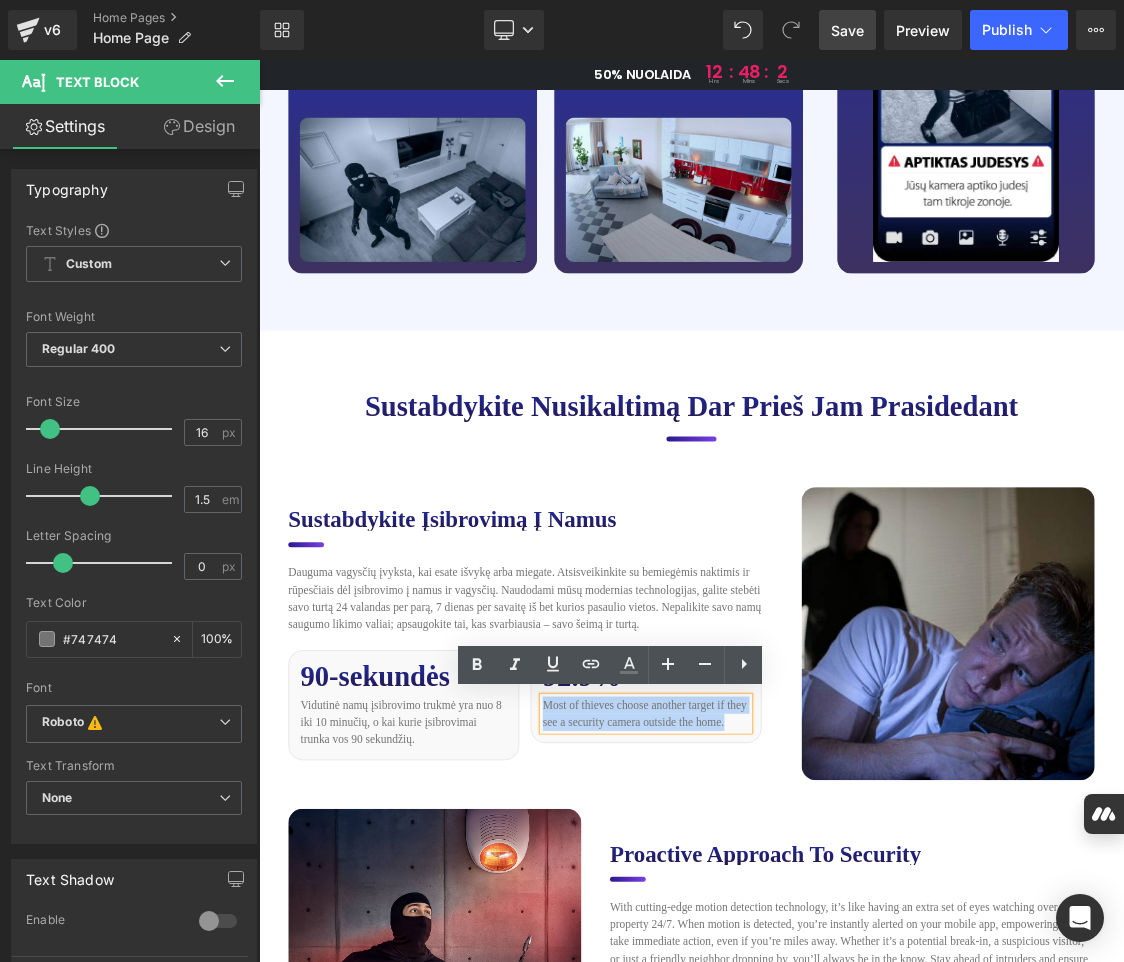 click on "Most of thieves choose another target if they see a security camera outside the home." at bounding box center [800, 974] 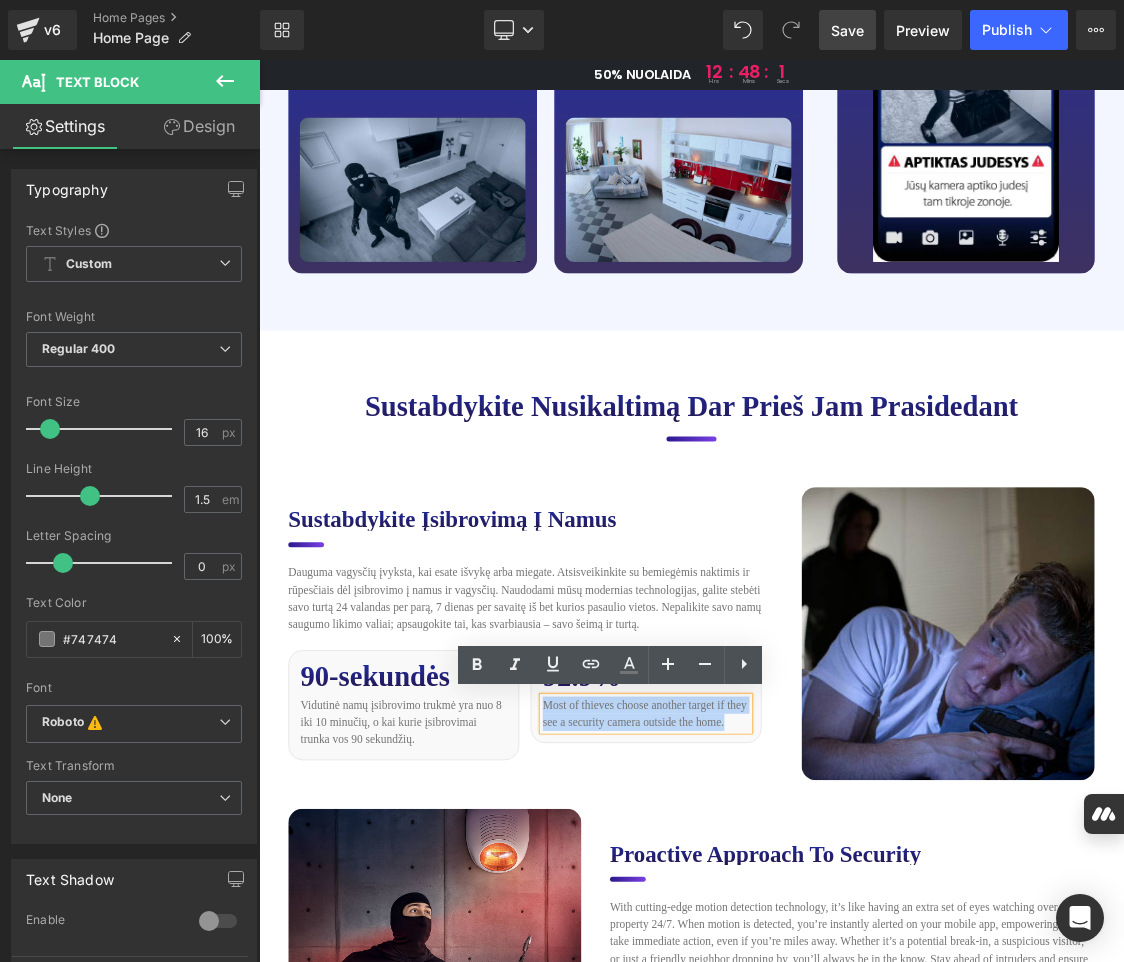 paste 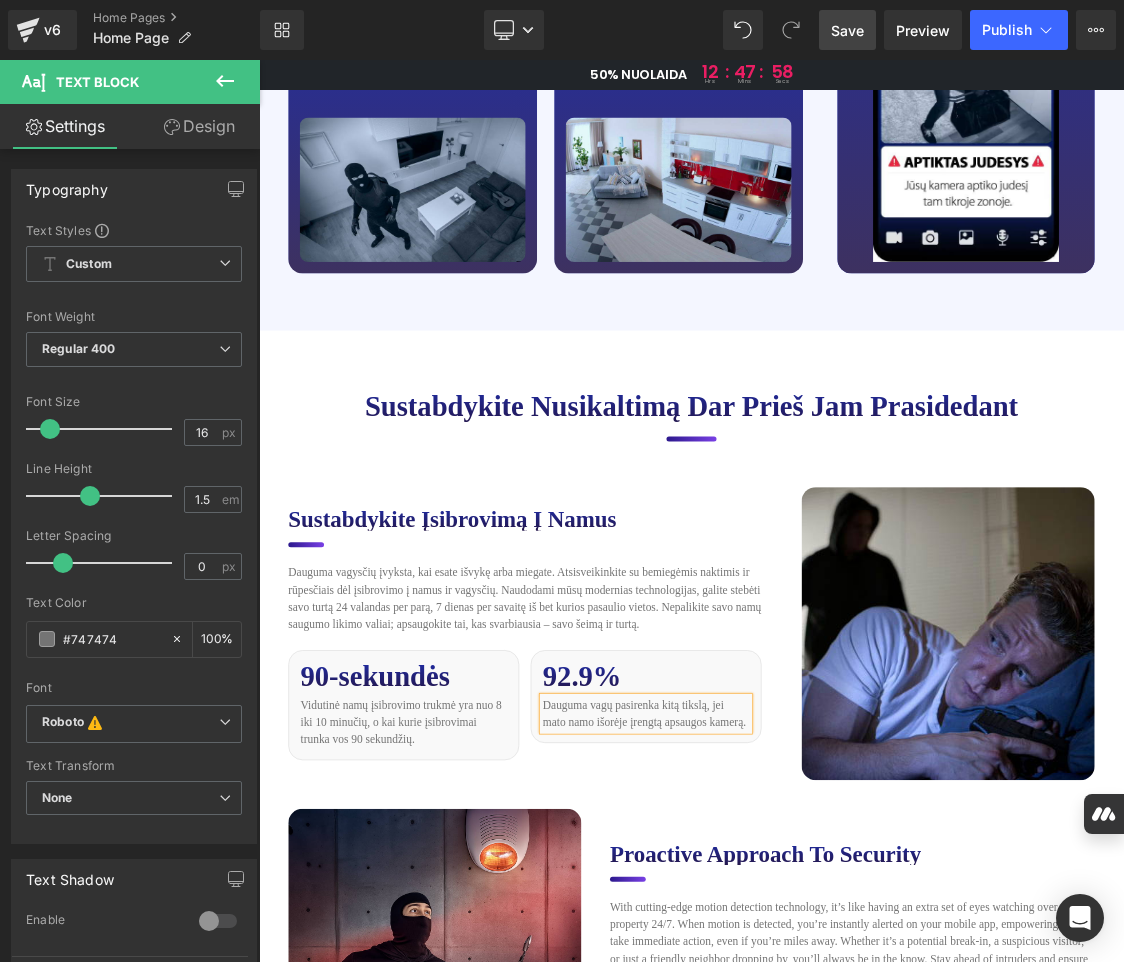 click on "Save" at bounding box center (847, 30) 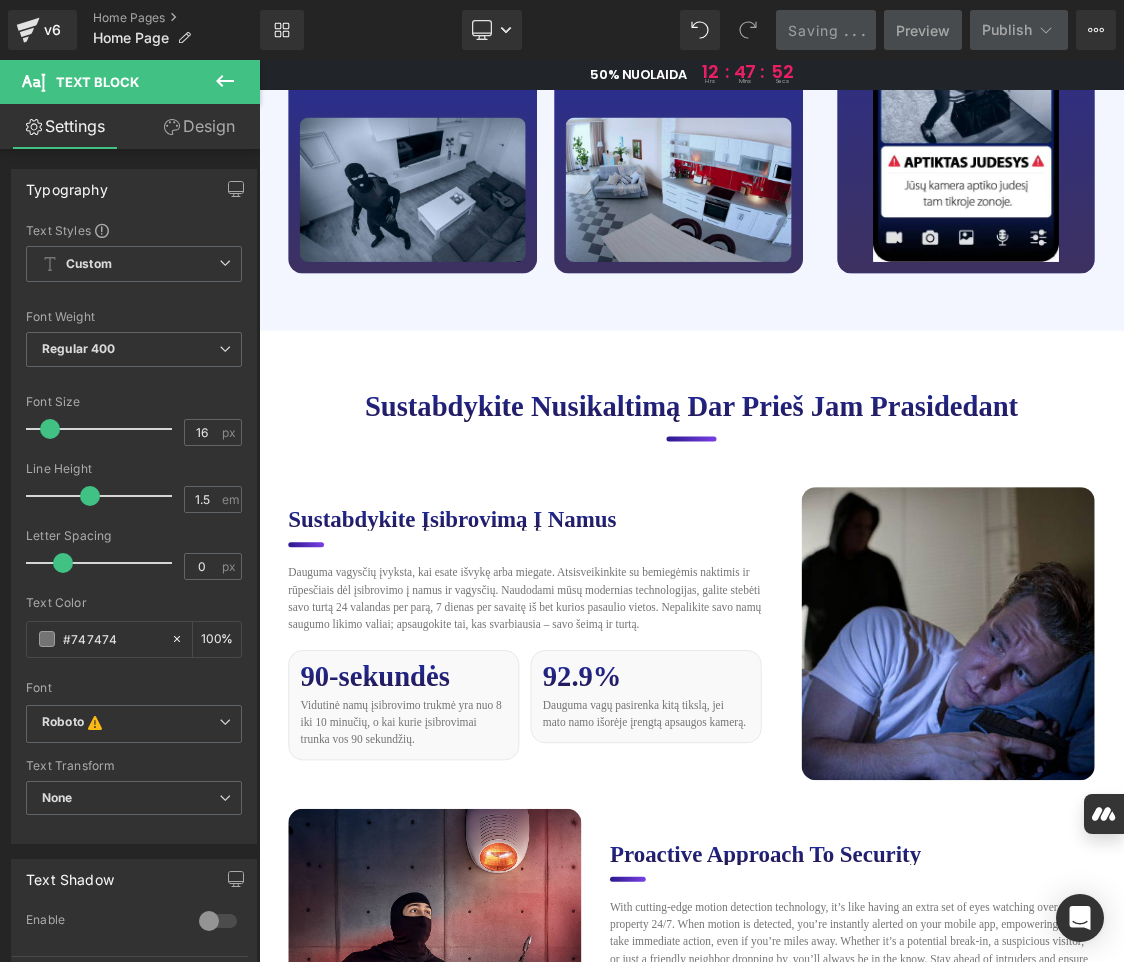 scroll, scrollTop: 5800, scrollLeft: 0, axis: vertical 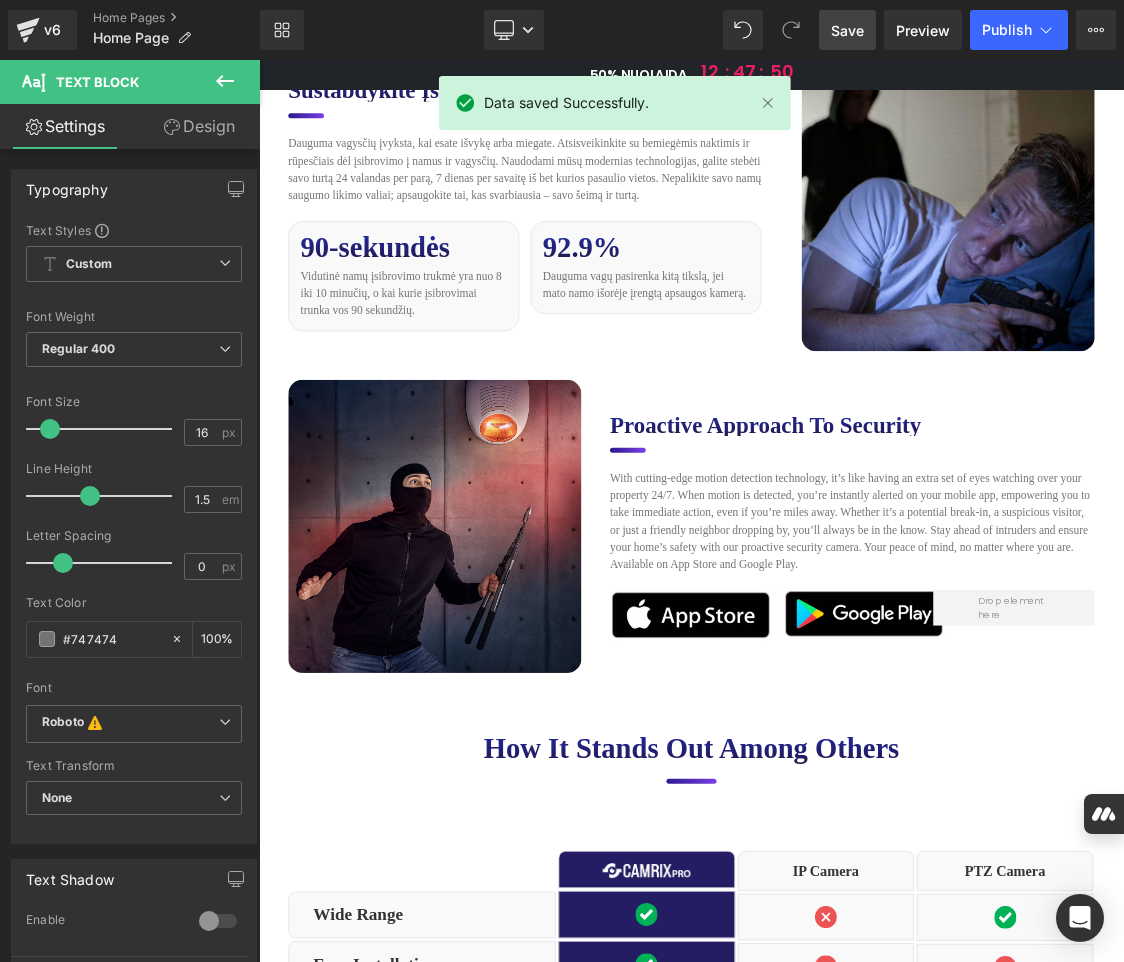 click on "Proactive Approach to Security Heading" at bounding box center (1089, 570) 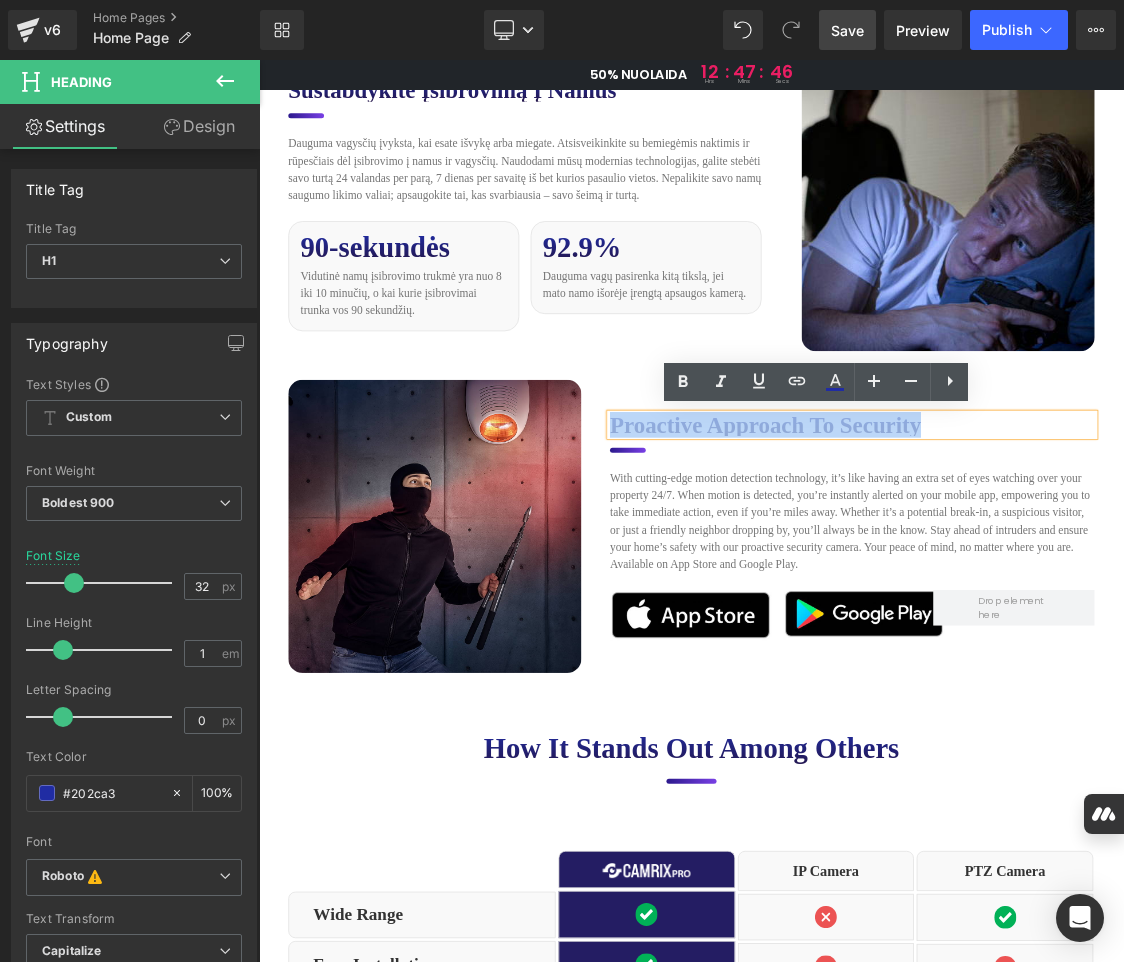 drag, startPoint x: 1179, startPoint y: 570, endPoint x: 748, endPoint y: 570, distance: 431 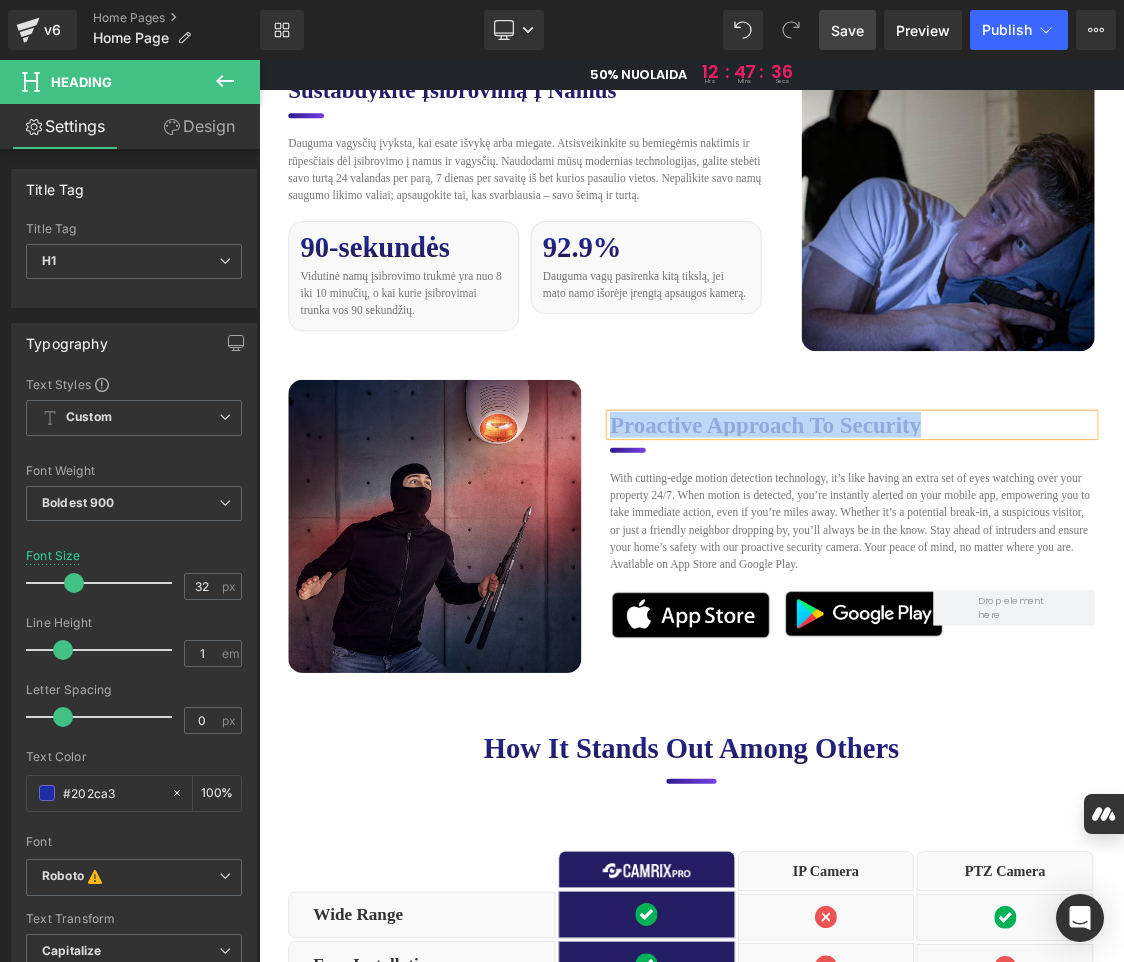 click on "Proactive Approach to Security" at bounding box center (1089, 570) 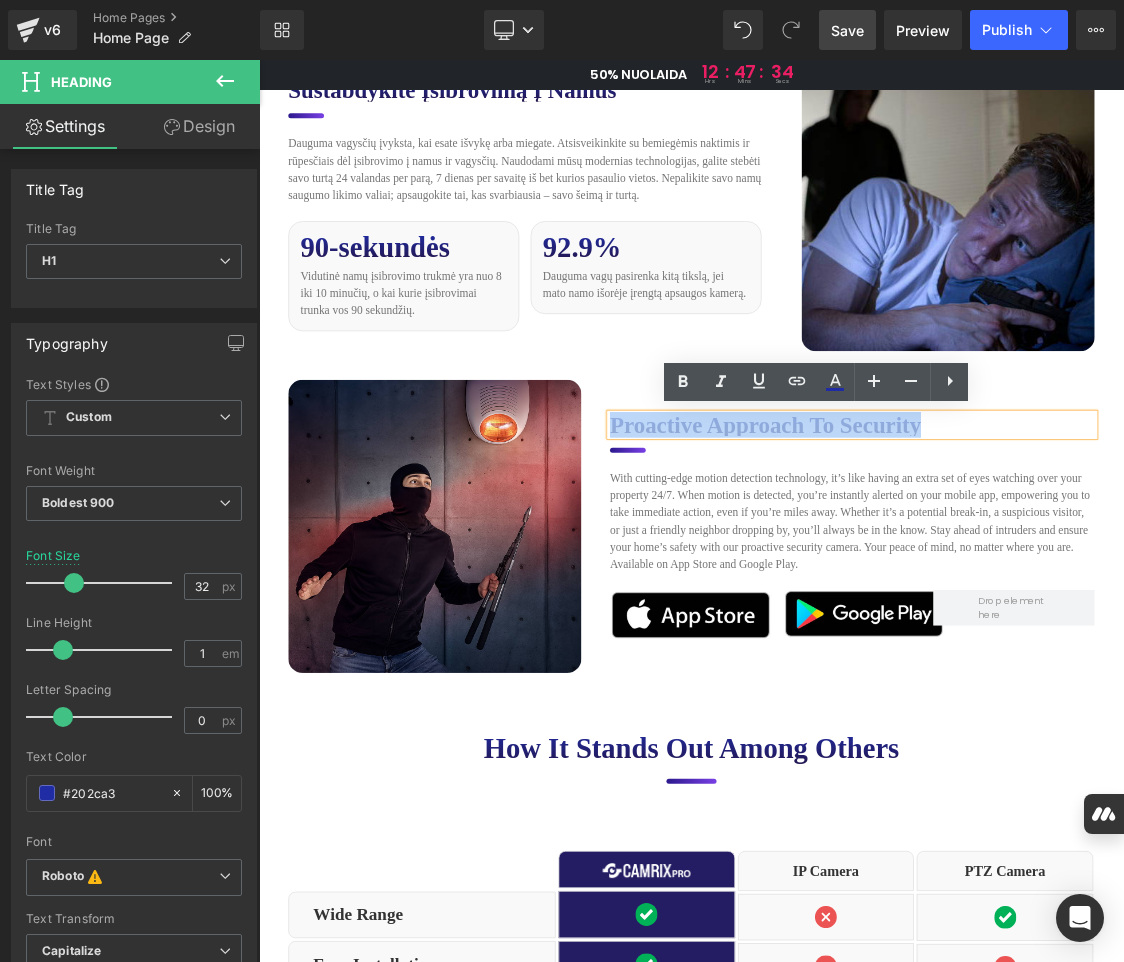 drag, startPoint x: 1179, startPoint y: 567, endPoint x: 747, endPoint y: 571, distance: 432.01852 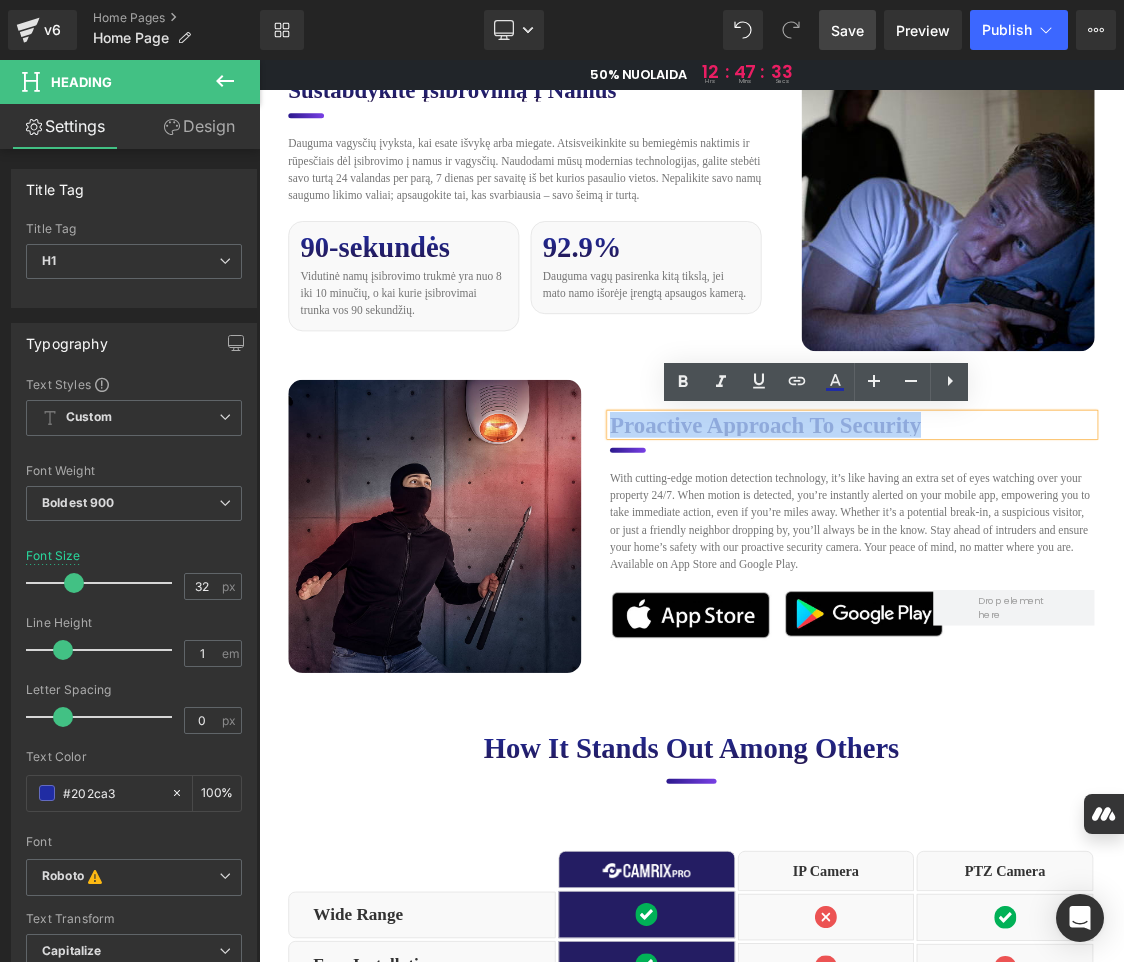 paste 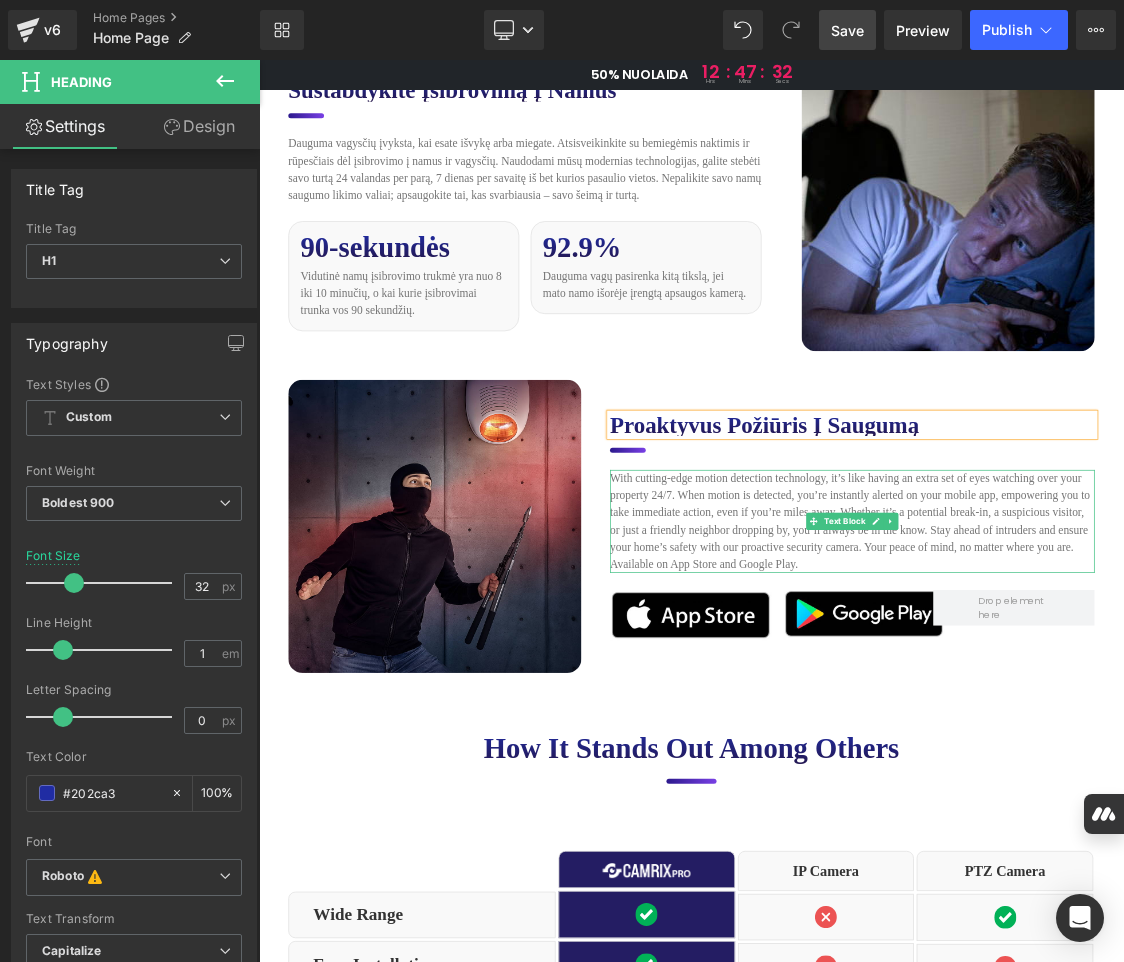 drag, startPoint x: 940, startPoint y: 717, endPoint x: 997, endPoint y: 752, distance: 66.88796 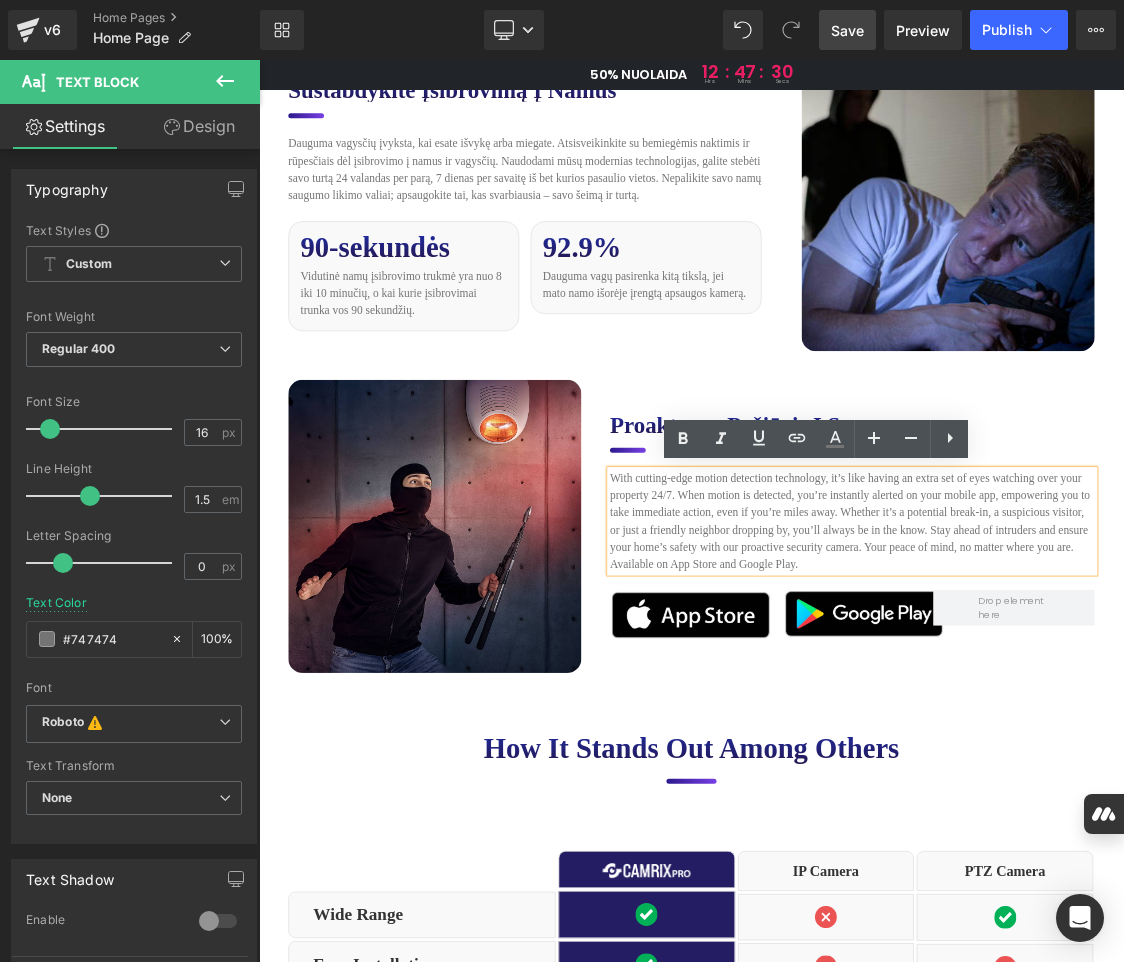 click on "With cutting-edge motion detection technology, it’s like having an extra set of eyes watching over your property 24/7. When motion is detected, you’re instantly alerted on your mobile app, empowering you to take immediate action, even if you’re miles away. Whether it’s a potential break-in, a suspicious visitor, or just a friendly neighbor dropping by, you’ll always be in the know. Stay ahead of intruders and ensure your home’s safety with our proactive security camera. Your peace of mind, no matter where you are. Available on App Store and Google Play." at bounding box center [1089, 705] 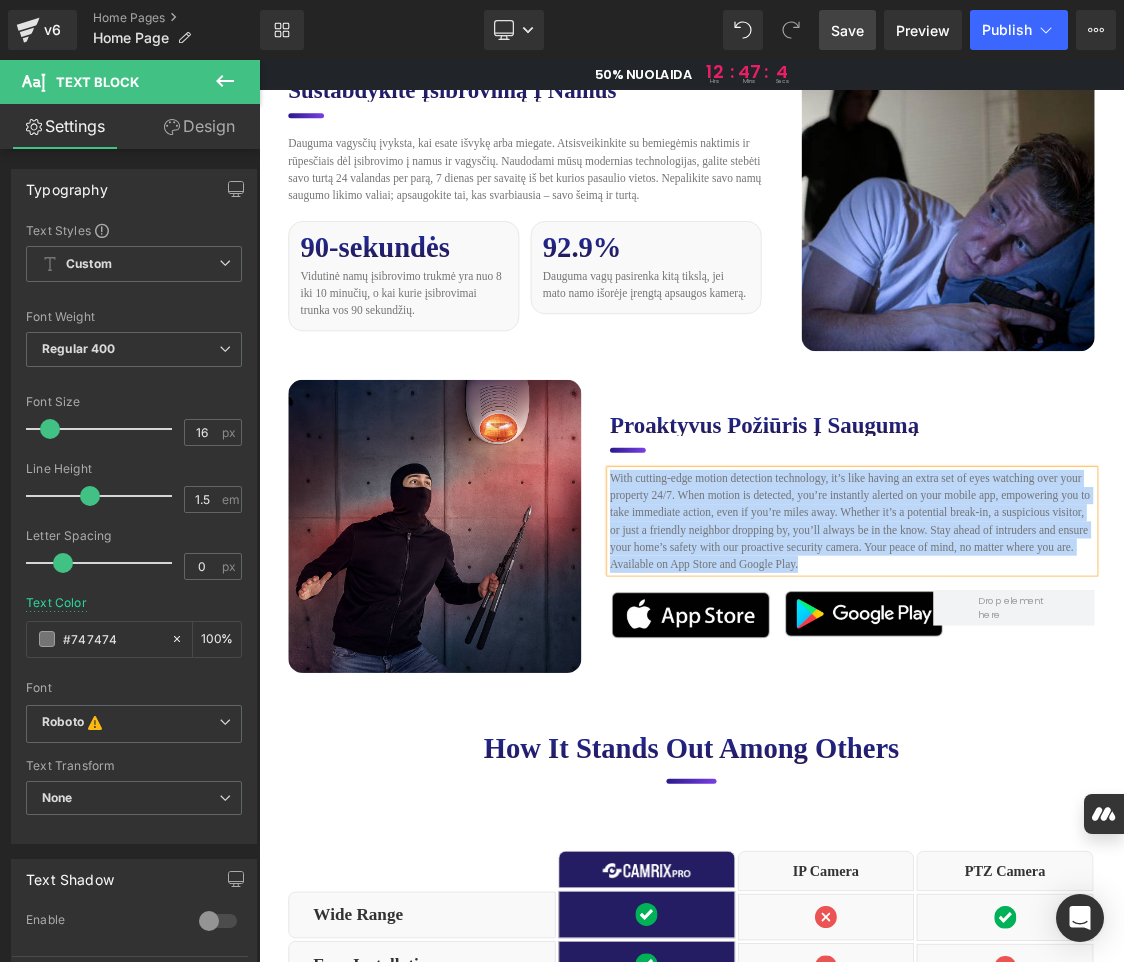 click on "With cutting-edge motion detection technology, it’s like having an extra set of eyes watching over your property 24/7. When motion is detected, you’re instantly alerted on your mobile app, empowering you to take immediate action, even if you’re miles away. Whether it’s a potential break-in, a suspicious visitor, or just a friendly neighbor dropping by, you’ll always be in the know. Stay ahead of intruders and ensure your home’s safety with our proactive security camera. Your peace of mind, no matter where you are. Available on App Store and Google Play." at bounding box center (1089, 705) 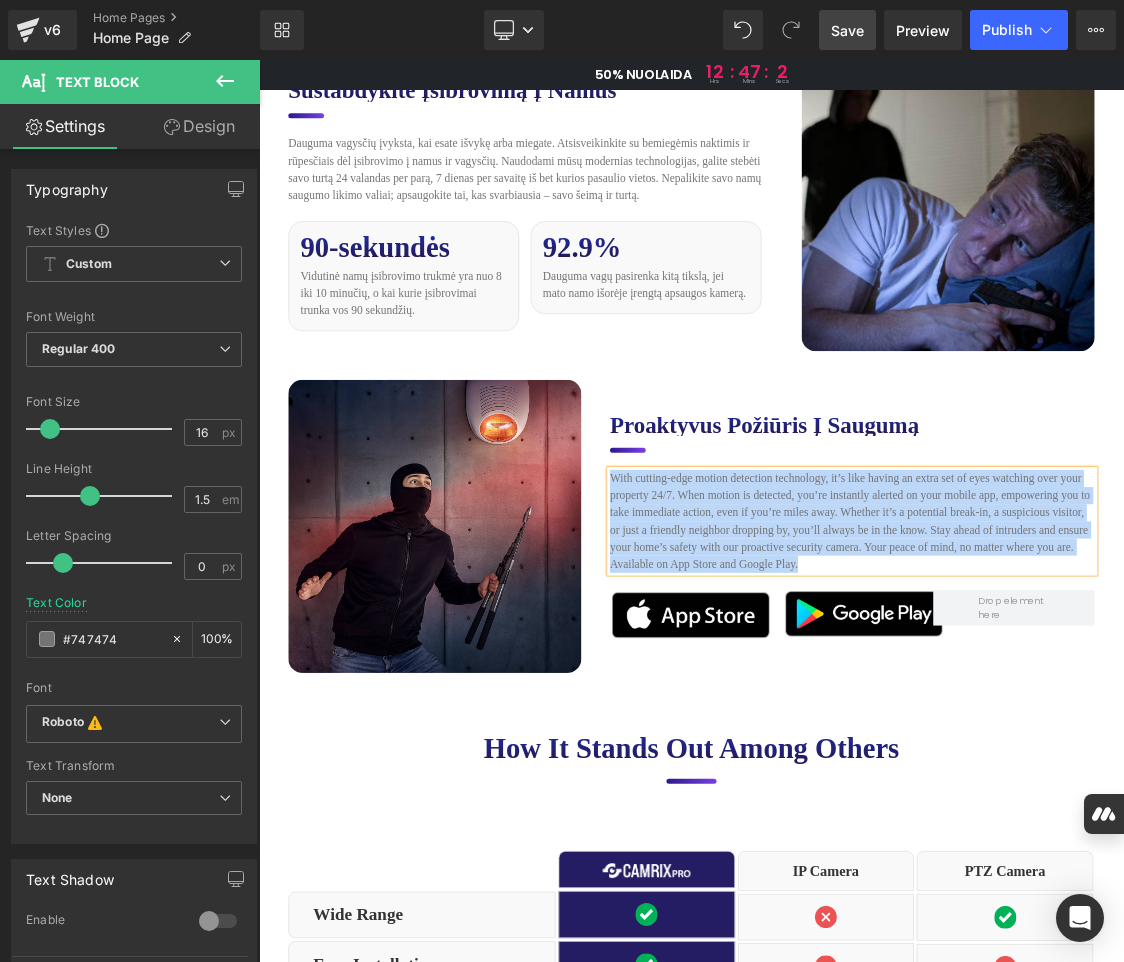 paste 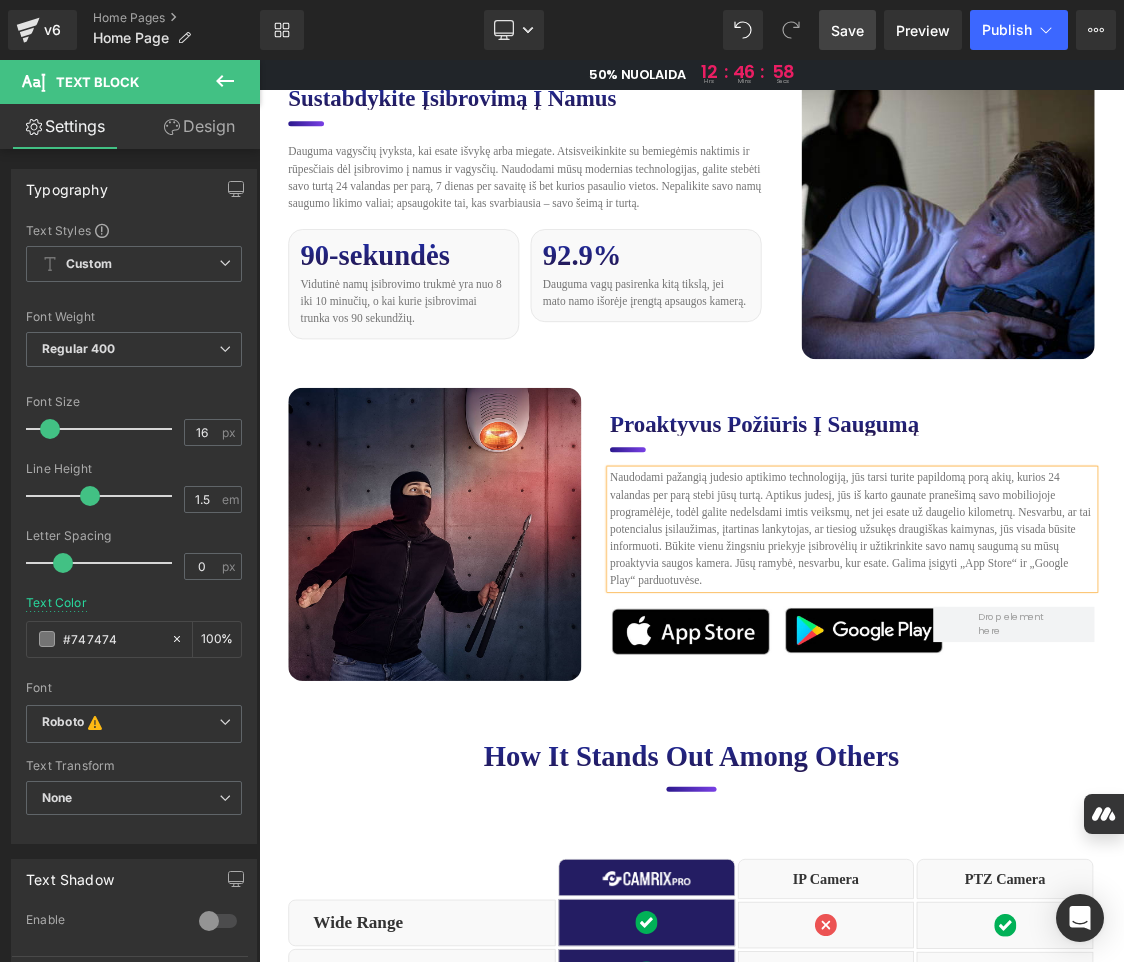 click on "Save" at bounding box center (847, 30) 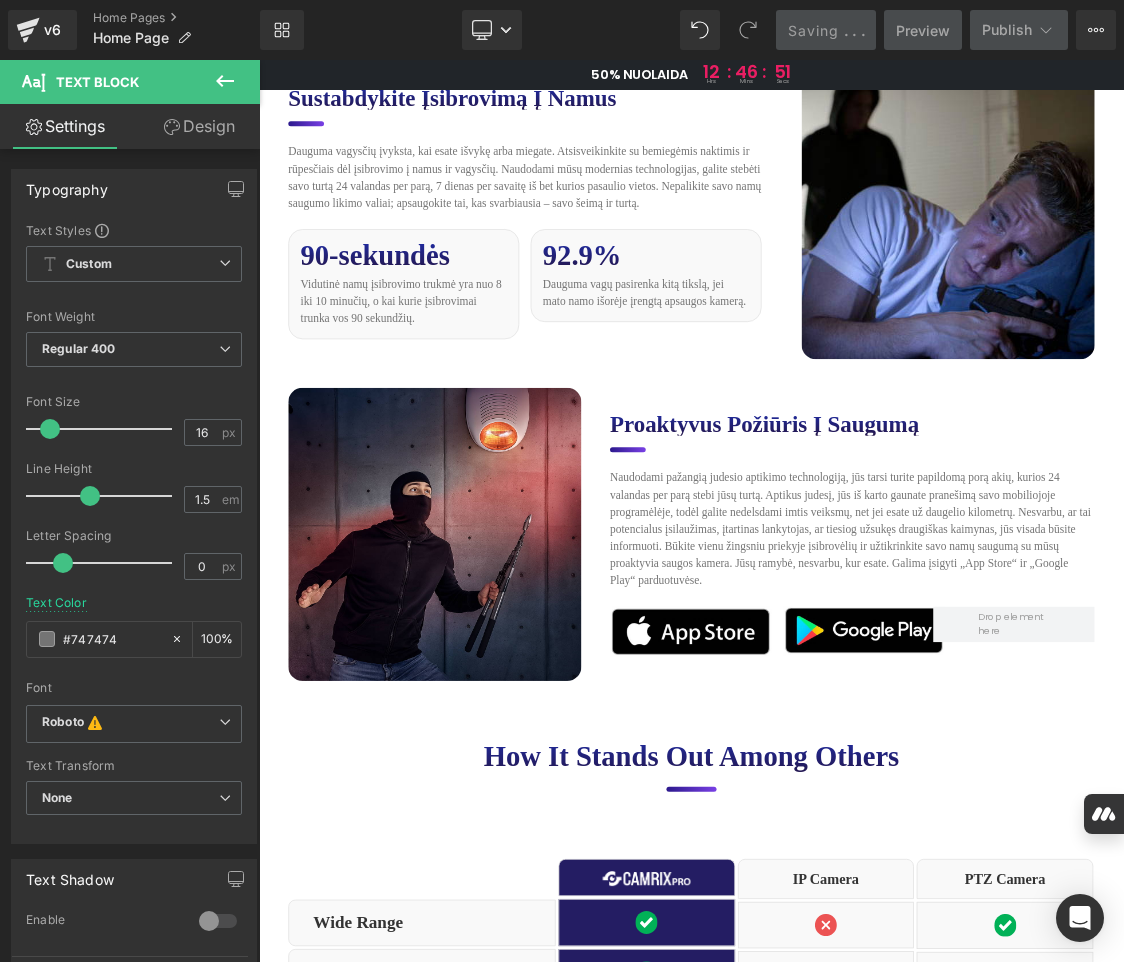 scroll, scrollTop: 6388, scrollLeft: 0, axis: vertical 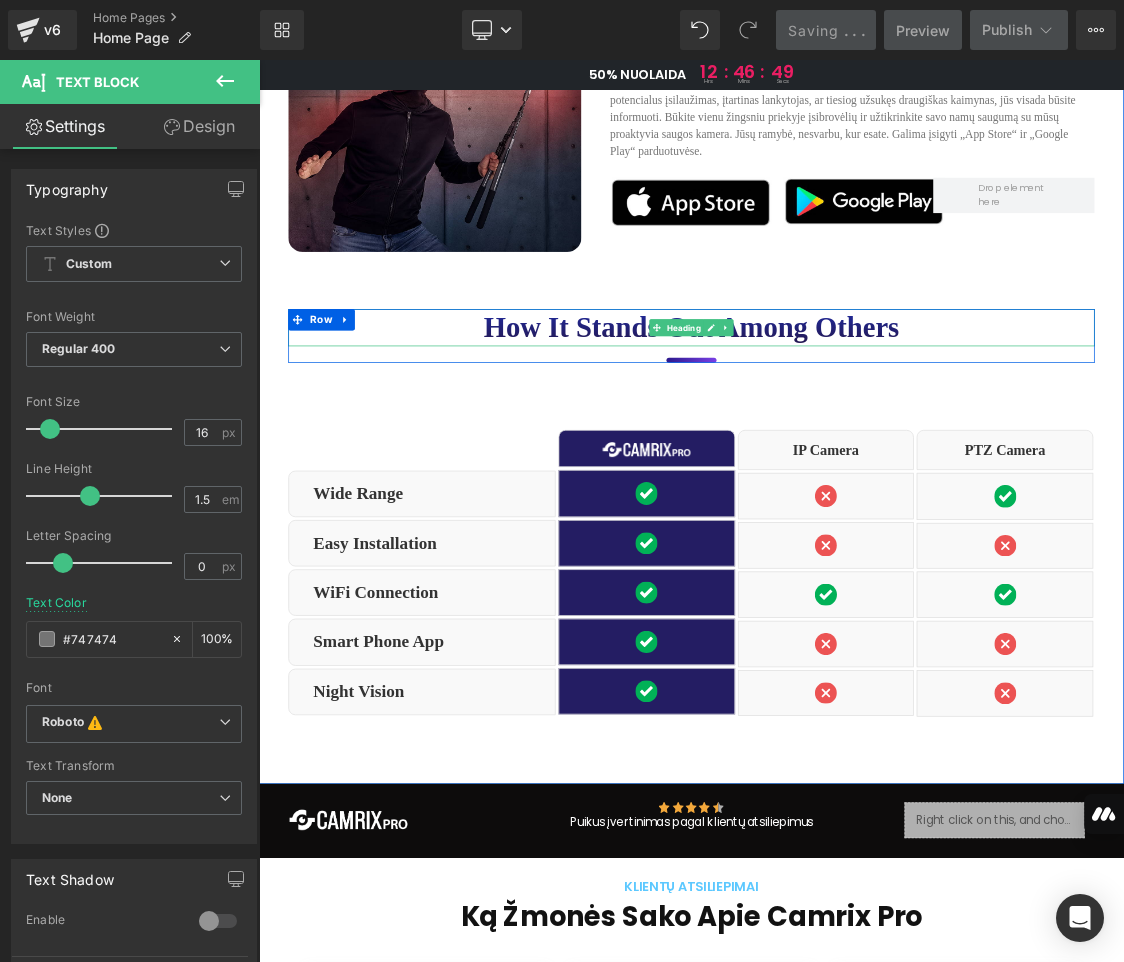 click on "How it stands out among others" at bounding box center [864, 435] 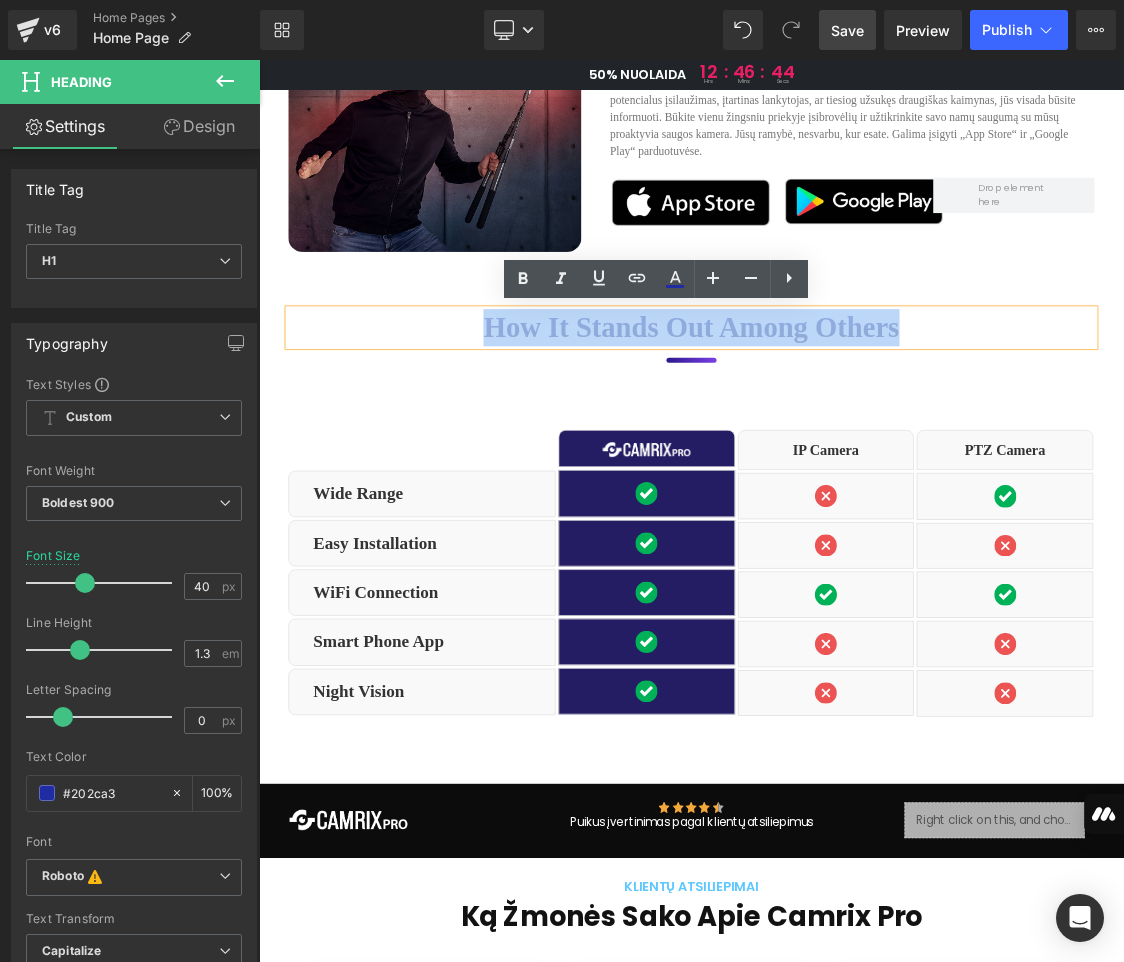 drag, startPoint x: 1147, startPoint y: 437, endPoint x: 586, endPoint y: 436, distance: 561.0009 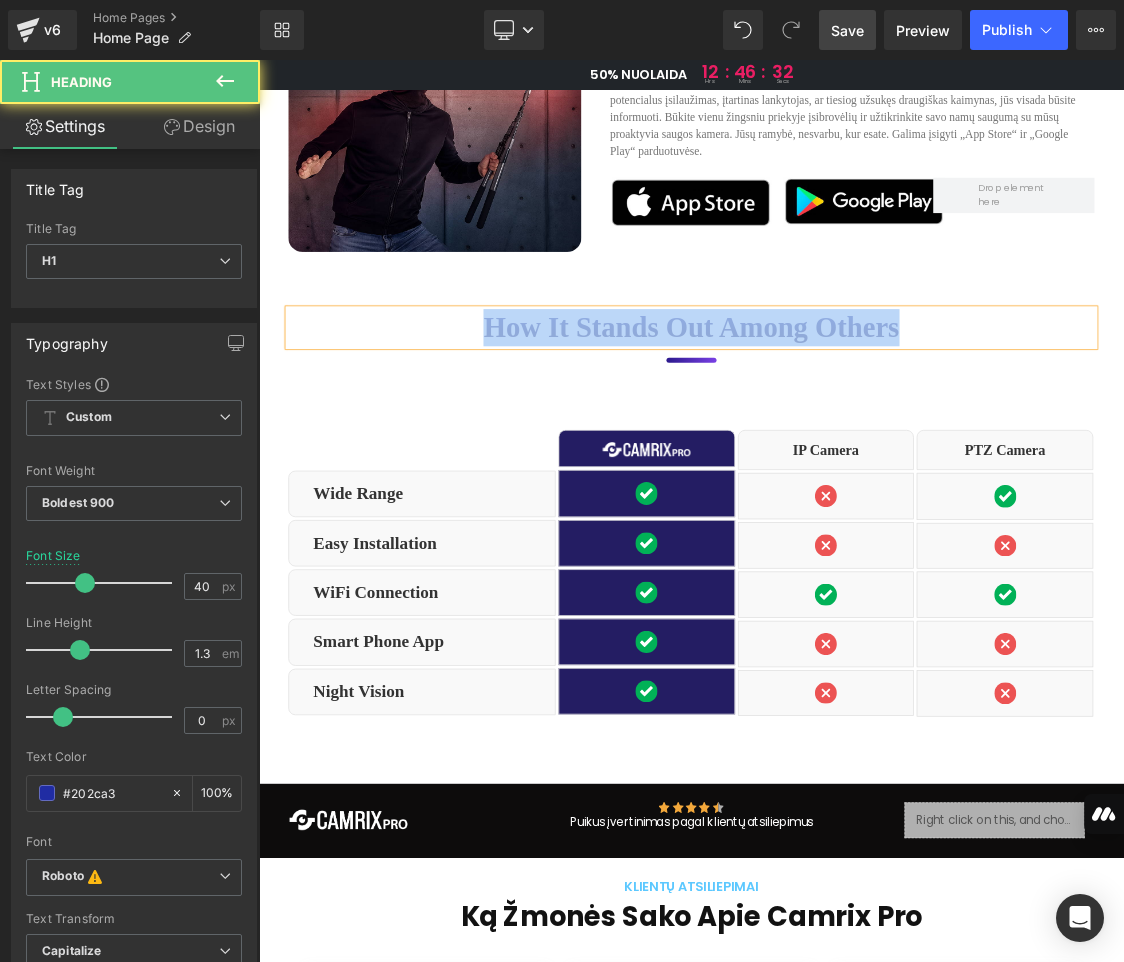 click on "How it stands out among others" at bounding box center [864, 435] 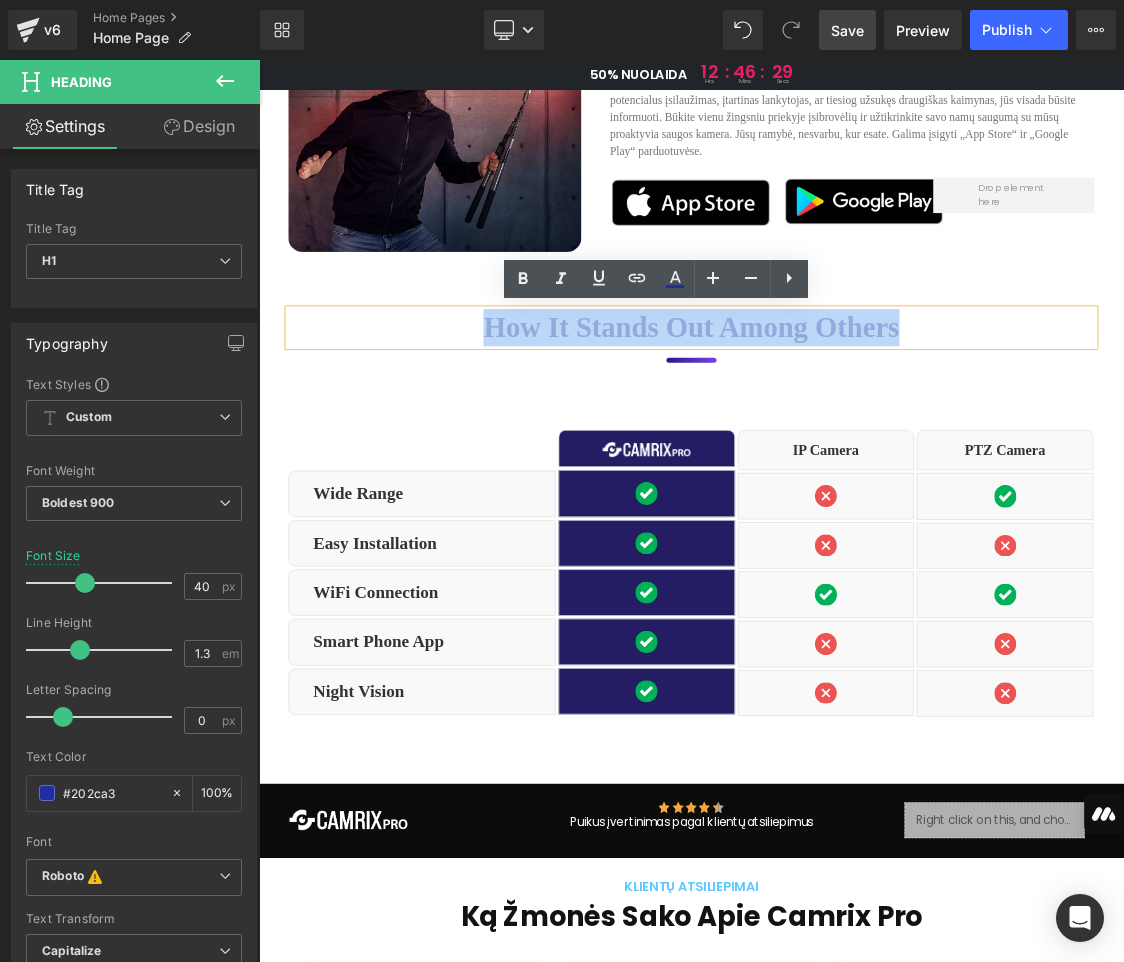 drag, startPoint x: 1141, startPoint y: 439, endPoint x: 577, endPoint y: 432, distance: 564.04346 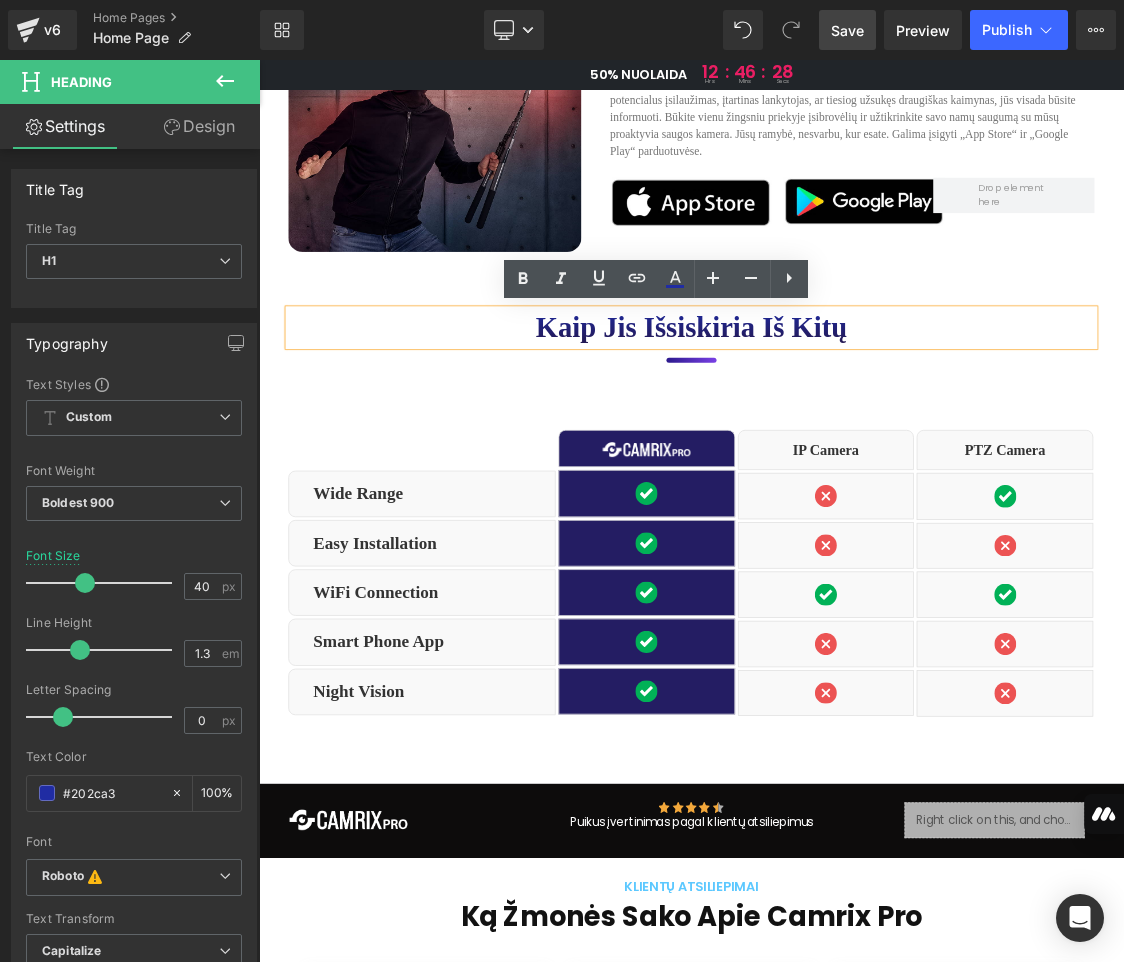 type 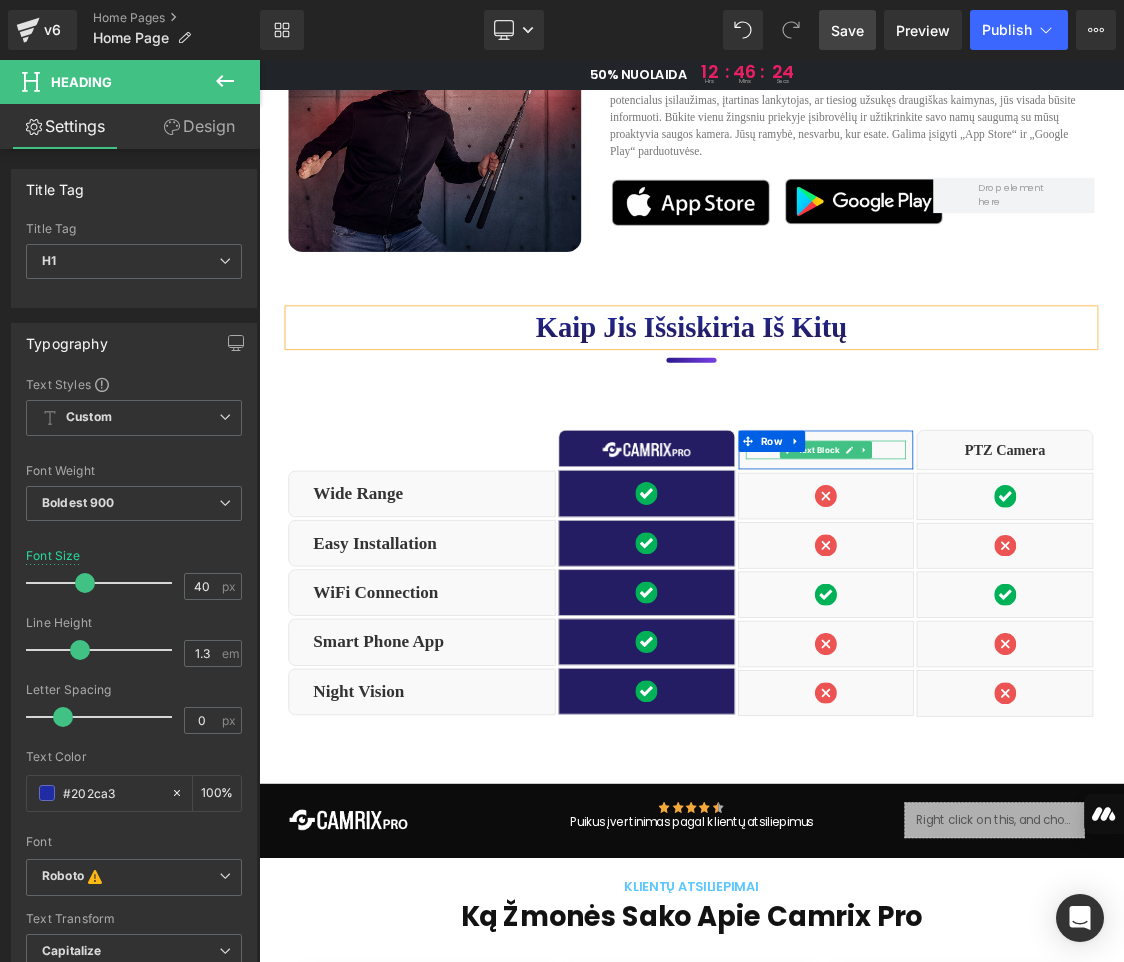 click at bounding box center (1085, 606) 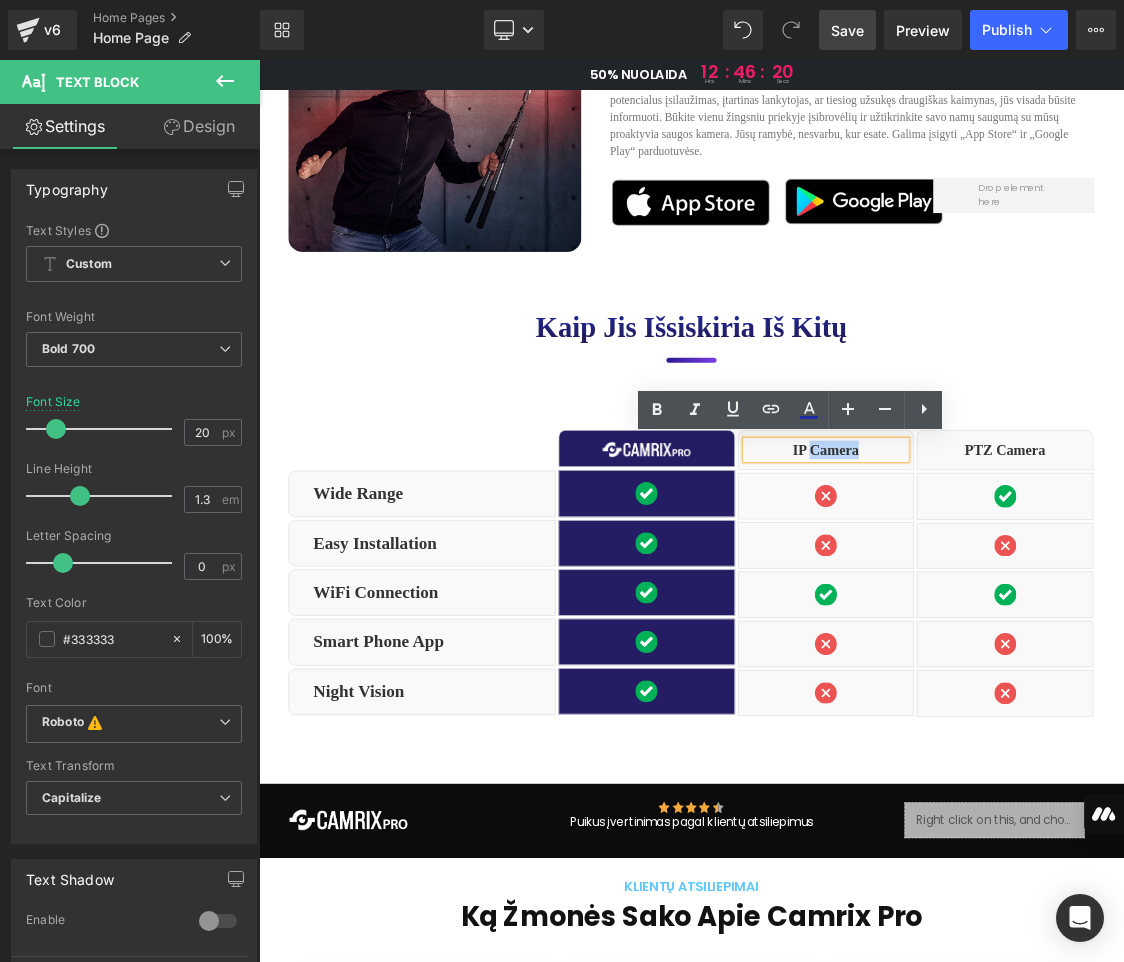 drag, startPoint x: 1091, startPoint y: 609, endPoint x: 1024, endPoint y: 604, distance: 67.18631 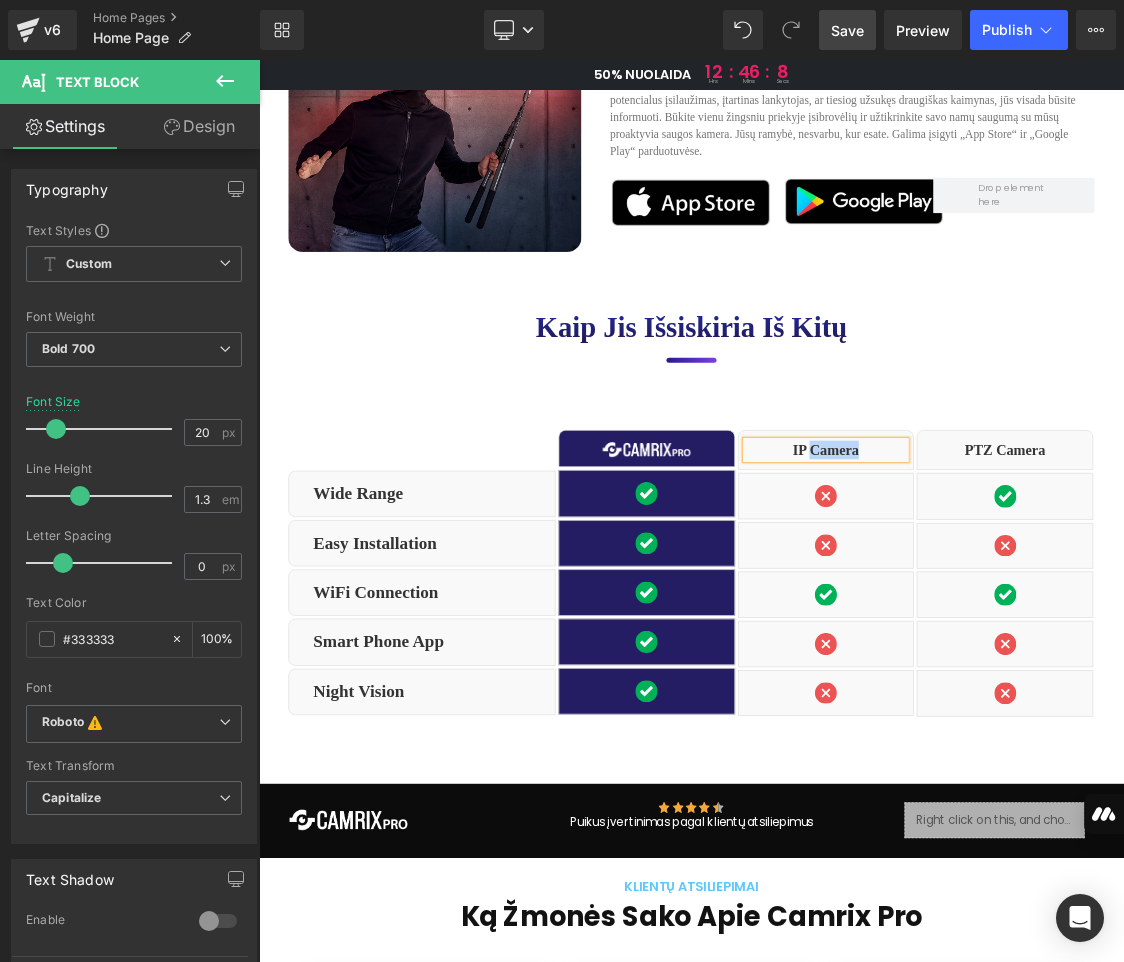 click on "IP Camera" at bounding box center (1052, 606) 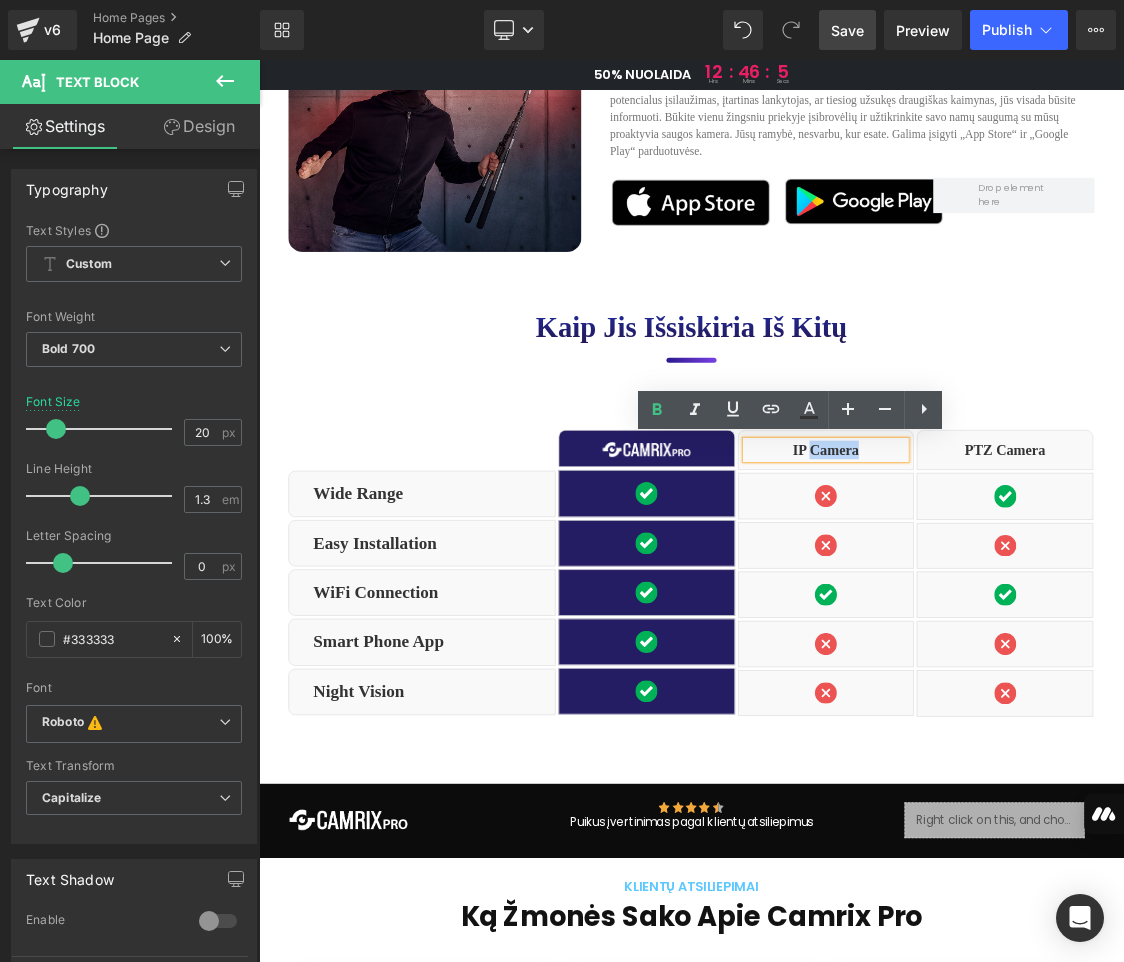 paste 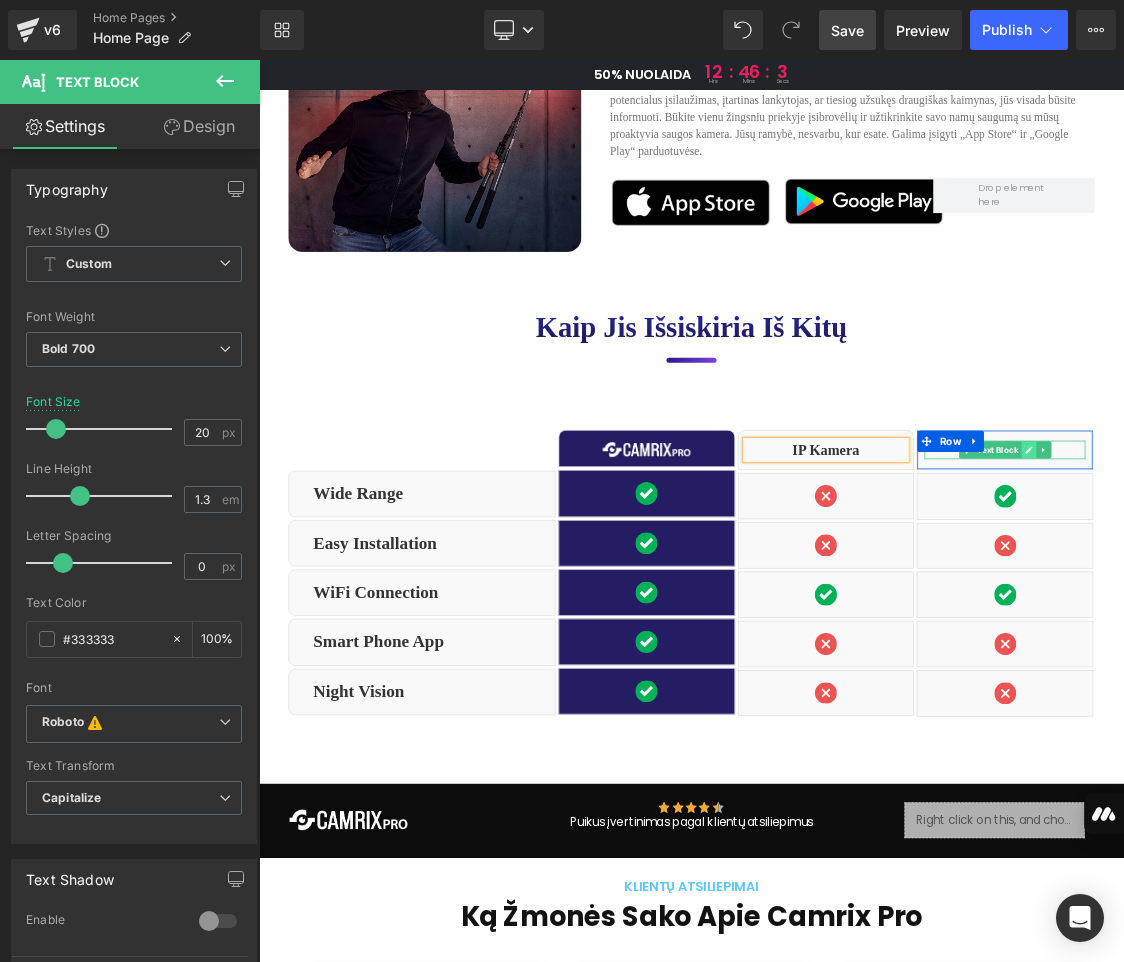 click 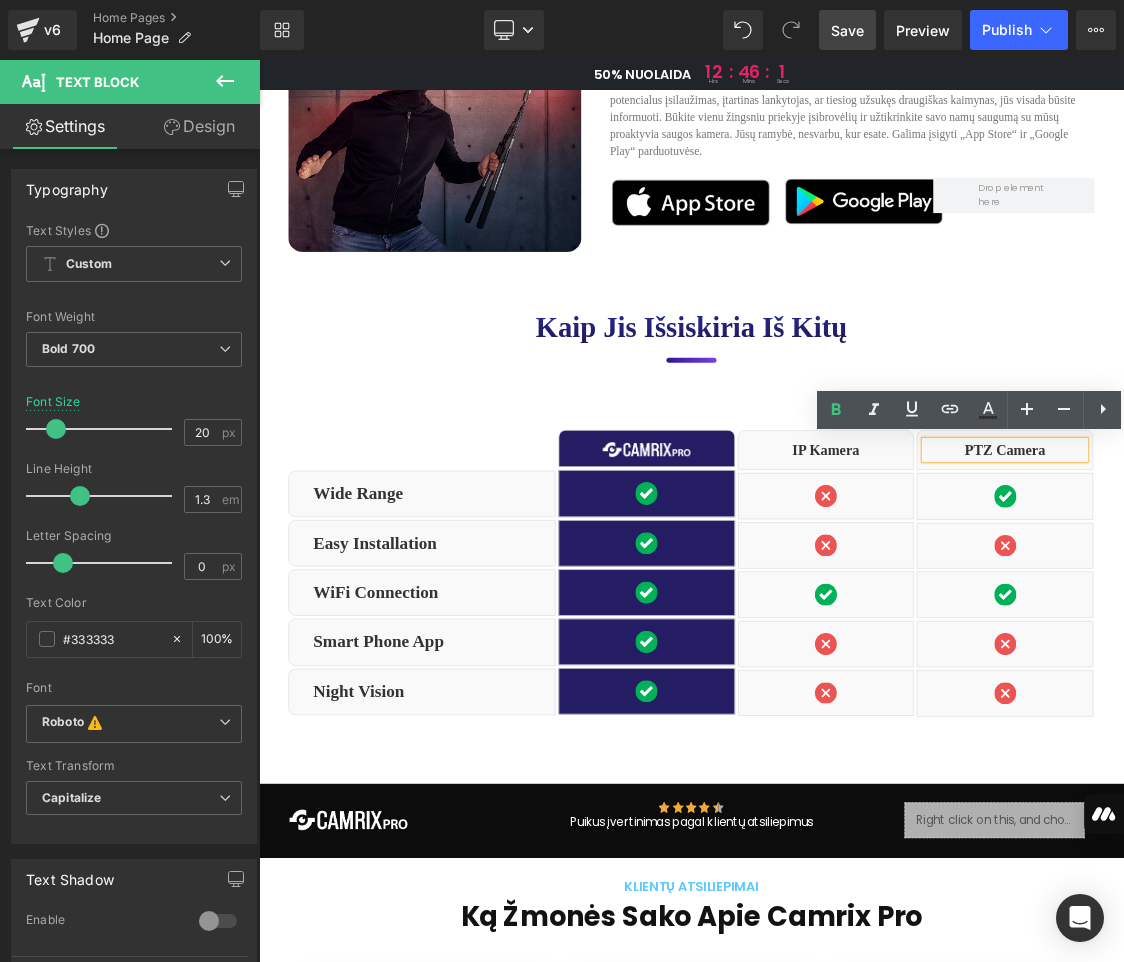 click on "PTZ Camera" at bounding box center (1302, 606) 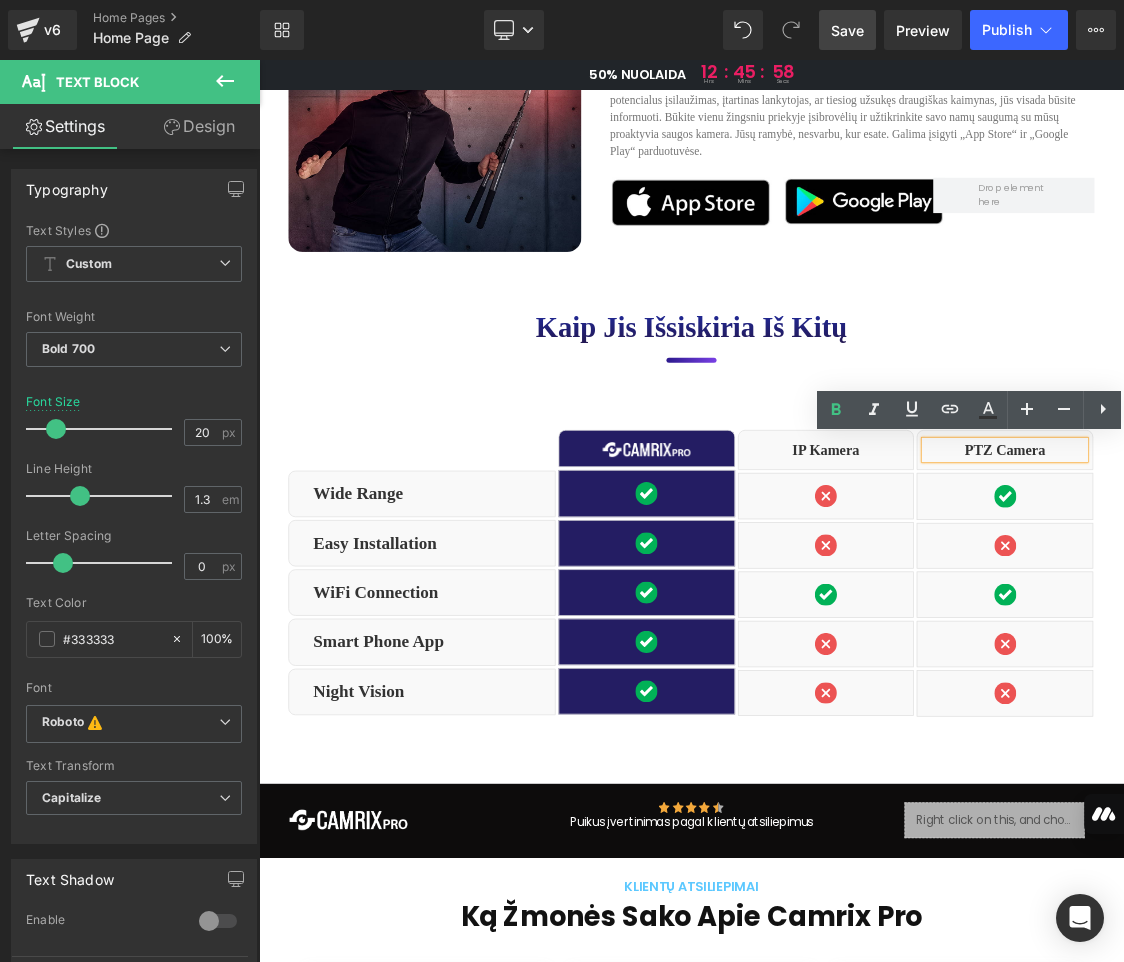type 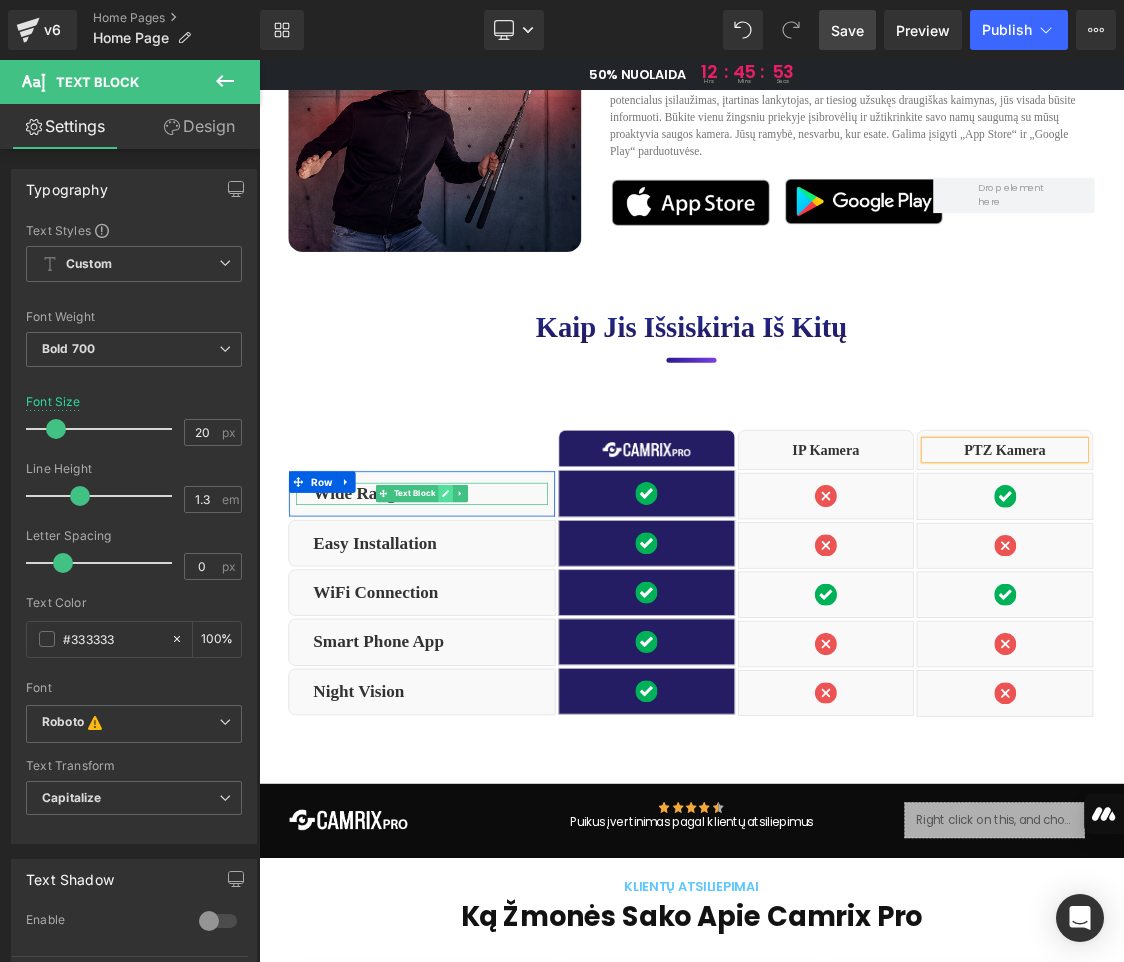click at bounding box center [520, 667] 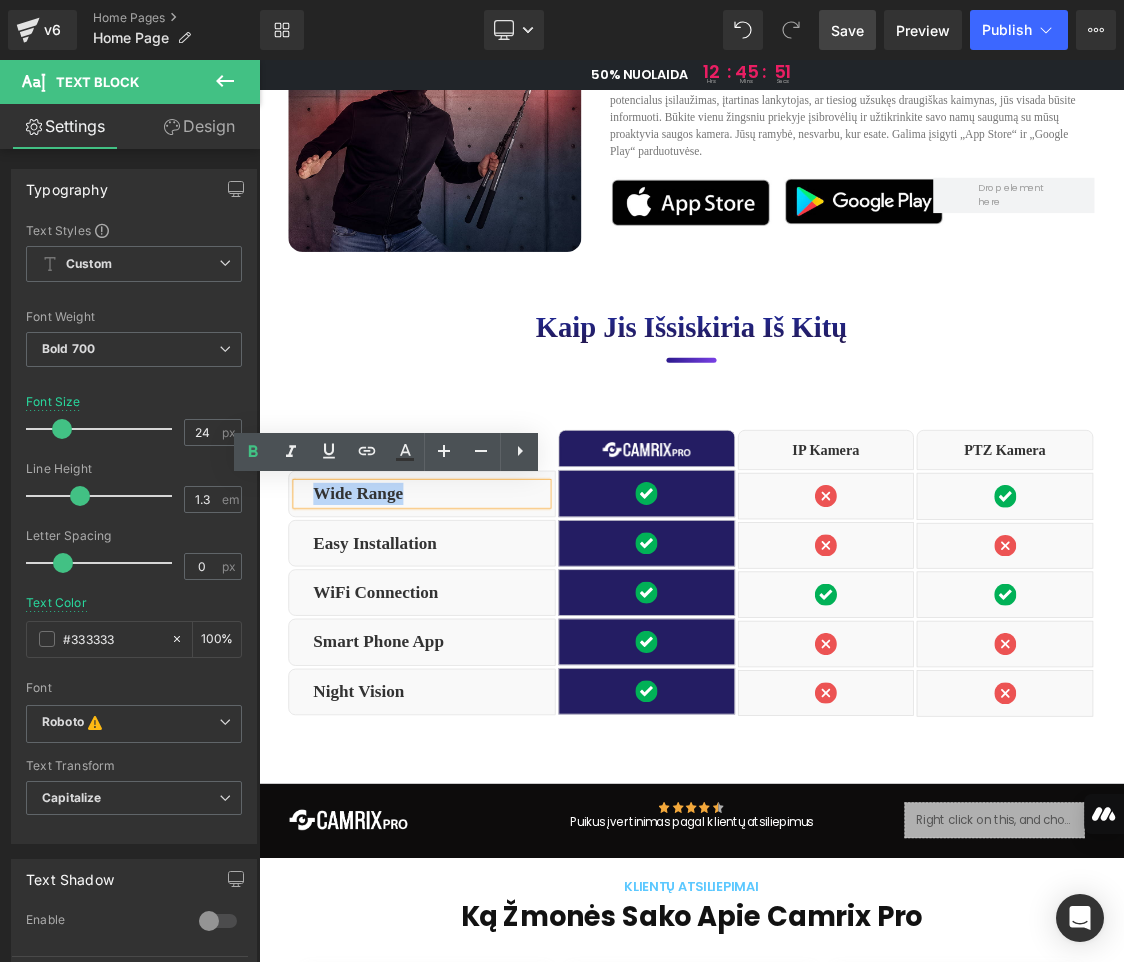 drag, startPoint x: 410, startPoint y: 668, endPoint x: 335, endPoint y: 667, distance: 75.00667 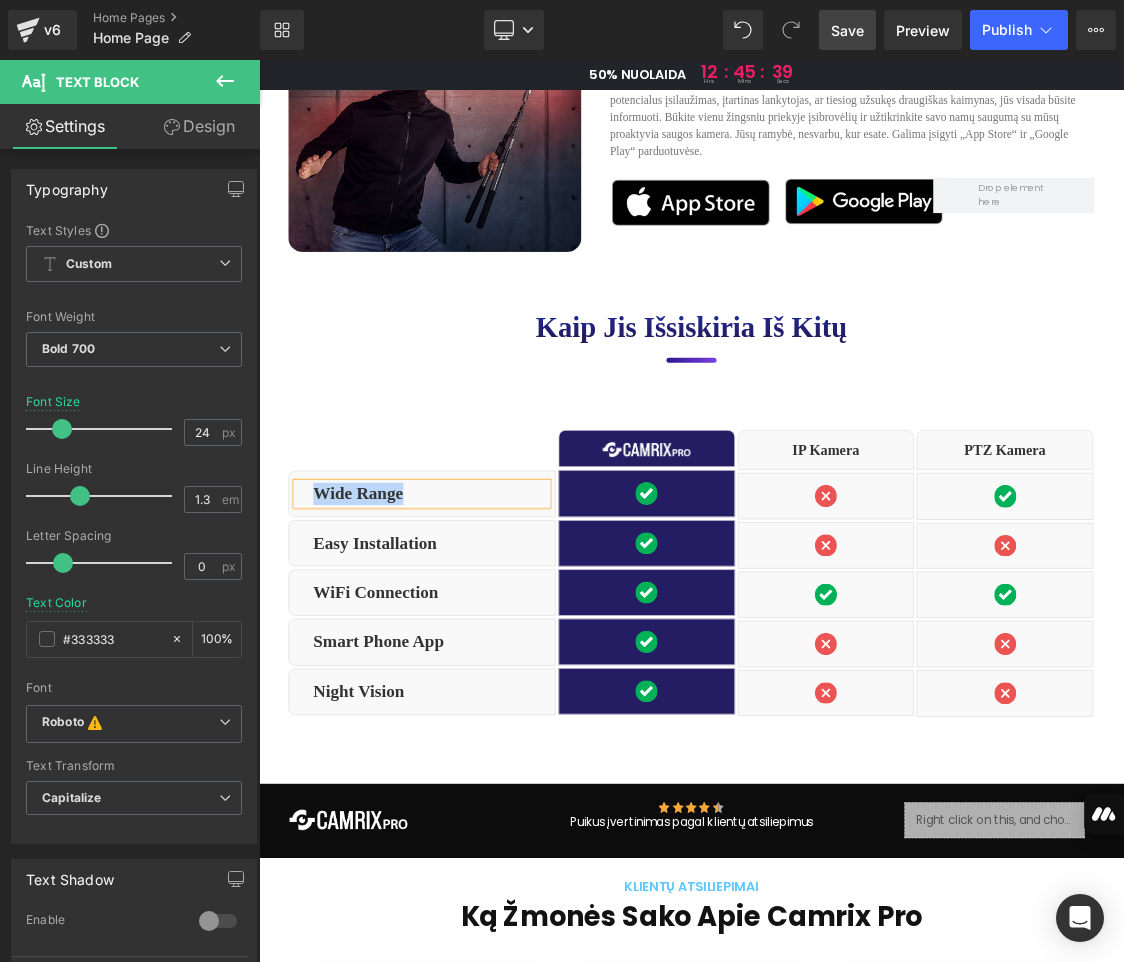 click on "Wide Range" at bounding box center (499, 667) 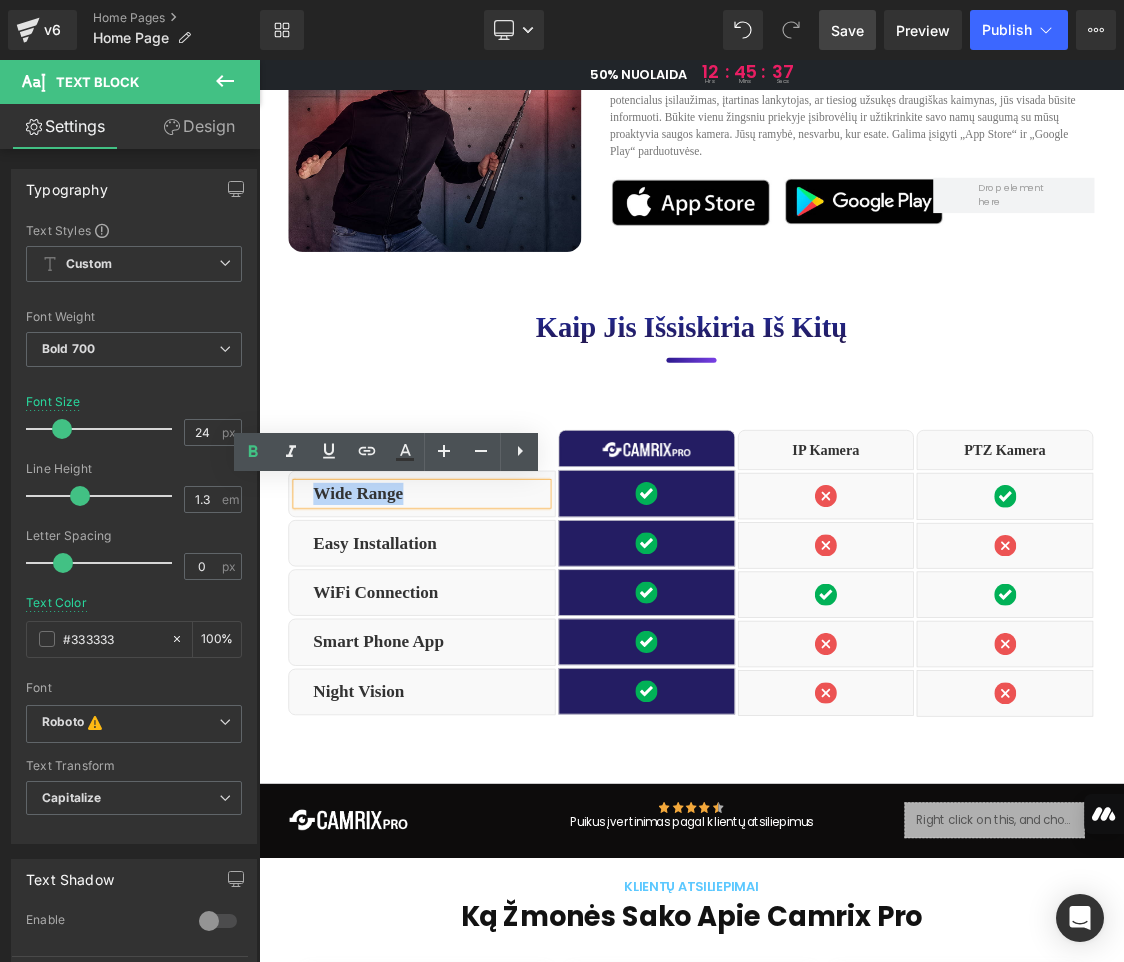 drag, startPoint x: 457, startPoint y: 667, endPoint x: 330, endPoint y: 662, distance: 127.09839 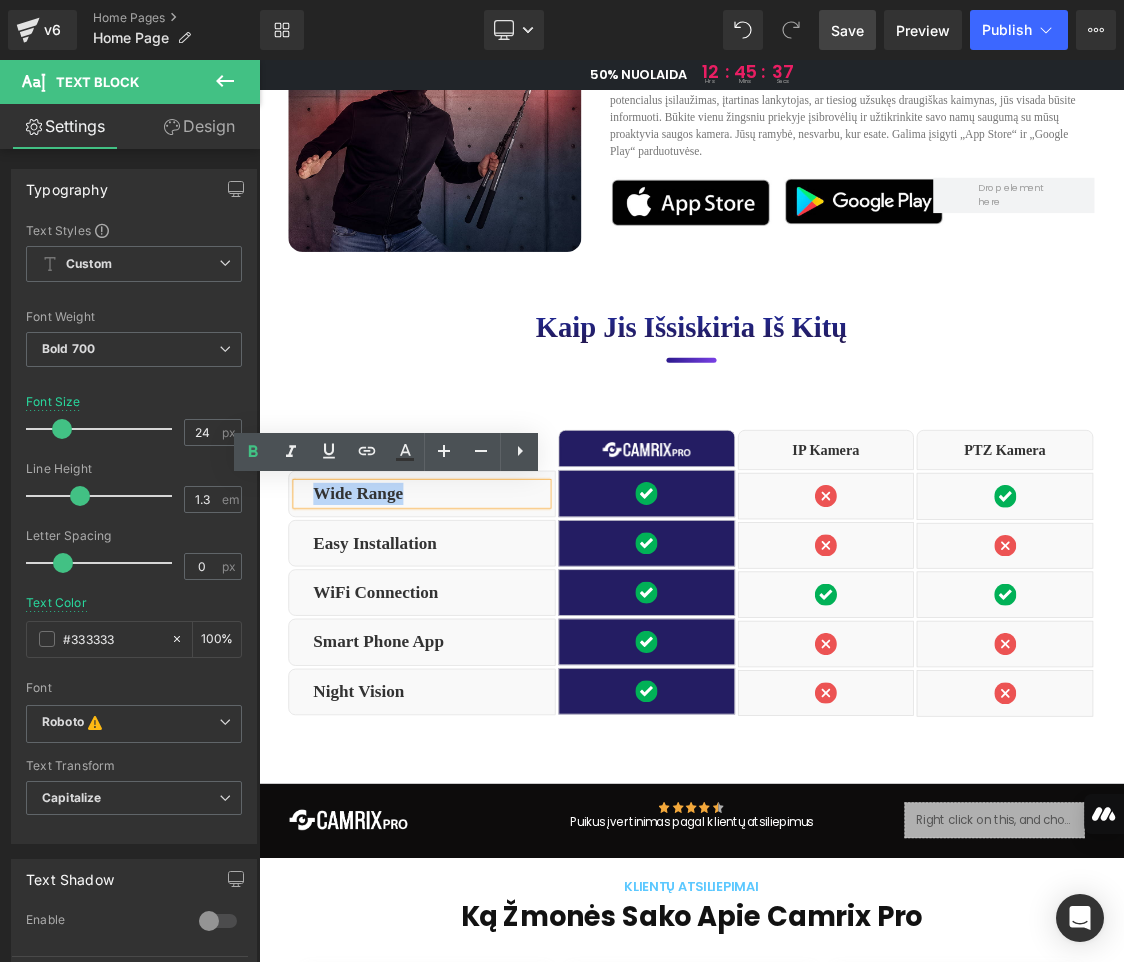 click on "Wide Range" at bounding box center [499, 667] 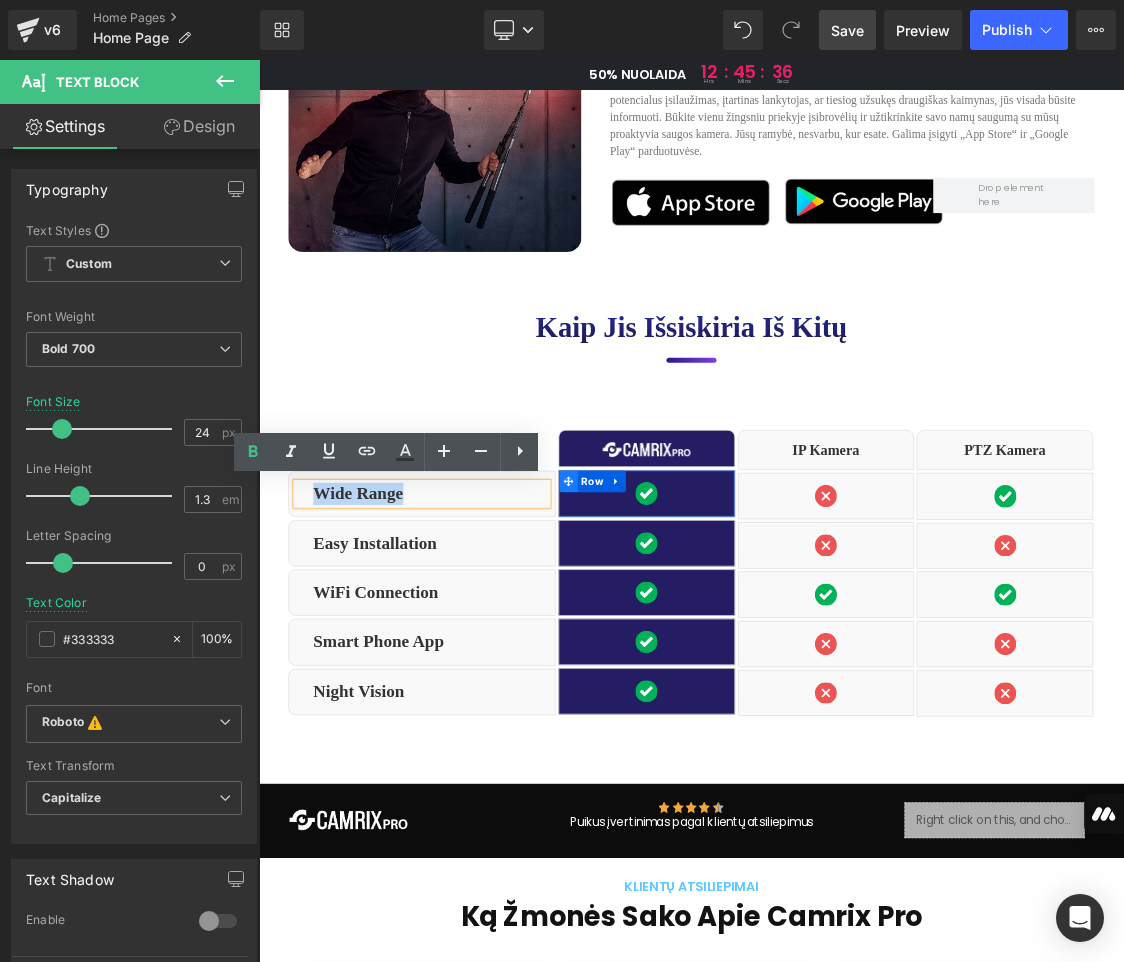 paste 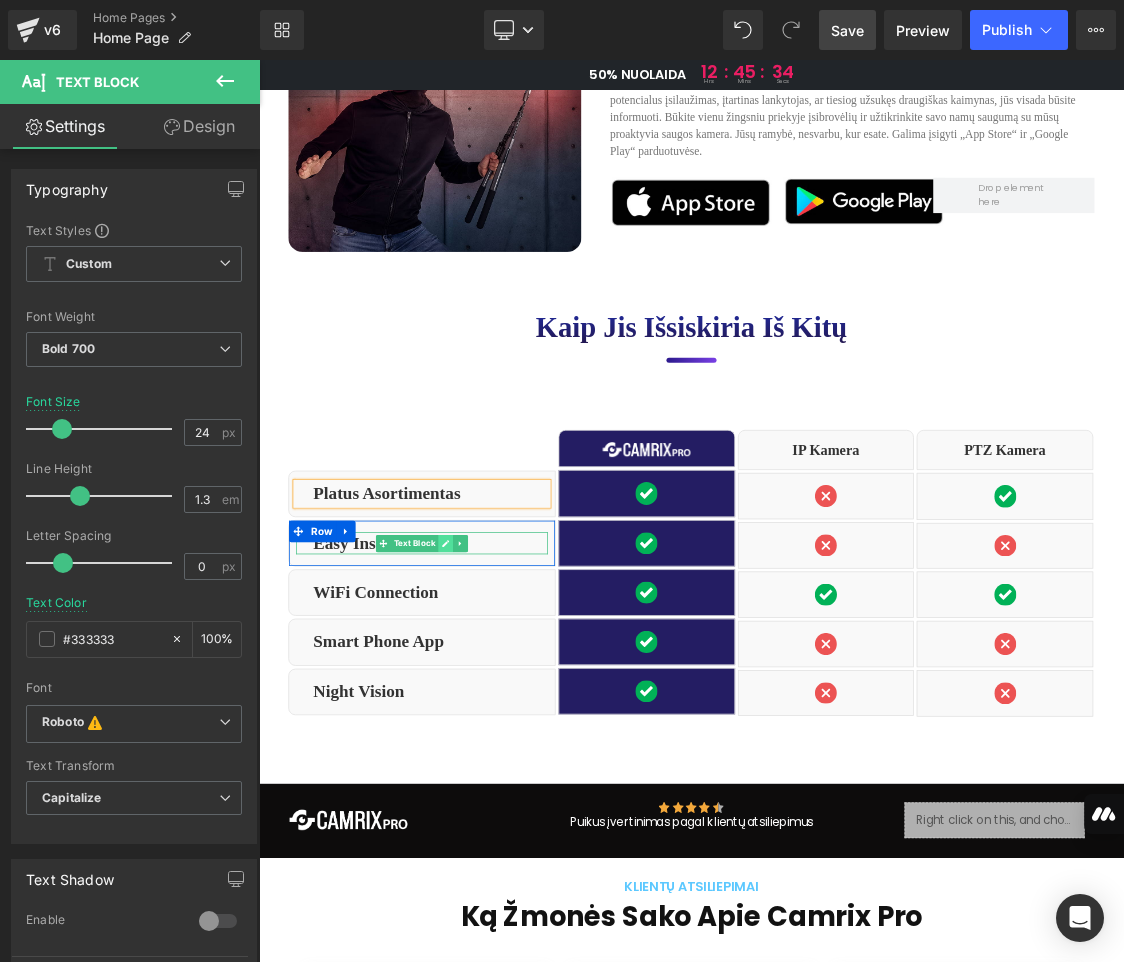 click 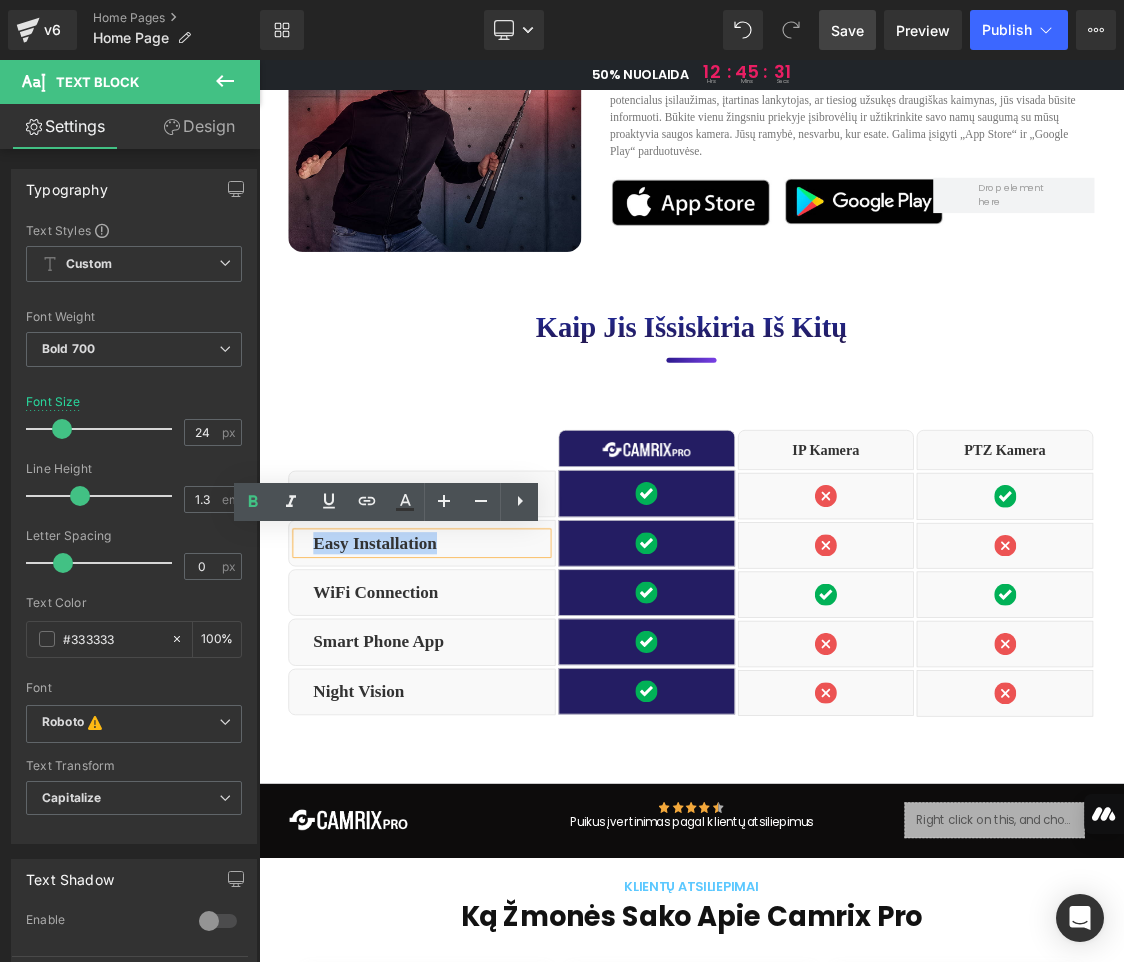 drag, startPoint x: 507, startPoint y: 739, endPoint x: 330, endPoint y: 732, distance: 177.13837 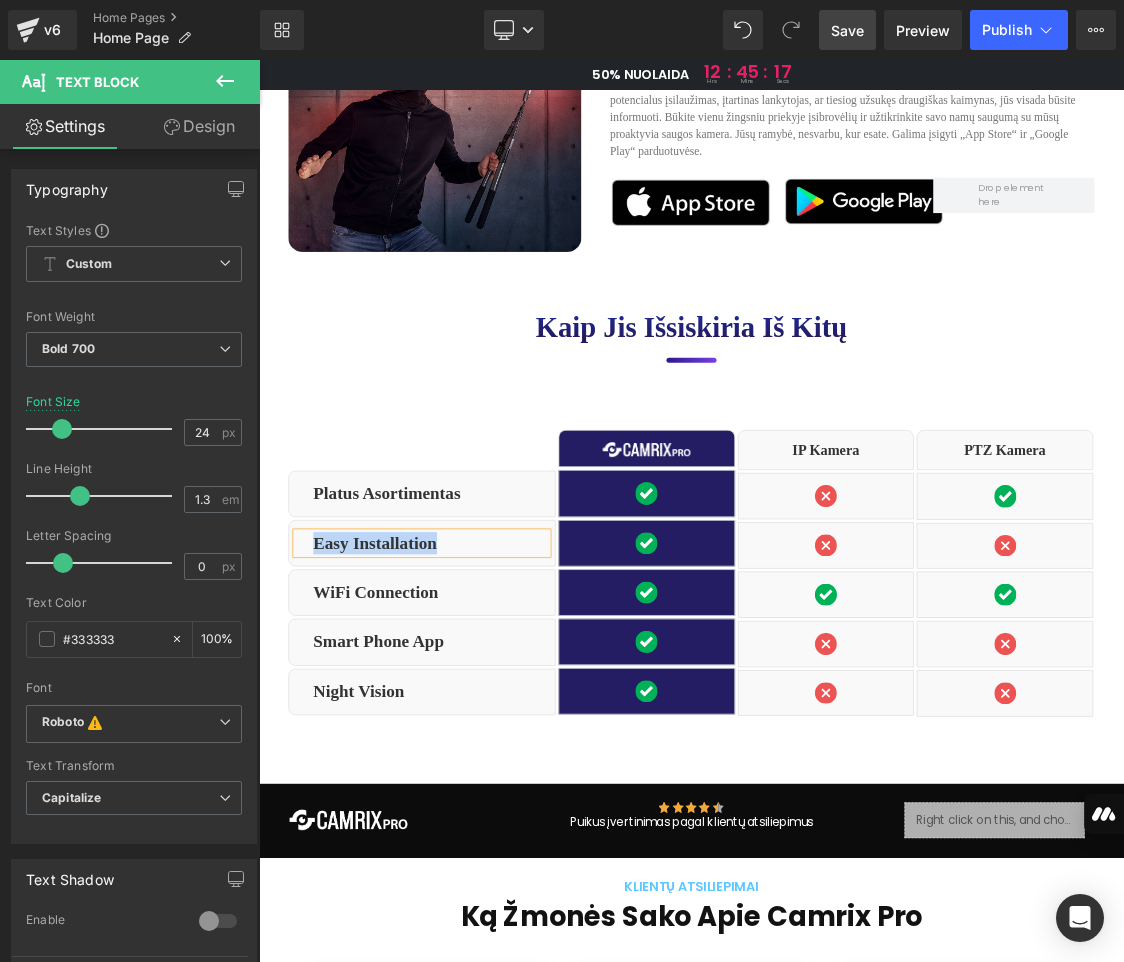 click on "Easy Installation" at bounding box center [499, 736] 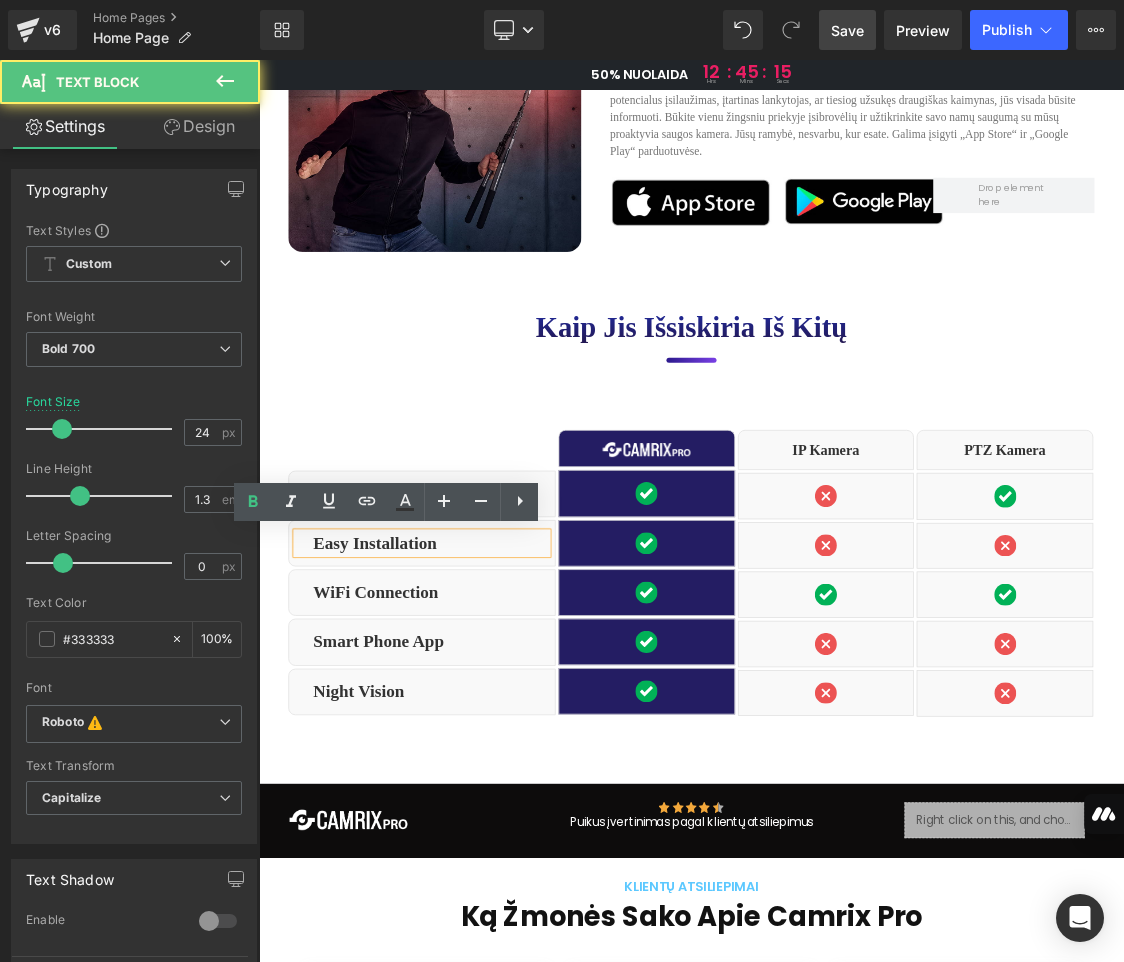 click on "Easy Installation" at bounding box center (499, 736) 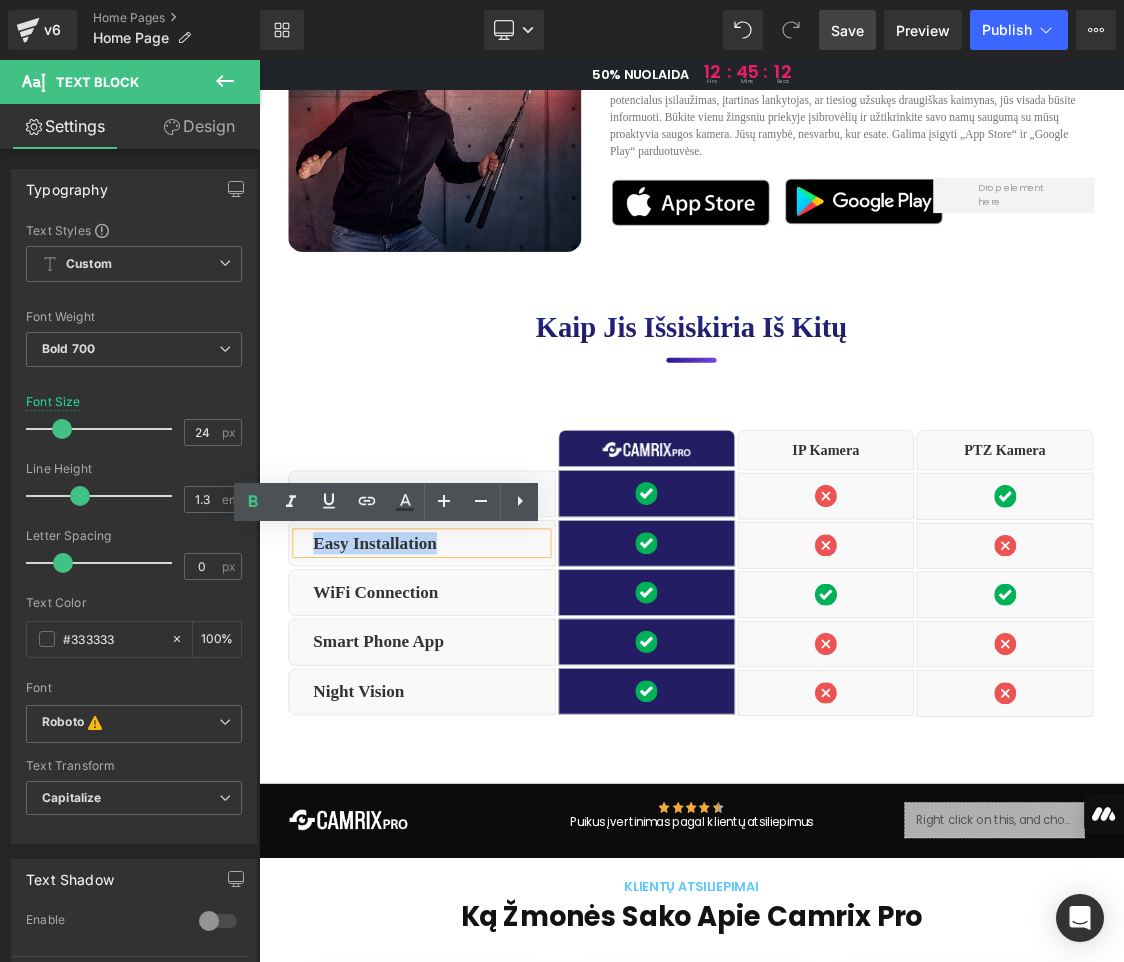 drag, startPoint x: 512, startPoint y: 737, endPoint x: 333, endPoint y: 739, distance: 179.01117 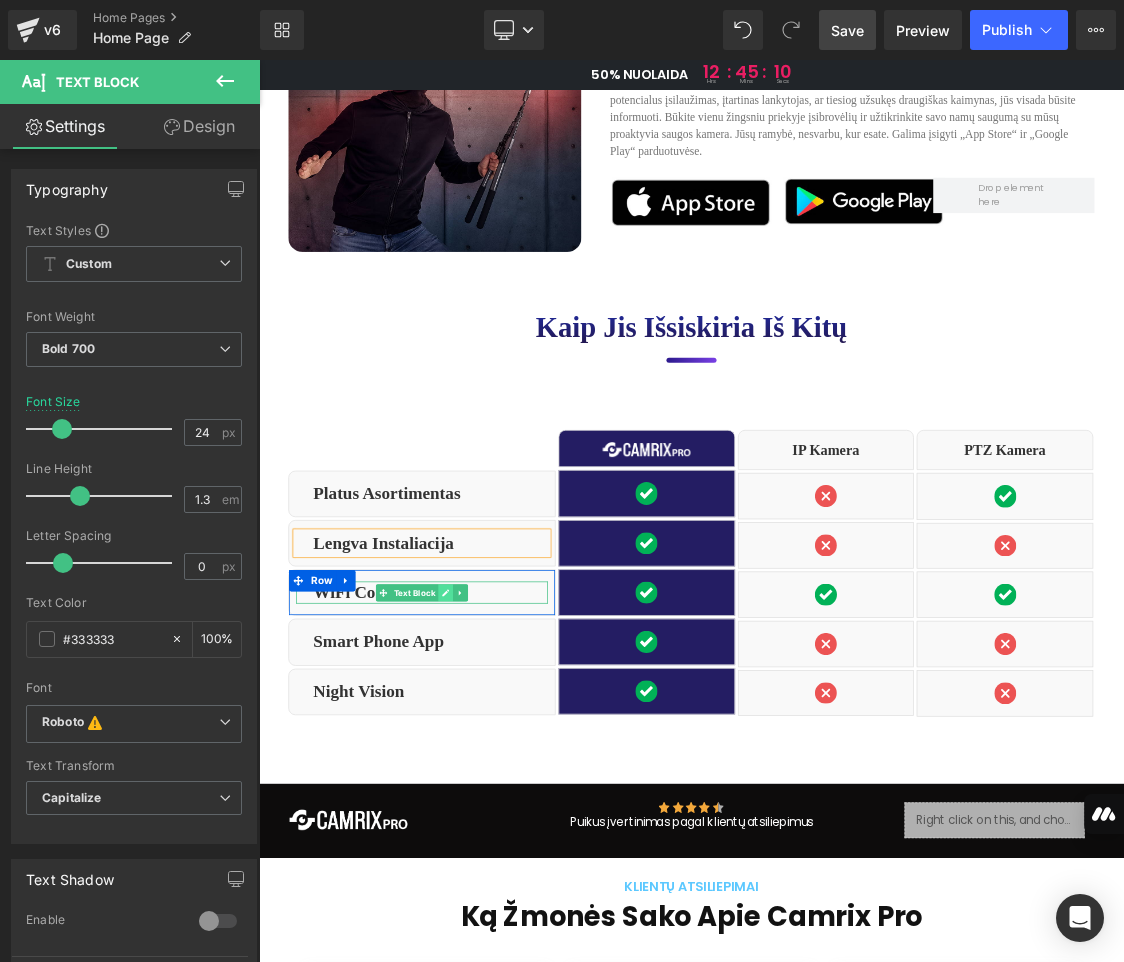 click 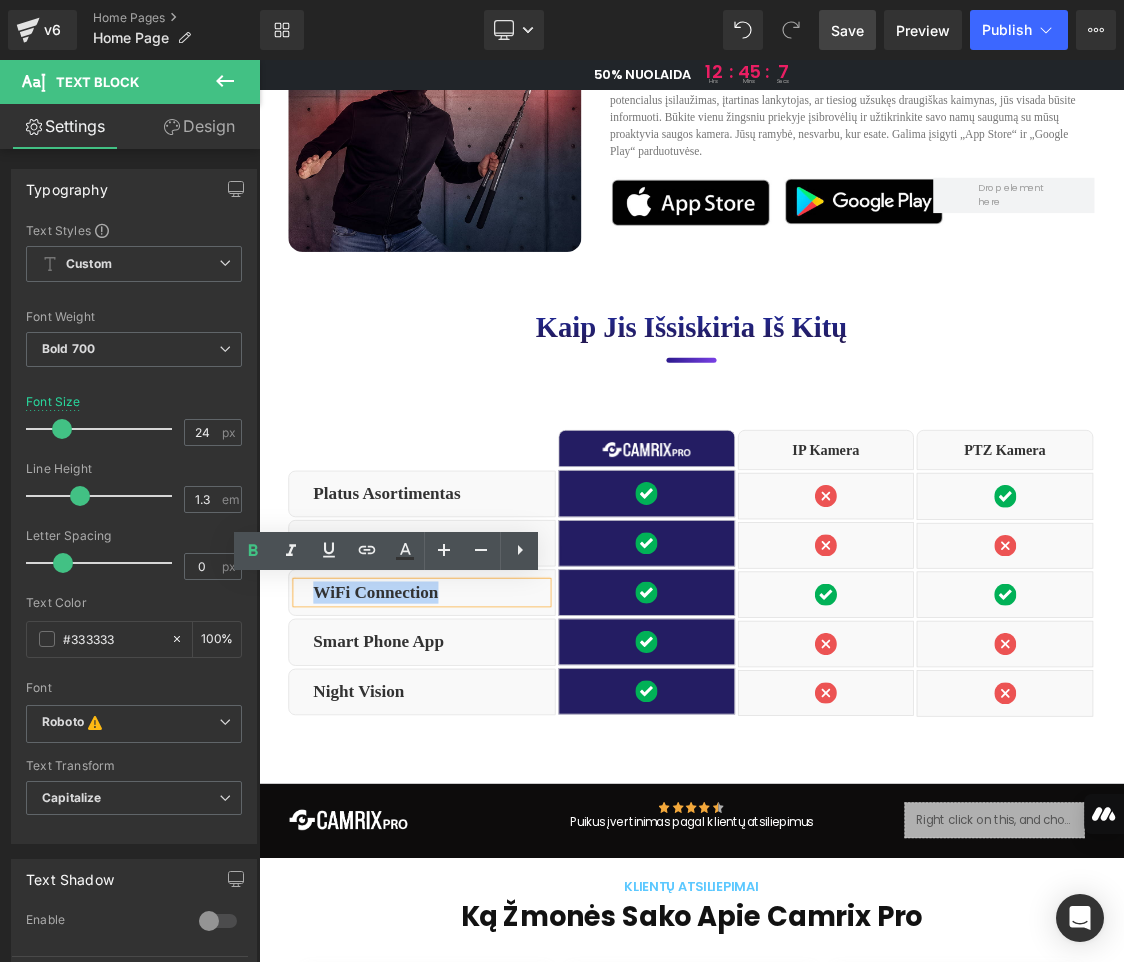 drag, startPoint x: 517, startPoint y: 805, endPoint x: 334, endPoint y: 802, distance: 183.02458 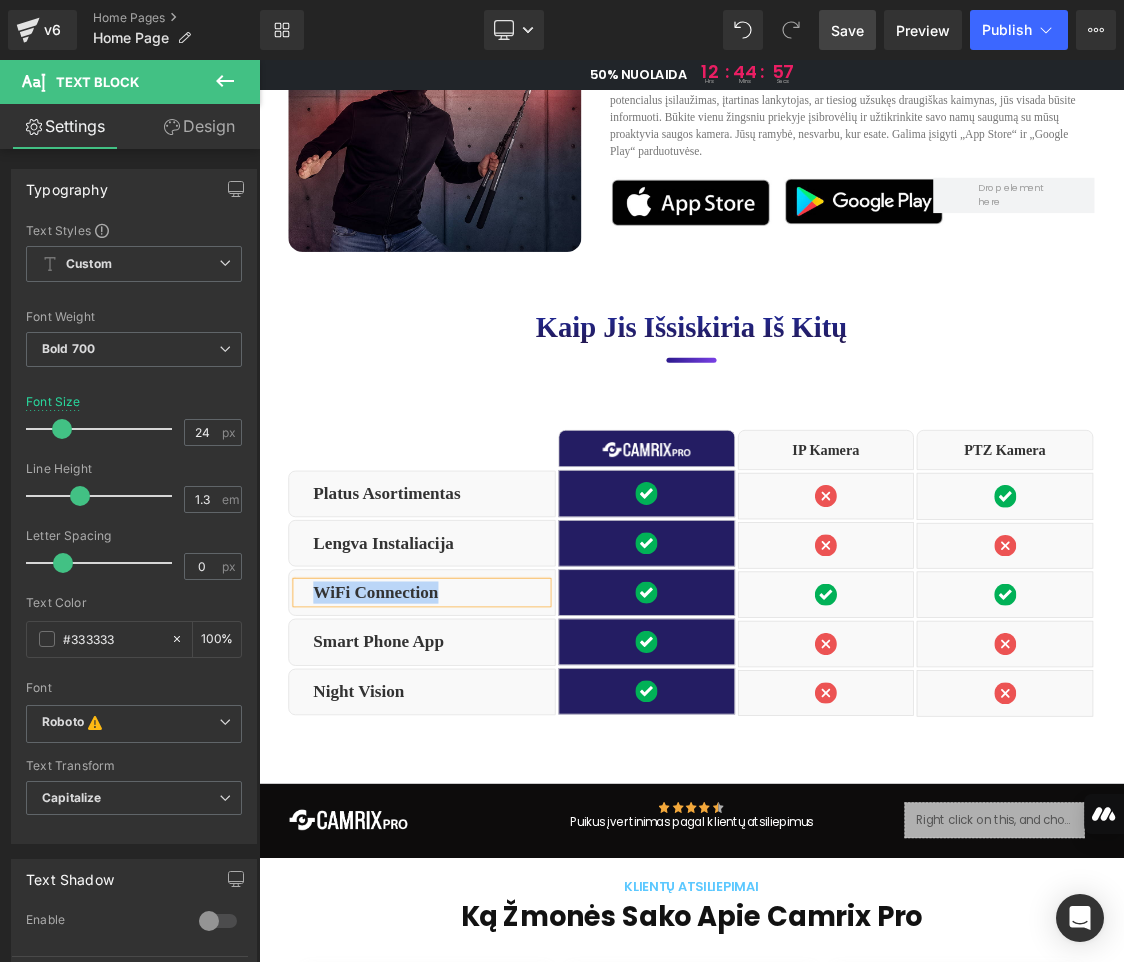 click on "WiFi Connection" at bounding box center (499, 805) 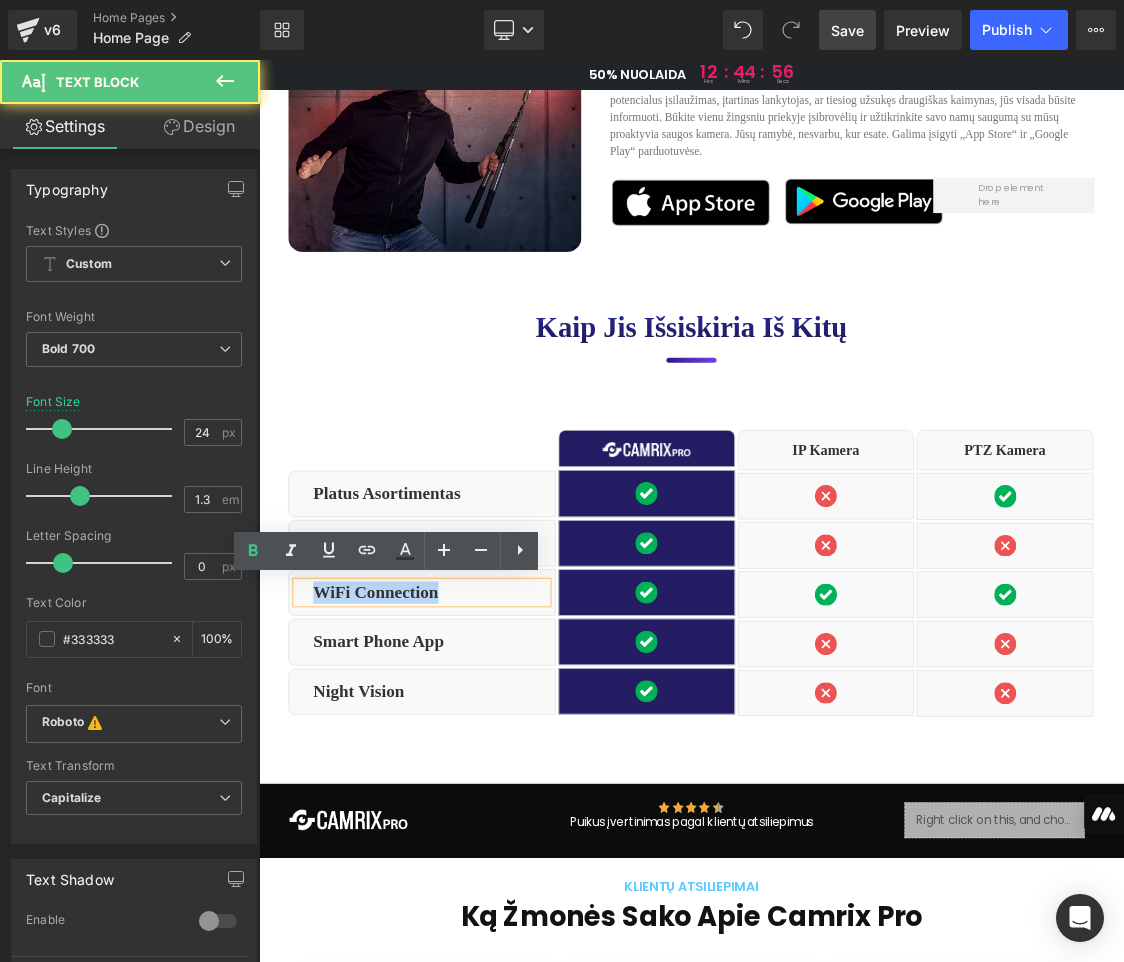 click on "WiFi Connection" at bounding box center (499, 805) 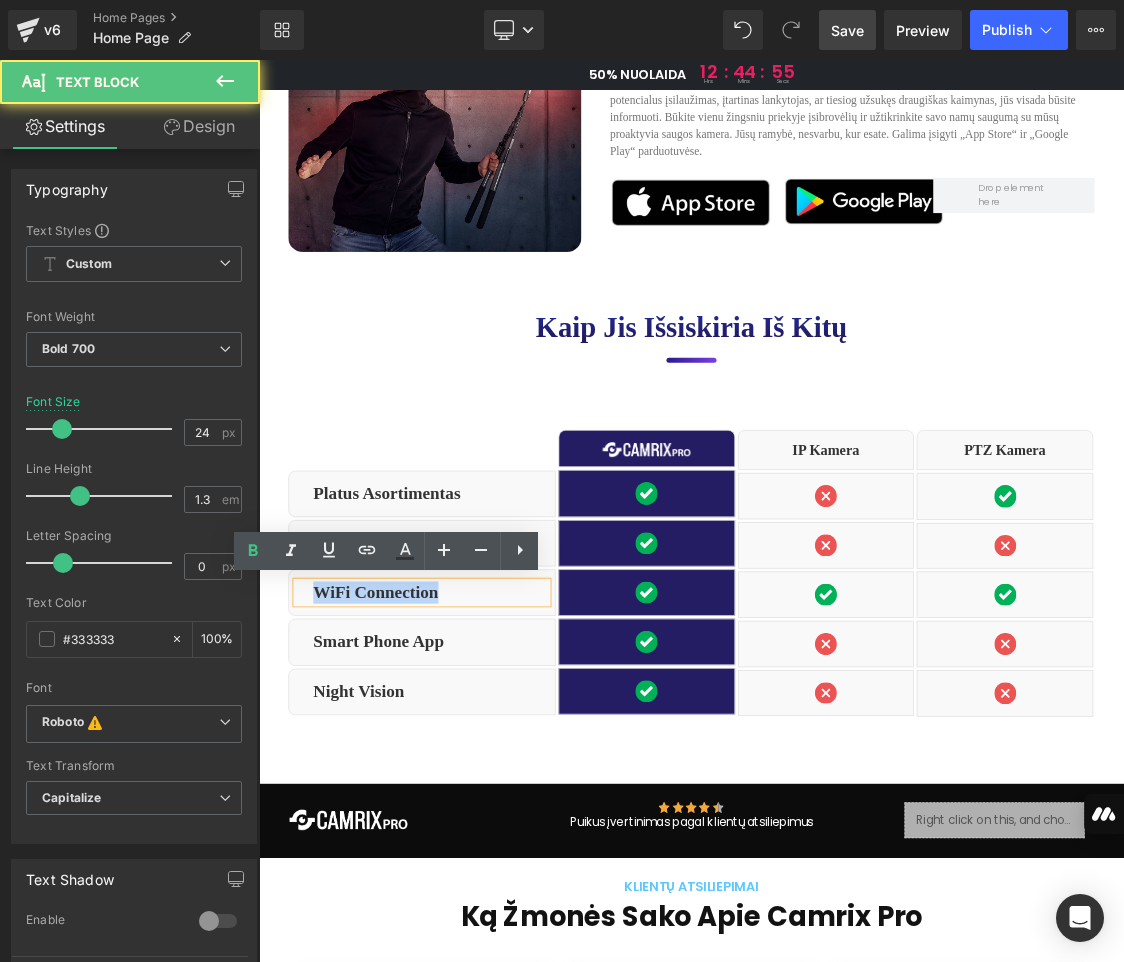 click on "WiFi Connection" at bounding box center [499, 805] 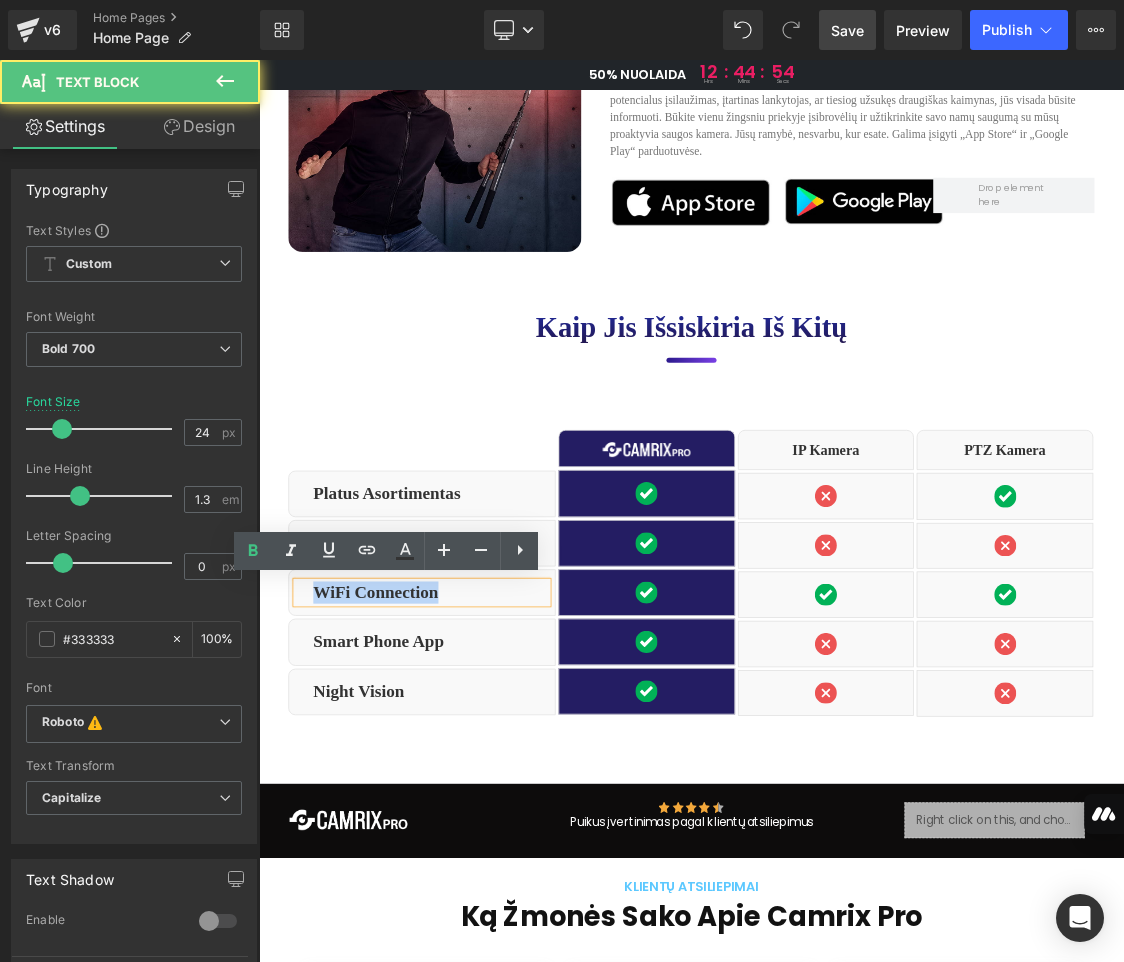 click on "WiFi Connection" at bounding box center [499, 805] 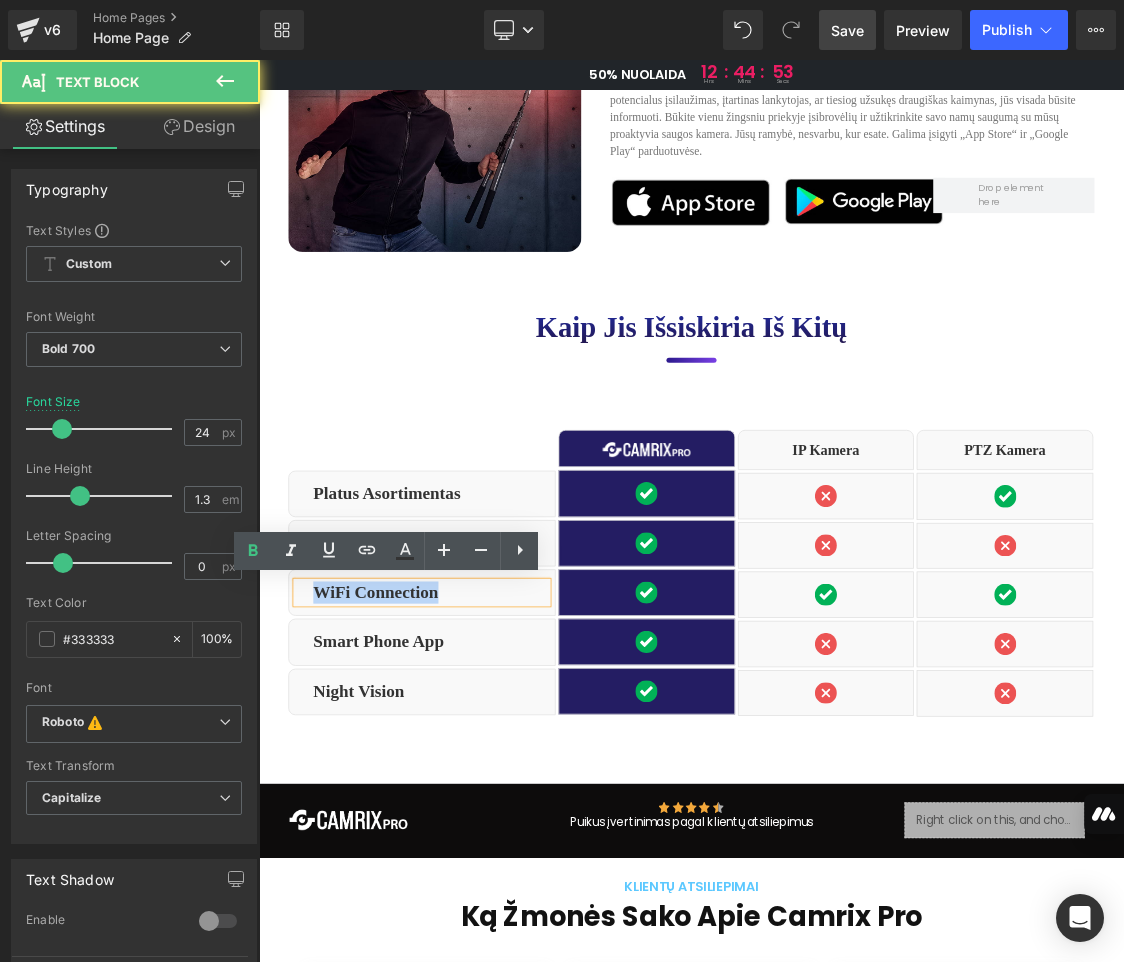 click on "WiFi Connection" at bounding box center [499, 805] 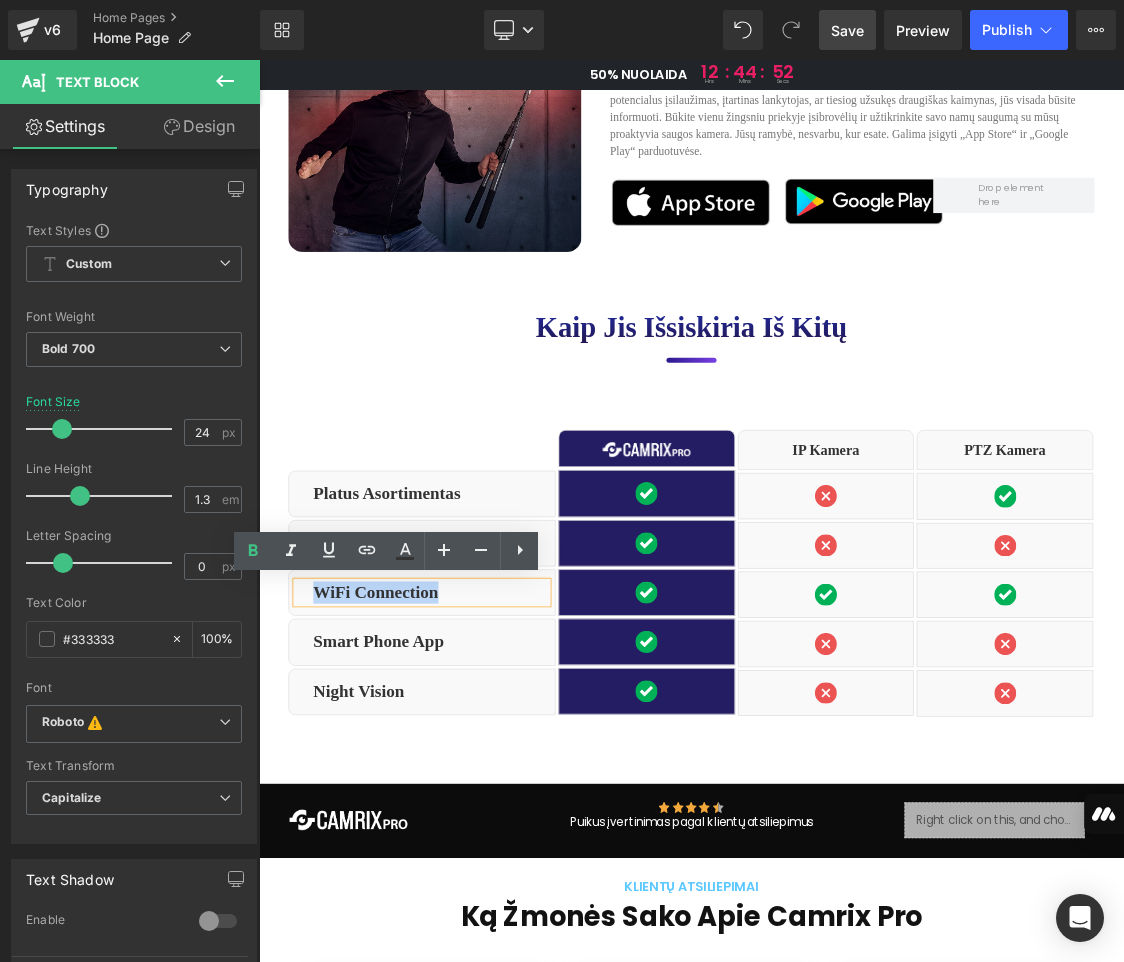 click on "WiFi Connection" at bounding box center (499, 805) 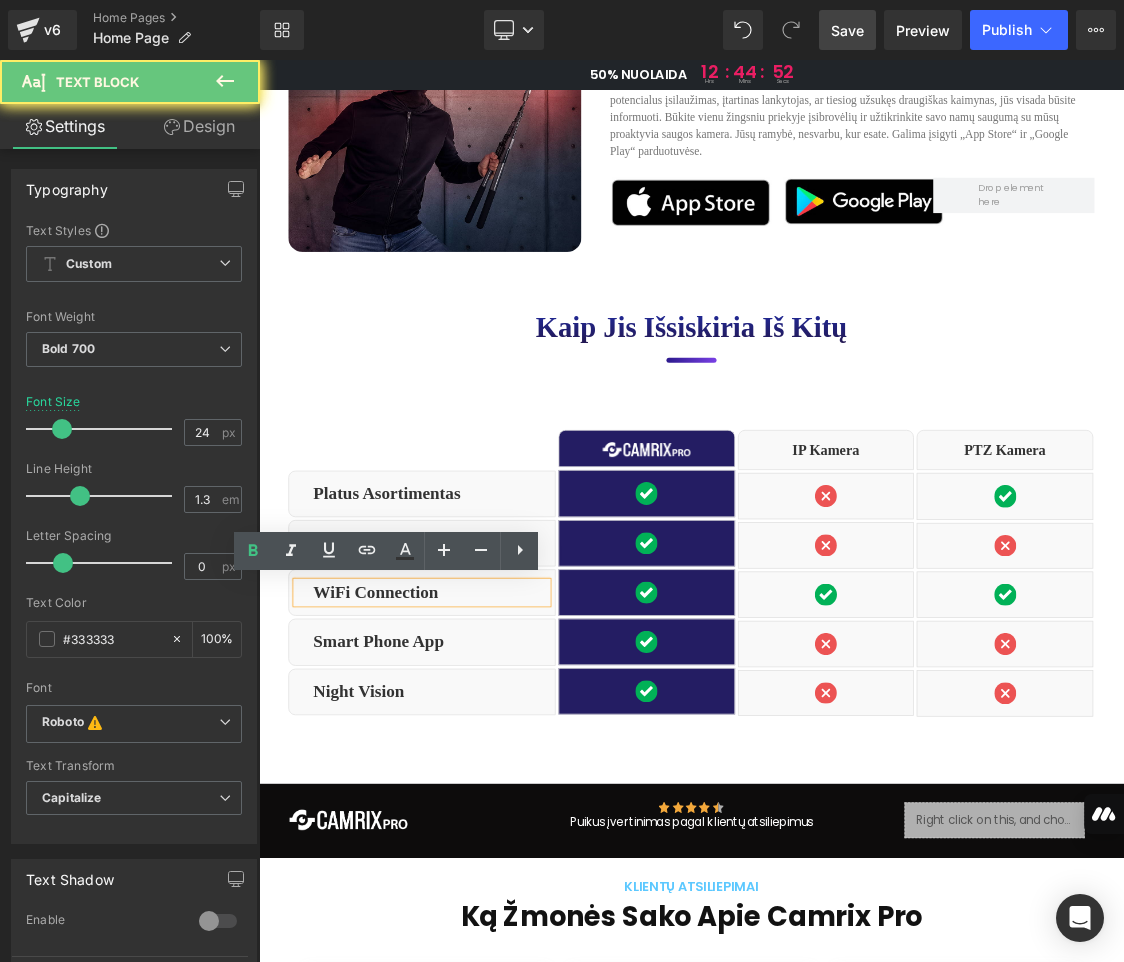 click on "WiFi Connection" at bounding box center (499, 805) 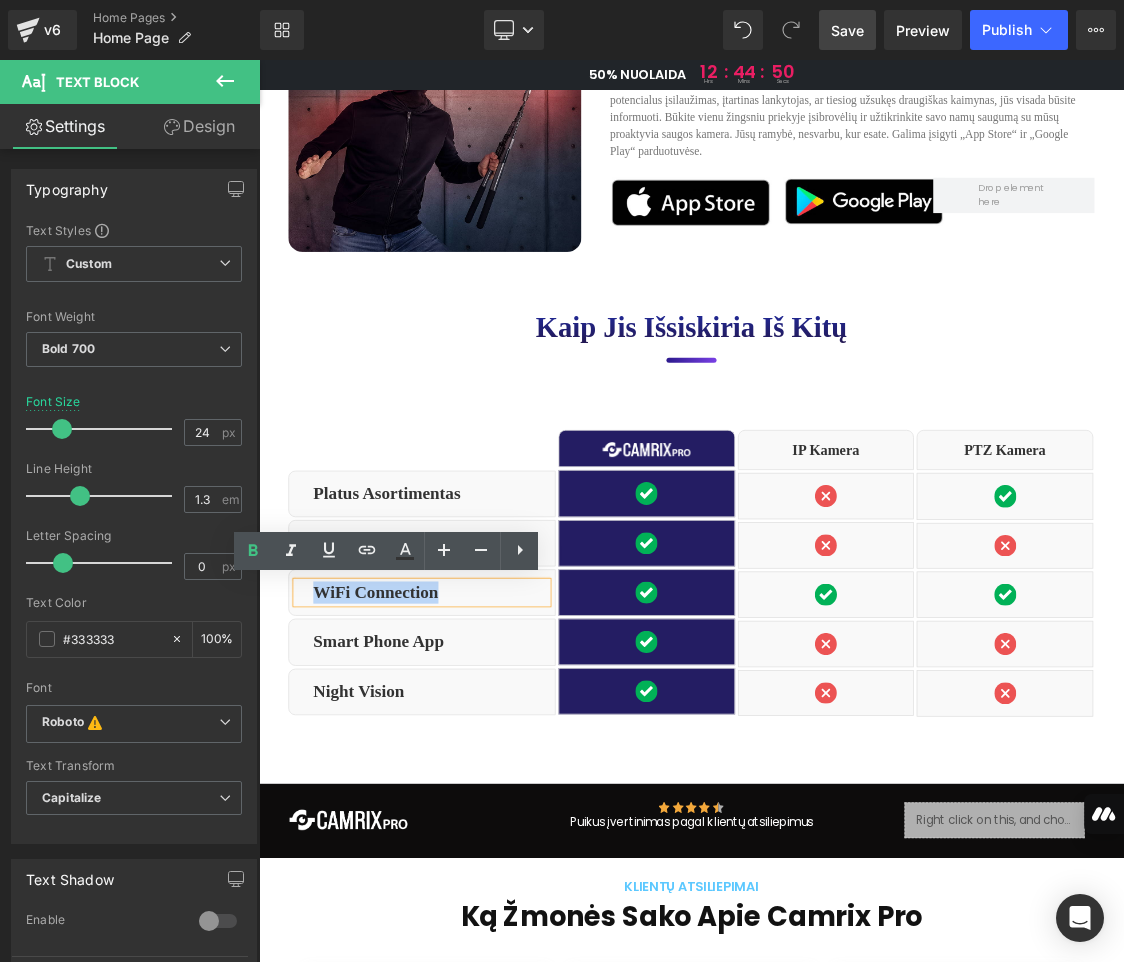 drag, startPoint x: 516, startPoint y: 806, endPoint x: 326, endPoint y: 808, distance: 190.01053 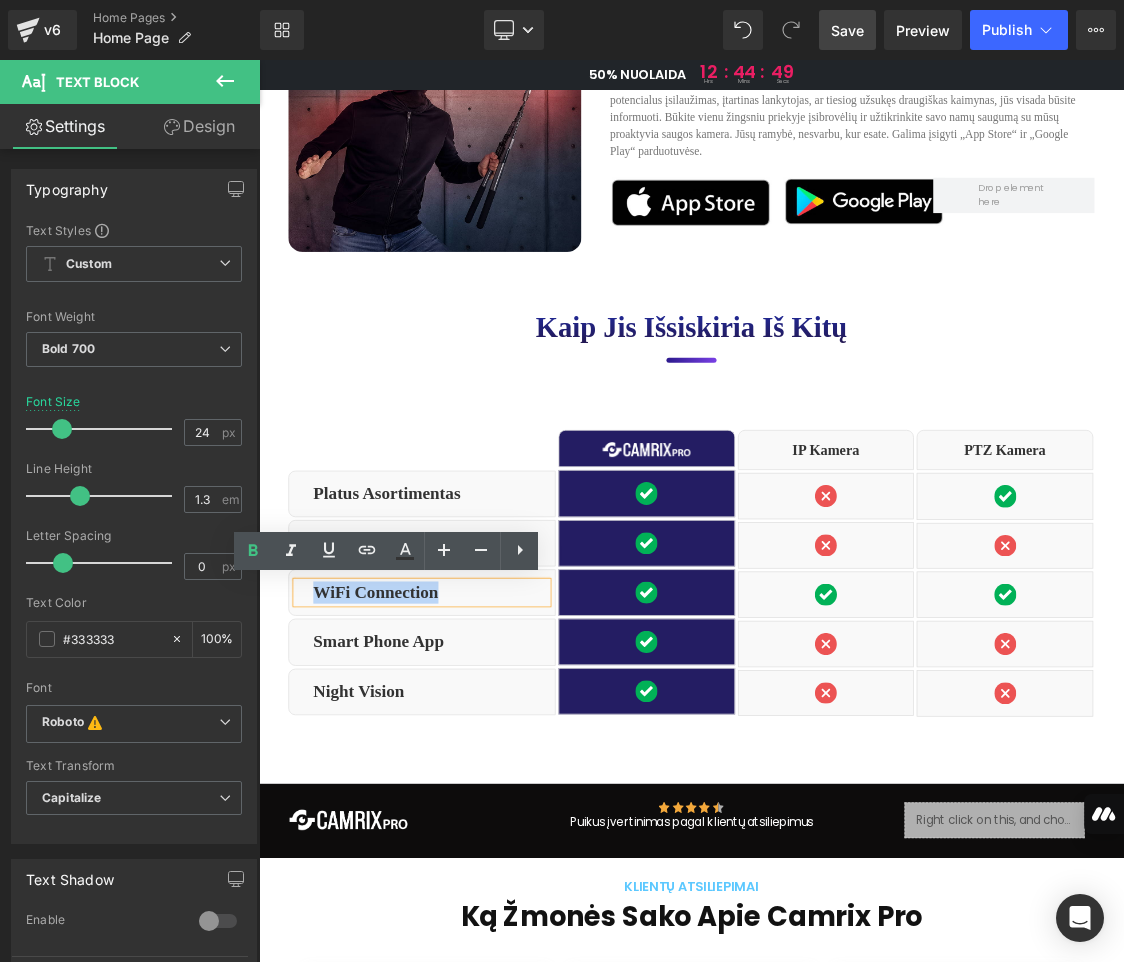 paste 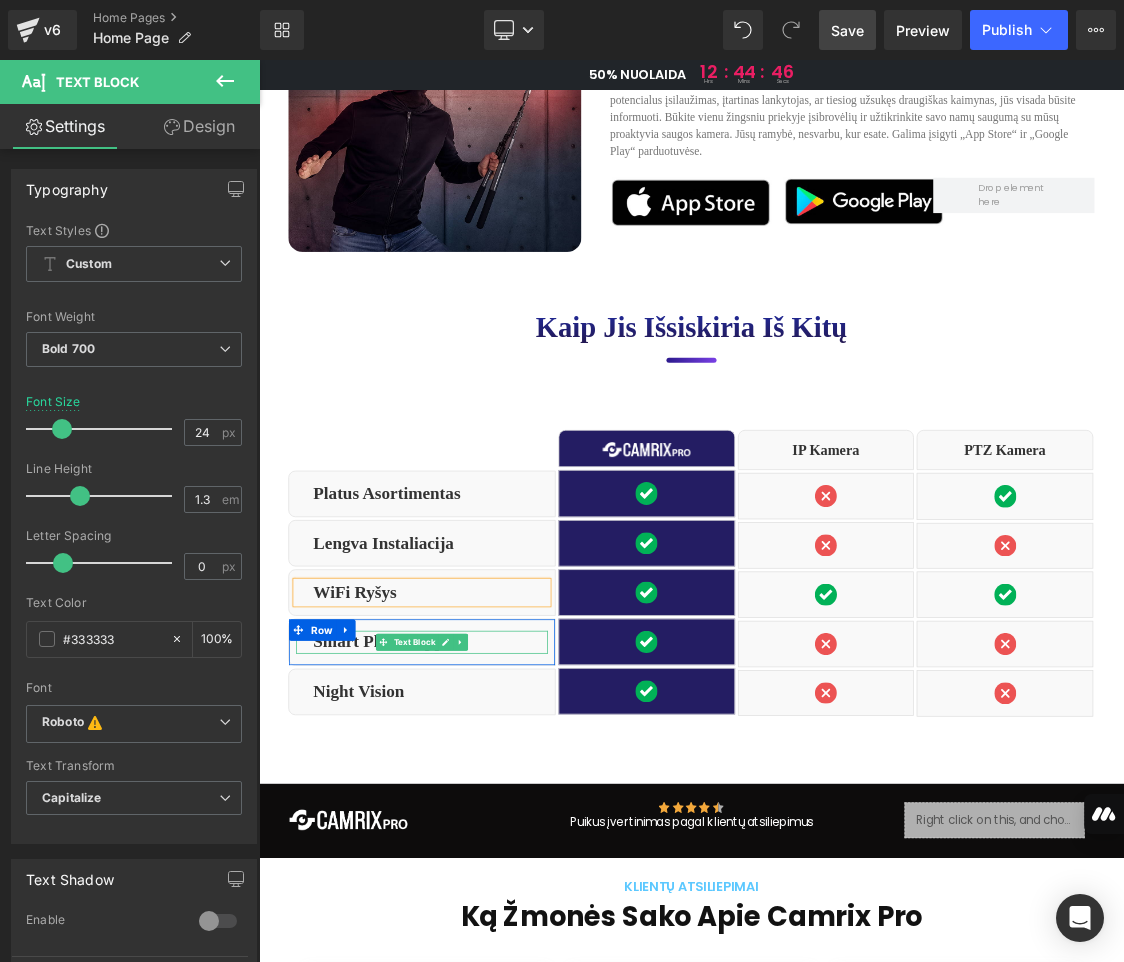 click 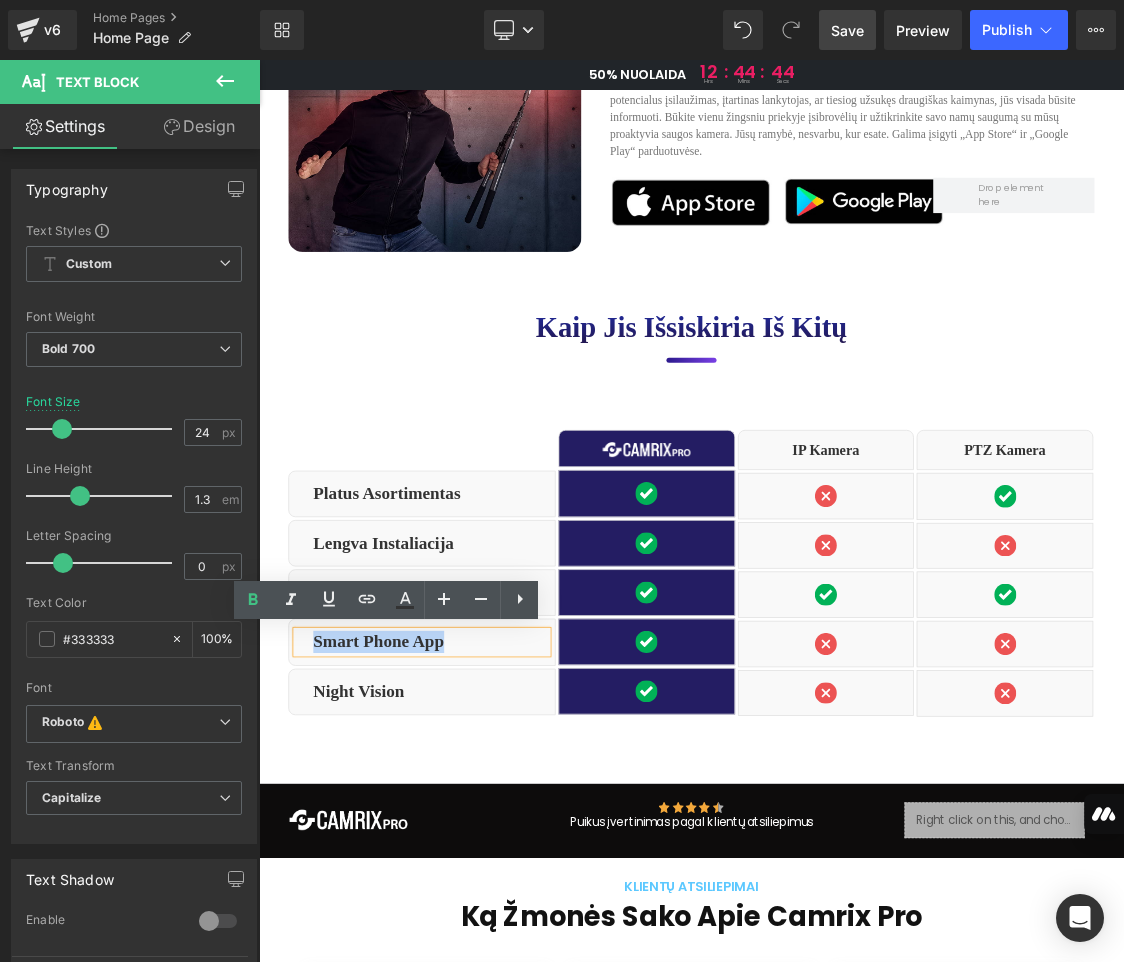 drag, startPoint x: 433, startPoint y: 878, endPoint x: 334, endPoint y: 875, distance: 99.04544 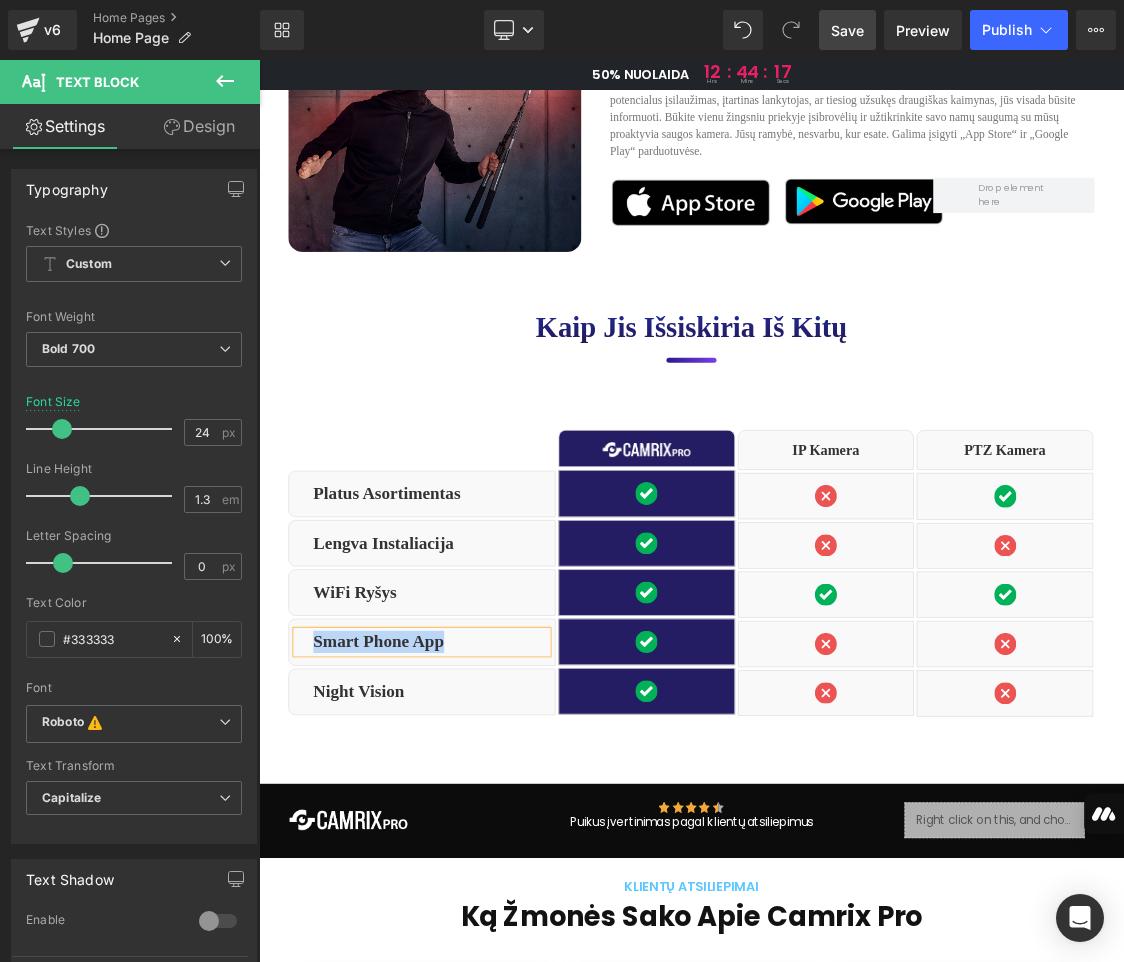 click on "Smart Phone App" at bounding box center (499, 874) 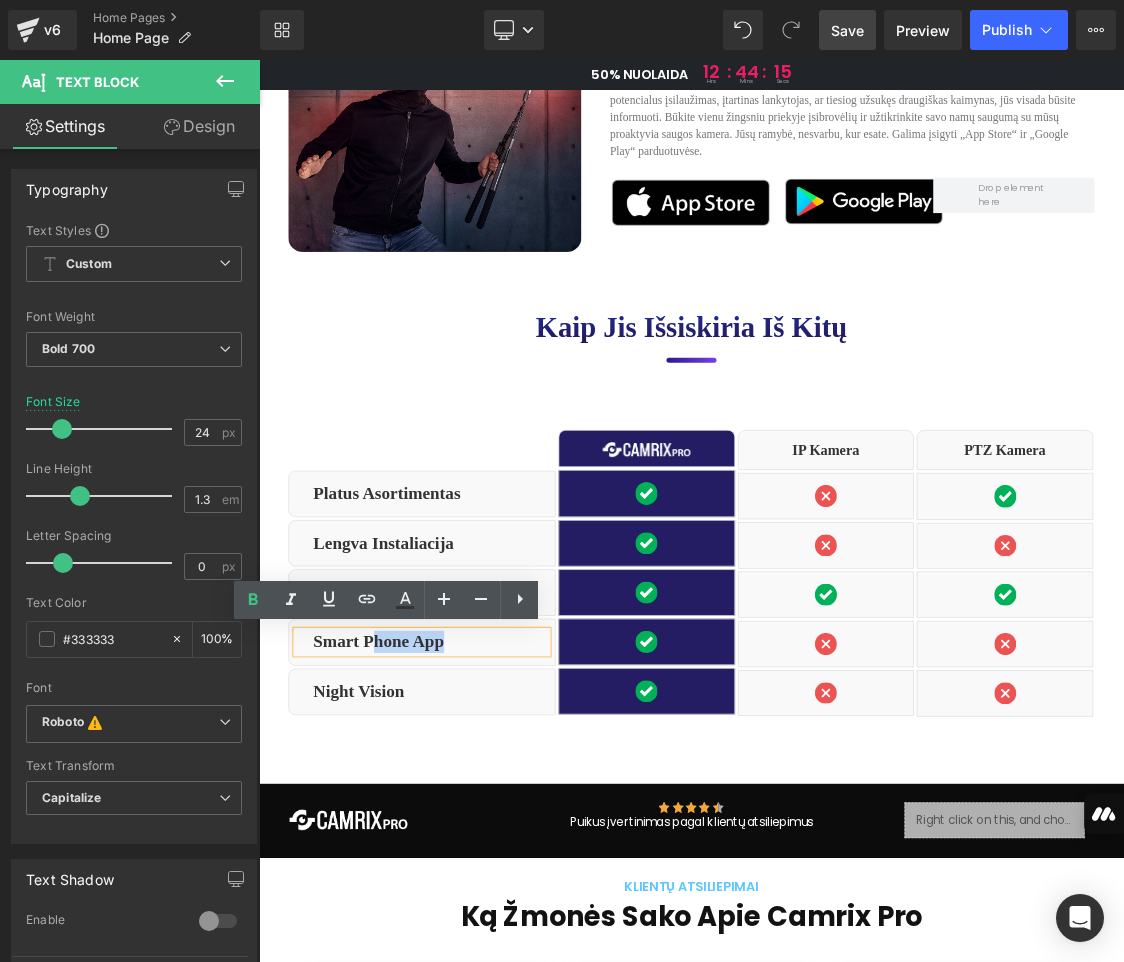 drag, startPoint x: 503, startPoint y: 881, endPoint x: 382, endPoint y: 885, distance: 121.0661 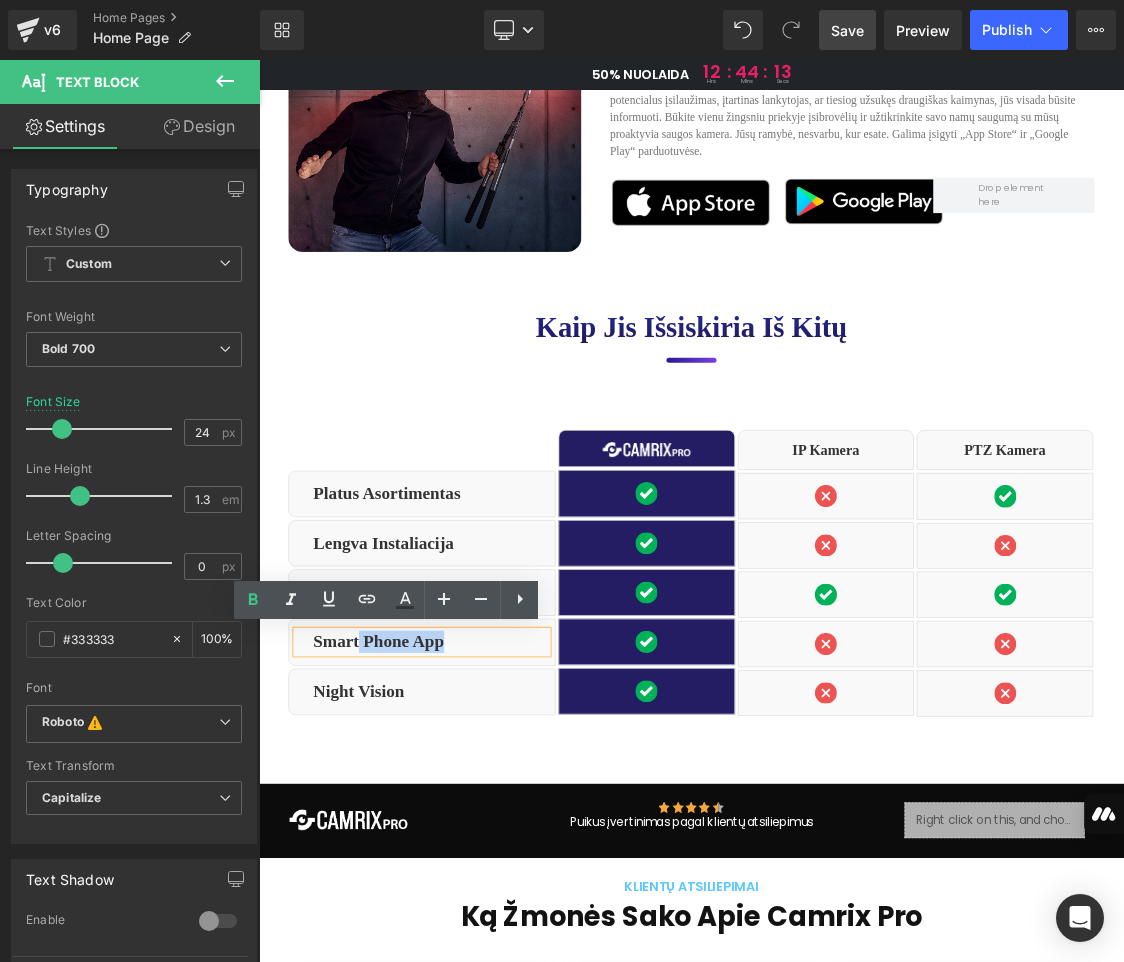 type 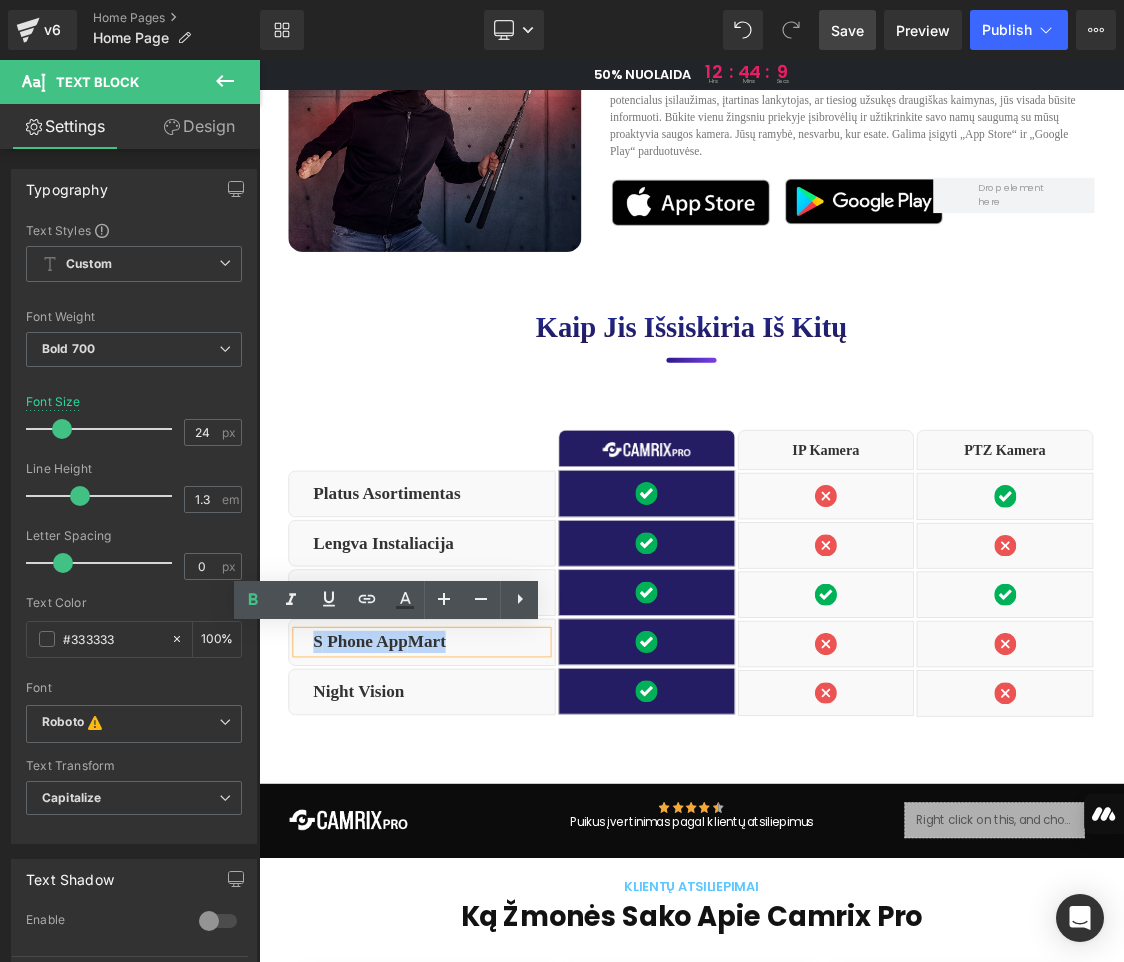 drag, startPoint x: 512, startPoint y: 875, endPoint x: 333, endPoint y: 875, distance: 179 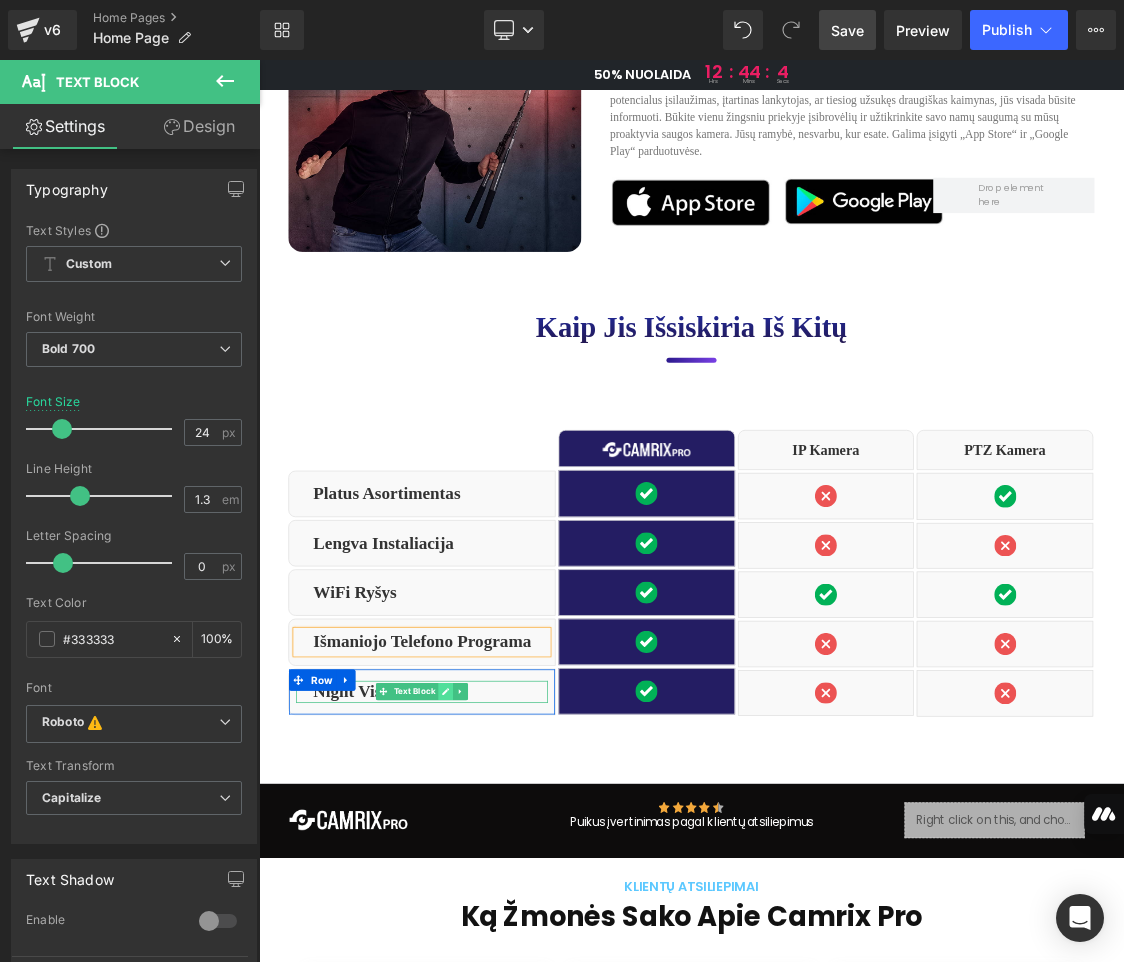 click 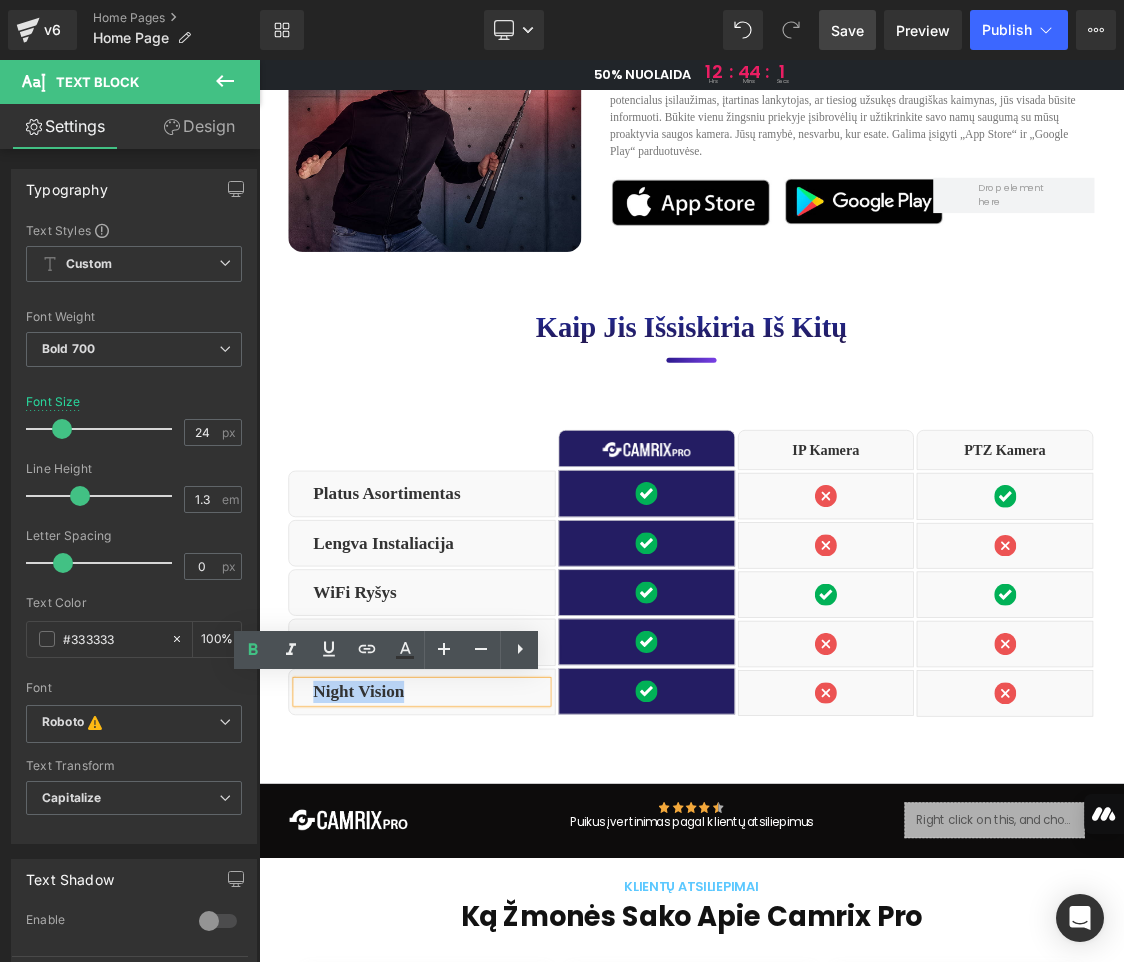 drag, startPoint x: 471, startPoint y: 944, endPoint x: 333, endPoint y: 941, distance: 138.03261 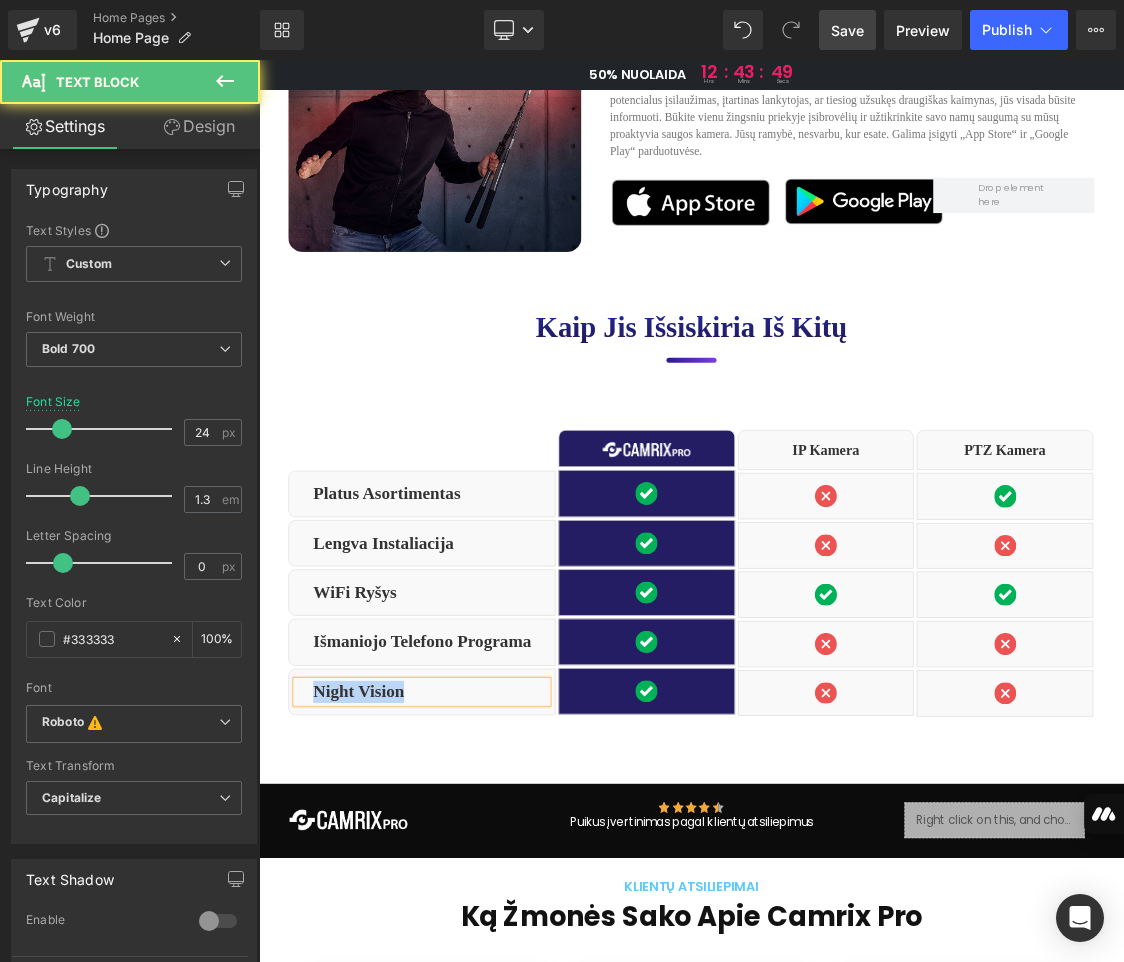 click on "Night Vision" at bounding box center (499, 944) 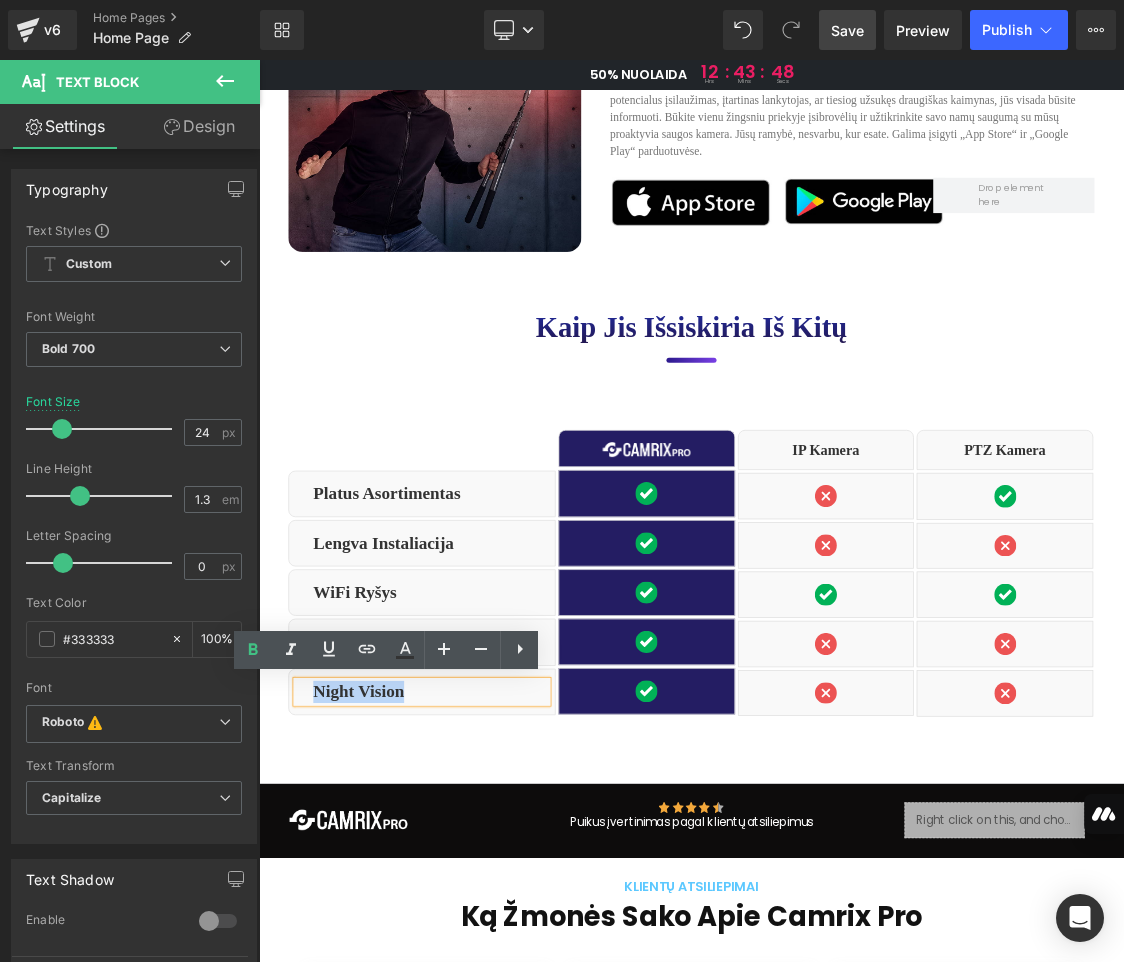 paste 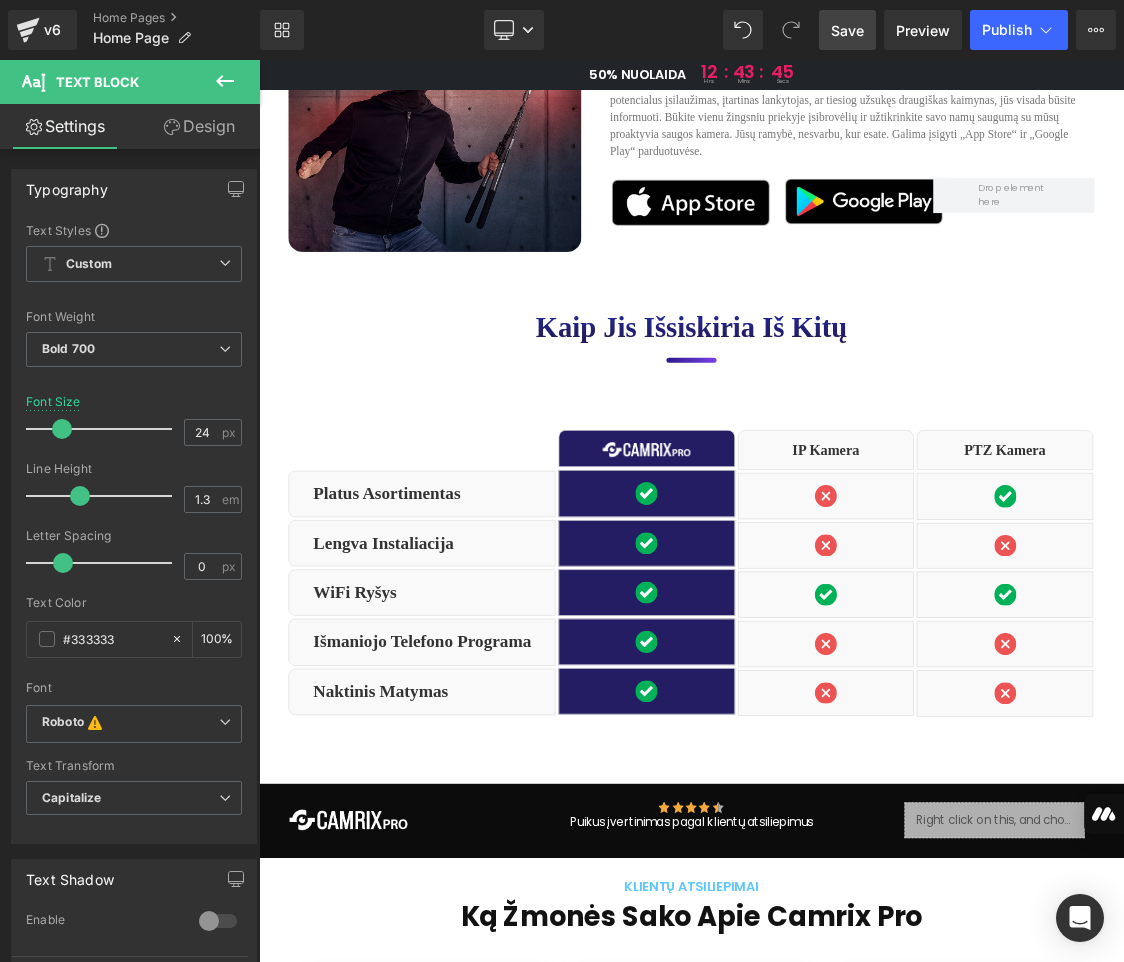 click on "Save" at bounding box center (847, 30) 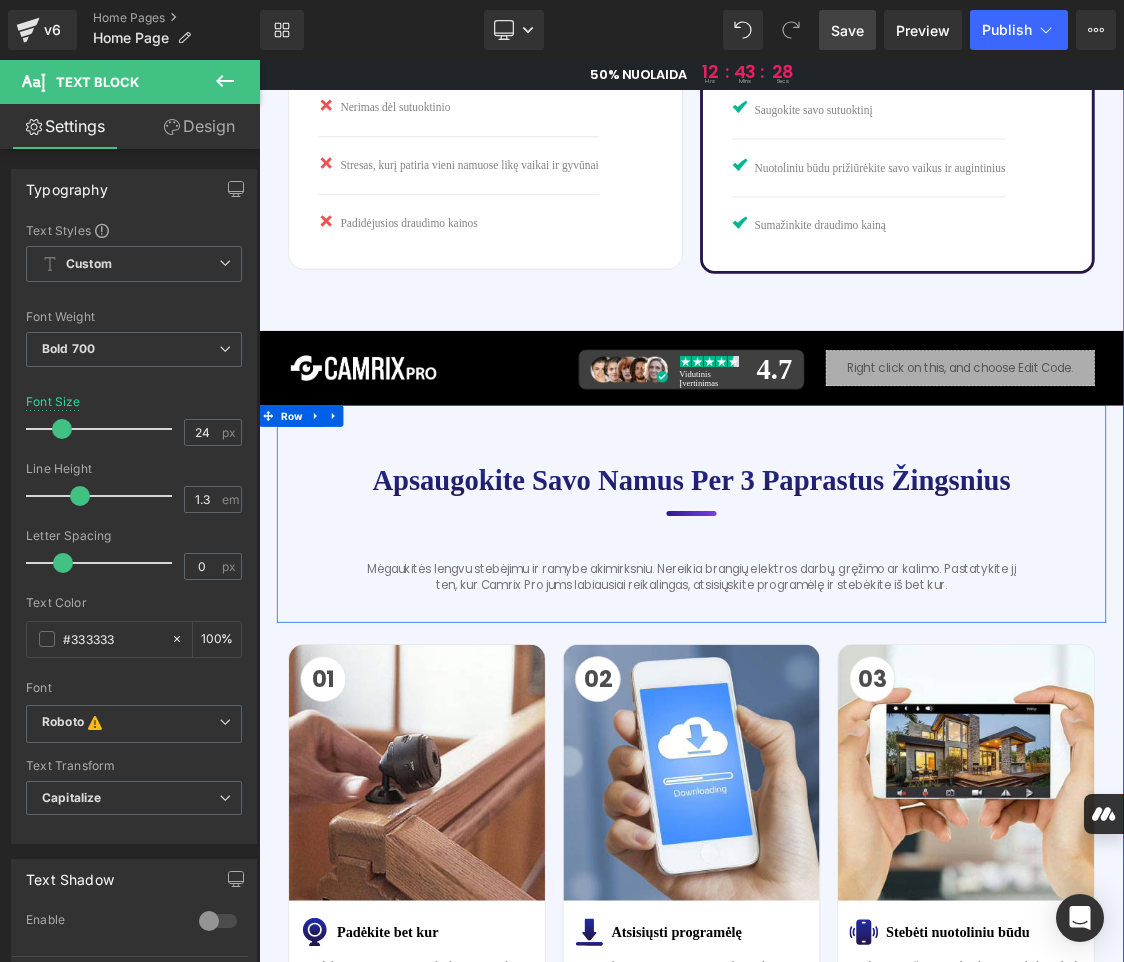 scroll, scrollTop: 3188, scrollLeft: 0, axis: vertical 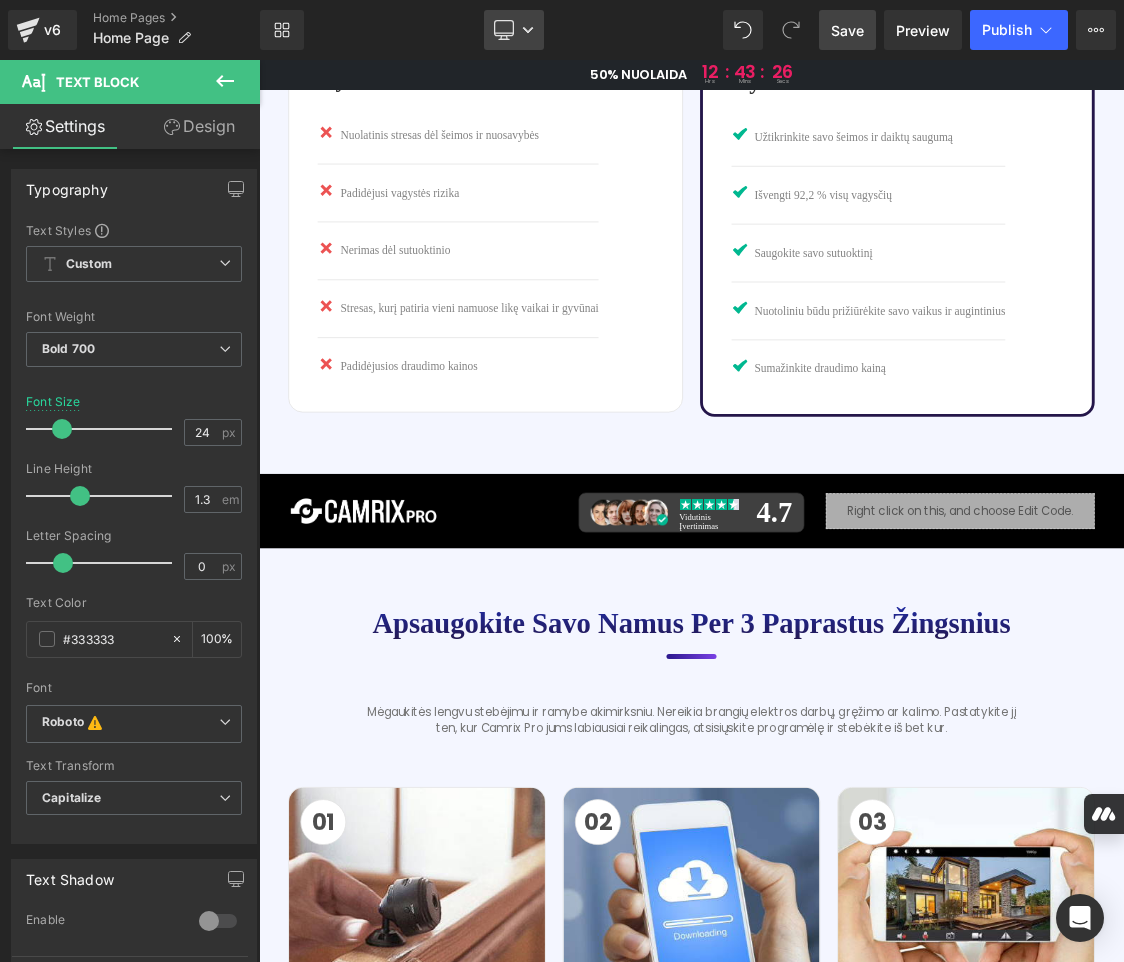 click on "Desktop" at bounding box center [514, 30] 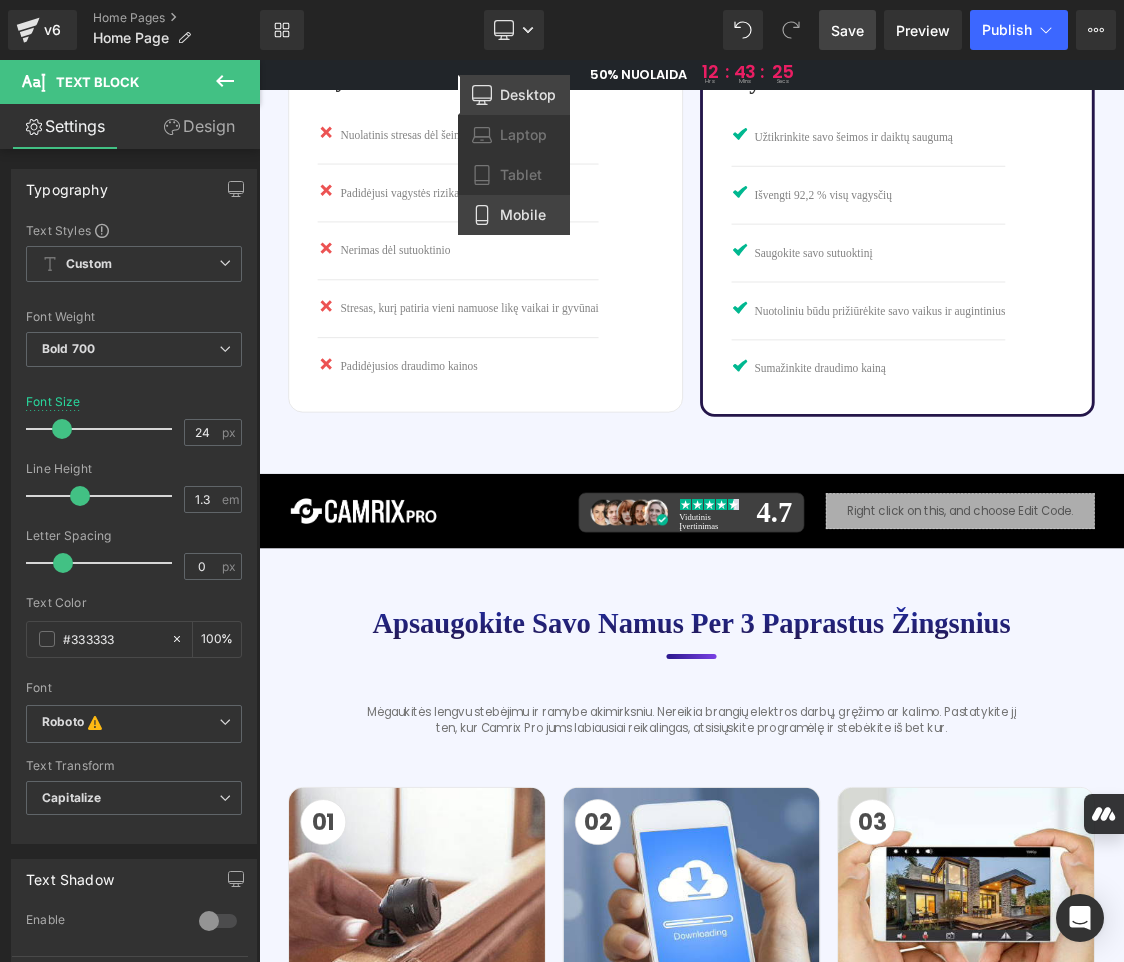 click on "Mobile" at bounding box center (523, 215) 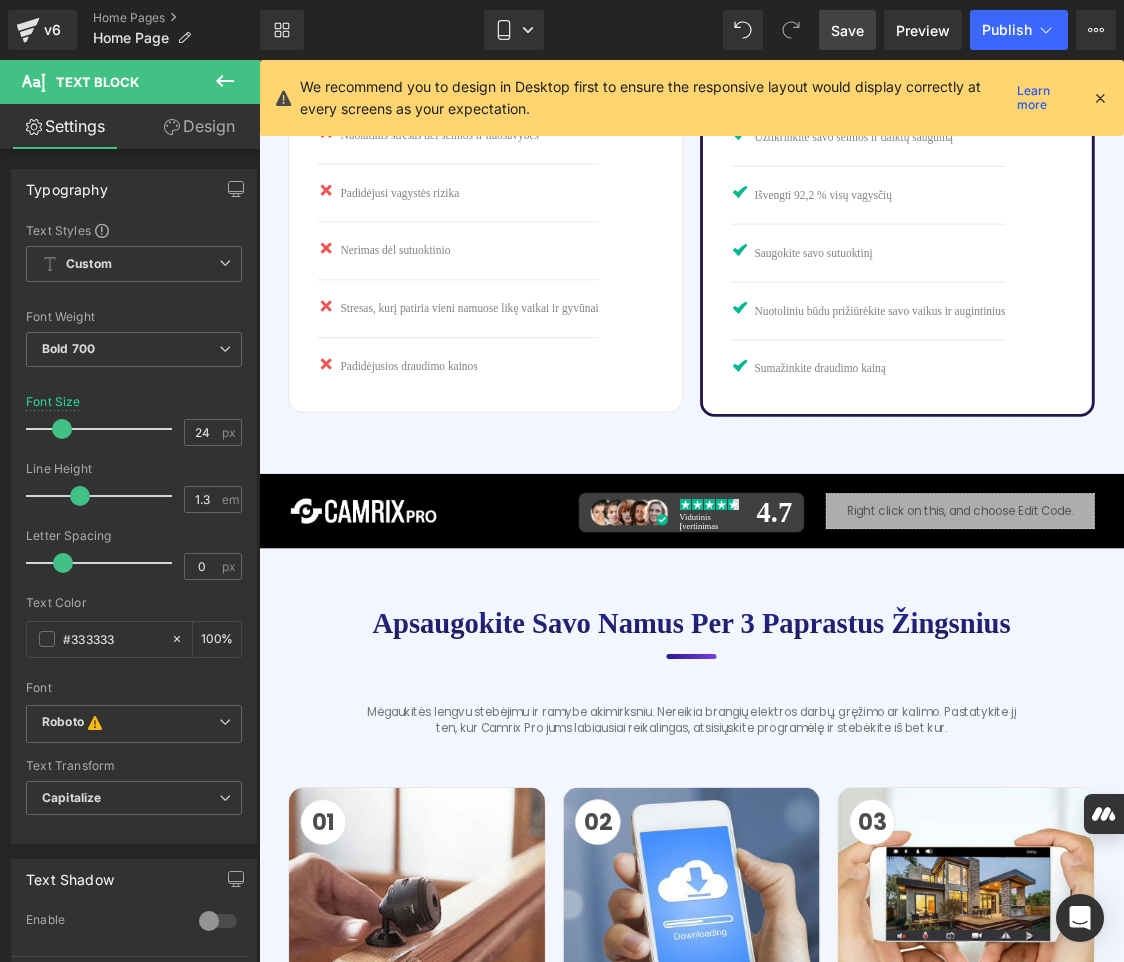 type on "16" 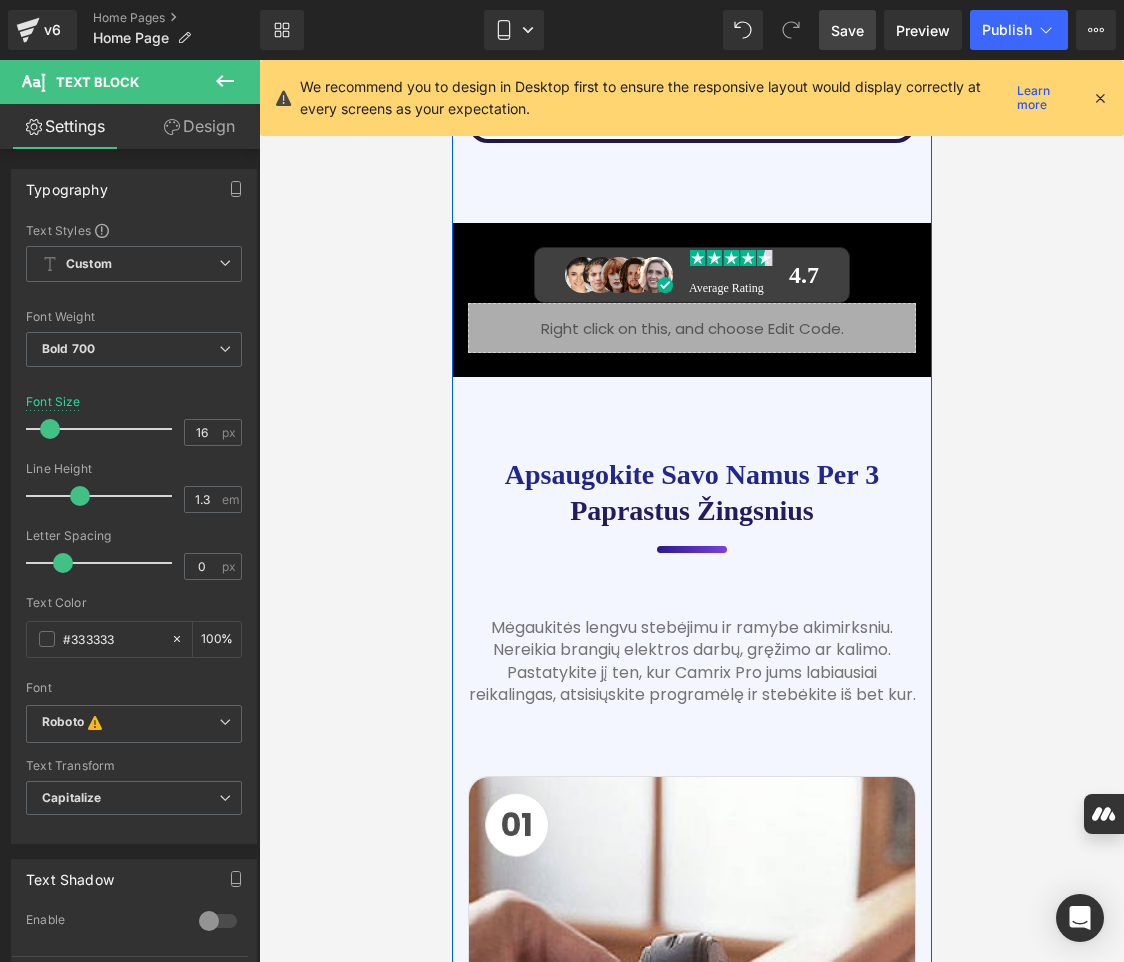scroll, scrollTop: 7042, scrollLeft: 0, axis: vertical 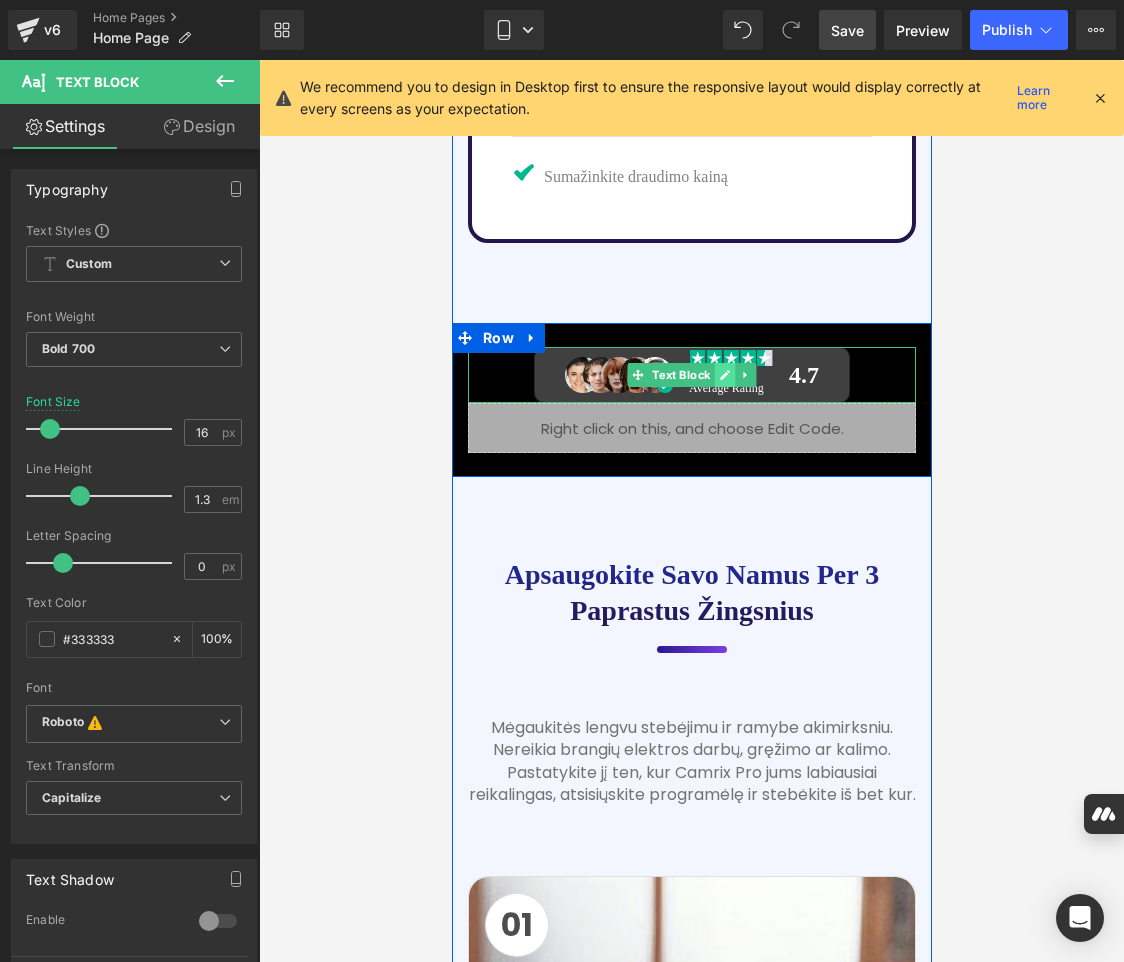 click 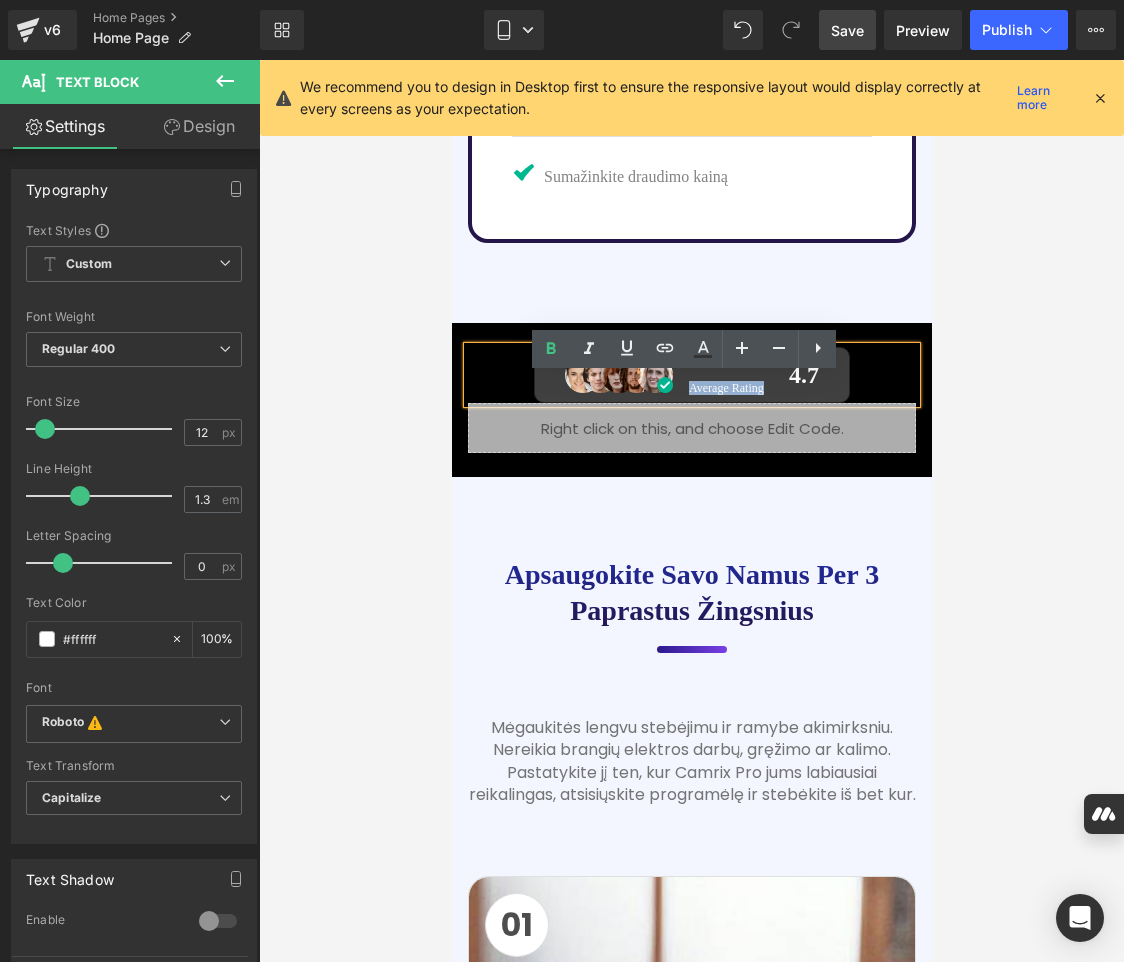 drag, startPoint x: 757, startPoint y: 418, endPoint x: 686, endPoint y: 417, distance: 71.00704 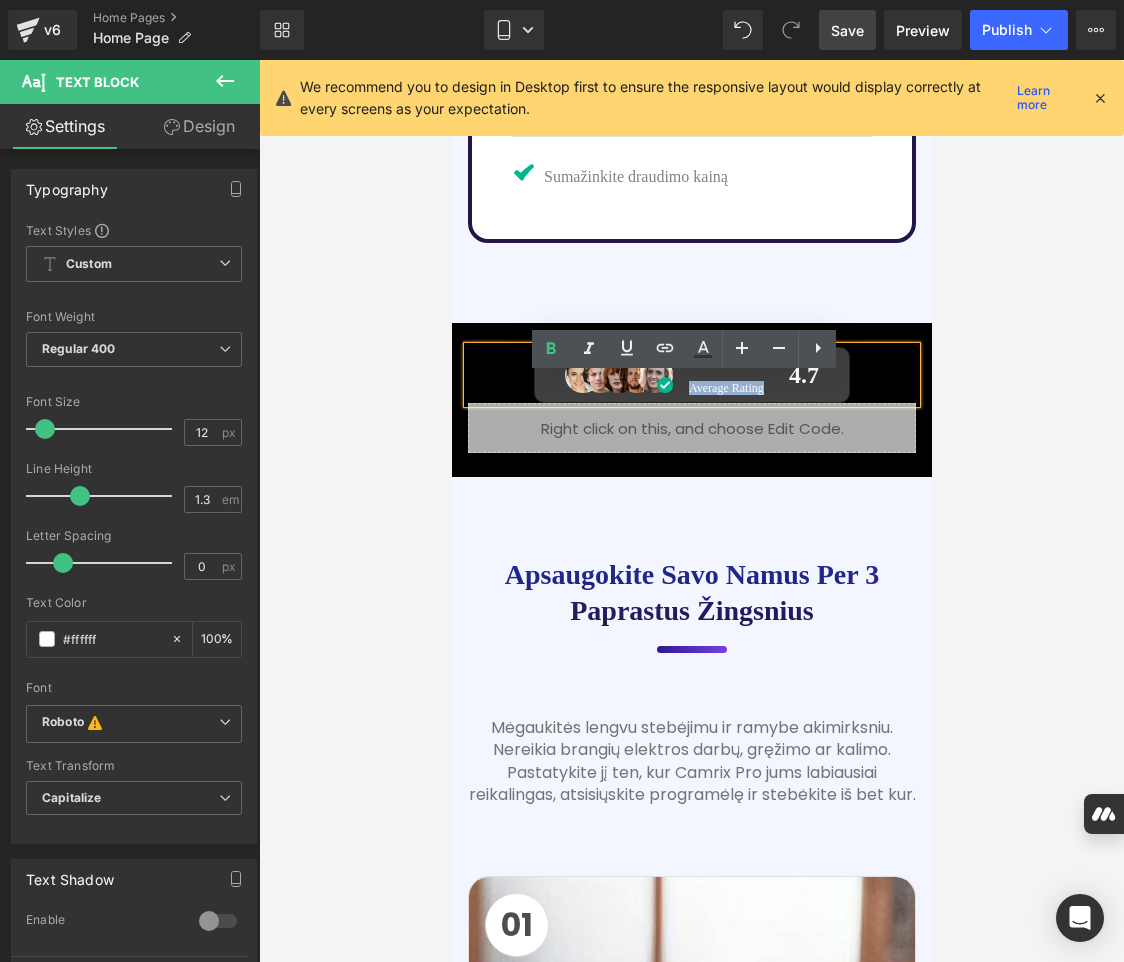 click on "Average Rating" at bounding box center (730, 388) 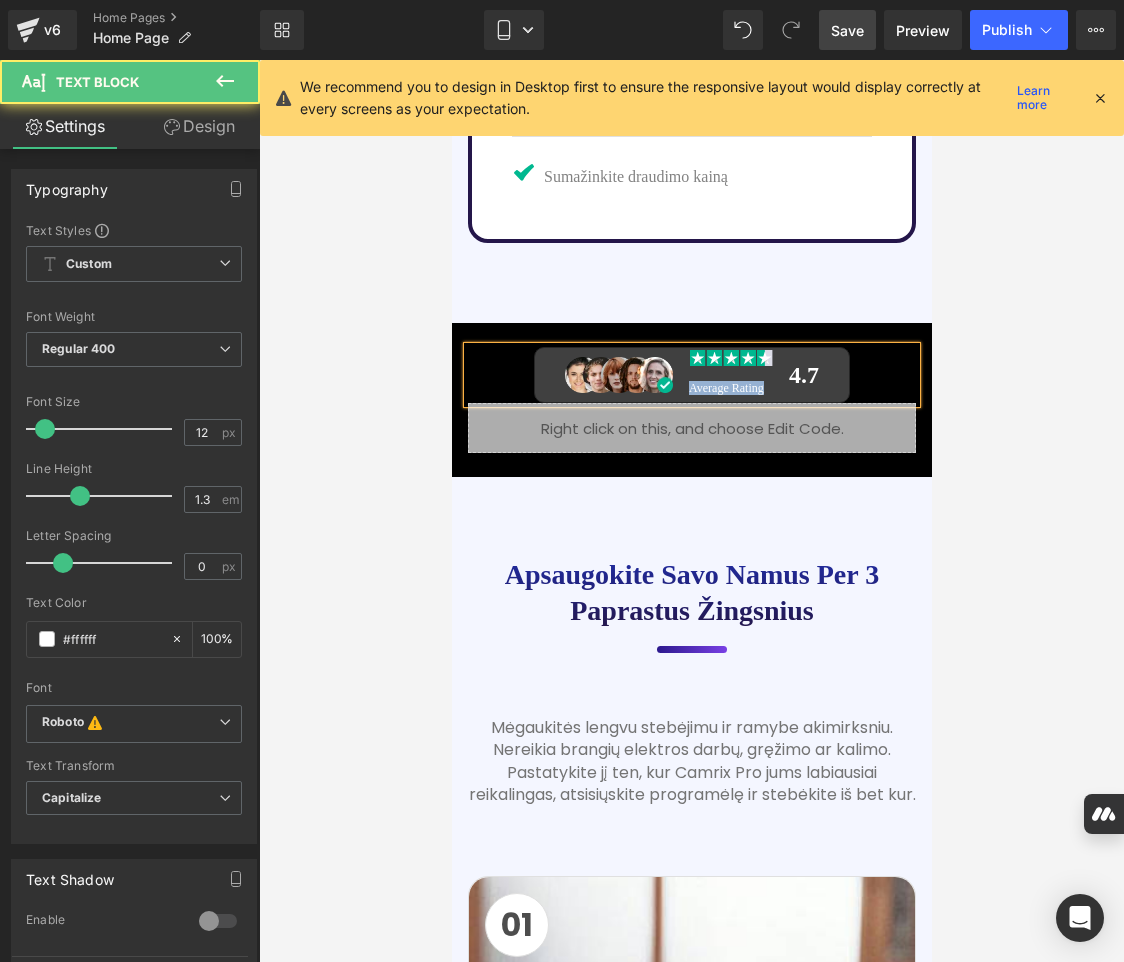 click on "Average Rating" at bounding box center [725, 388] 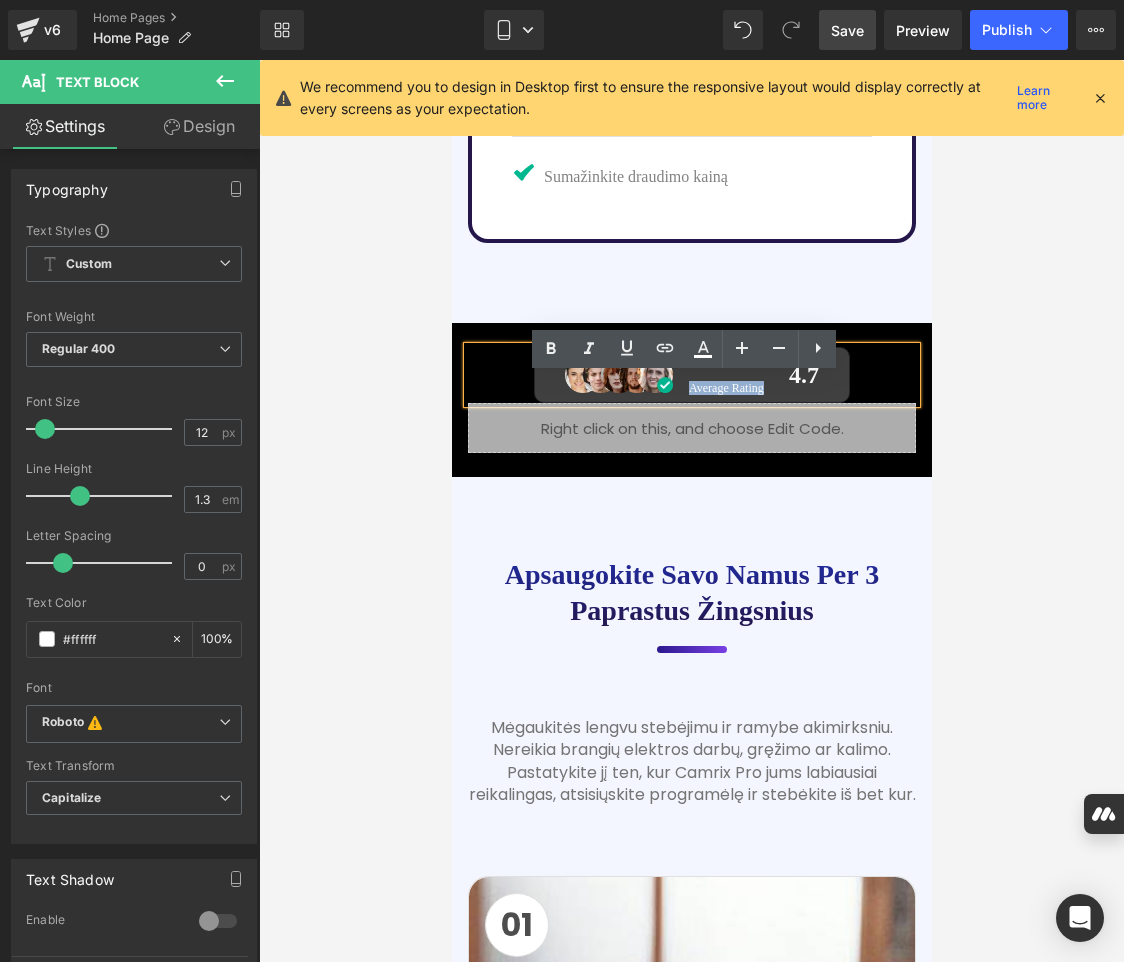 drag, startPoint x: 754, startPoint y: 418, endPoint x: 682, endPoint y: 420, distance: 72.02777 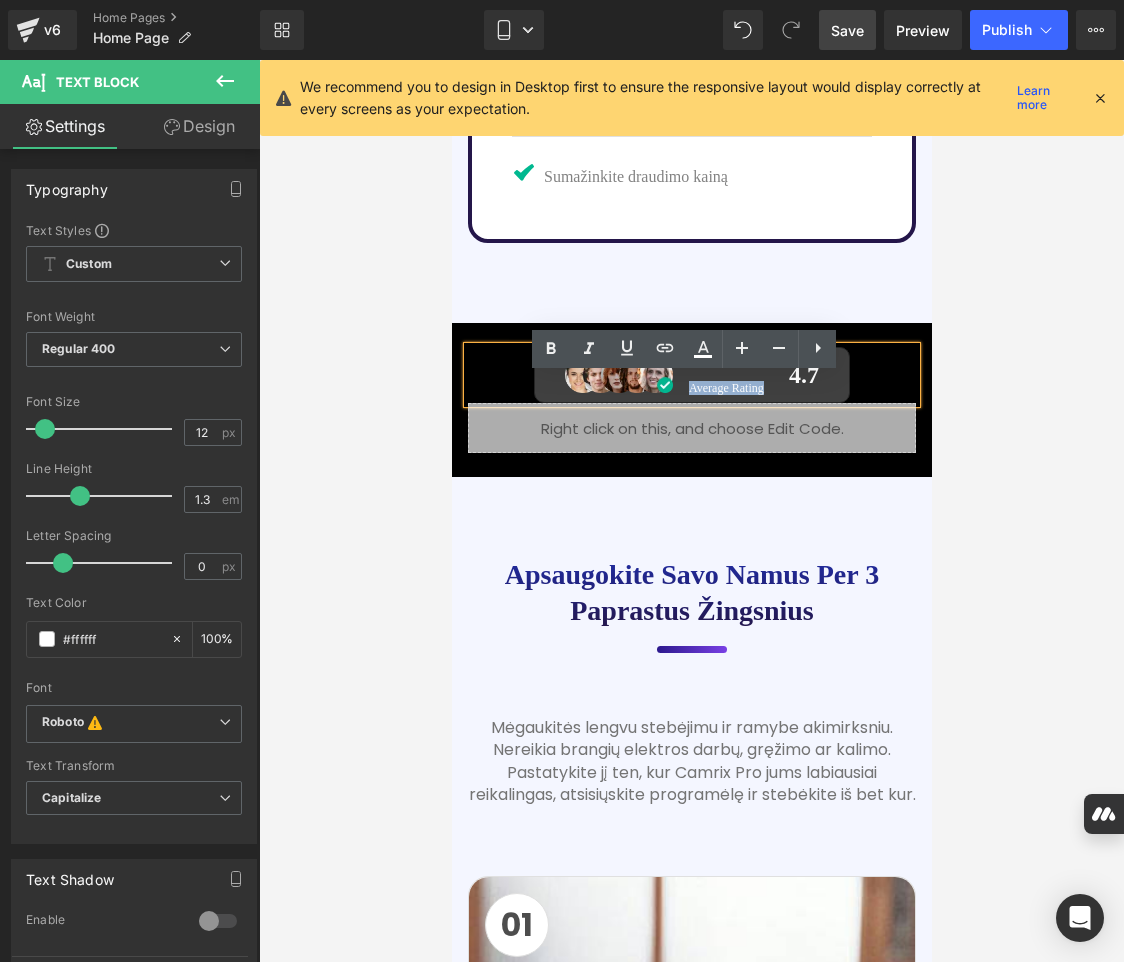 click on "Average Rating" at bounding box center [725, 388] 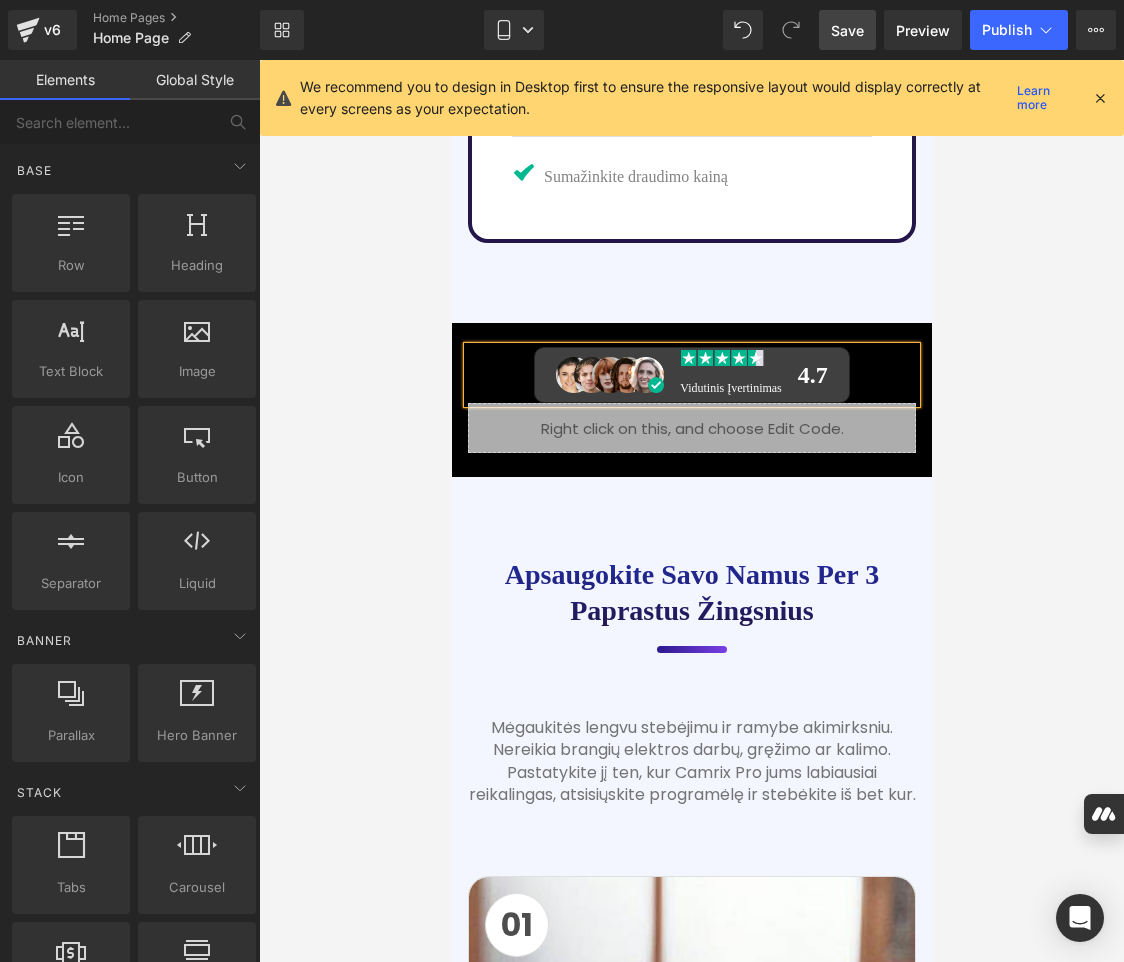 click at bounding box center [691, 511] 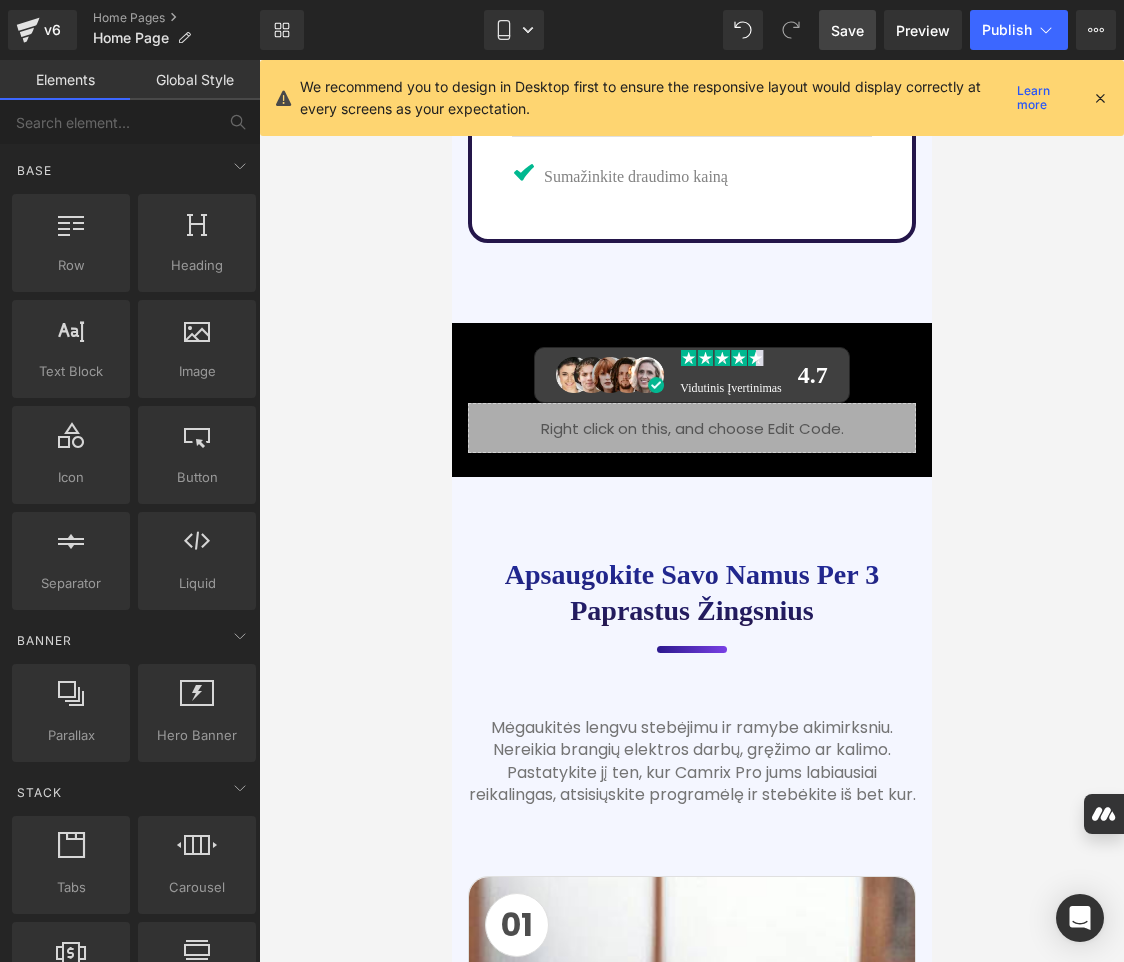 click on "Save" at bounding box center [847, 30] 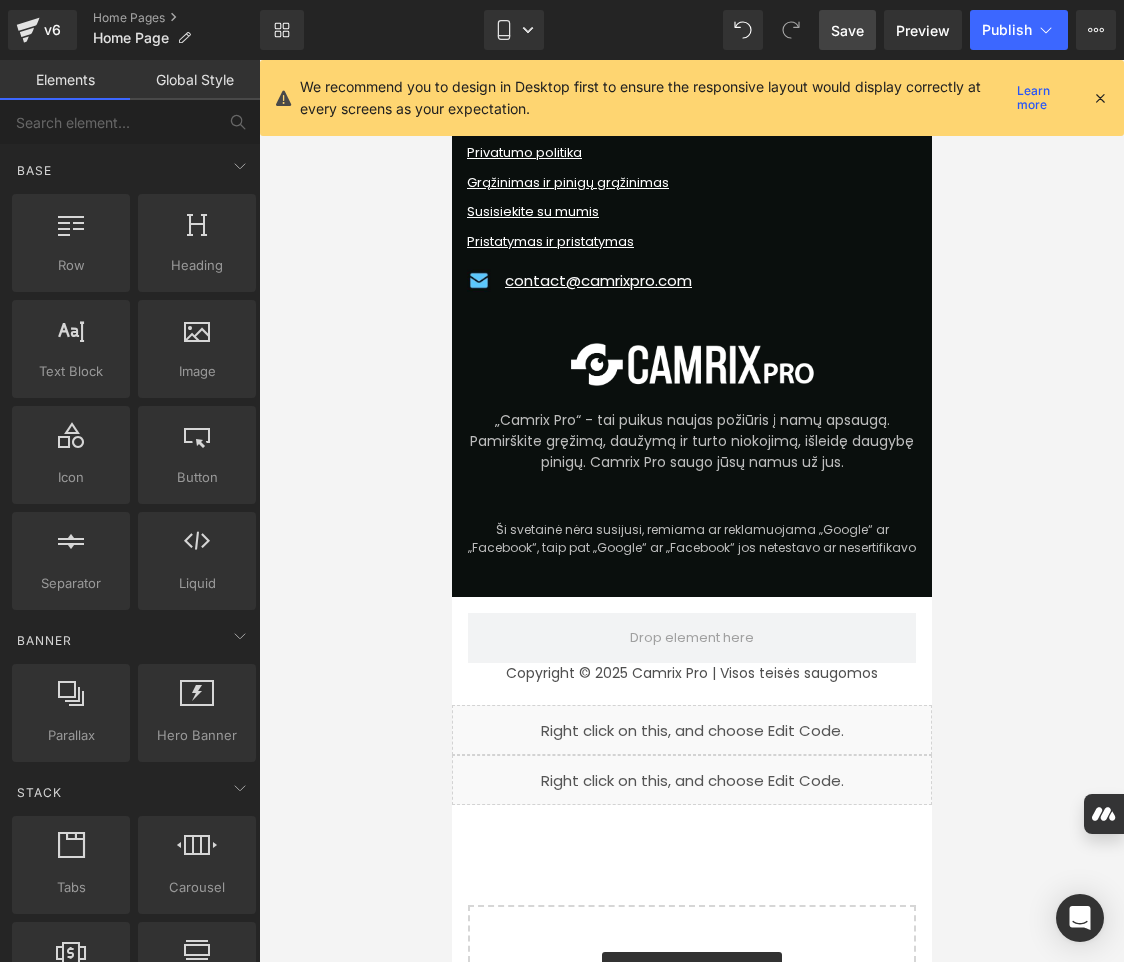 scroll, scrollTop: 22542, scrollLeft: 0, axis: vertical 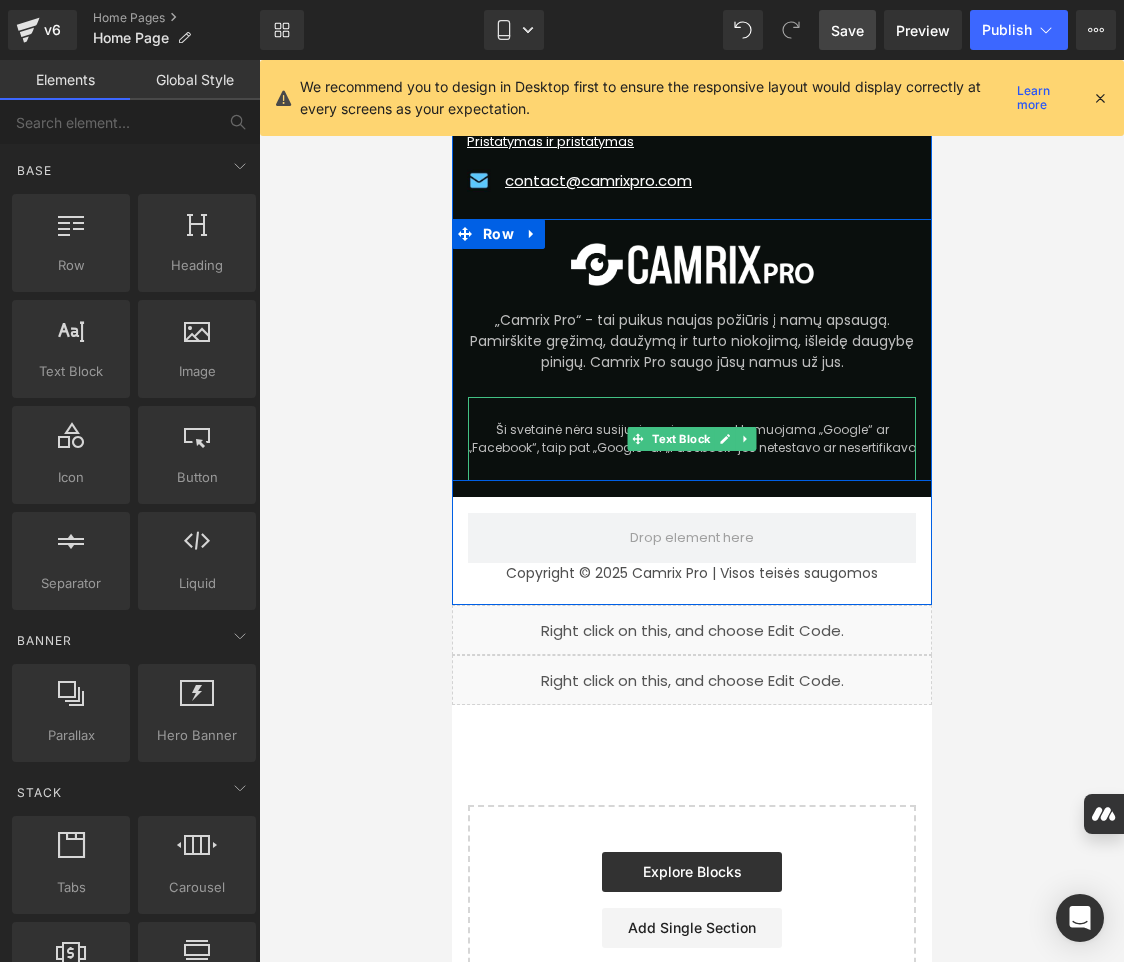 click on "Ši svetainė nėra susijusi, remiama ar reklamuojama „Google“ ar „Facebook“, taip pat „Google“ ar „Facebook“ jos netestavo ar nesertifikavo" at bounding box center [691, 439] 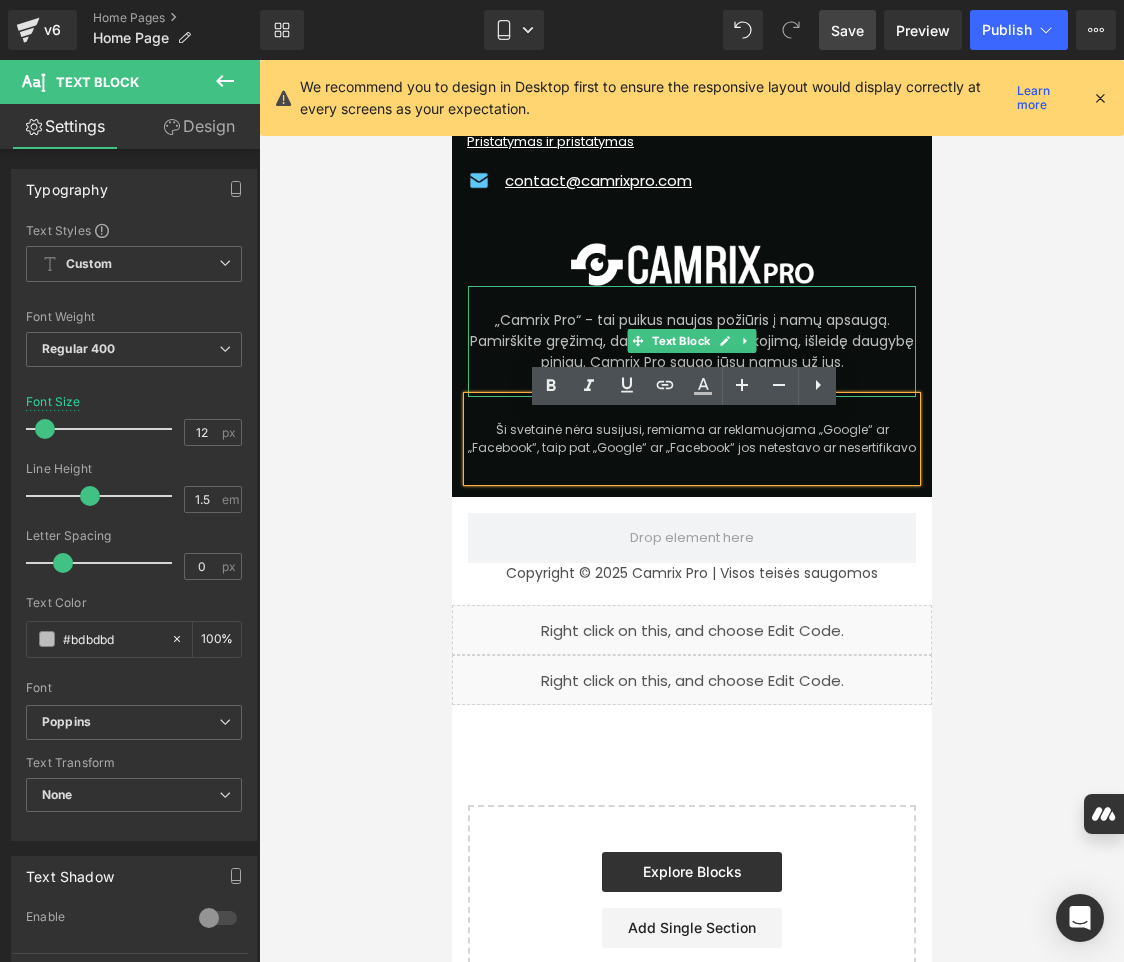 click on "„Camrix Pro“ - tai puikus naujas požiūris į namų apsaugą. Pamirškite gręžimą, daužymą ir turto niokojimą, išleidę daugybę pinigų. Camrix Pro saugo jūsų namus už jus." at bounding box center [691, 341] 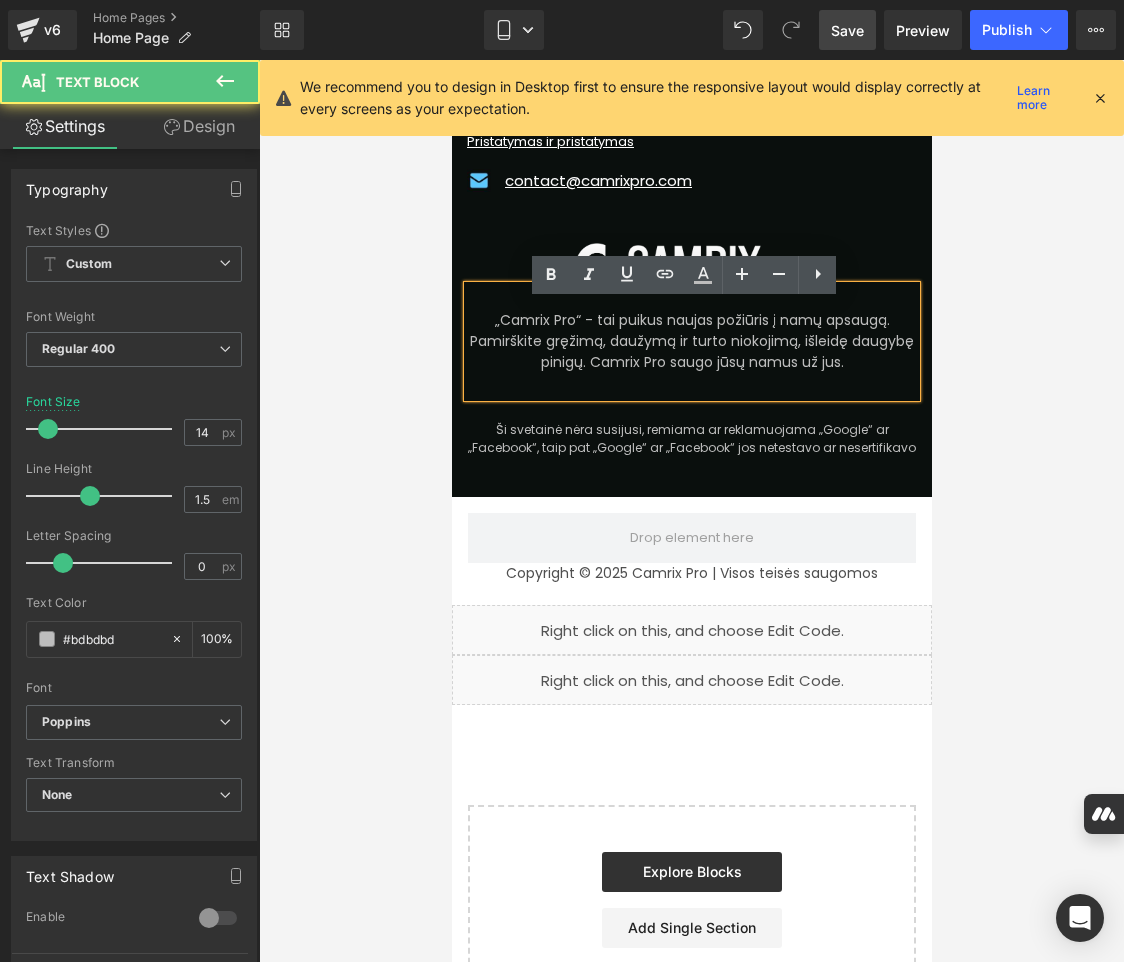 click on "„Camrix Pro“ - tai puikus naujas požiūris į namų apsaugą. Pamirškite gręžimą, daužymą ir turto niokojimą, išleidę daugybę pinigų. Camrix Pro saugo jūsų namus už jus." at bounding box center (691, 341) 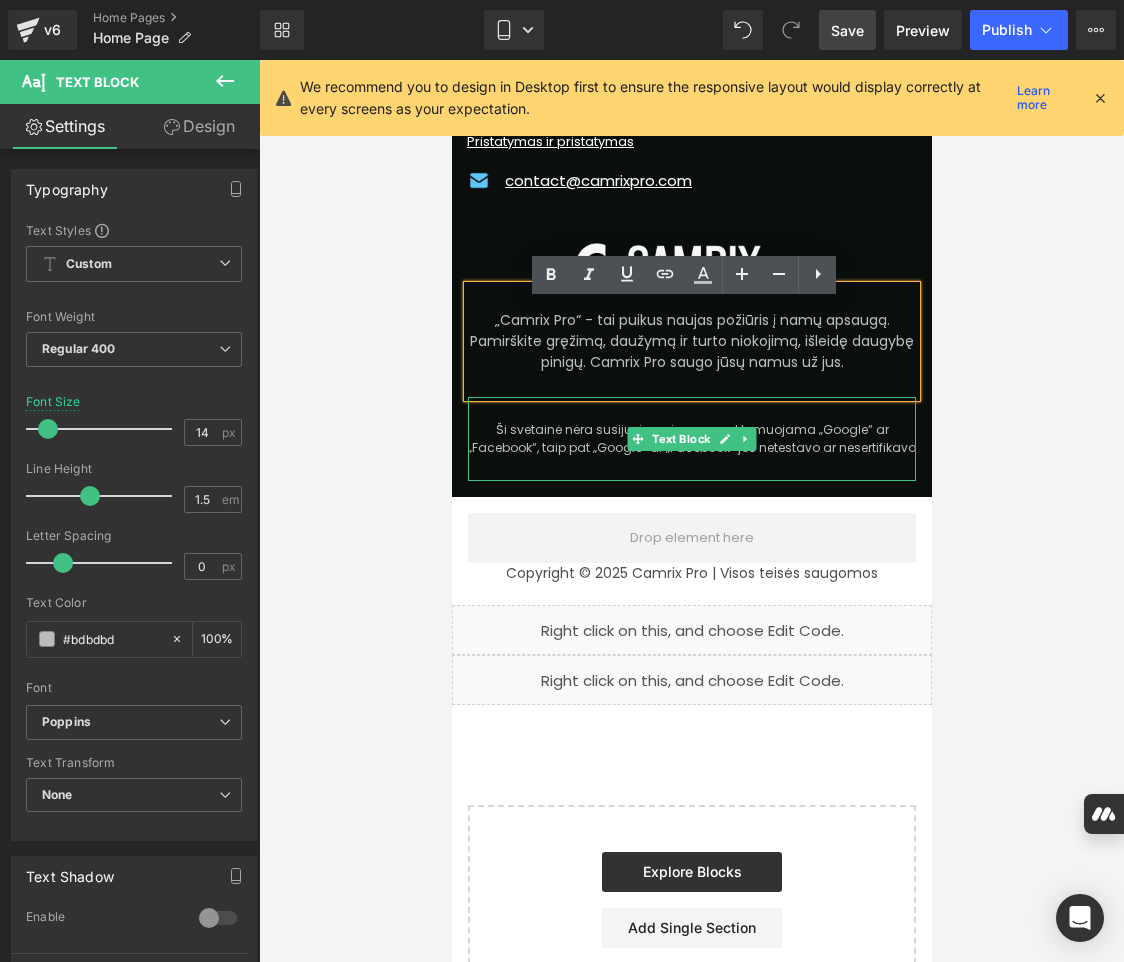 click on "Ši svetainė nėra susijusi, remiama ar reklamuojama „Google“ ar „Facebook“, taip pat „Google“ ar „Facebook“ jos netestavo ar nesertifikavo" at bounding box center (691, 439) 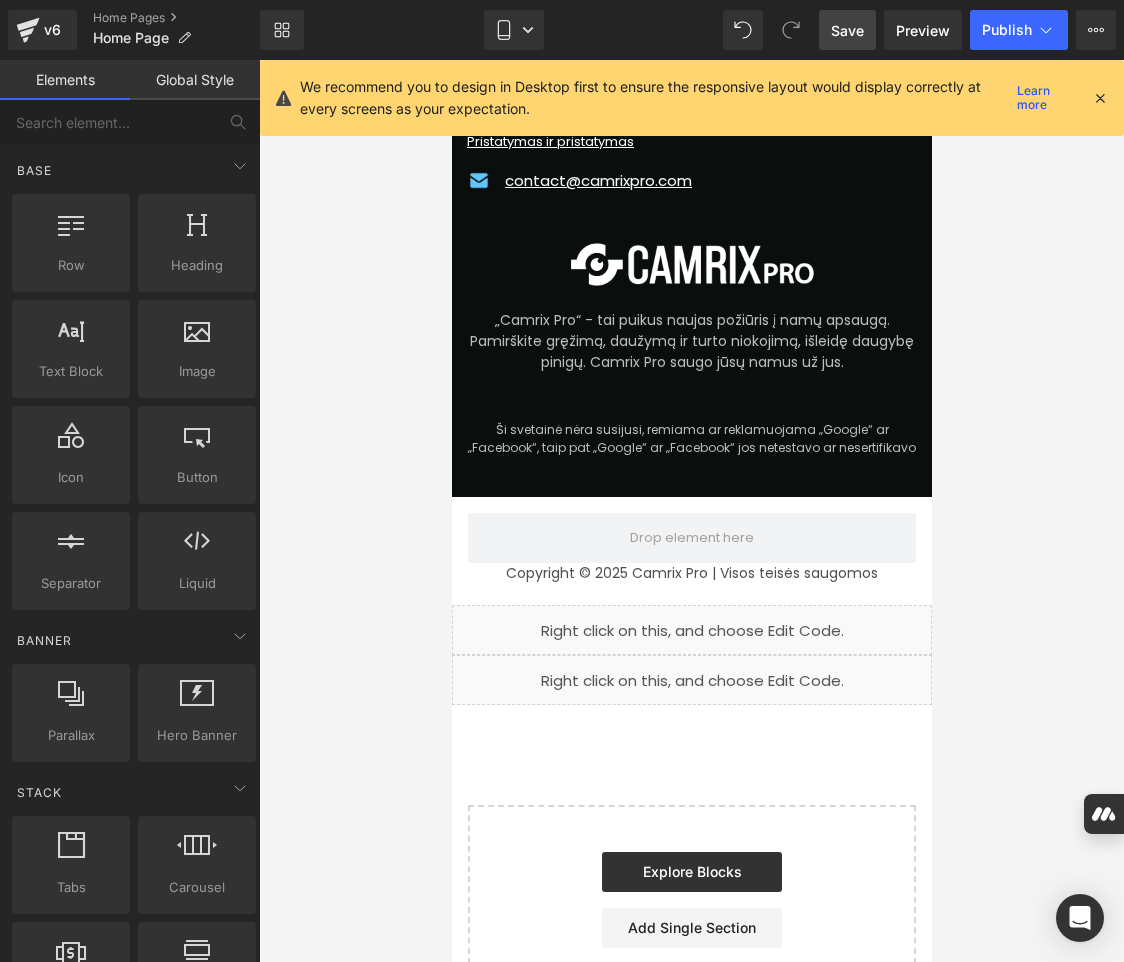 click at bounding box center (691, 511) 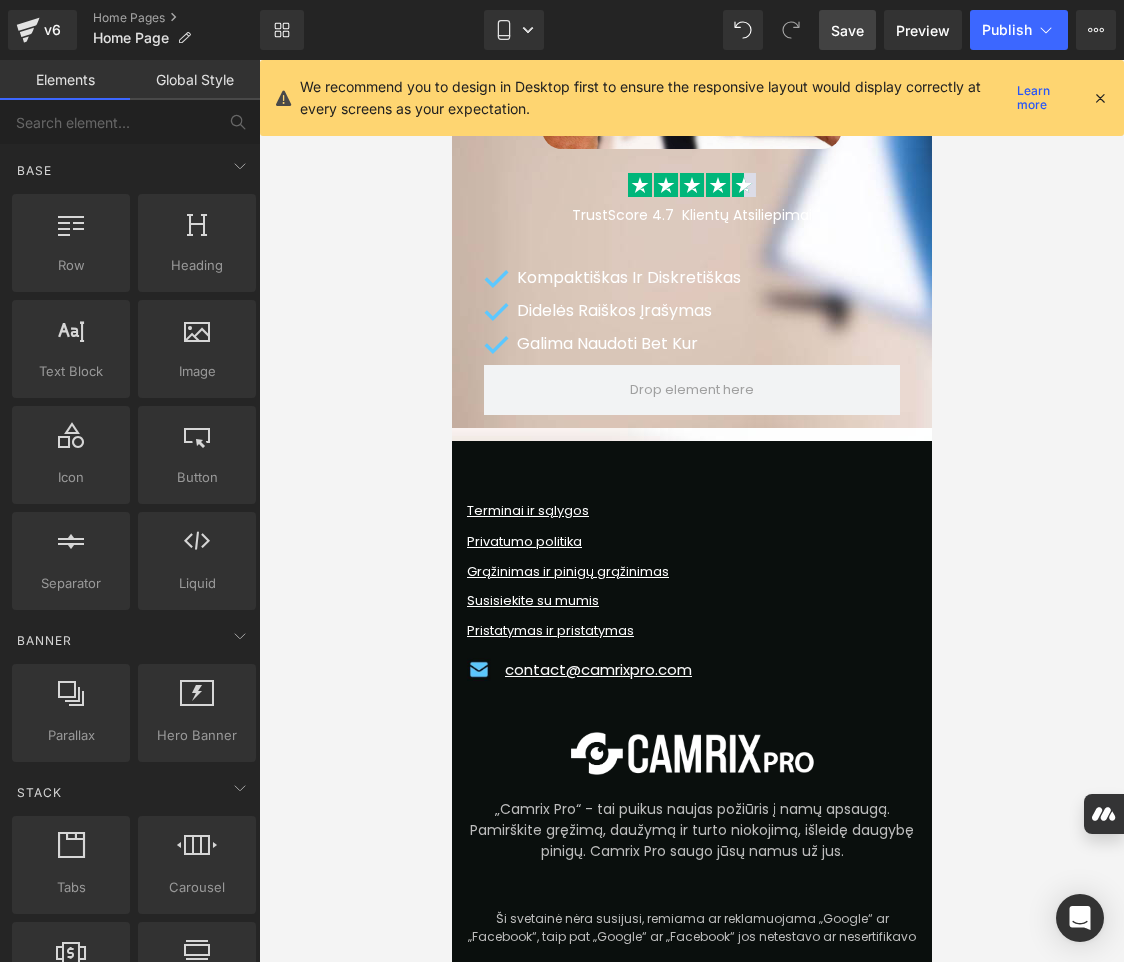 scroll, scrollTop: 22253, scrollLeft: 0, axis: vertical 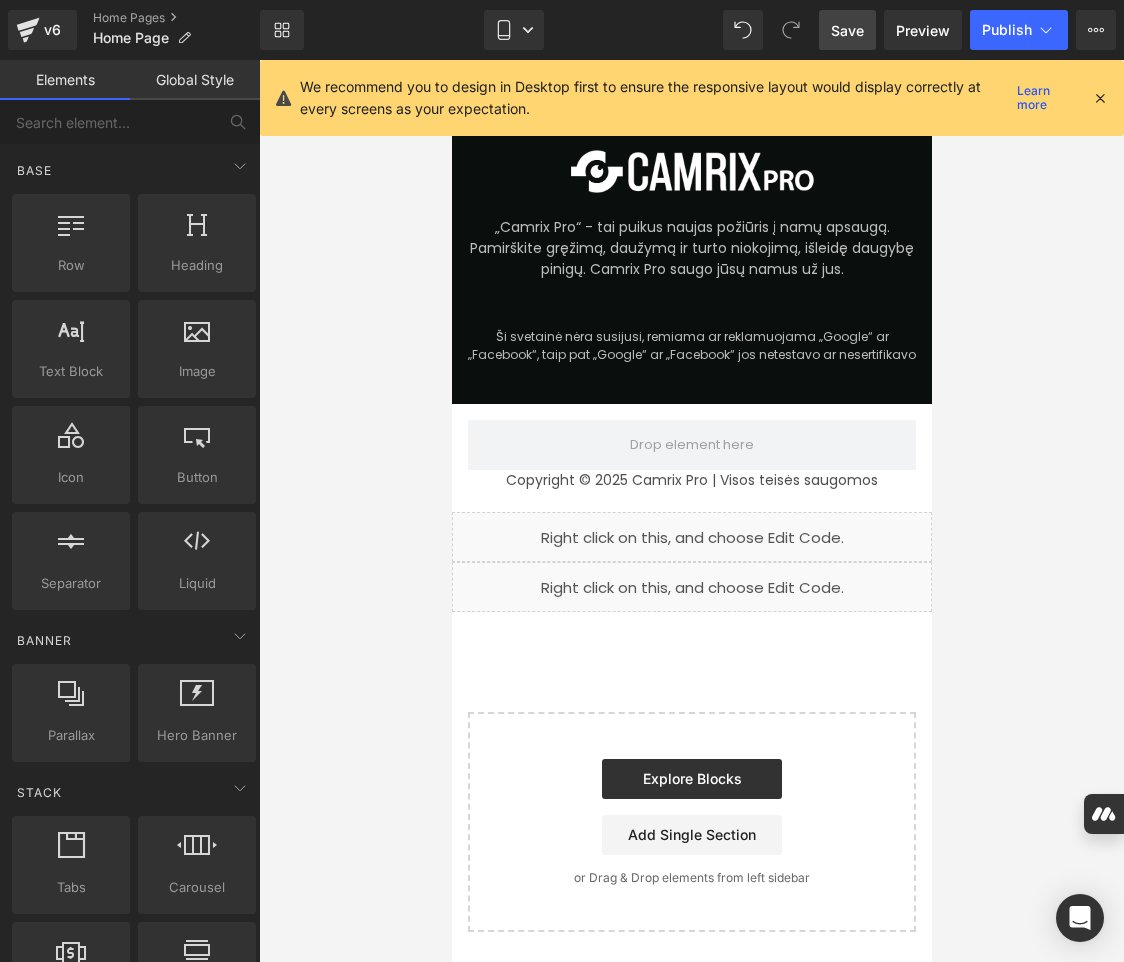 click on "Save" at bounding box center (847, 30) 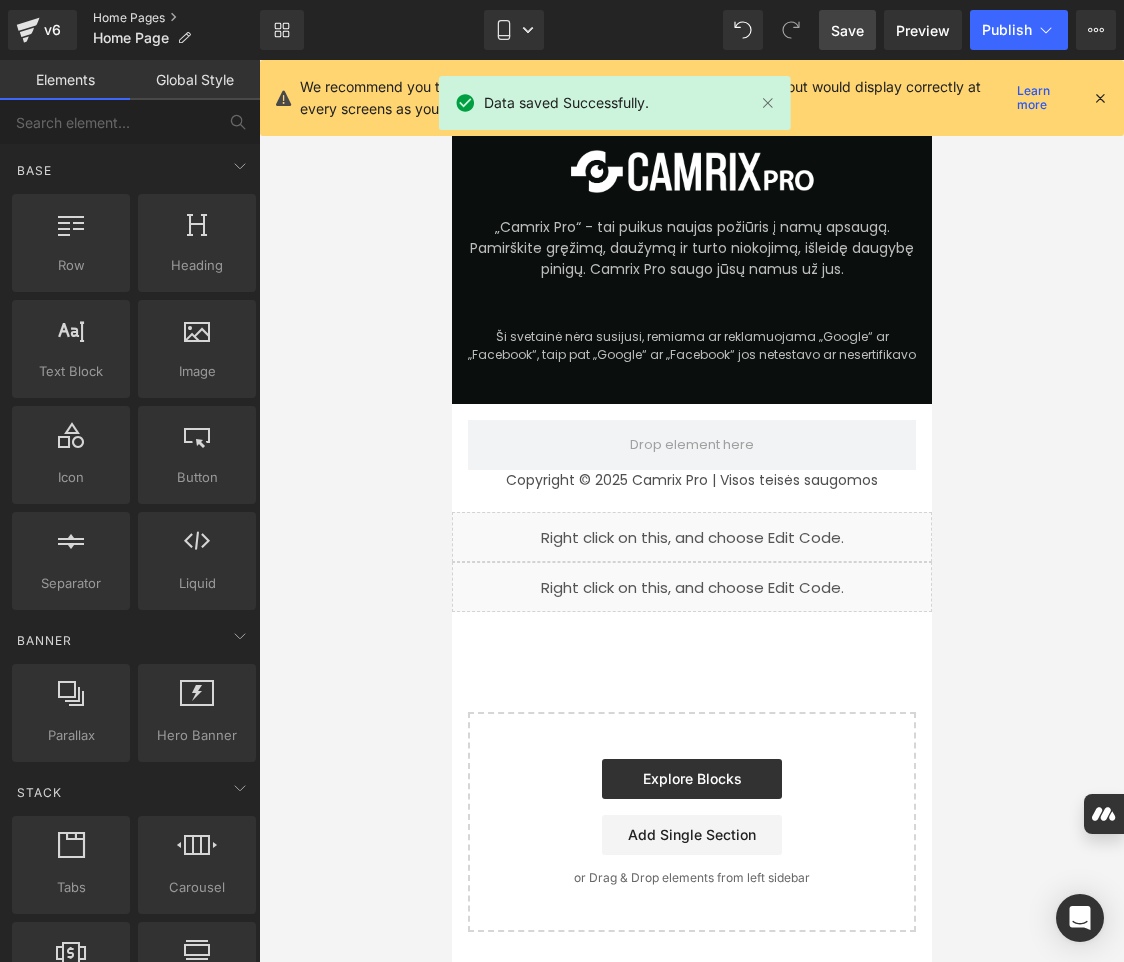 click on "Home Pages" at bounding box center (176, 18) 